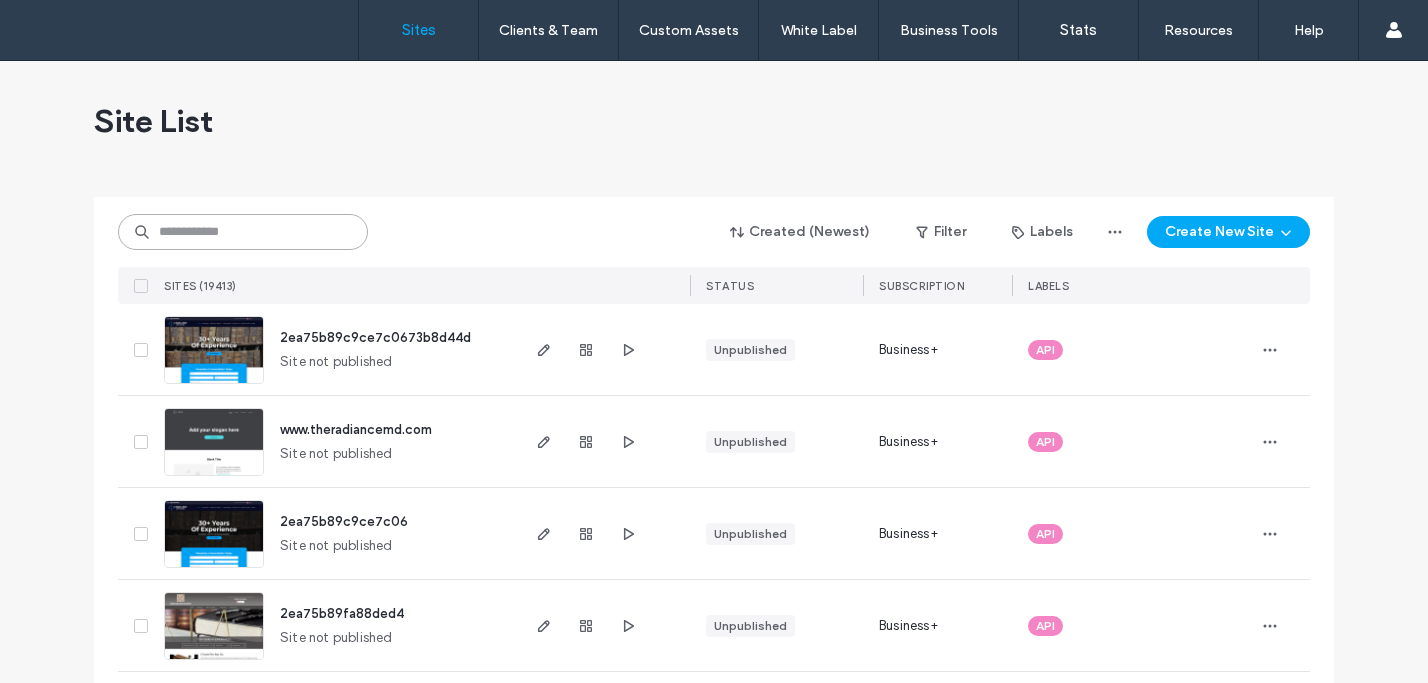 scroll, scrollTop: 0, scrollLeft: 0, axis: both 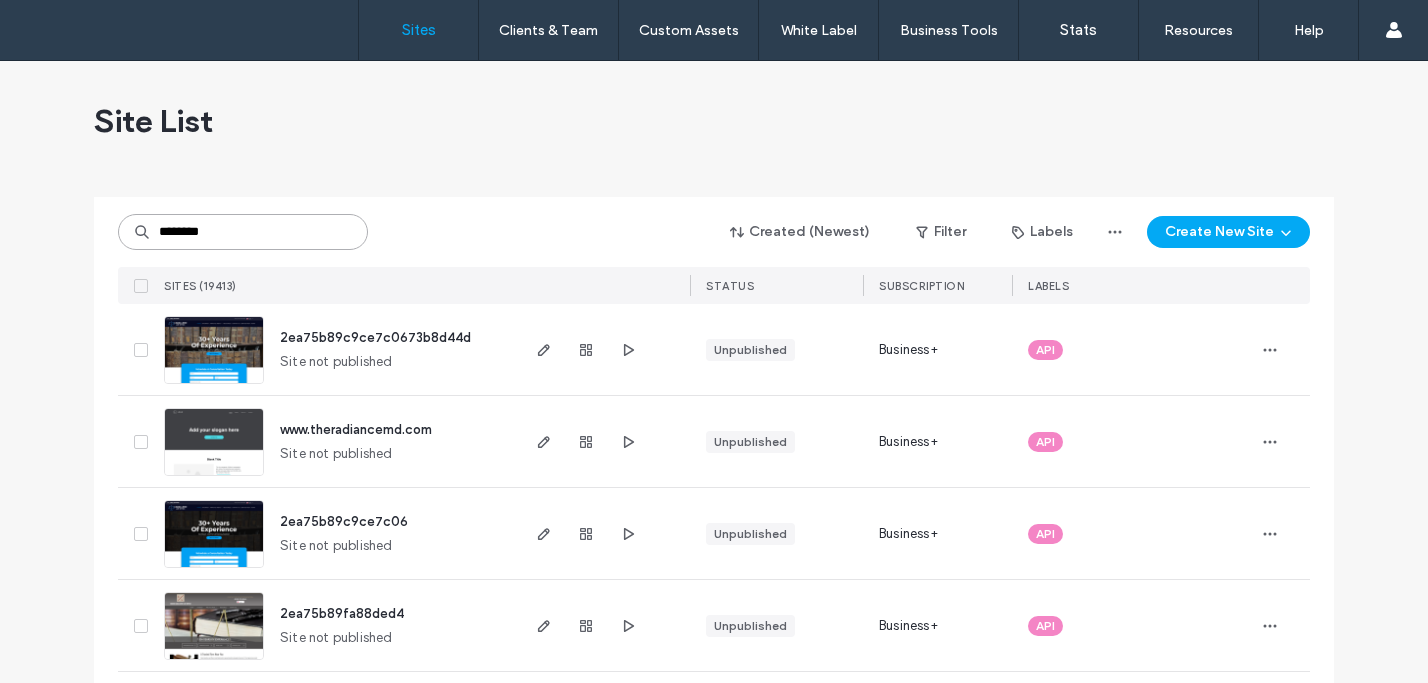 type on "********" 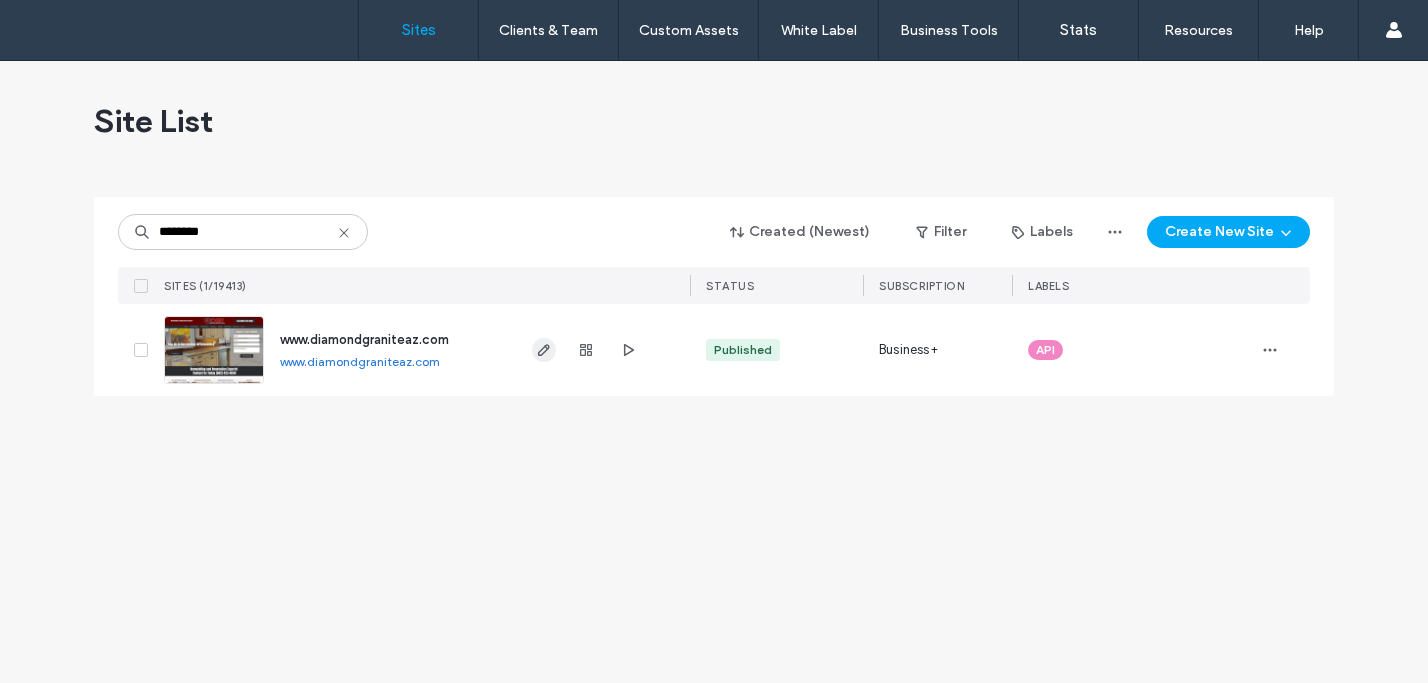 click at bounding box center [544, 350] 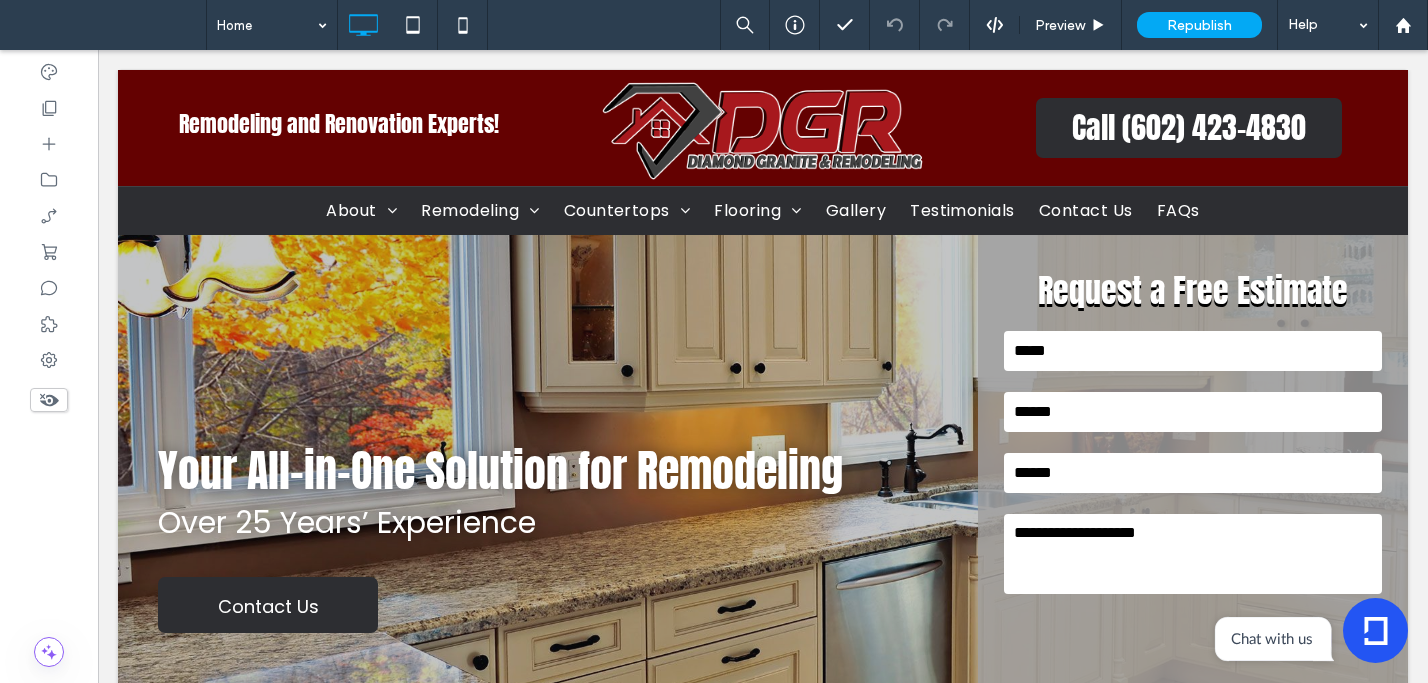 scroll, scrollTop: 0, scrollLeft: 0, axis: both 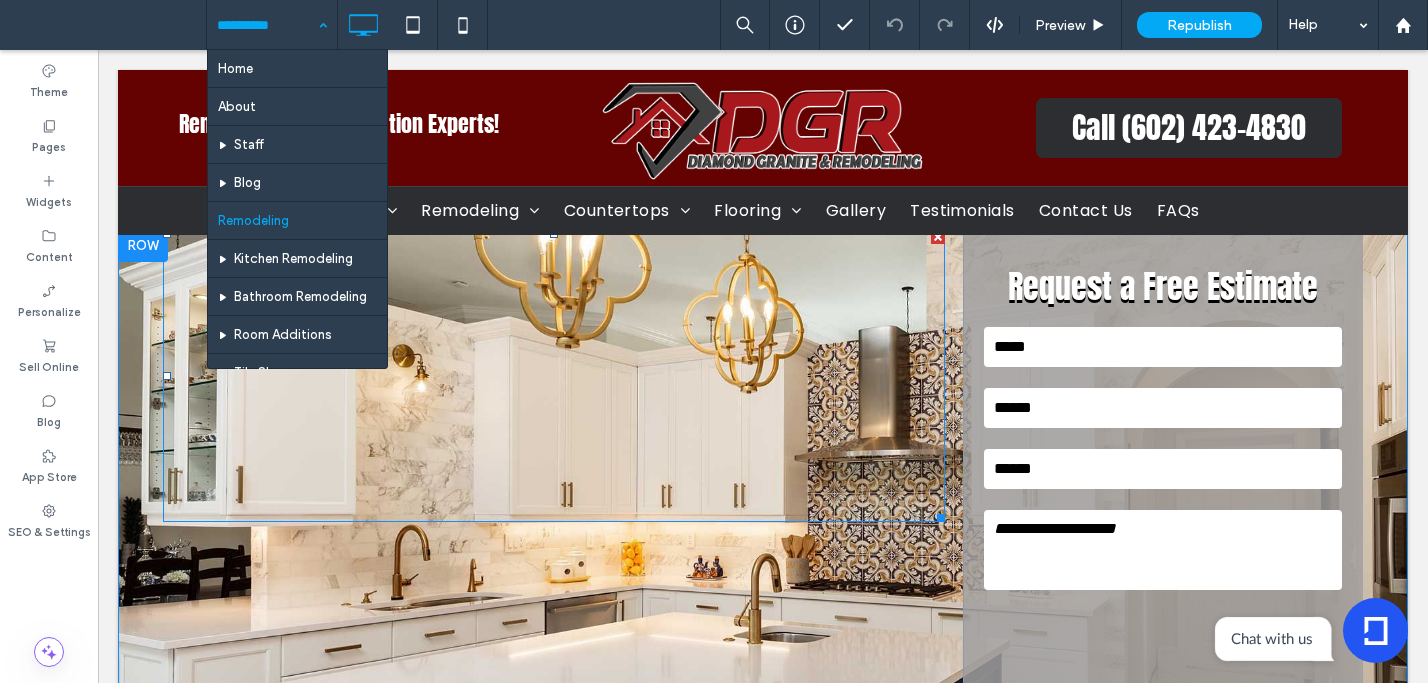 click at bounding box center [554, 376] 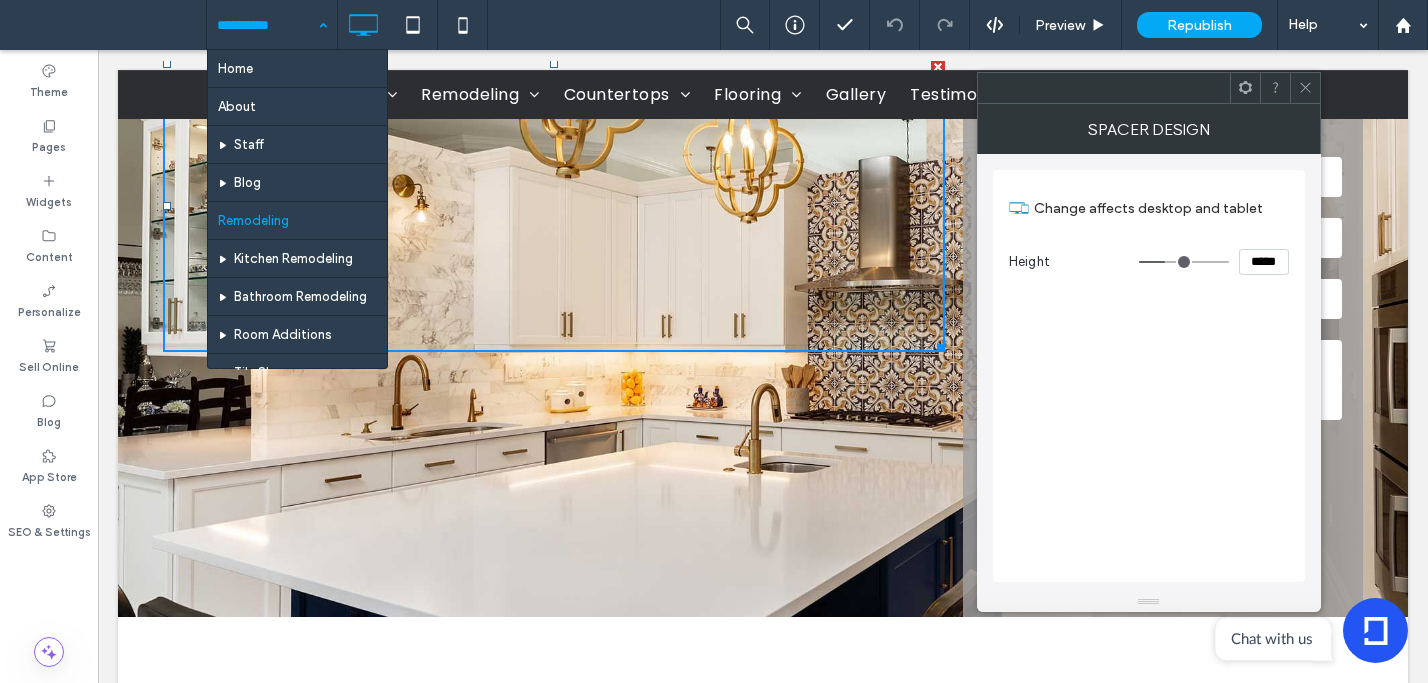 scroll, scrollTop: 324, scrollLeft: 0, axis: vertical 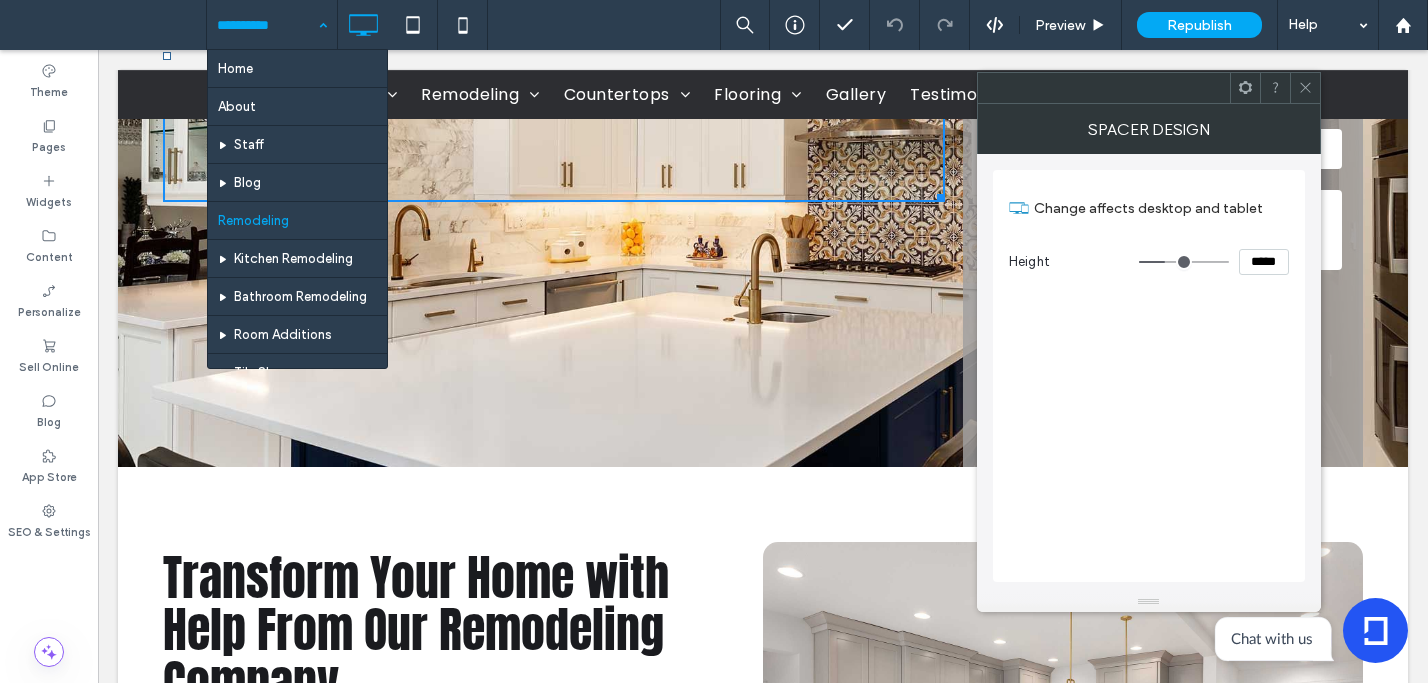 drag, startPoint x: 1307, startPoint y: 98, endPoint x: 1220, endPoint y: 127, distance: 91.706055 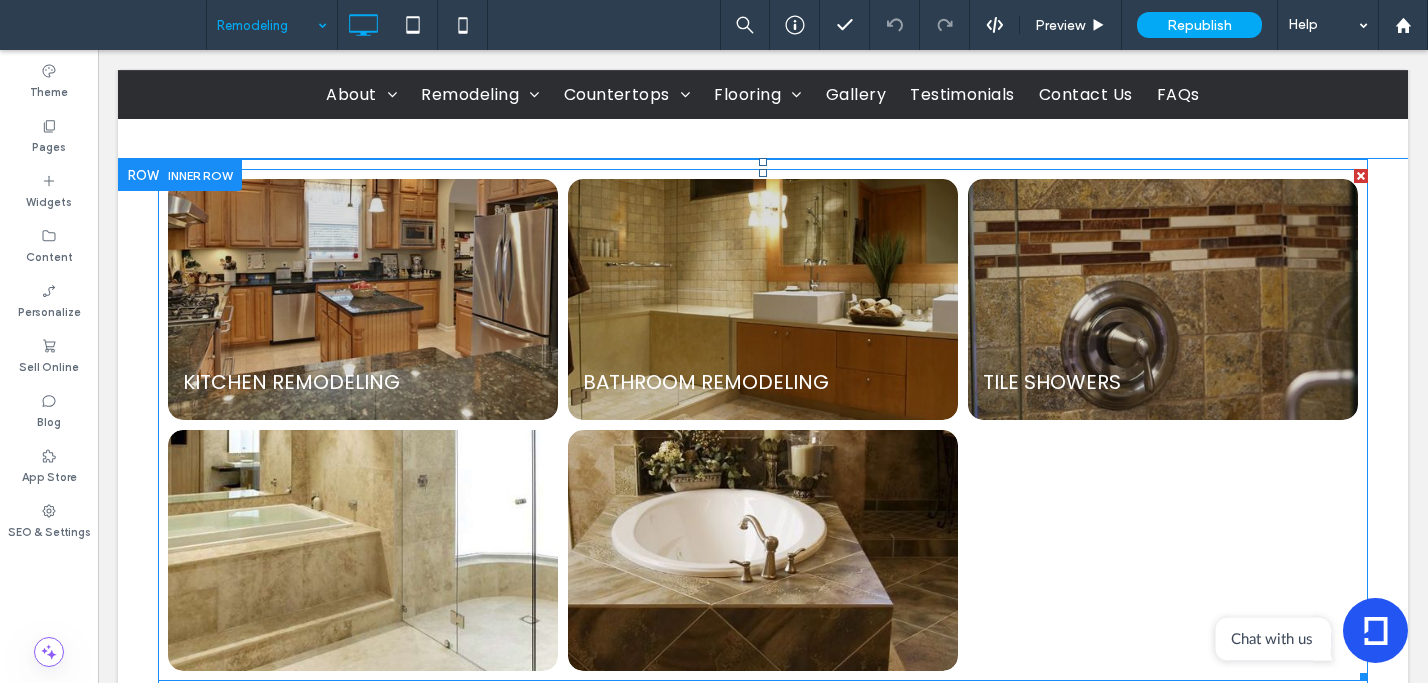 scroll, scrollTop: 1220, scrollLeft: 0, axis: vertical 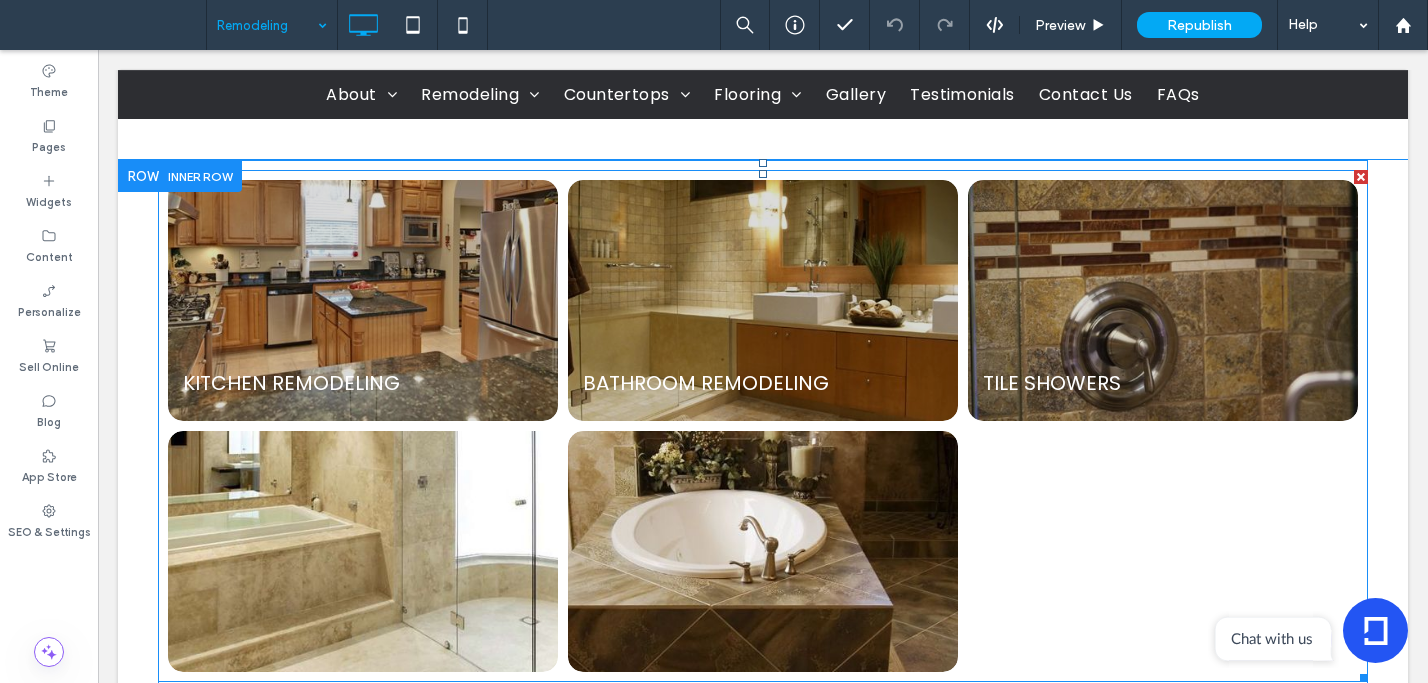 click at bounding box center (362, 300) 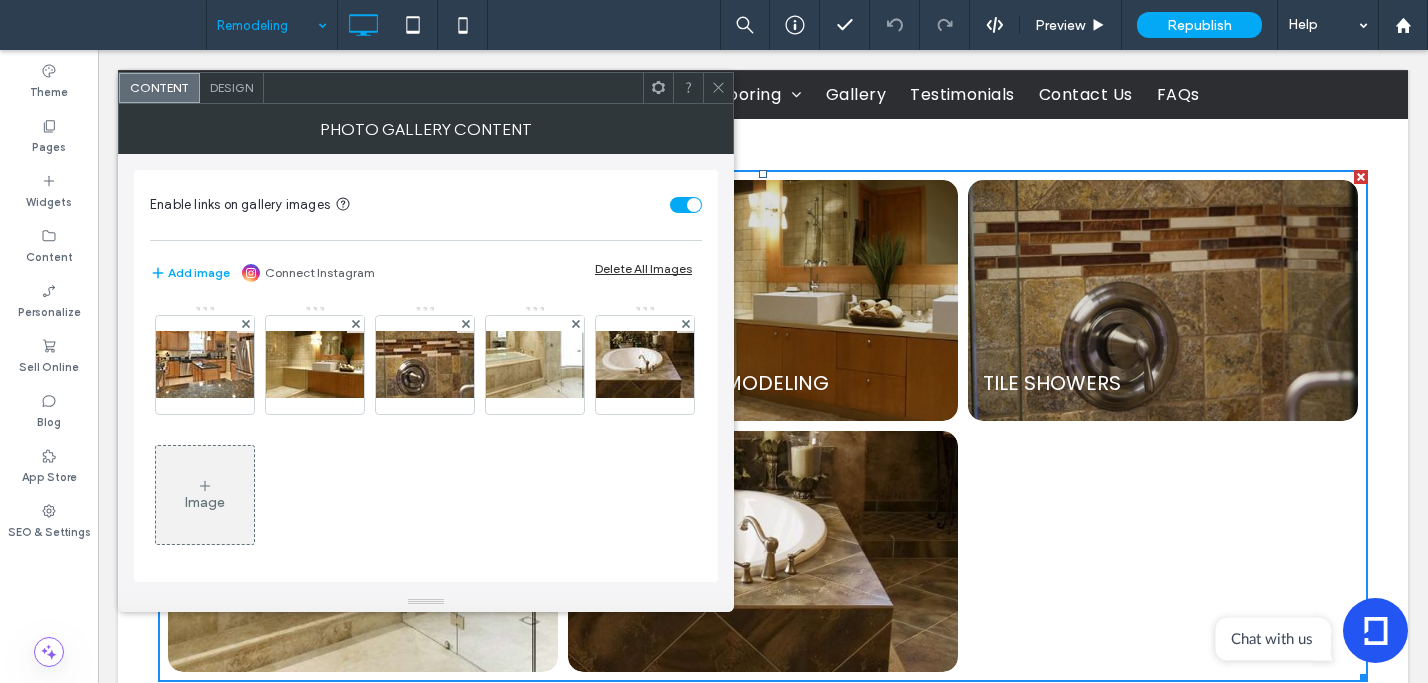 click at bounding box center [205, 364] 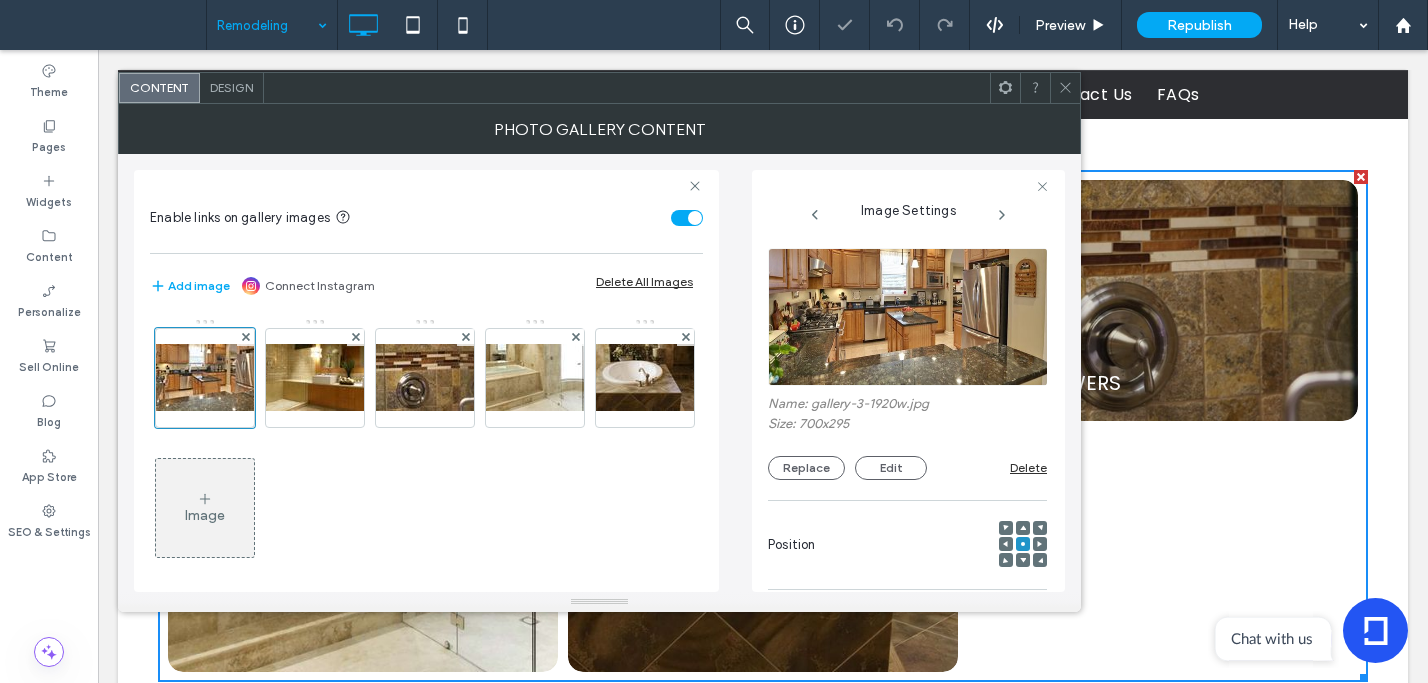 scroll, scrollTop: 0, scrollLeft: 227, axis: horizontal 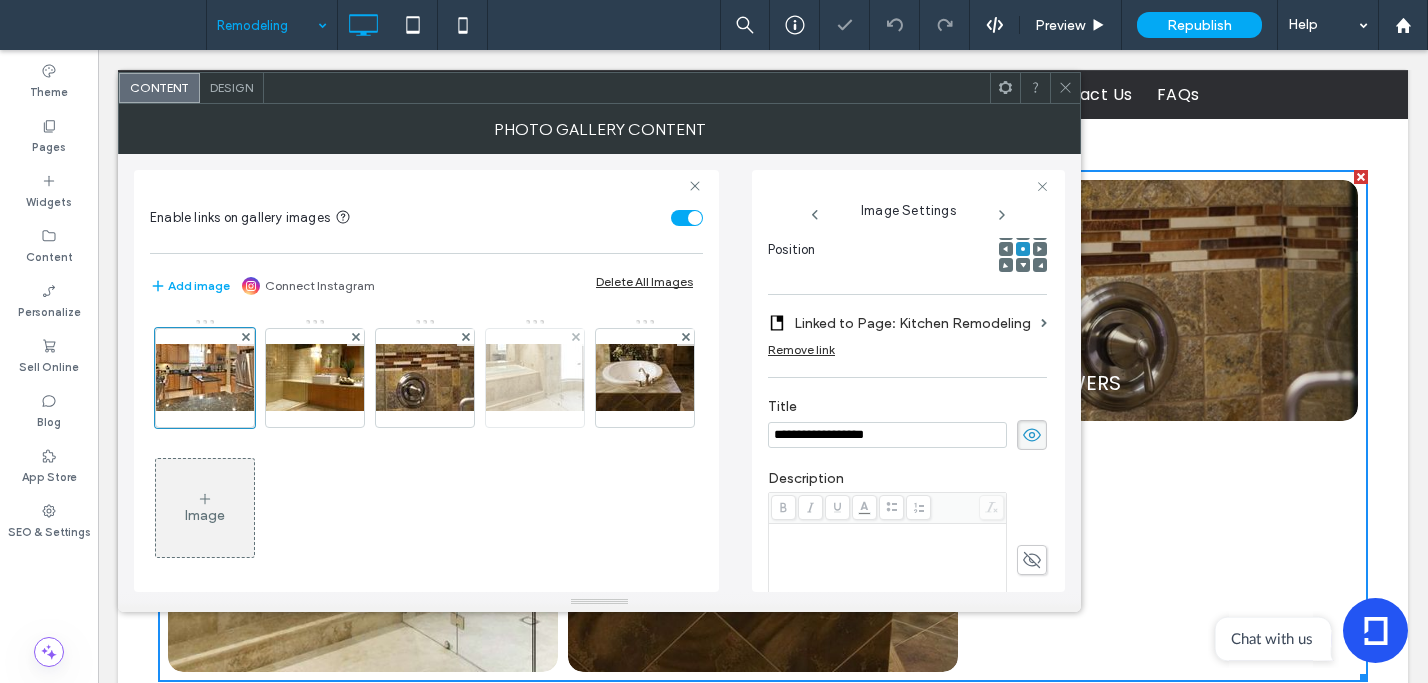 drag, startPoint x: 1028, startPoint y: 433, endPoint x: 583, endPoint y: 416, distance: 445.32462 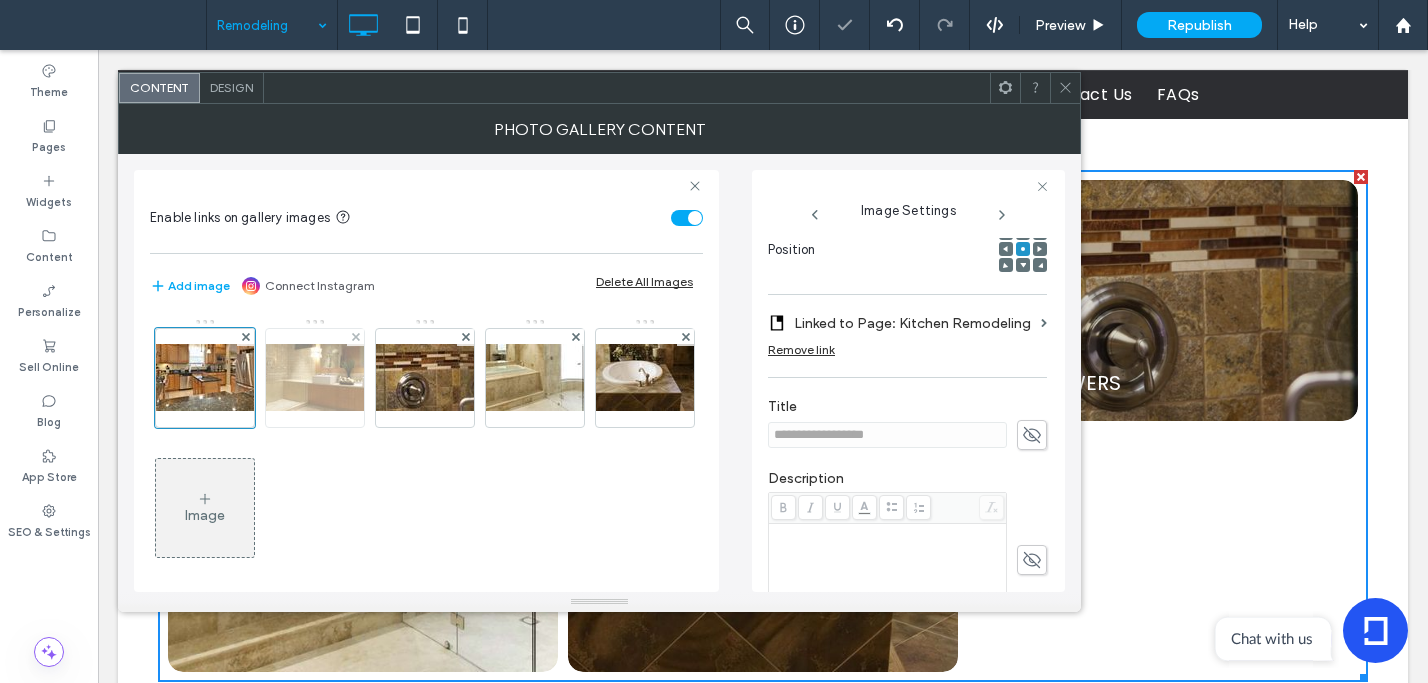 drag, startPoint x: 339, startPoint y: 390, endPoint x: 352, endPoint y: 387, distance: 13.341664 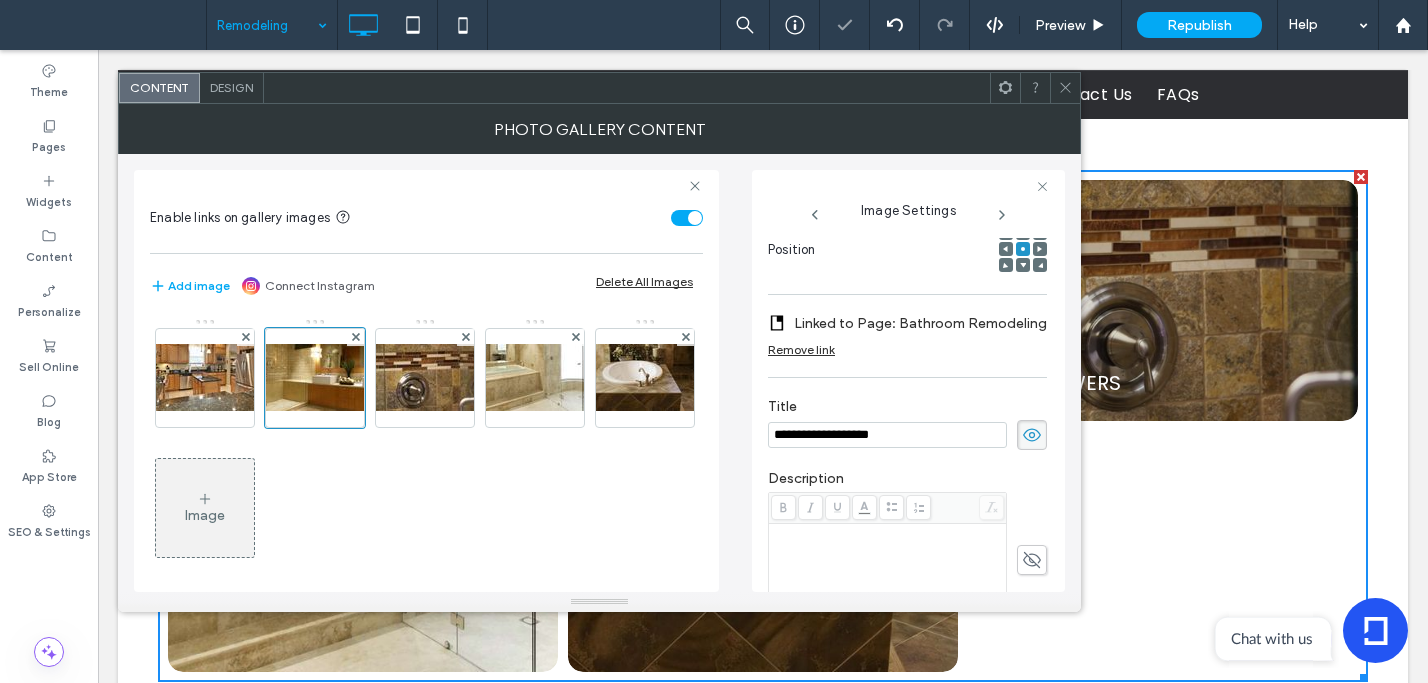 click at bounding box center (1032, 435) 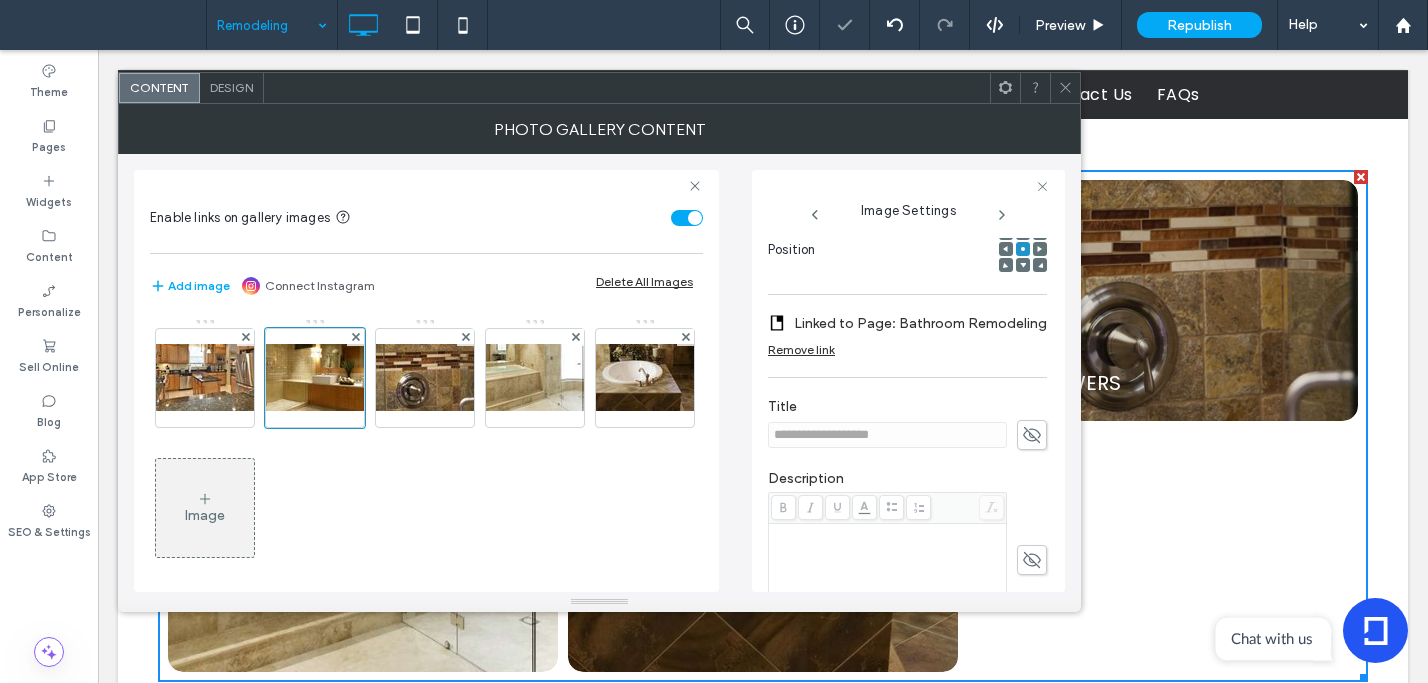 drag, startPoint x: 418, startPoint y: 380, endPoint x: 707, endPoint y: 407, distance: 290.2585 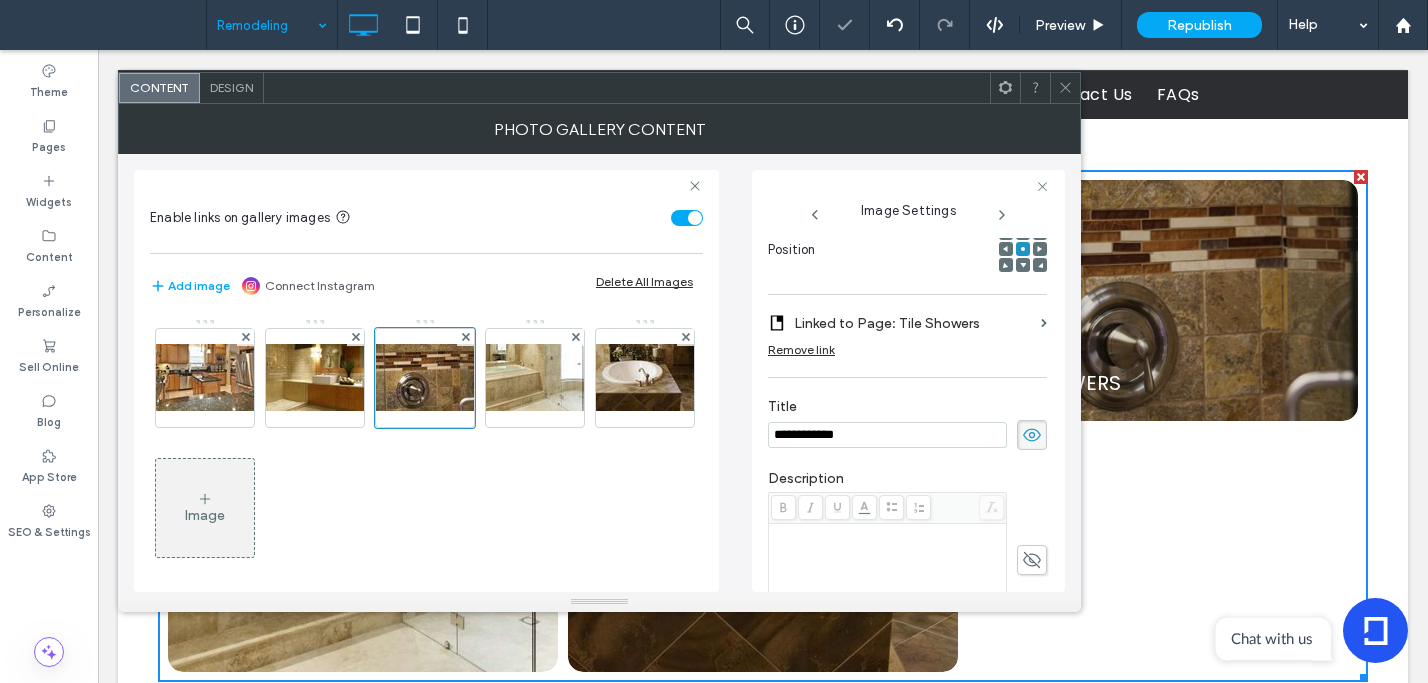 drag, startPoint x: 1030, startPoint y: 442, endPoint x: 991, endPoint y: 436, distance: 39.45884 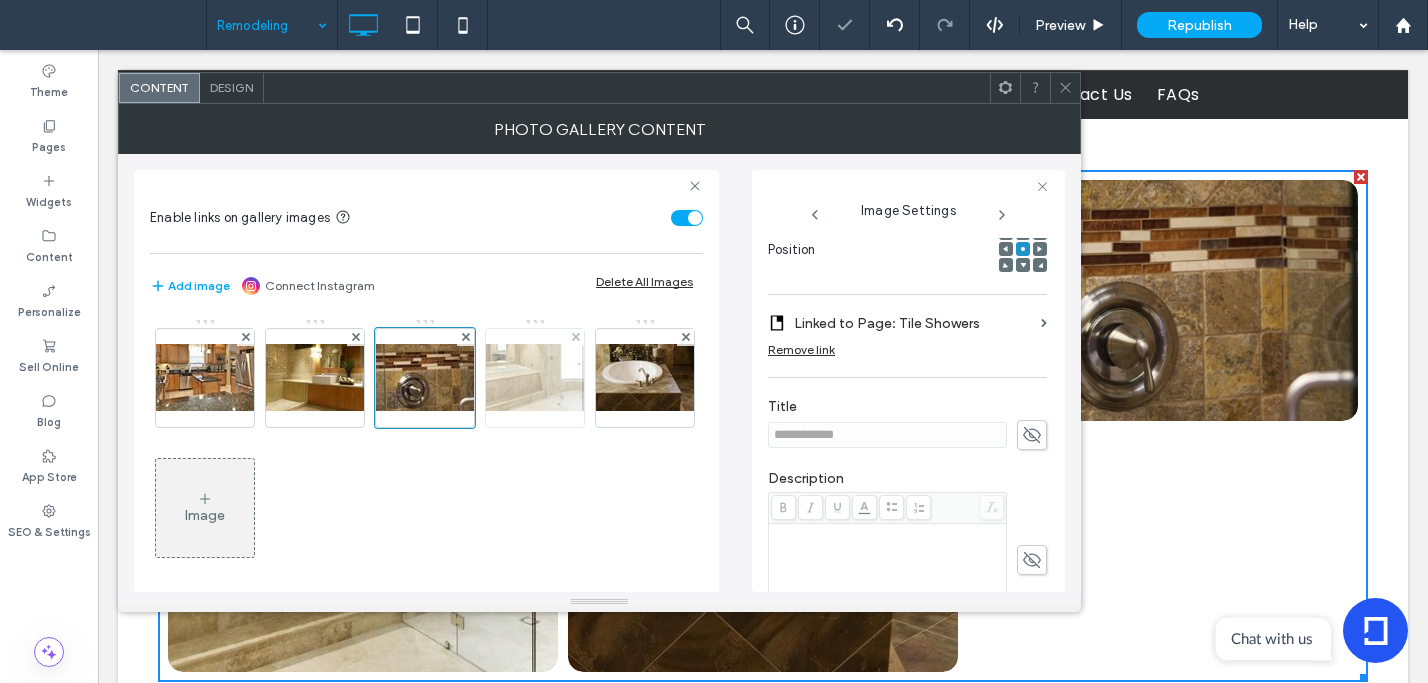 click at bounding box center [535, 377] 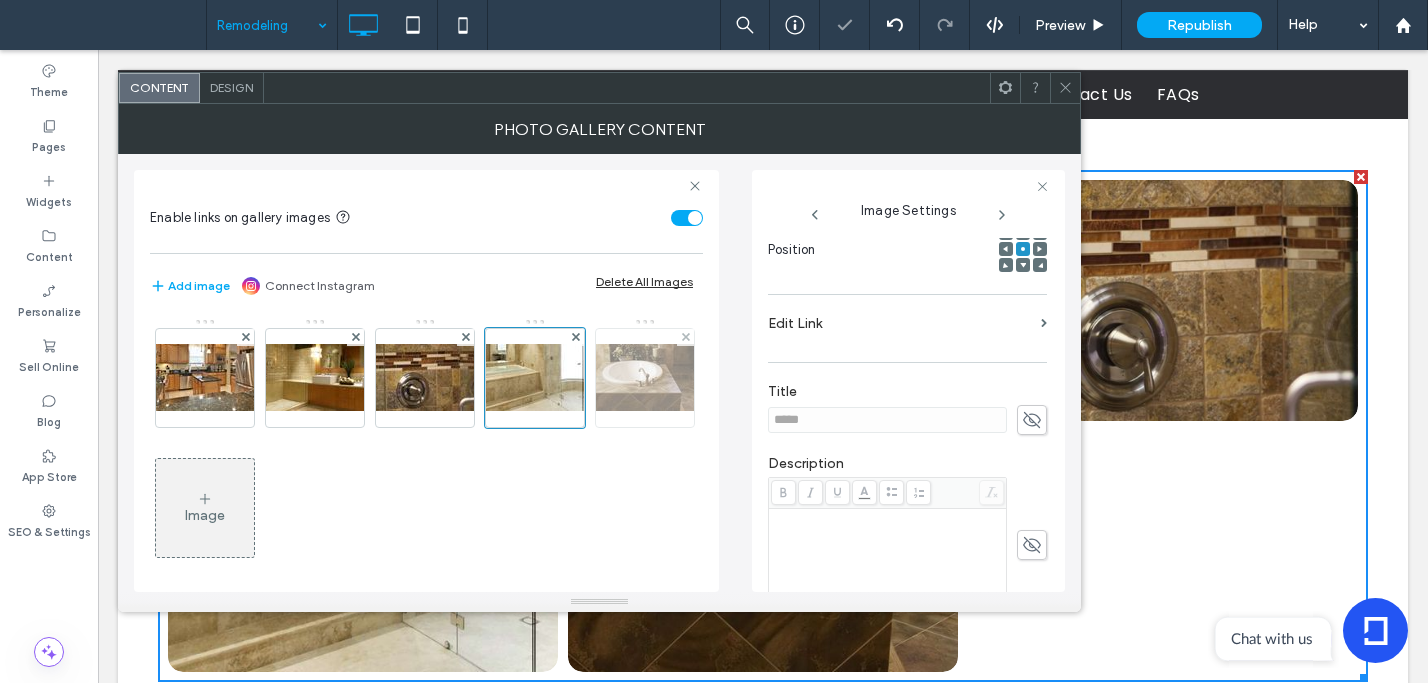 click at bounding box center [645, 377] 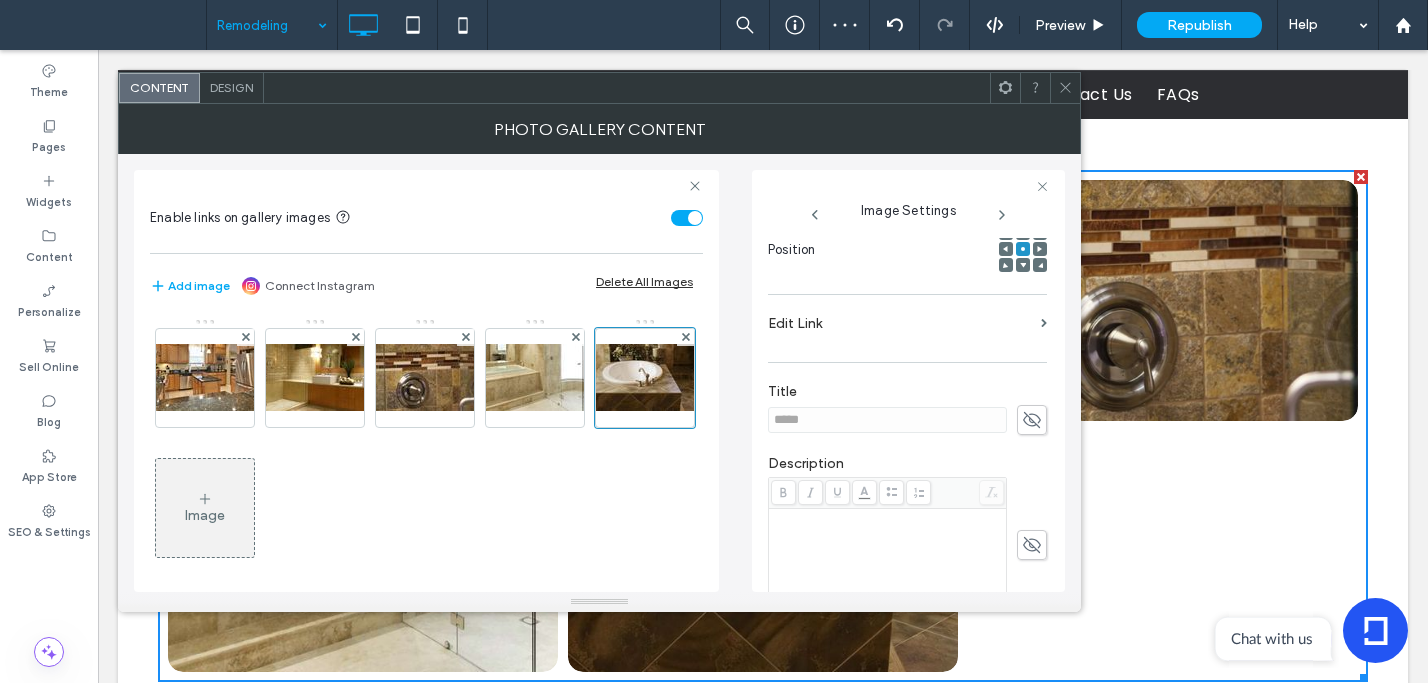 drag, startPoint x: 1072, startPoint y: 94, endPoint x: 1054, endPoint y: 141, distance: 50.32892 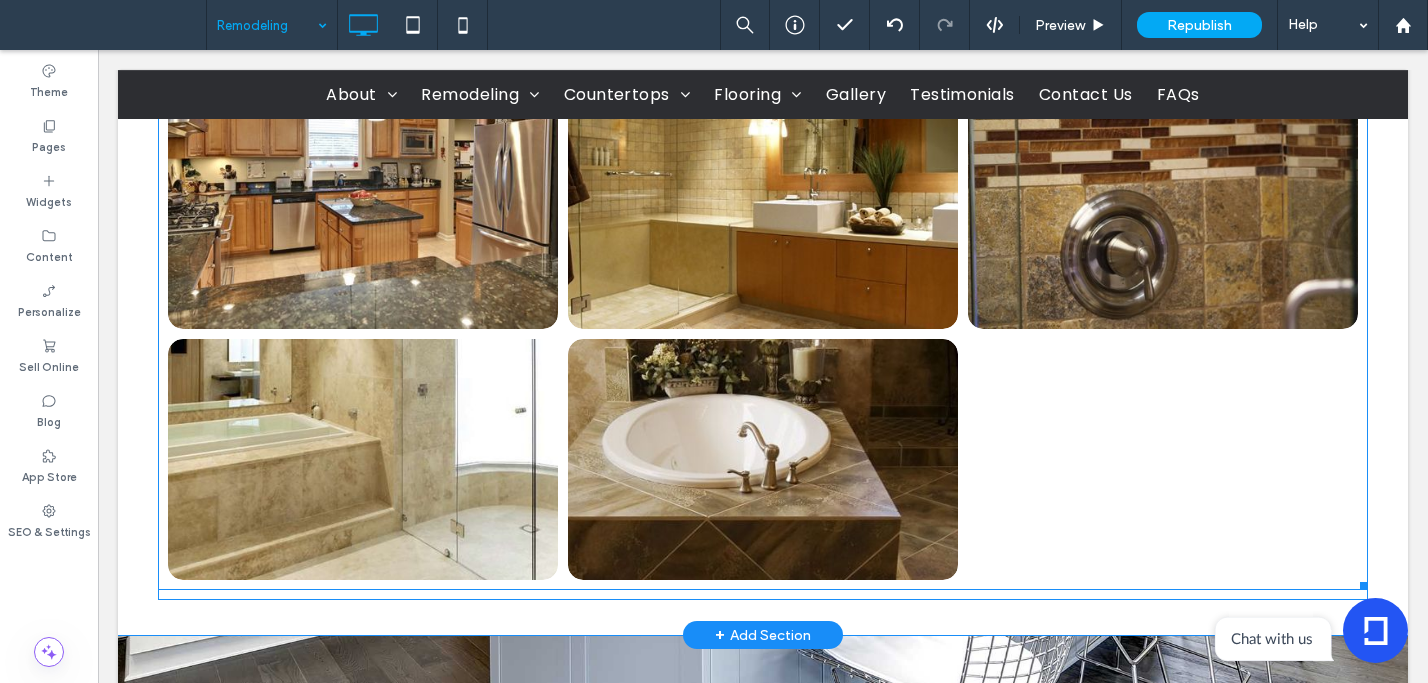 scroll, scrollTop: 1316, scrollLeft: 0, axis: vertical 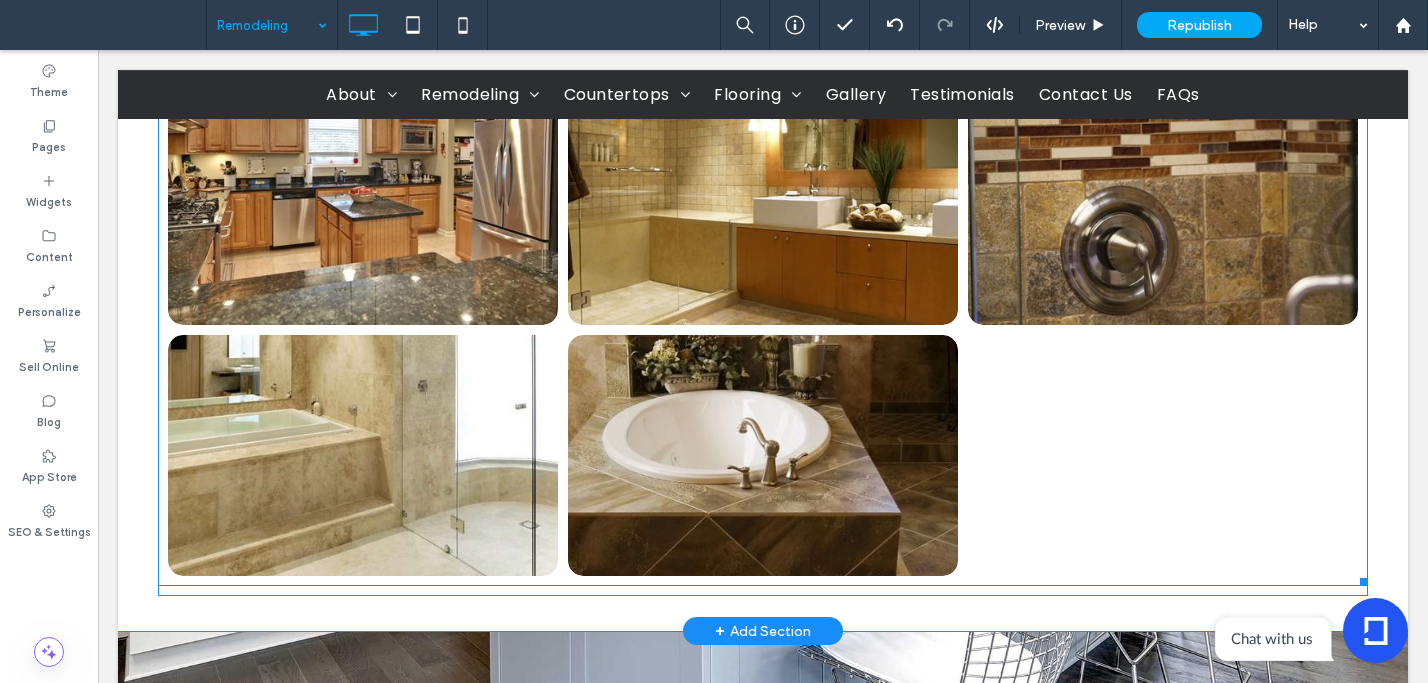 click at bounding box center (762, 455) 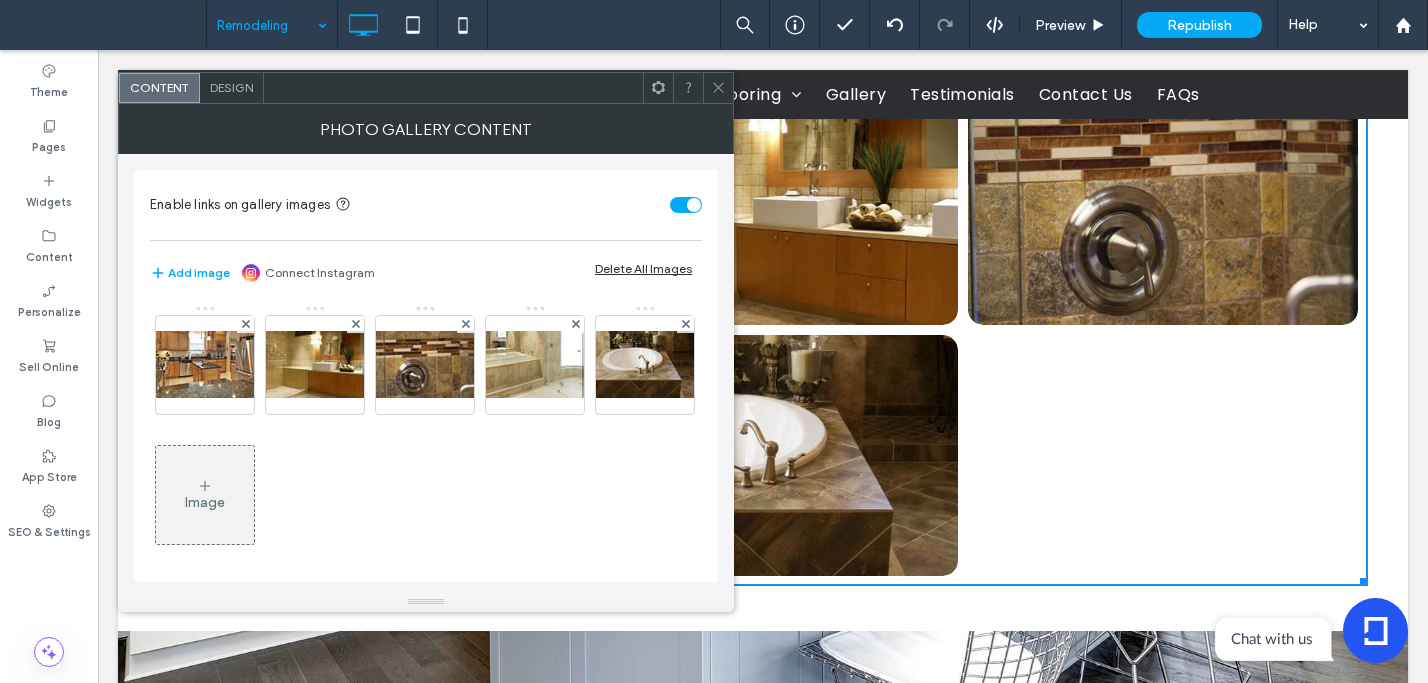 click on "Image" at bounding box center [205, 502] 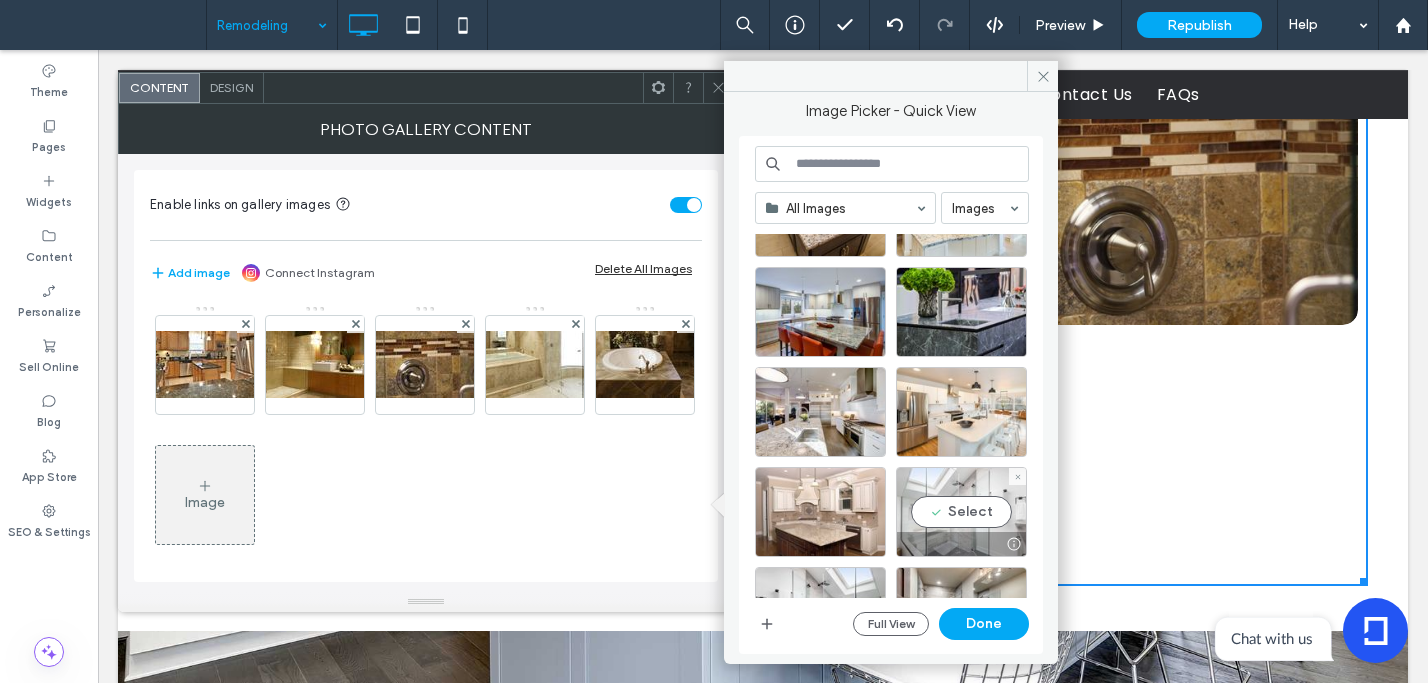 scroll, scrollTop: 2915, scrollLeft: 0, axis: vertical 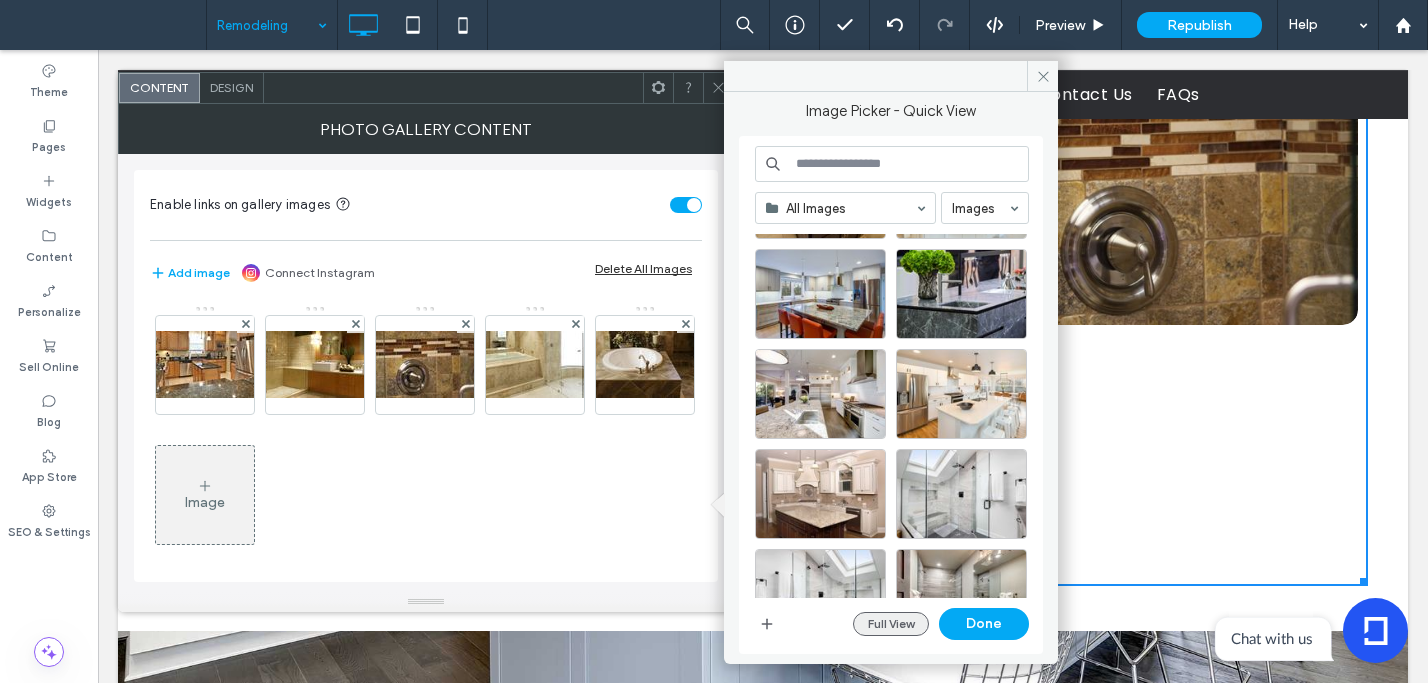 click on "Full View" at bounding box center [891, 624] 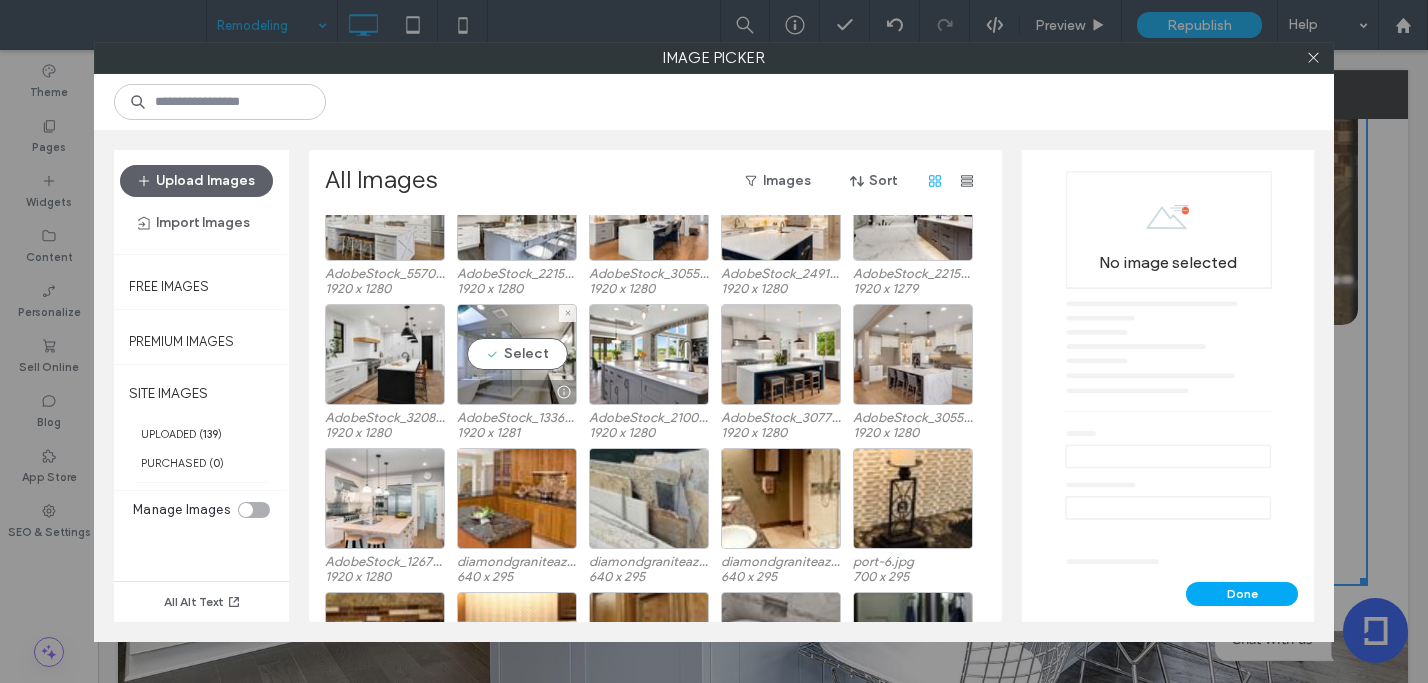 scroll, scrollTop: 2400, scrollLeft: 0, axis: vertical 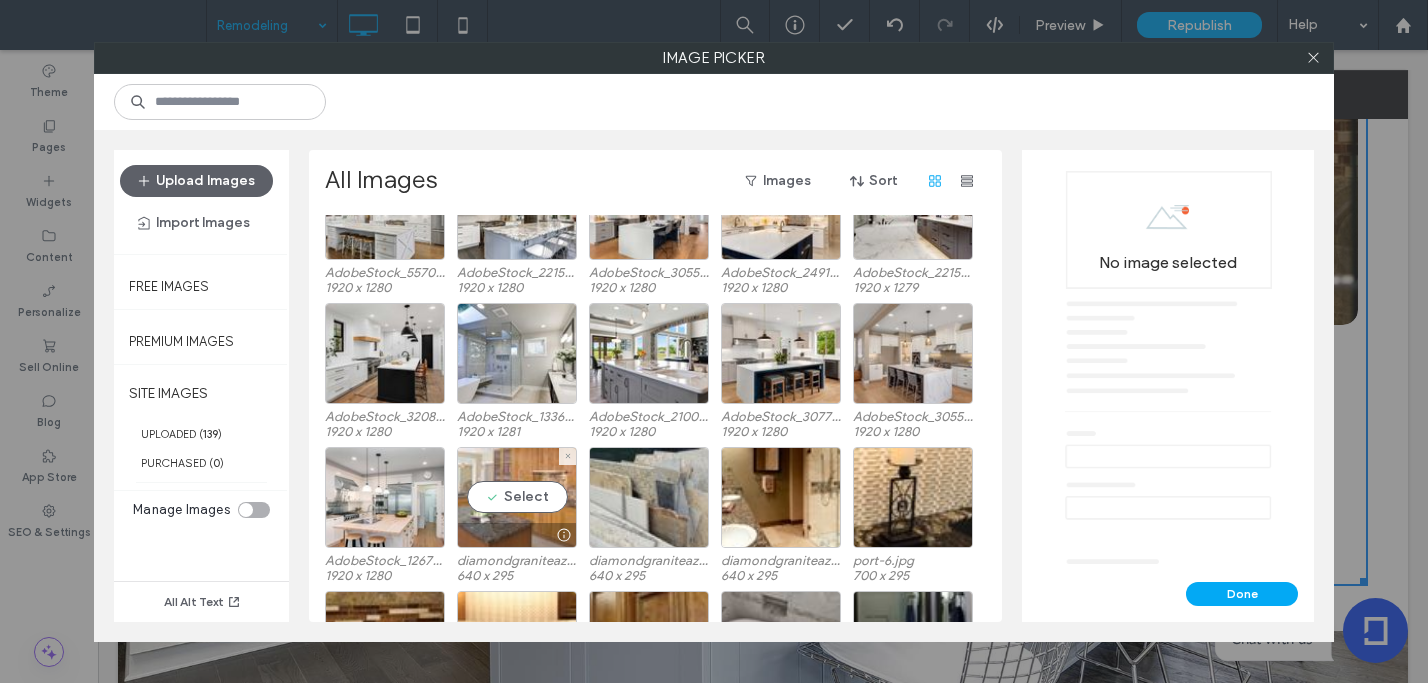 click on "Select" at bounding box center [517, 497] 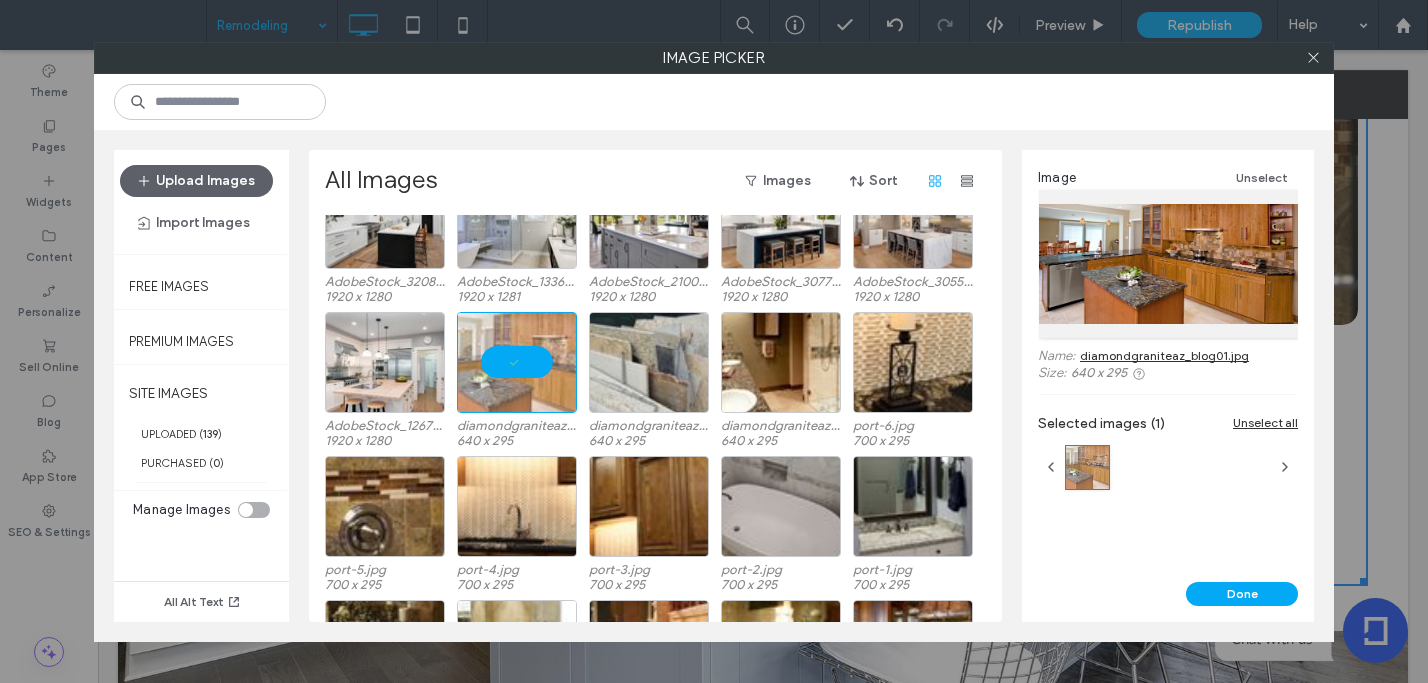 scroll, scrollTop: 2538, scrollLeft: 0, axis: vertical 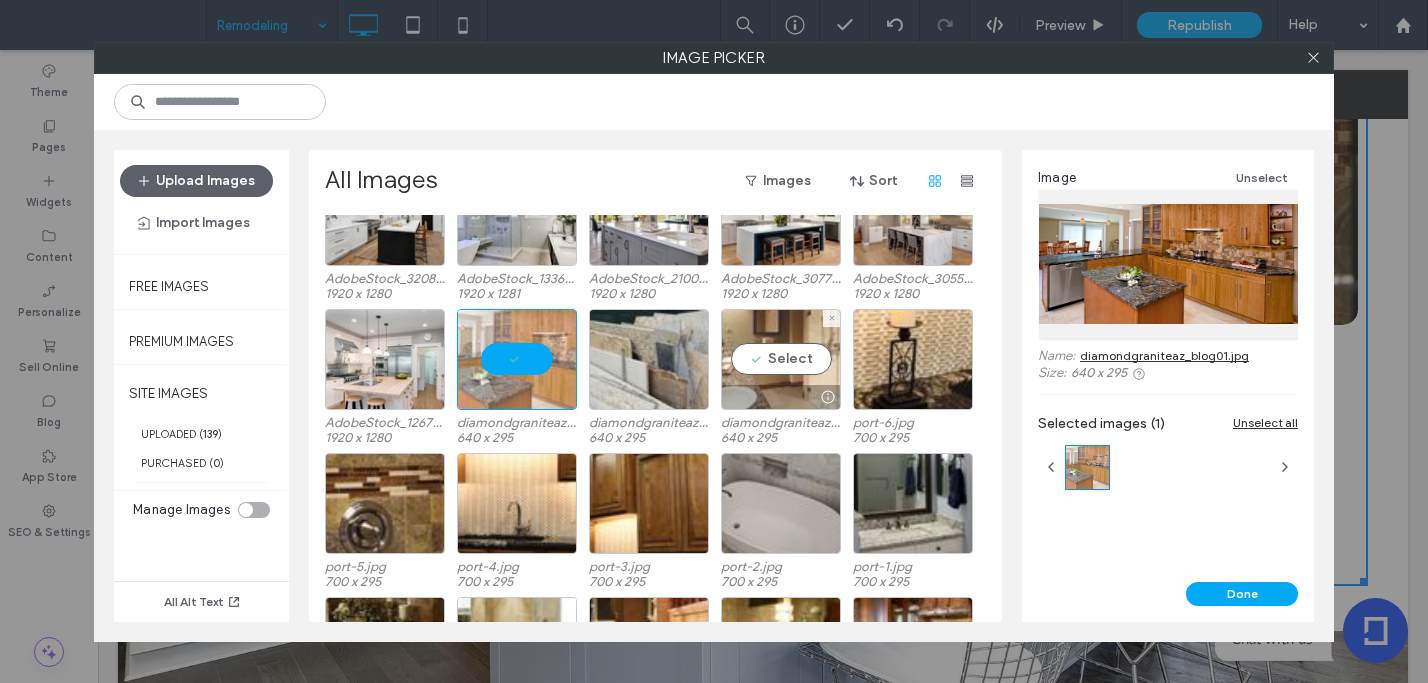 click on "Select" at bounding box center [781, 359] 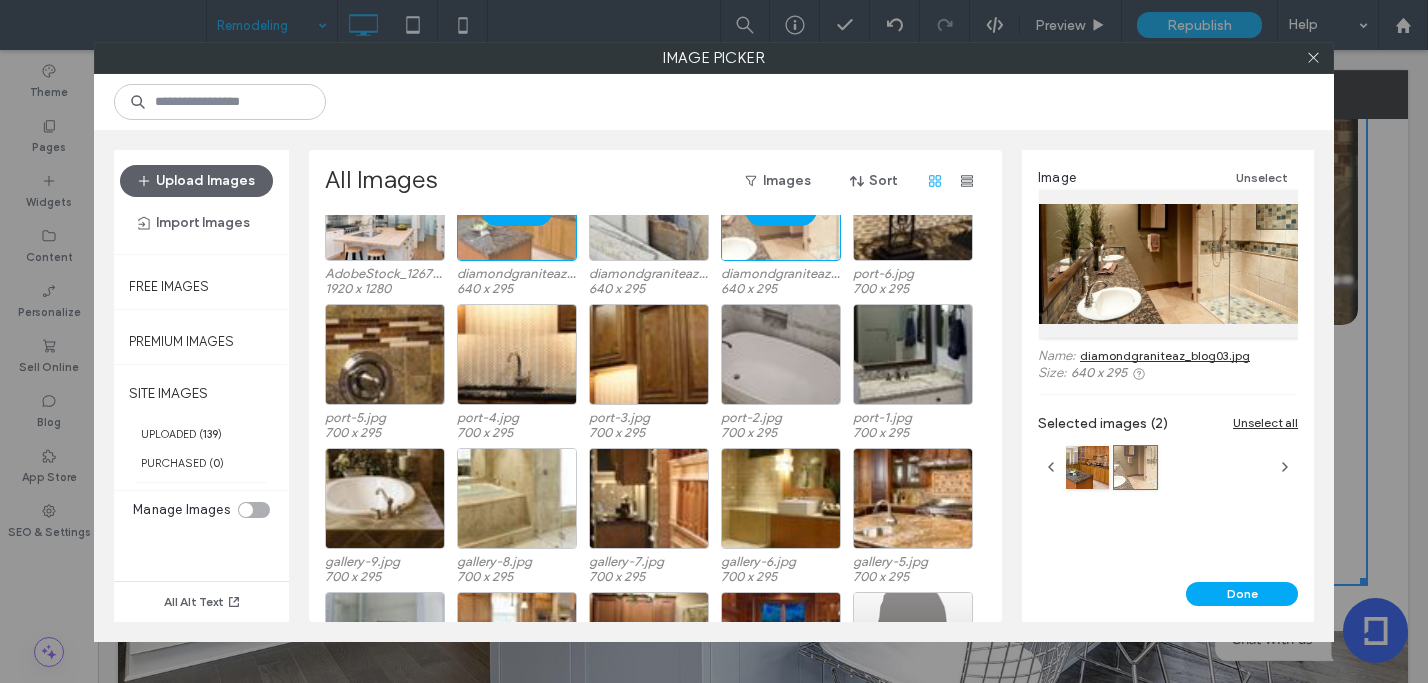 scroll, scrollTop: 2690, scrollLeft: 0, axis: vertical 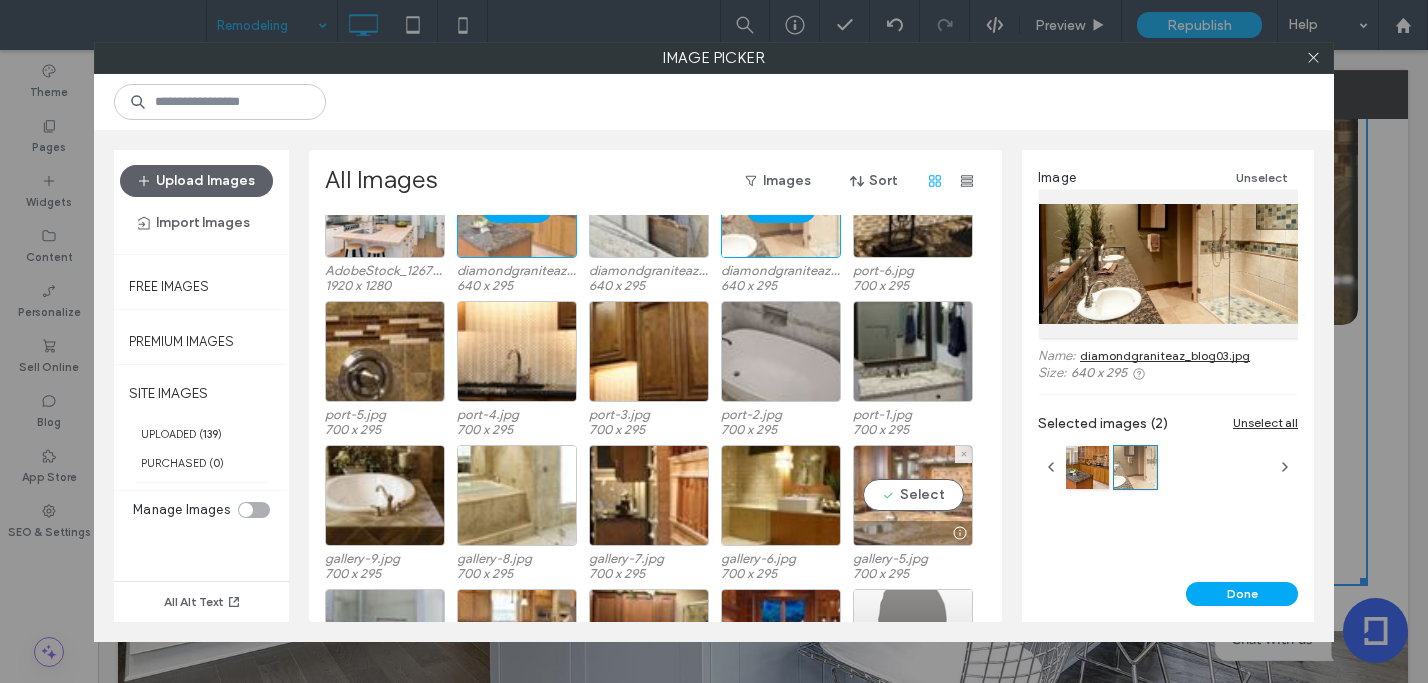 click on "Select" at bounding box center (913, 495) 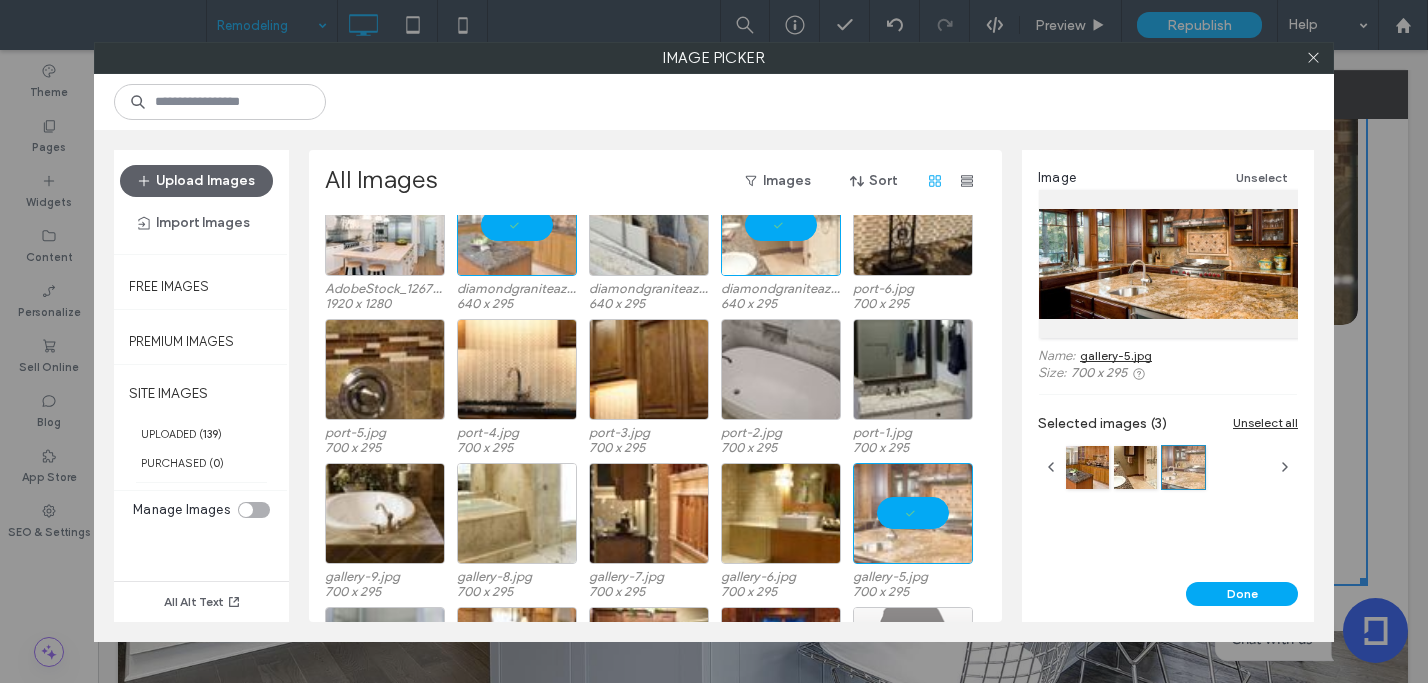 scroll, scrollTop: 2671, scrollLeft: 0, axis: vertical 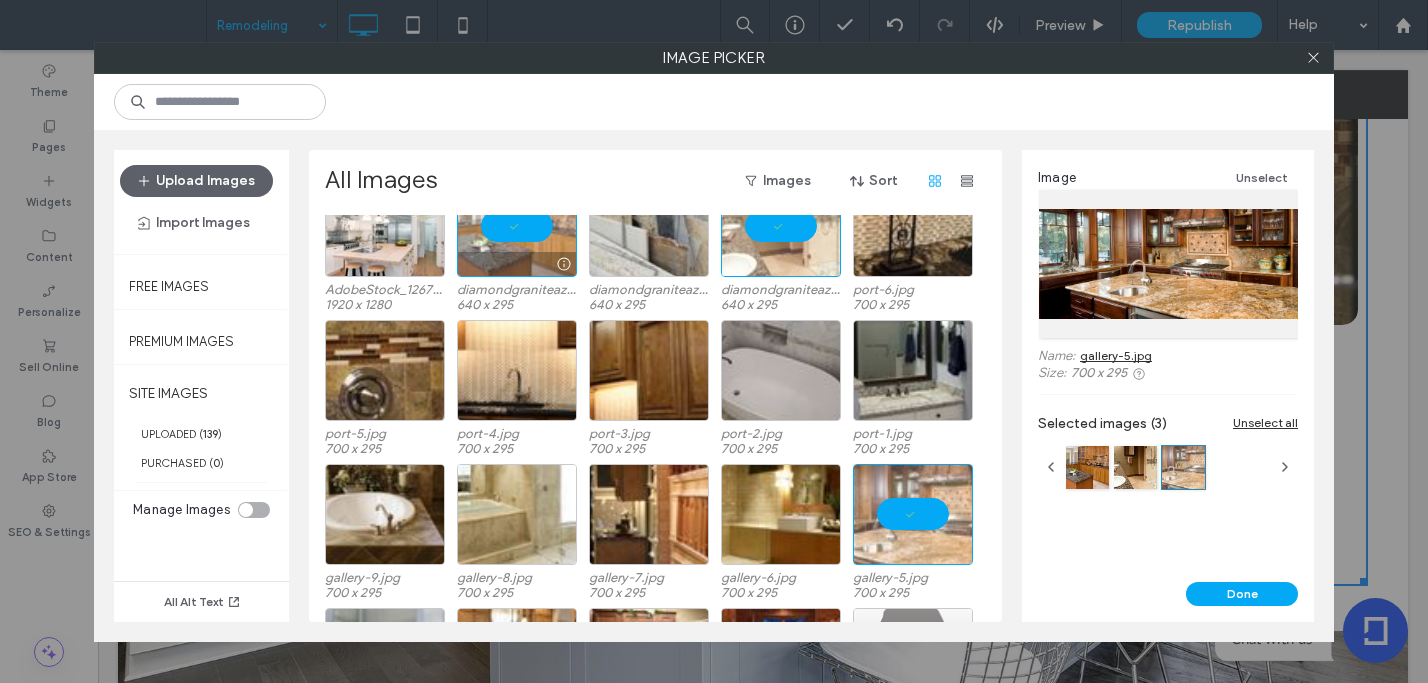 click at bounding box center (517, 226) 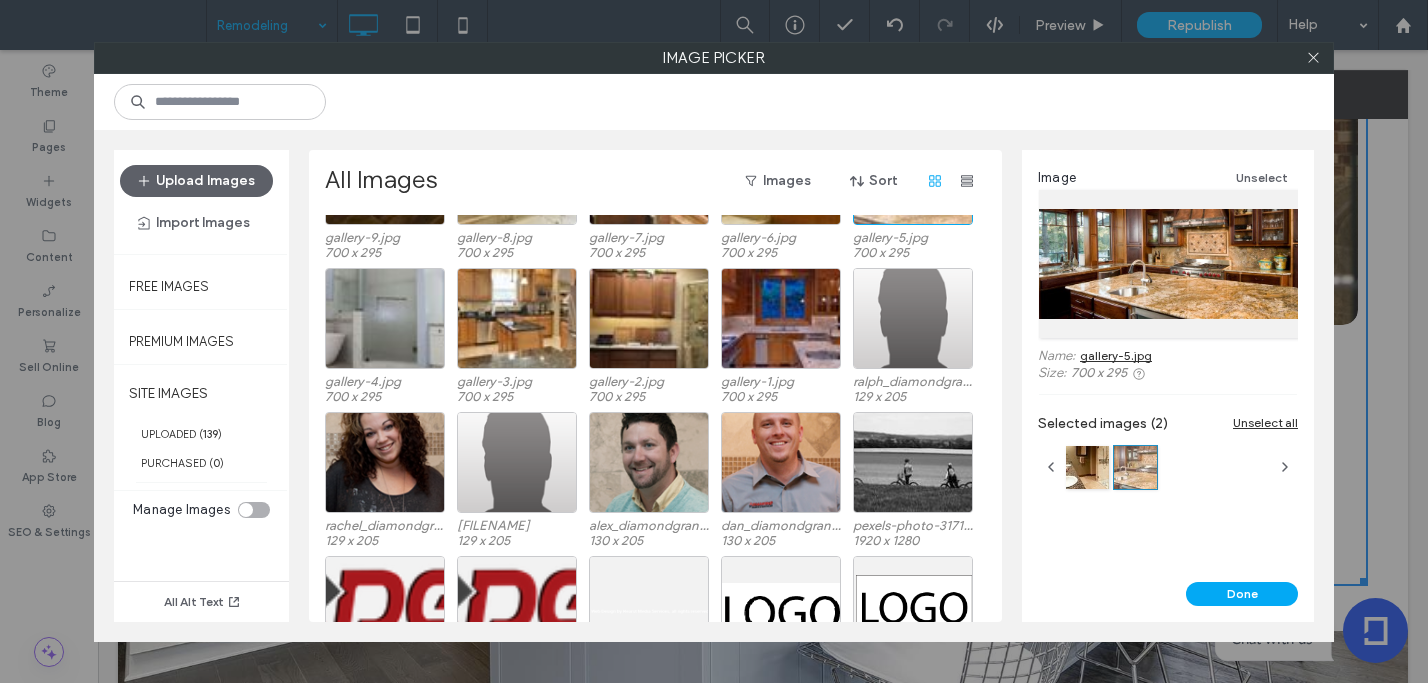 scroll, scrollTop: 3012, scrollLeft: 0, axis: vertical 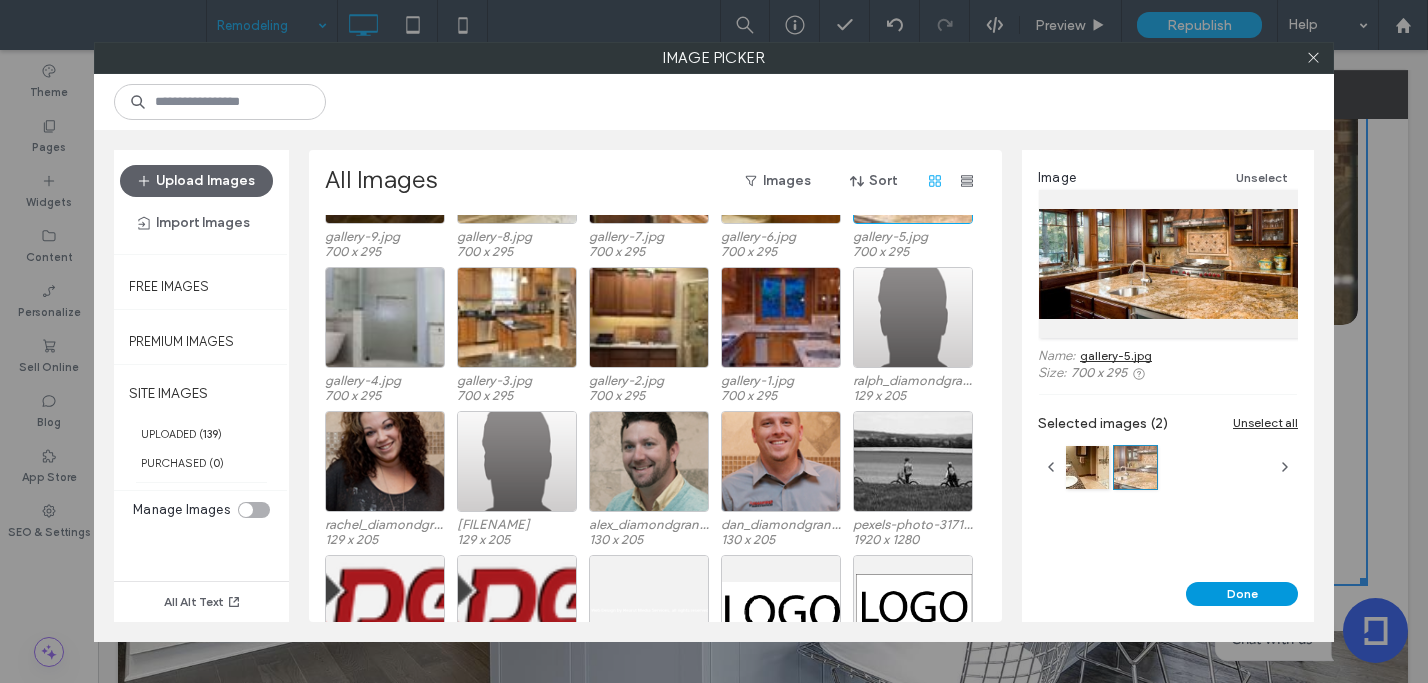 click on "Done" at bounding box center [1242, 594] 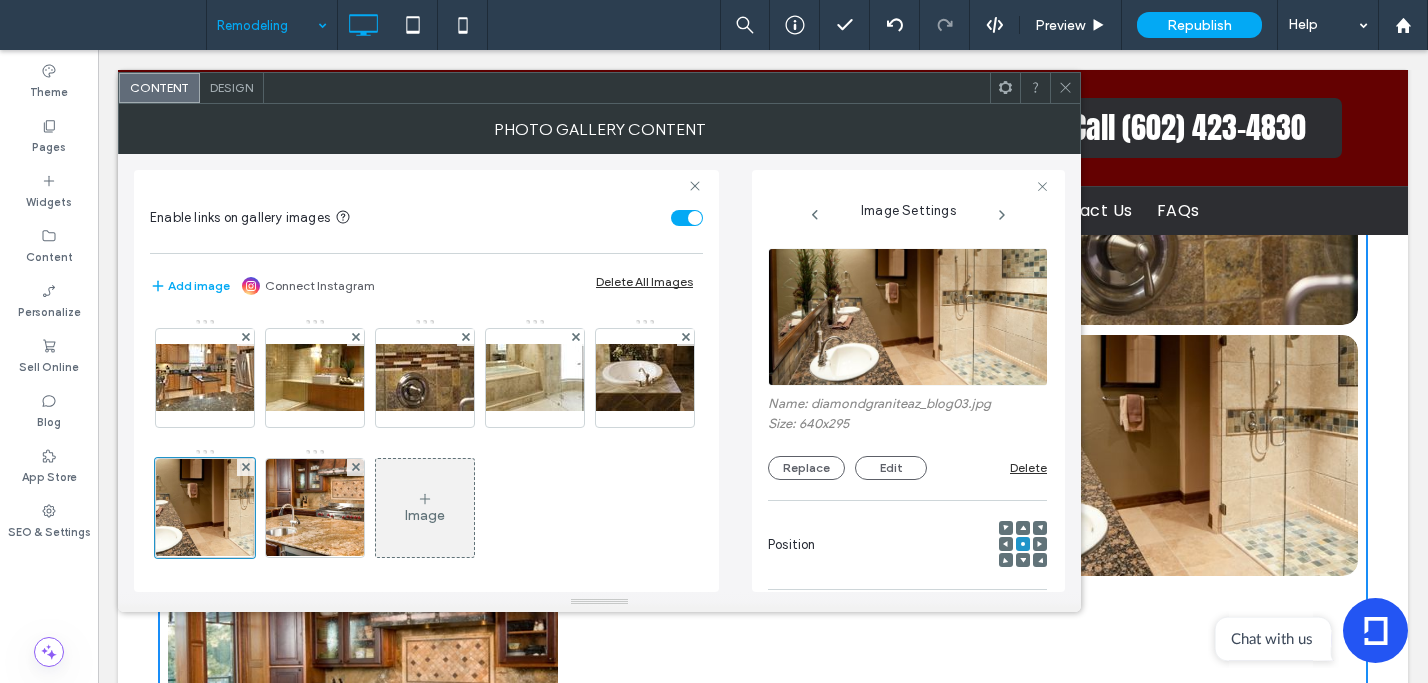 click 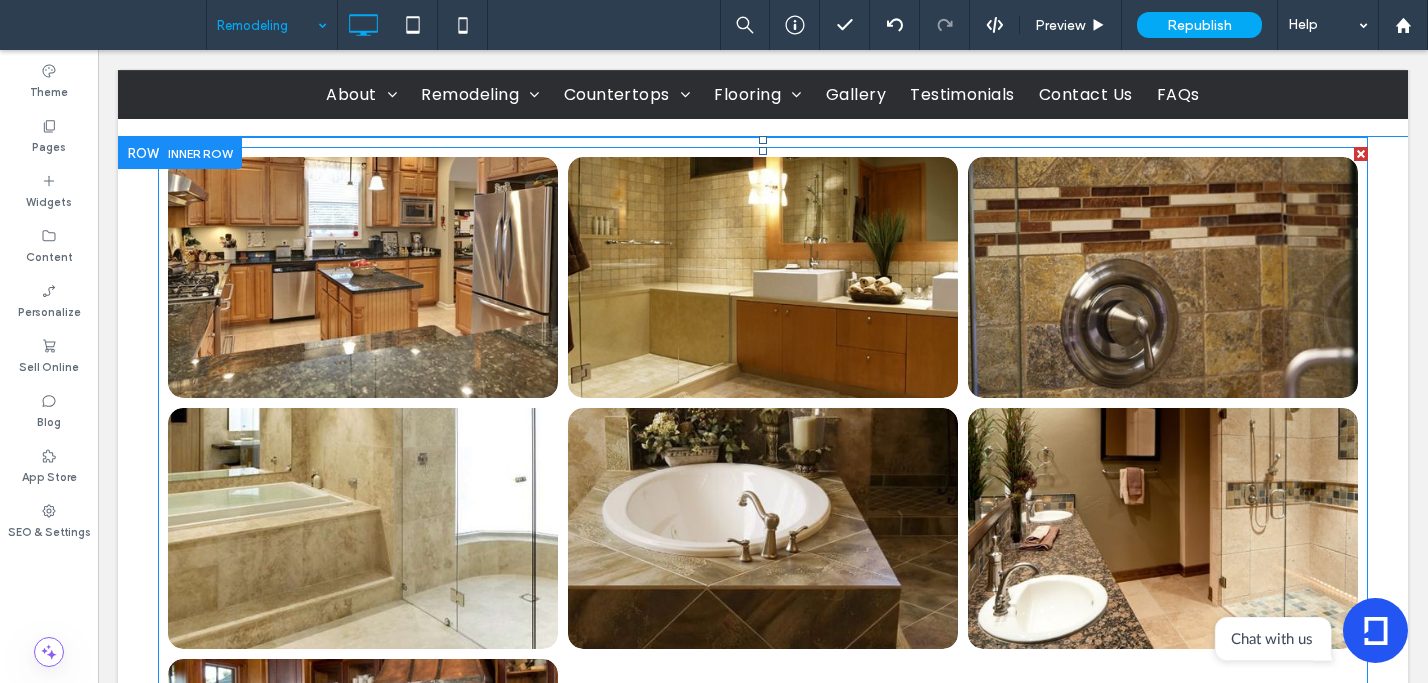 scroll, scrollTop: 1244, scrollLeft: 0, axis: vertical 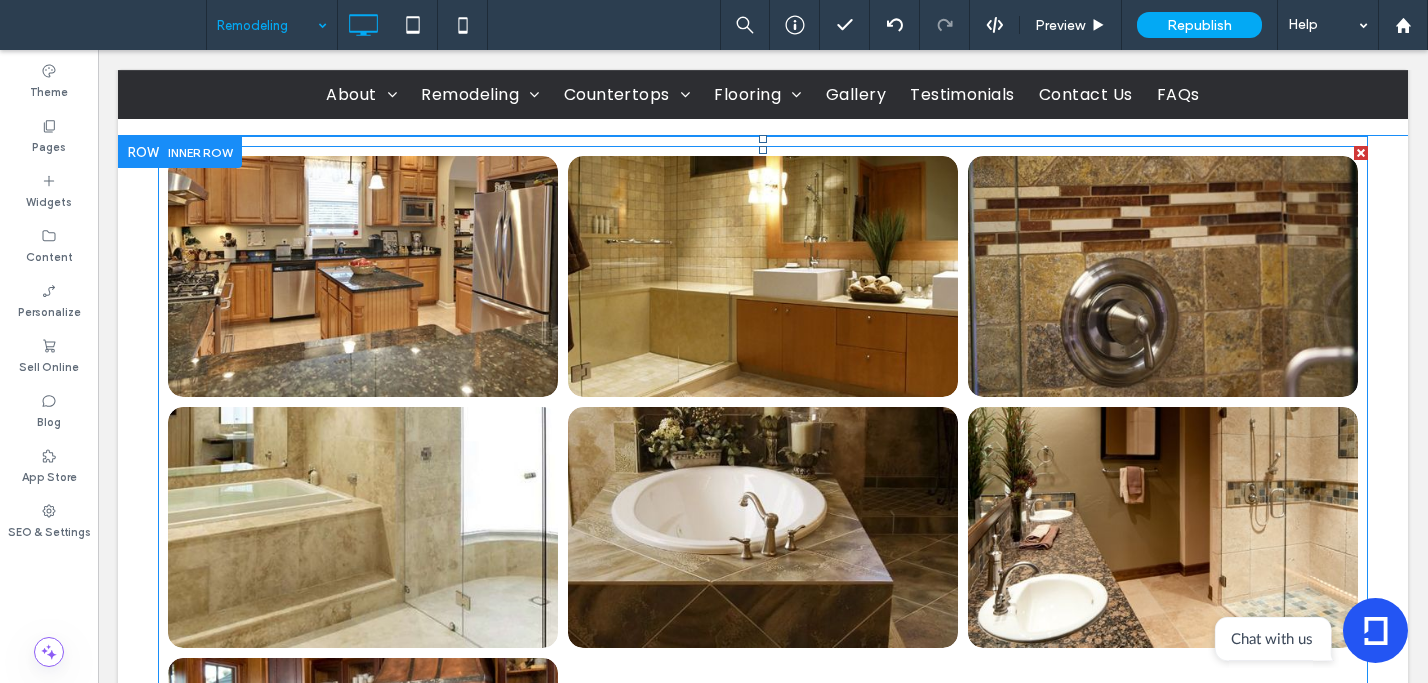 click at bounding box center (362, 527) 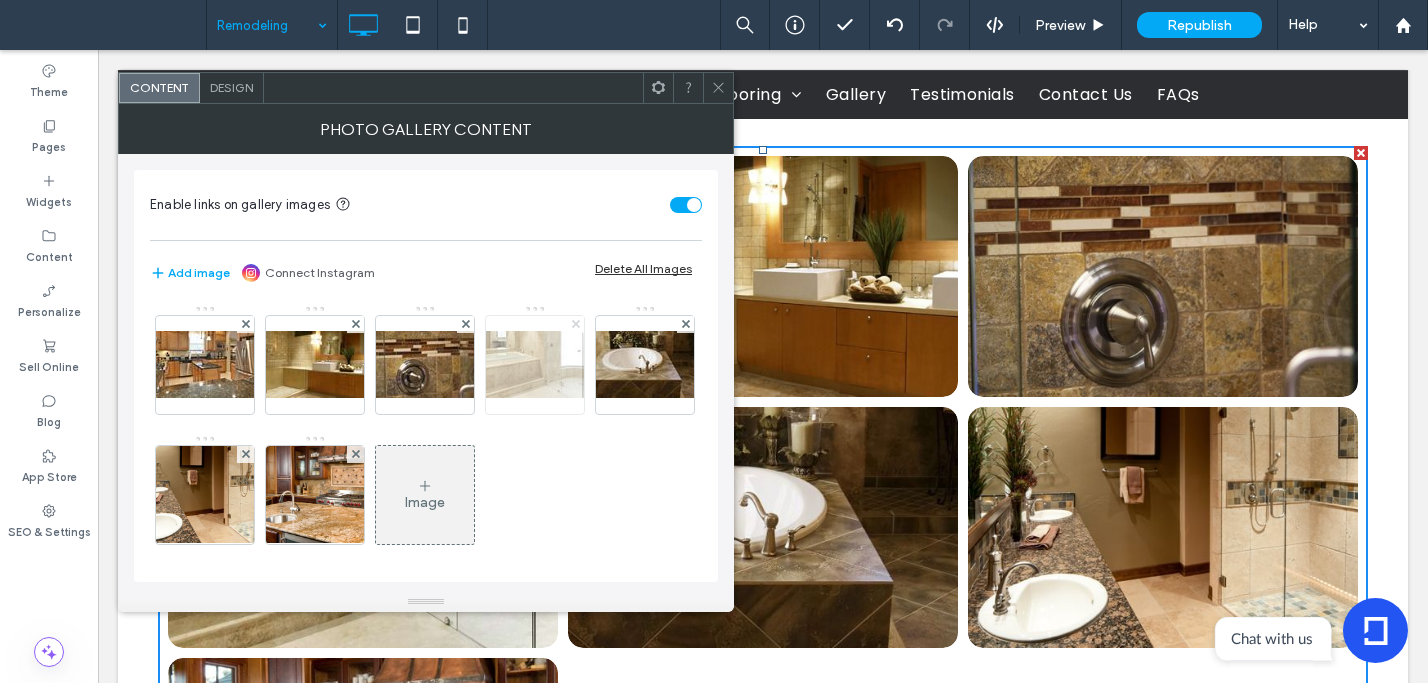 click at bounding box center [576, 324] 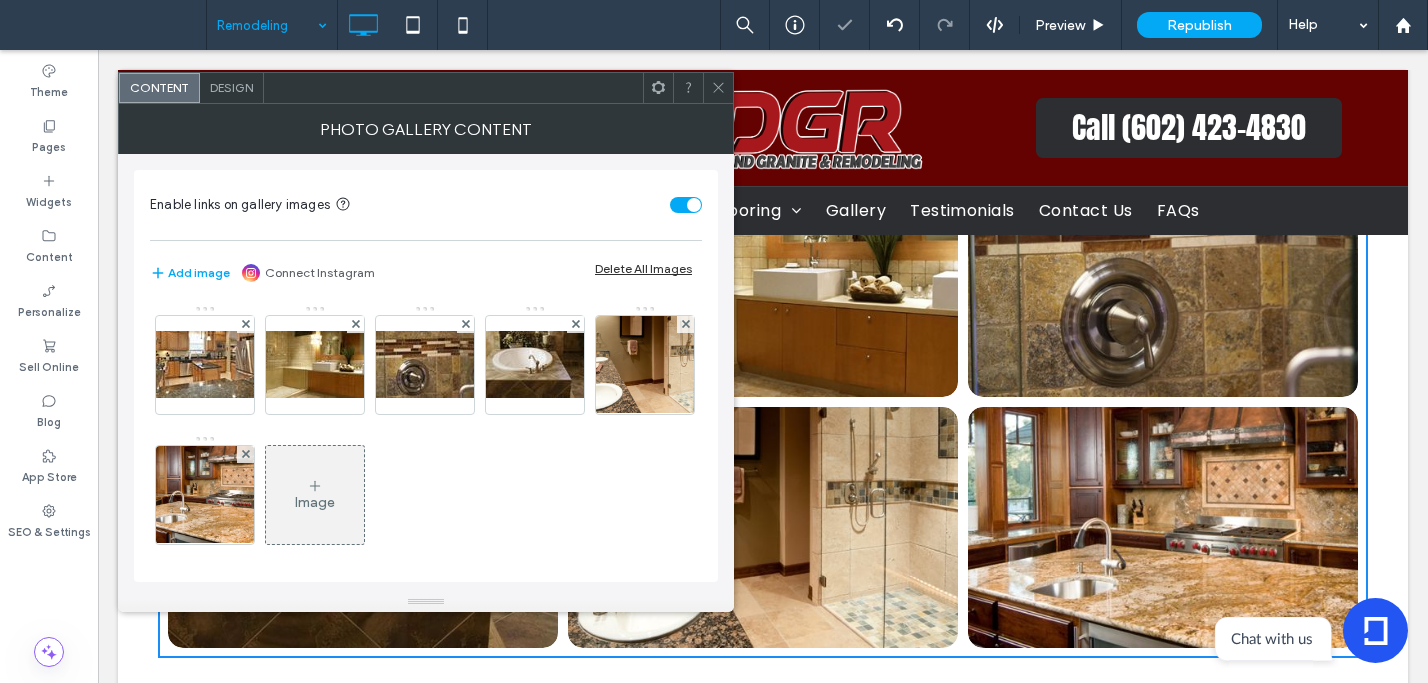 click 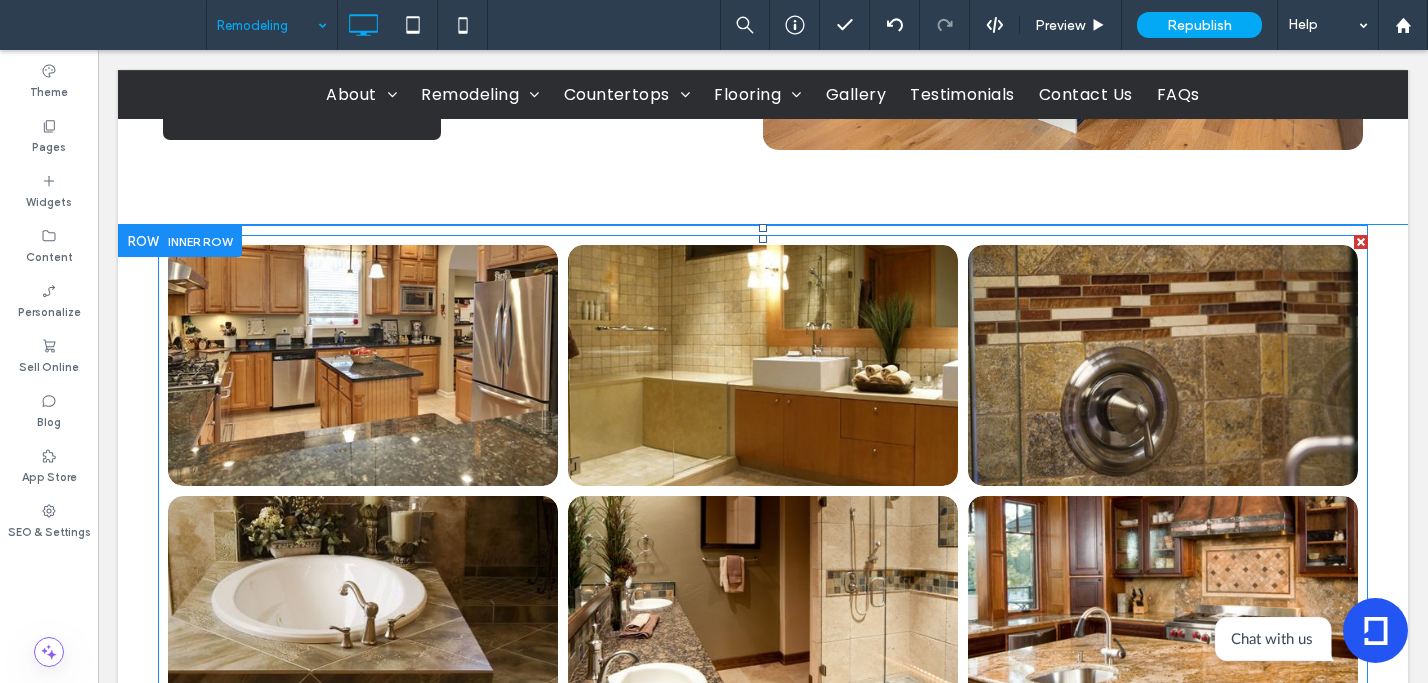 scroll, scrollTop: 1146, scrollLeft: 0, axis: vertical 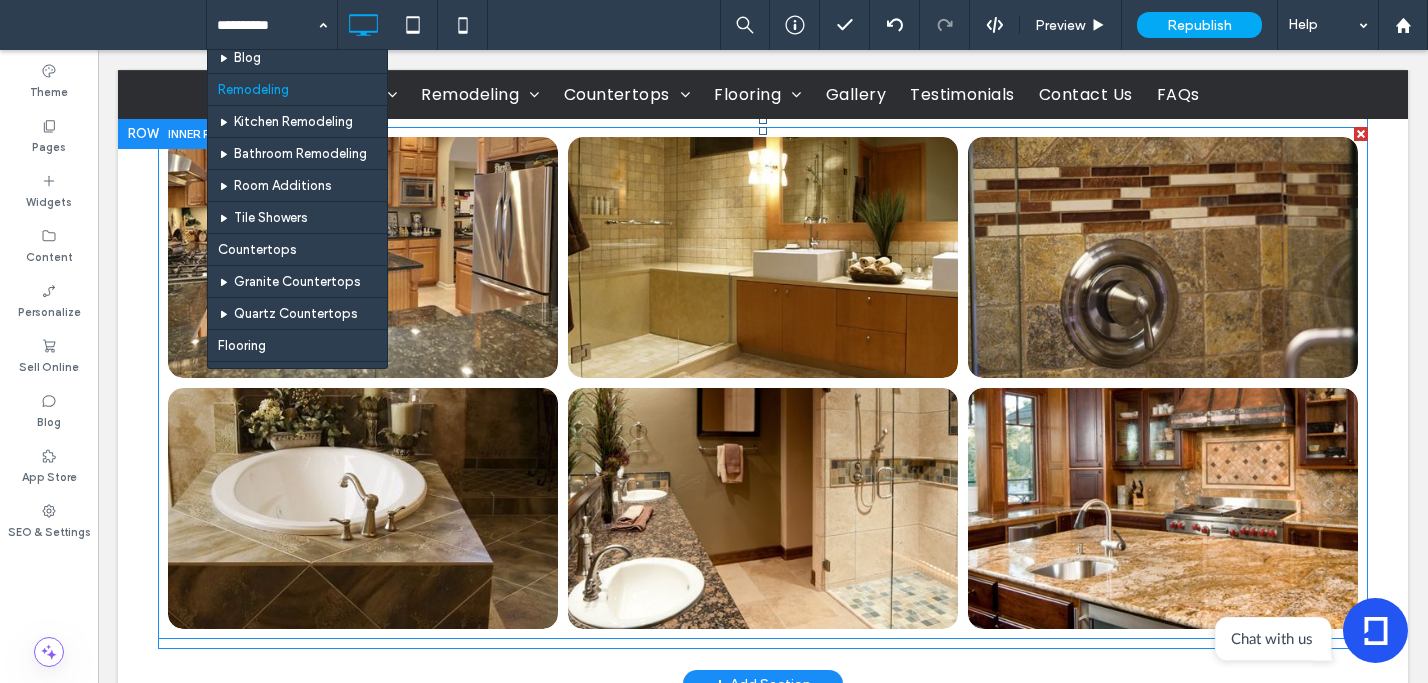 click at bounding box center [762, 508] 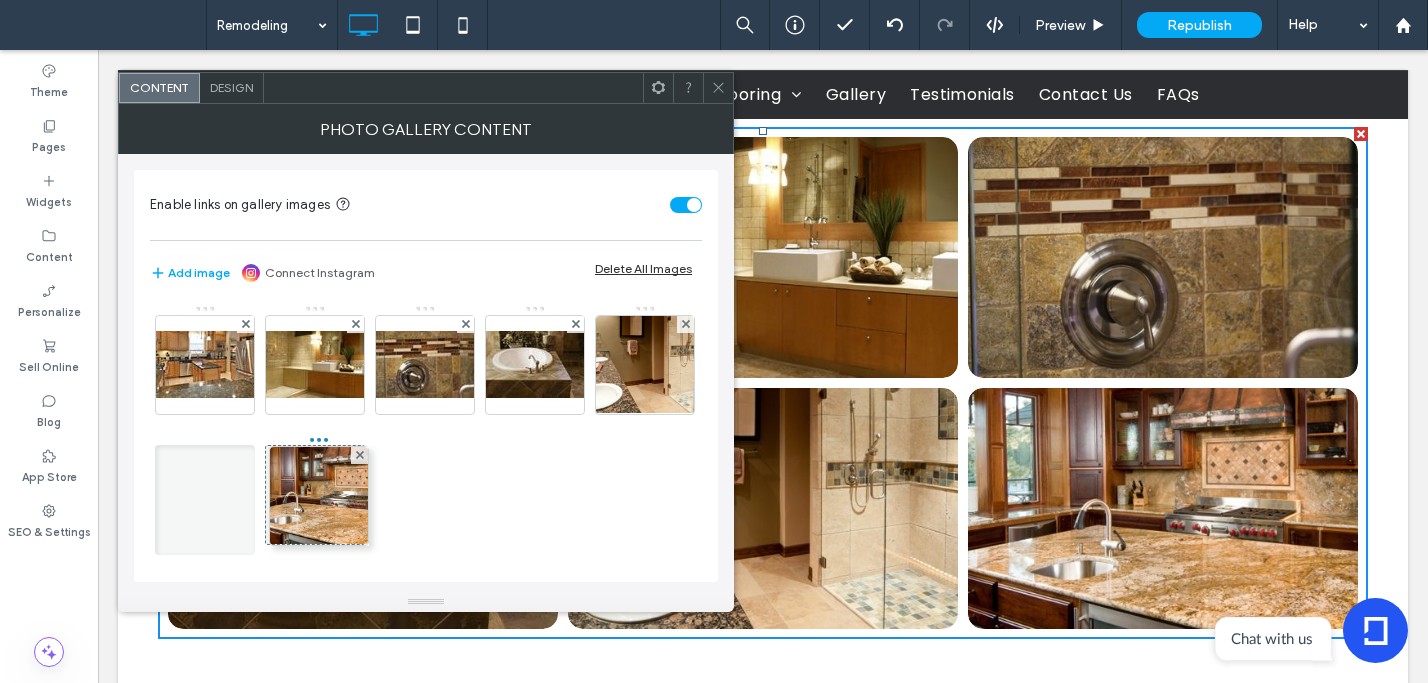 drag, startPoint x: 338, startPoint y: 478, endPoint x: 309, endPoint y: 491, distance: 31.780497 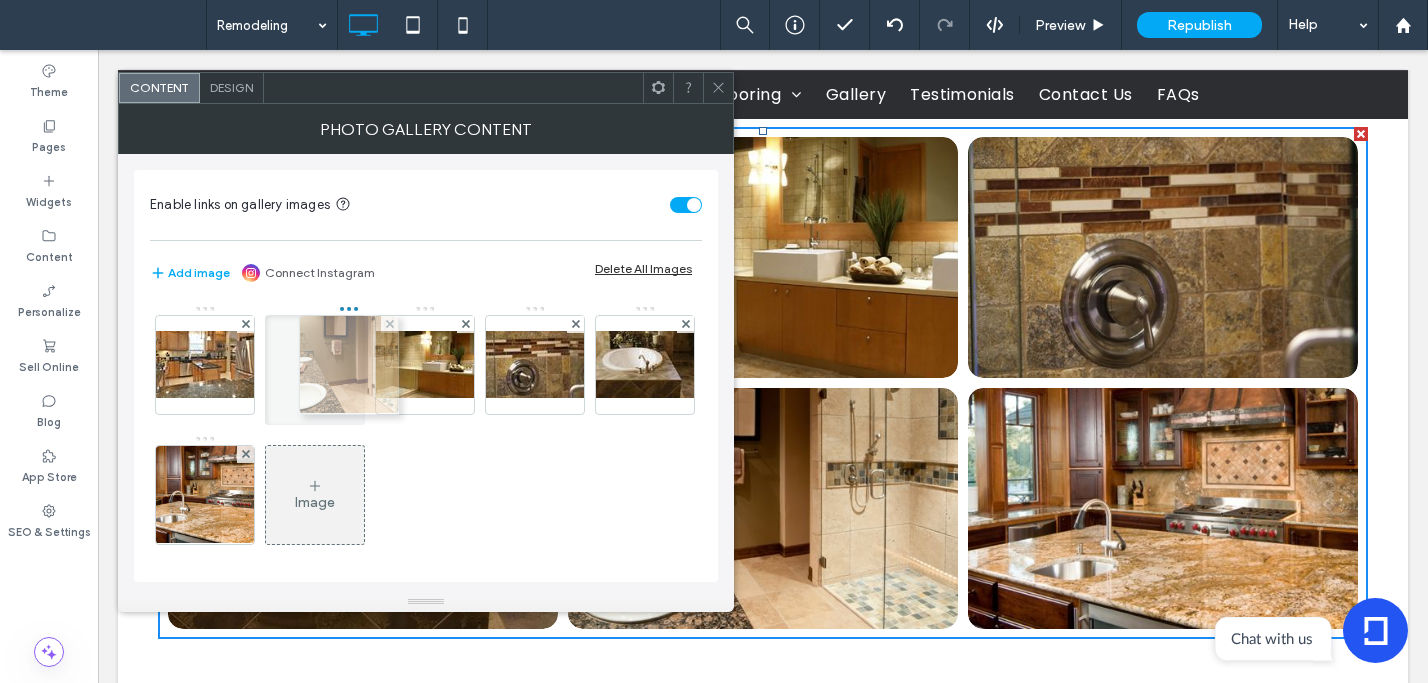 drag, startPoint x: 198, startPoint y: 506, endPoint x: 337, endPoint y: 376, distance: 190.31816 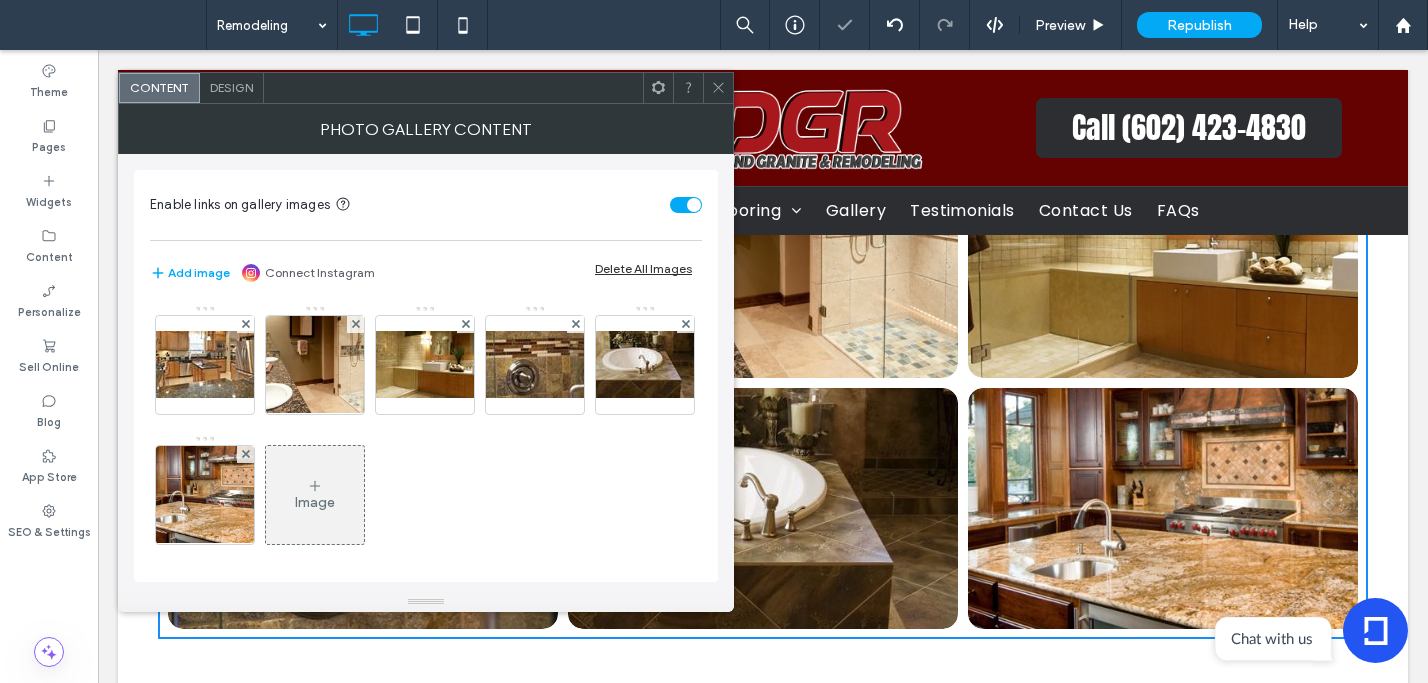 click at bounding box center [718, 88] 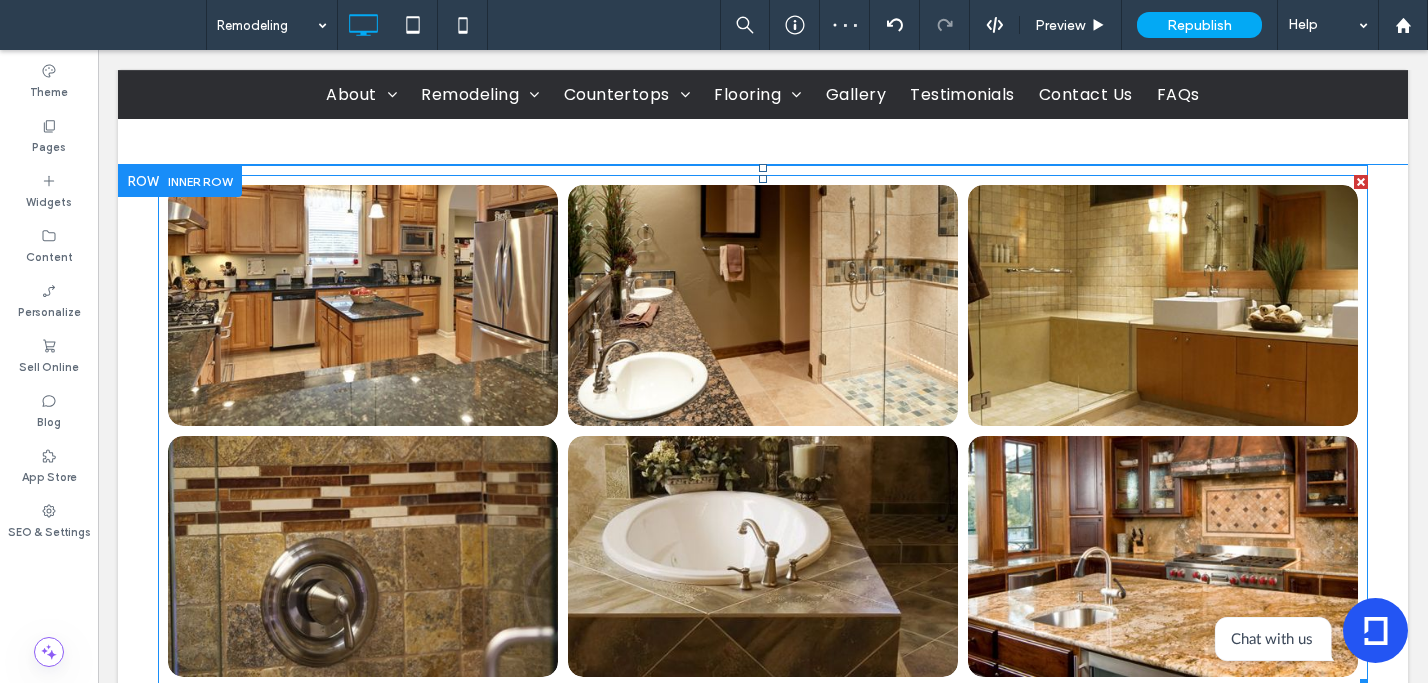 scroll, scrollTop: 1212, scrollLeft: 0, axis: vertical 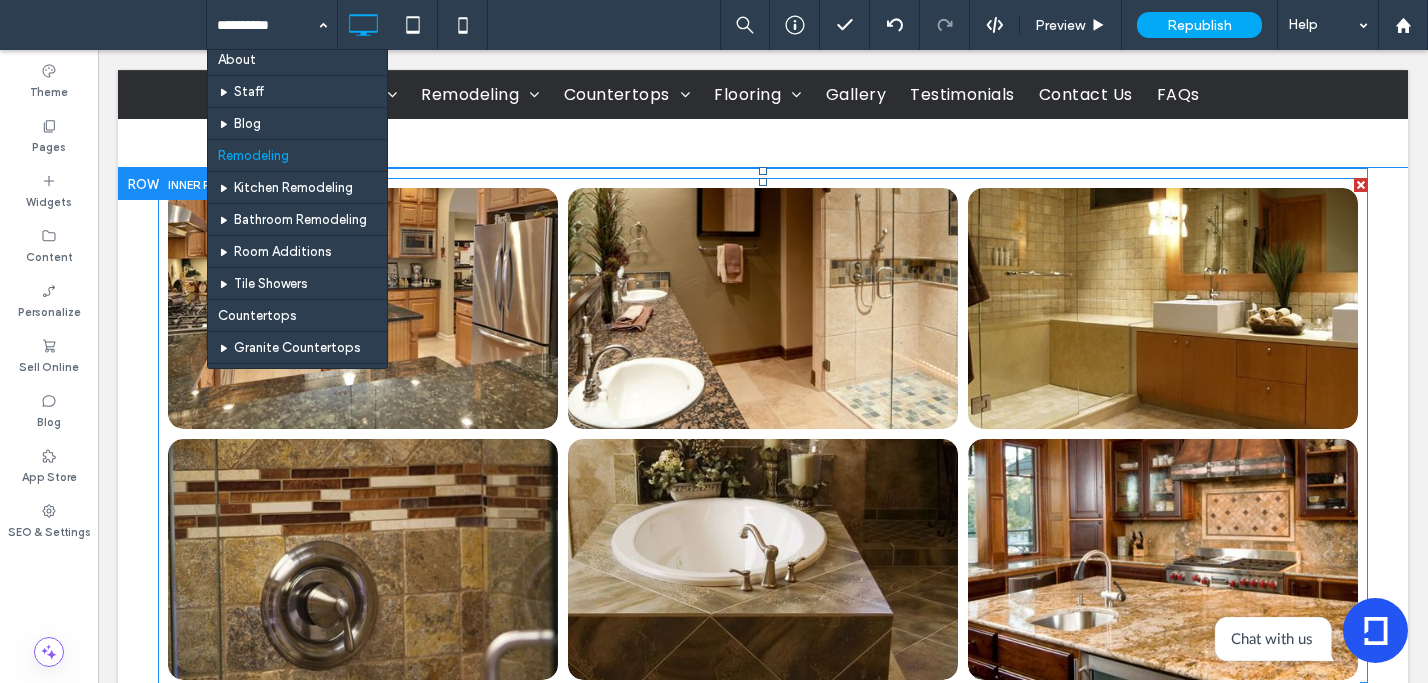 click at bounding box center [762, 308] 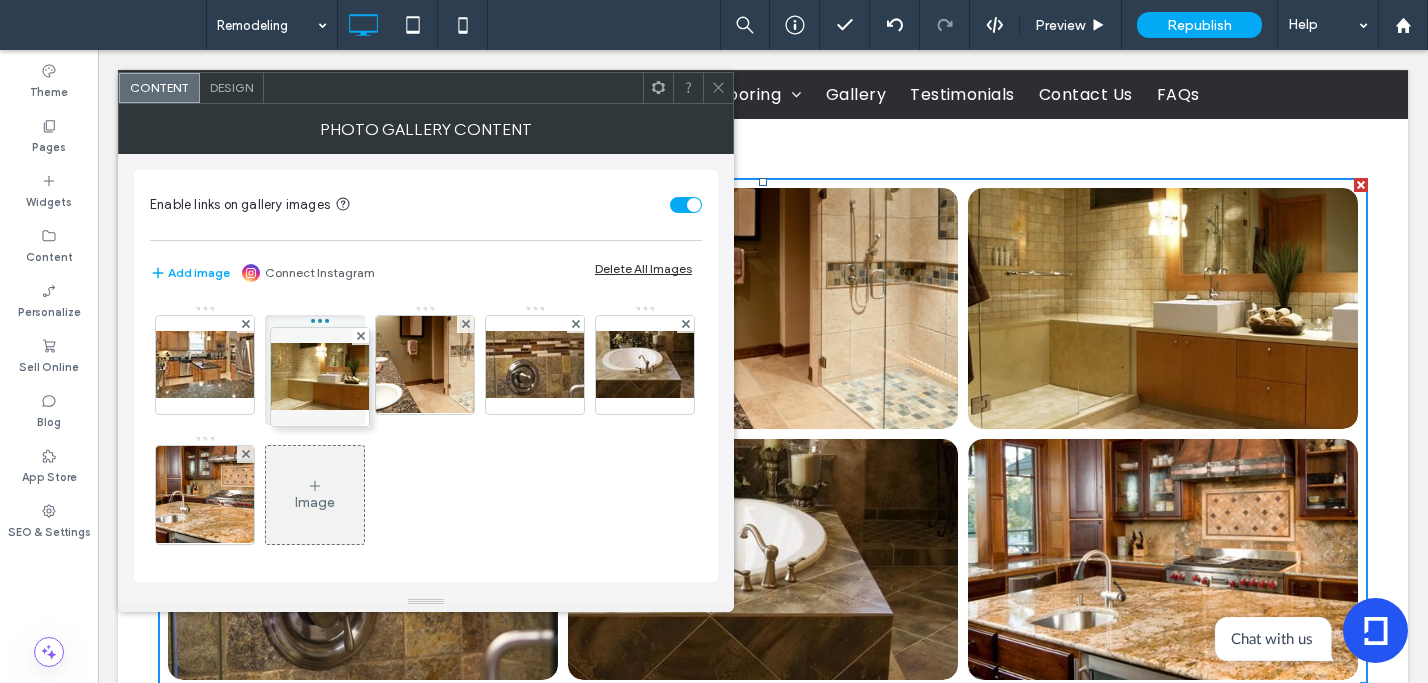 drag, startPoint x: 453, startPoint y: 371, endPoint x: 340, endPoint y: 383, distance: 113.63538 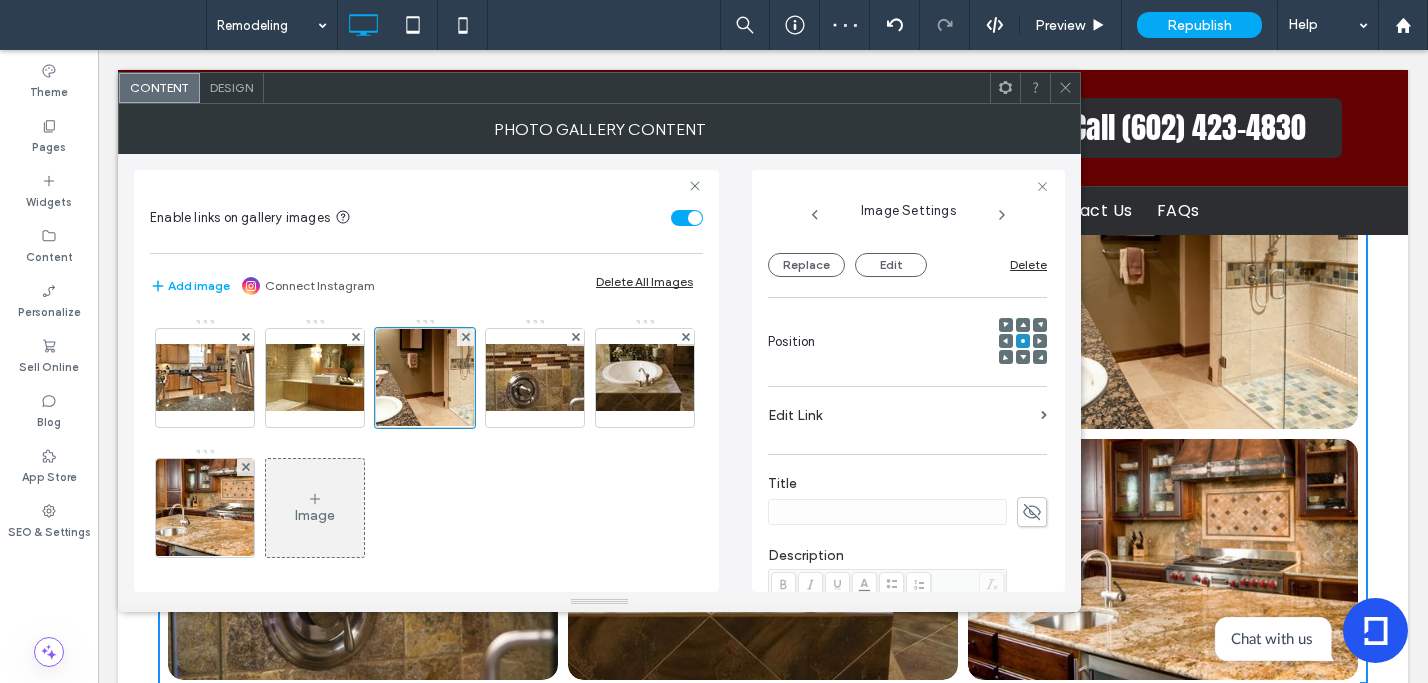 scroll, scrollTop: 245, scrollLeft: 0, axis: vertical 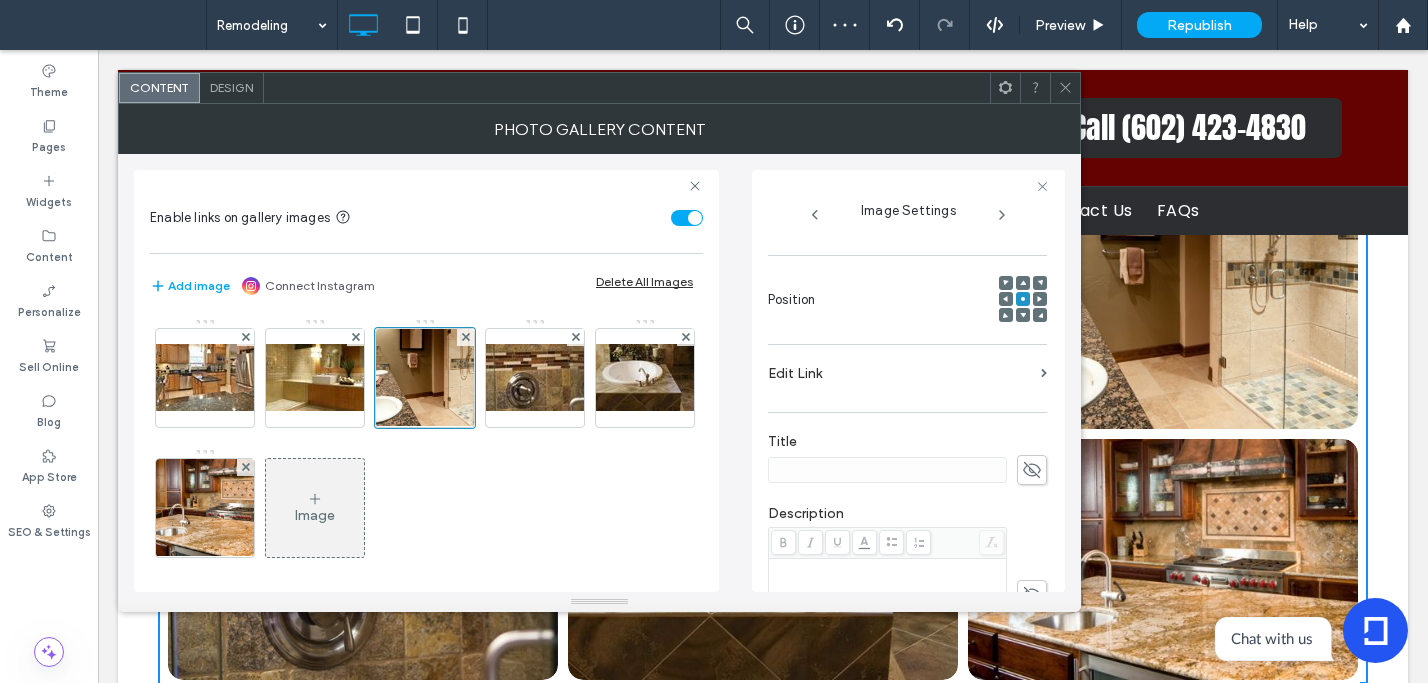 drag, startPoint x: 1024, startPoint y: 464, endPoint x: 986, endPoint y: 470, distance: 38.470768 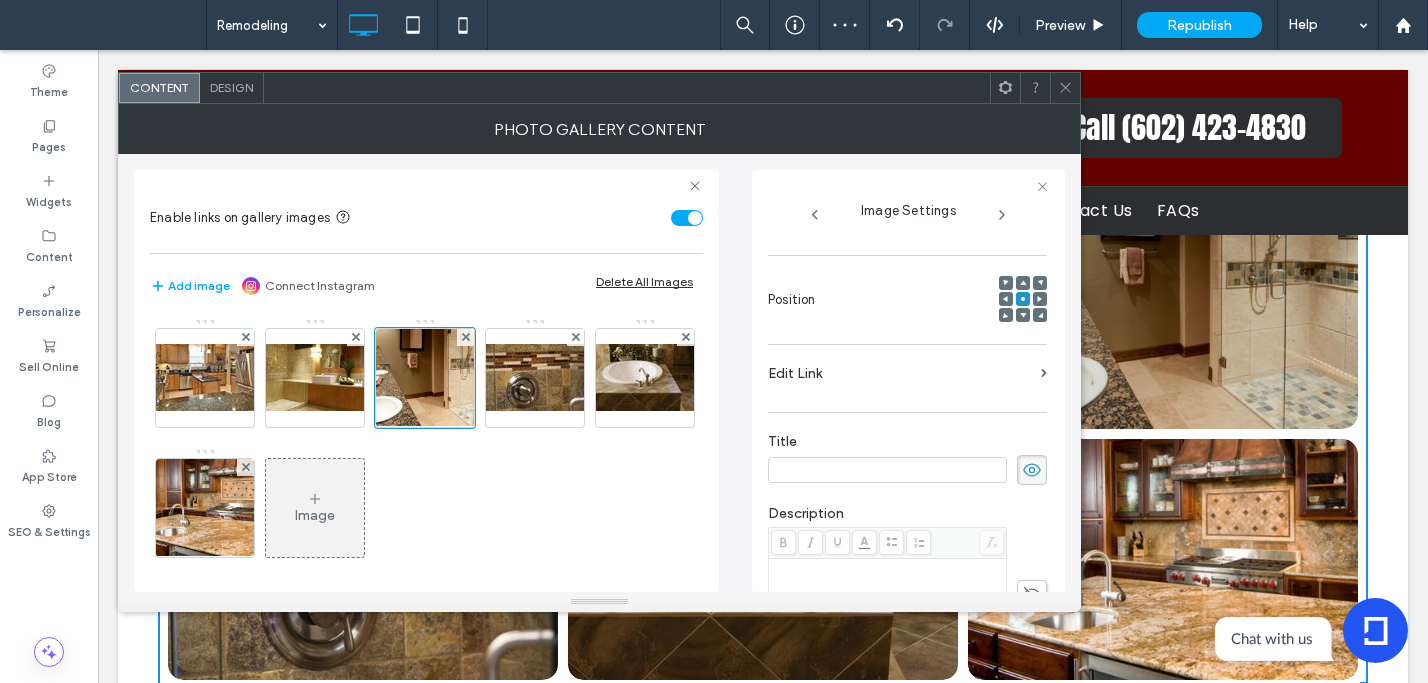 click at bounding box center [887, 470] 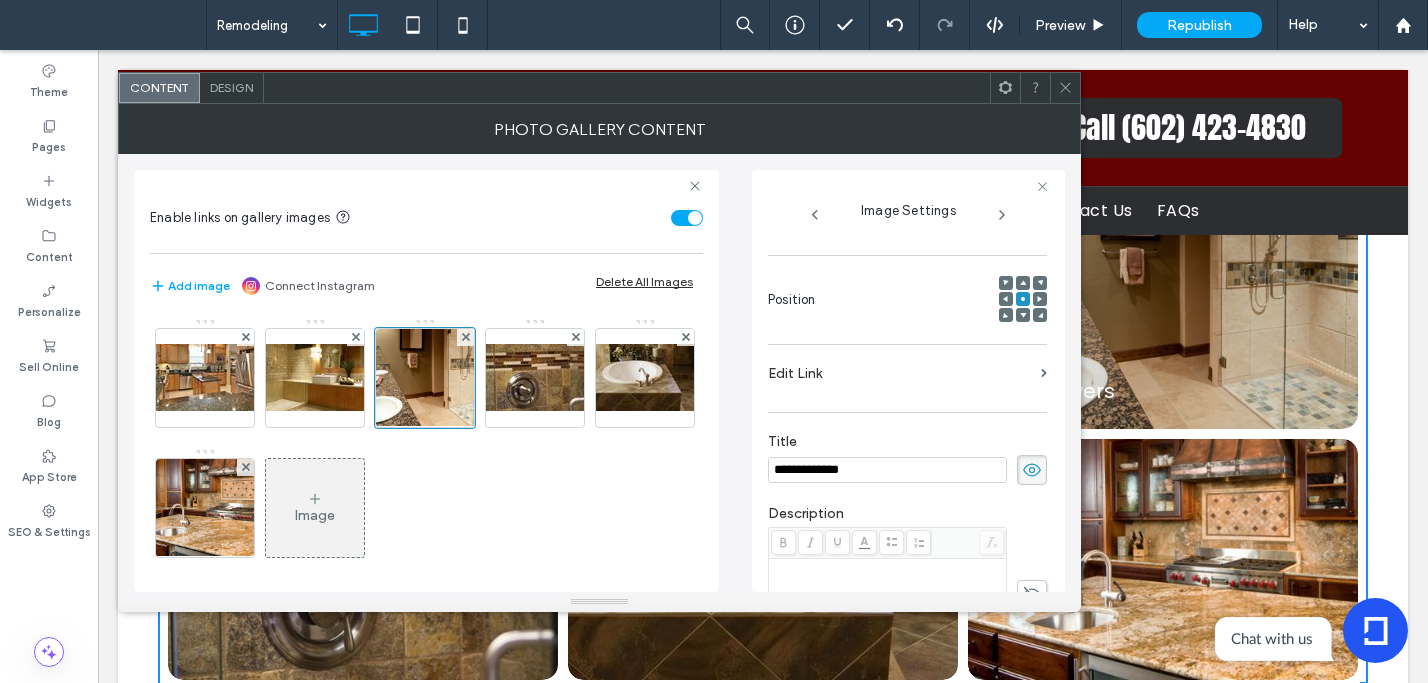 type on "**********" 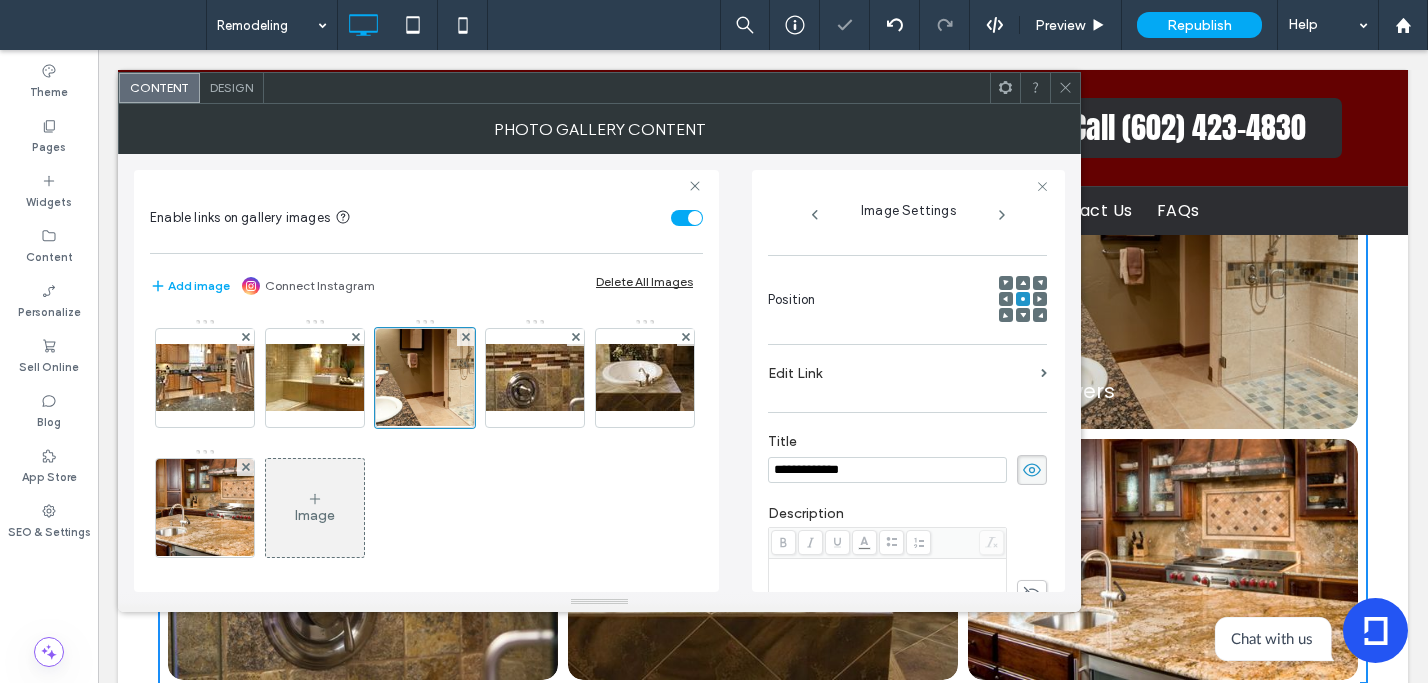 drag, startPoint x: 1014, startPoint y: 474, endPoint x: 995, endPoint y: 475, distance: 19.026299 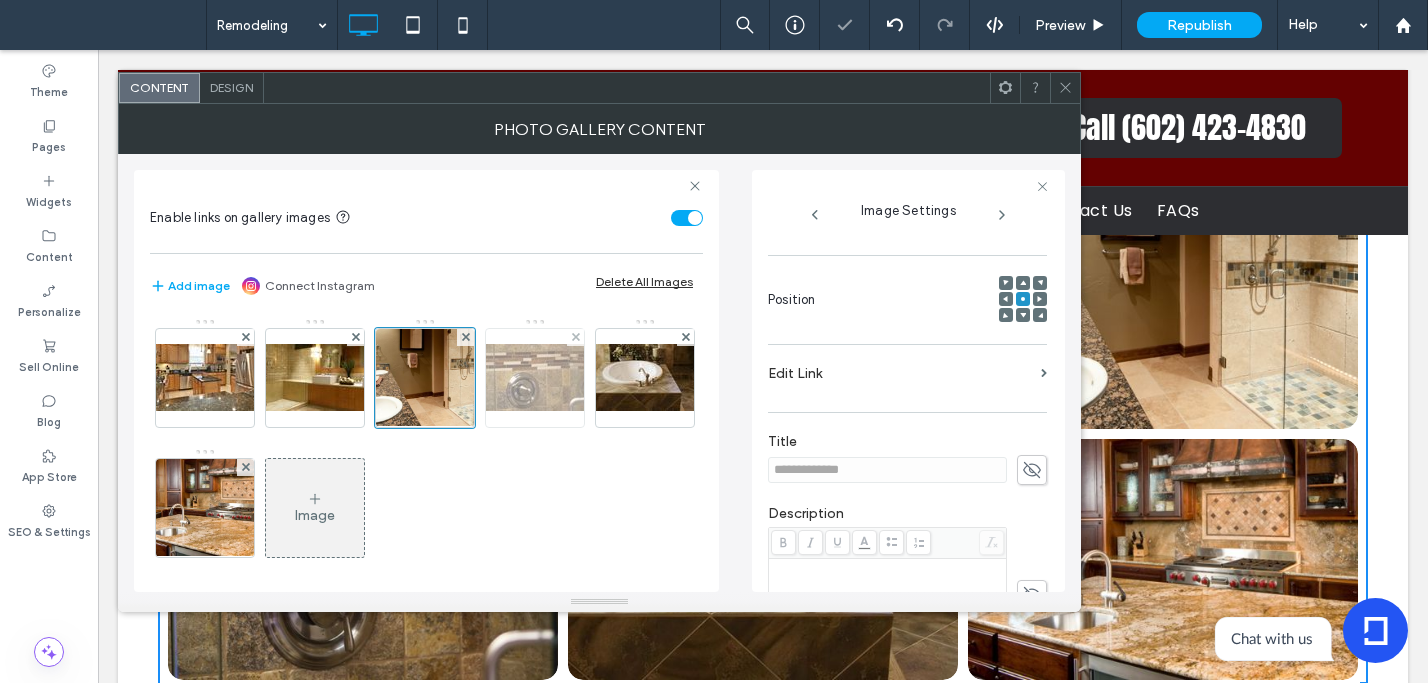 click at bounding box center (535, 377) 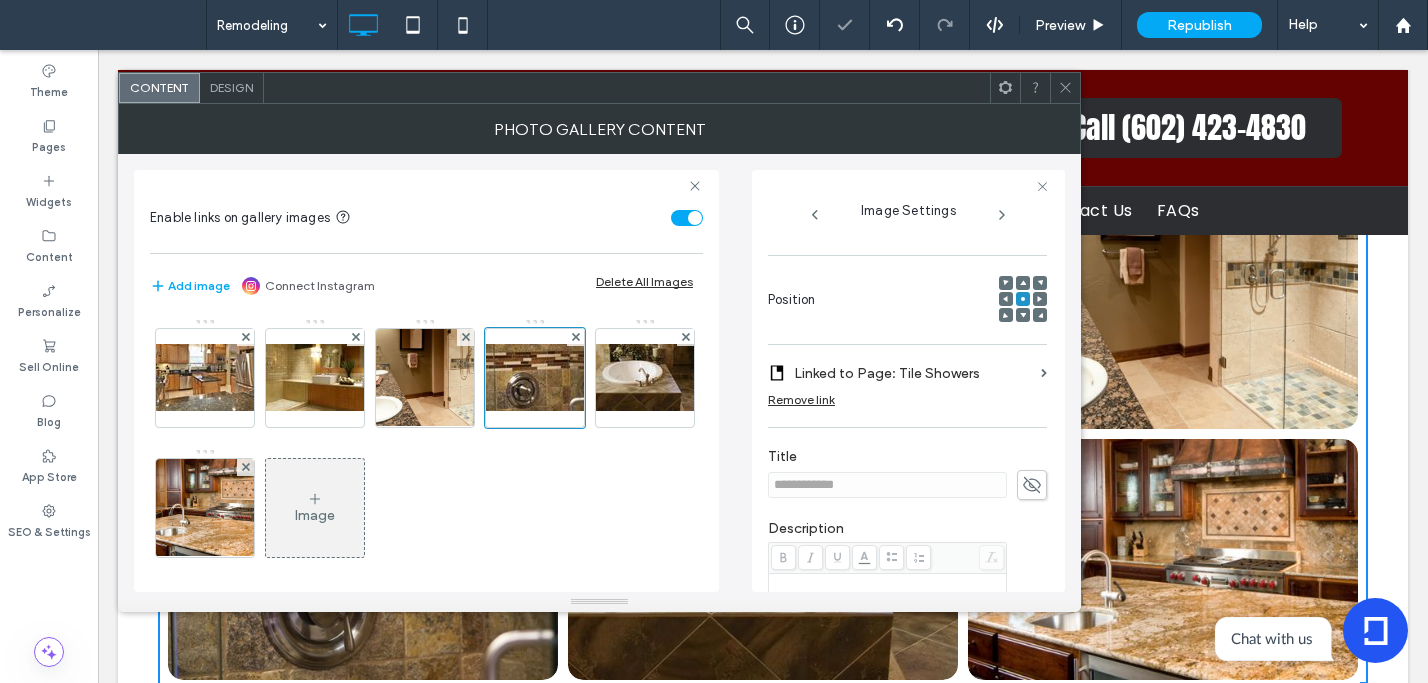 drag, startPoint x: 1065, startPoint y: 82, endPoint x: 503, endPoint y: 194, distance: 573.05145 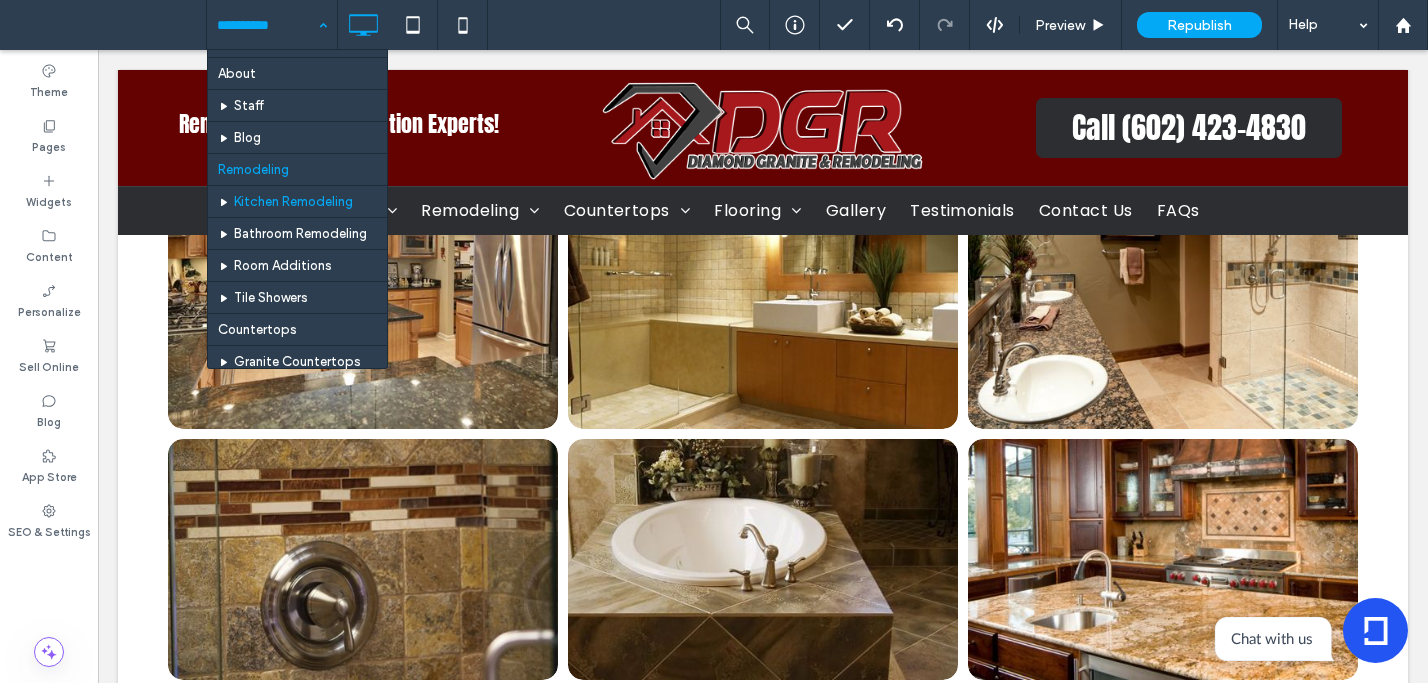 scroll, scrollTop: 125, scrollLeft: 0, axis: vertical 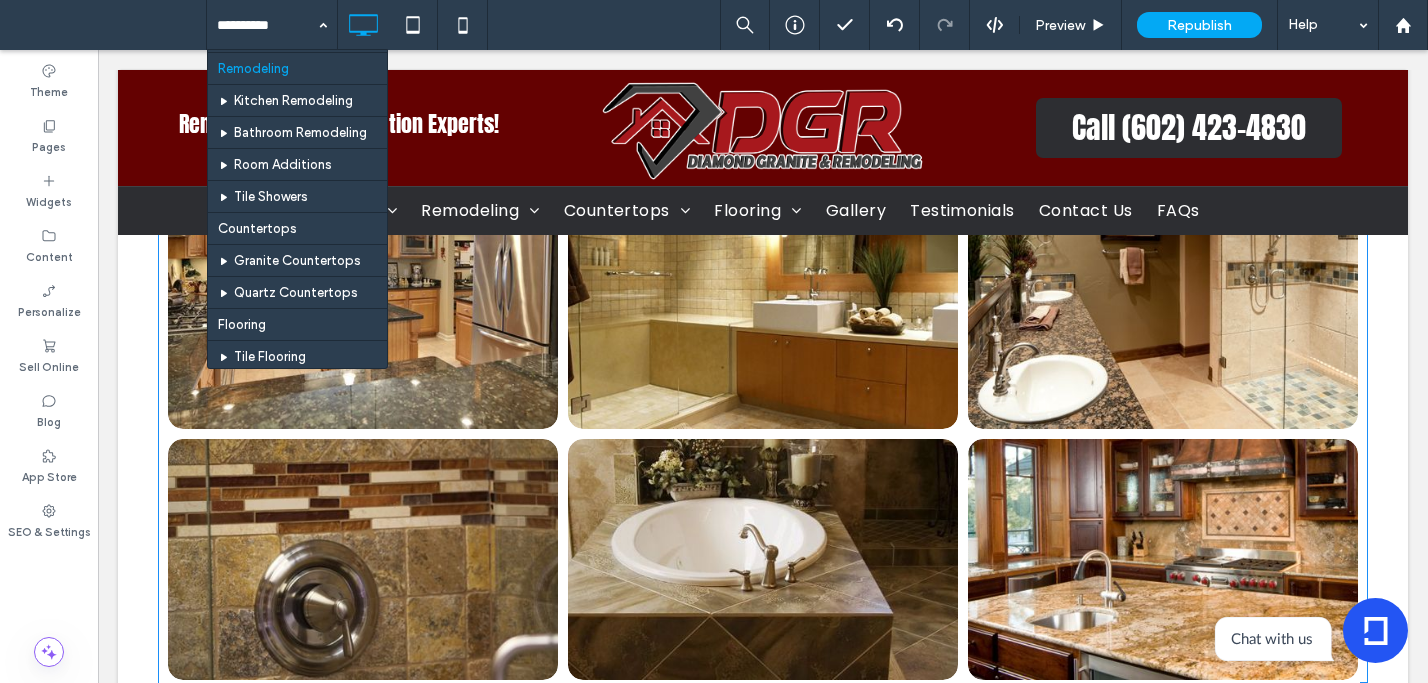 click at bounding box center (362, 559) 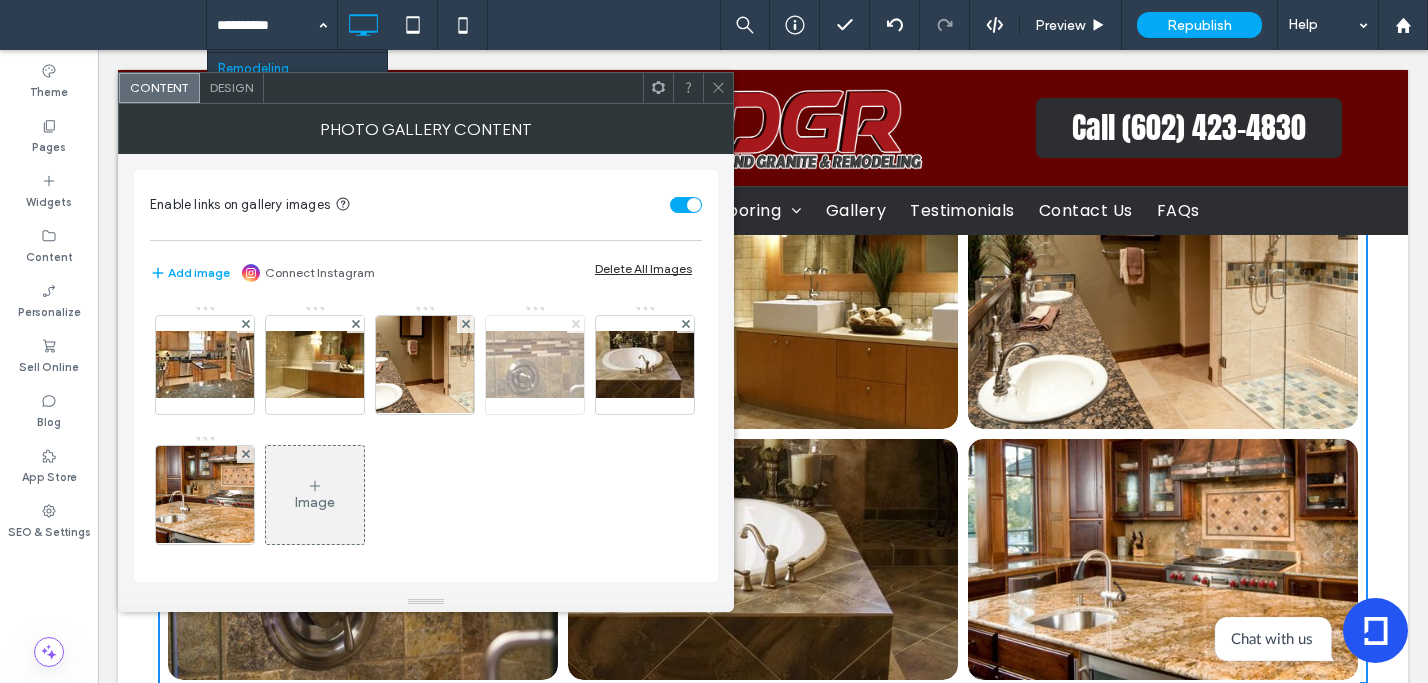 click 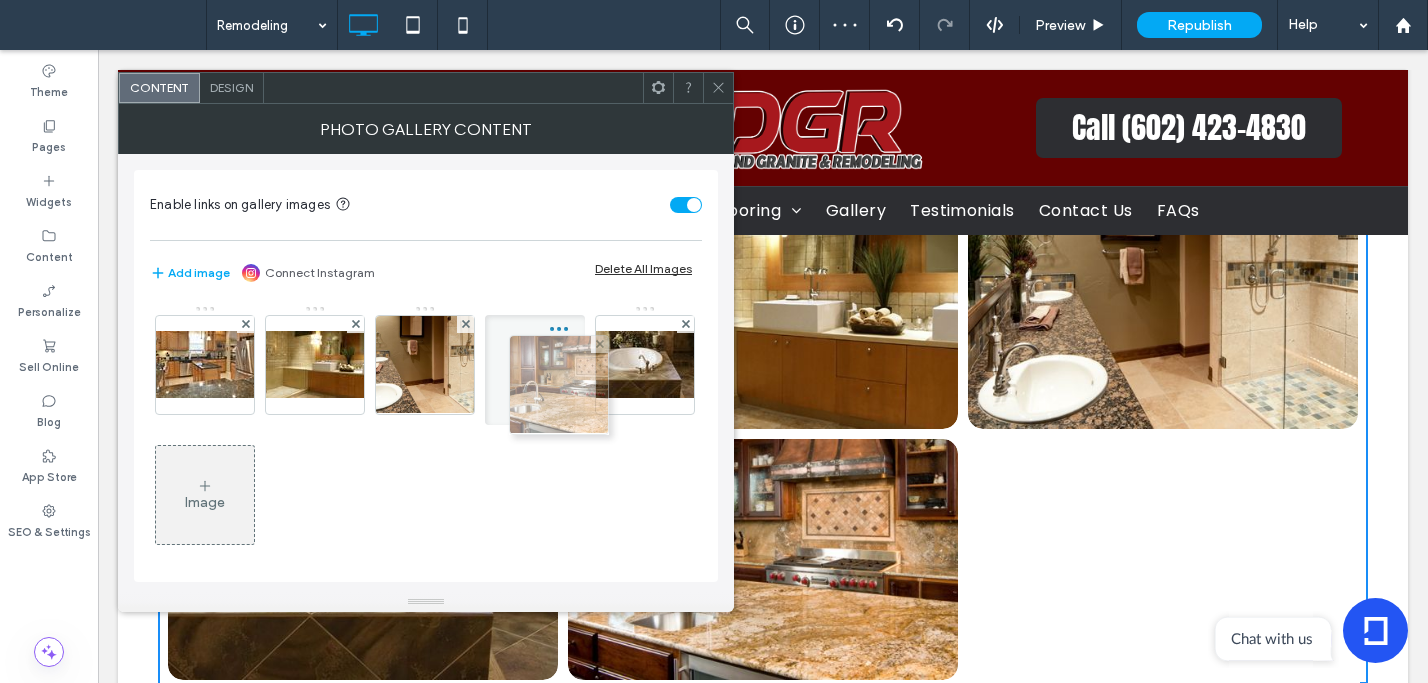 drag, startPoint x: 202, startPoint y: 489, endPoint x: 551, endPoint y: 379, distance: 365.92487 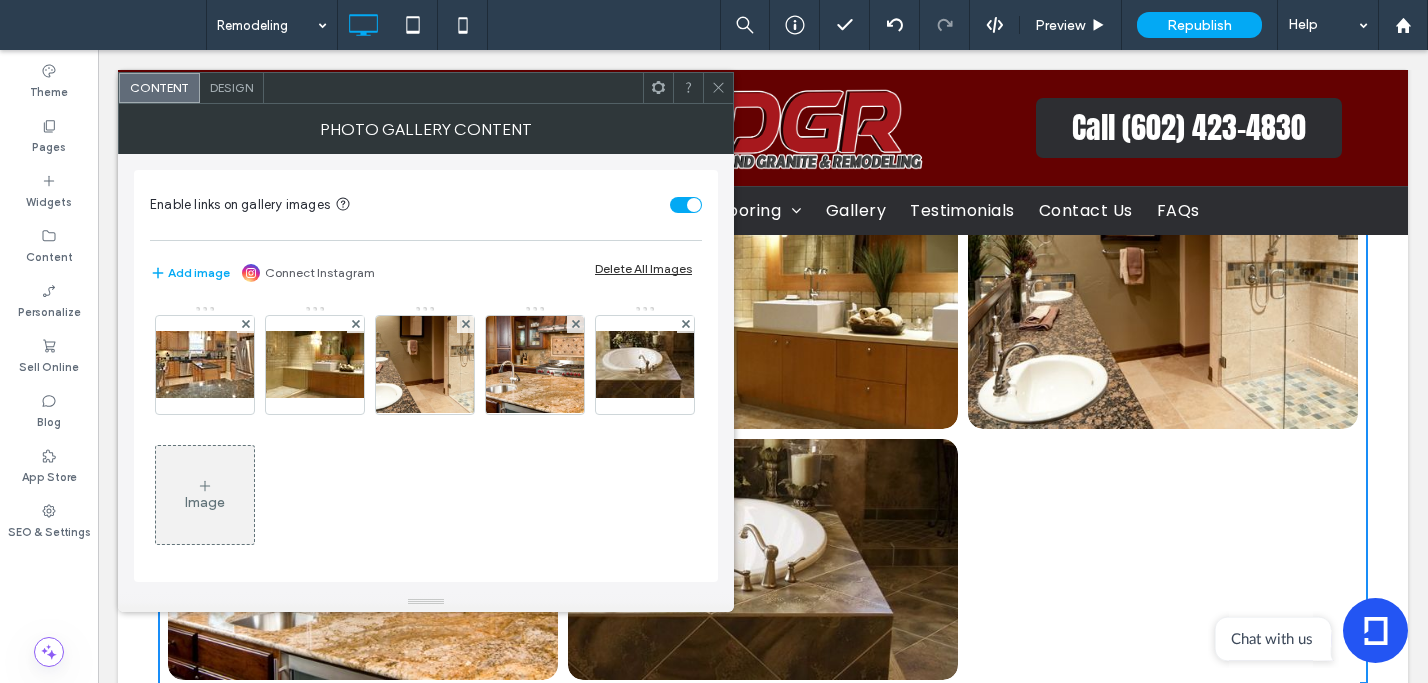 click on "Image" at bounding box center [205, 502] 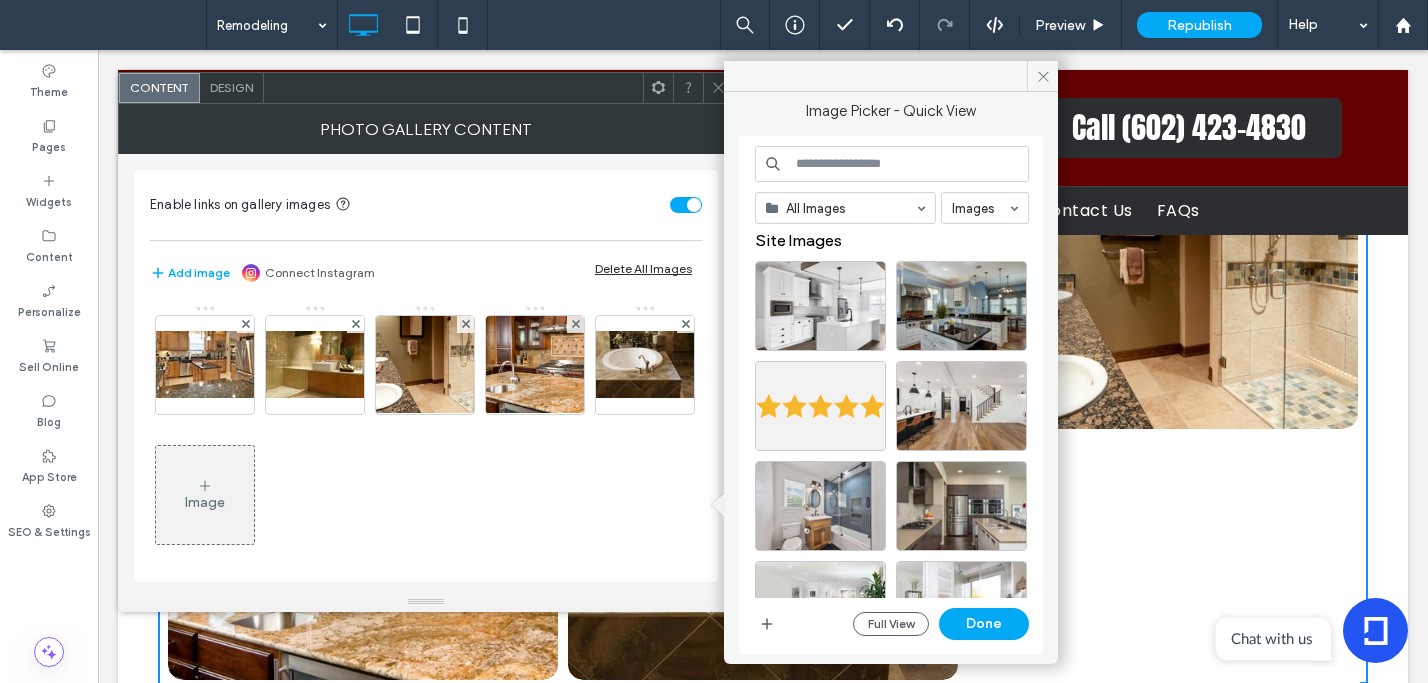 scroll, scrollTop: 4, scrollLeft: 0, axis: vertical 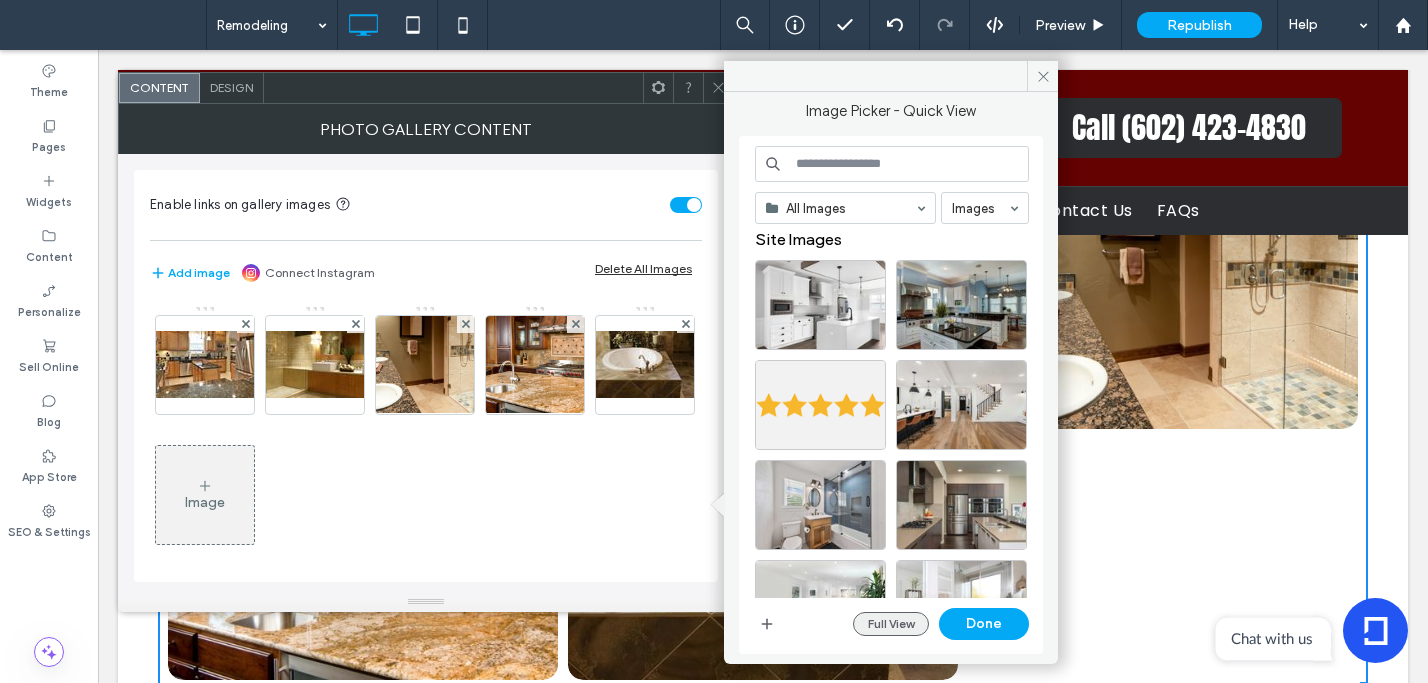 click on "Full View" at bounding box center [891, 624] 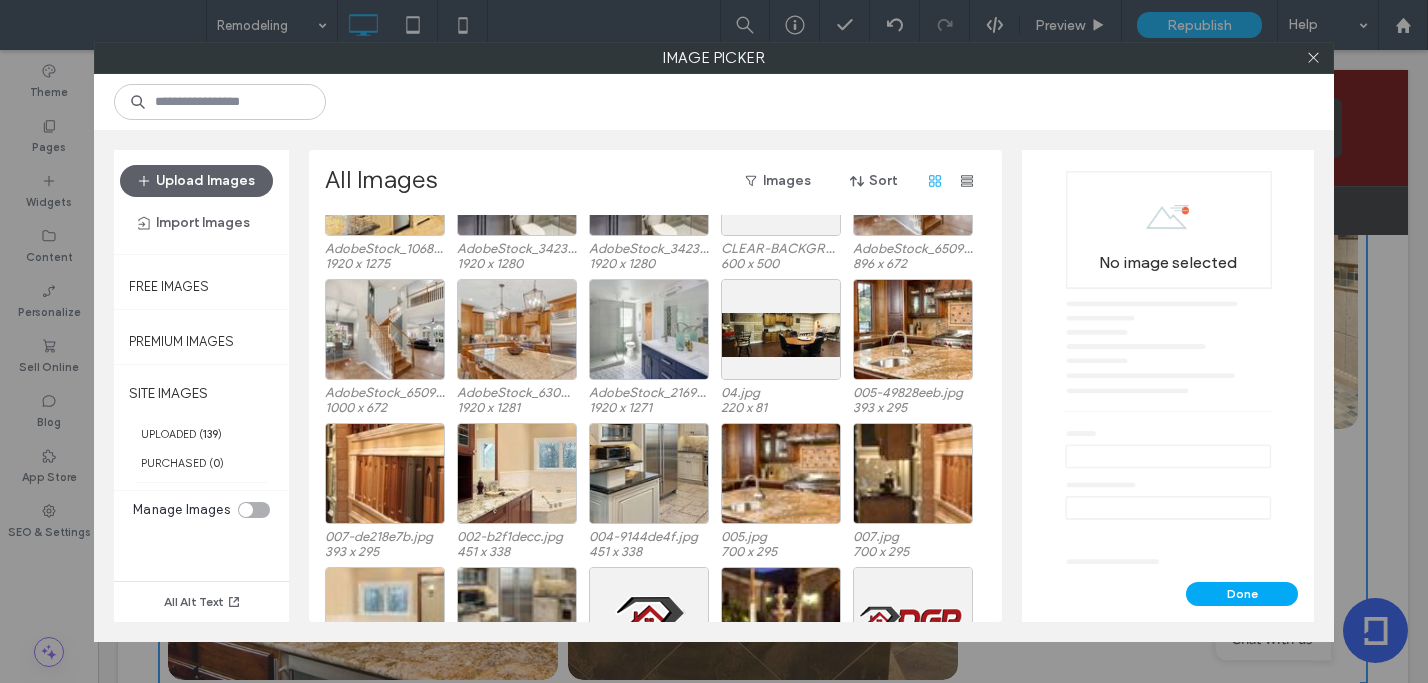 scroll, scrollTop: 3574, scrollLeft: 0, axis: vertical 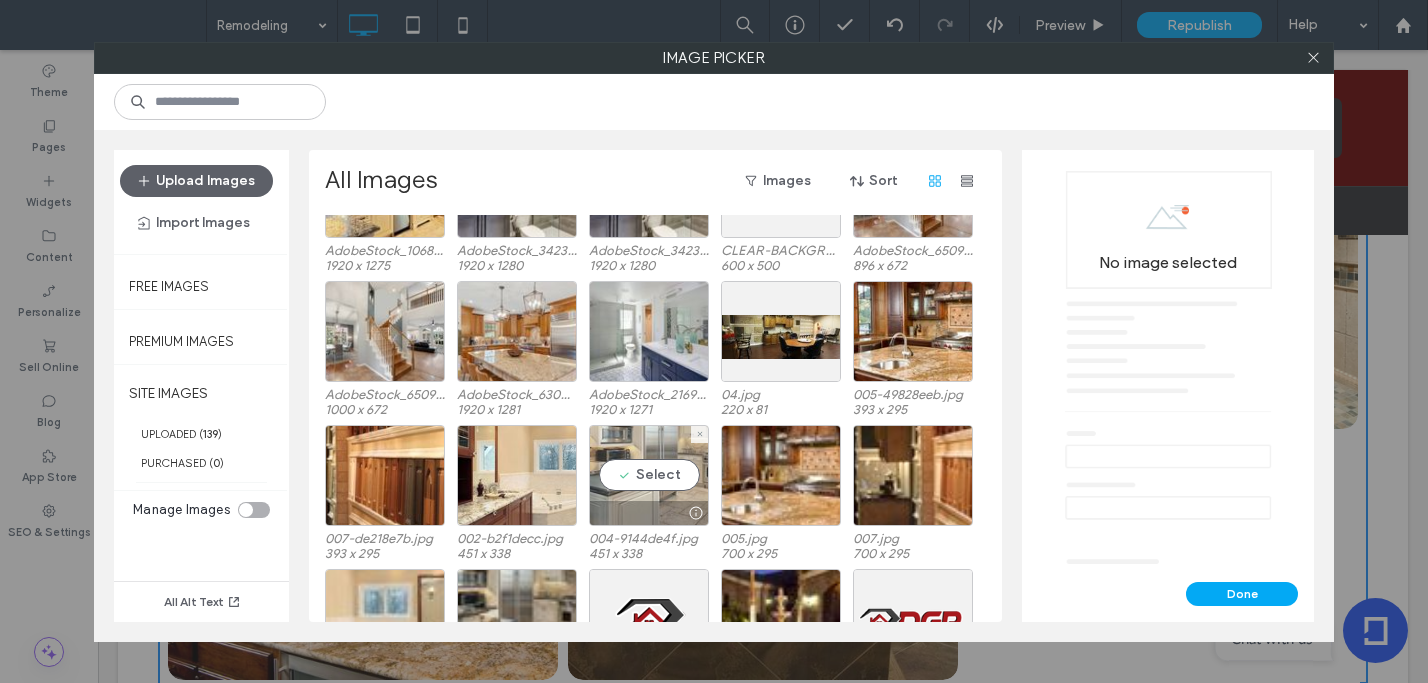 click on "Select" at bounding box center (649, 475) 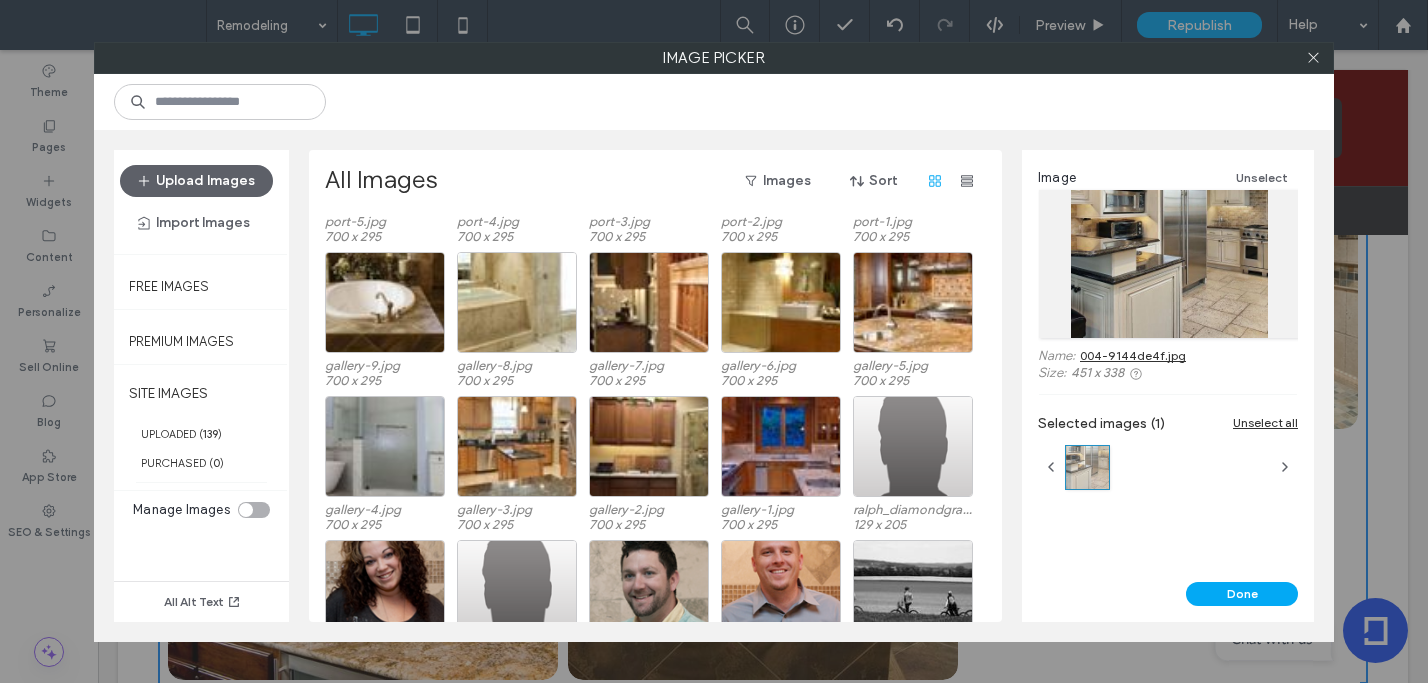 scroll, scrollTop: 2870, scrollLeft: 0, axis: vertical 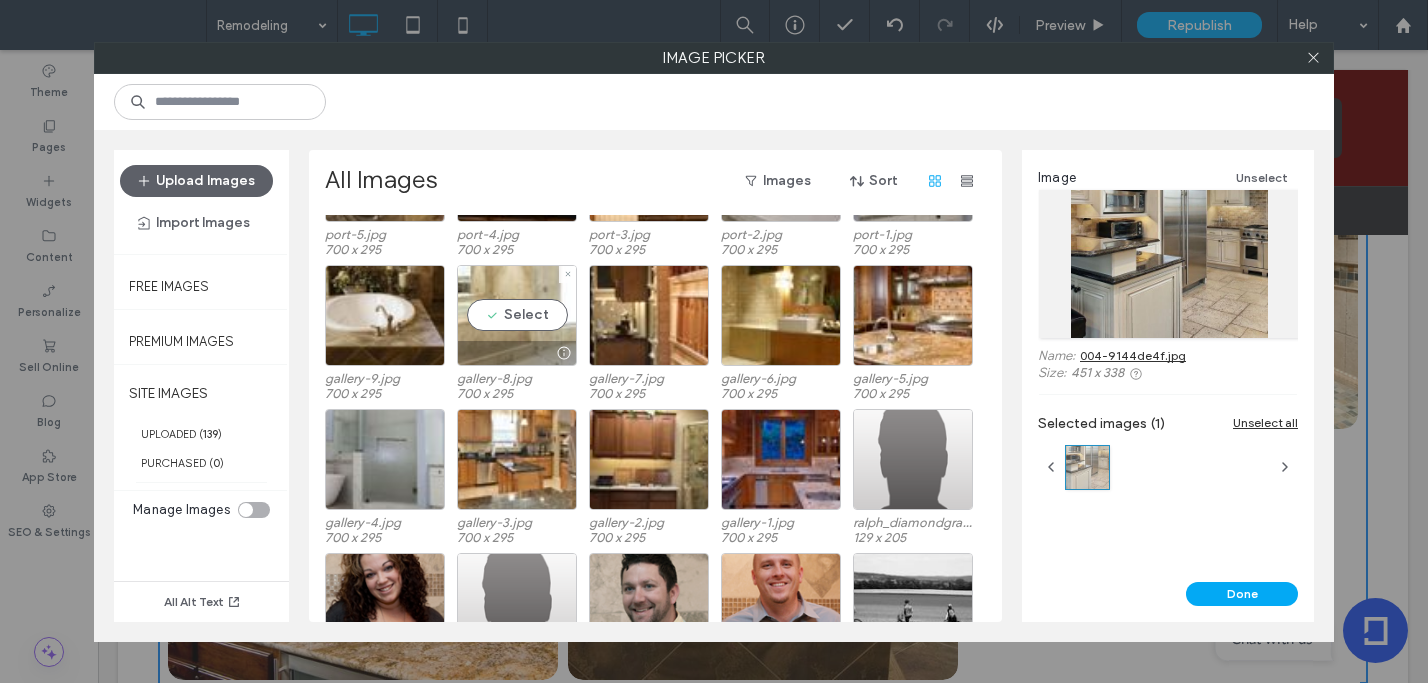 click on "Select" at bounding box center (517, 315) 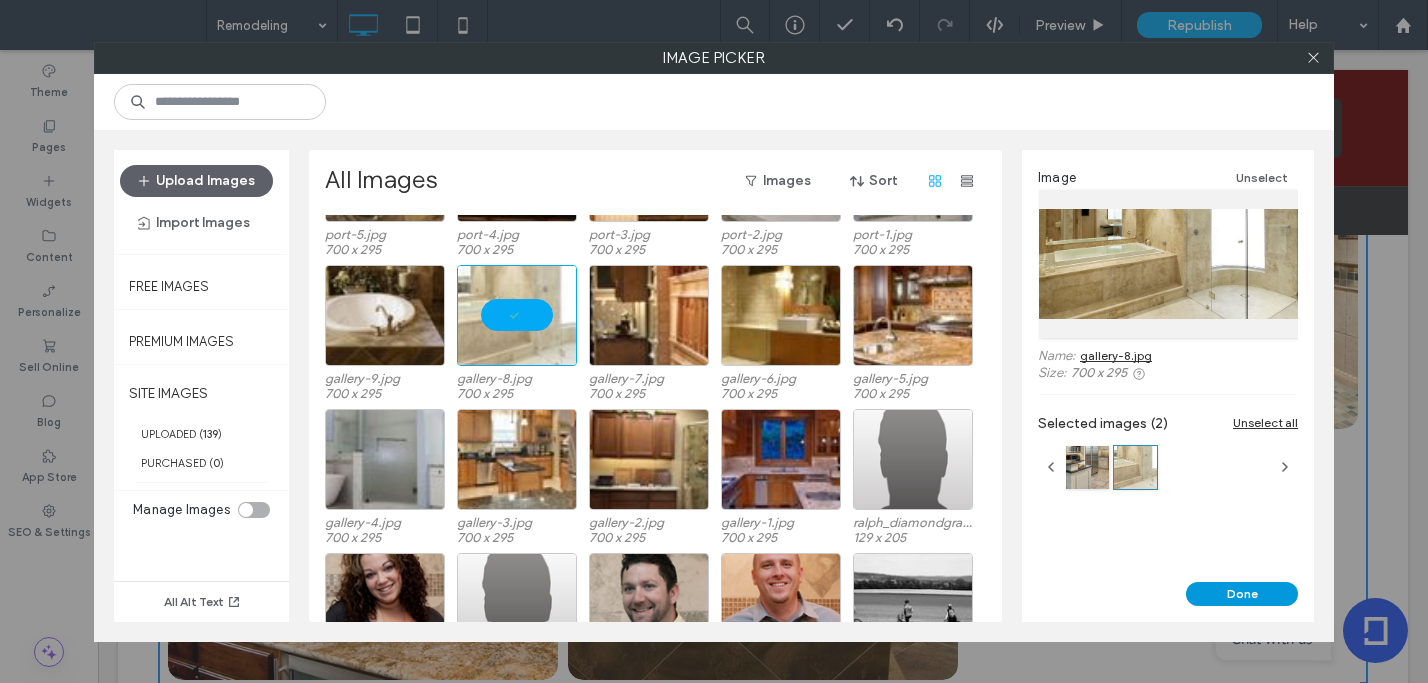 drag, startPoint x: 1257, startPoint y: 591, endPoint x: 1189, endPoint y: 585, distance: 68.26419 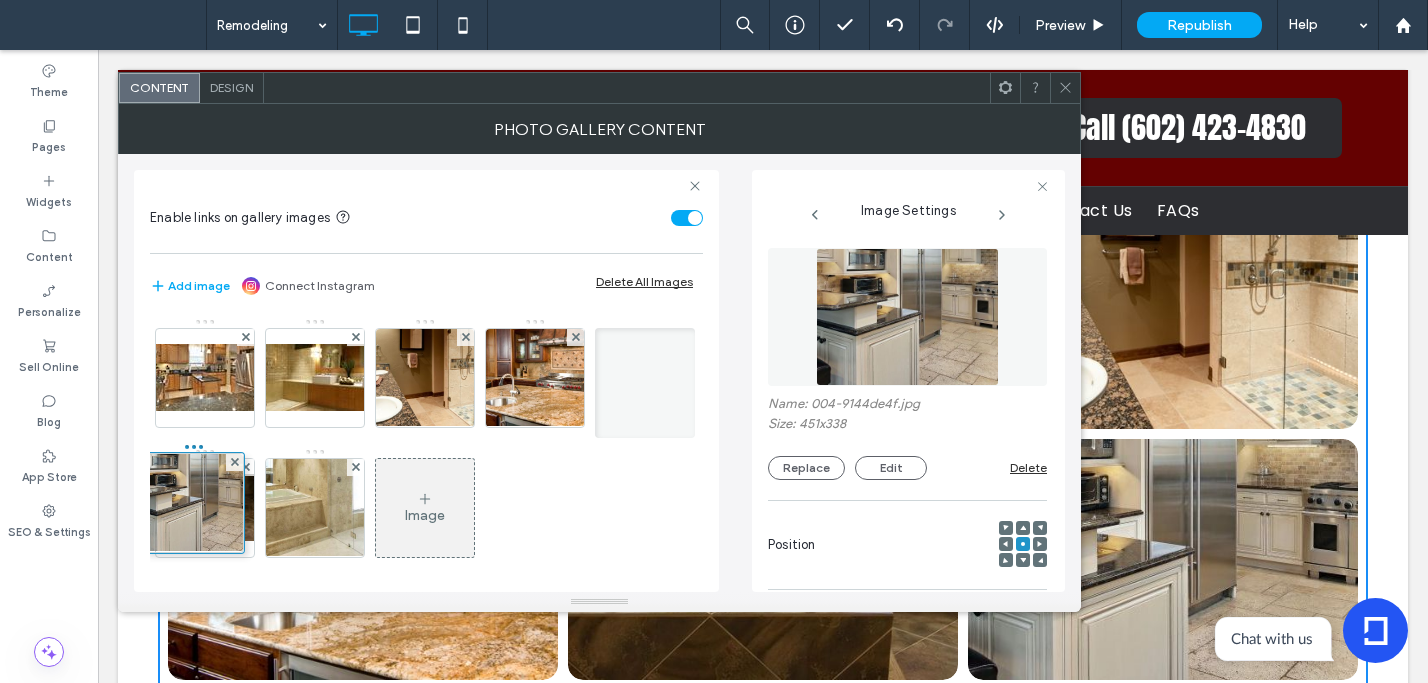 drag, startPoint x: 326, startPoint y: 528, endPoint x: 195, endPoint y: 525, distance: 131.03435 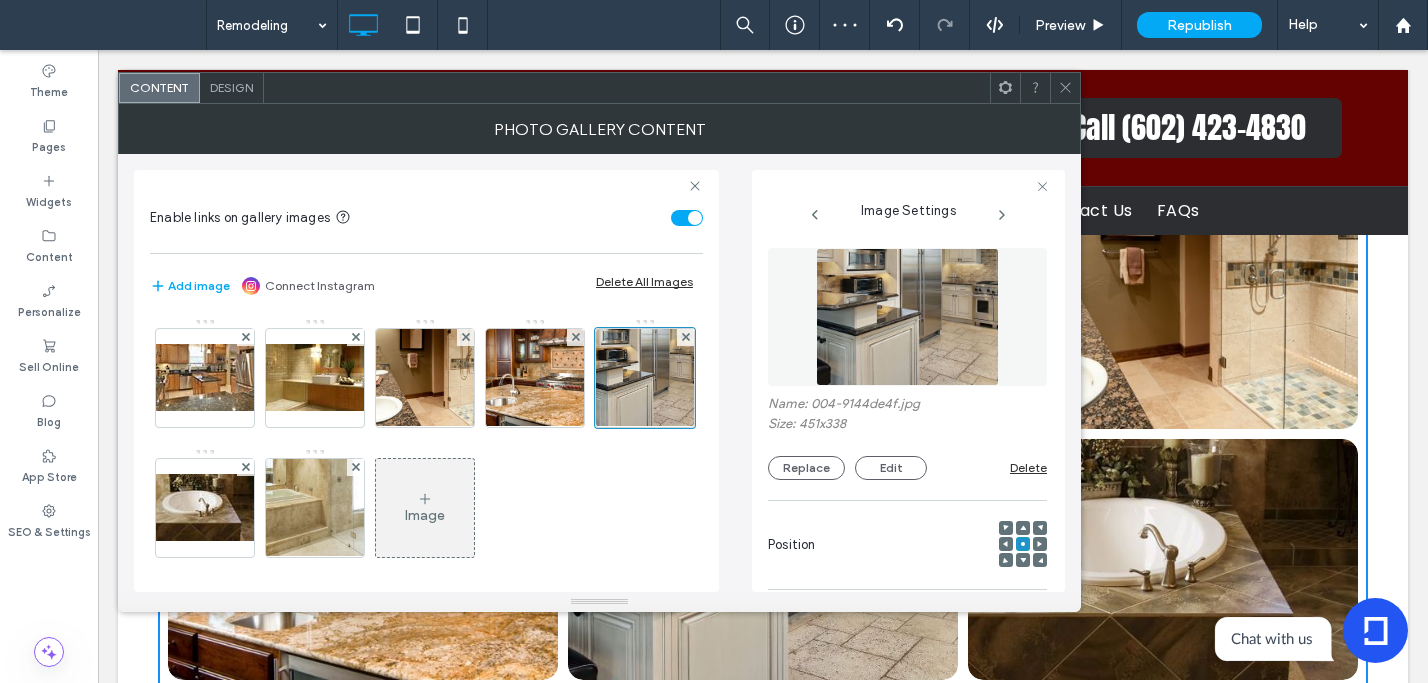 click at bounding box center [1065, 88] 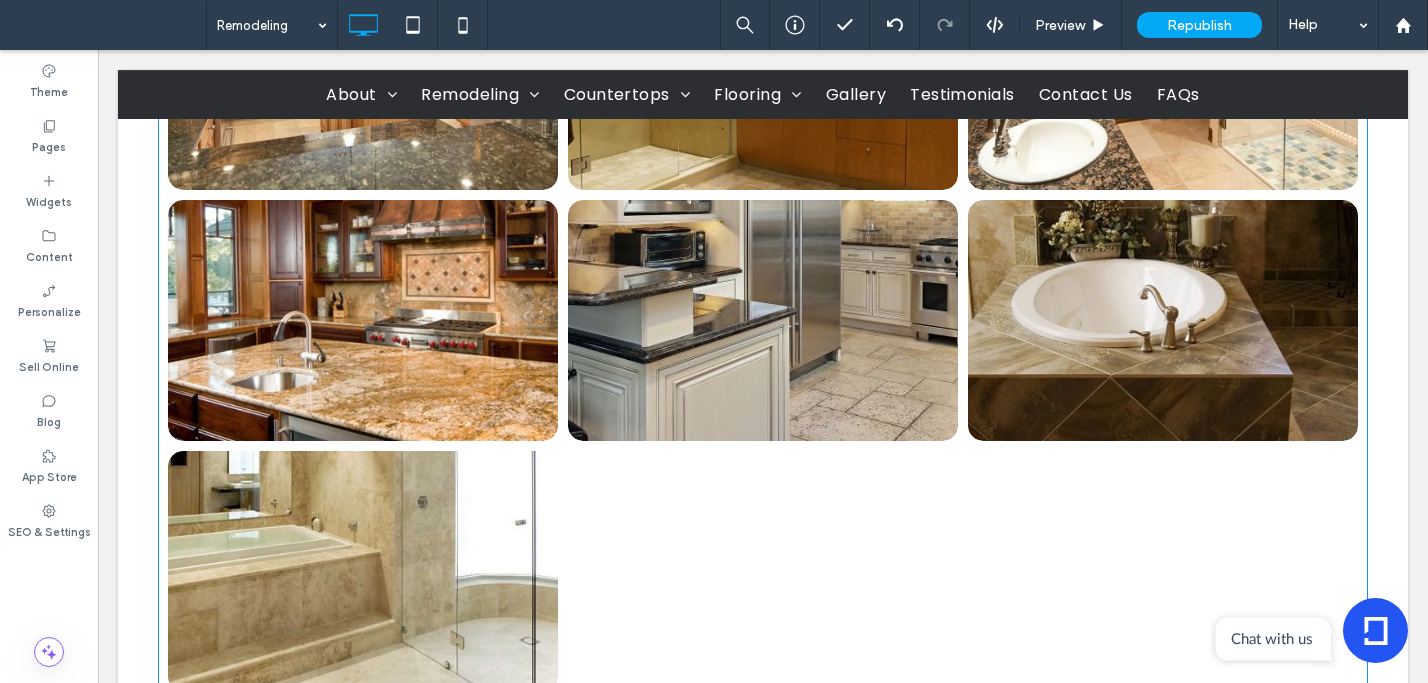scroll, scrollTop: 1448, scrollLeft: 0, axis: vertical 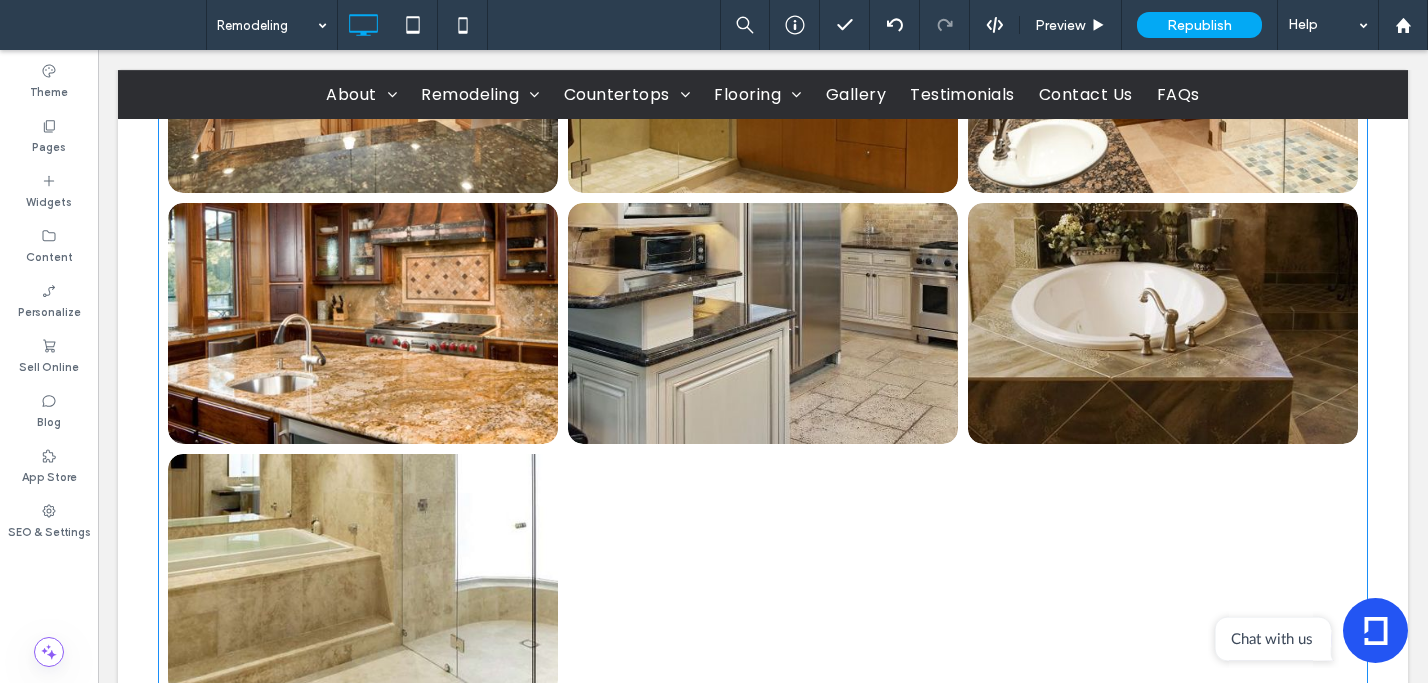 click at bounding box center (762, 323) 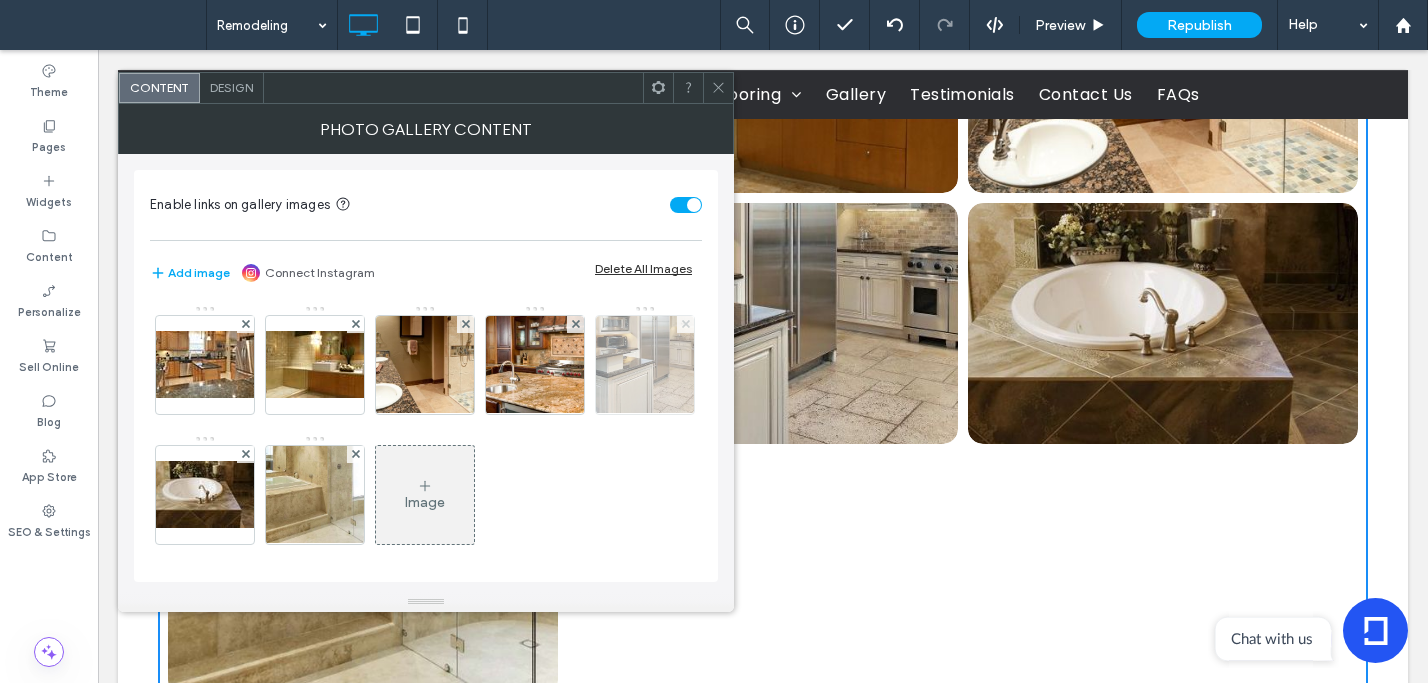 click 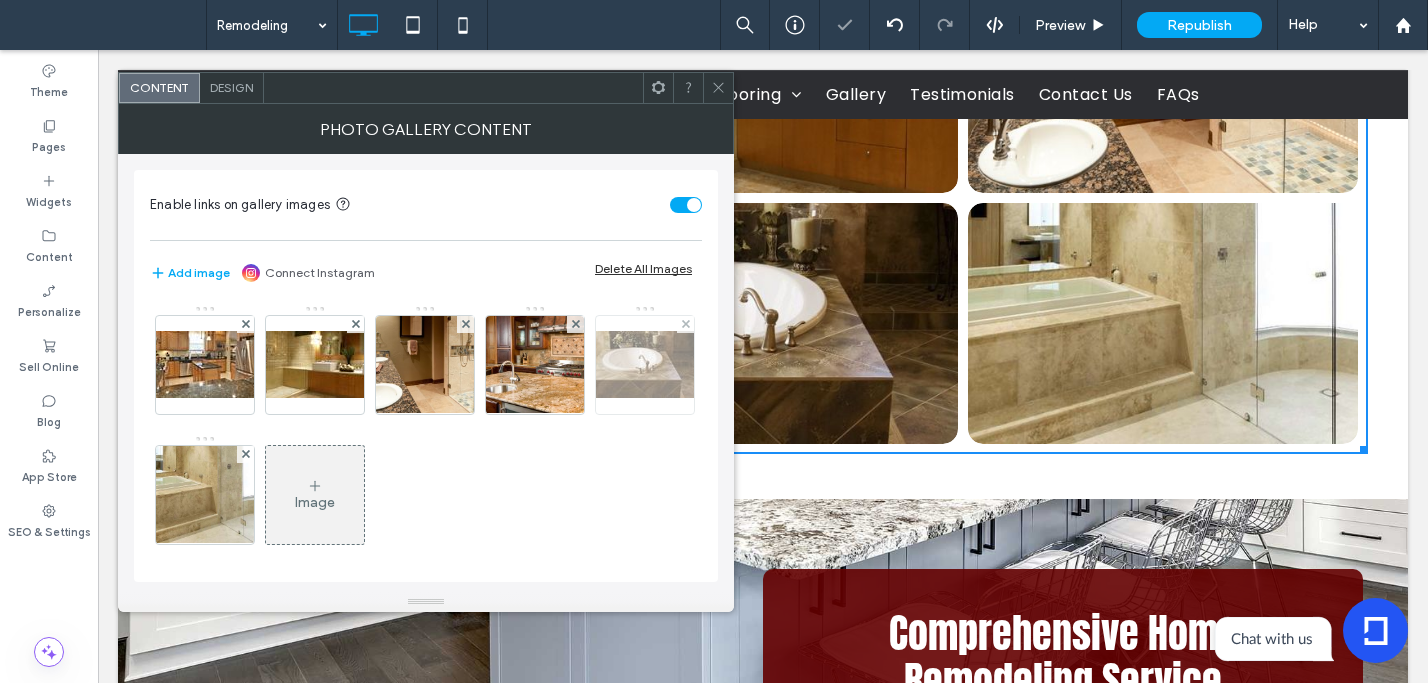 scroll, scrollTop: 1322, scrollLeft: 0, axis: vertical 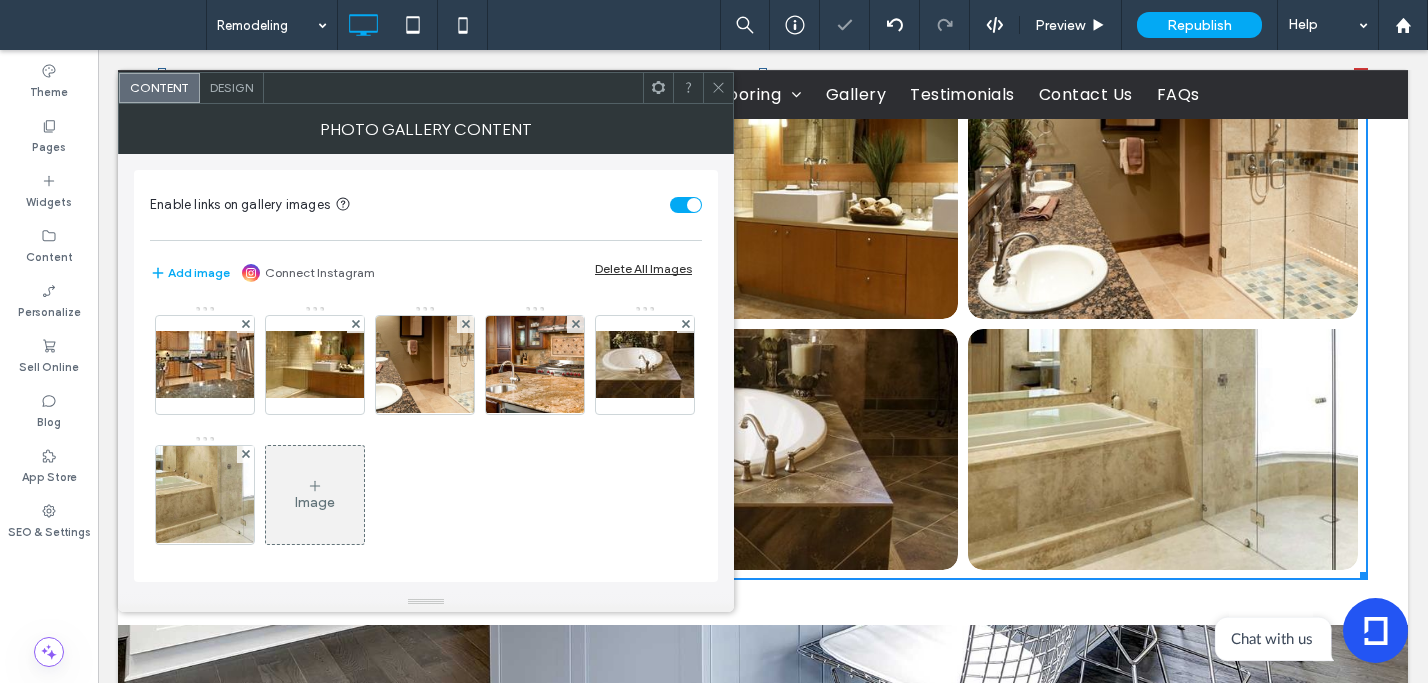 drag, startPoint x: 722, startPoint y: 90, endPoint x: 729, endPoint y: 150, distance: 60.40695 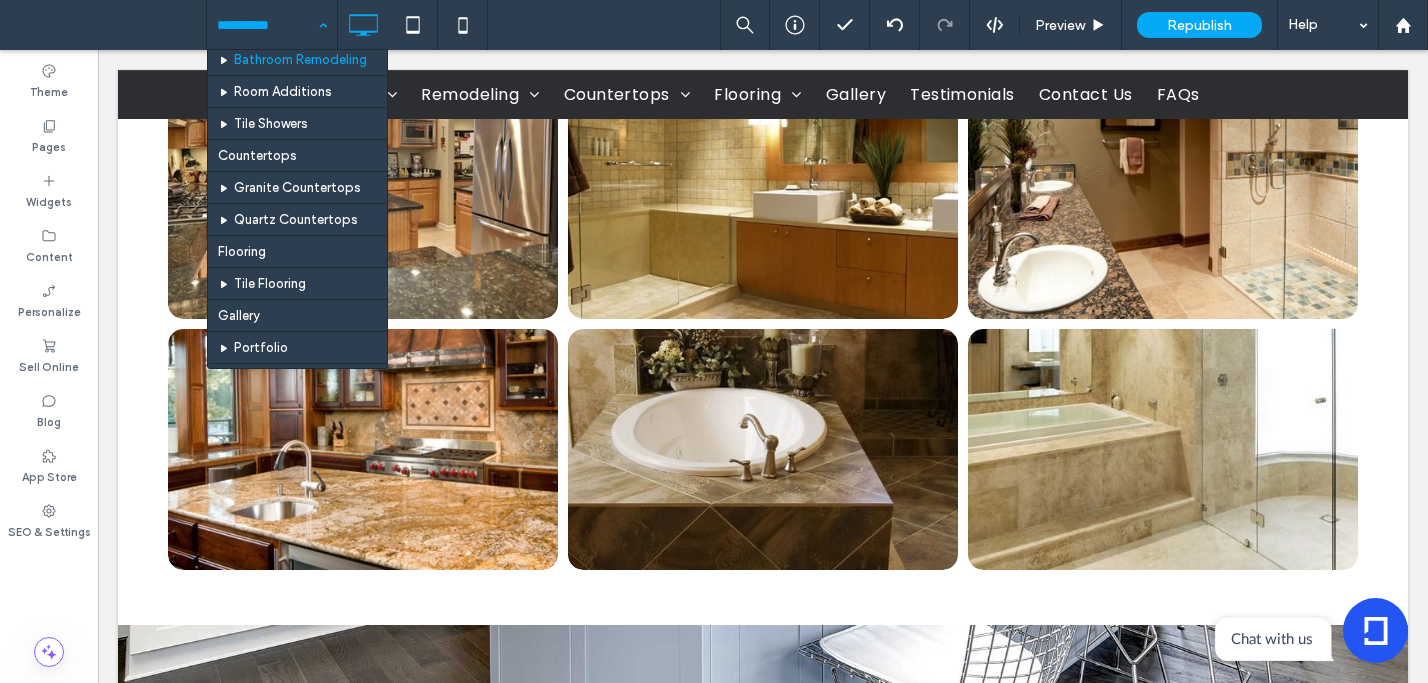 scroll, scrollTop: 231, scrollLeft: 0, axis: vertical 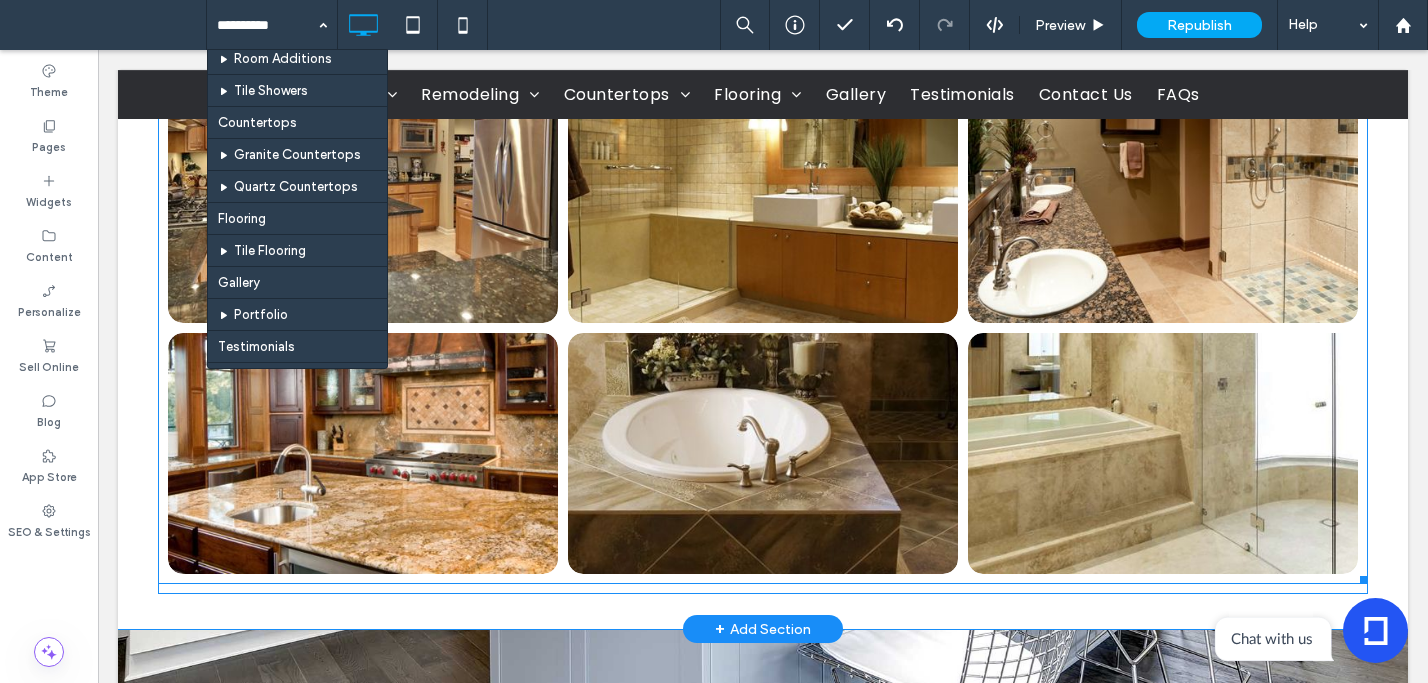 click at bounding box center [762, 453] 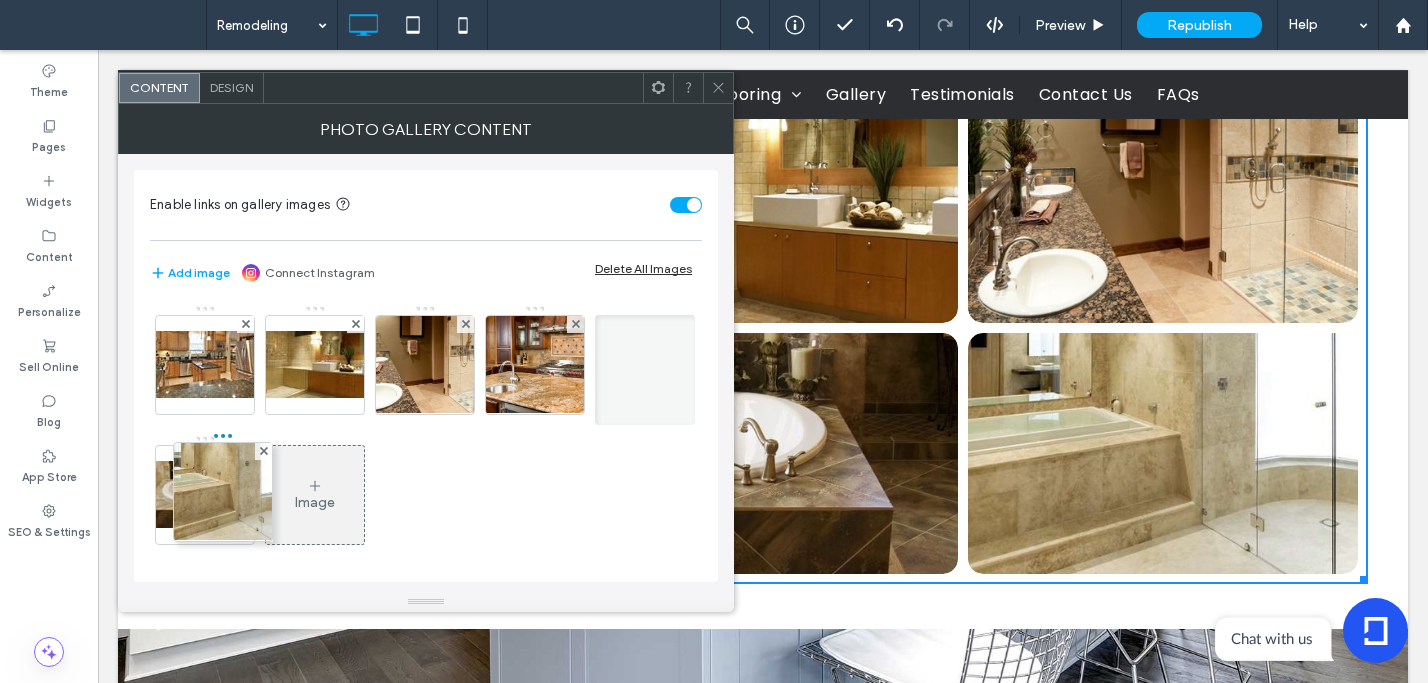 drag, startPoint x: 317, startPoint y: 506, endPoint x: 223, endPoint y: 504, distance: 94.02127 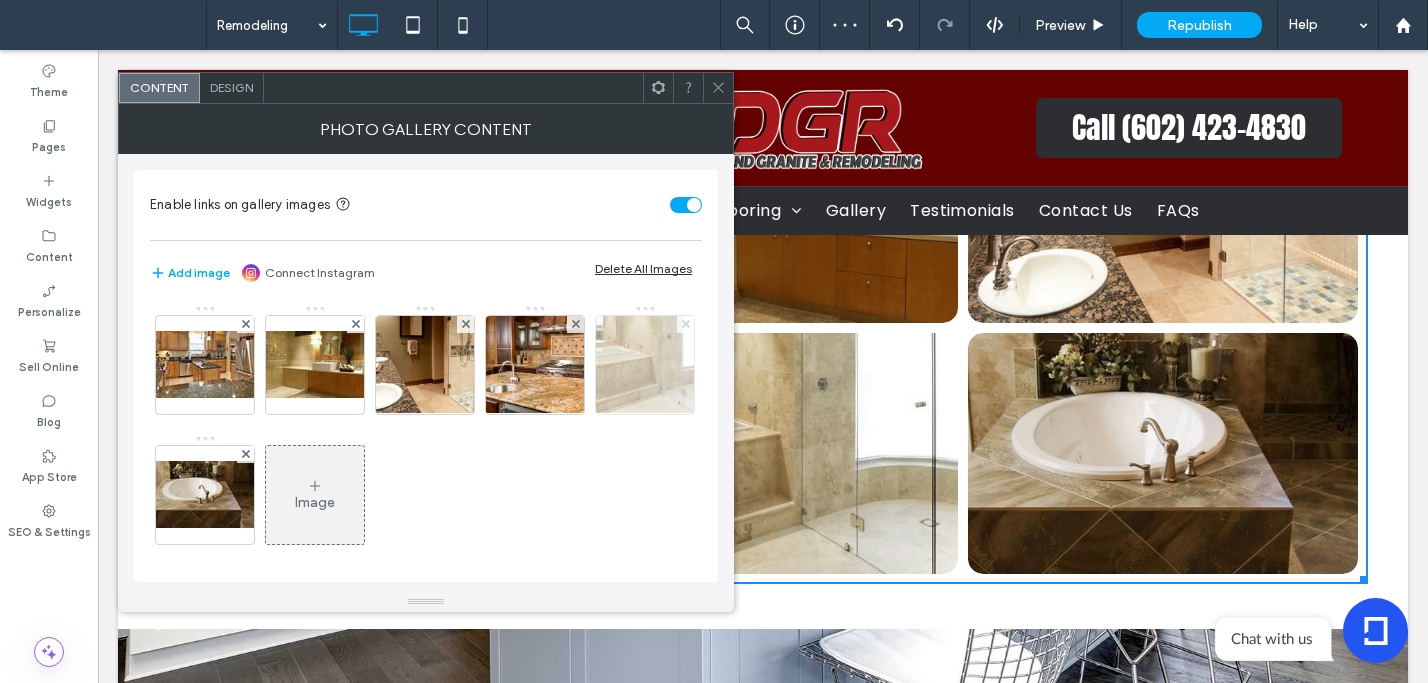 click 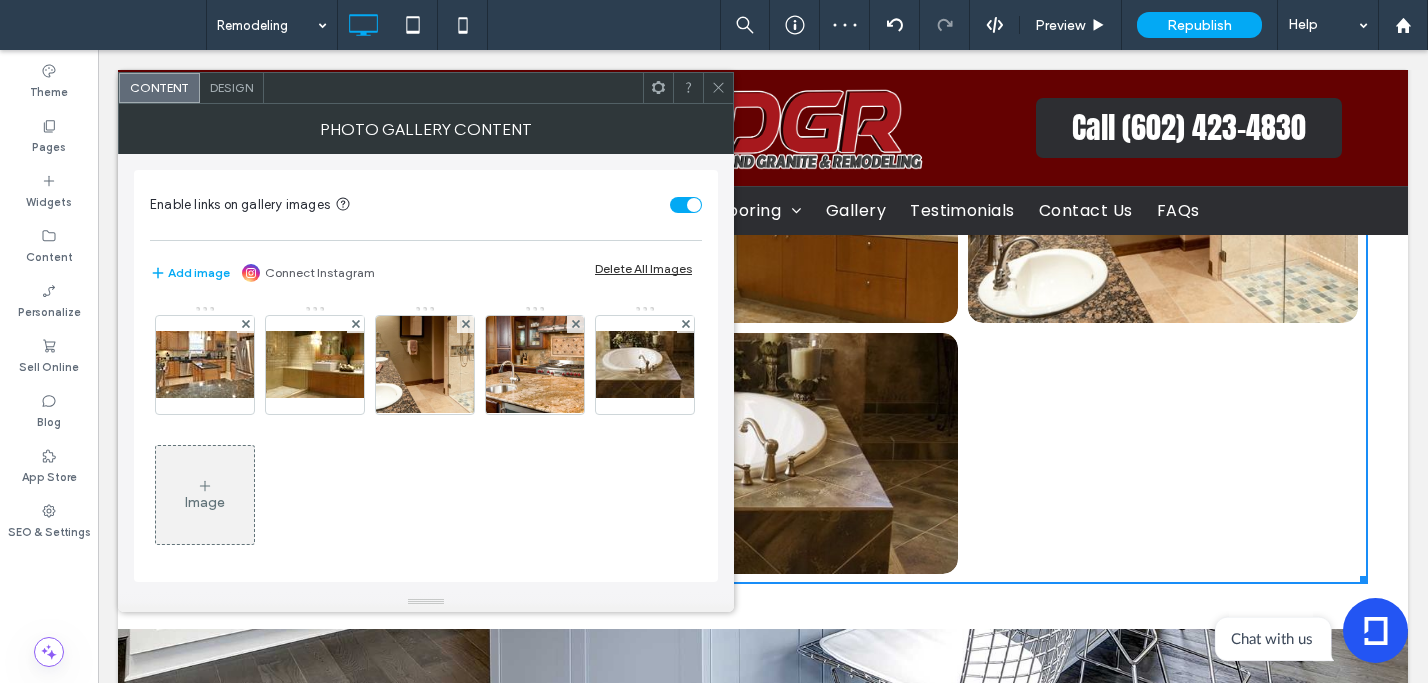 click on "Image" at bounding box center (205, 495) 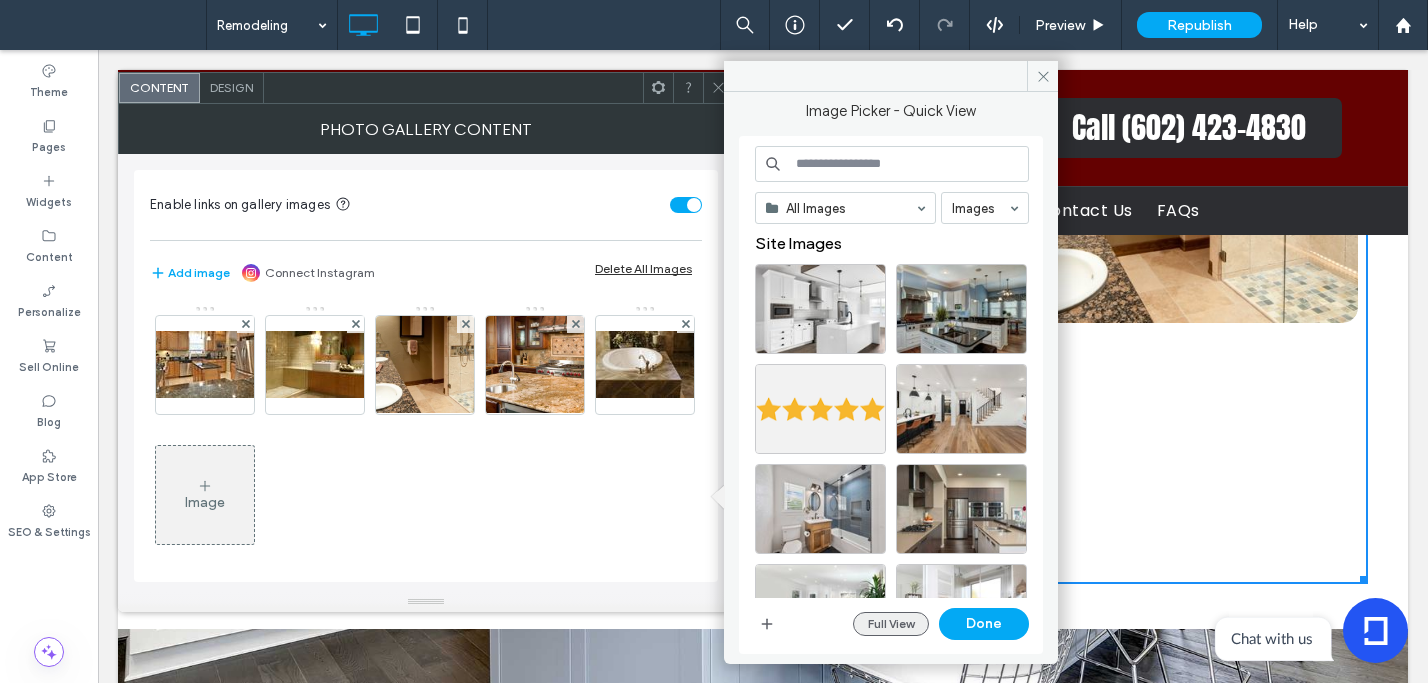 click on "Full View" at bounding box center (891, 624) 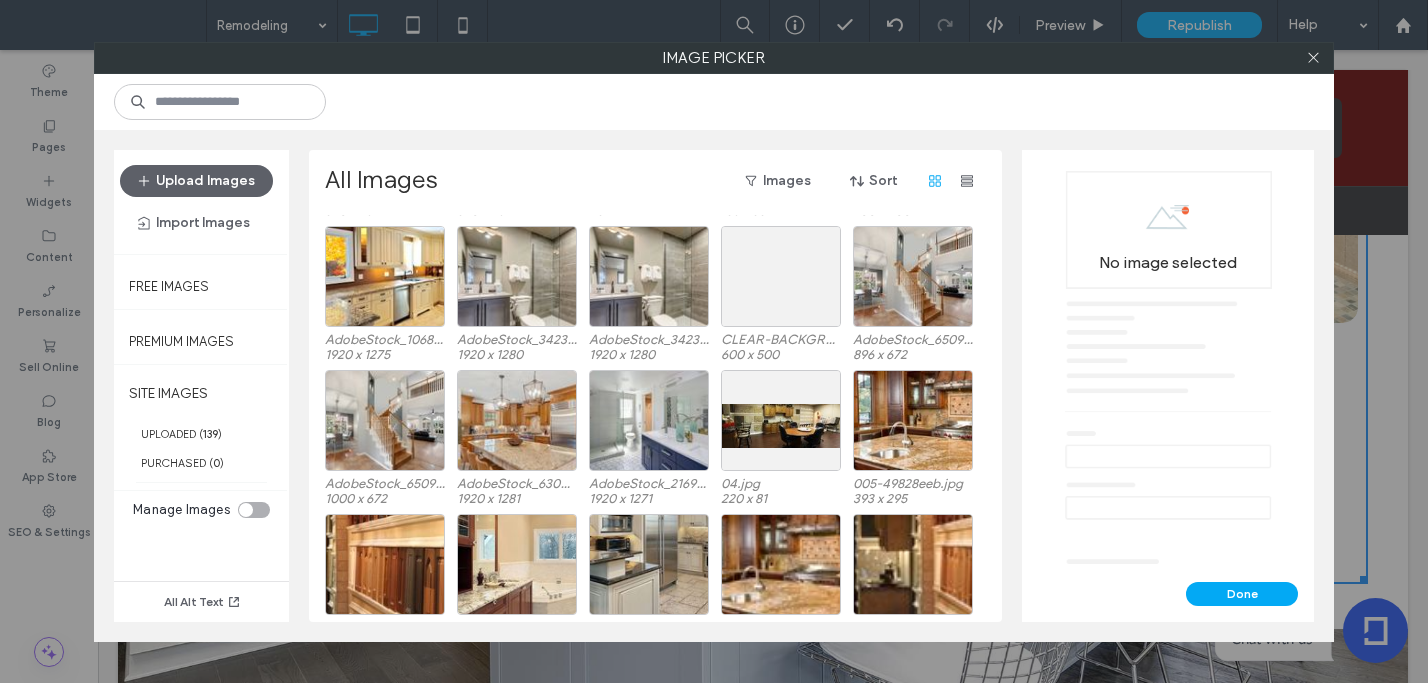 scroll, scrollTop: 3486, scrollLeft: 0, axis: vertical 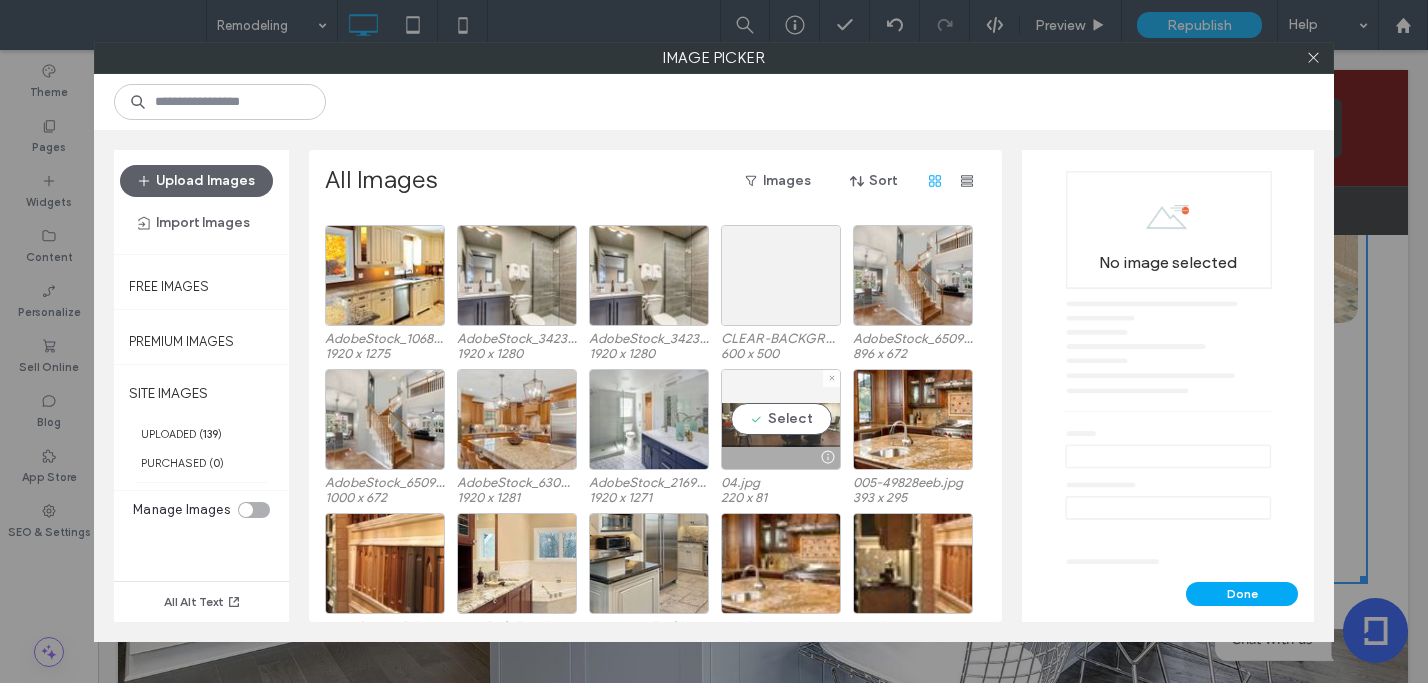 click on "Select" at bounding box center [781, 419] 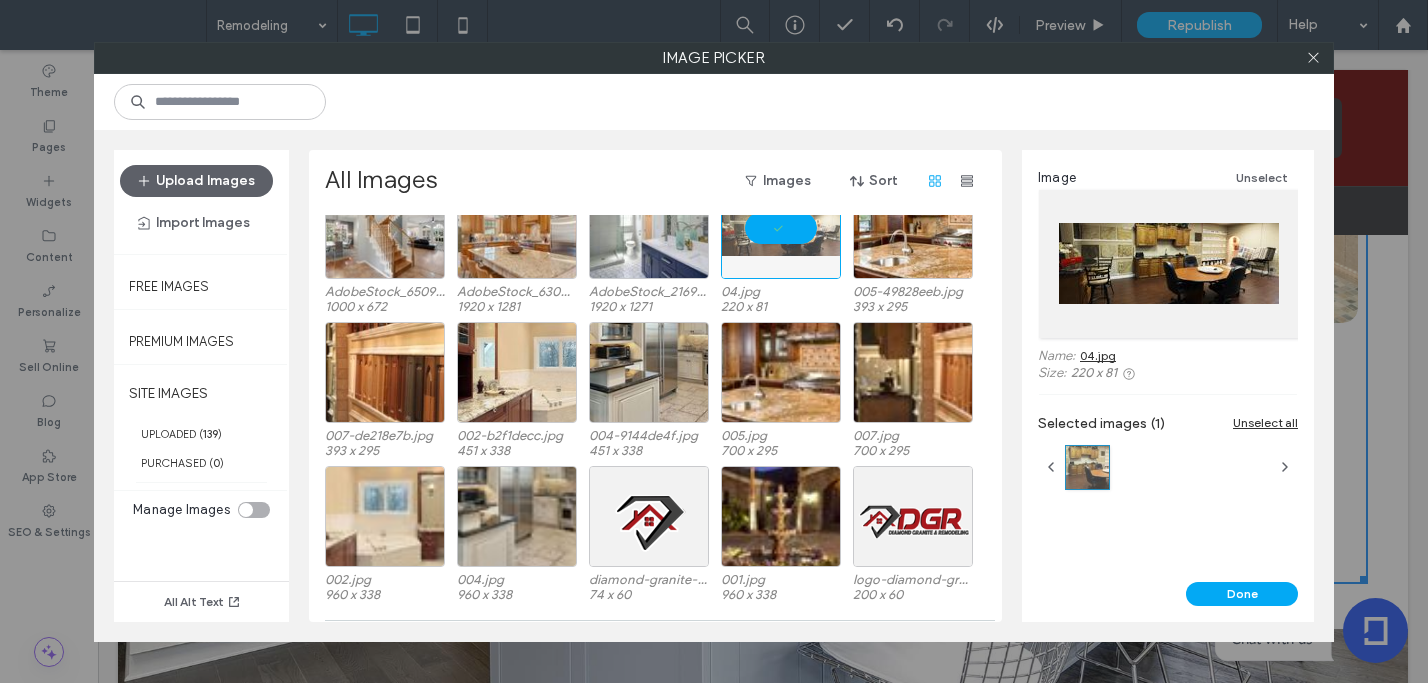 scroll, scrollTop: 3683, scrollLeft: 0, axis: vertical 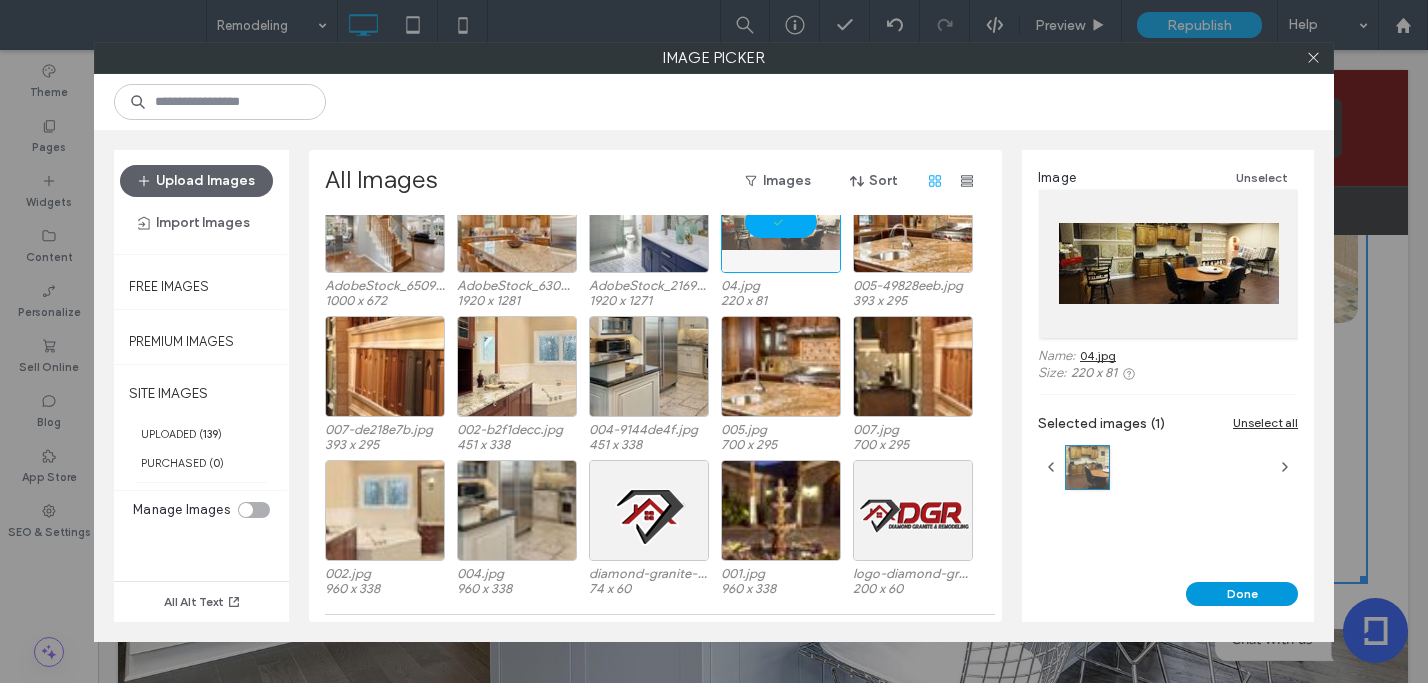 click on "Done" at bounding box center (1242, 594) 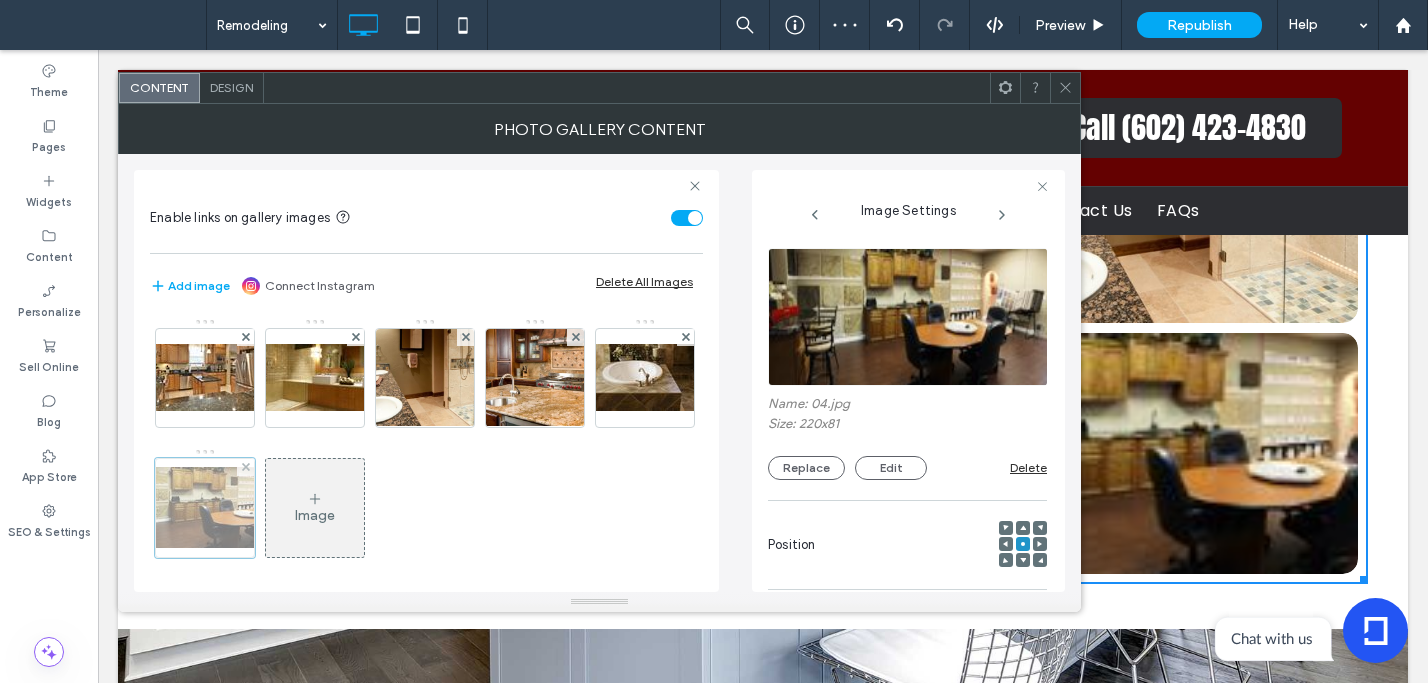 click at bounding box center (245, 467) 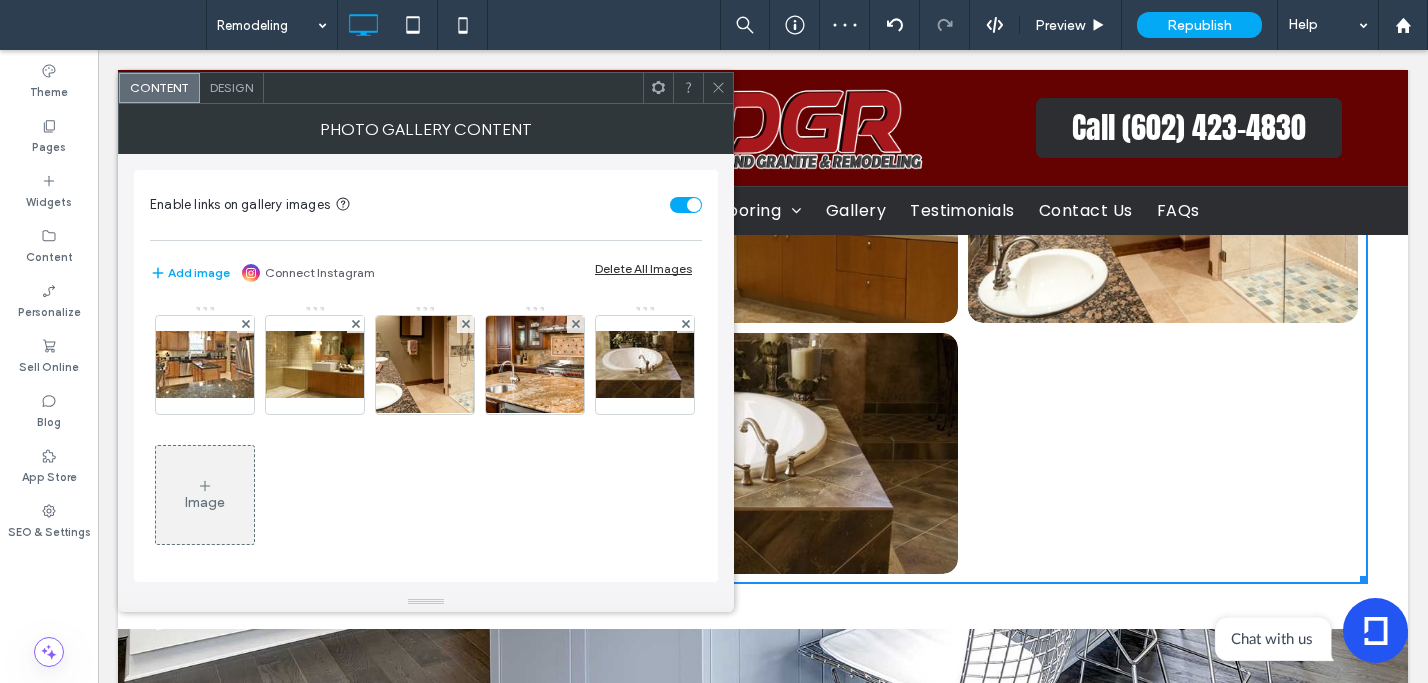 click 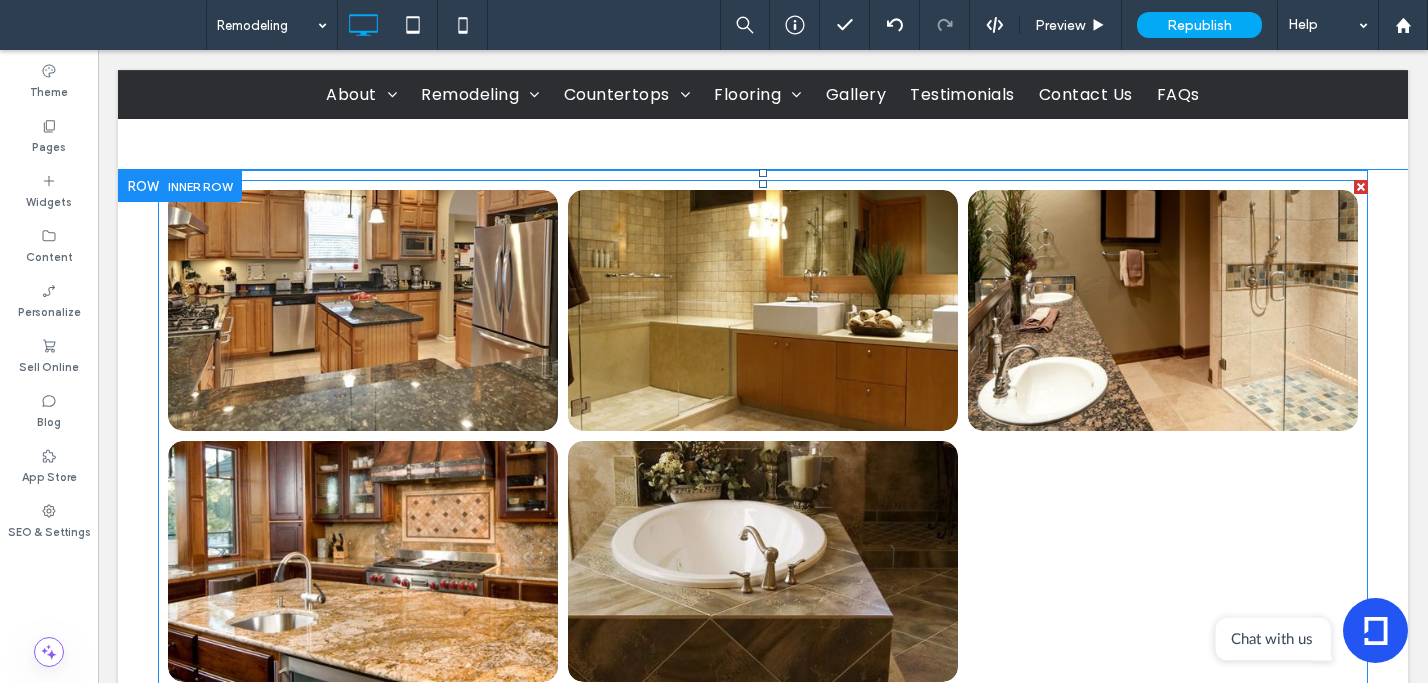 scroll, scrollTop: 1208, scrollLeft: 0, axis: vertical 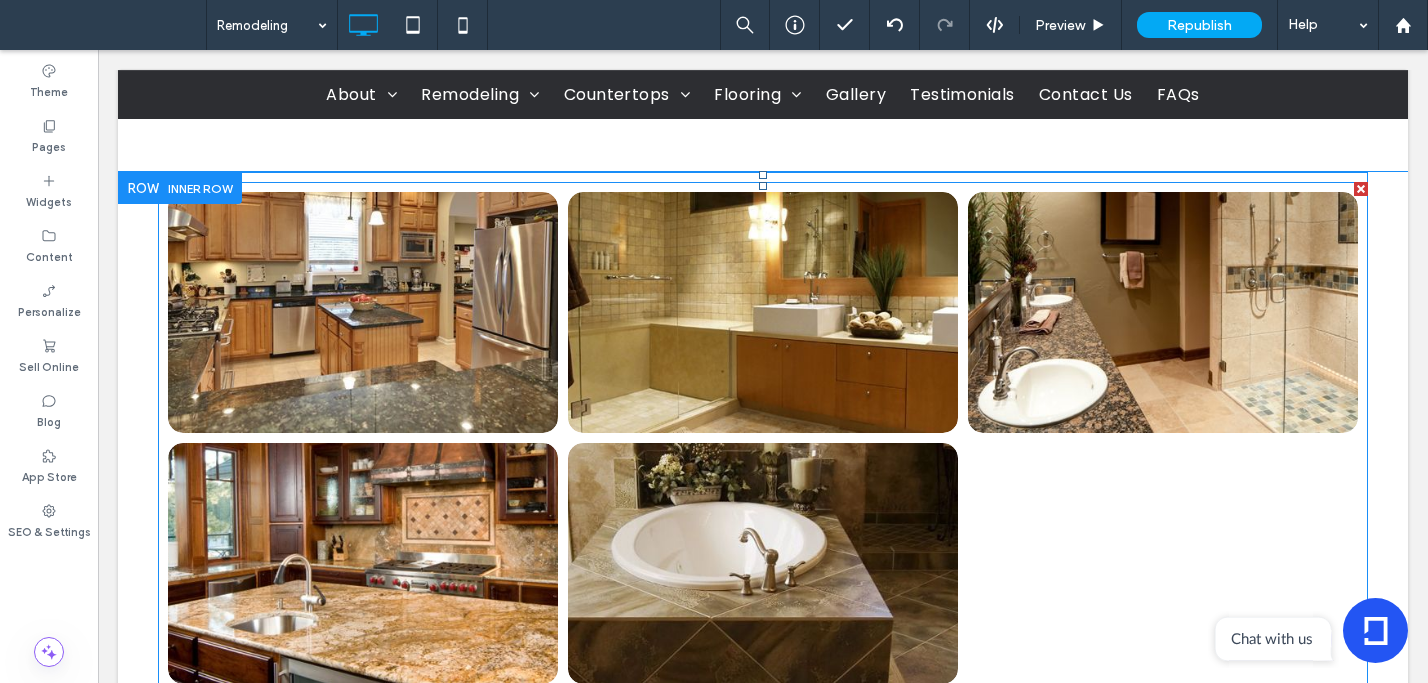 click at bounding box center [1163, 563] 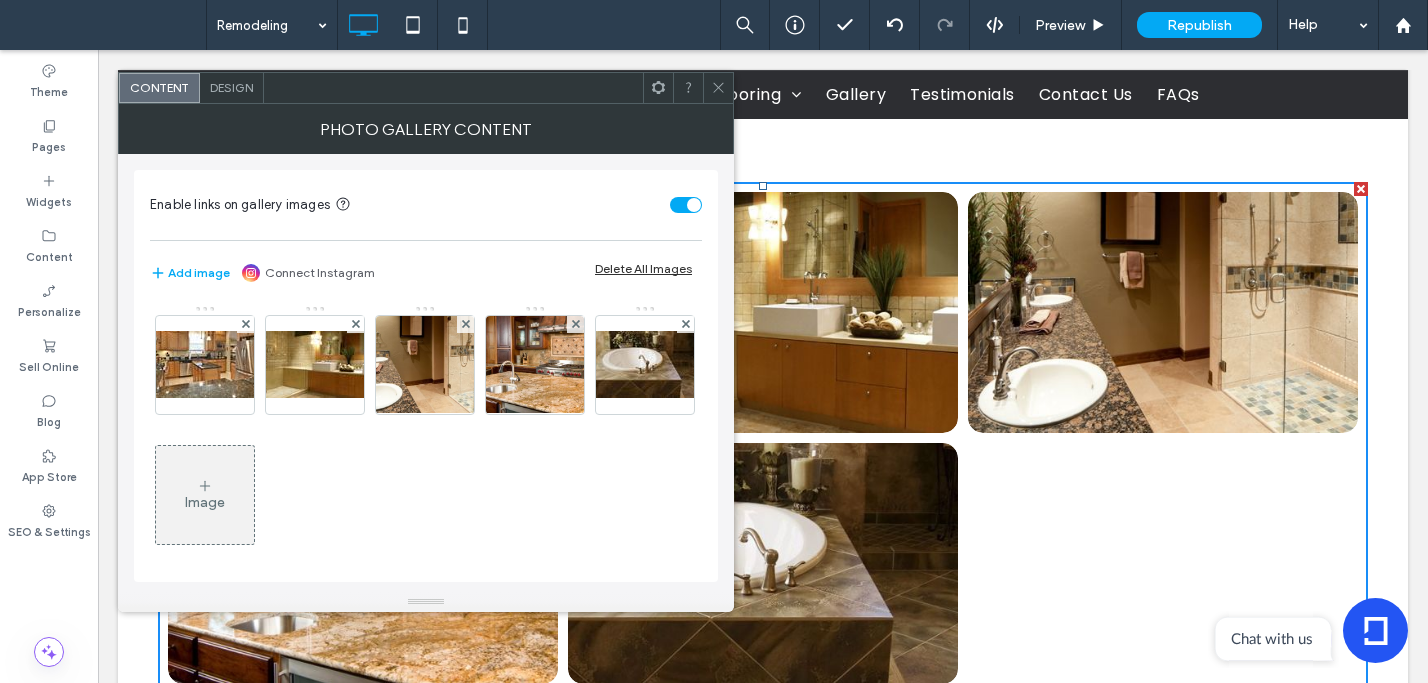 click on "Image" at bounding box center (205, 502) 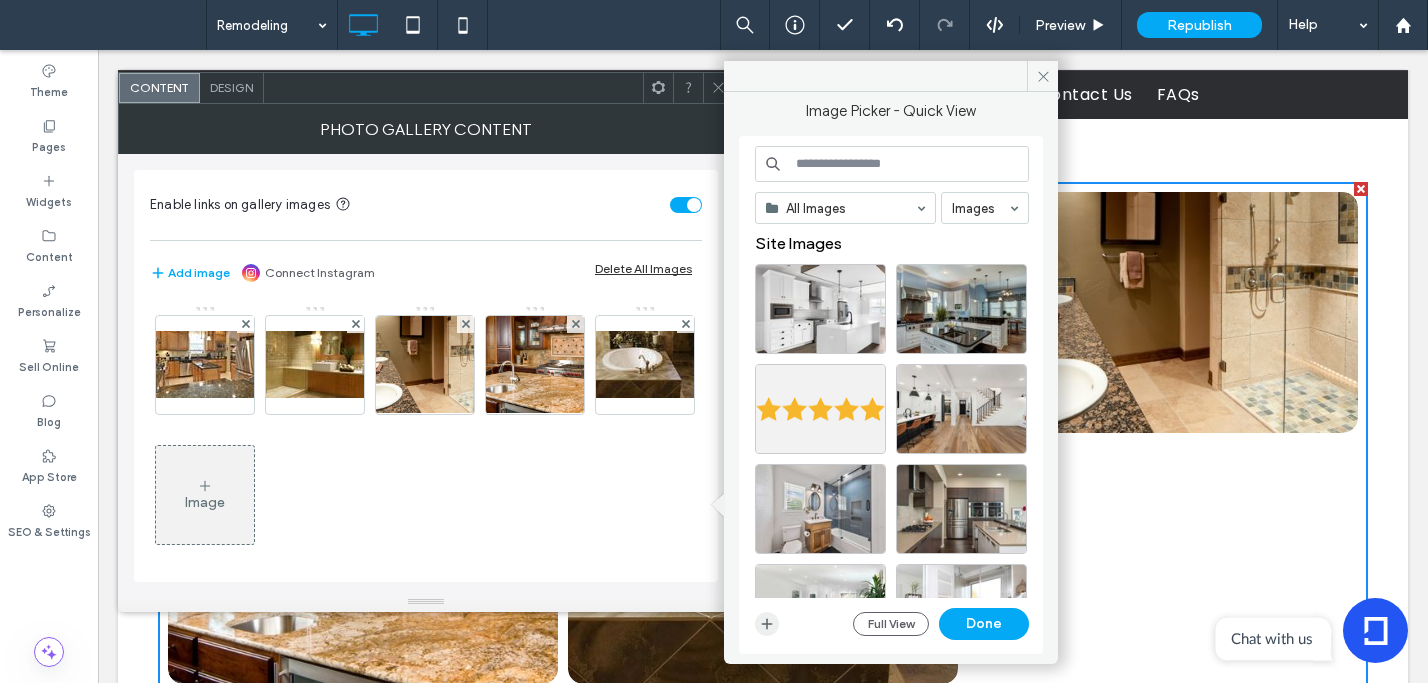 click at bounding box center (767, 624) 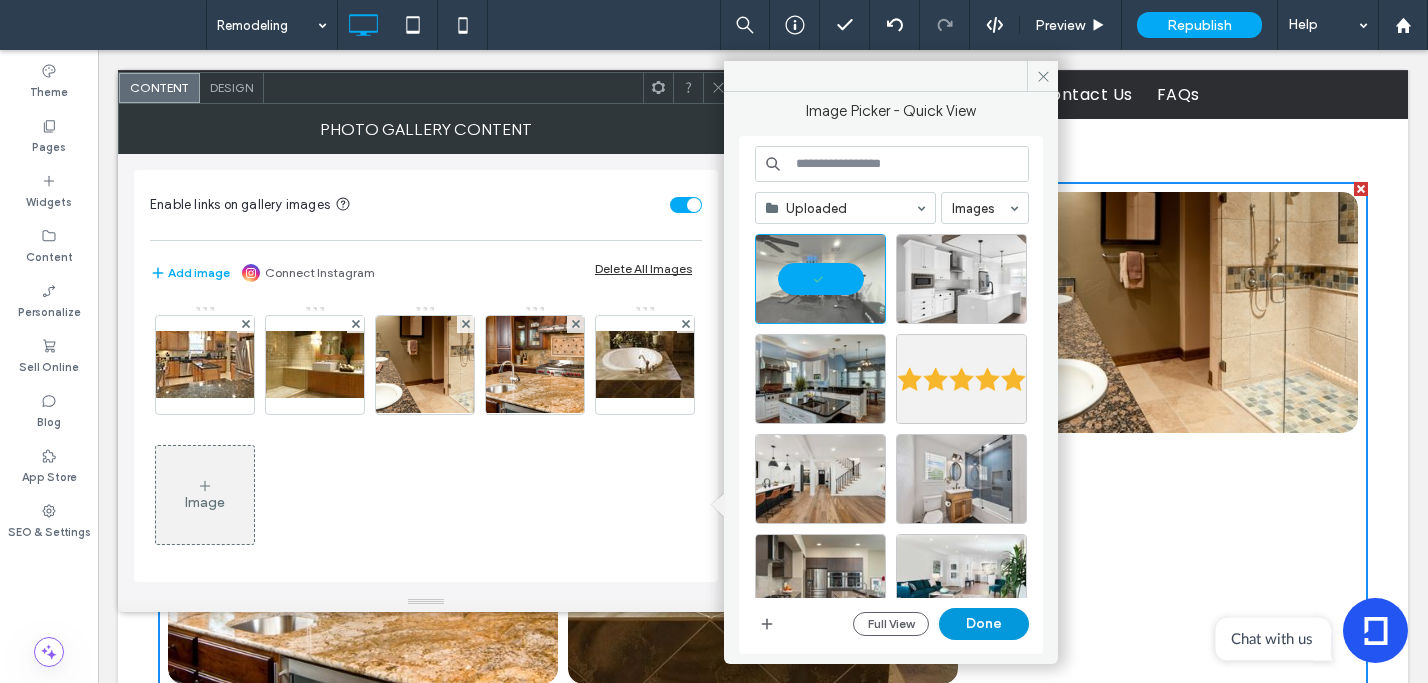 click on "Done" at bounding box center (984, 624) 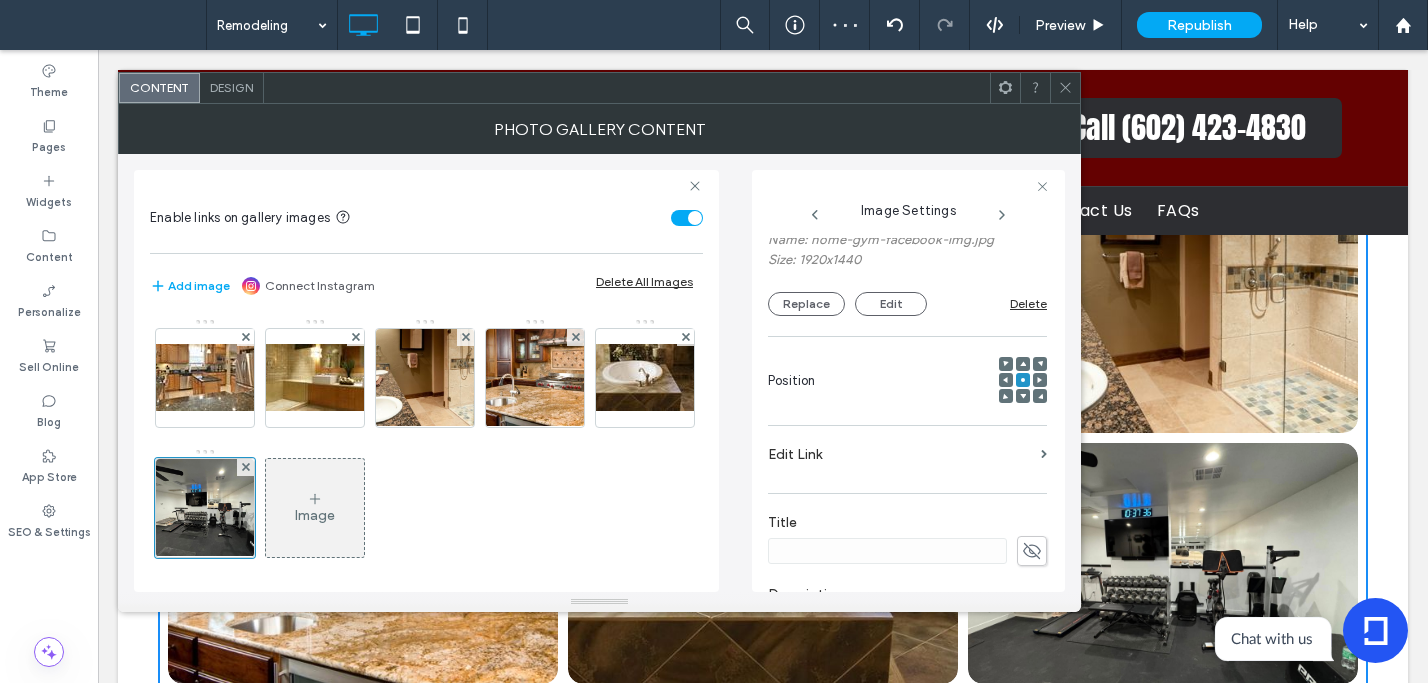 scroll, scrollTop: 212, scrollLeft: 0, axis: vertical 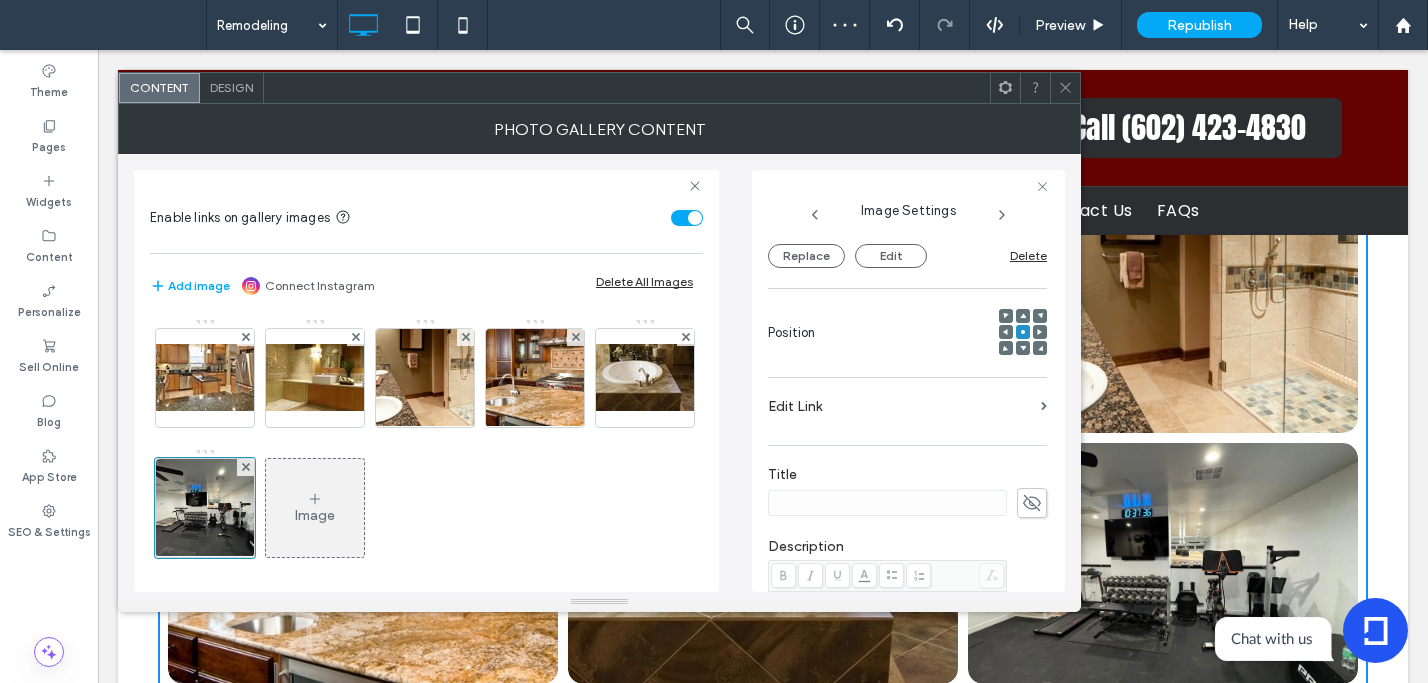 drag, startPoint x: 1018, startPoint y: 505, endPoint x: 955, endPoint y: 504, distance: 63.007935 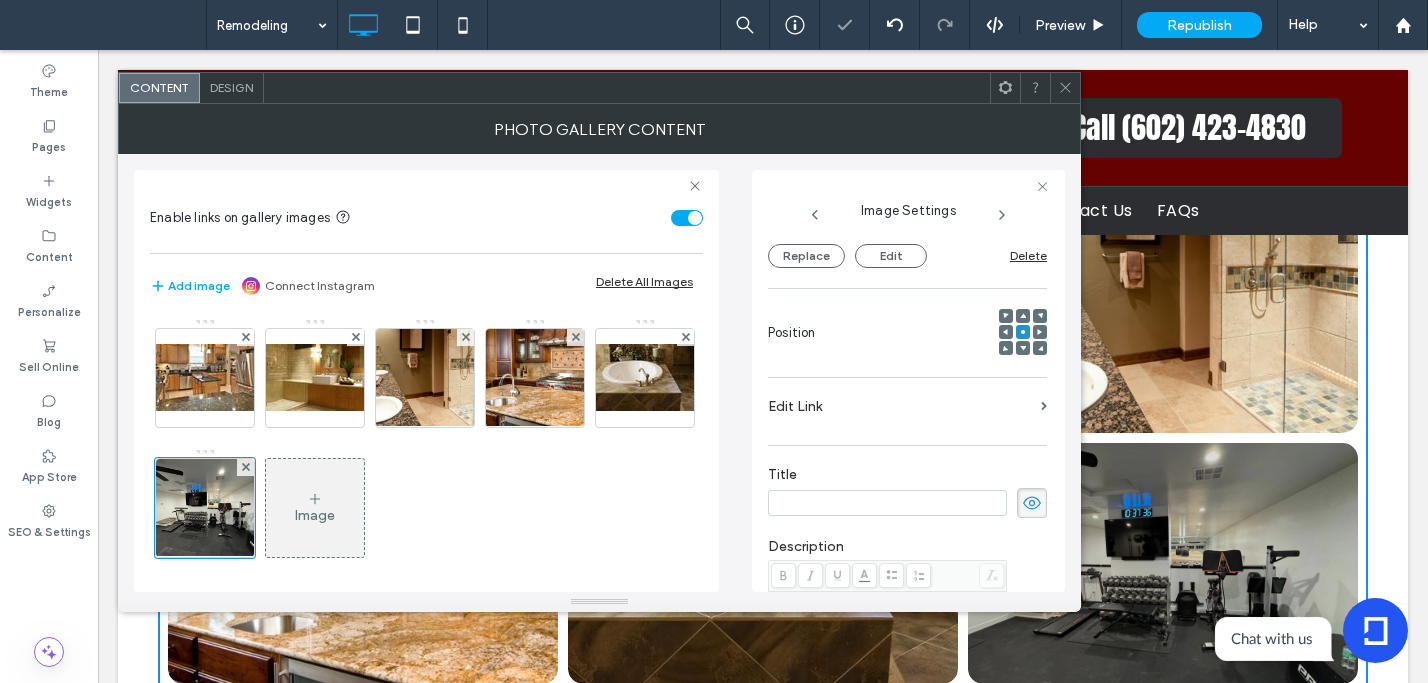 click at bounding box center (887, 503) 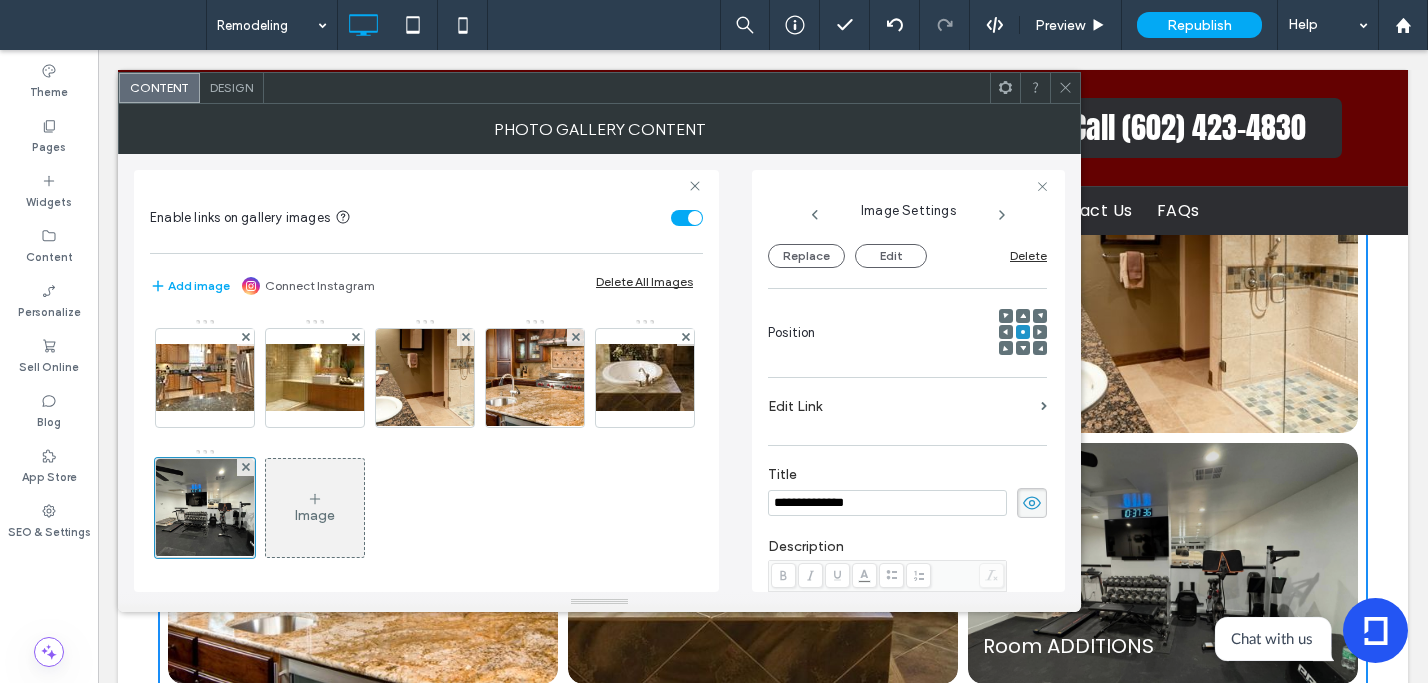 click on "**********" at bounding box center (887, 503) 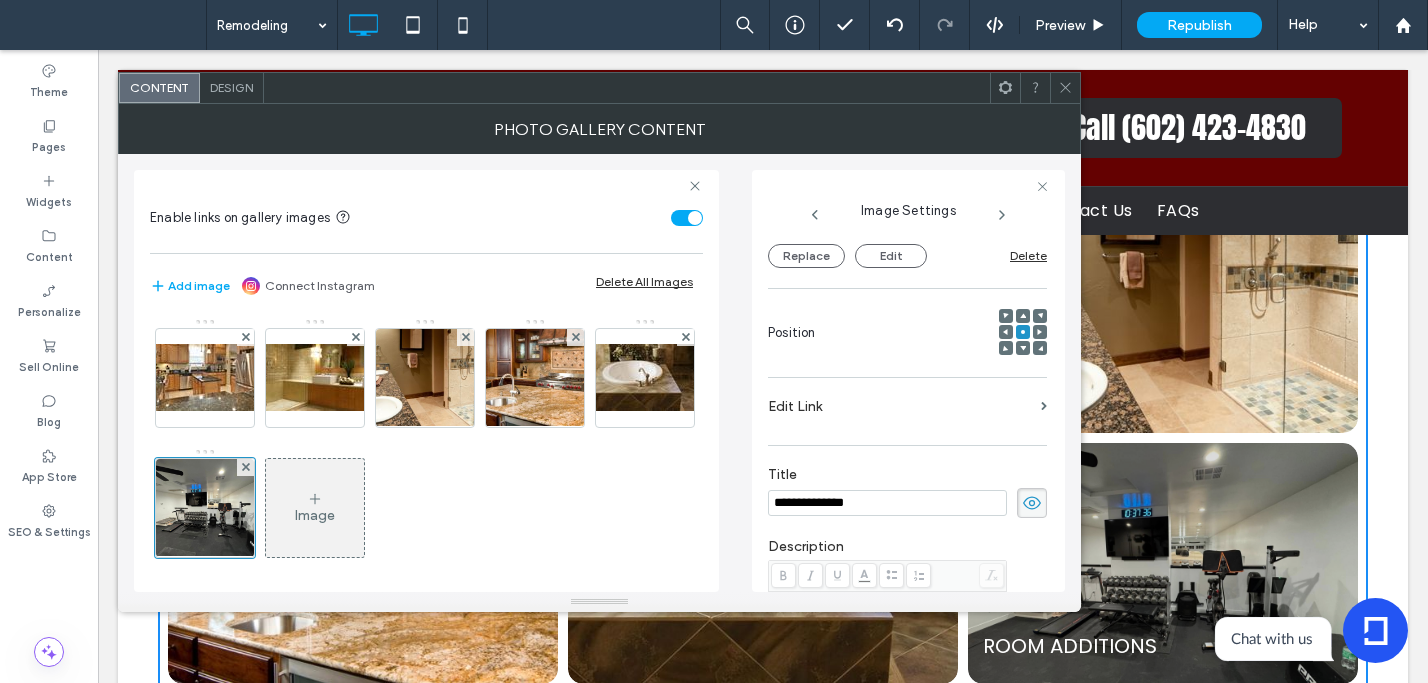 type on "**********" 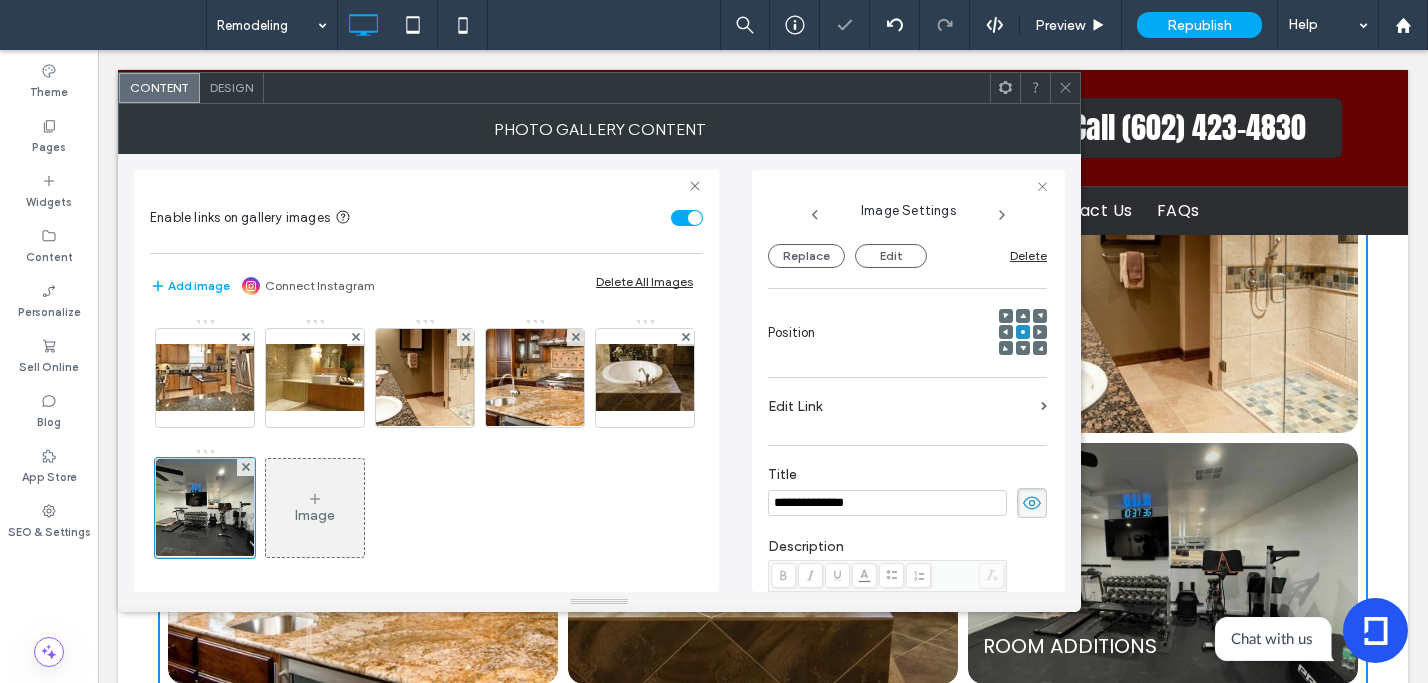 click 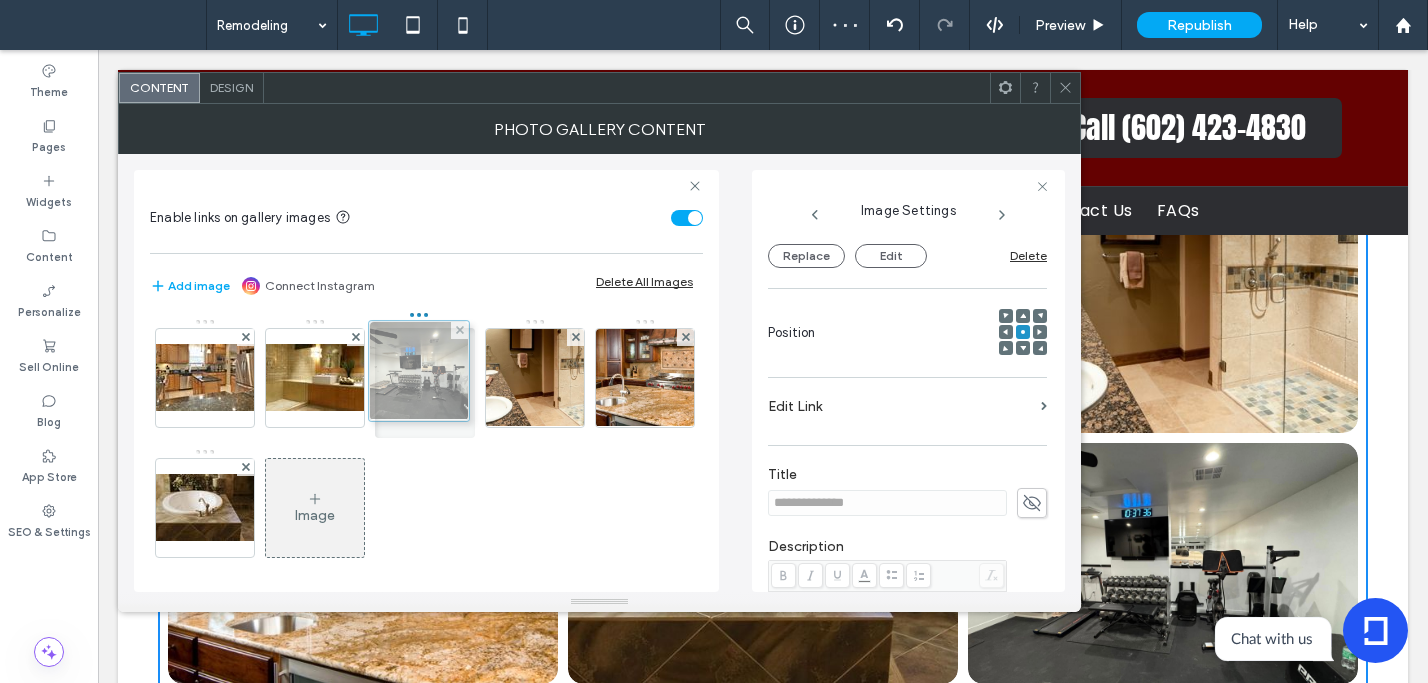 drag, startPoint x: 319, startPoint y: 517, endPoint x: 418, endPoint y: 384, distance: 165.80109 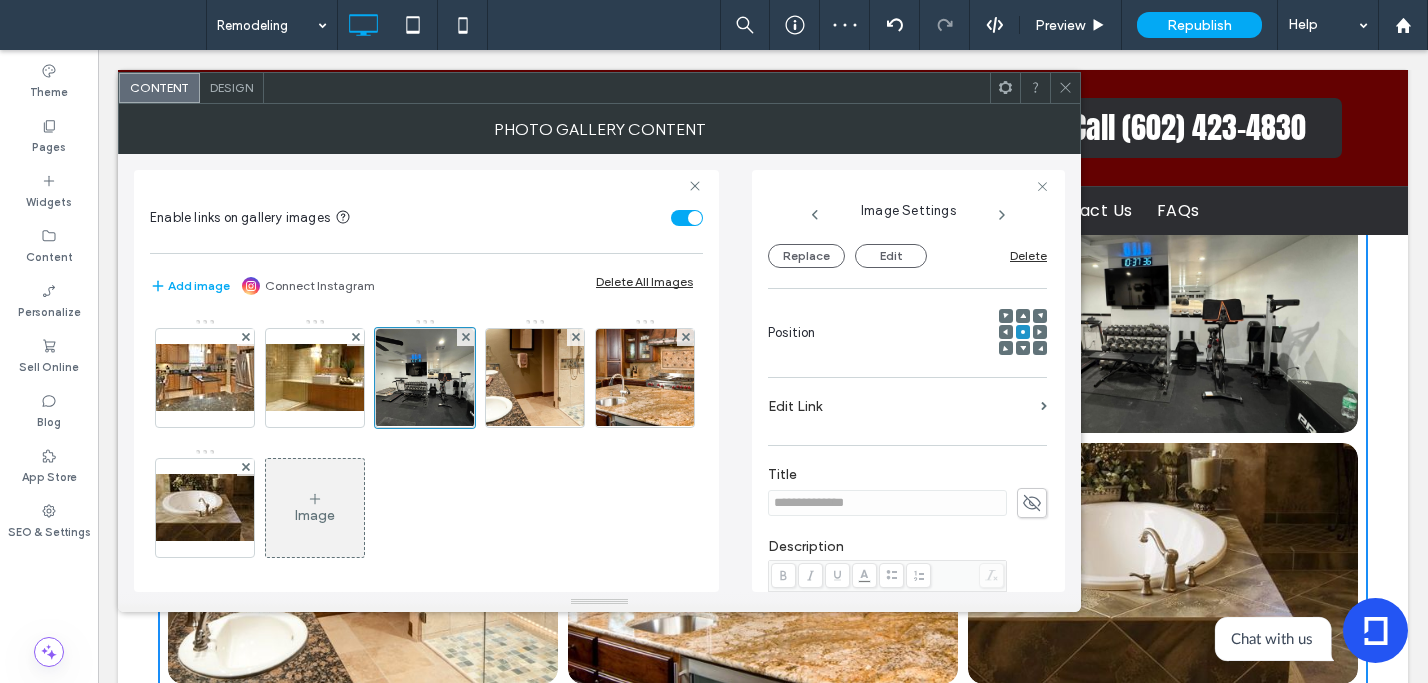 click 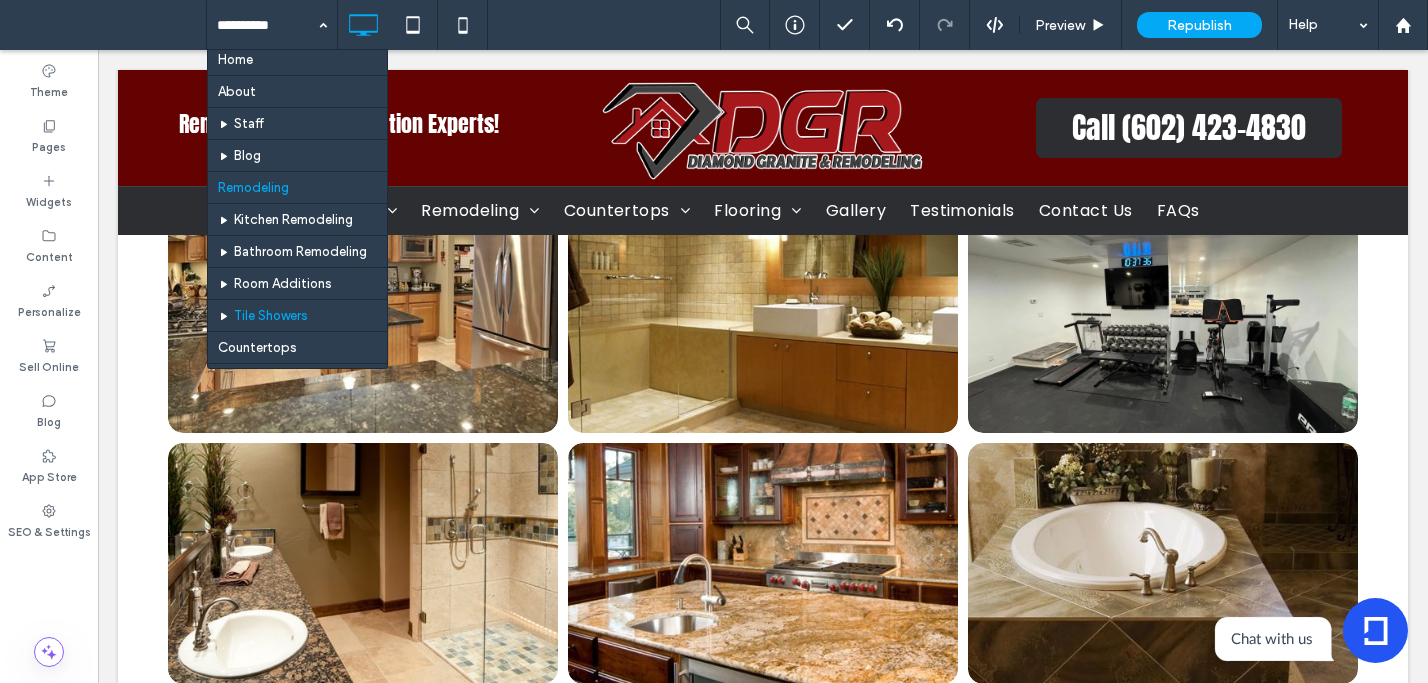 scroll, scrollTop: 8, scrollLeft: 0, axis: vertical 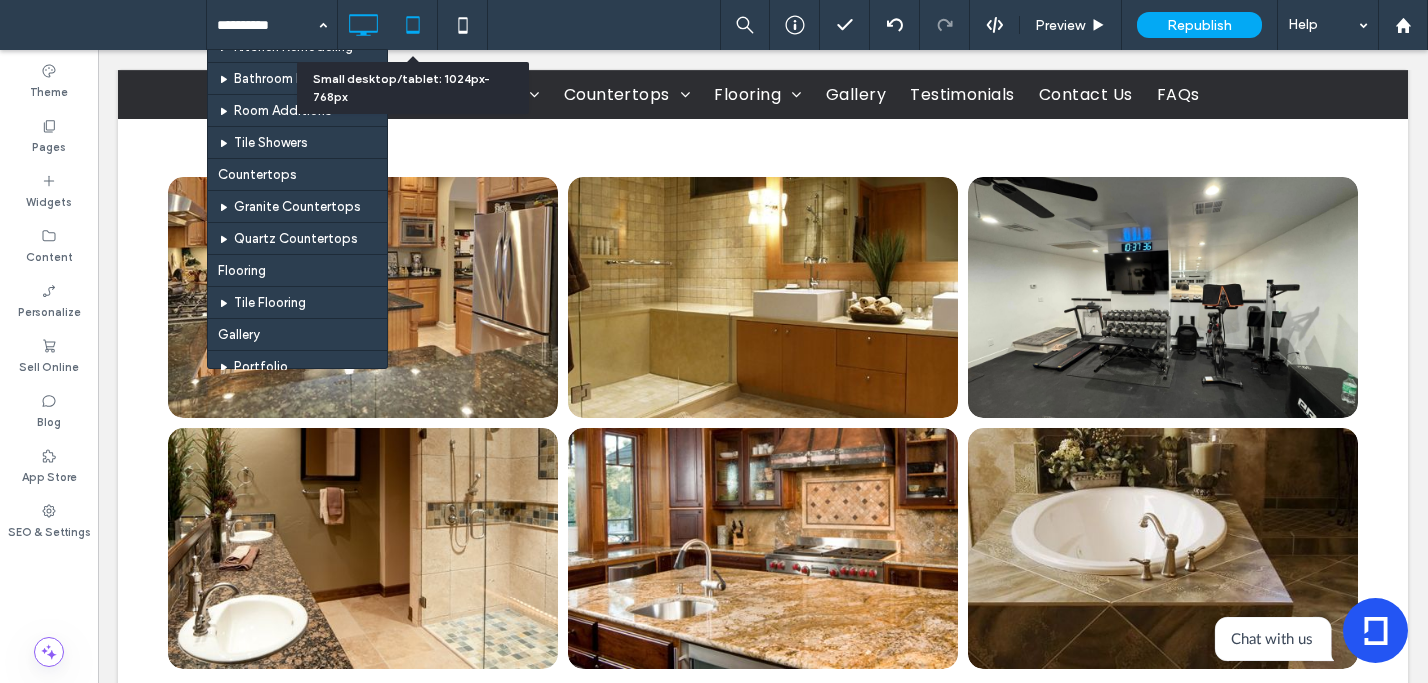 click 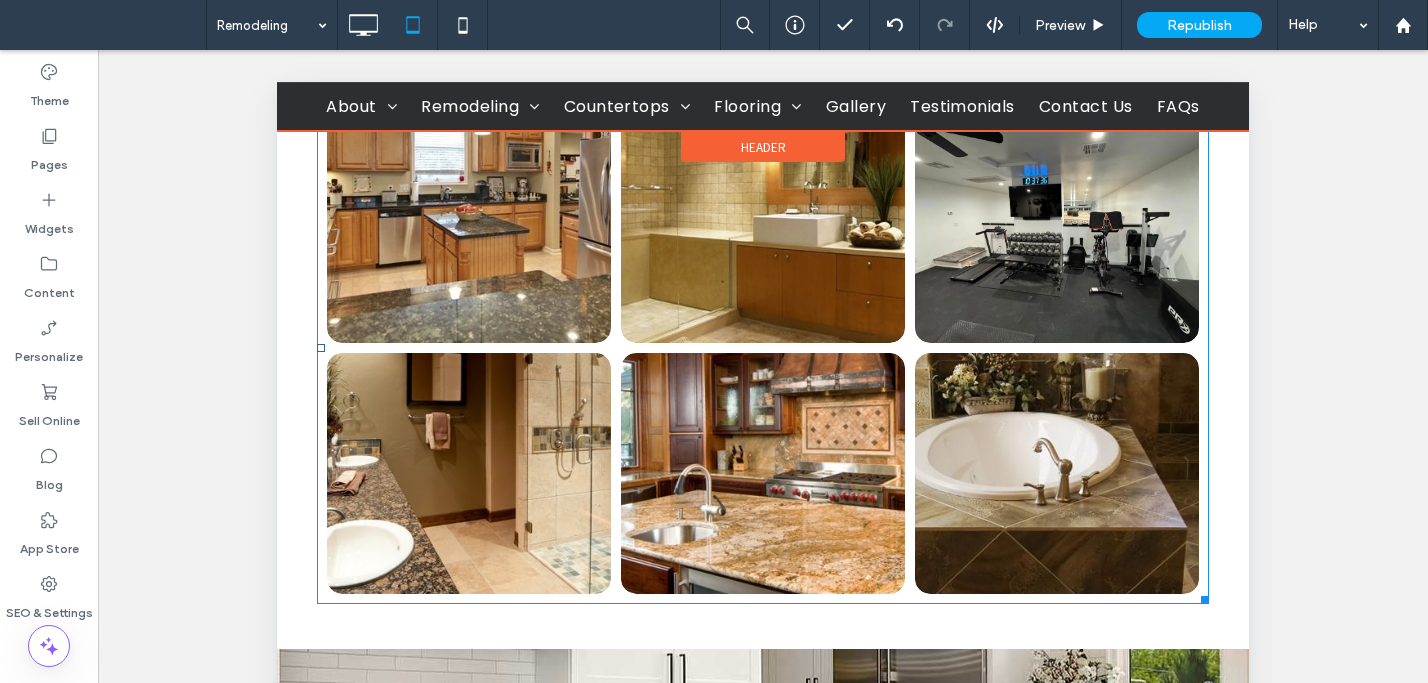 scroll, scrollTop: 1481, scrollLeft: 0, axis: vertical 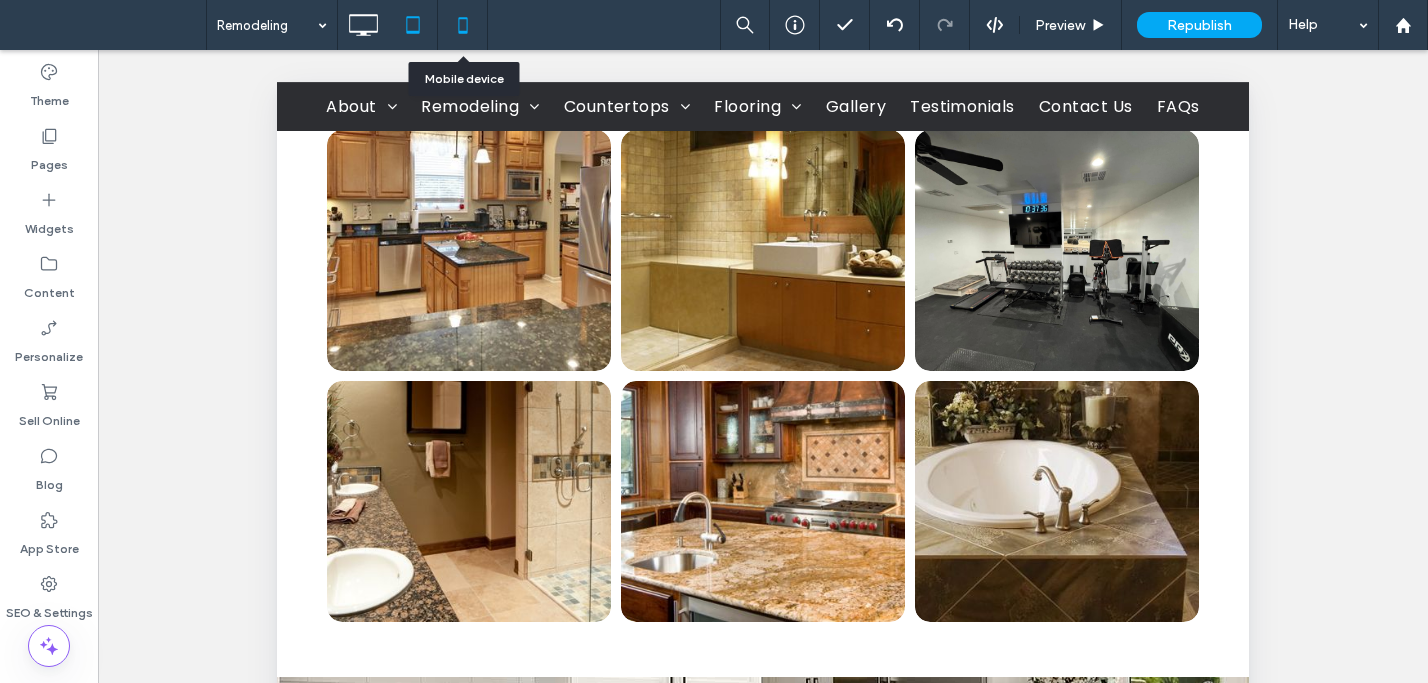 click 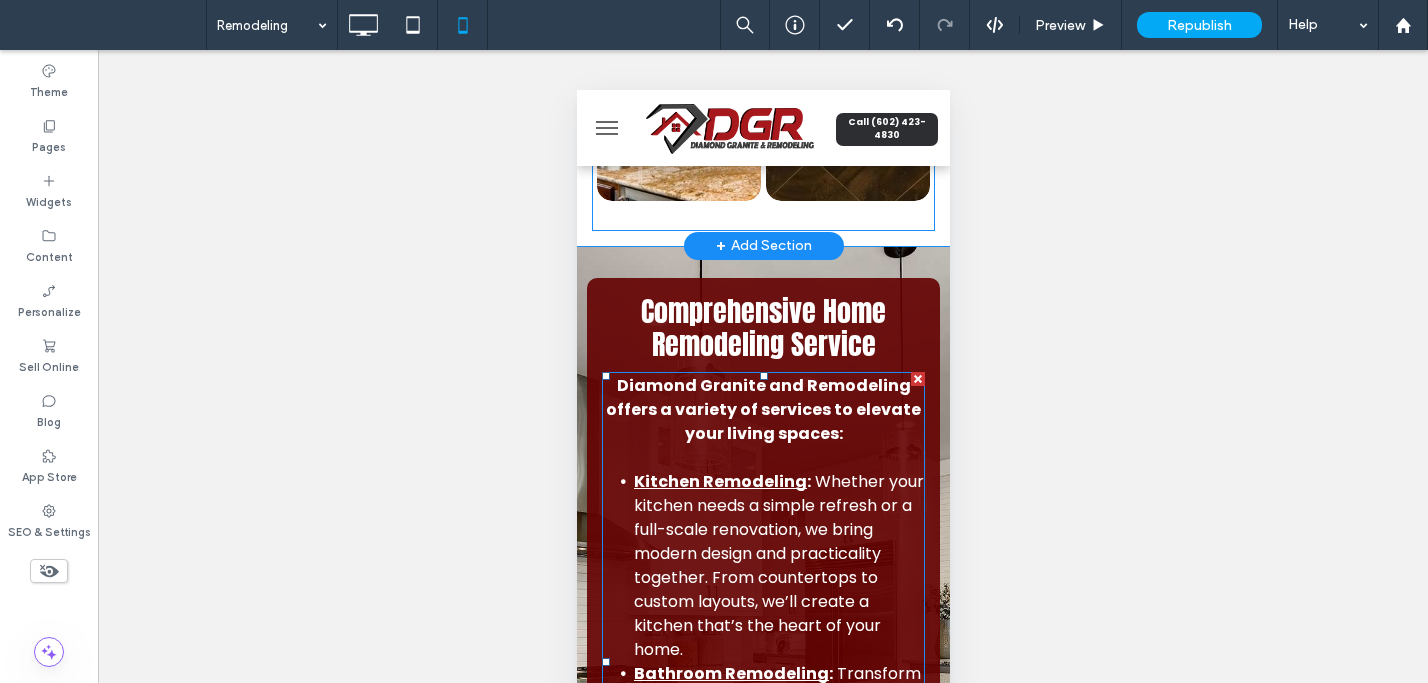 scroll, scrollTop: 2350, scrollLeft: 0, axis: vertical 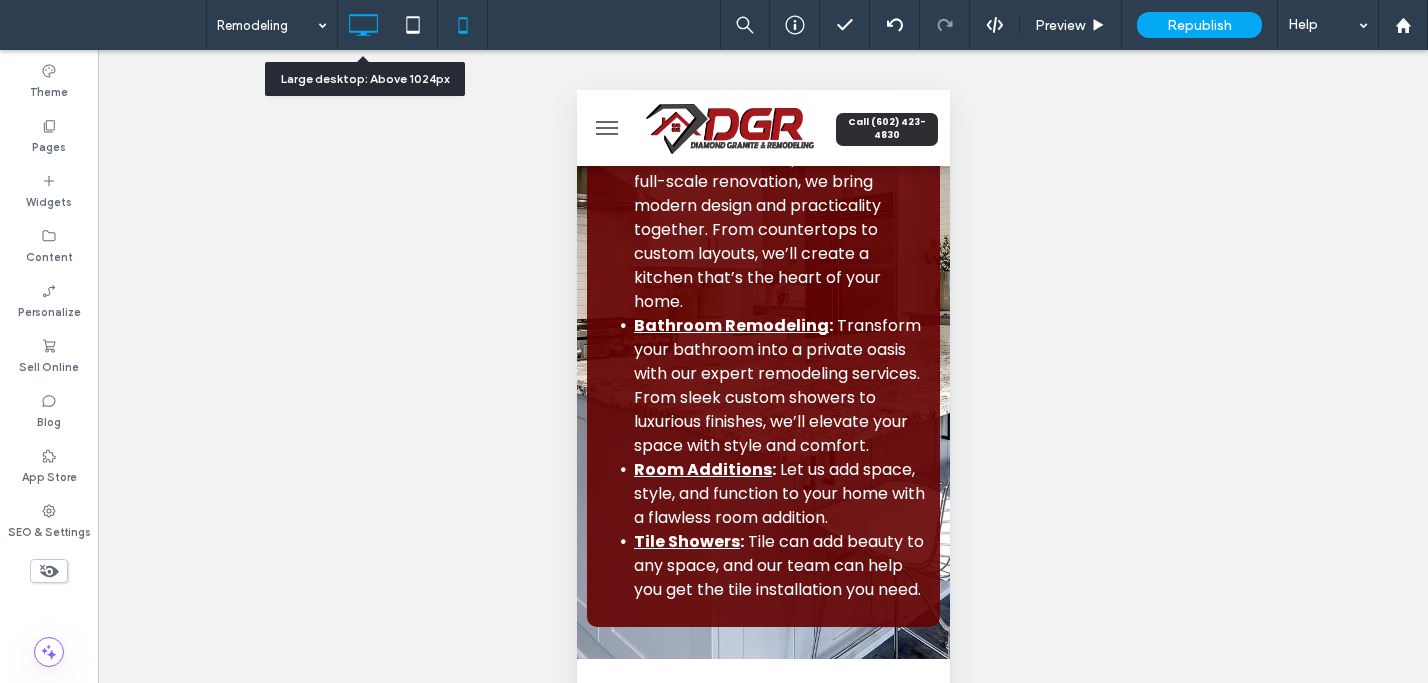 click 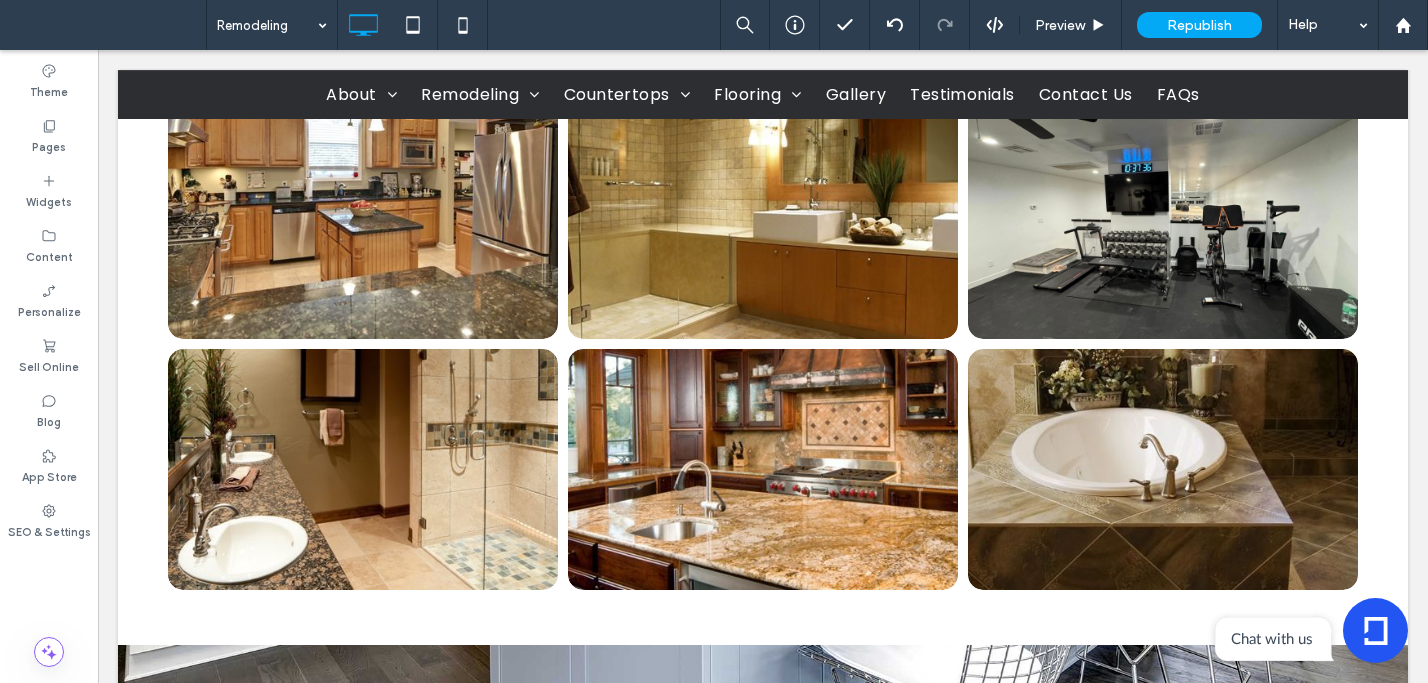 scroll, scrollTop: 1361, scrollLeft: 0, axis: vertical 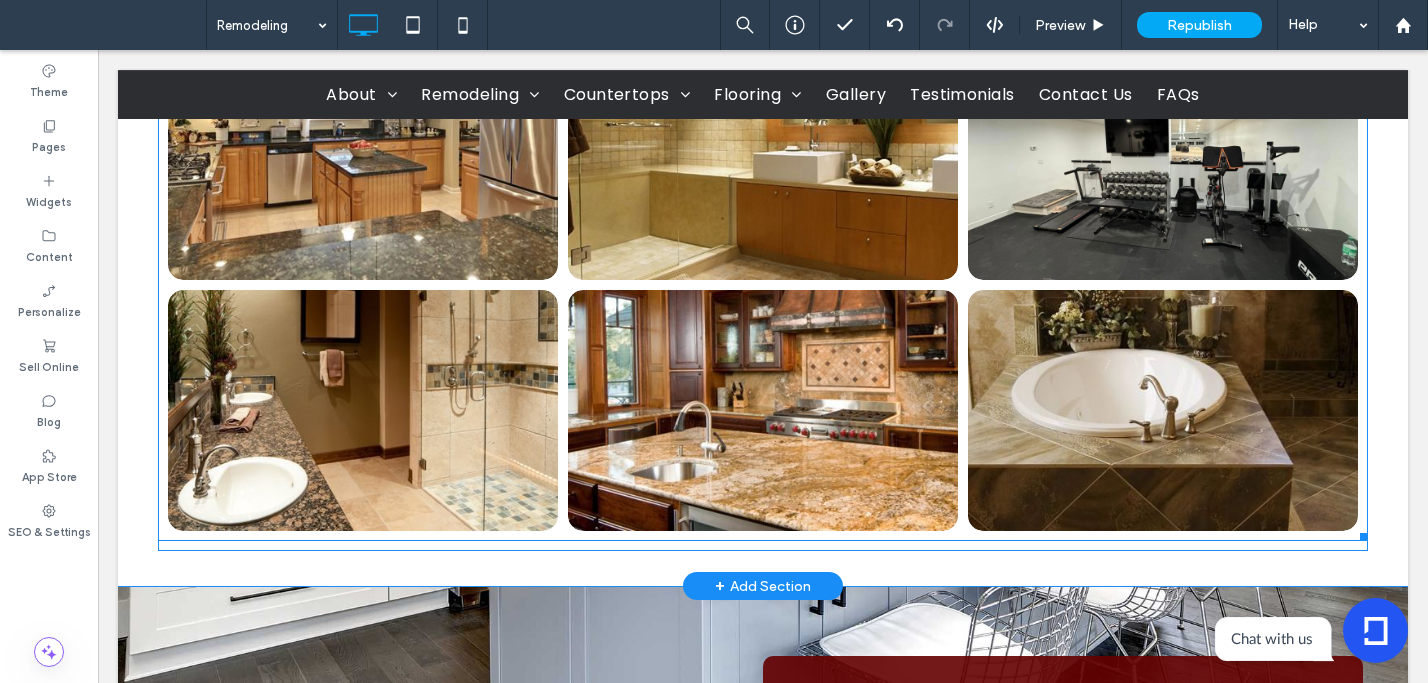 click at bounding box center (362, 159) 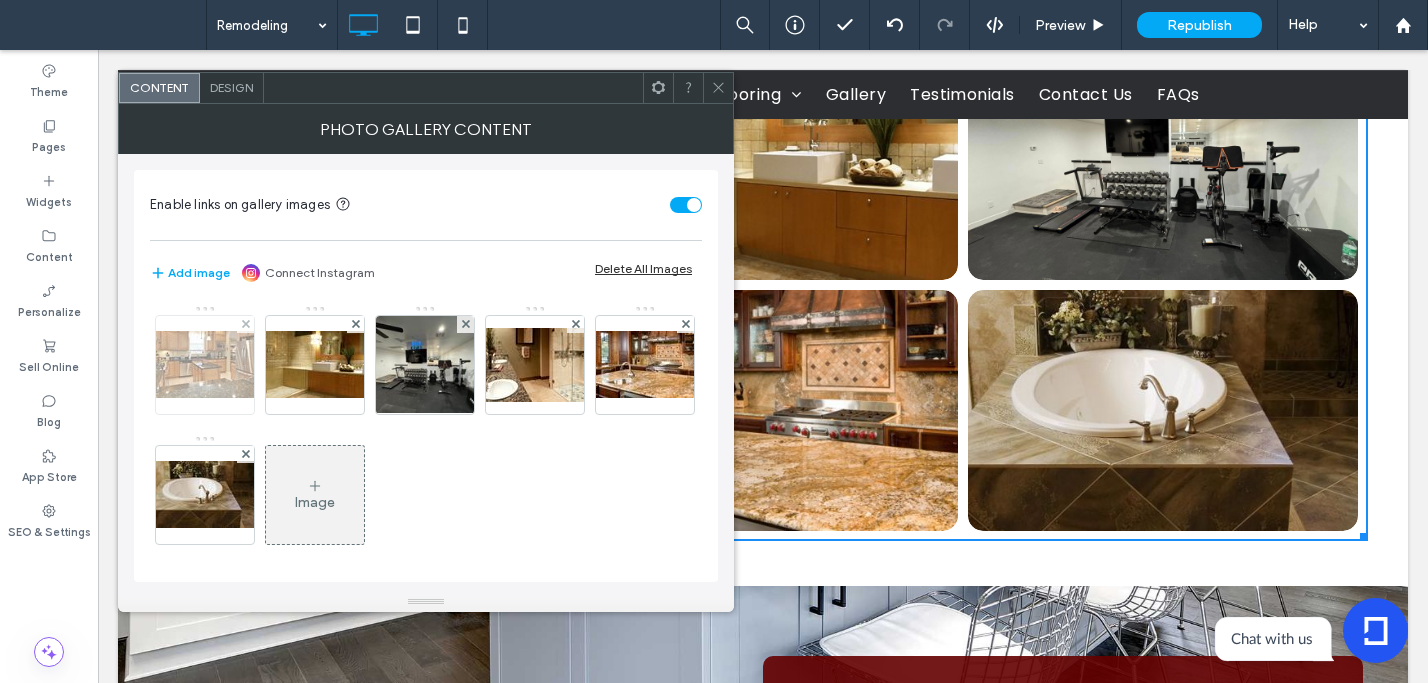 drag, startPoint x: 220, startPoint y: 371, endPoint x: 240, endPoint y: 371, distance: 20 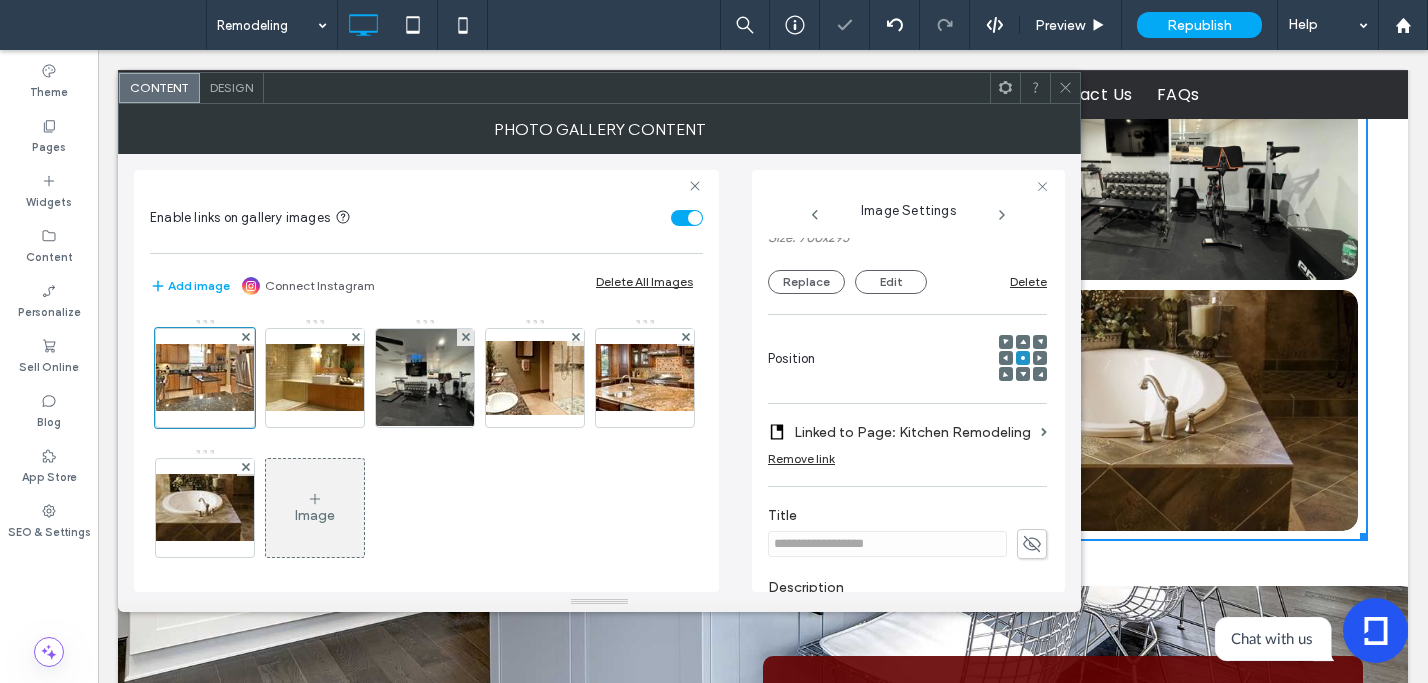 scroll, scrollTop: 242, scrollLeft: 0, axis: vertical 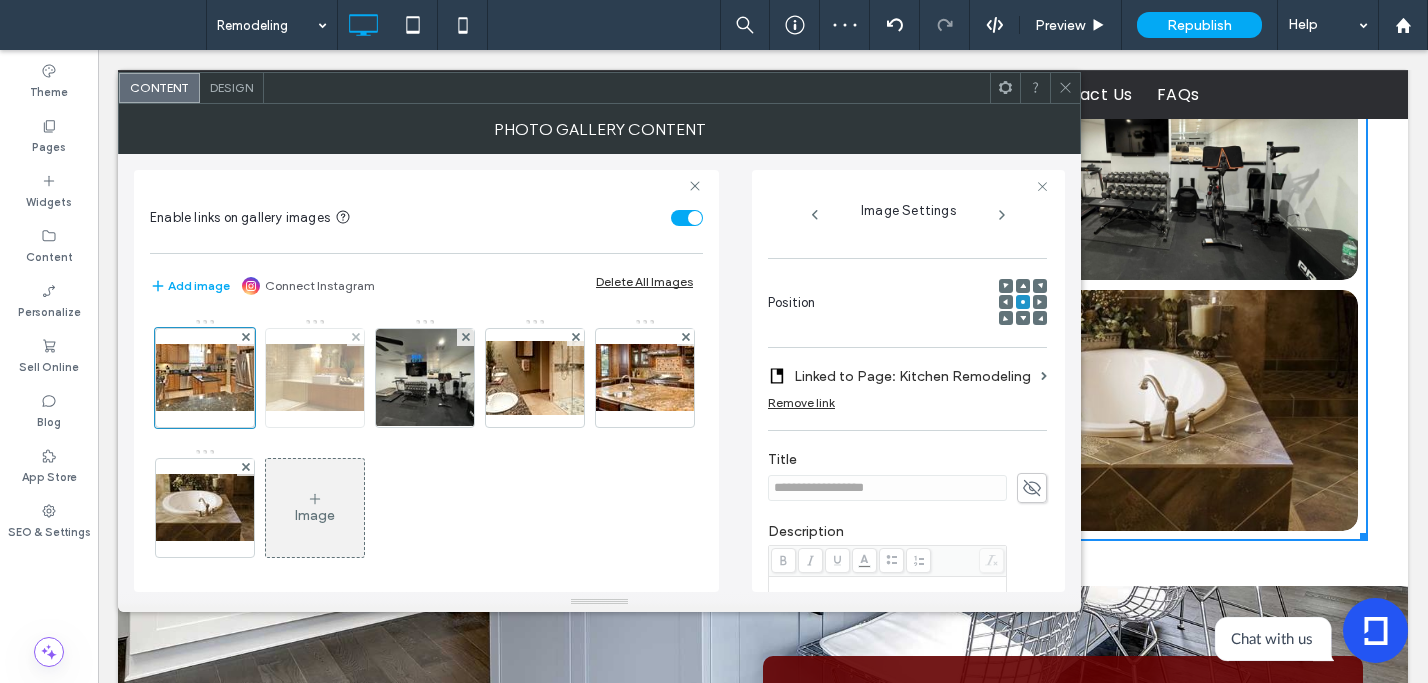 click at bounding box center [315, 377] 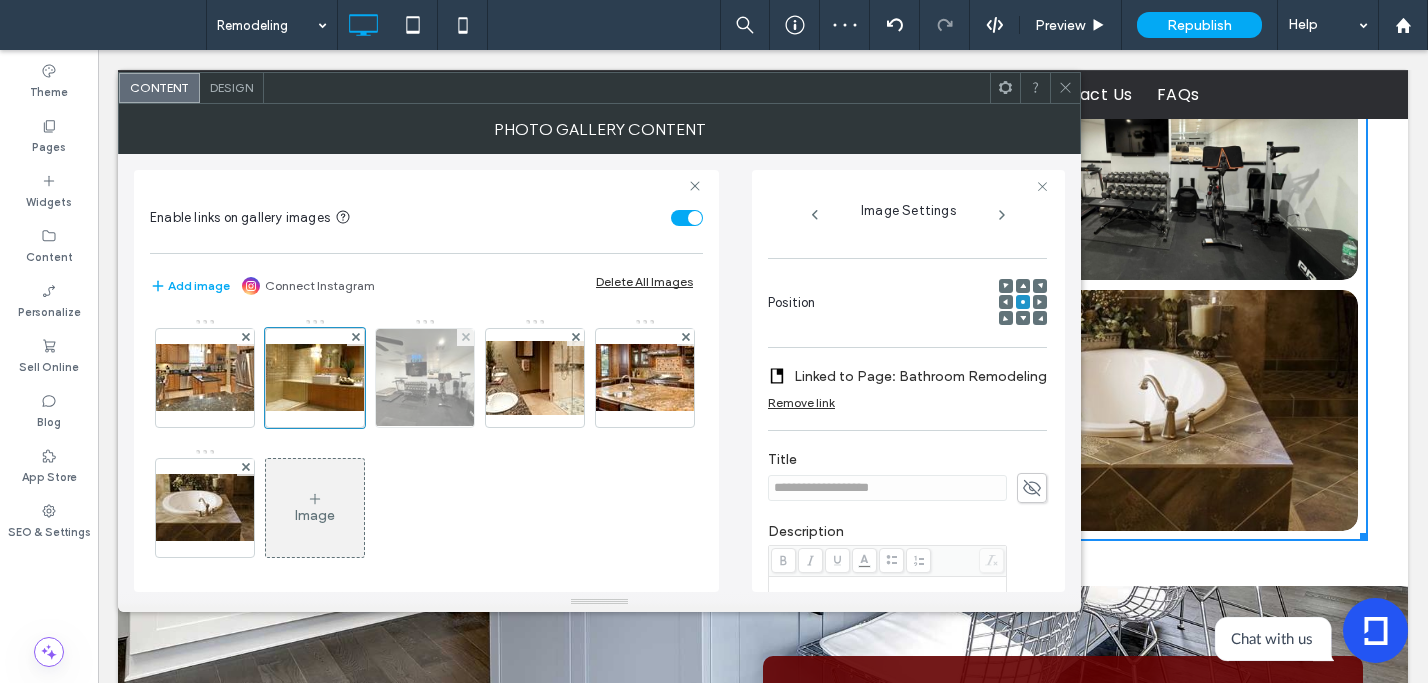 click at bounding box center (425, 378) 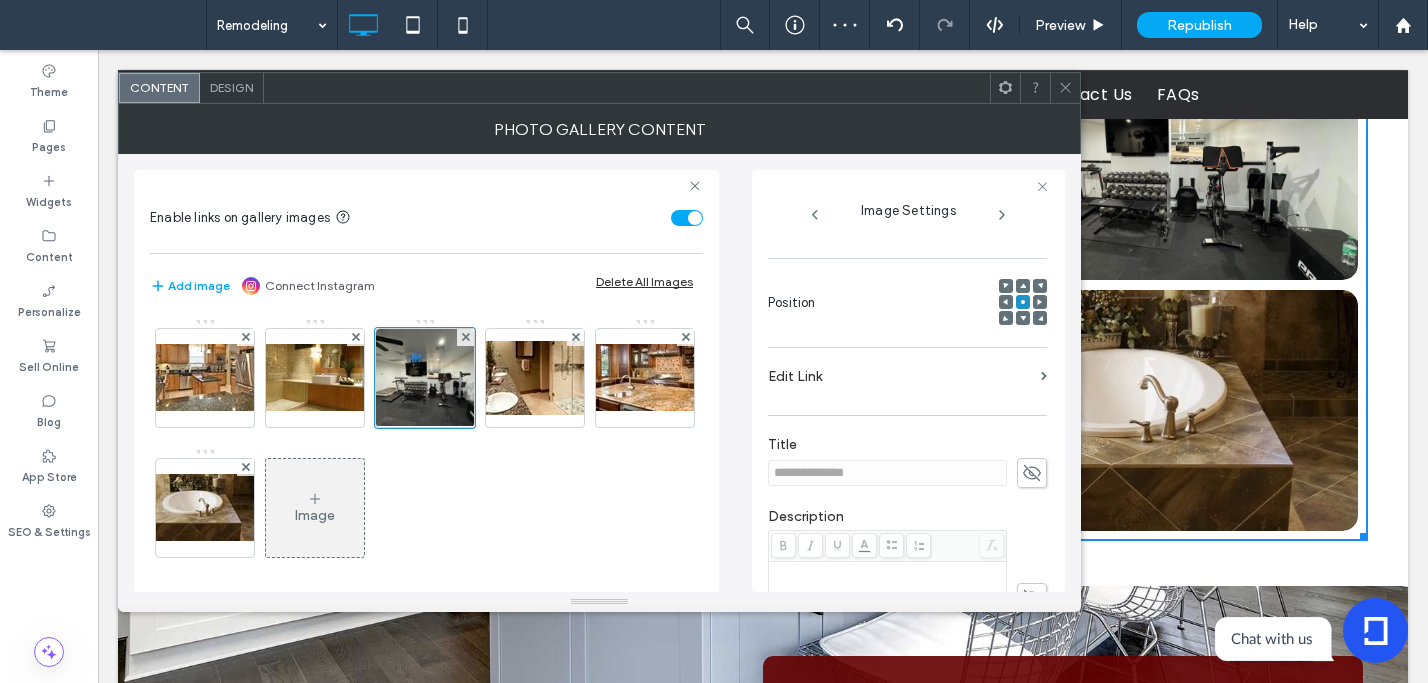 click on "Edit Link" at bounding box center (900, 376) 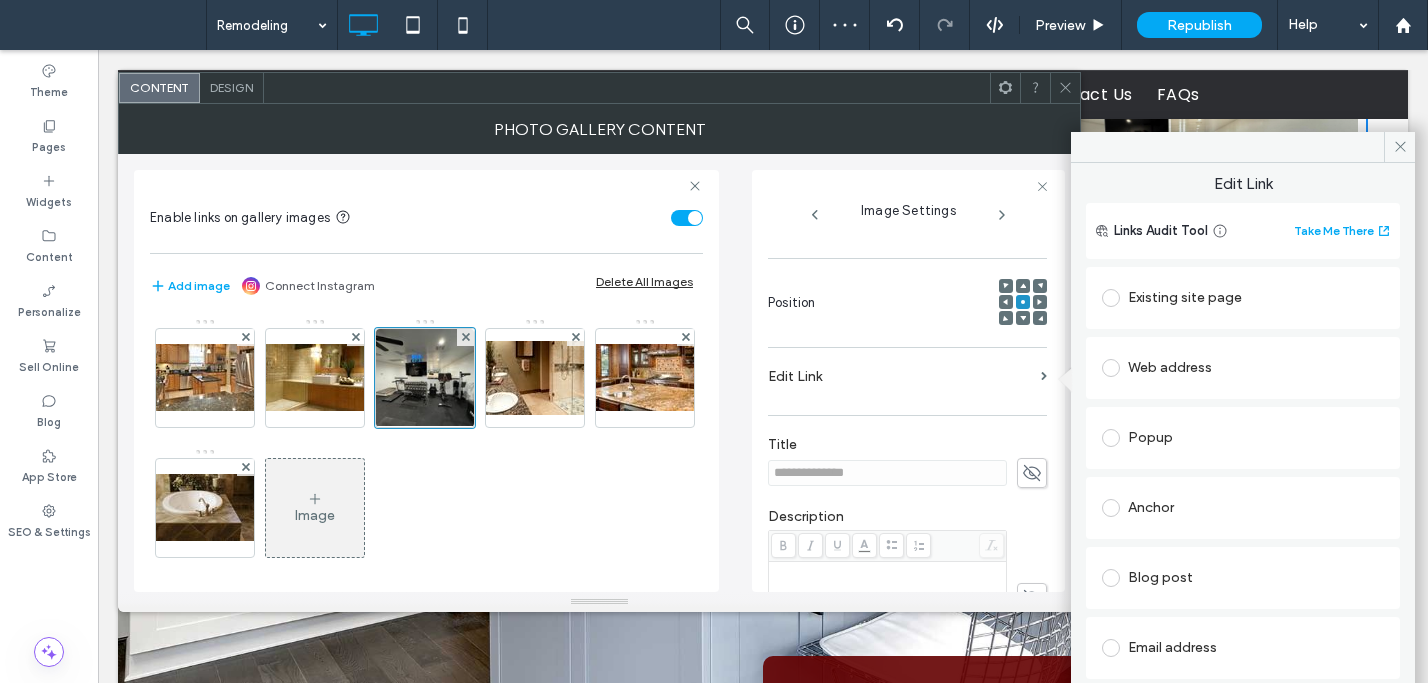 click on "Existing site page" at bounding box center [1243, 298] 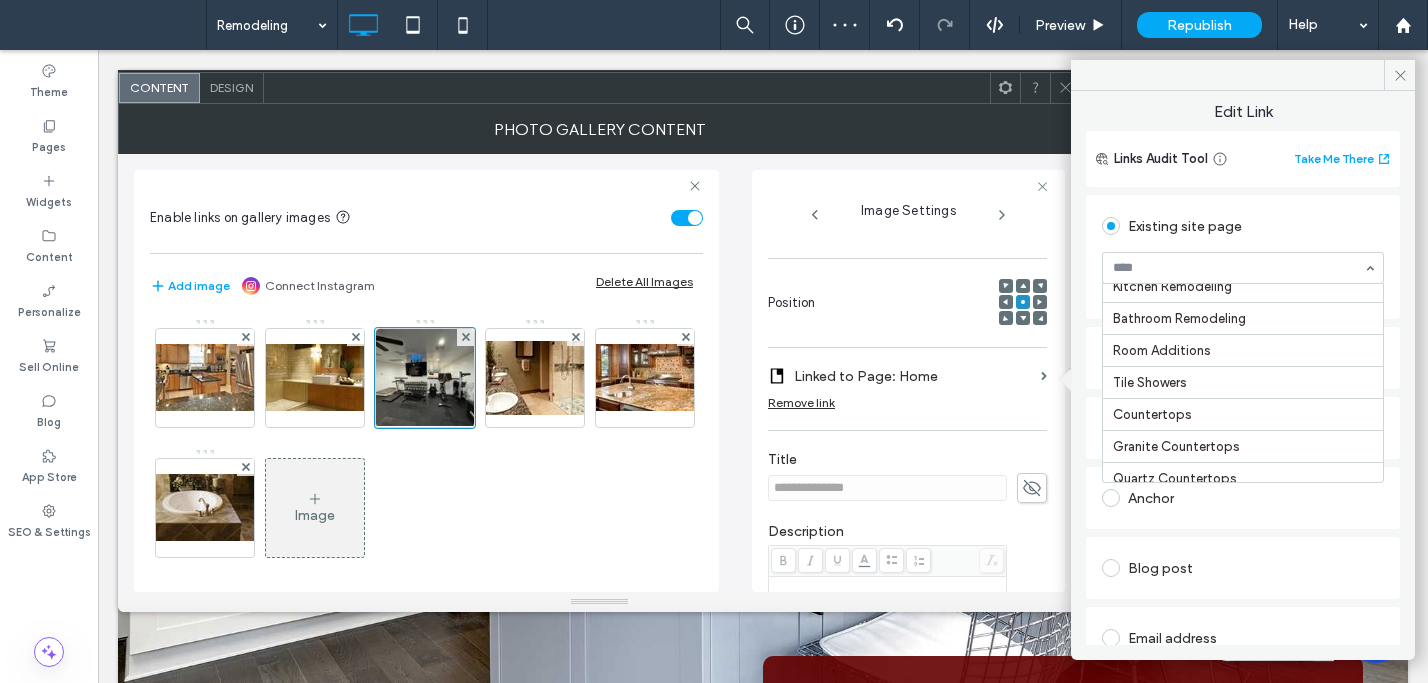 scroll, scrollTop: 176, scrollLeft: 0, axis: vertical 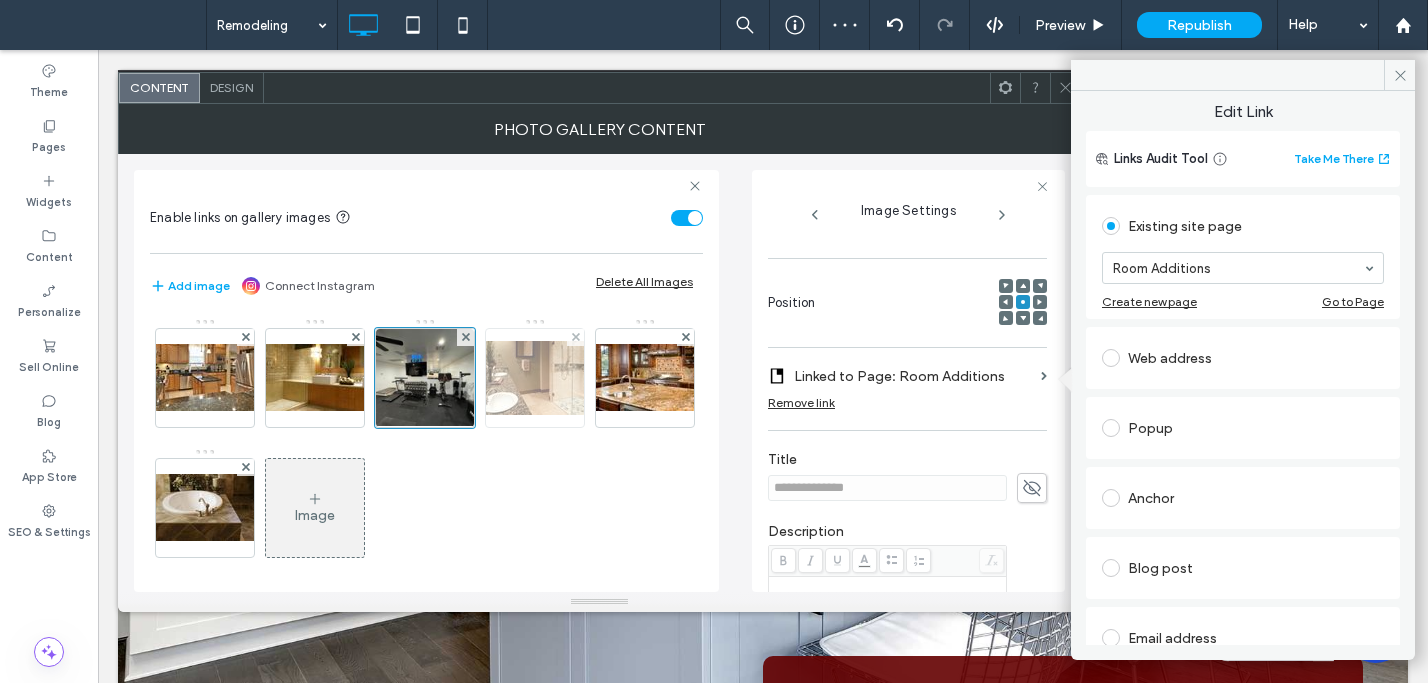 click at bounding box center [535, 378] 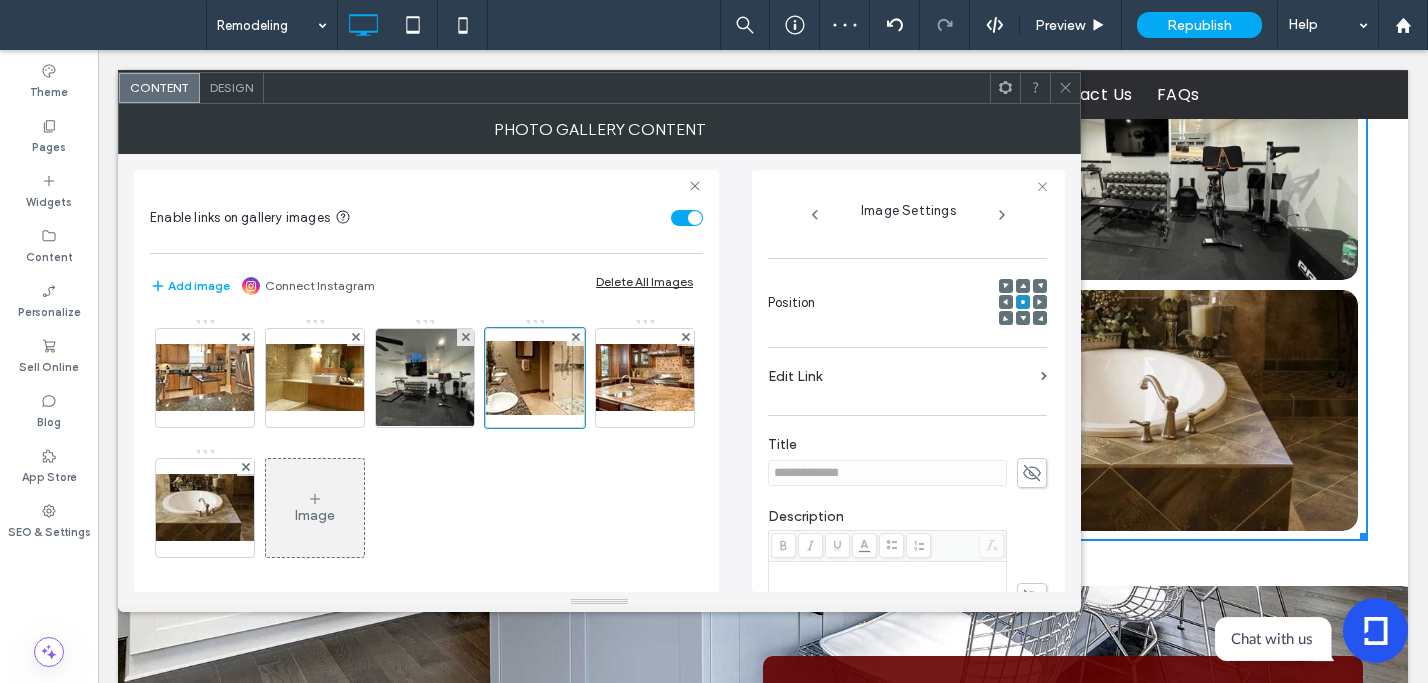 click on "Edit Link" at bounding box center [900, 376] 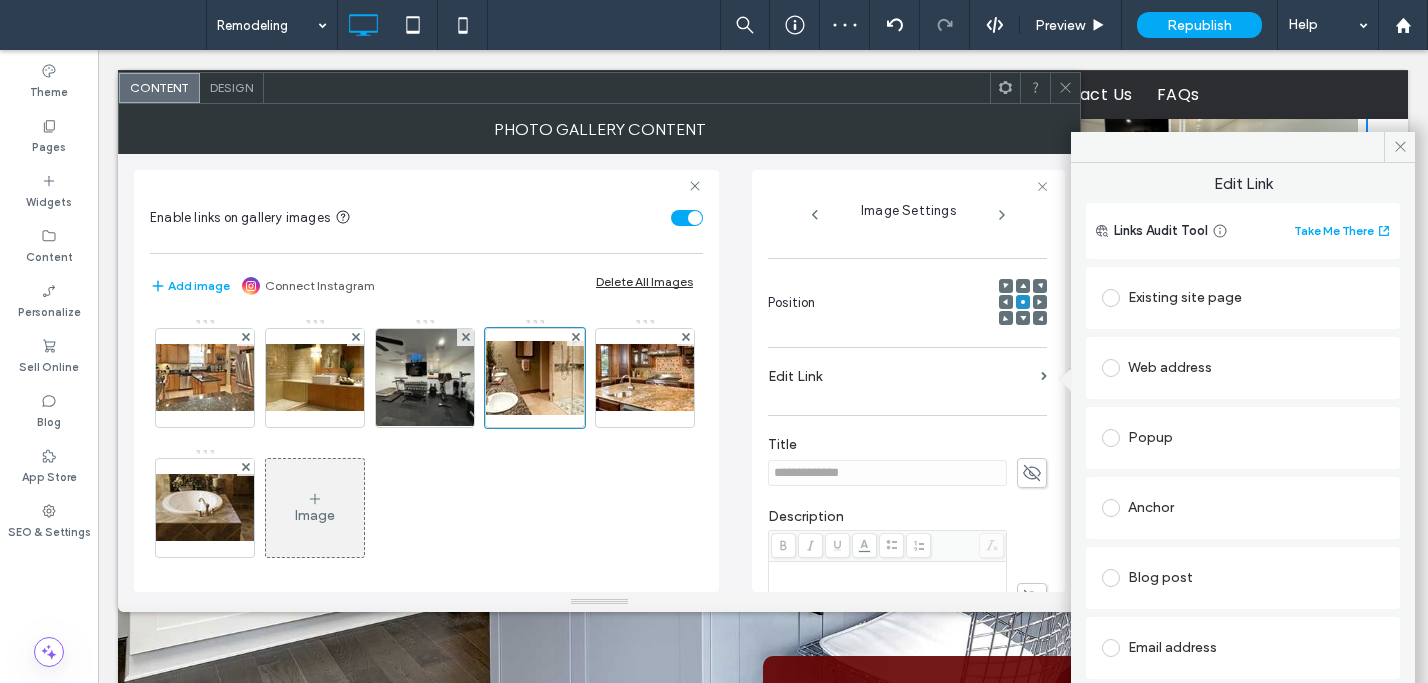 click on "Existing site page" at bounding box center [1243, 298] 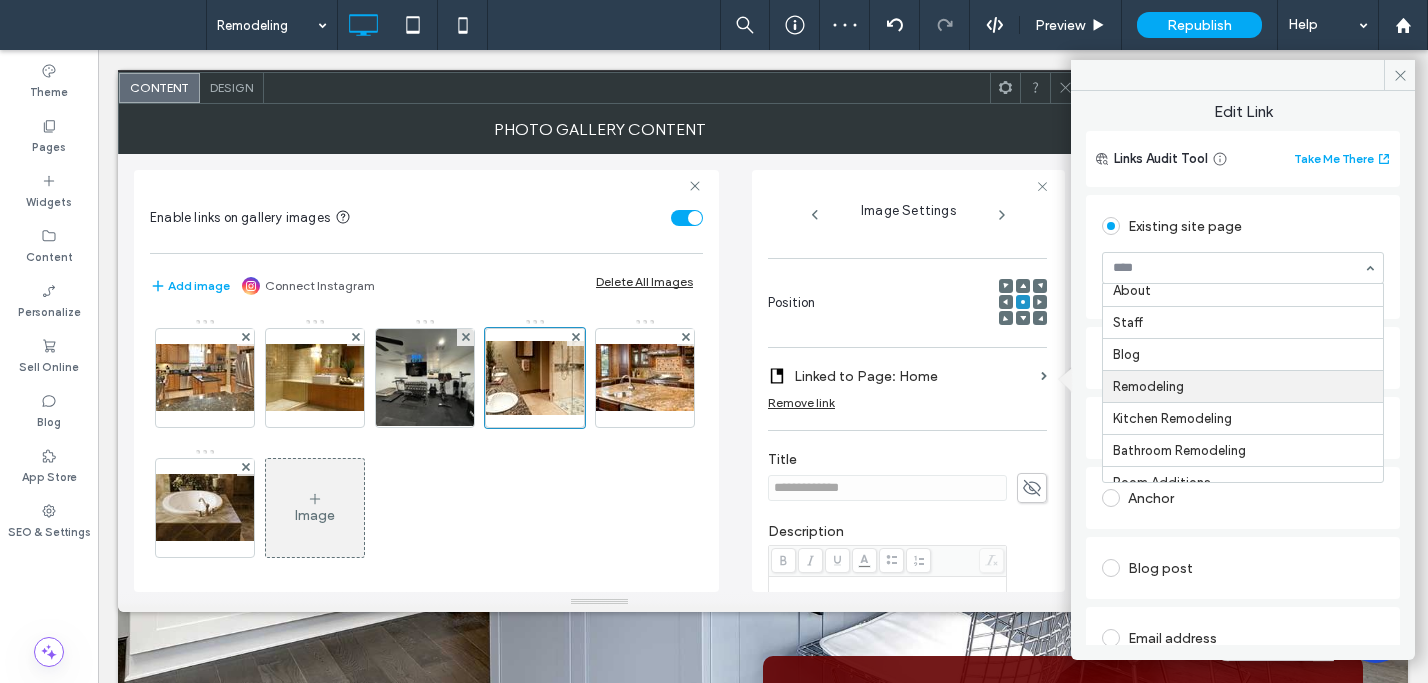 scroll, scrollTop: 140, scrollLeft: 0, axis: vertical 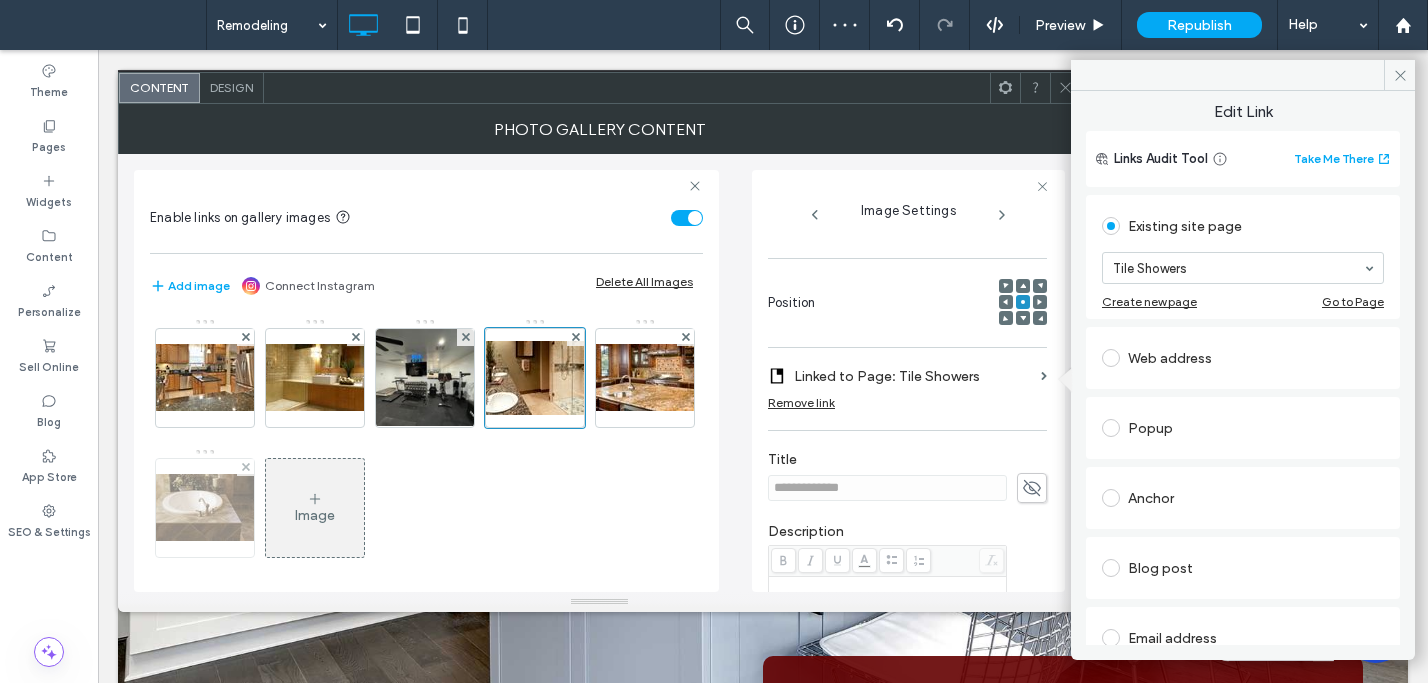 drag, startPoint x: 173, startPoint y: 506, endPoint x: 316, endPoint y: 496, distance: 143.34923 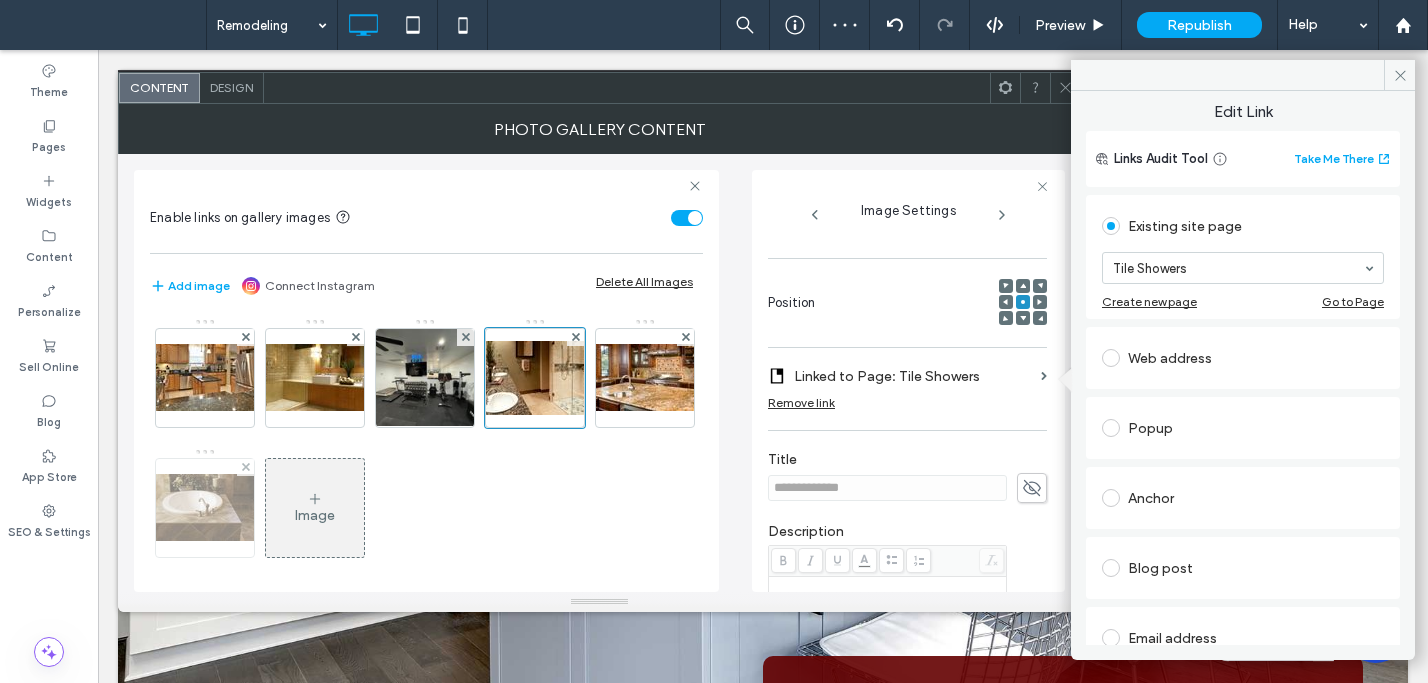click at bounding box center [645, 377] 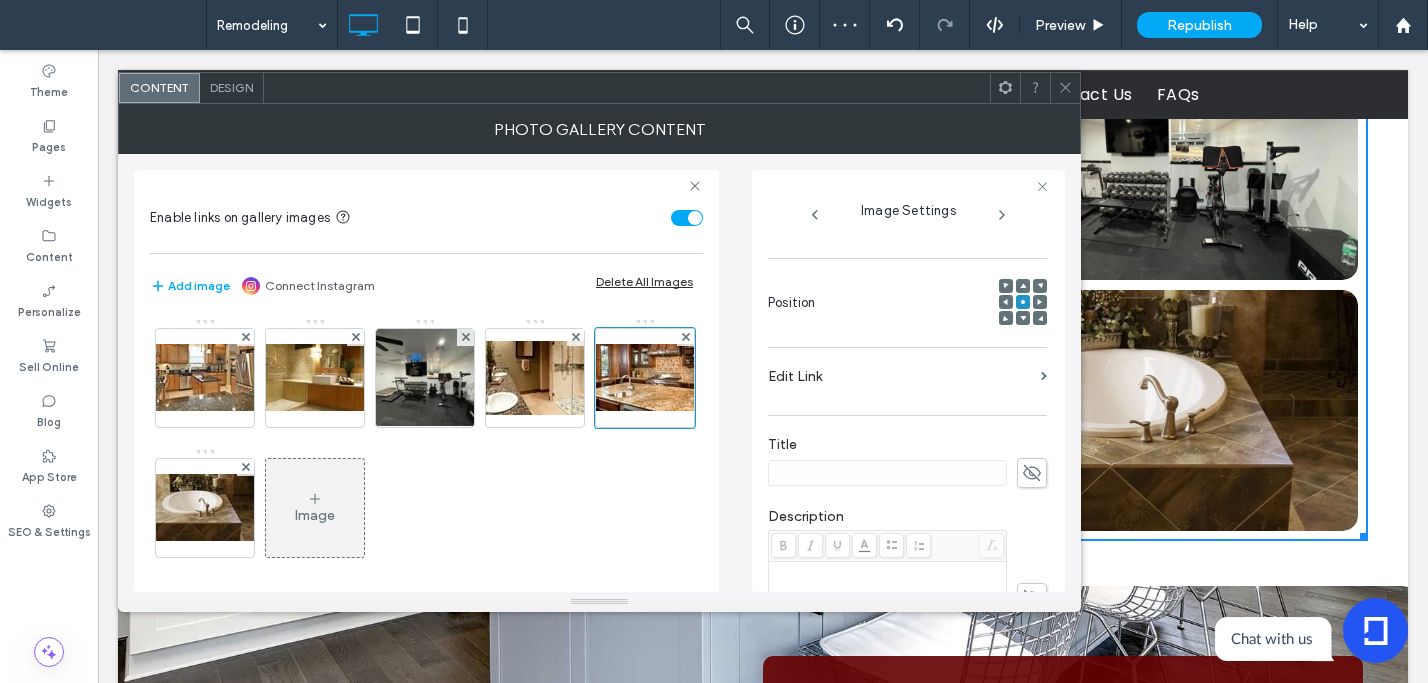 click on "Edit Link" at bounding box center [900, 376] 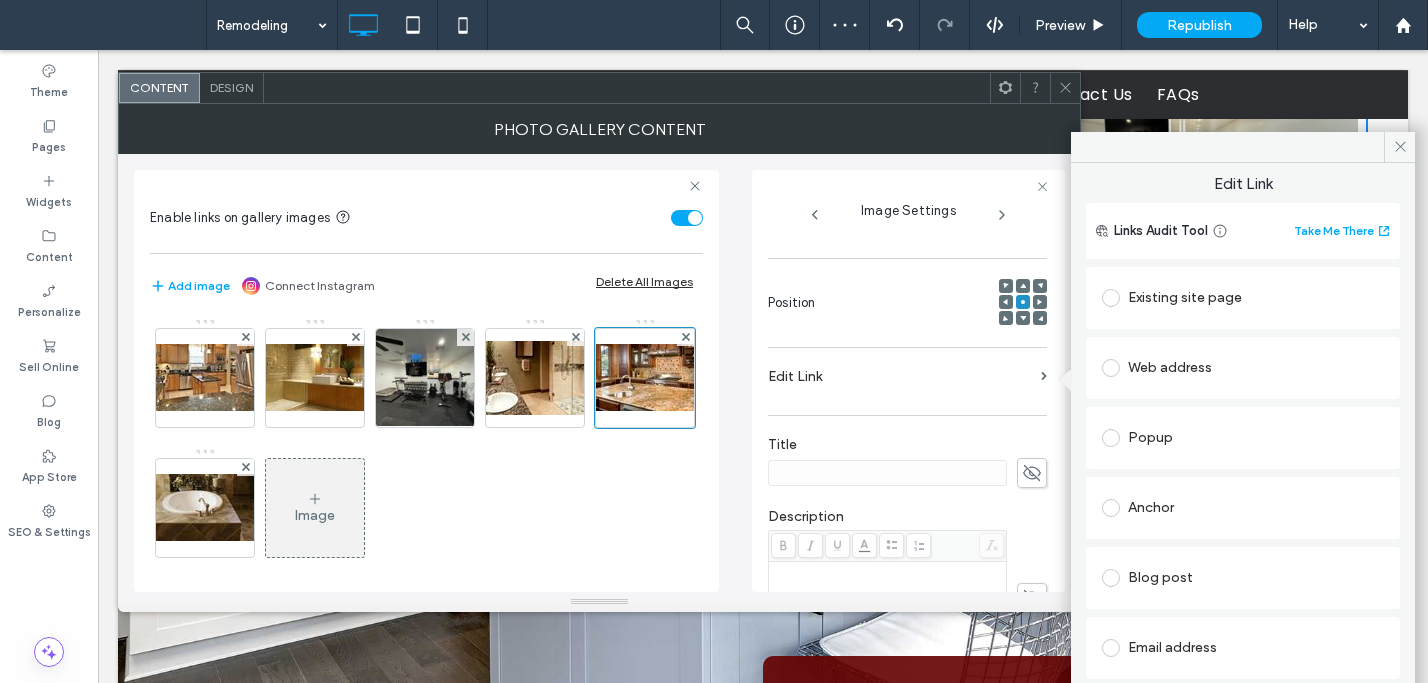 click on "Existing site page" at bounding box center [1243, 298] 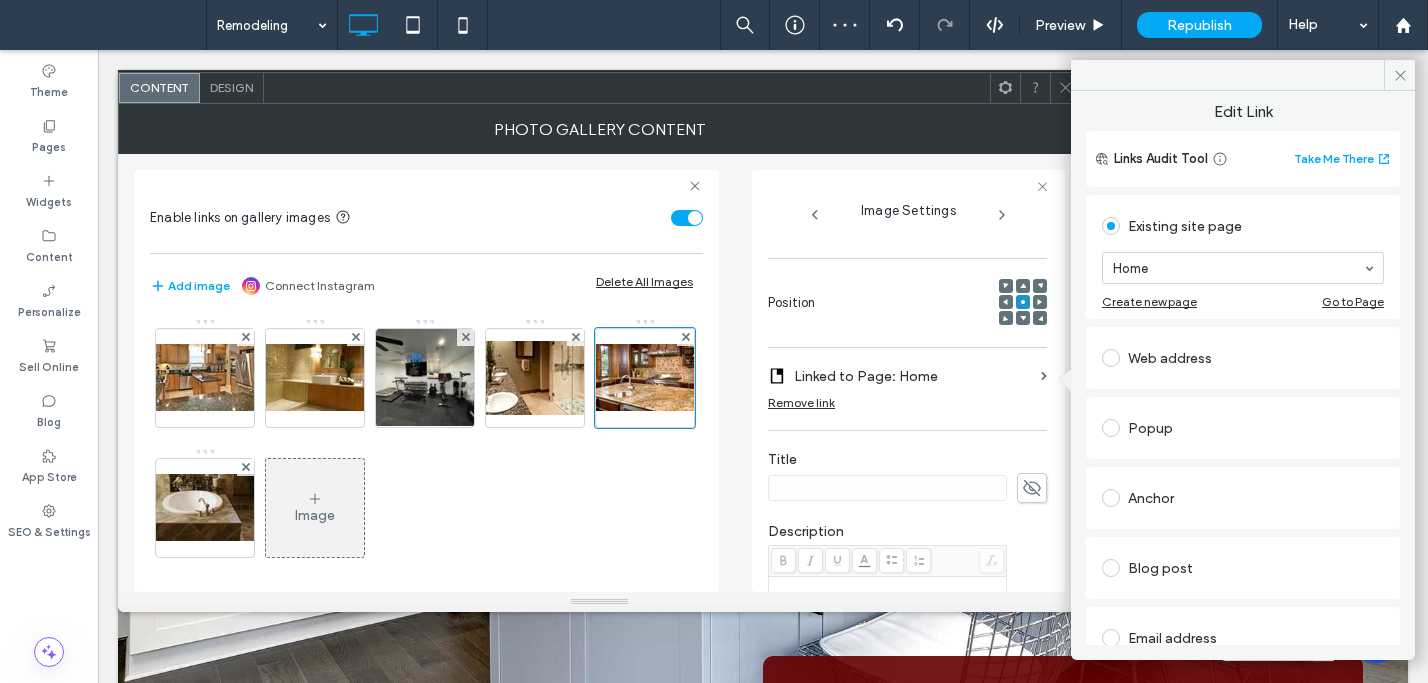 click on "Web address" at bounding box center [1243, 358] 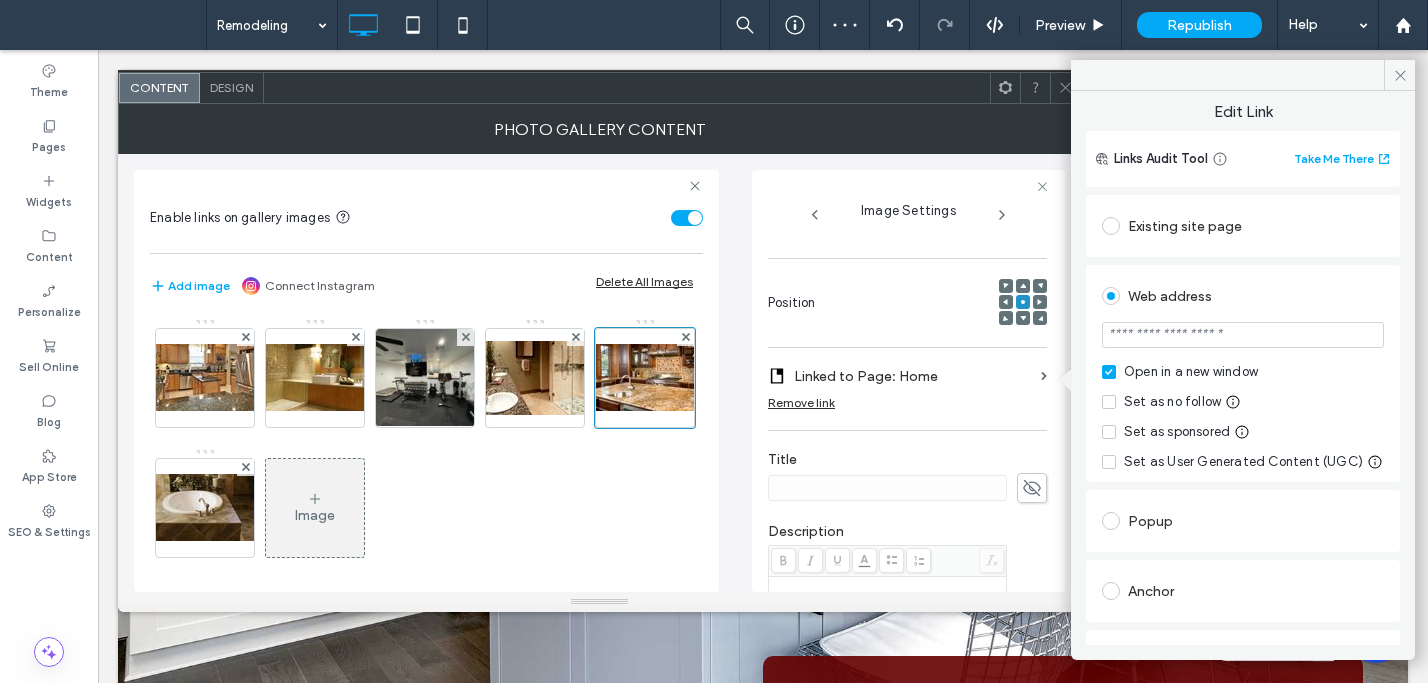 click on "Existing site page" at bounding box center [1243, 226] 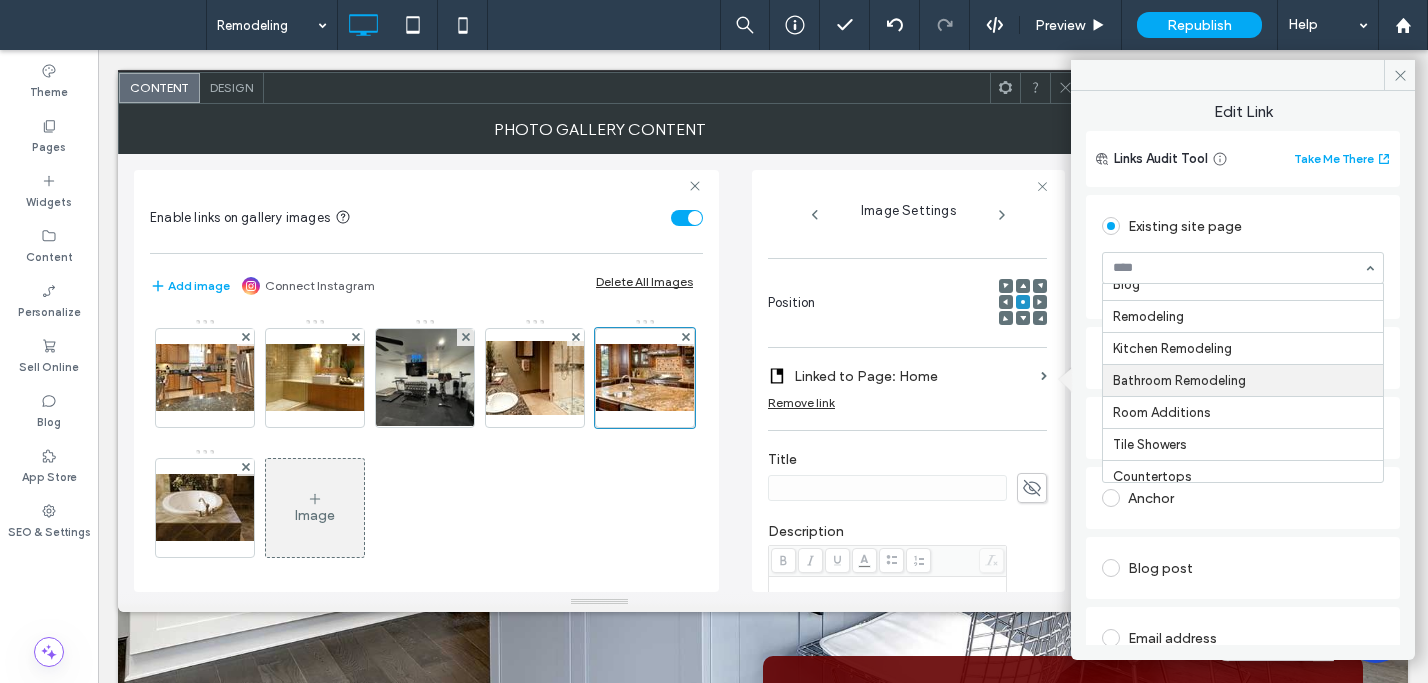 scroll, scrollTop: 205, scrollLeft: 0, axis: vertical 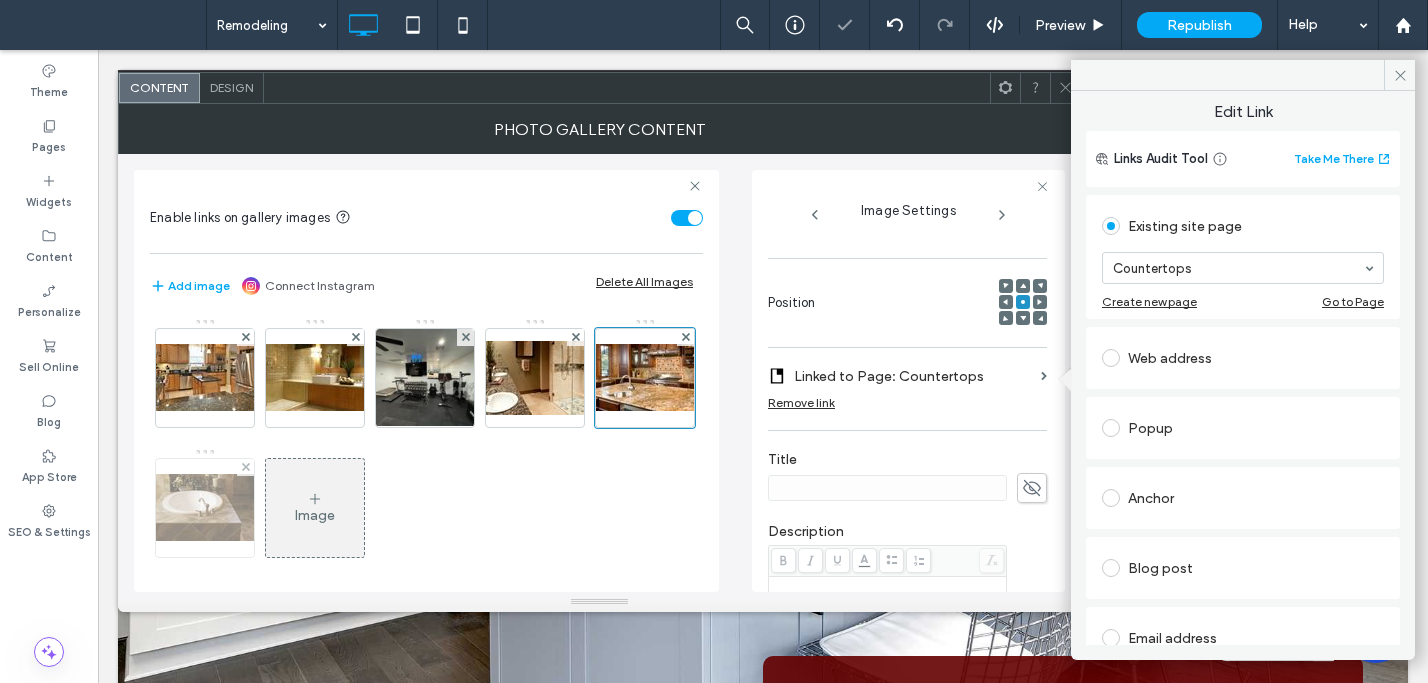 click at bounding box center (205, 507) 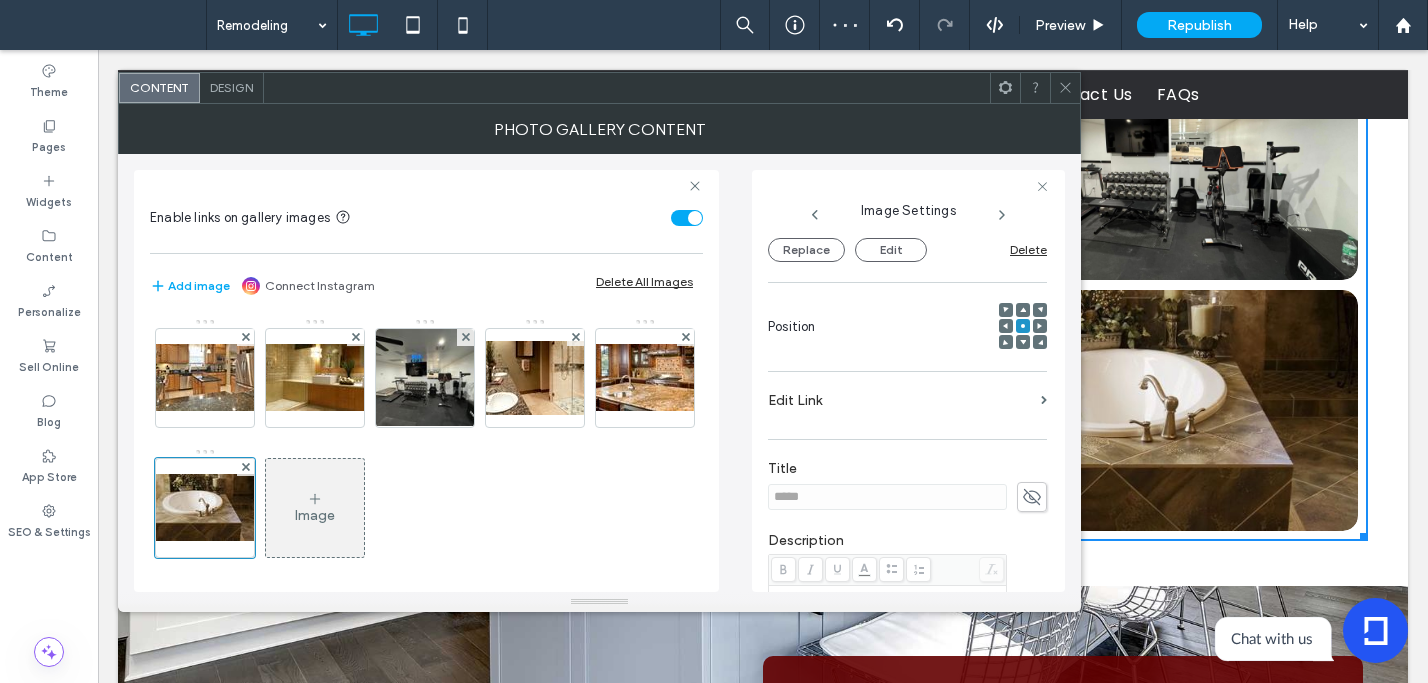 scroll, scrollTop: 217, scrollLeft: 0, axis: vertical 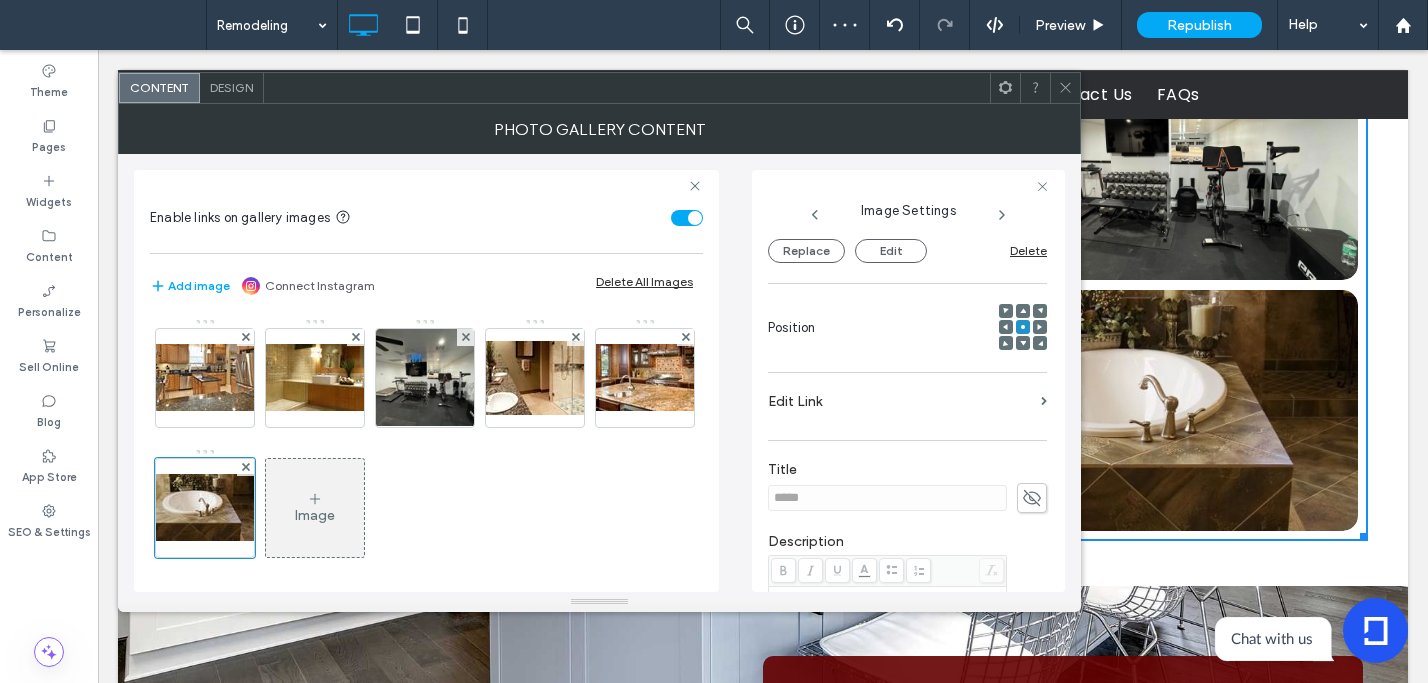drag, startPoint x: 806, startPoint y: 394, endPoint x: 822, endPoint y: 394, distance: 16 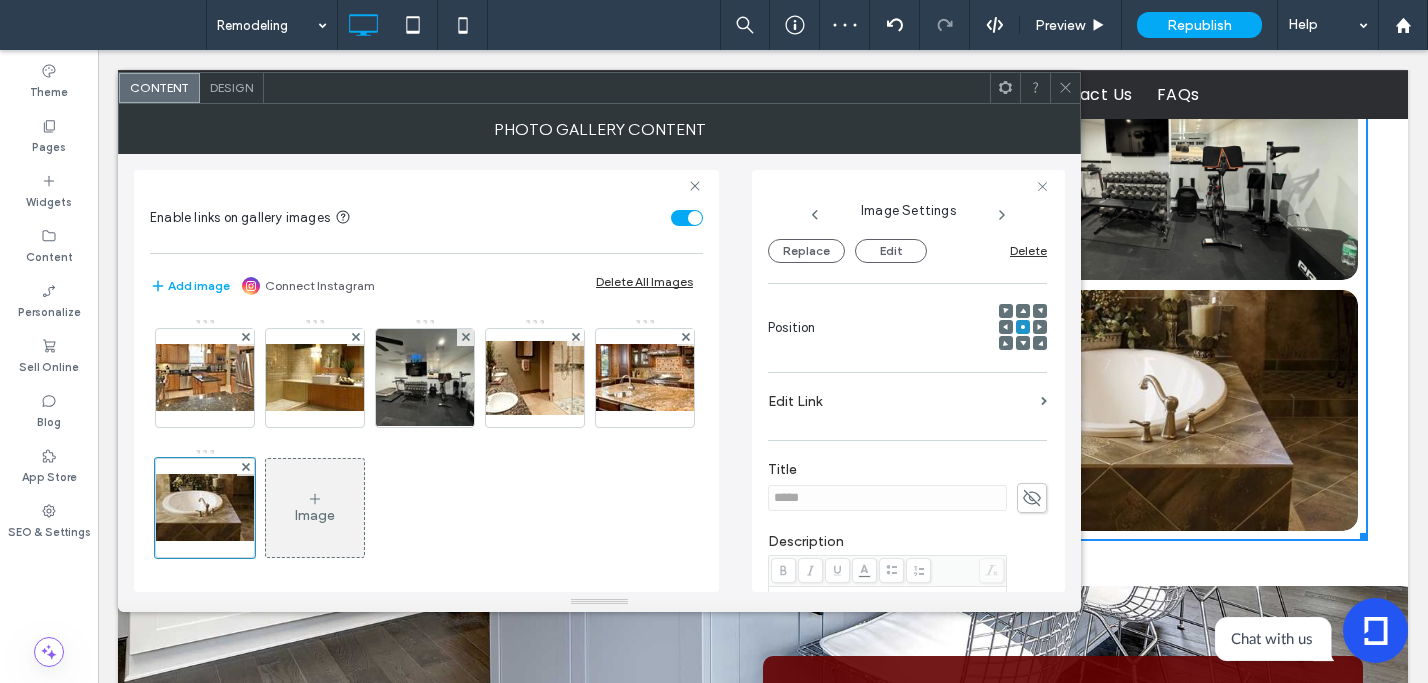 click on "Edit Link" at bounding box center (900, 401) 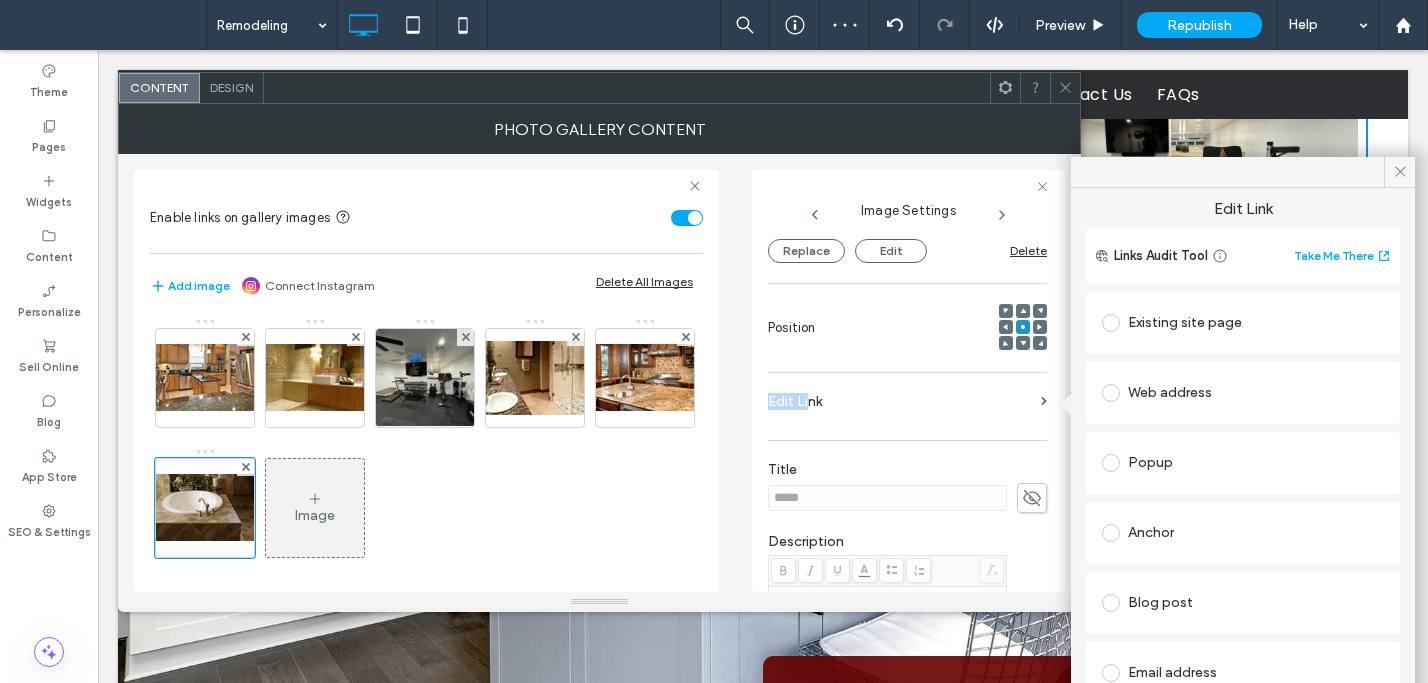 click on "Existing site page" at bounding box center [1243, 323] 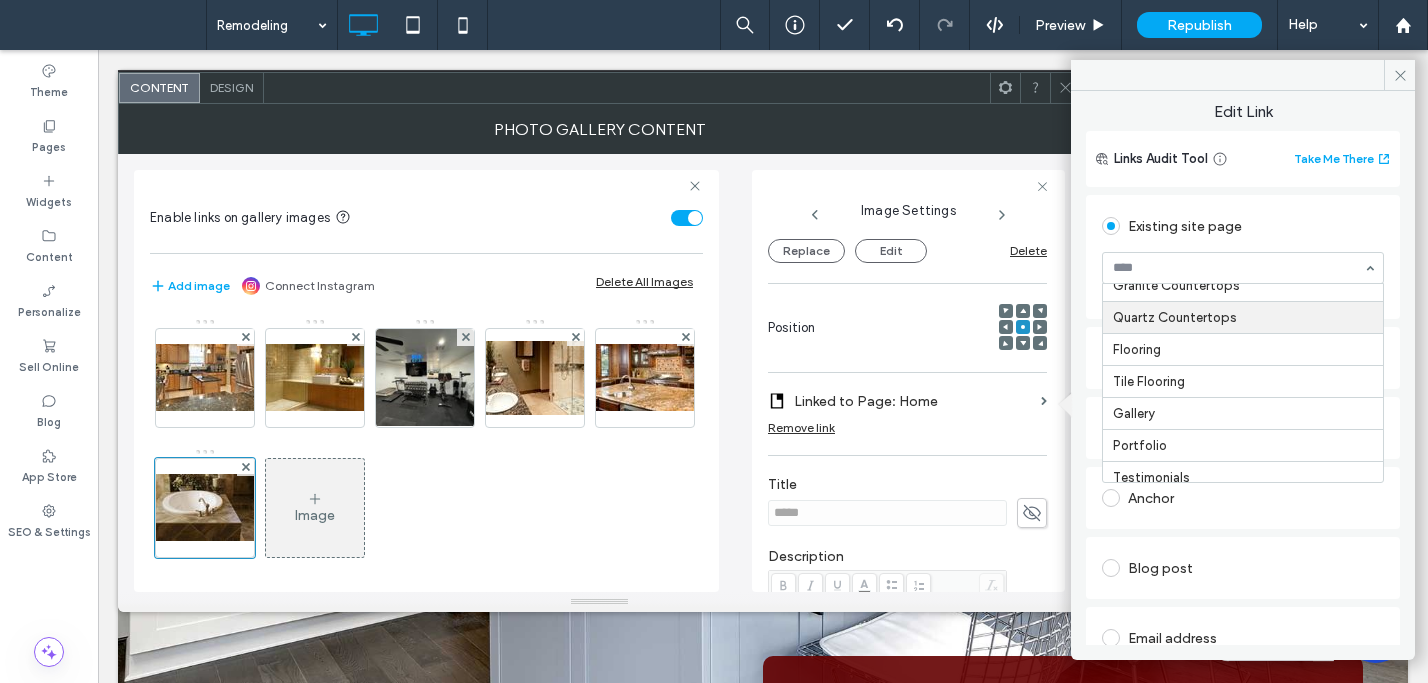 scroll, scrollTop: 354, scrollLeft: 0, axis: vertical 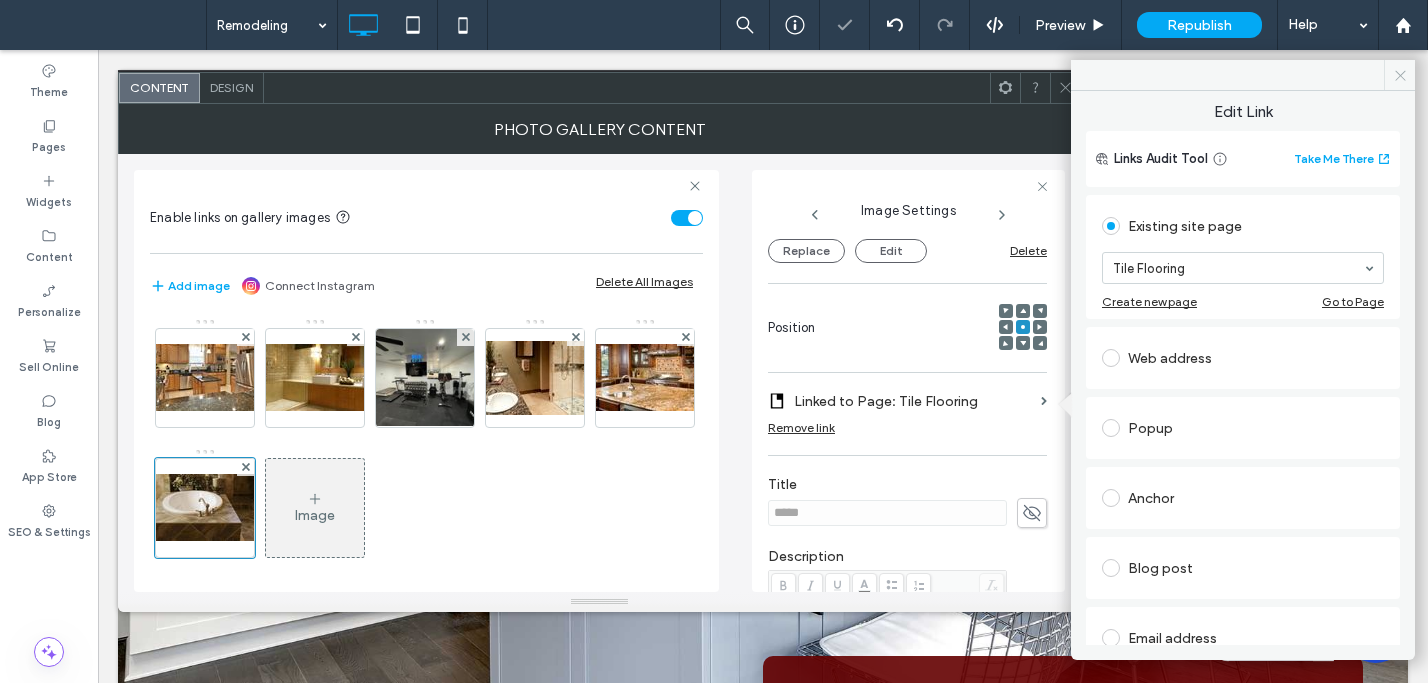 click at bounding box center [1399, 75] 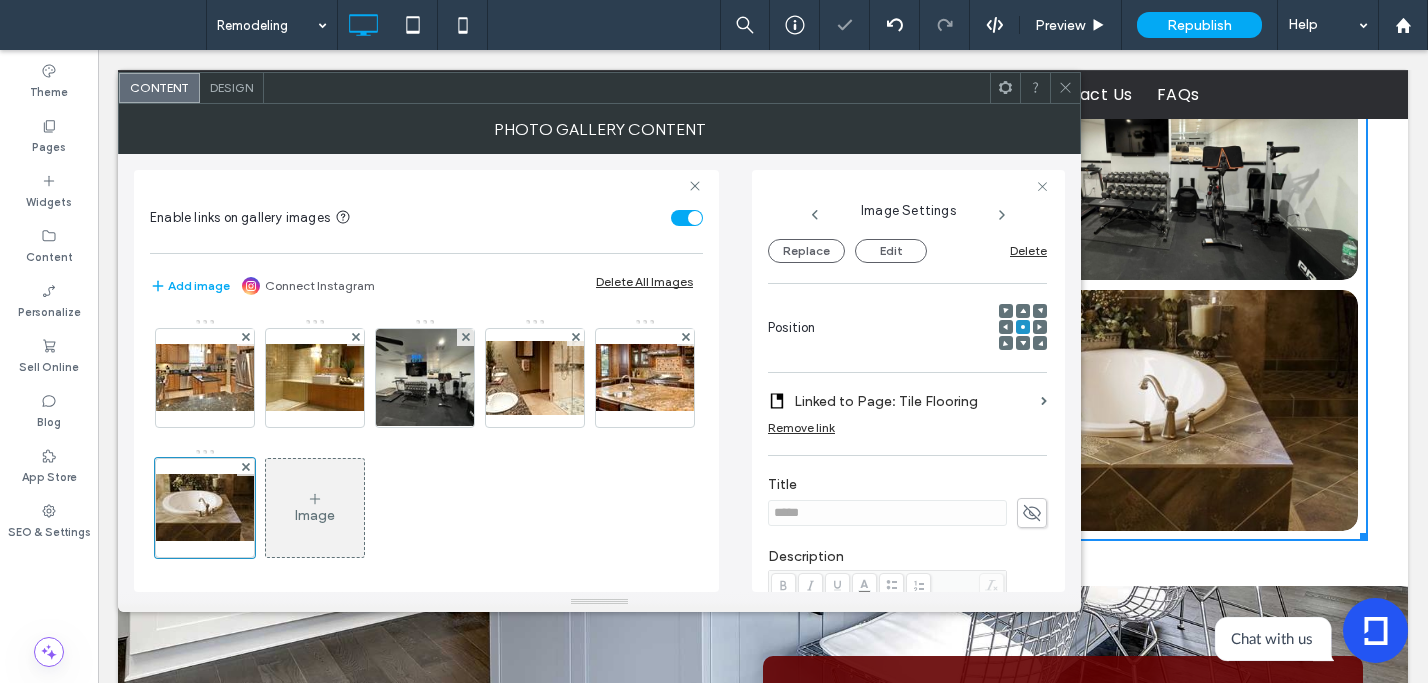 click 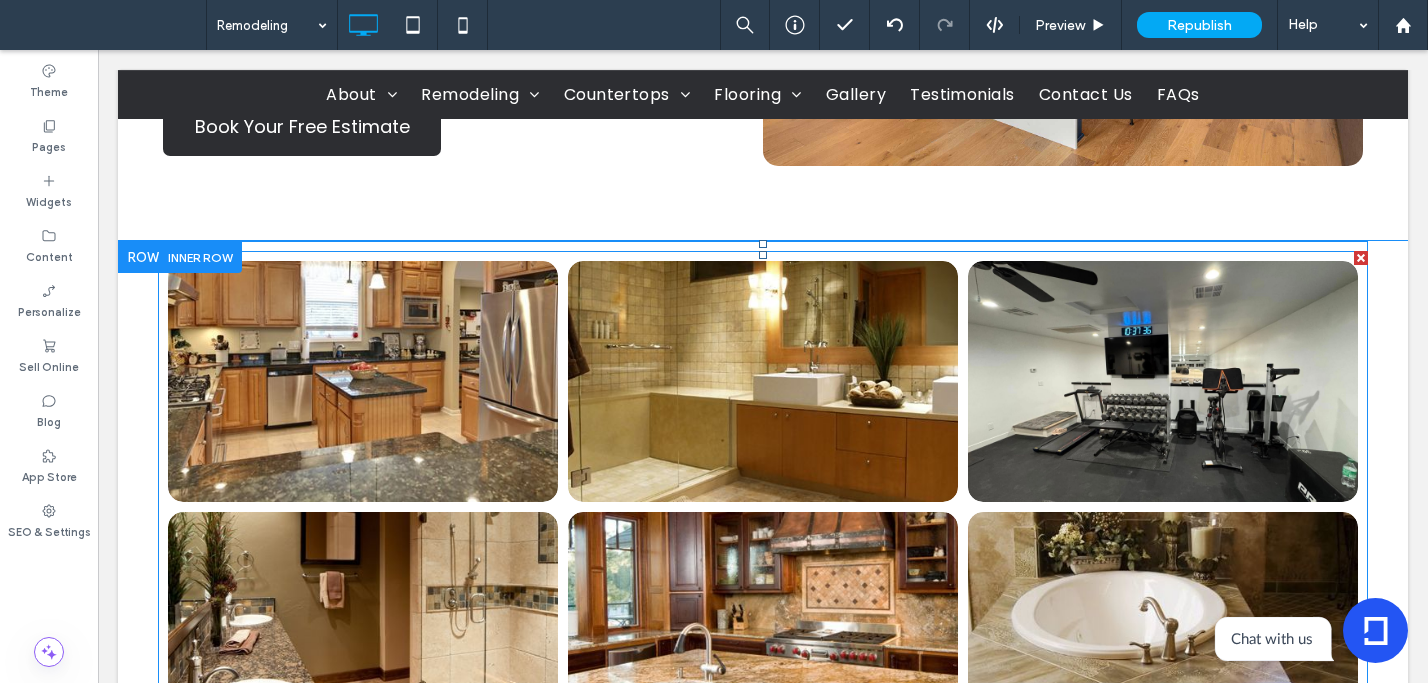 scroll, scrollTop: 864, scrollLeft: 0, axis: vertical 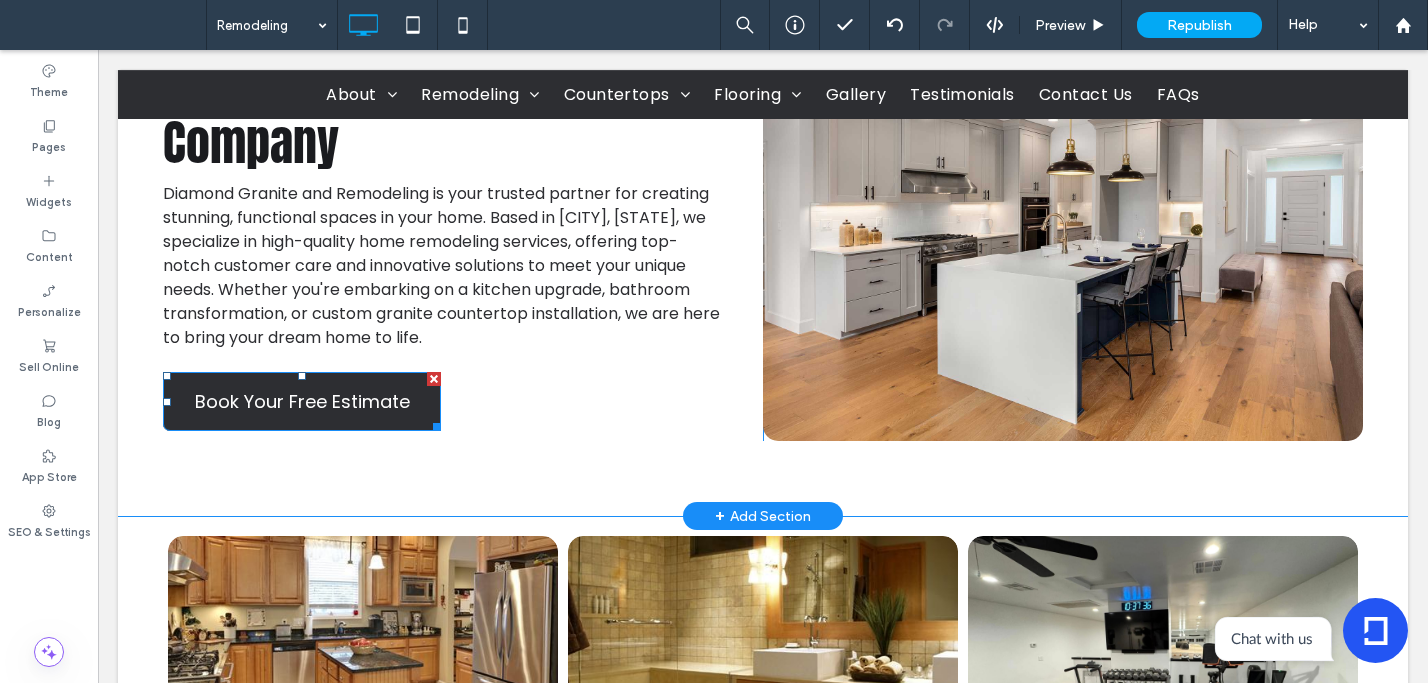 click on "Book Your Free Estimate" at bounding box center [302, 401] 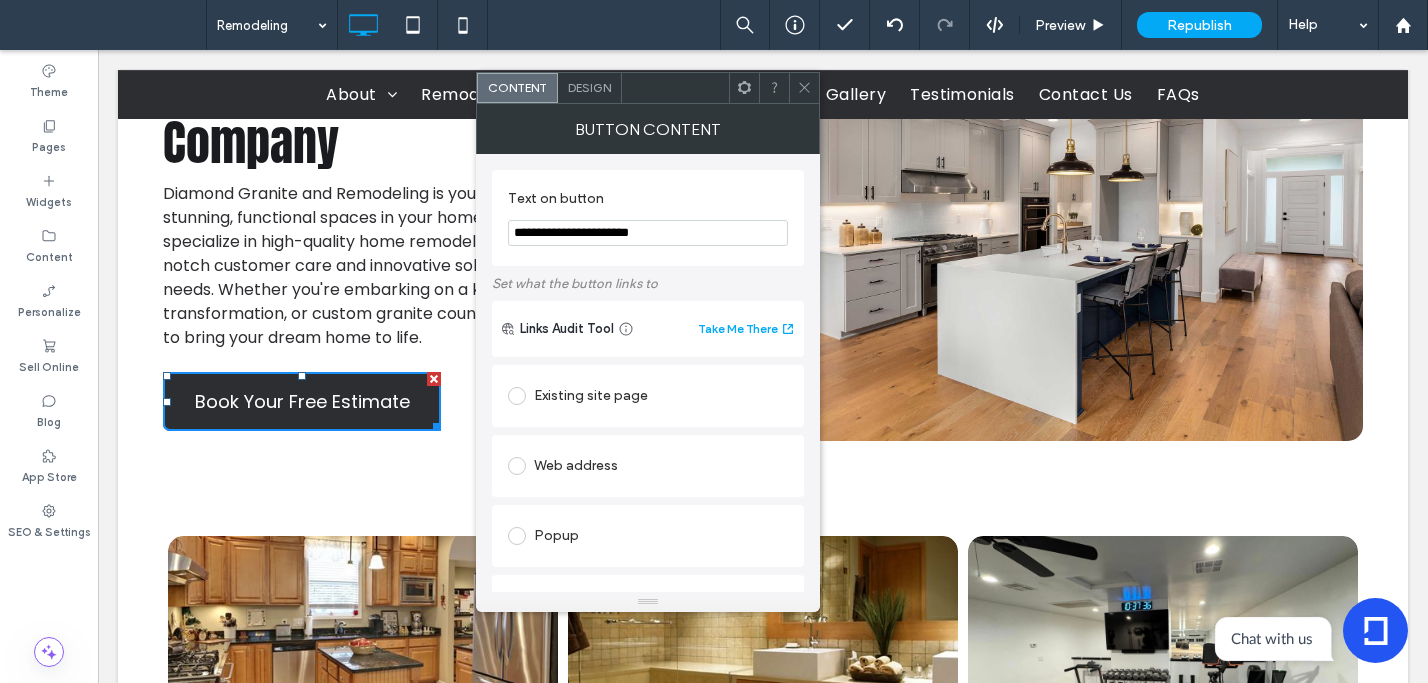 drag, startPoint x: 675, startPoint y: 233, endPoint x: 520, endPoint y: 229, distance: 155.0516 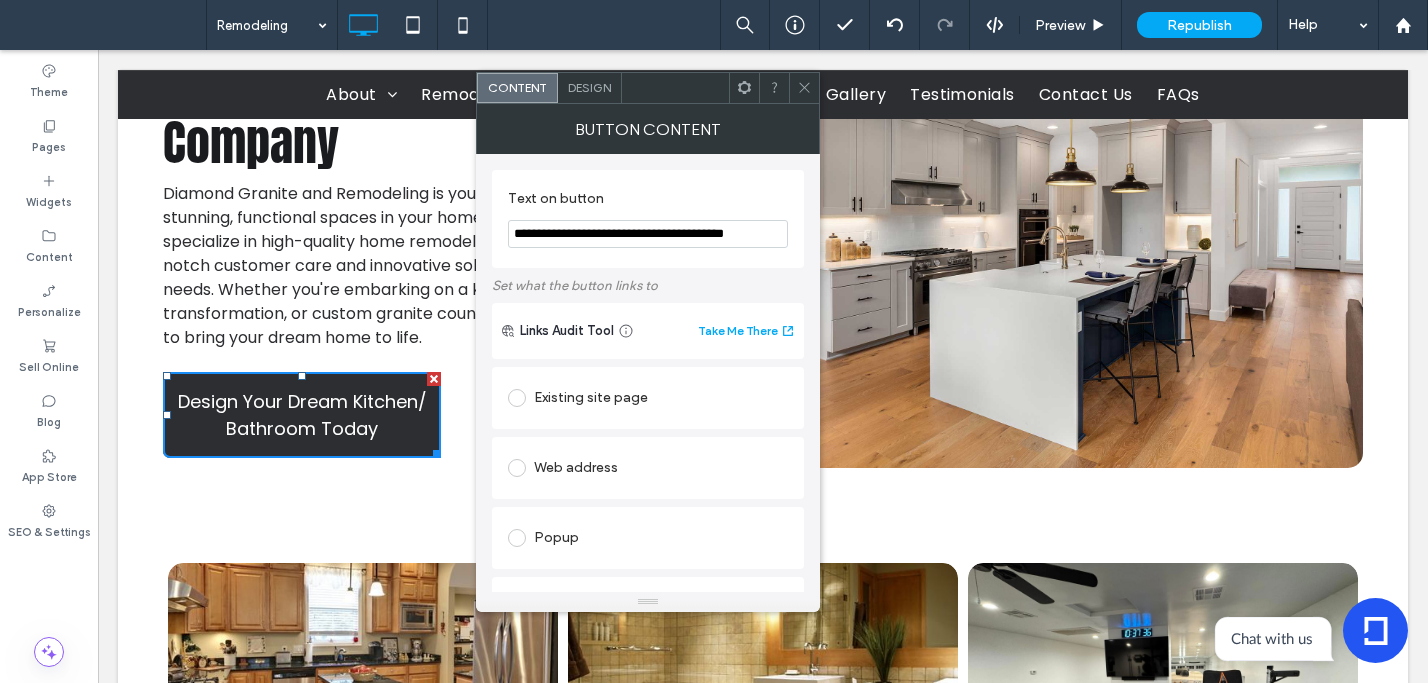 scroll, scrollTop: 0, scrollLeft: 6, axis: horizontal 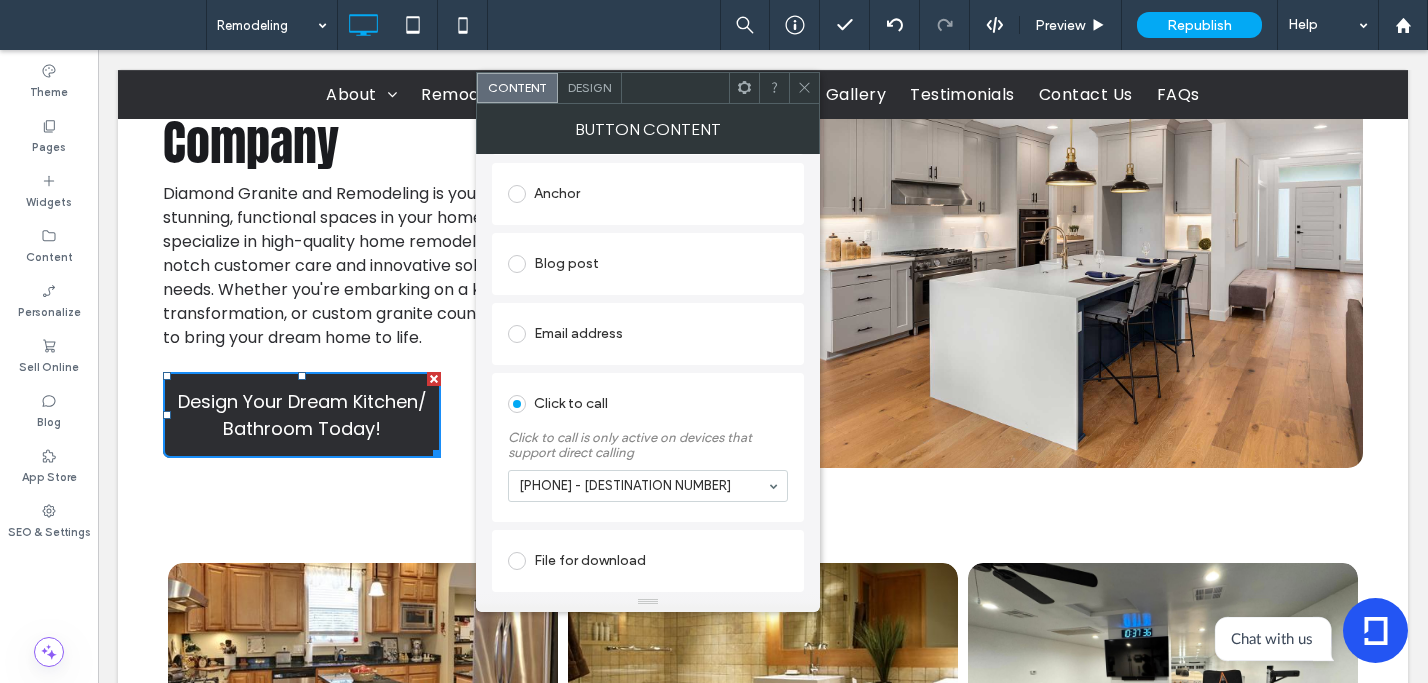 type on "**********" 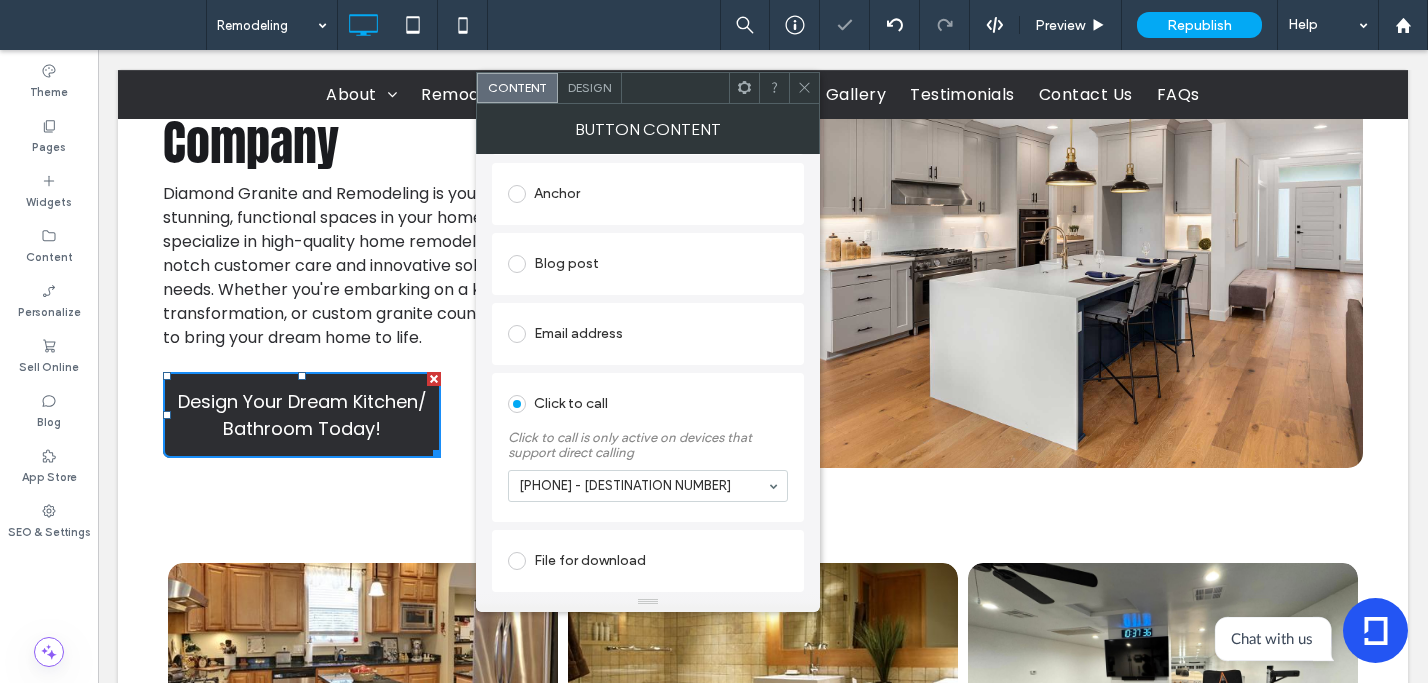 scroll, scrollTop: 0, scrollLeft: 0, axis: both 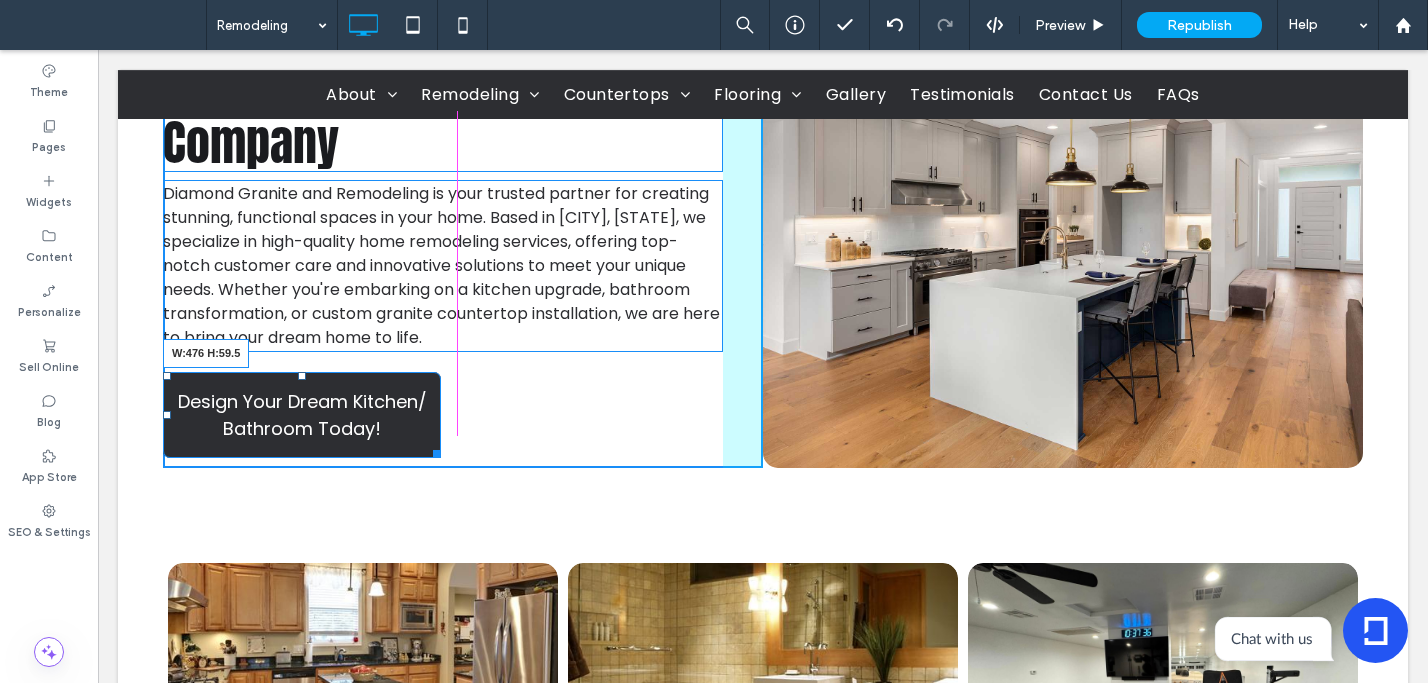 drag, startPoint x: 431, startPoint y: 457, endPoint x: 529, endPoint y: 429, distance: 101.92154 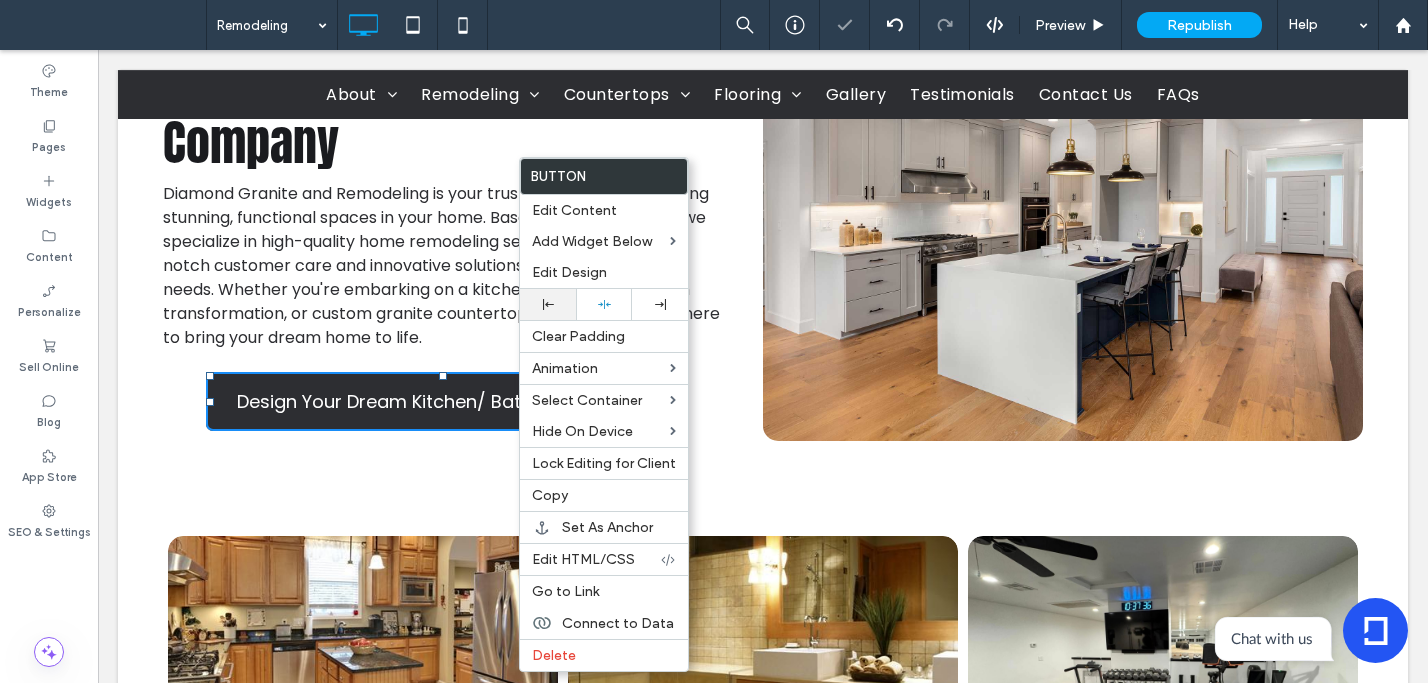 drag, startPoint x: 554, startPoint y: 305, endPoint x: 537, endPoint y: 309, distance: 17.464249 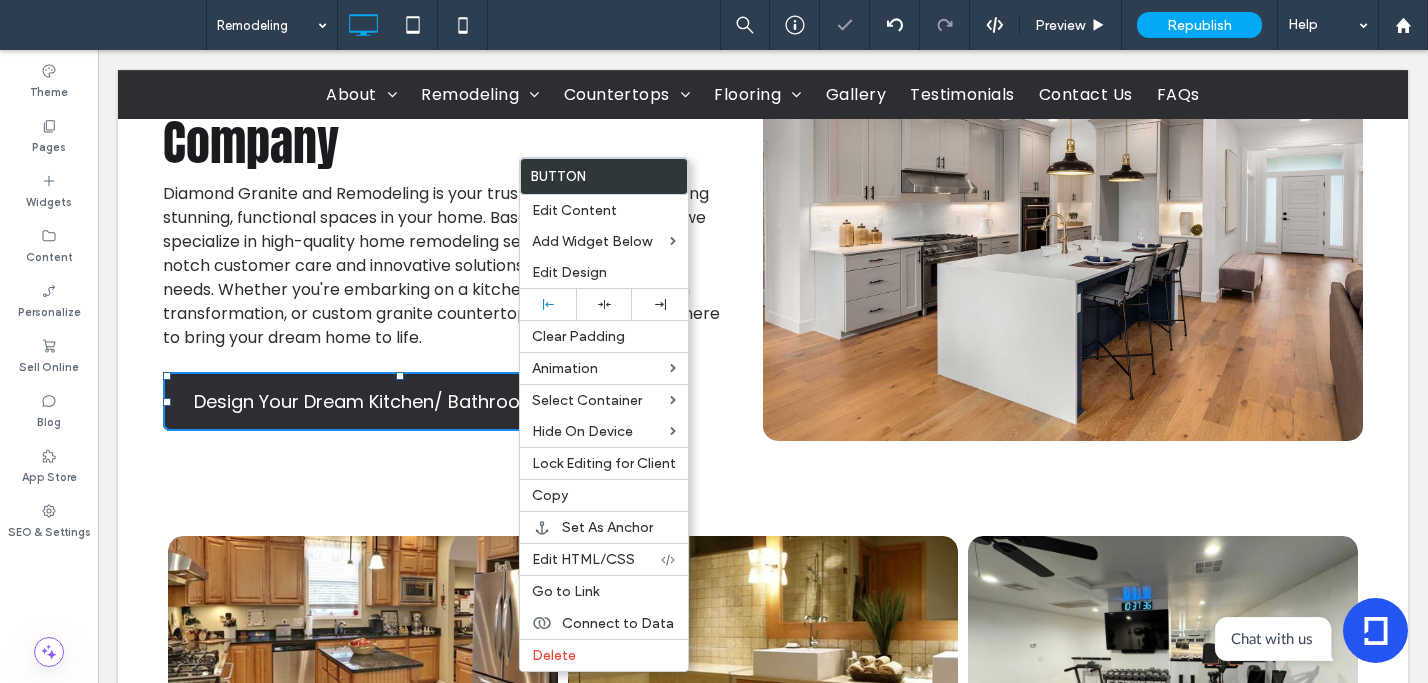 click on "Transform Your Home with Help From Our Remodeling Company
Diamond Granite and Remodeling is your trusted partner for creating stunning, functional spaces in your home. Based in Tempe, AZ, we specialize in high-quality home remodeling services, offering top-notch customer care and innovative solutions to meet your unique needs. Whether you're embarking on a kitchen upgrade, bathroom transformation, or custom granite countertop installation, we are here to bring your dream home to life.
Design Your Dream Kitchen/ Bathroom Today!
Click To Paste
Click To Paste
Row + Add Section" at bounding box center [763, 222] 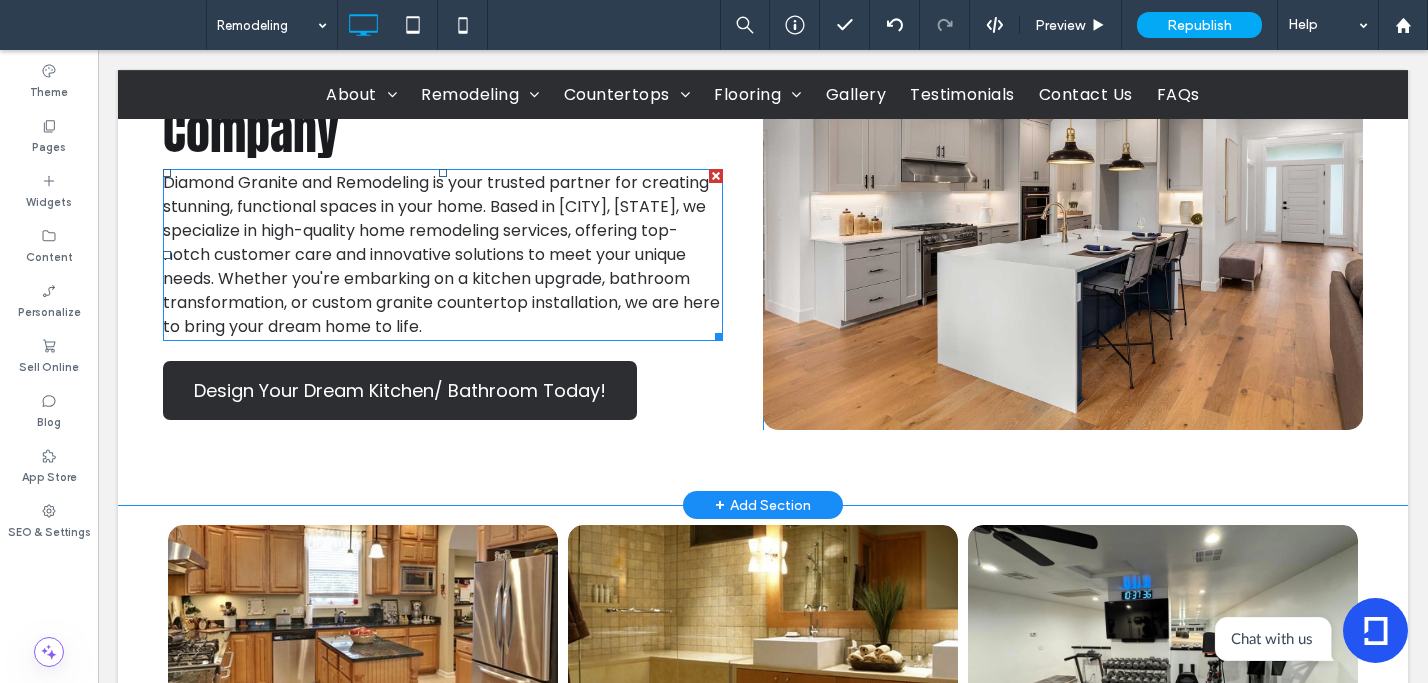 scroll, scrollTop: 889, scrollLeft: 0, axis: vertical 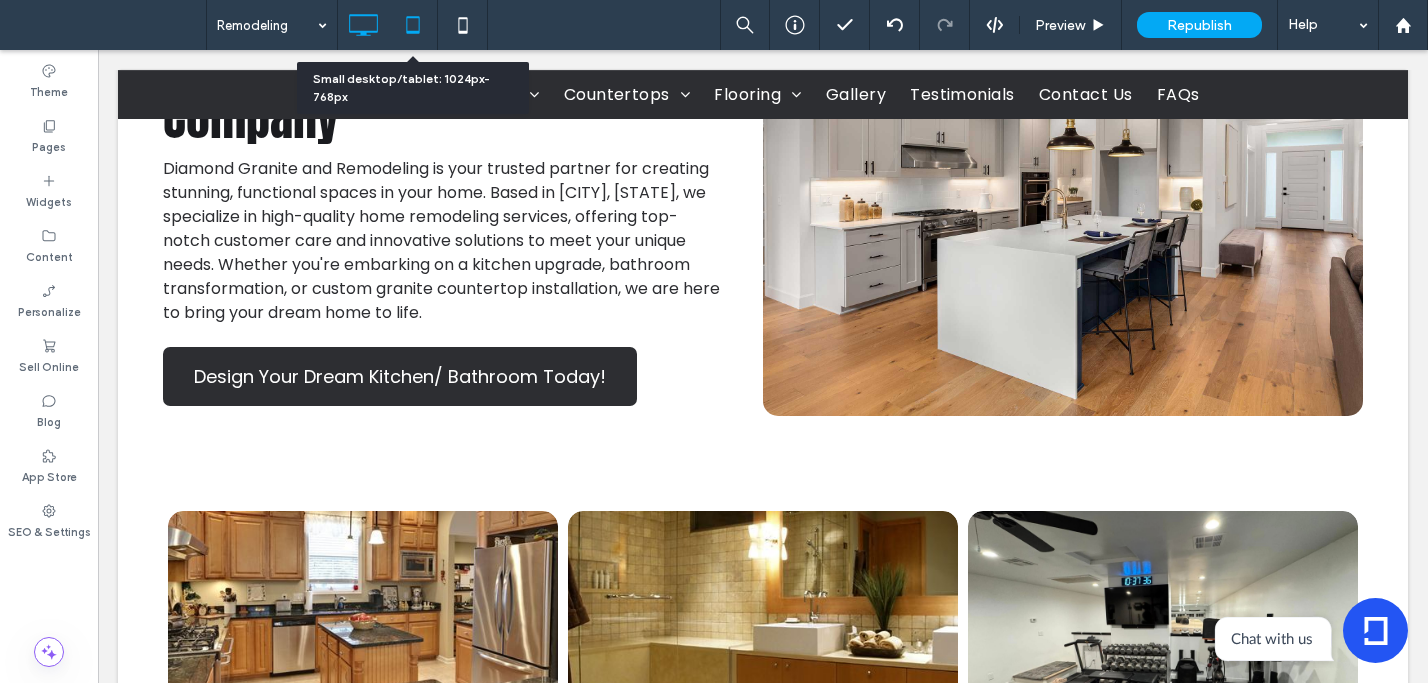 click 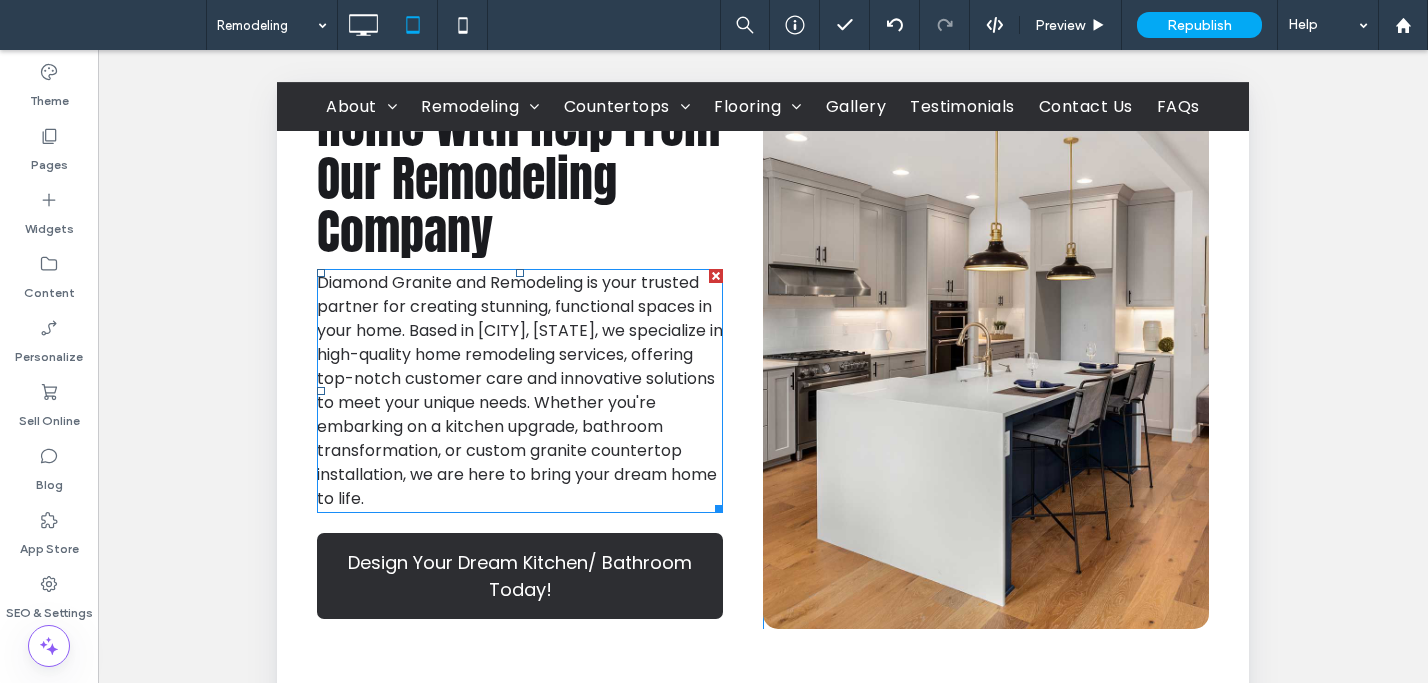scroll, scrollTop: 914, scrollLeft: 0, axis: vertical 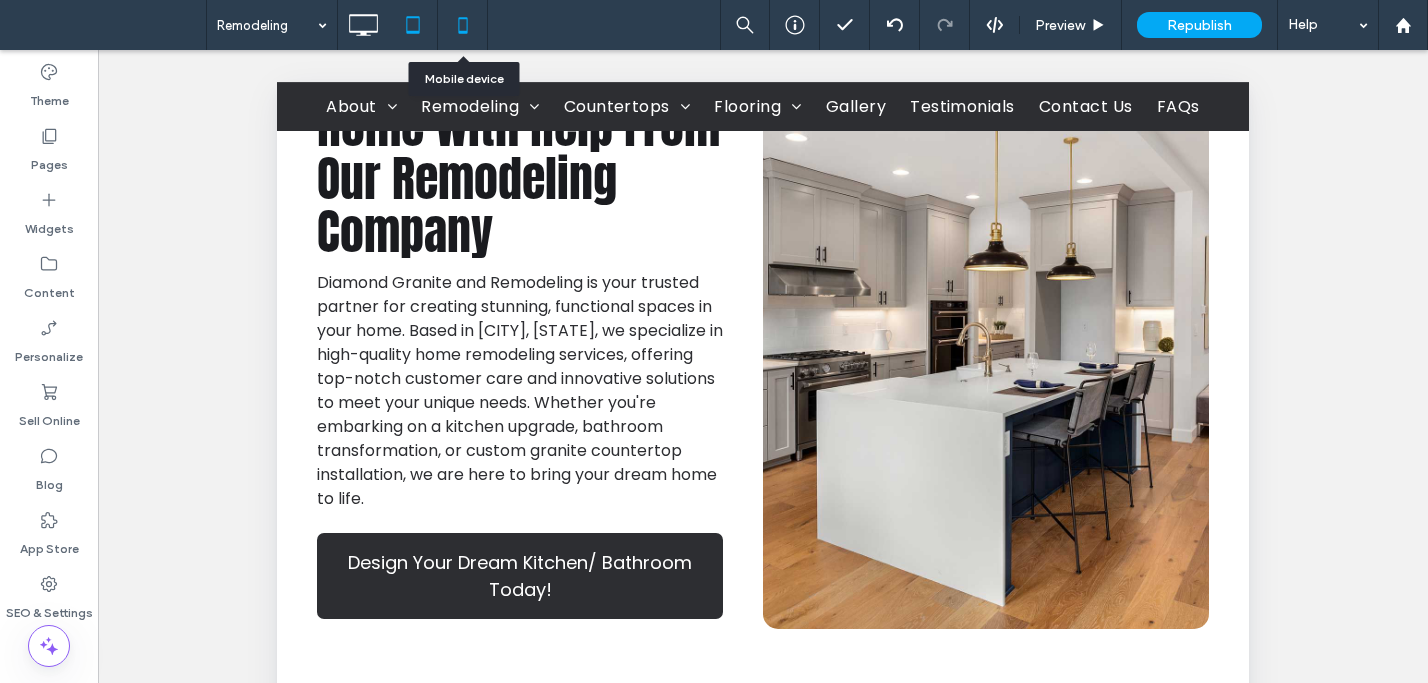 click 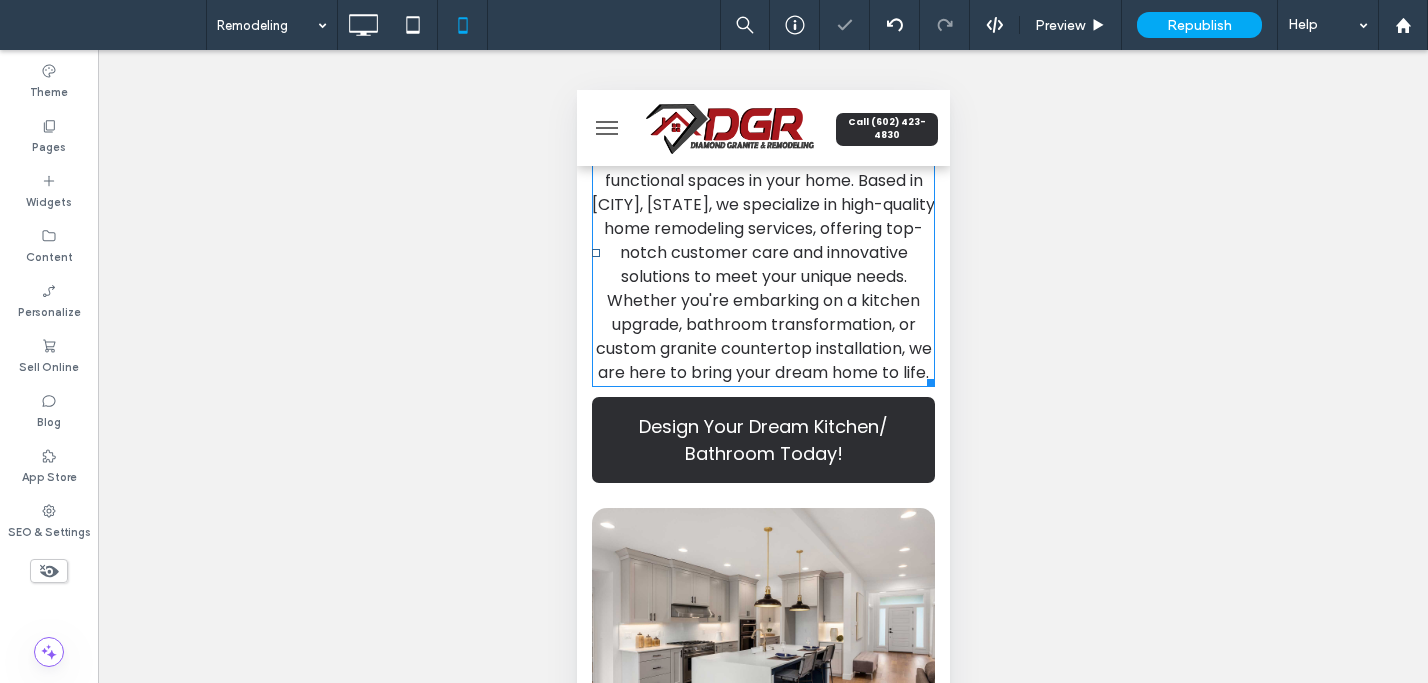 scroll, scrollTop: 890, scrollLeft: 0, axis: vertical 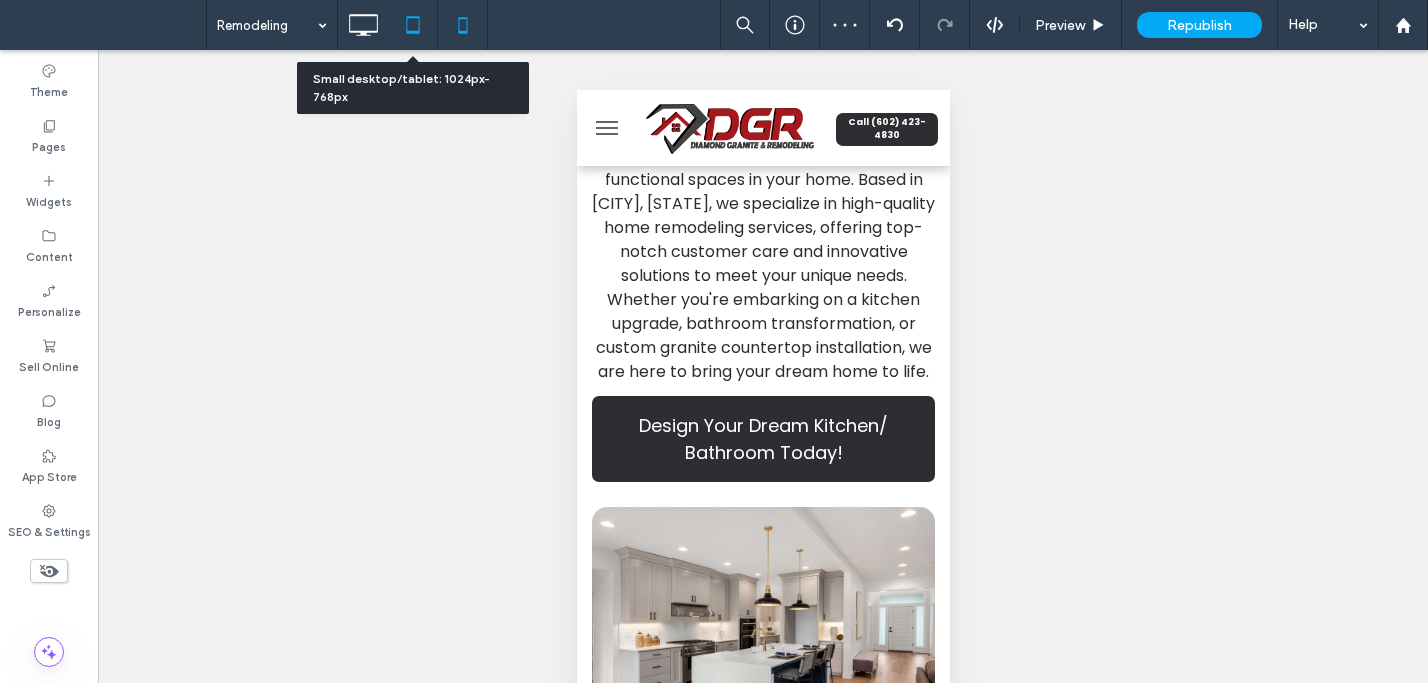 click 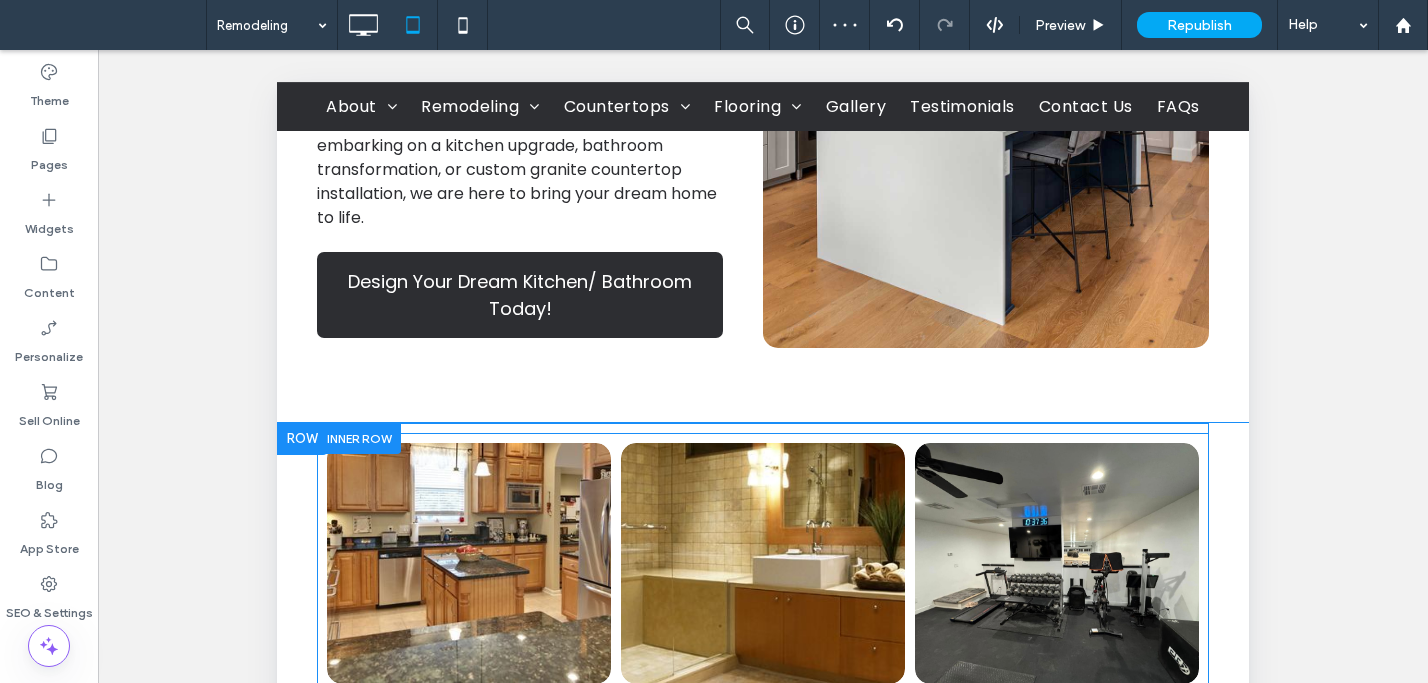 scroll, scrollTop: 1199, scrollLeft: 0, axis: vertical 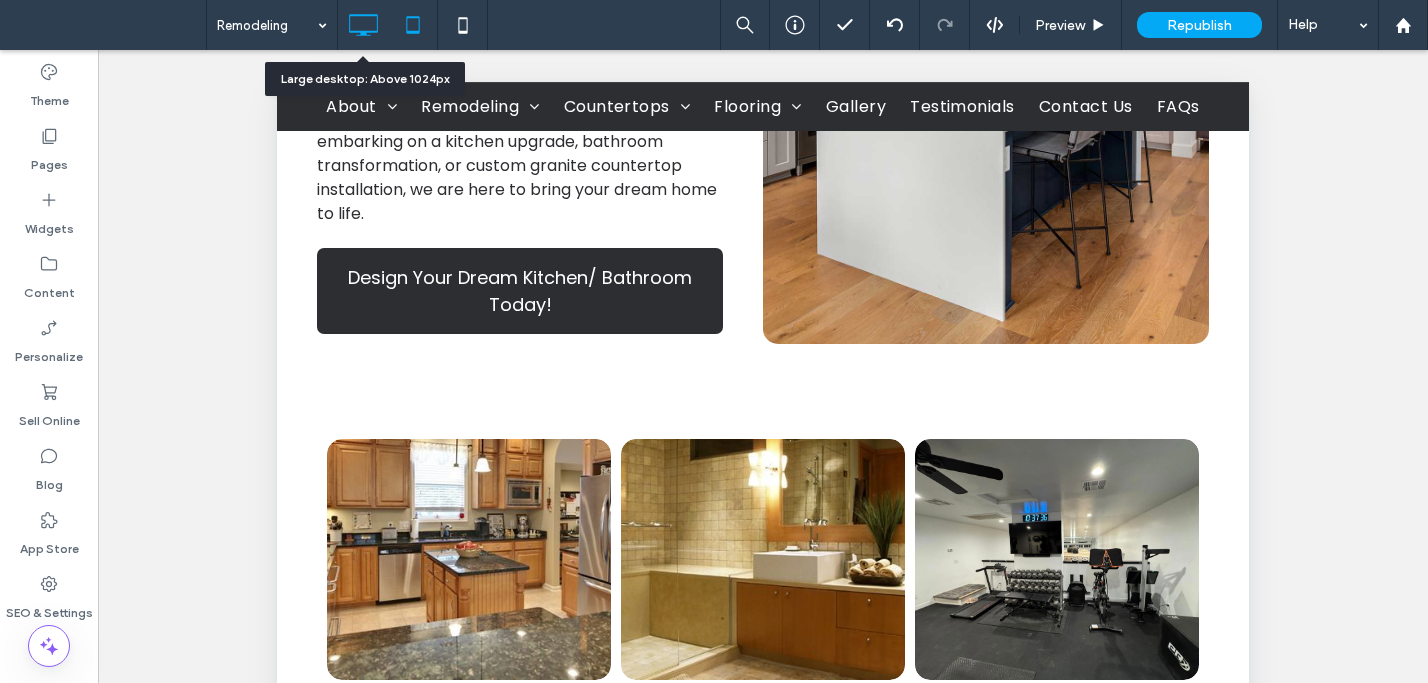 click 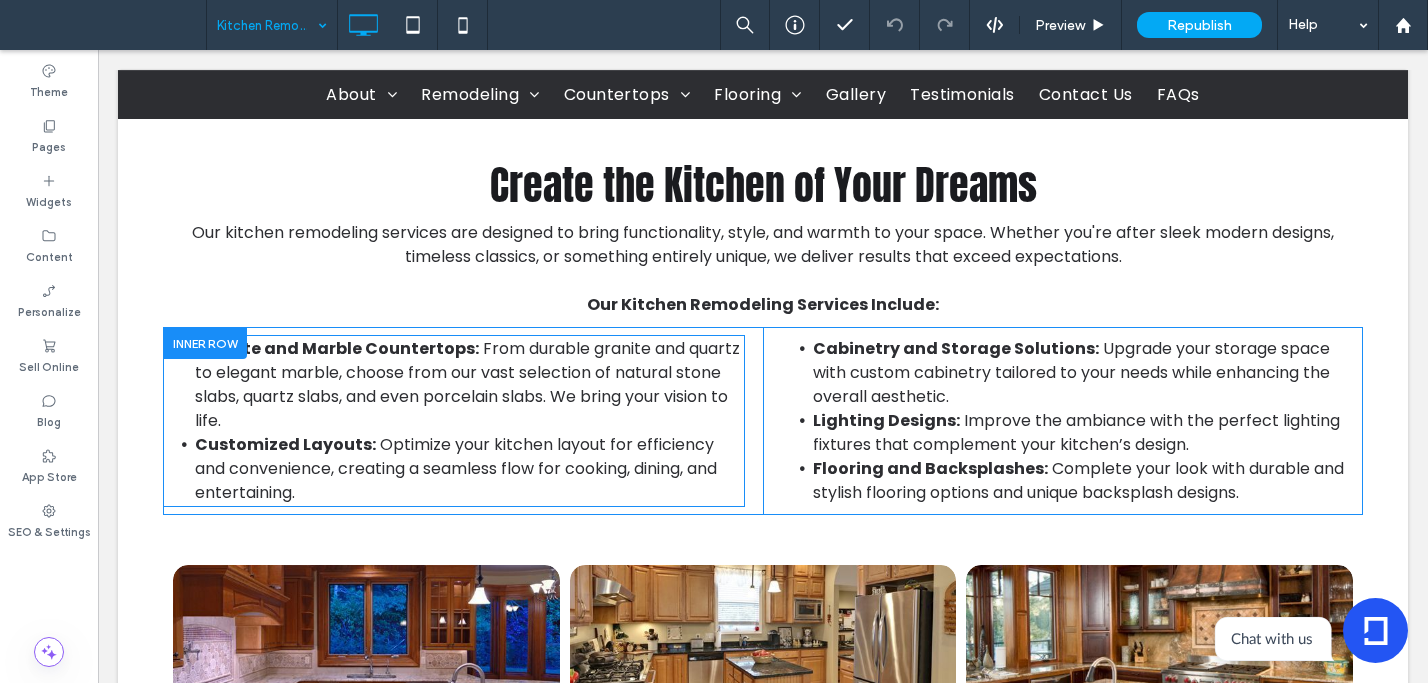 scroll, scrollTop: 1945, scrollLeft: 0, axis: vertical 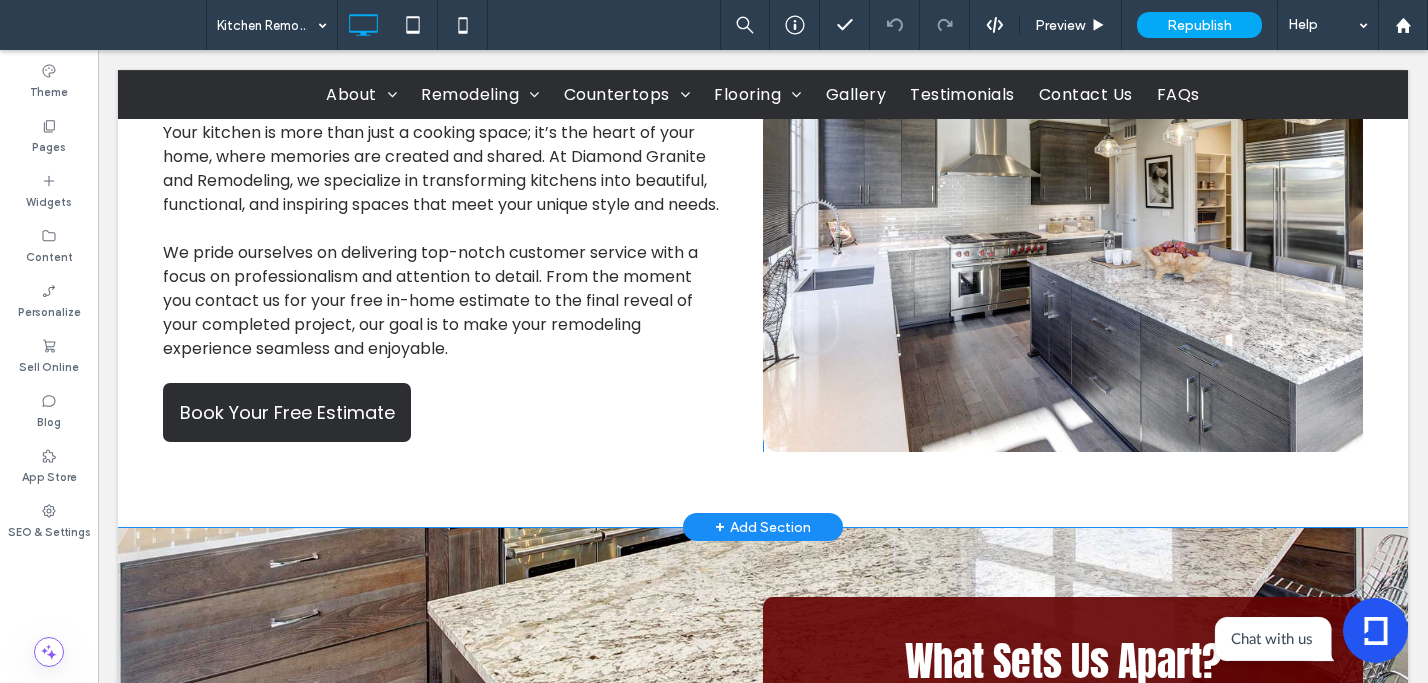 drag, startPoint x: 608, startPoint y: 448, endPoint x: 622, endPoint y: 456, distance: 16.124516 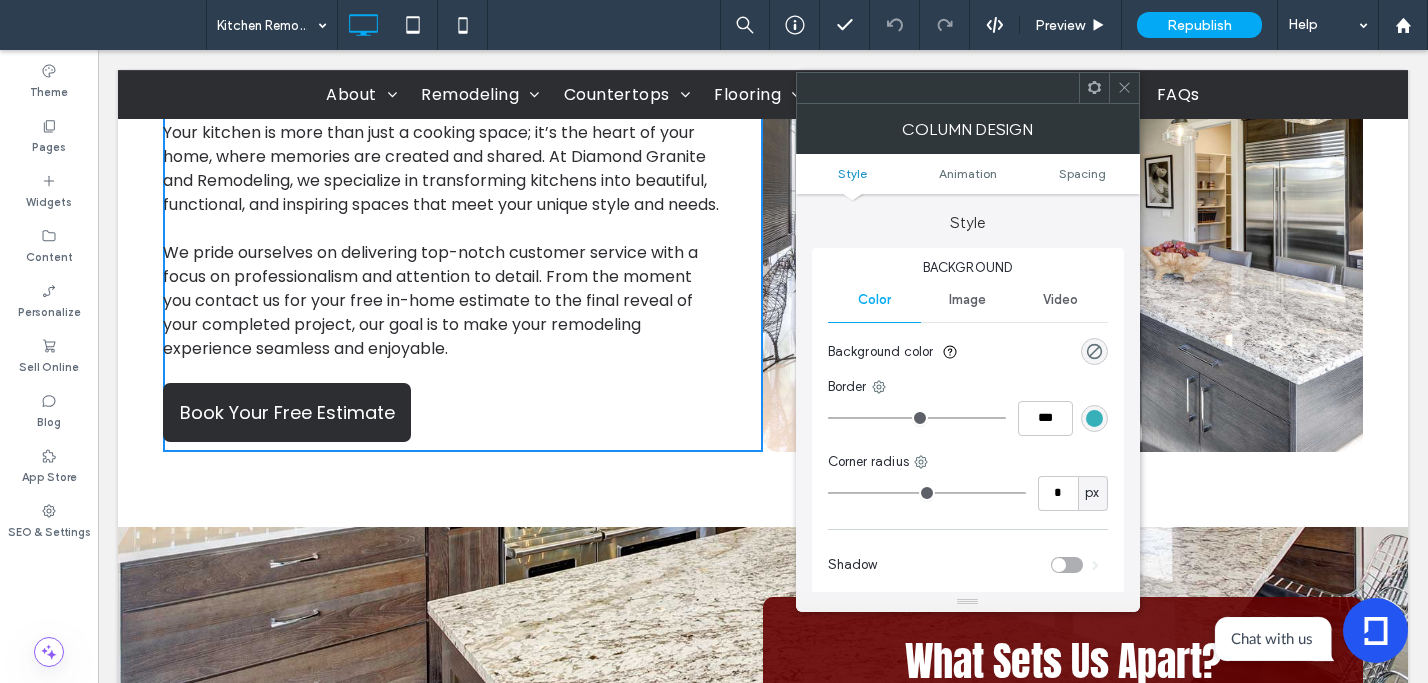 drag, startPoint x: 1126, startPoint y: 99, endPoint x: 1116, endPoint y: 107, distance: 12.806249 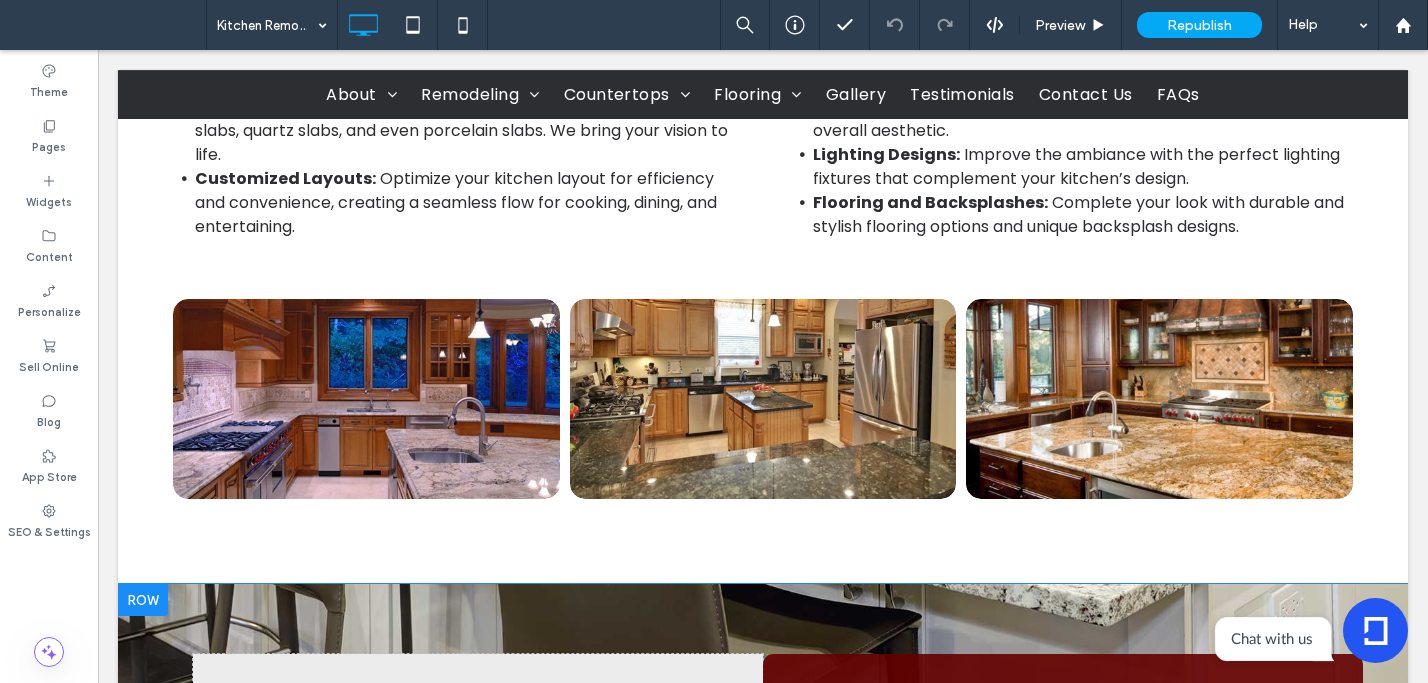scroll, scrollTop: 2183, scrollLeft: 0, axis: vertical 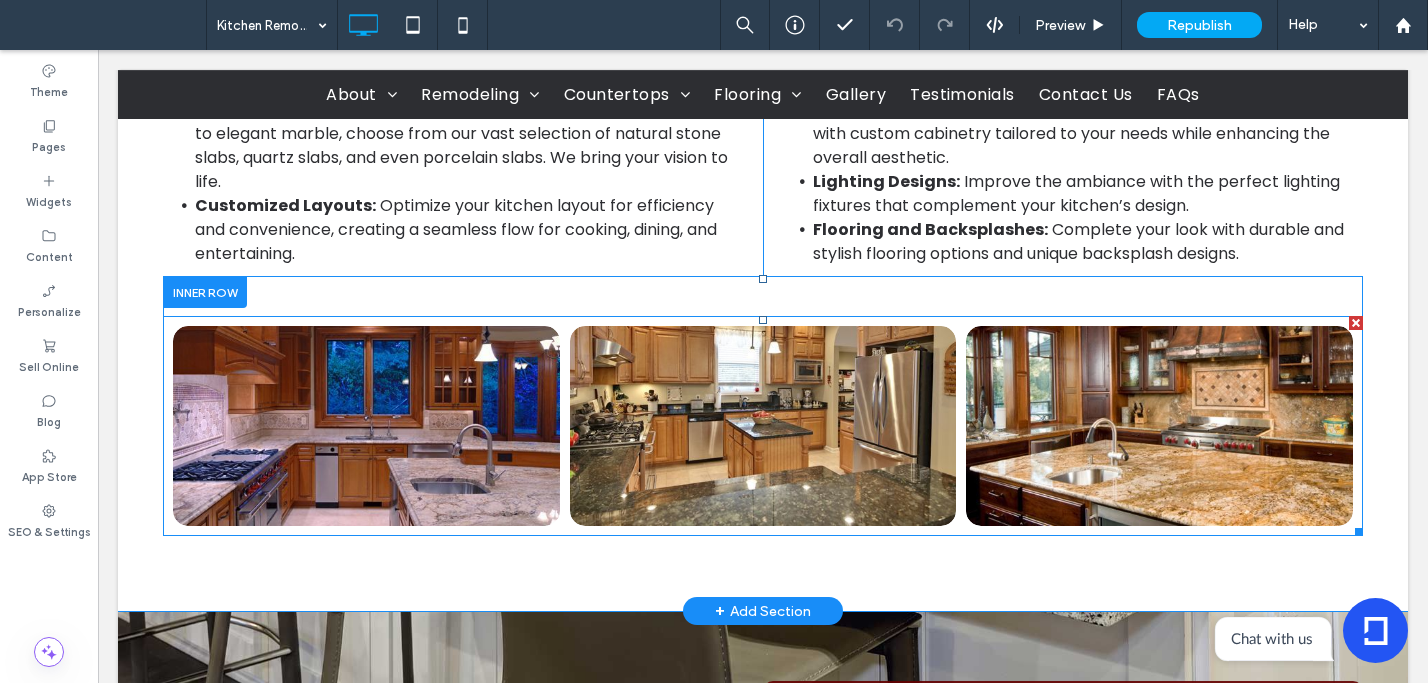 click at bounding box center (366, 426) 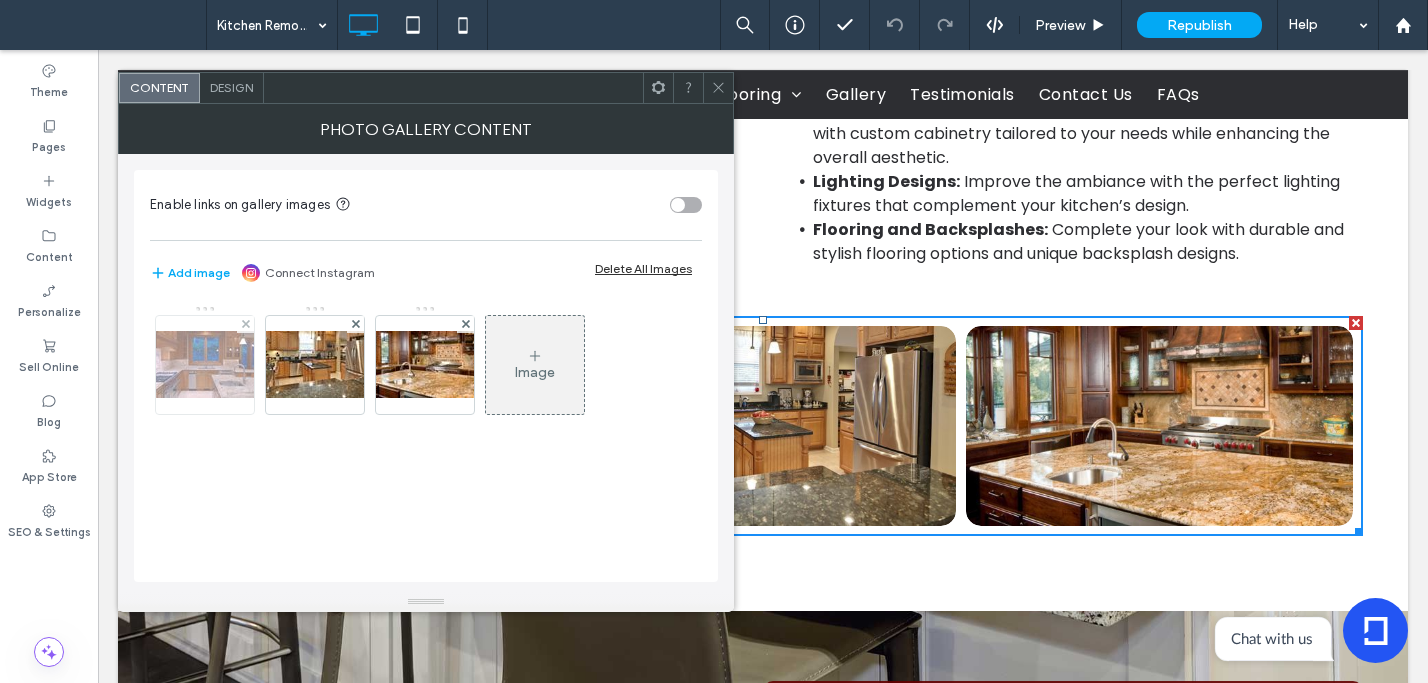 click at bounding box center (205, 365) 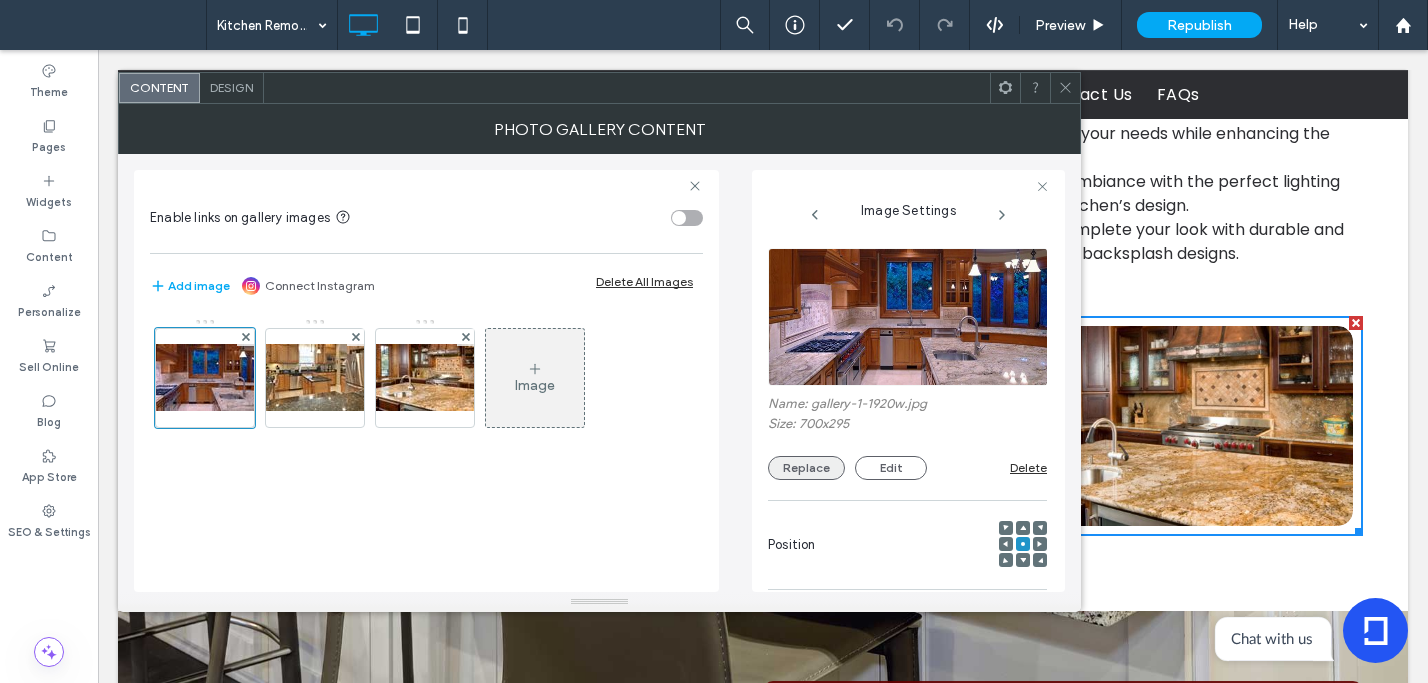 click on "Replace" at bounding box center (806, 468) 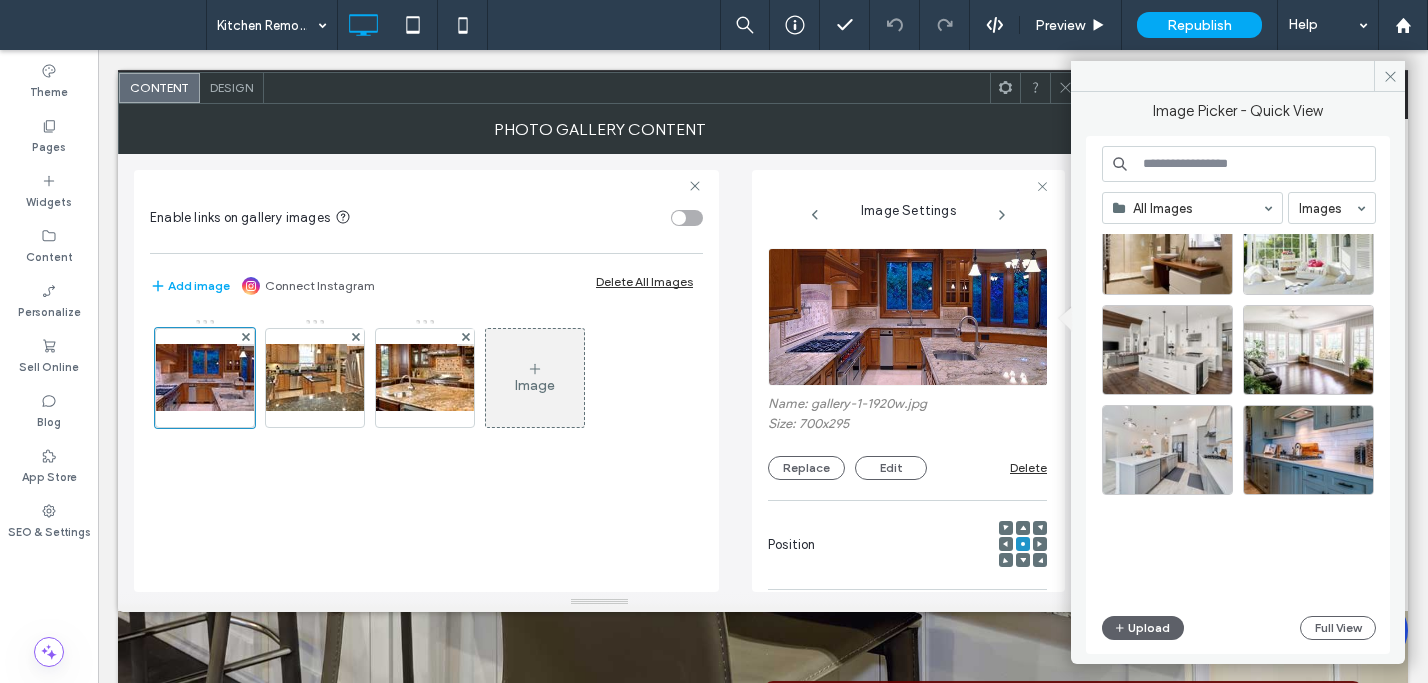 scroll, scrollTop: 858, scrollLeft: 0, axis: vertical 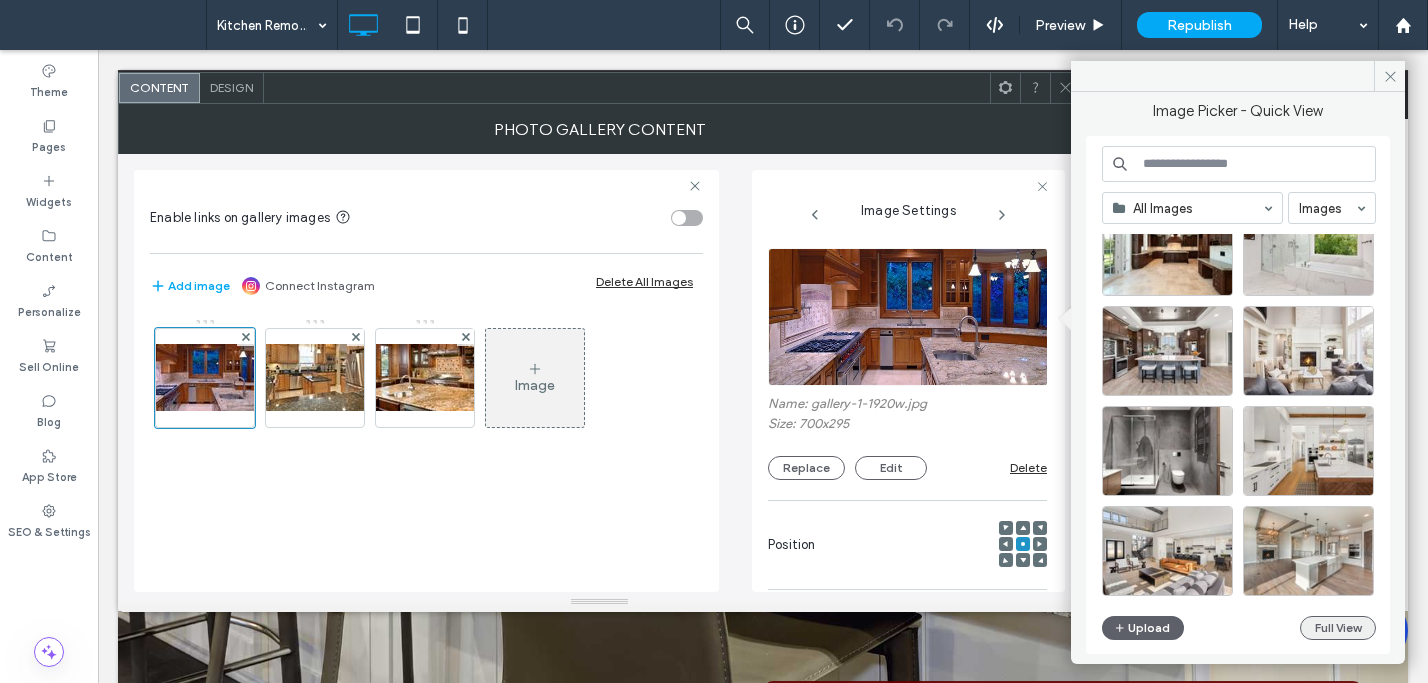 click on "Full View" at bounding box center [1338, 628] 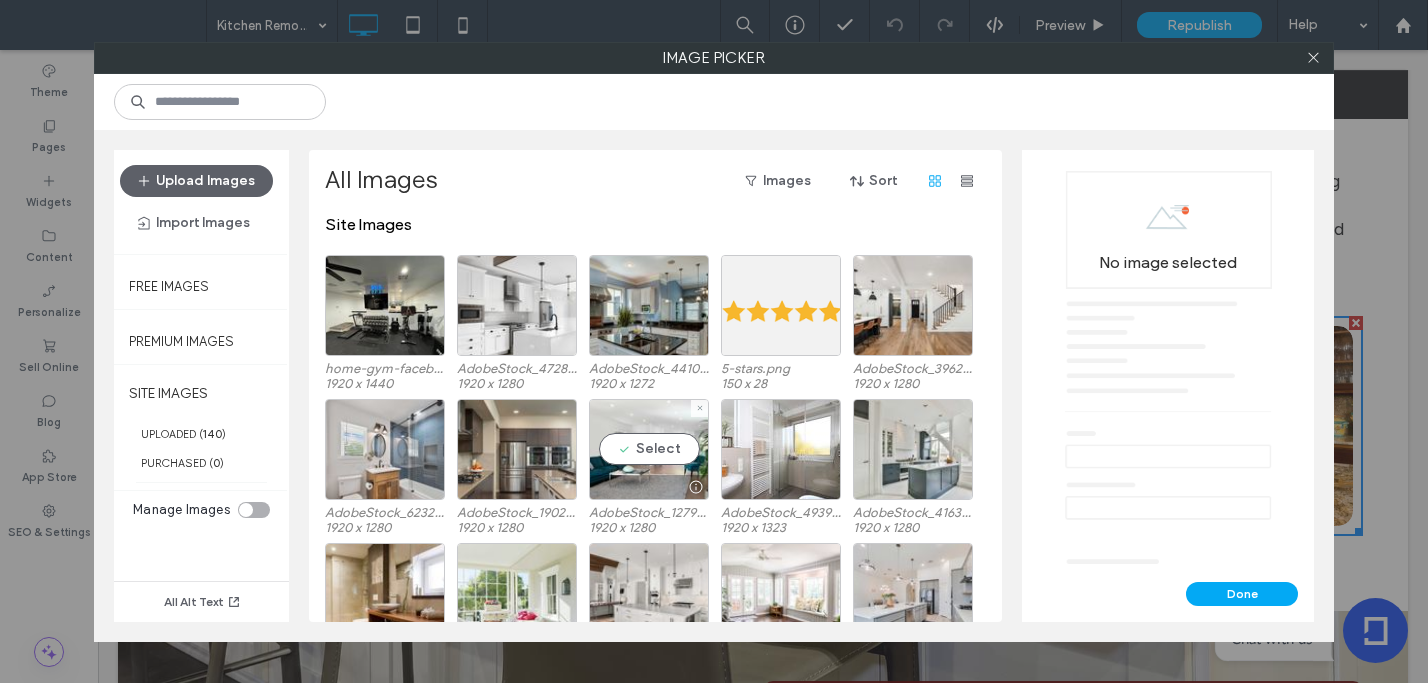 scroll, scrollTop: 87, scrollLeft: 0, axis: vertical 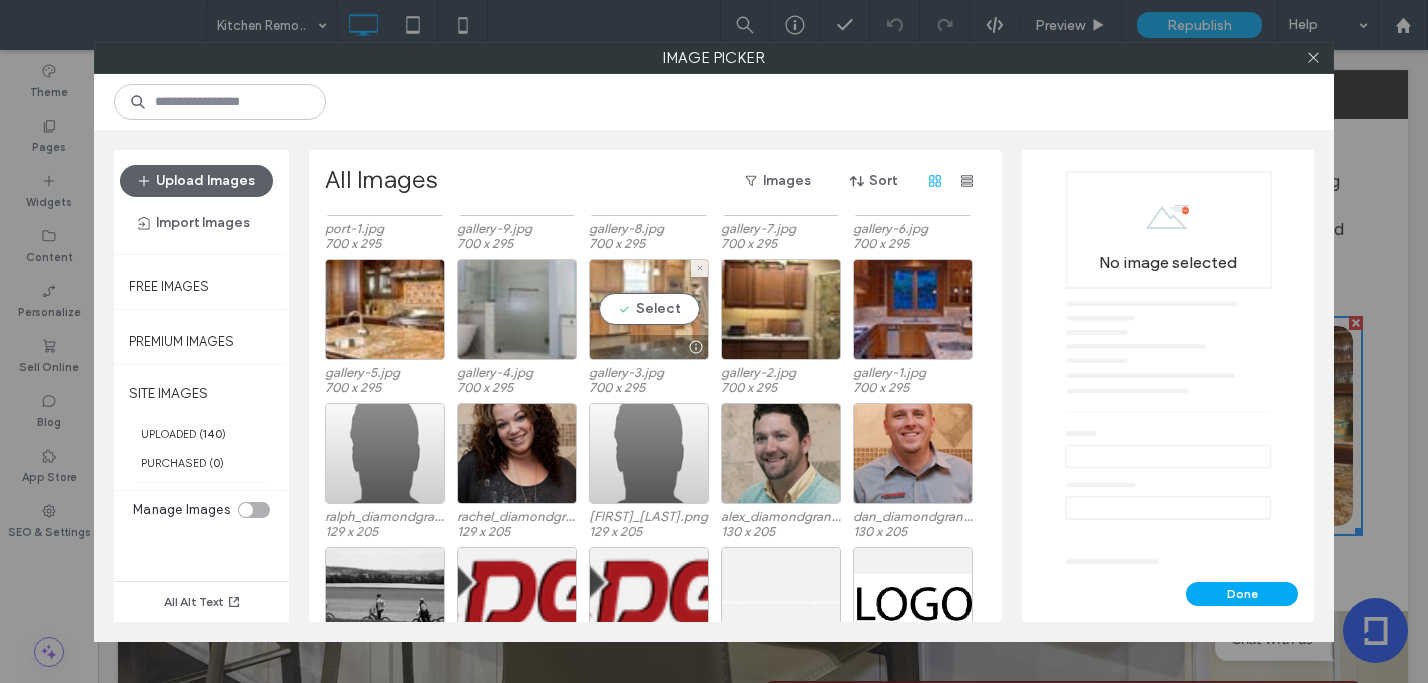click on "Select" at bounding box center [649, 309] 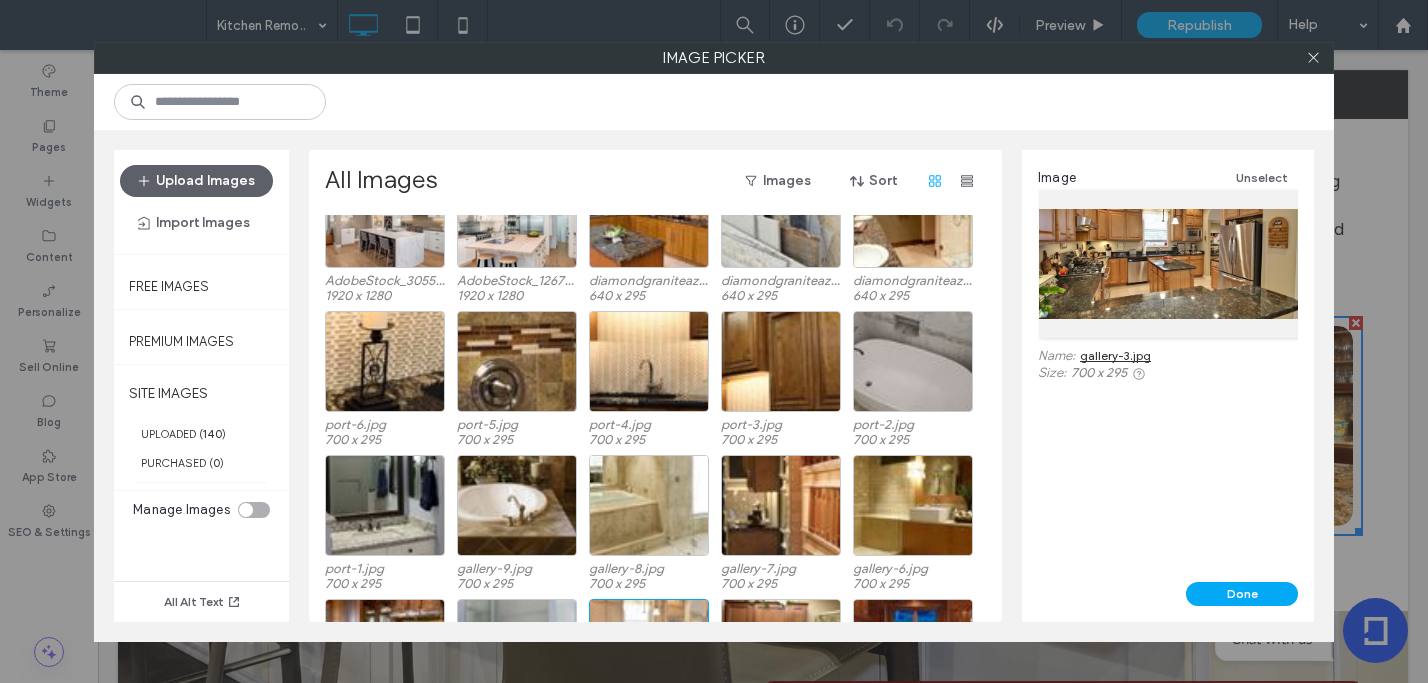 scroll, scrollTop: 2587, scrollLeft: 0, axis: vertical 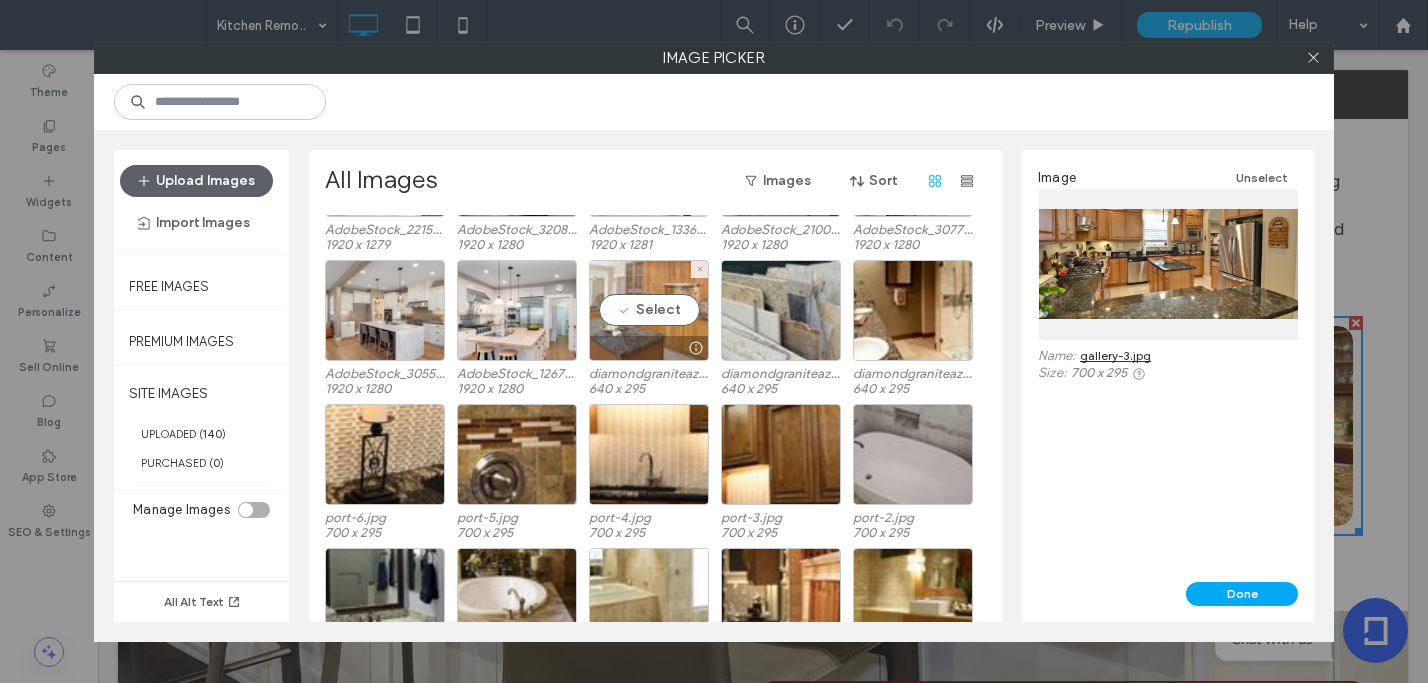 click on "Select" at bounding box center (649, 310) 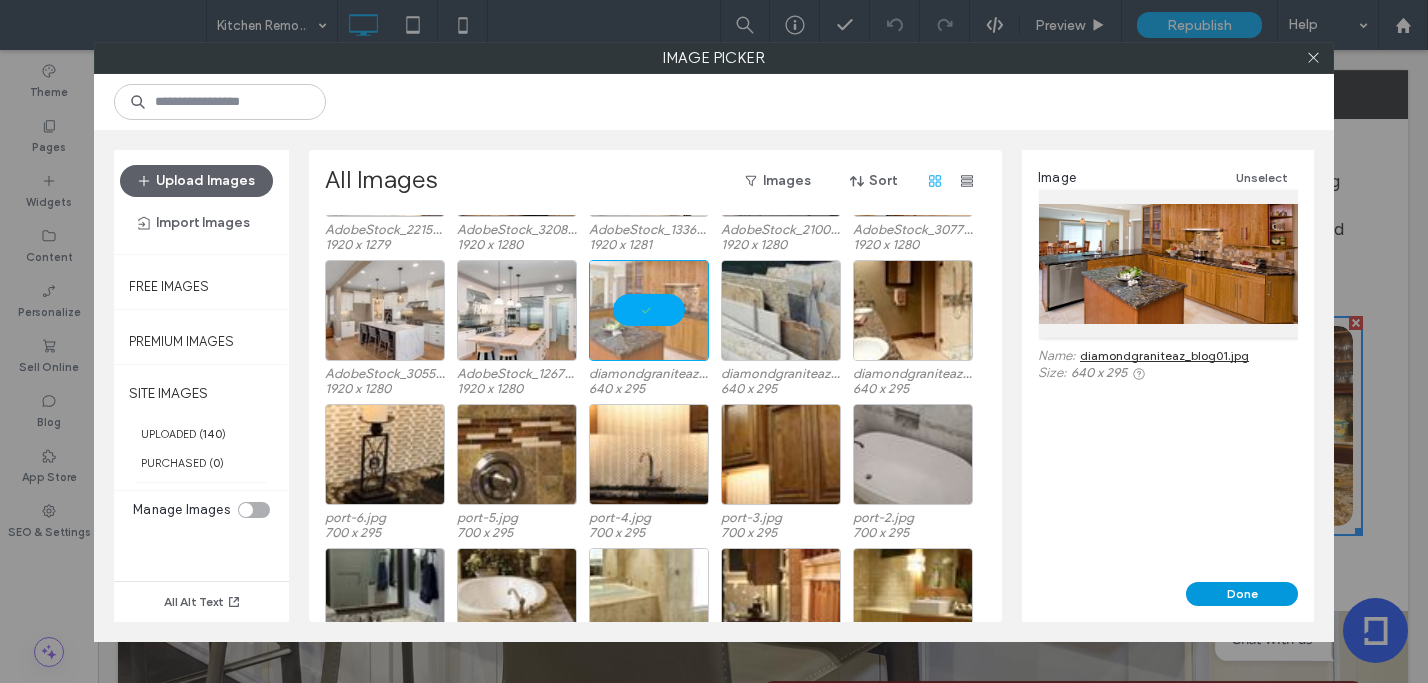 drag, startPoint x: 1242, startPoint y: 590, endPoint x: 1230, endPoint y: 585, distance: 13 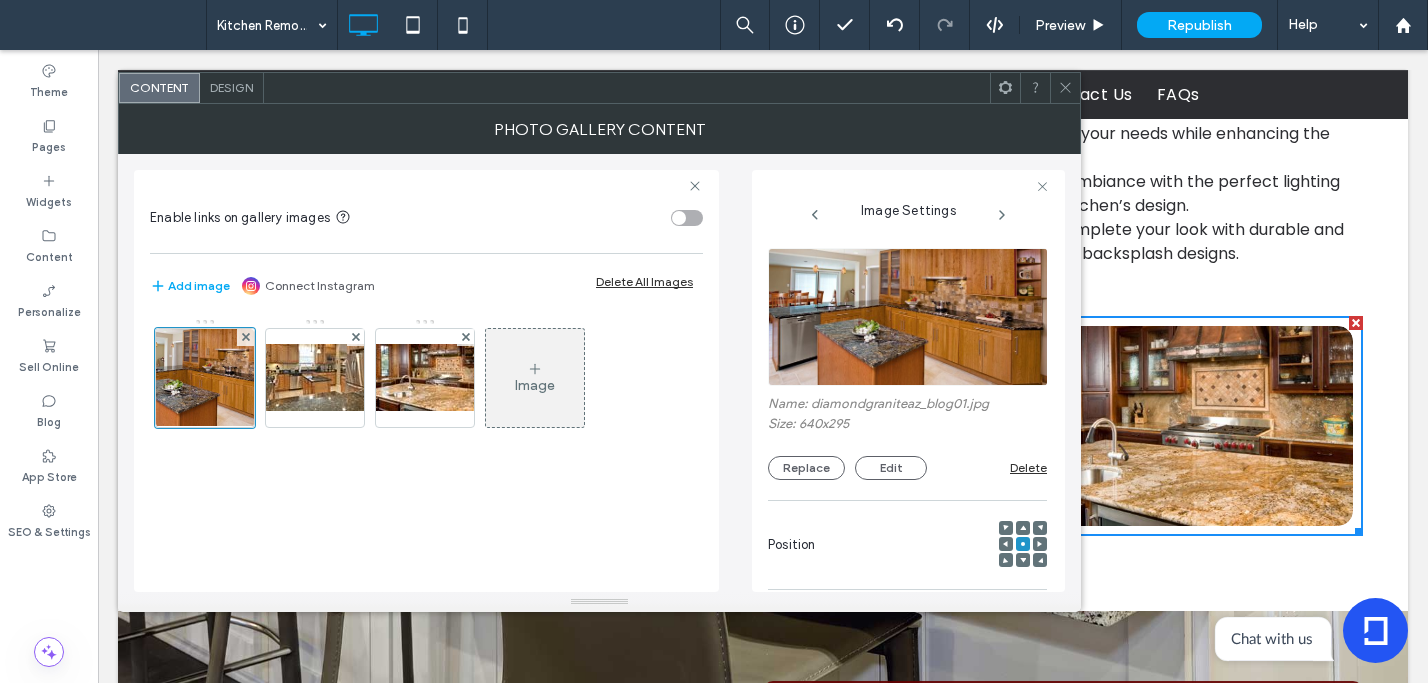 drag, startPoint x: 1061, startPoint y: 90, endPoint x: 1025, endPoint y: 223, distance: 137.78607 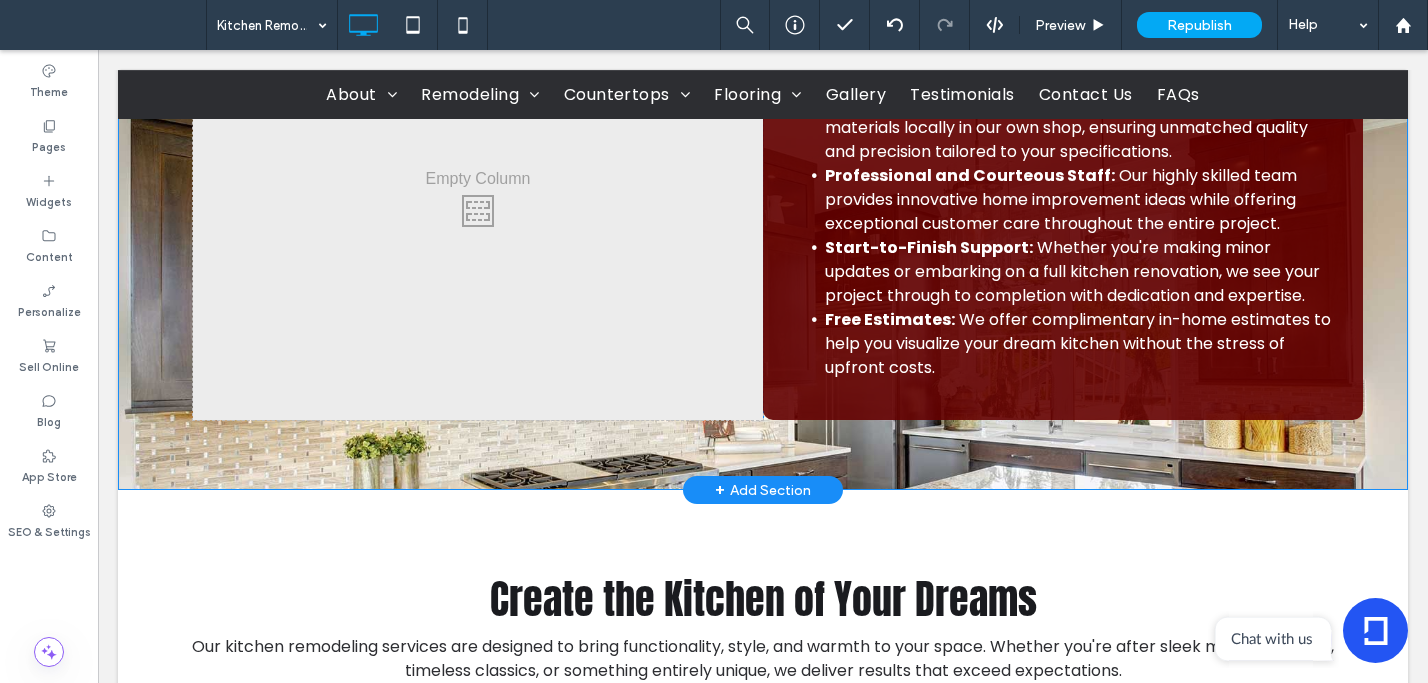 scroll, scrollTop: 907, scrollLeft: 0, axis: vertical 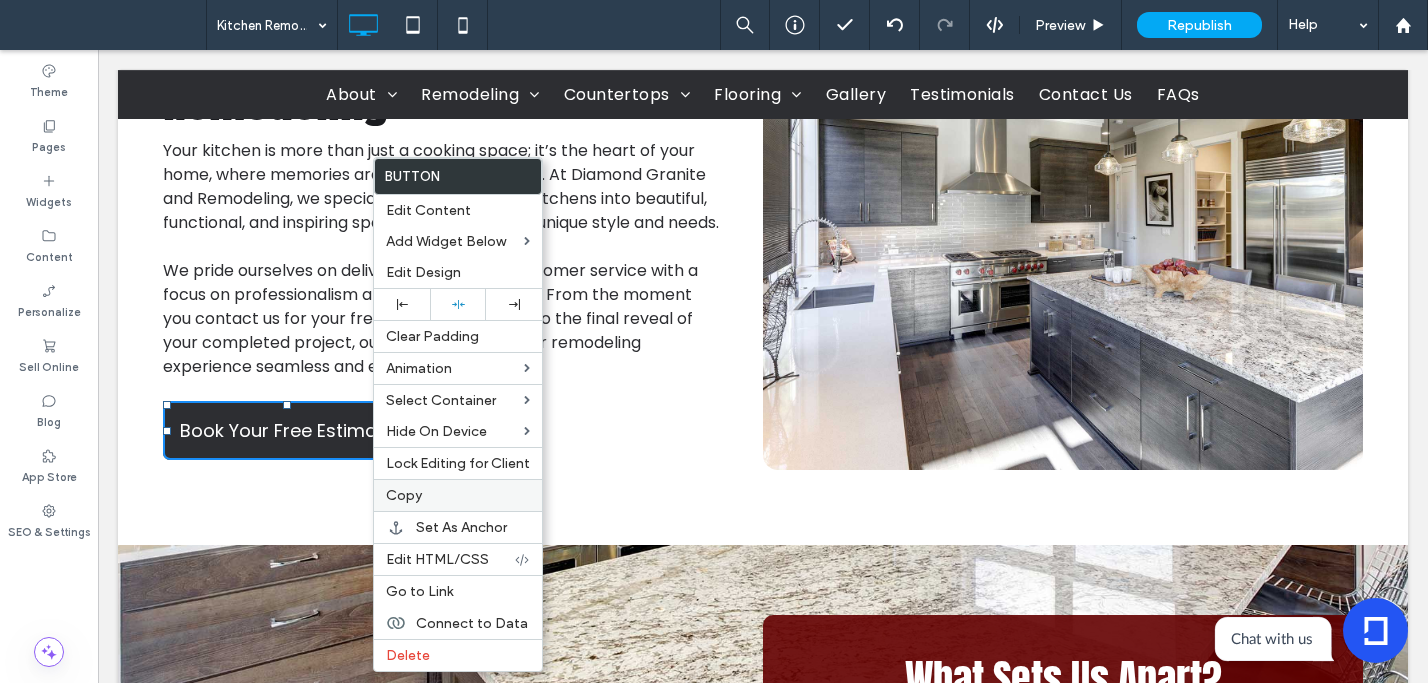 click on "Copy" at bounding box center [458, 495] 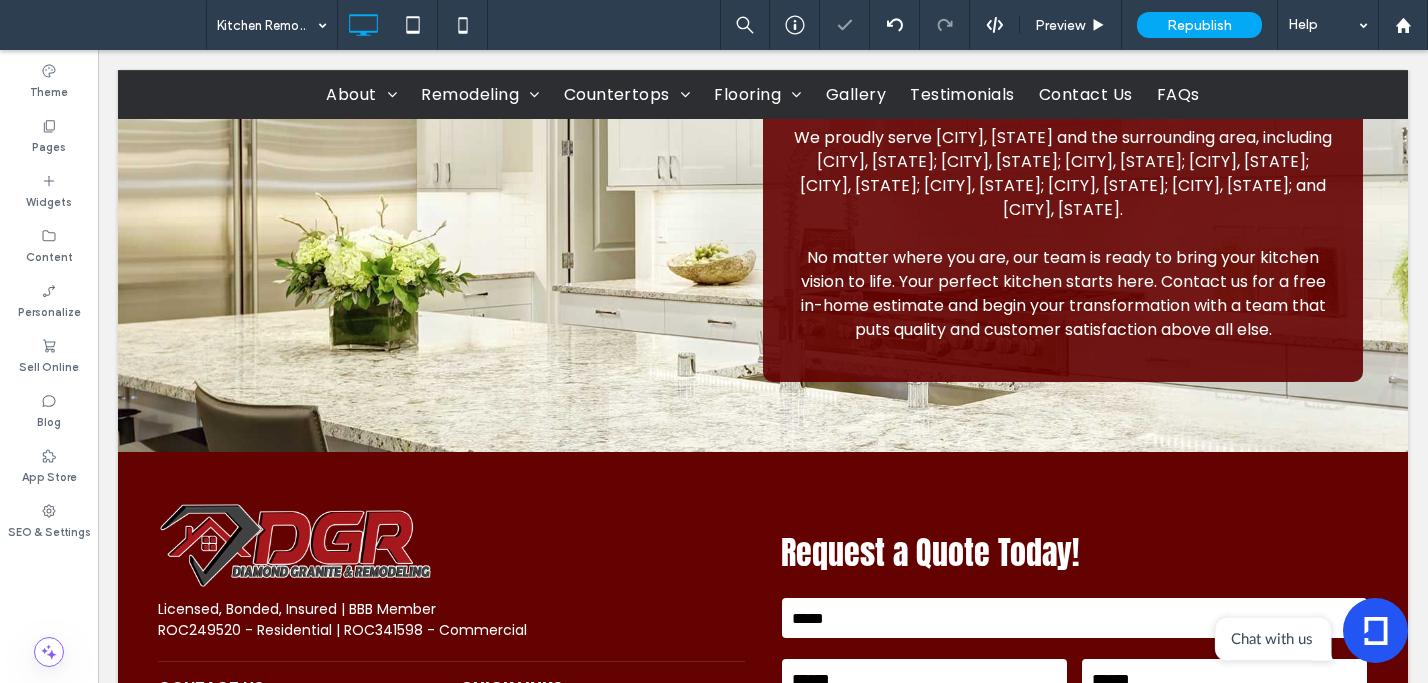 scroll, scrollTop: 2838, scrollLeft: 0, axis: vertical 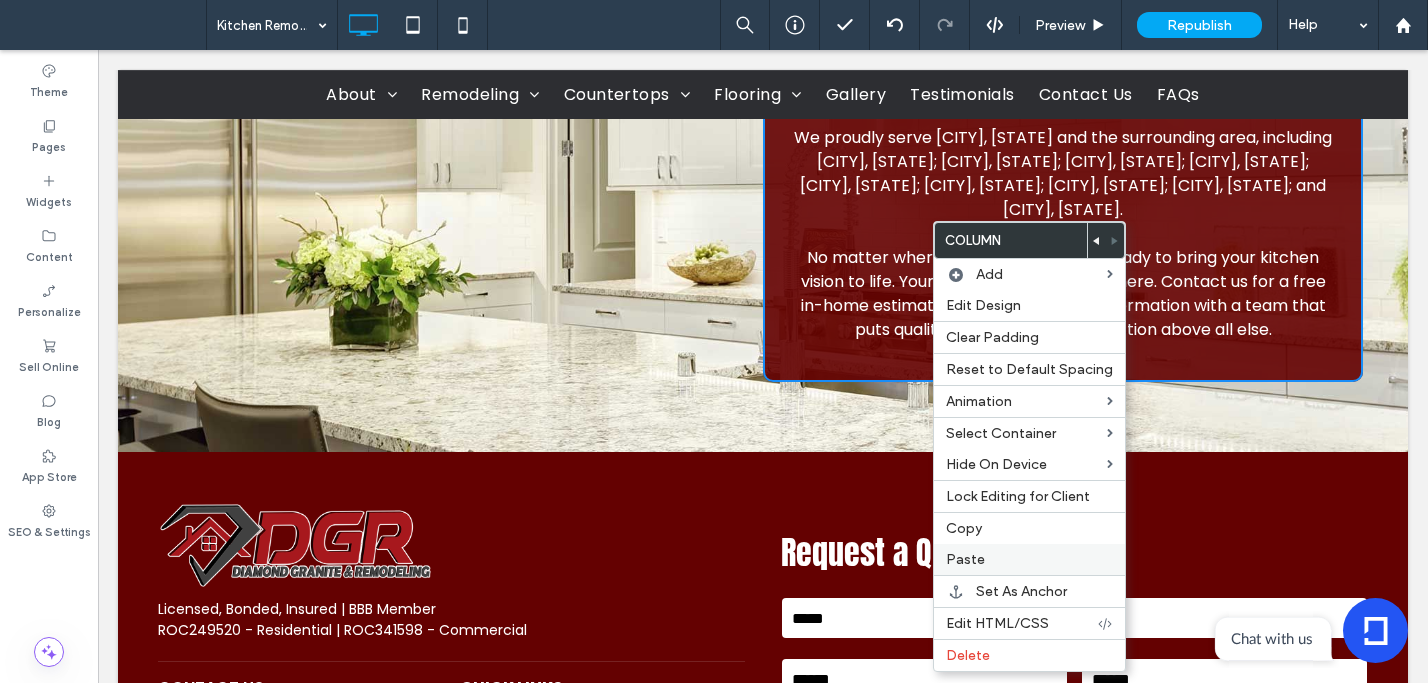 click on "Paste" at bounding box center [1029, 559] 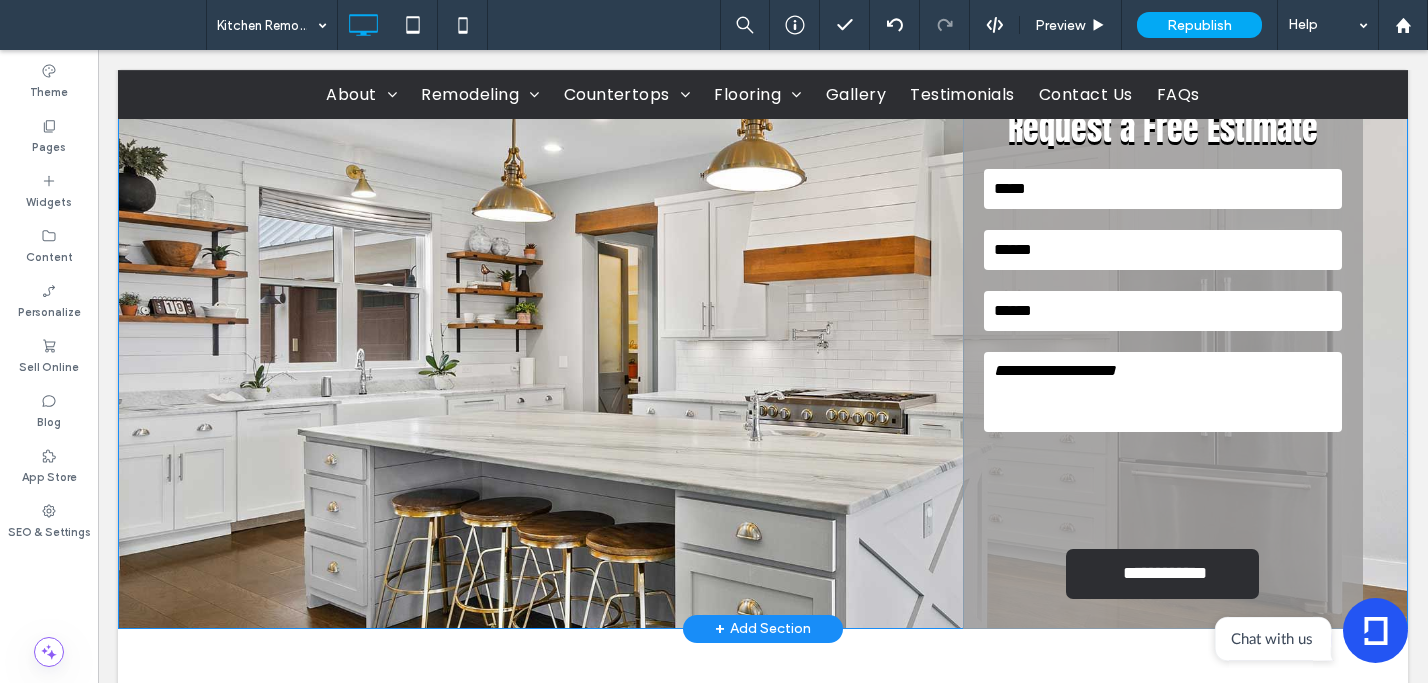 scroll, scrollTop: 0, scrollLeft: 0, axis: both 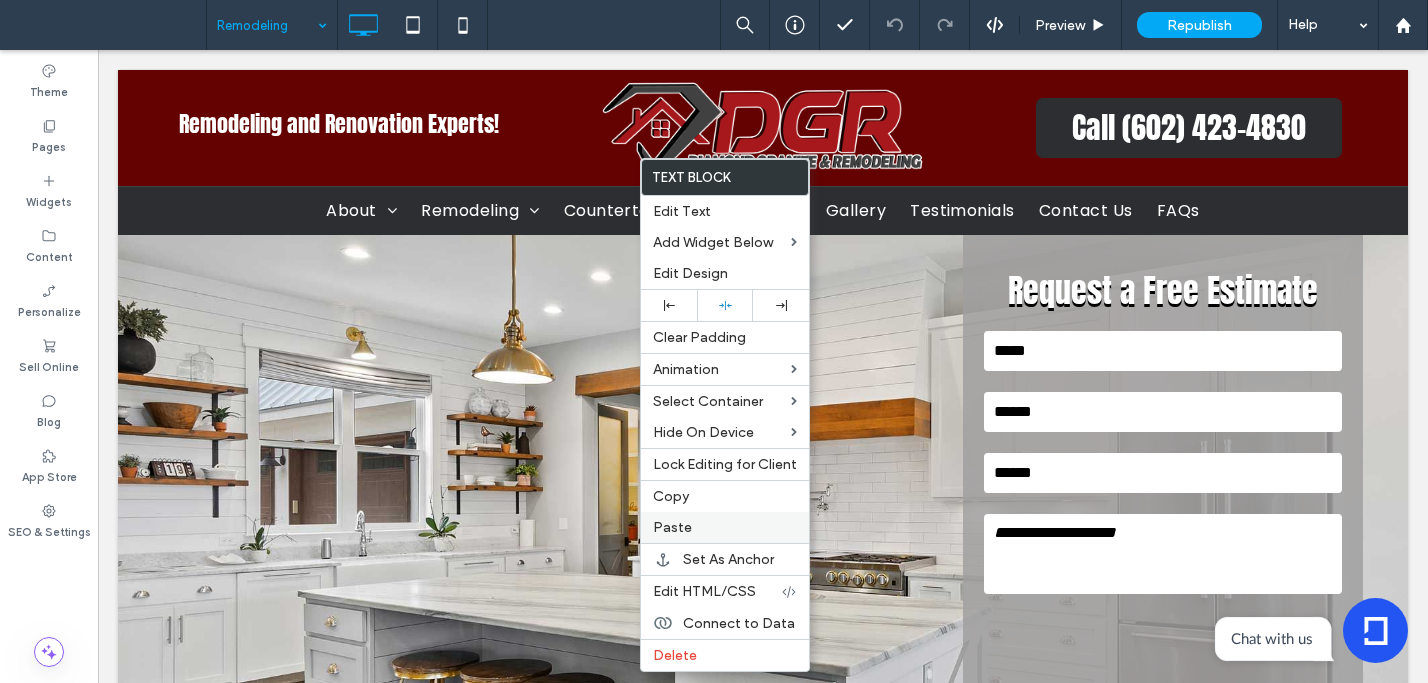 click on "Paste" at bounding box center [725, 527] 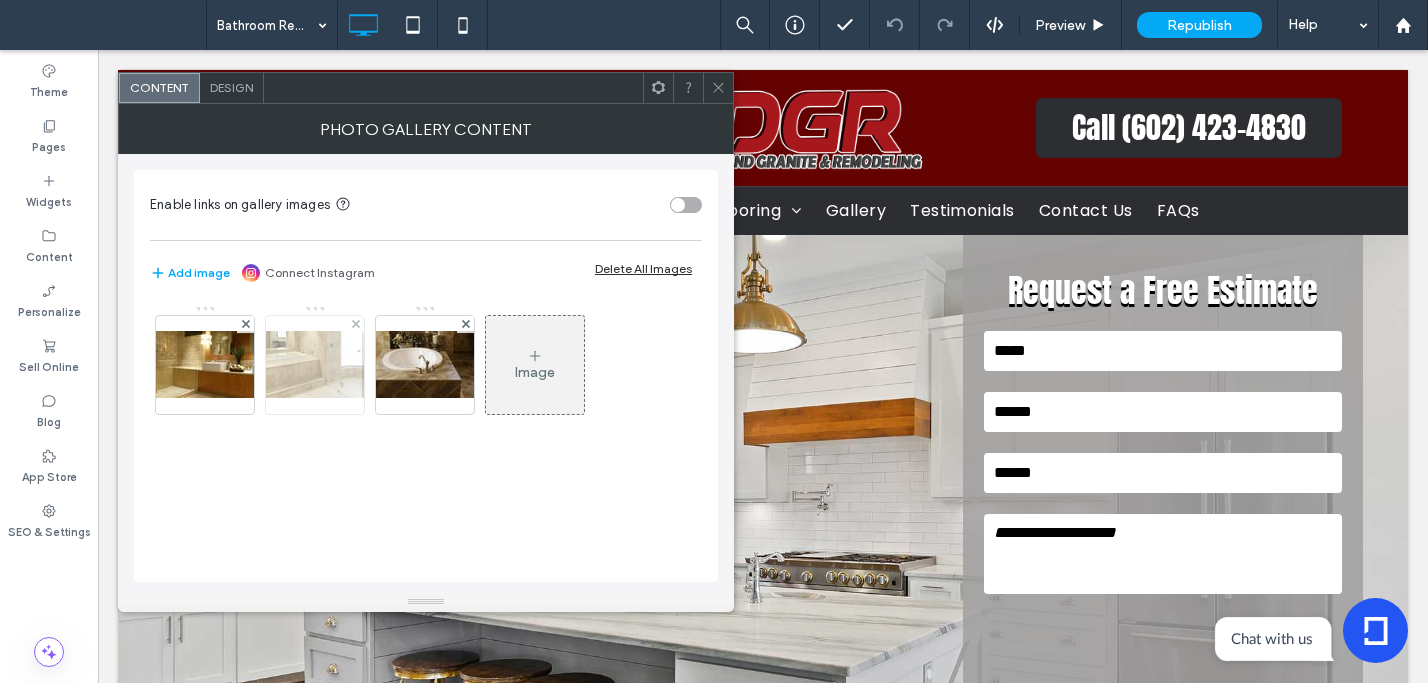 click at bounding box center (315, 364) 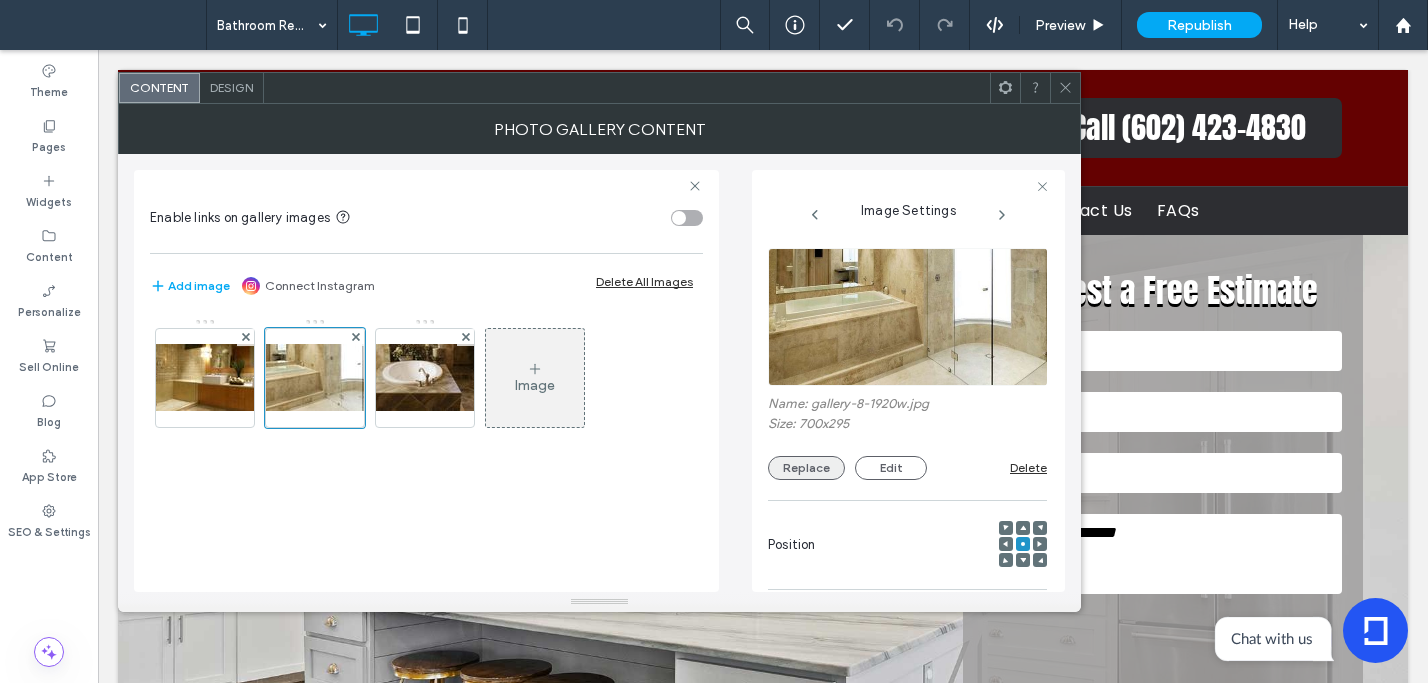 click on "Replace" at bounding box center (806, 468) 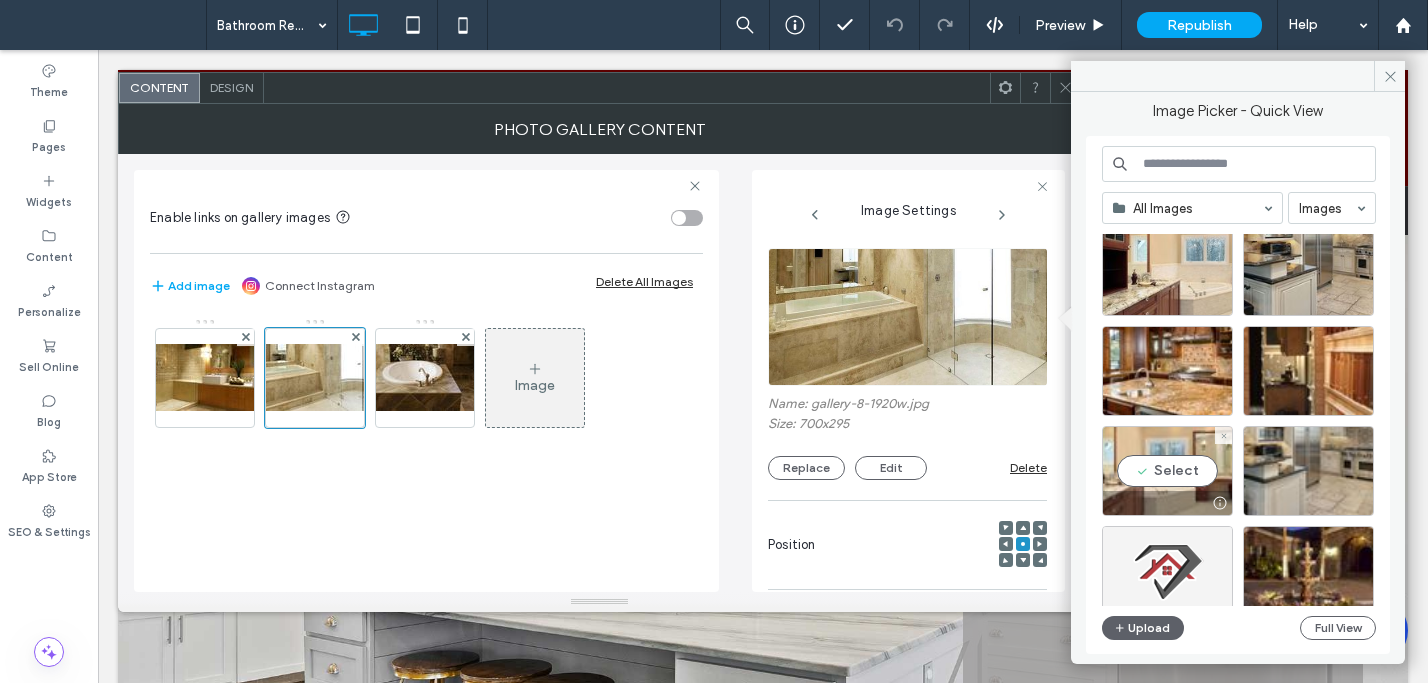 scroll, scrollTop: 6634, scrollLeft: 0, axis: vertical 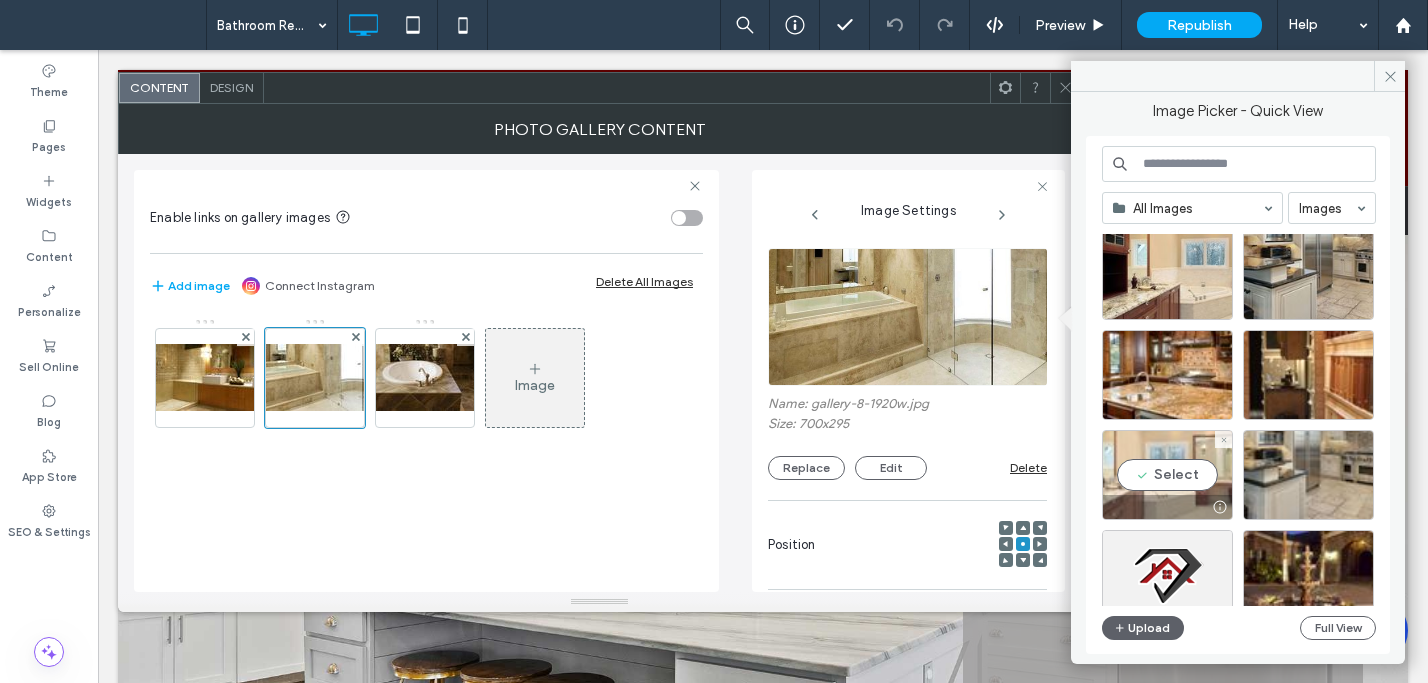 click on "Select" at bounding box center [1167, 475] 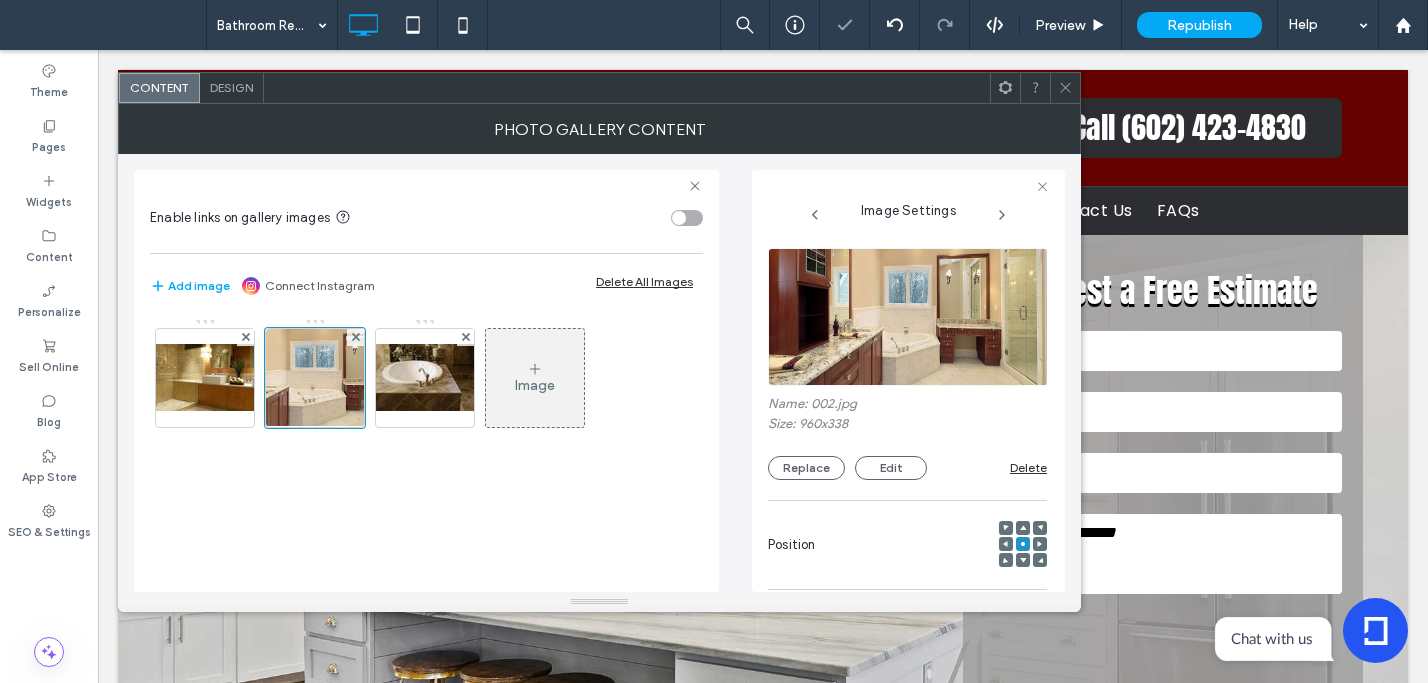 drag, startPoint x: 412, startPoint y: 388, endPoint x: 400, endPoint y: 390, distance: 12.165525 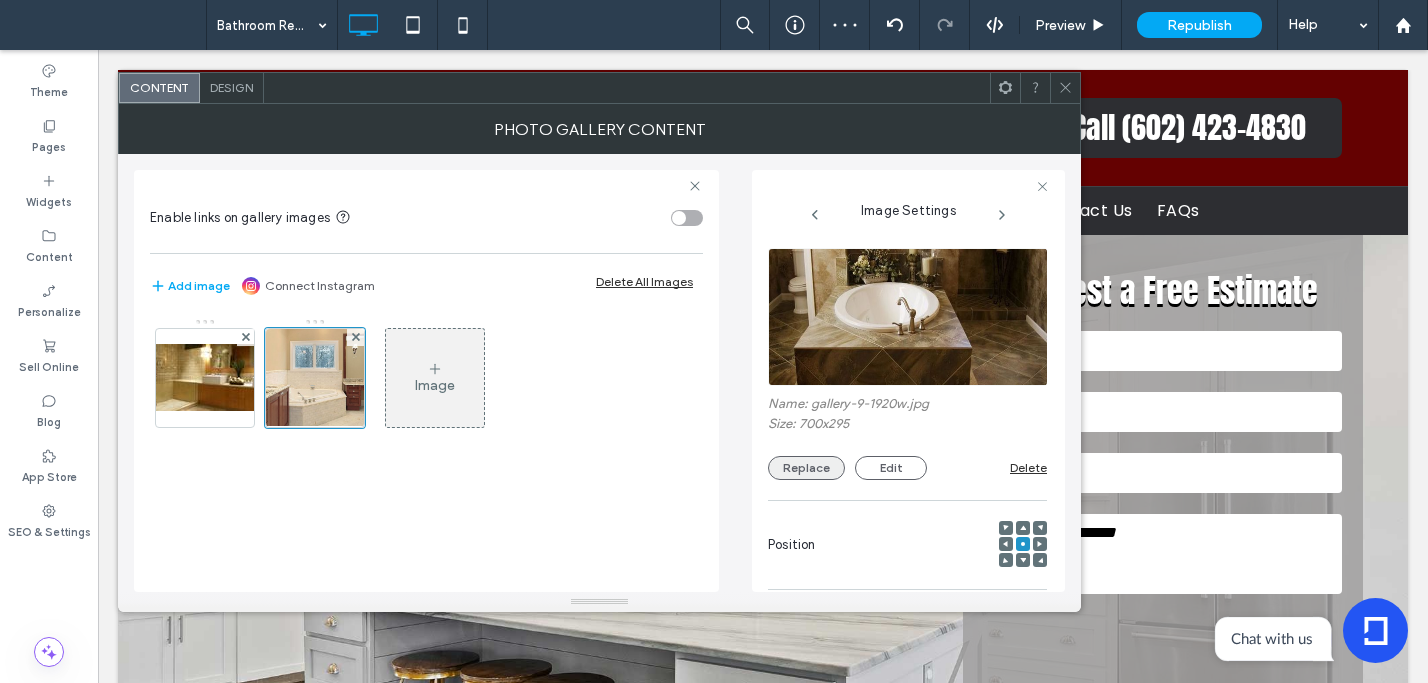 drag, startPoint x: 812, startPoint y: 463, endPoint x: 913, endPoint y: 477, distance: 101.96568 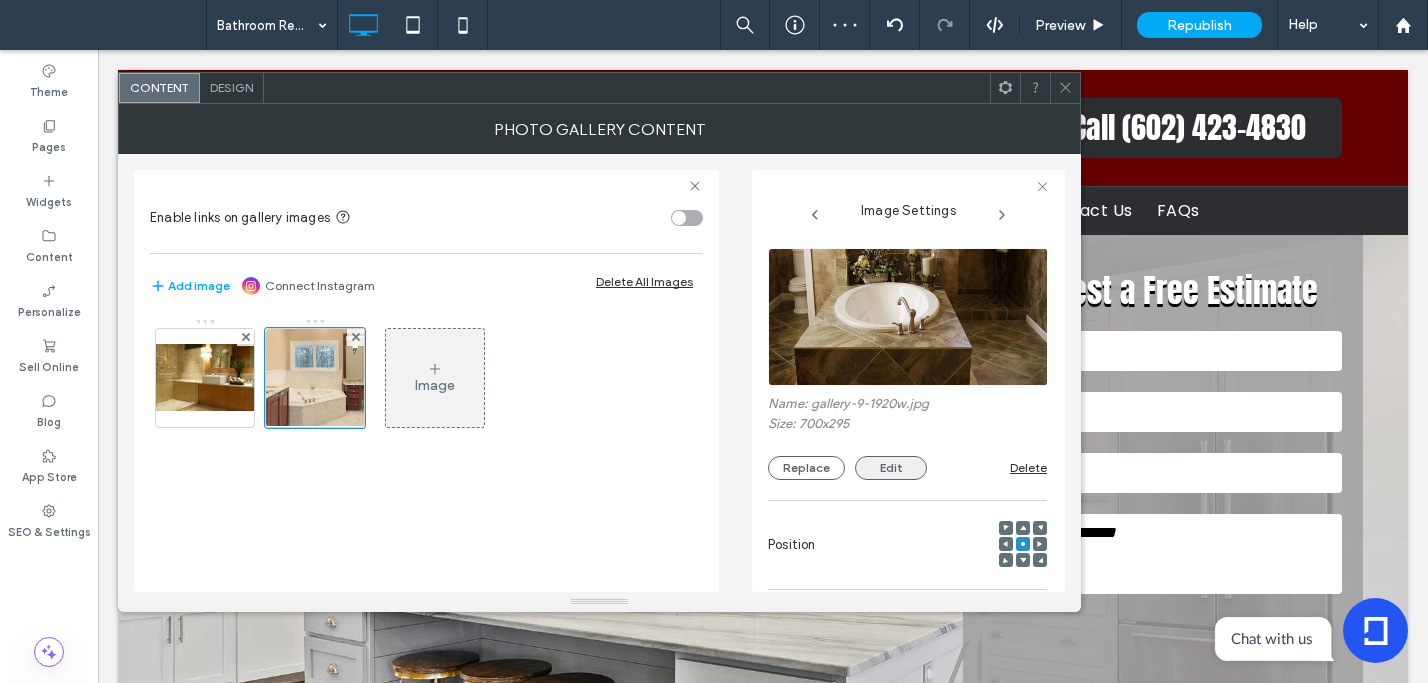 click on "Replace" at bounding box center [806, 468] 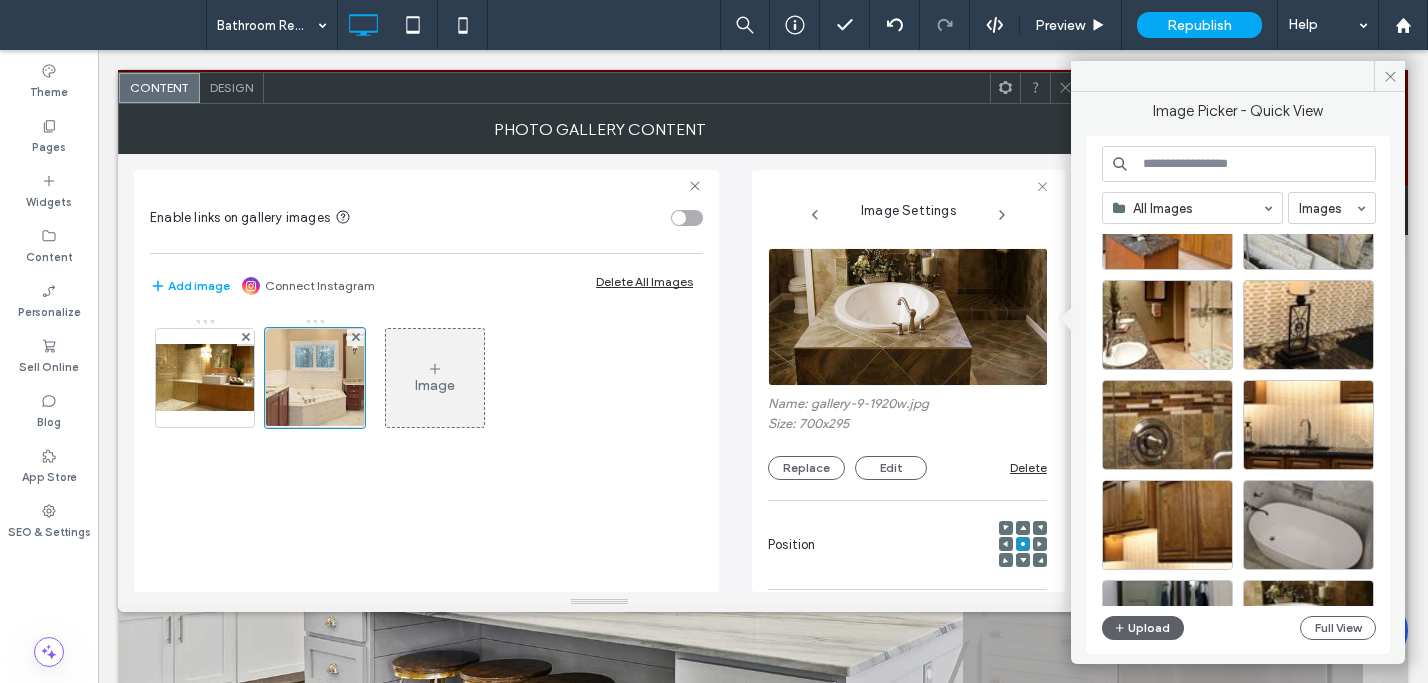 scroll, scrollTop: 4669, scrollLeft: 0, axis: vertical 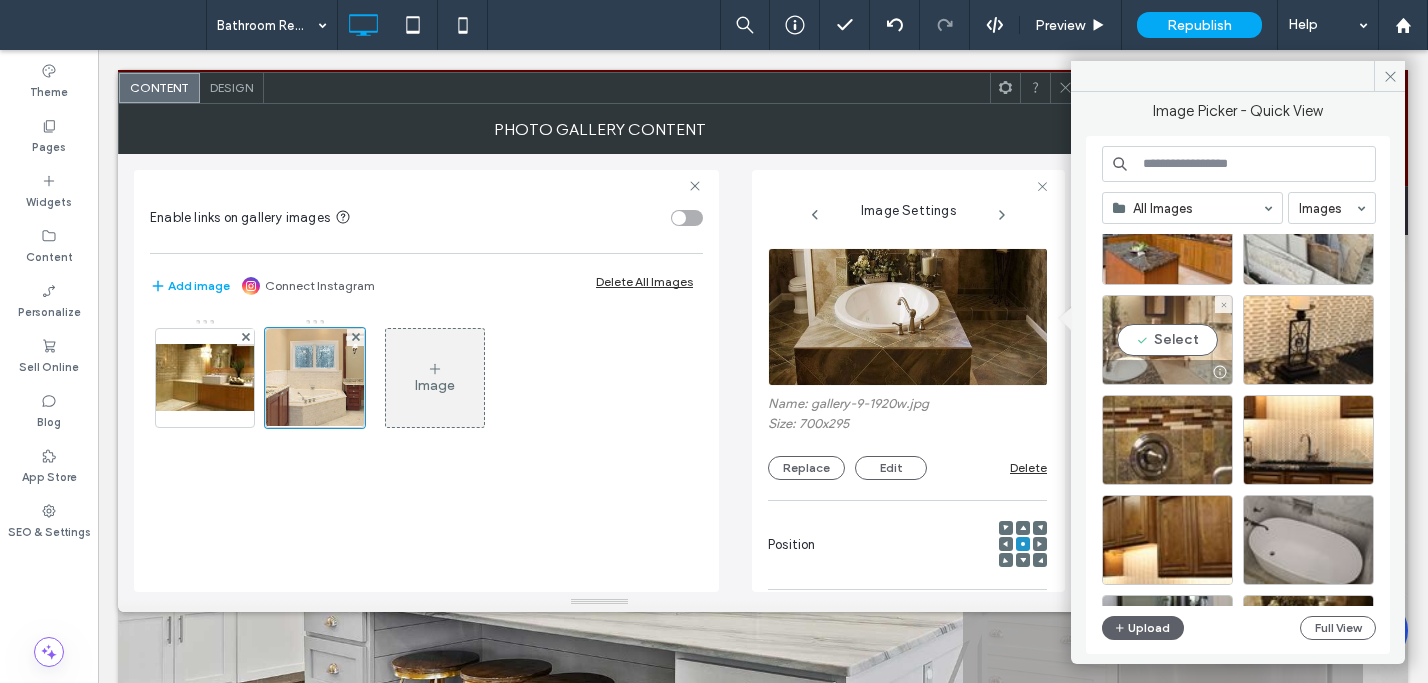 click on "Select" at bounding box center [1167, 340] 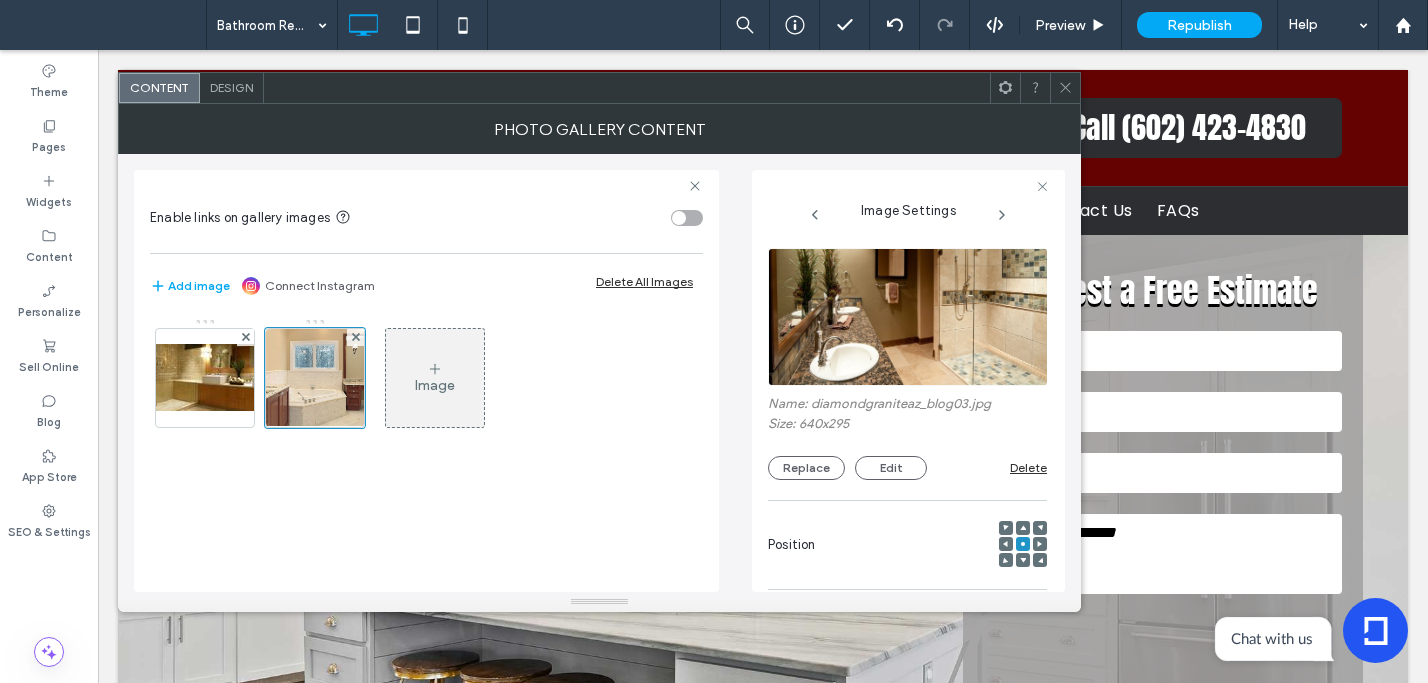 click on "Image" at bounding box center (435, 385) 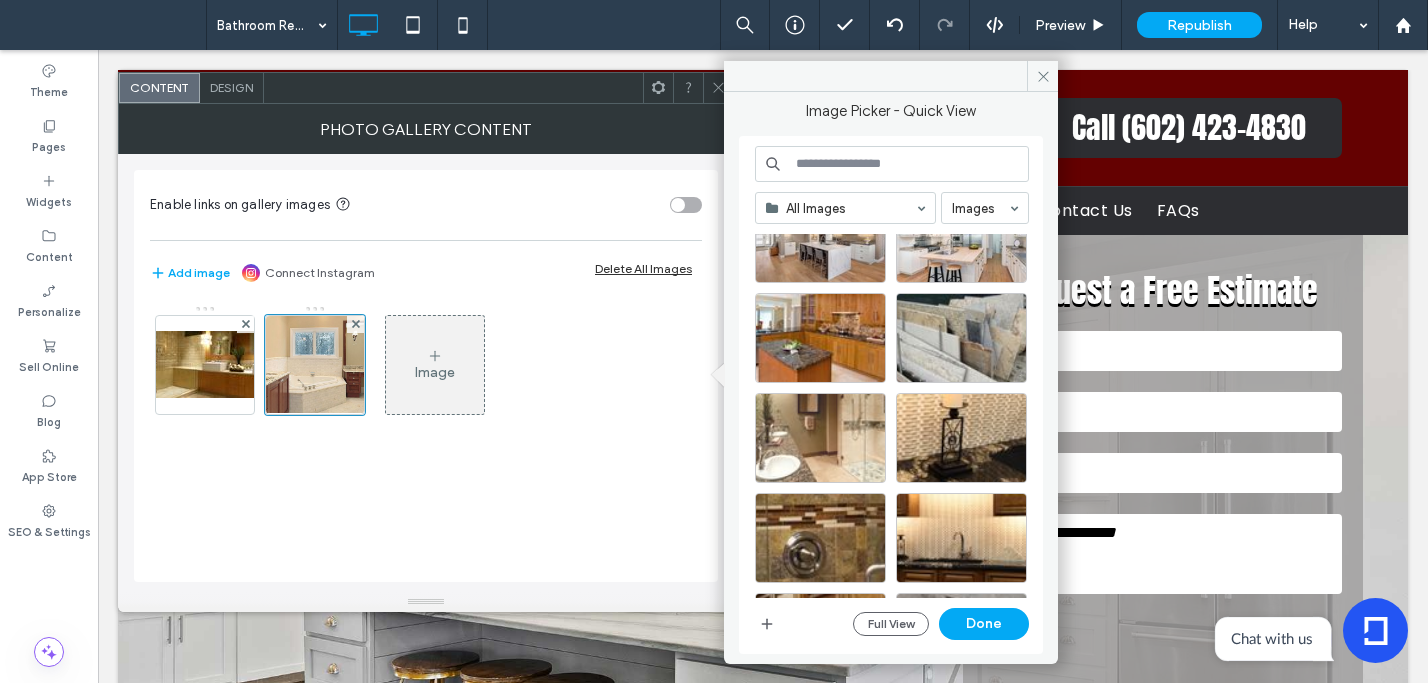 scroll, scrollTop: 4571, scrollLeft: 0, axis: vertical 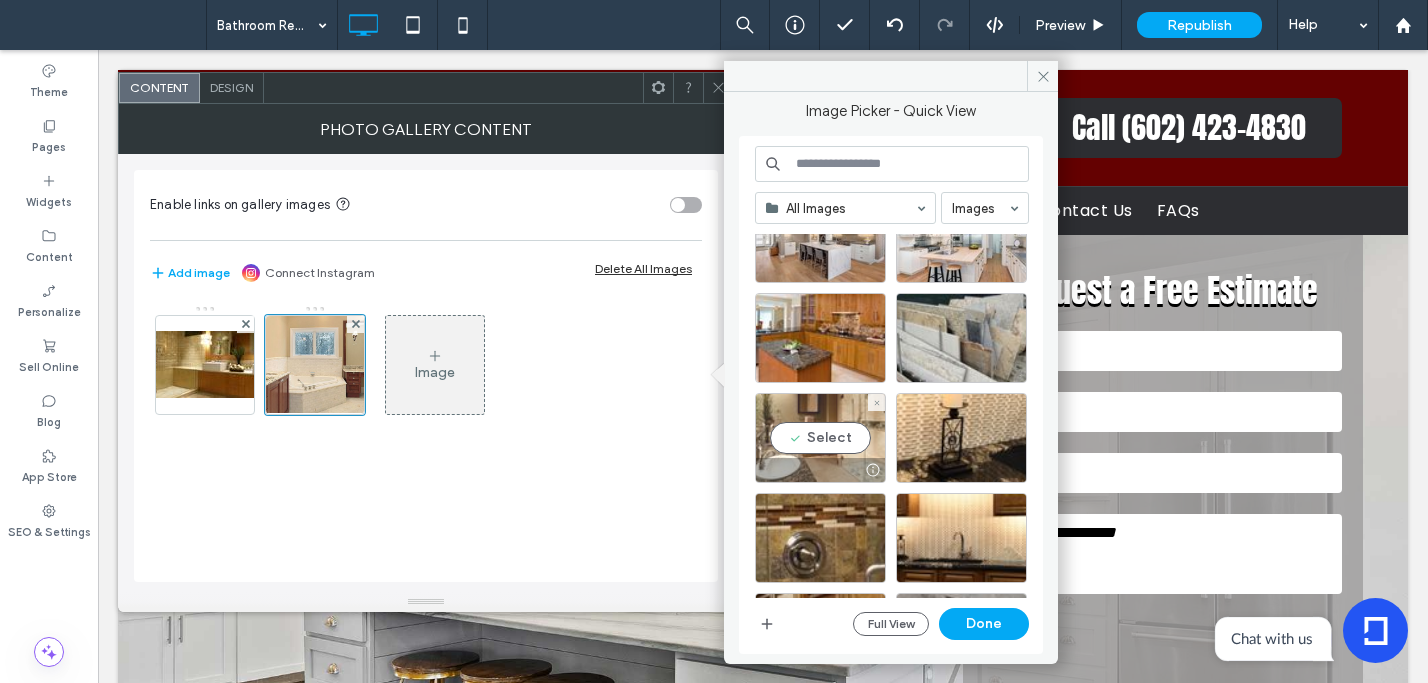 click on "Select" at bounding box center (820, 438) 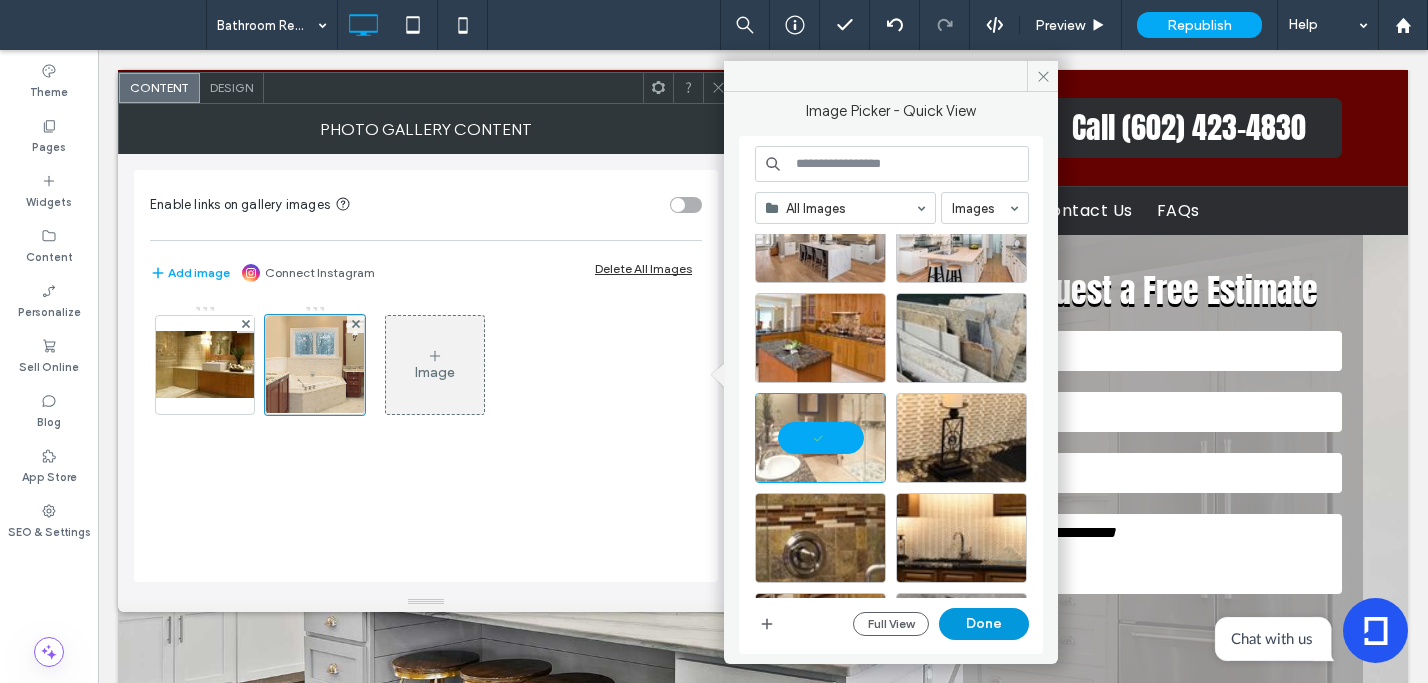 click on "Done" at bounding box center [984, 624] 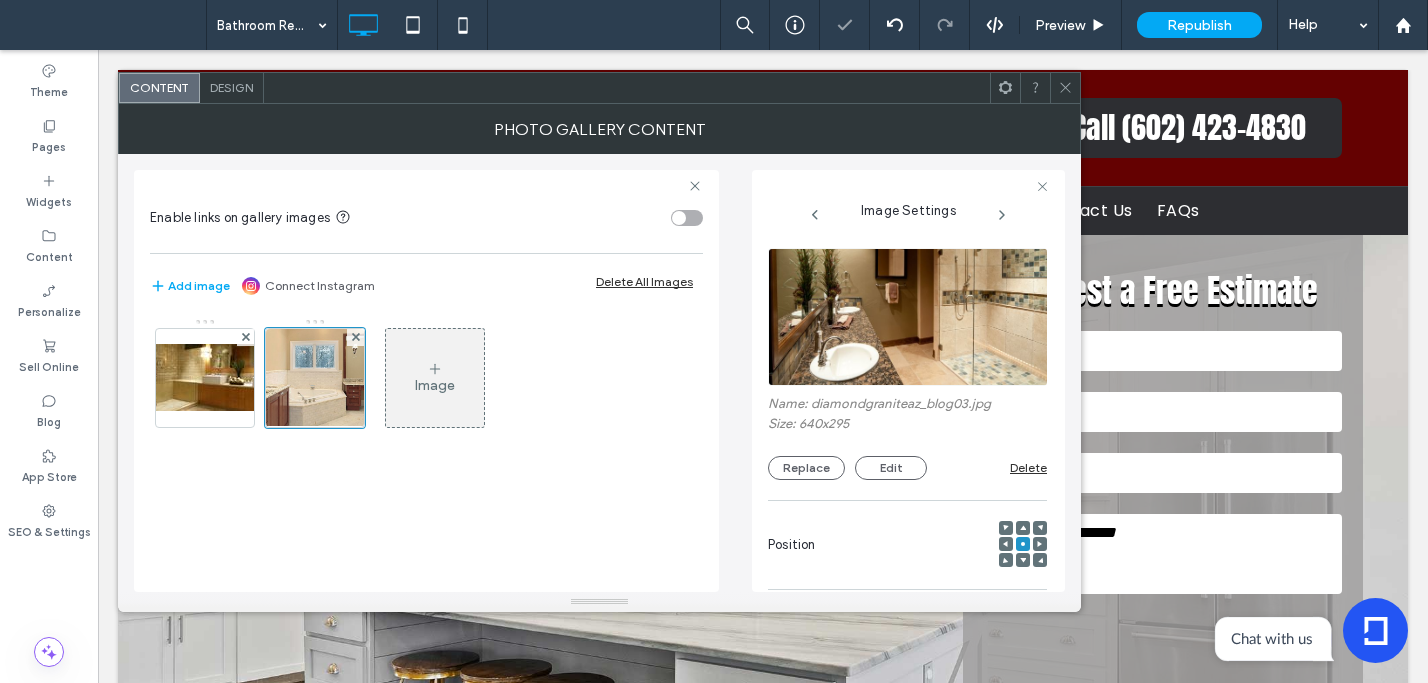 drag, startPoint x: 1076, startPoint y: 88, endPoint x: 1075, endPoint y: 109, distance: 21.023796 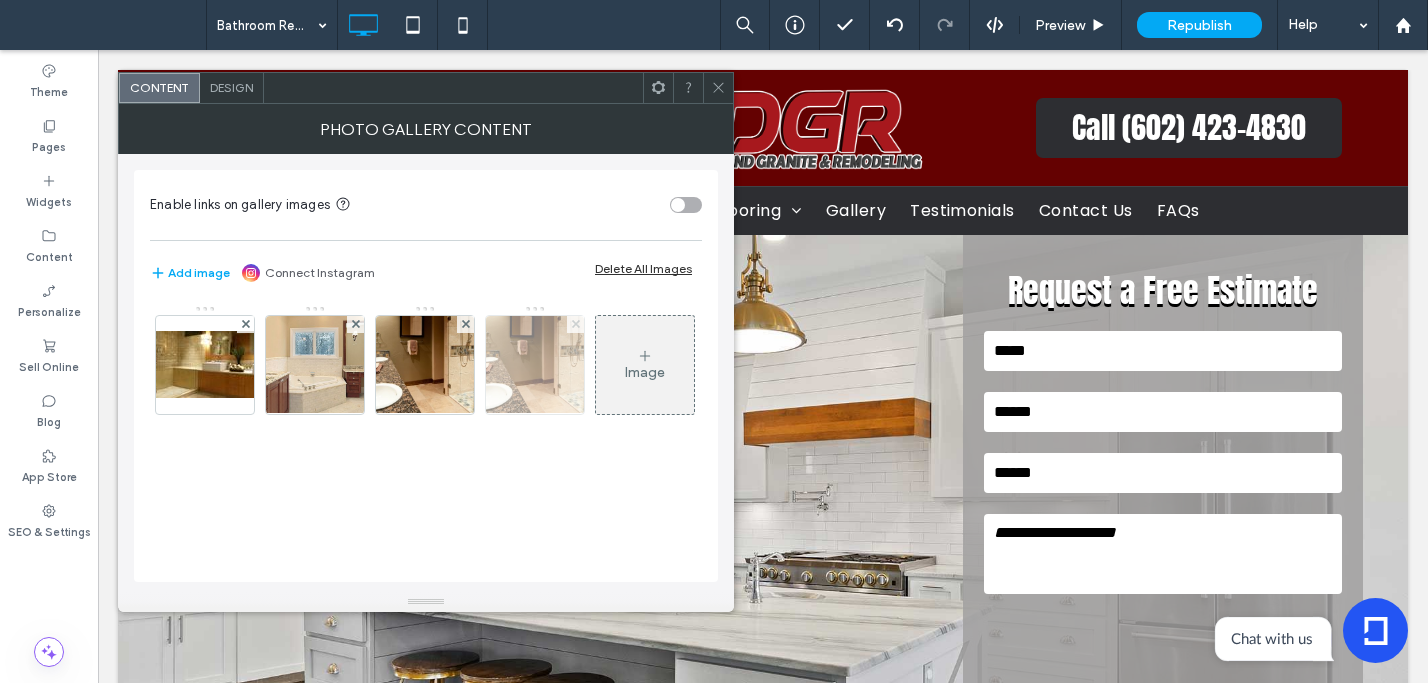 click 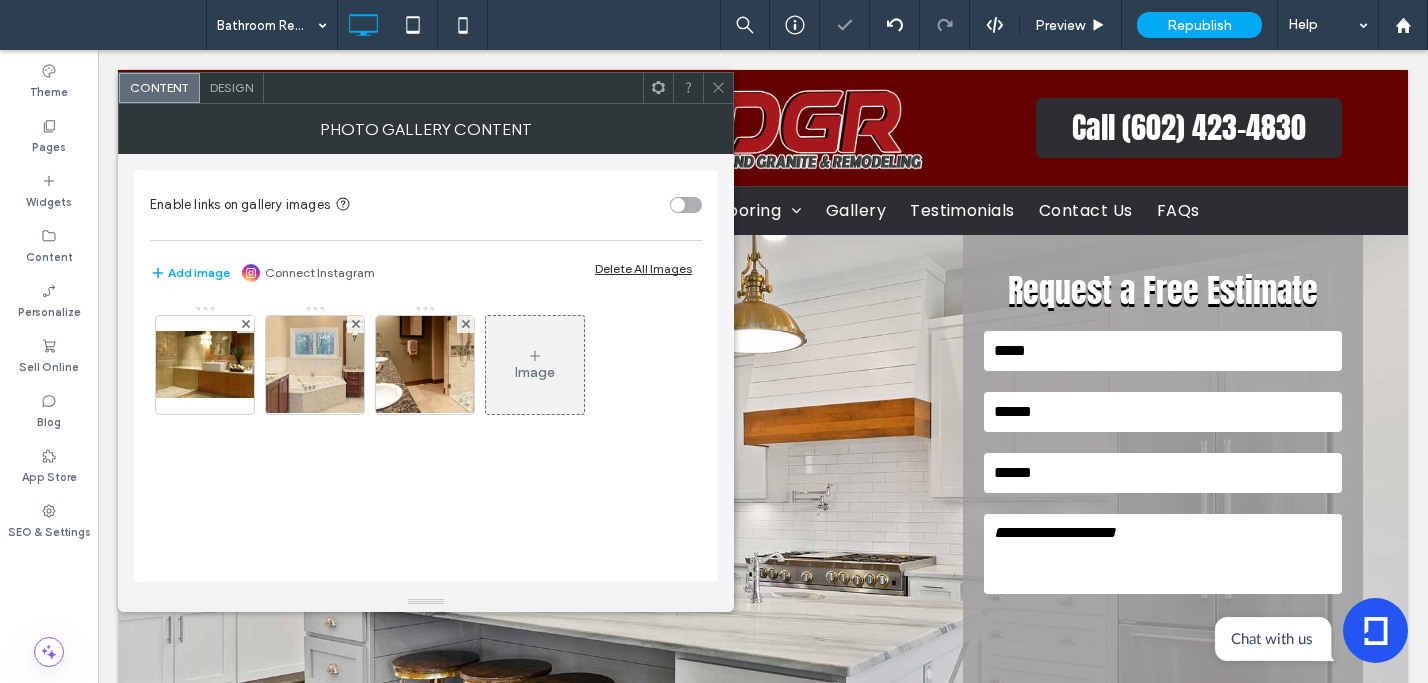 click 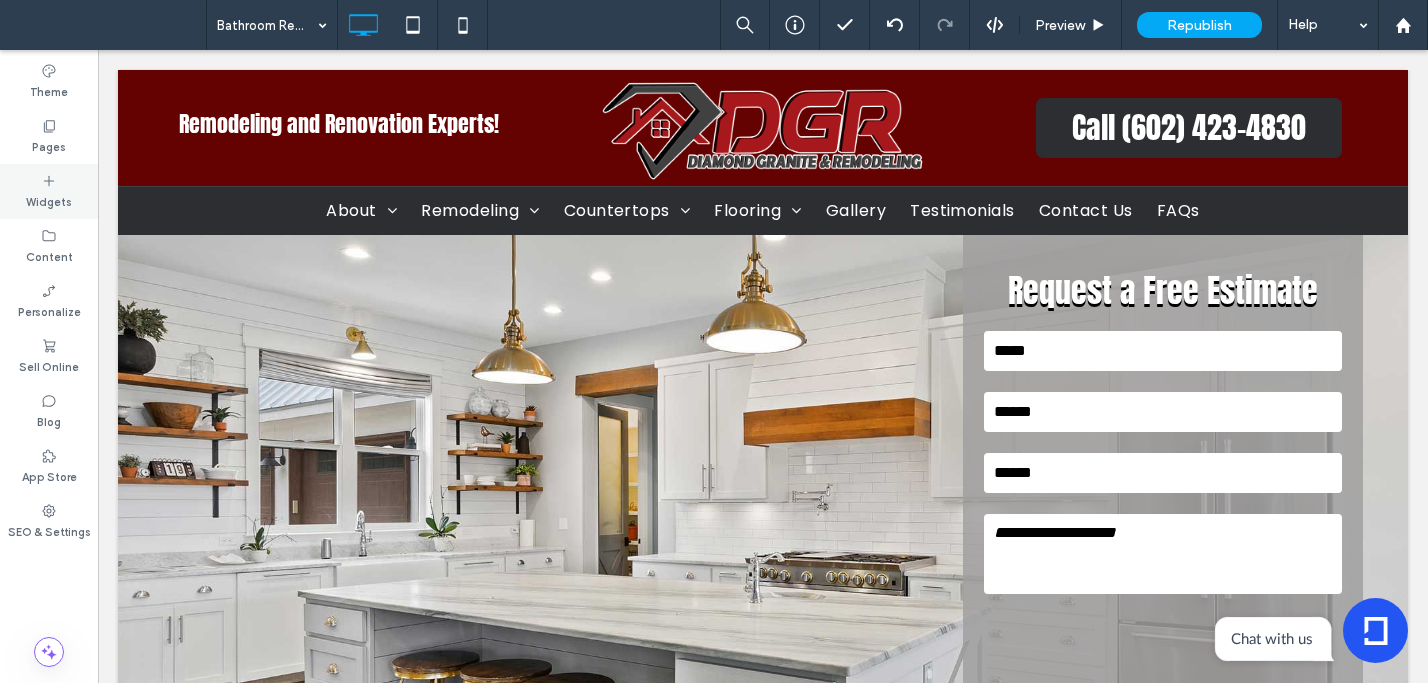 click at bounding box center (49, 180) 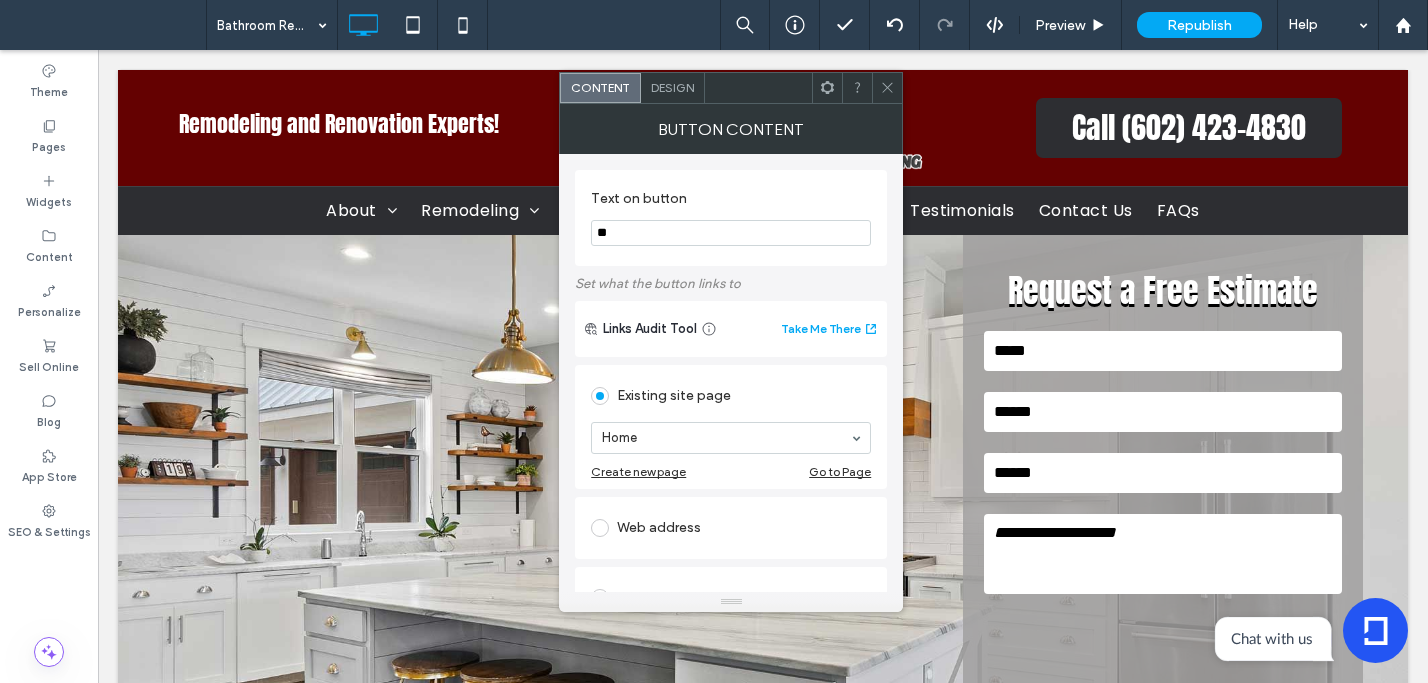 type on "*" 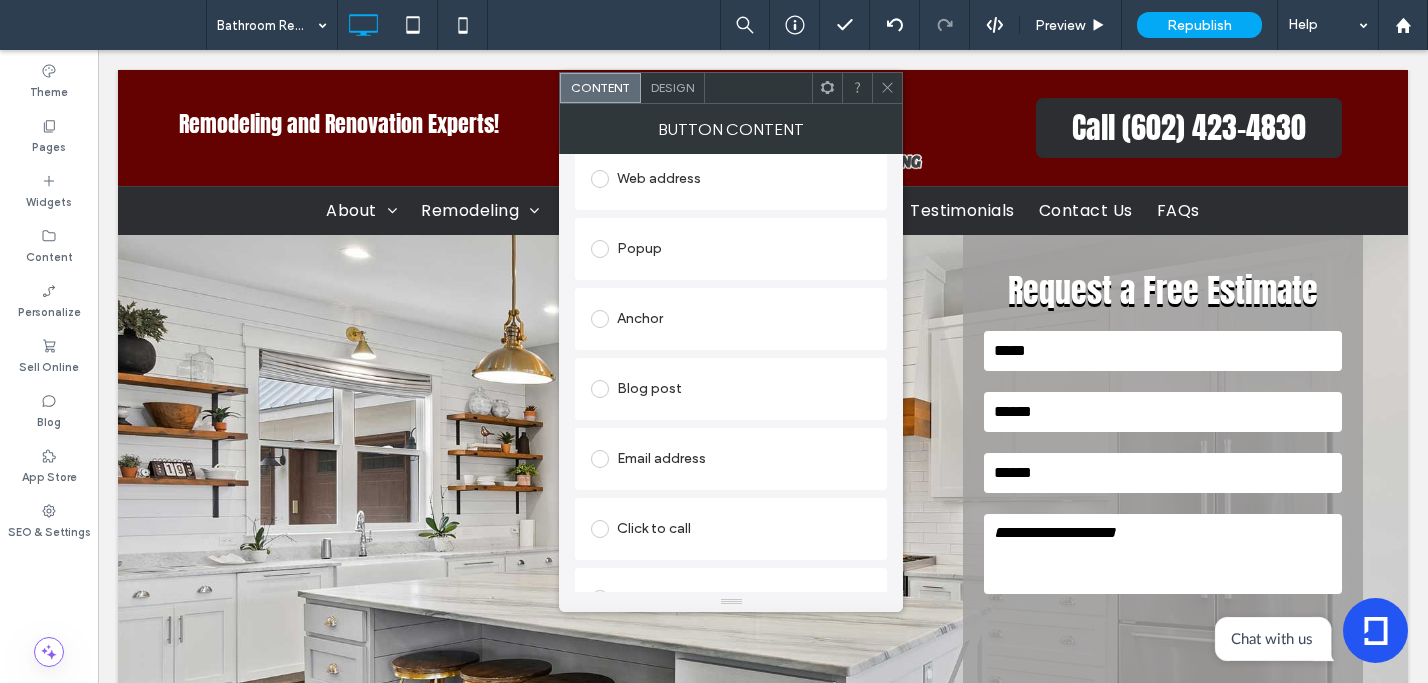 type on "**********" 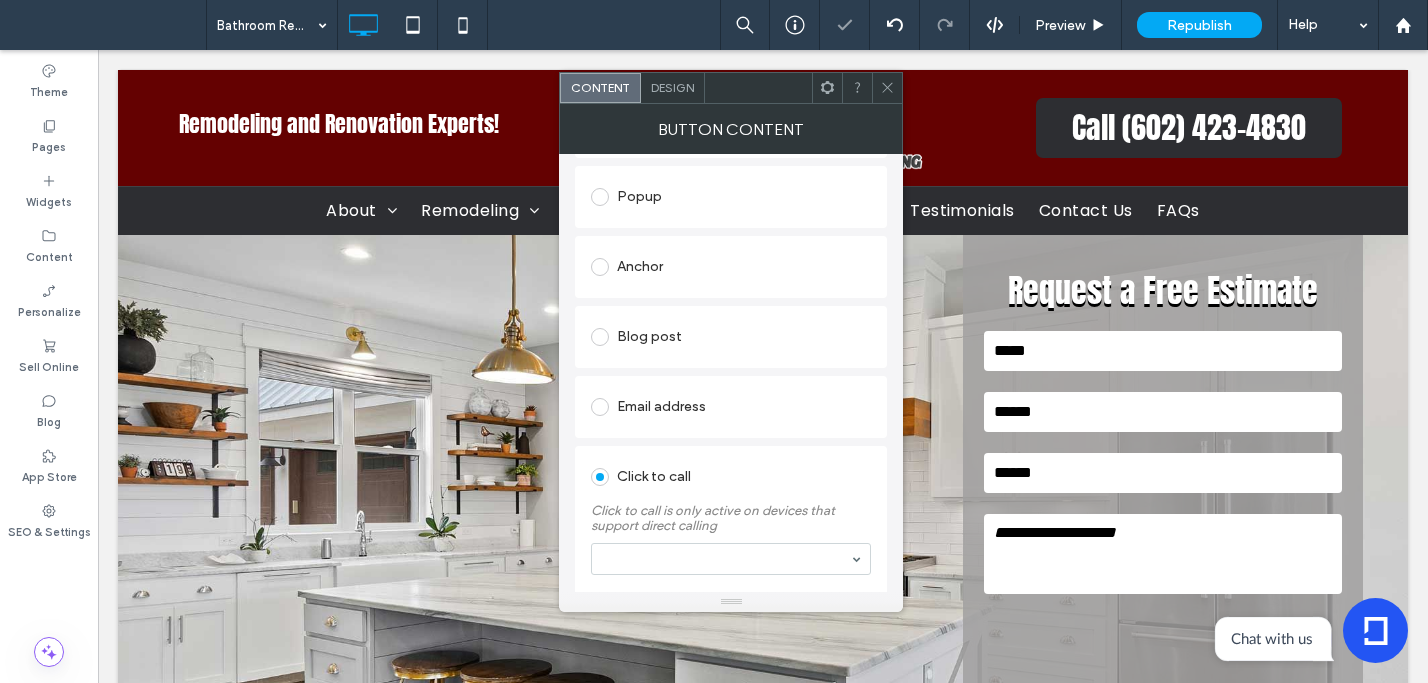 scroll, scrollTop: 417, scrollLeft: 0, axis: vertical 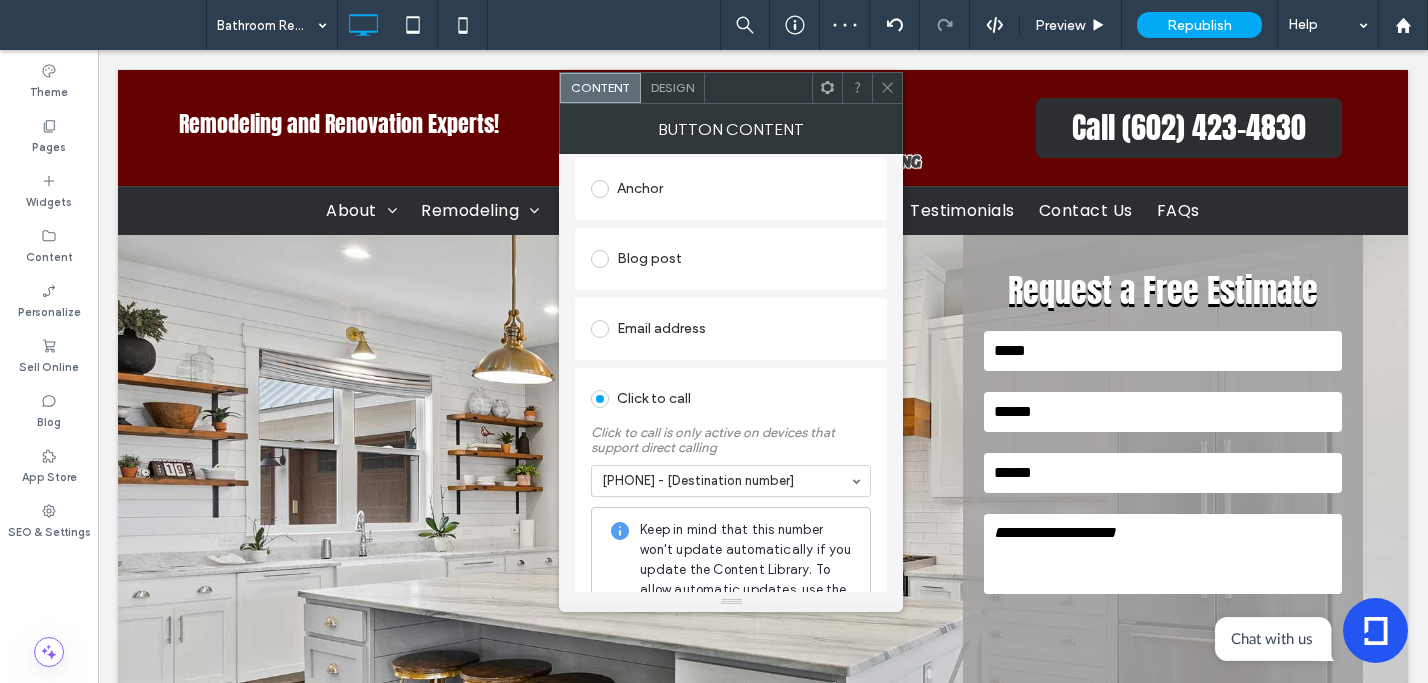 drag, startPoint x: 718, startPoint y: 543, endPoint x: 728, endPoint y: 538, distance: 11.18034 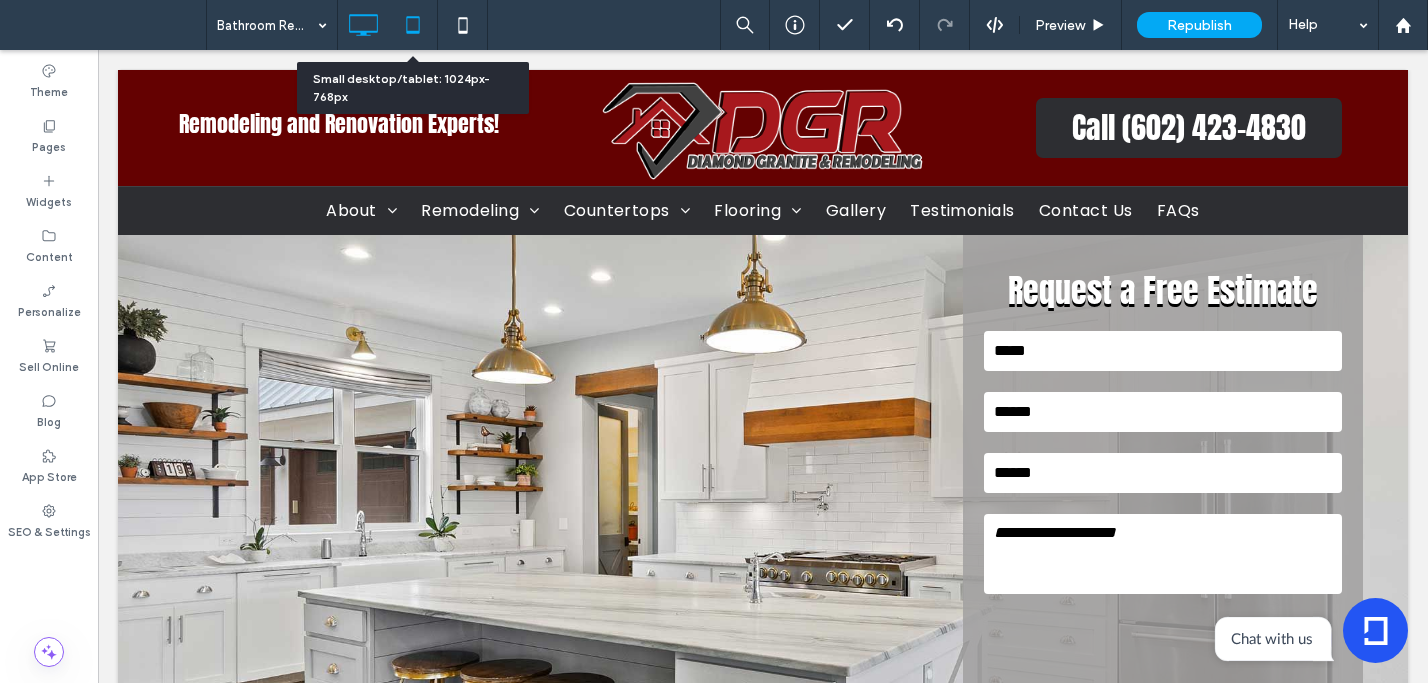 click 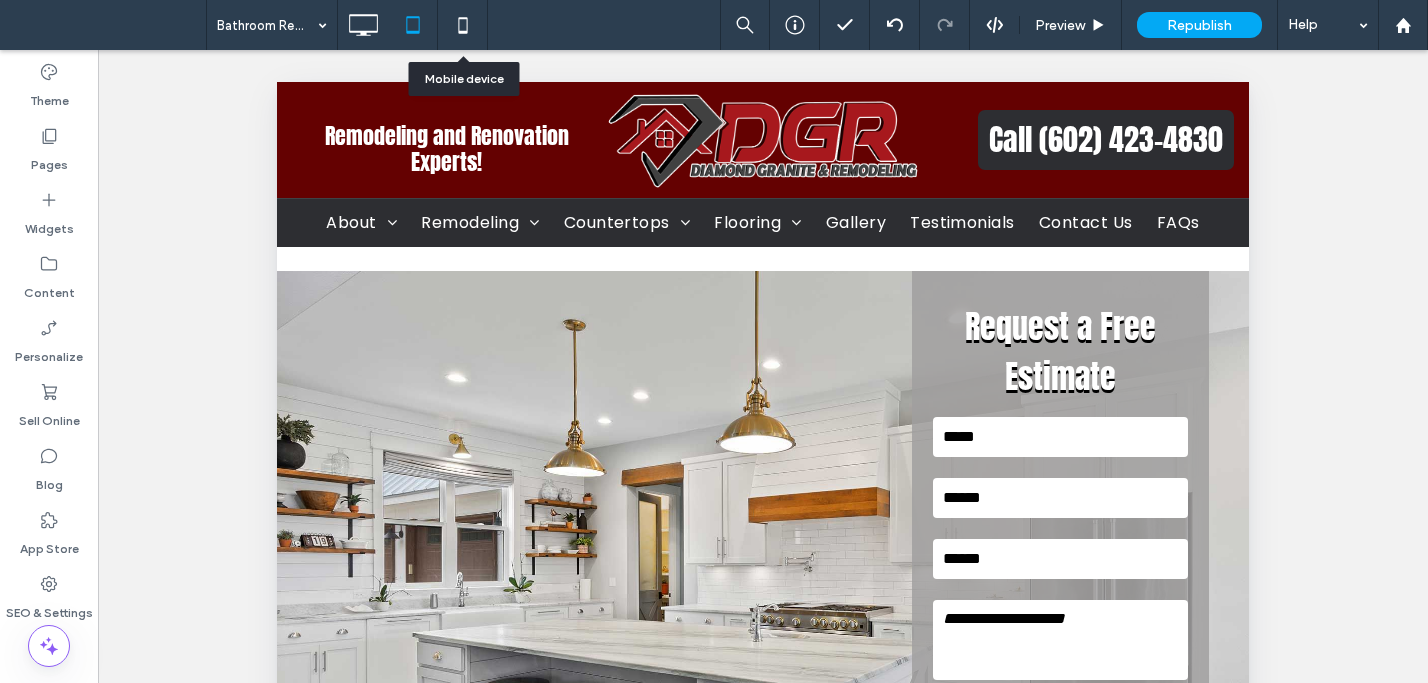 click 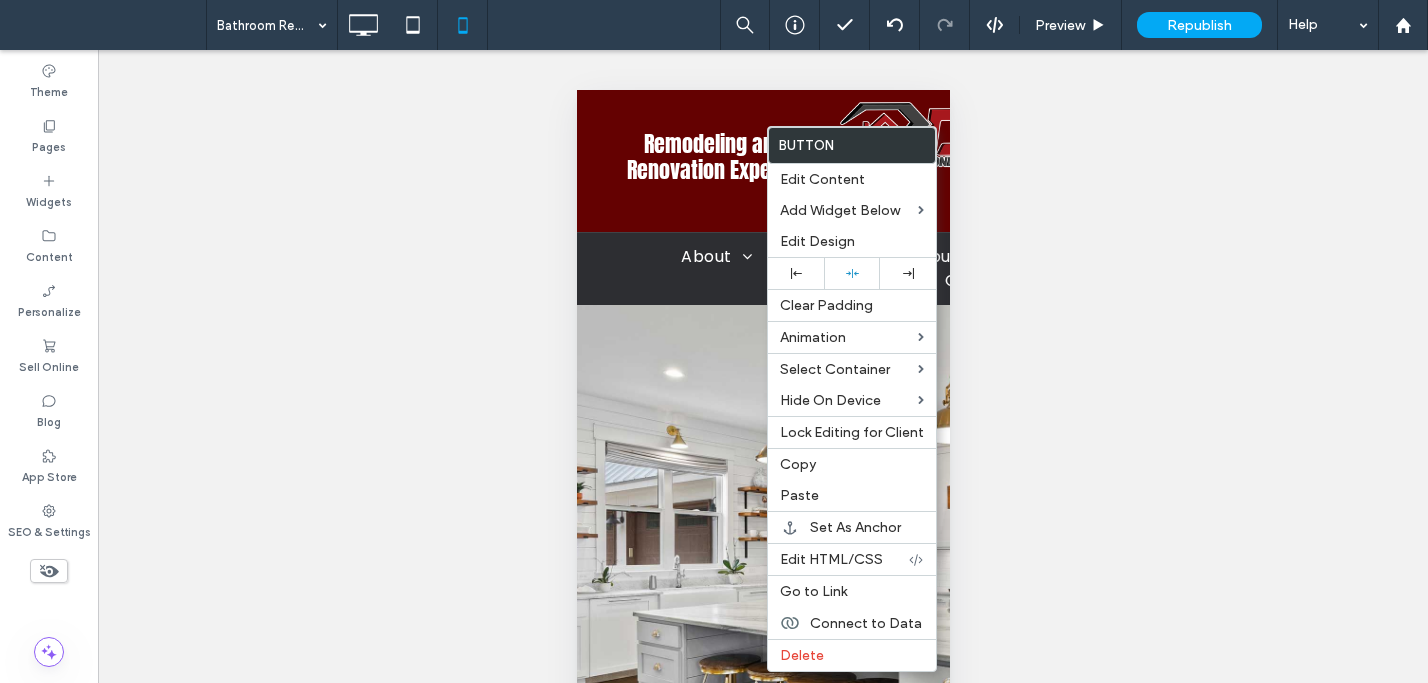 drag, startPoint x: 859, startPoint y: 273, endPoint x: 759, endPoint y: 360, distance: 132.54811 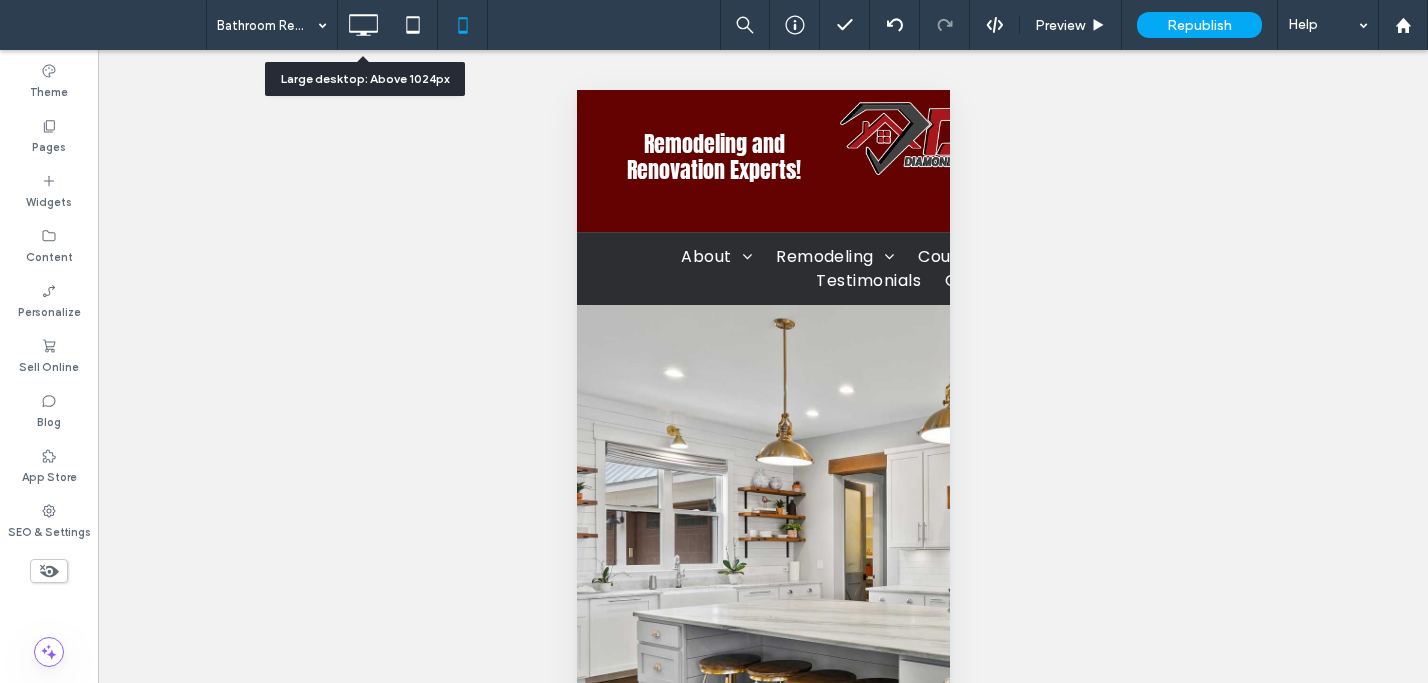drag, startPoint x: 376, startPoint y: 21, endPoint x: 423, endPoint y: 62, distance: 62.369865 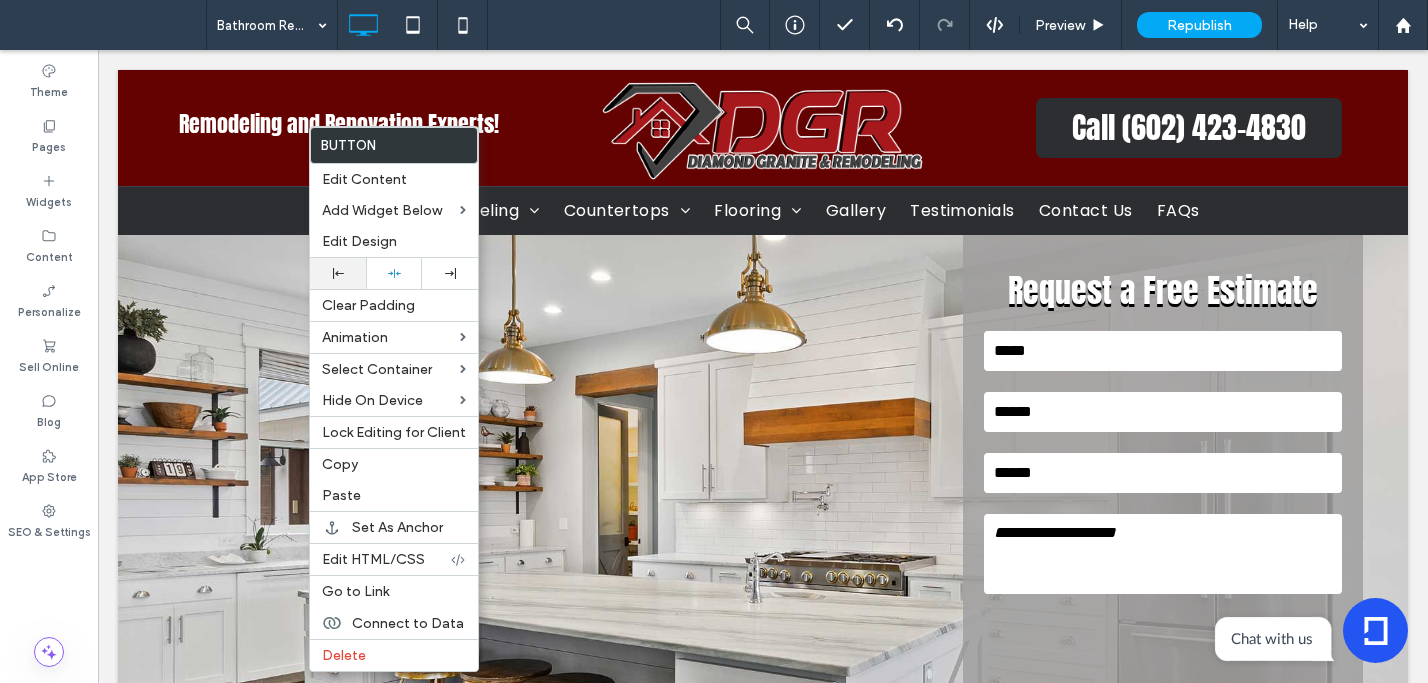 click at bounding box center (338, 273) 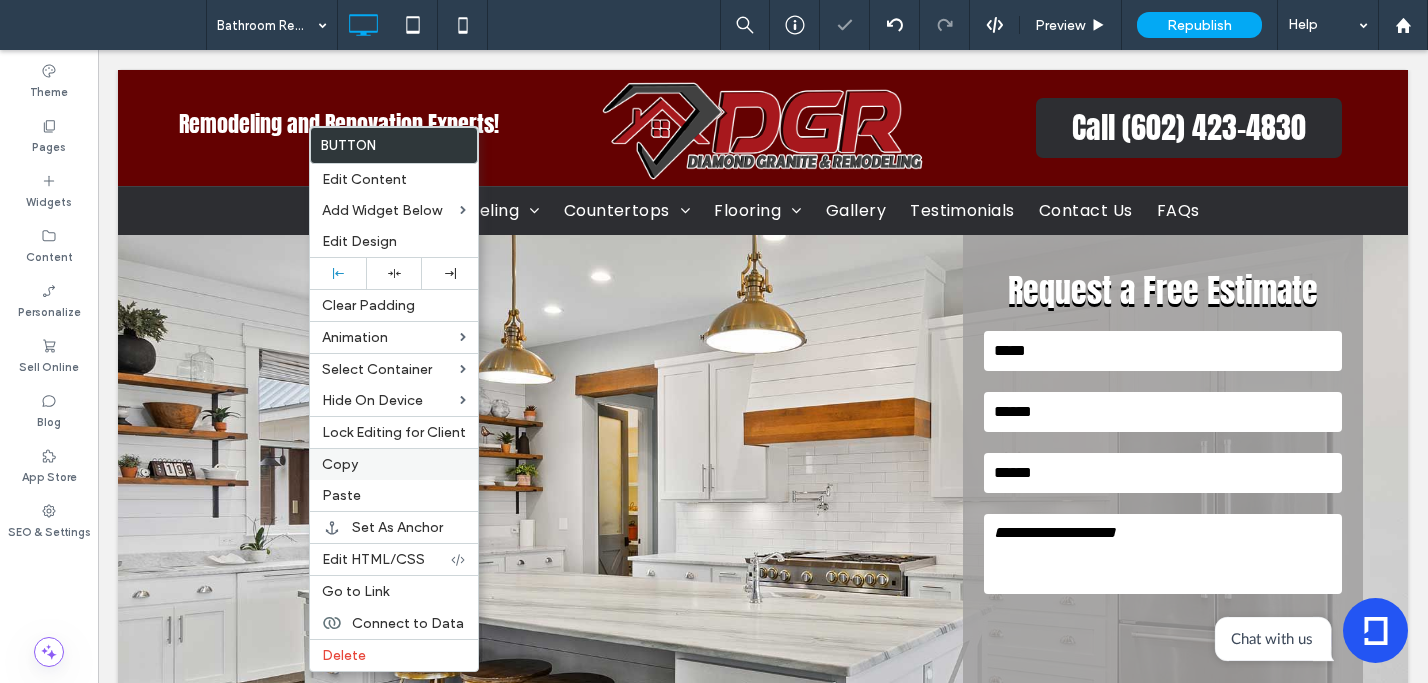 click on "Copy" at bounding box center [394, 464] 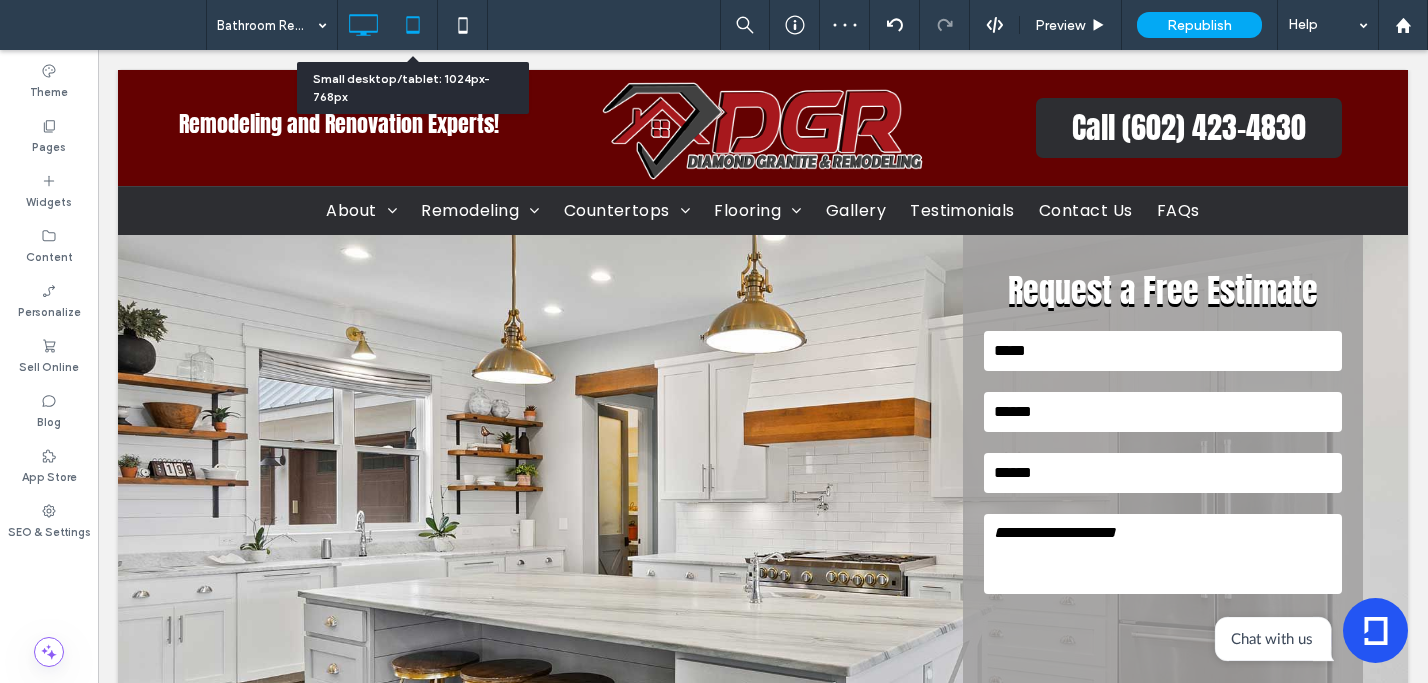 click 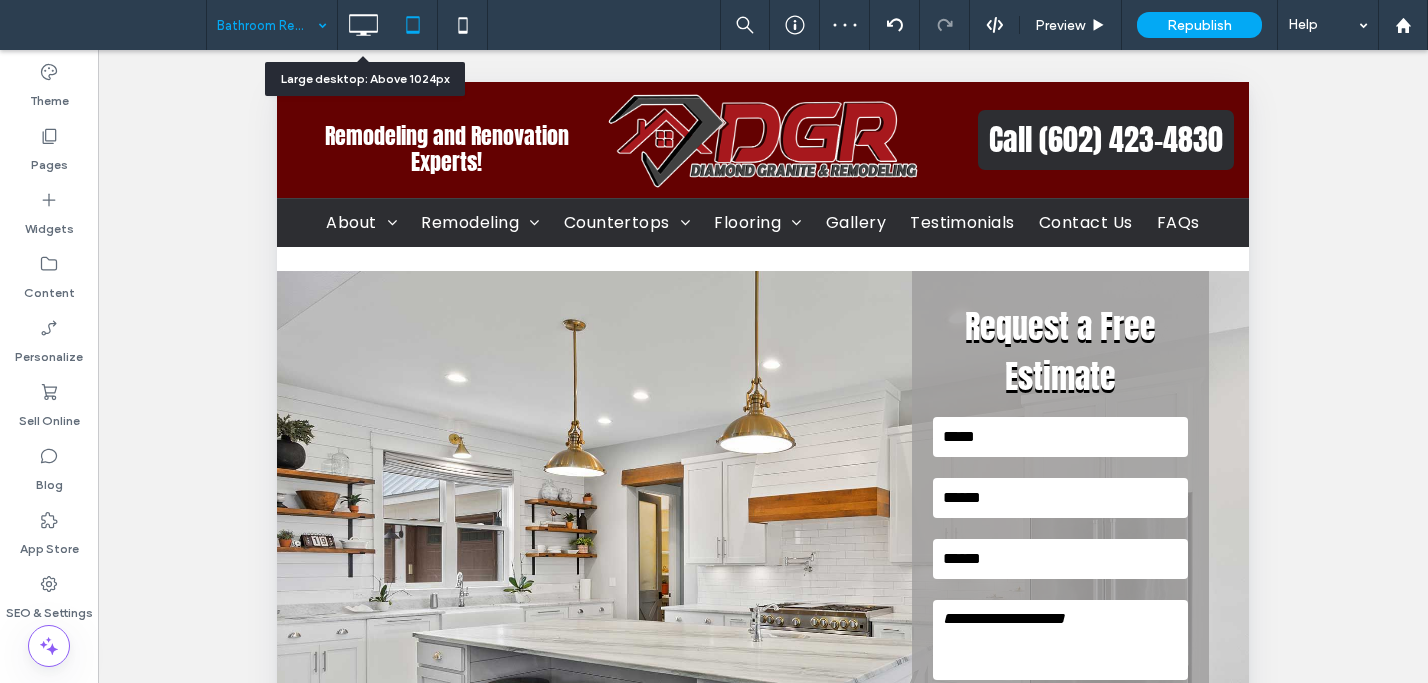 drag, startPoint x: 356, startPoint y: 24, endPoint x: 276, endPoint y: 22, distance: 80.024994 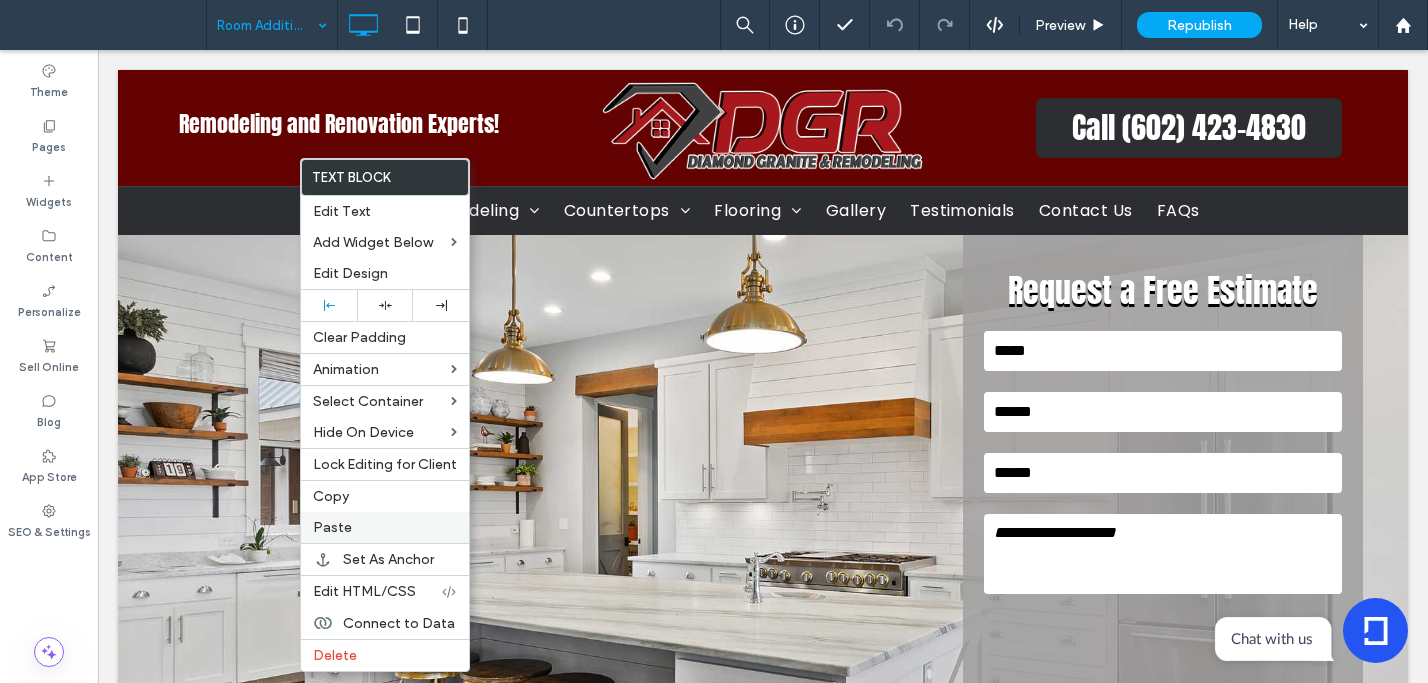 click on "Paste" at bounding box center [385, 527] 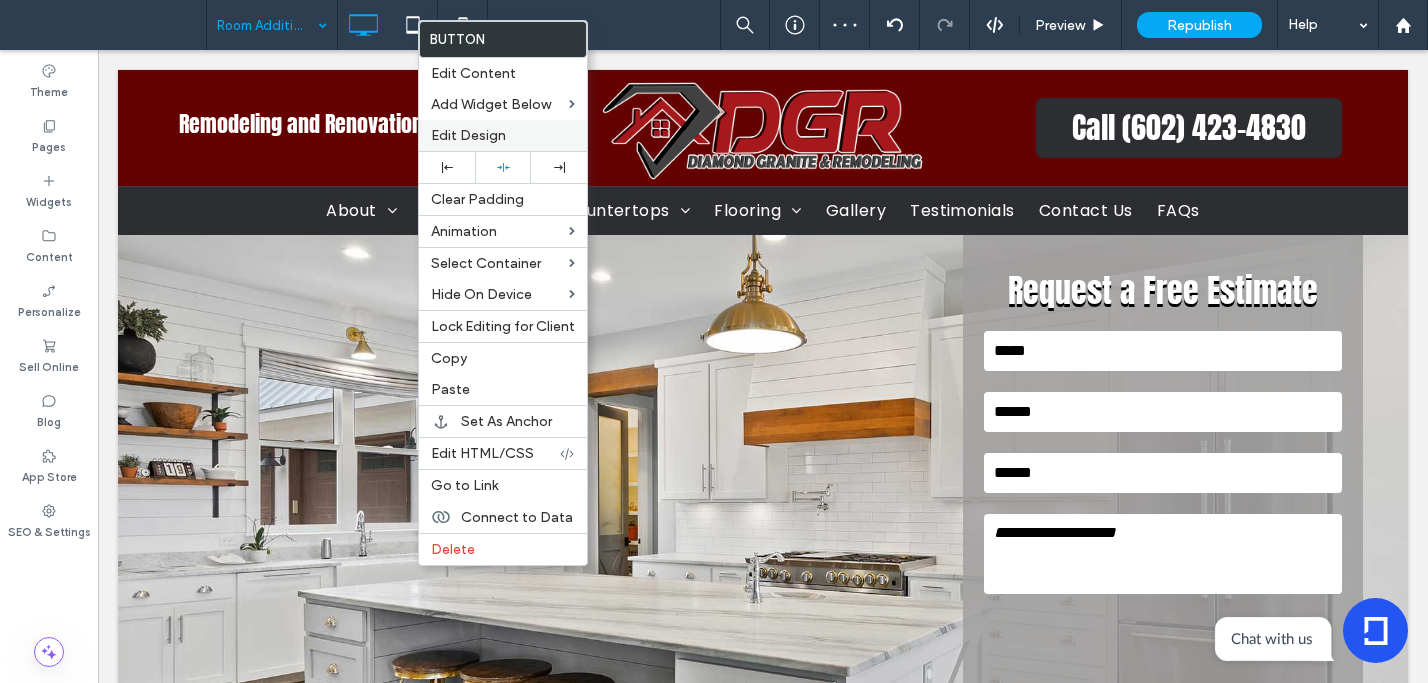 click on "Edit Design" at bounding box center [503, 135] 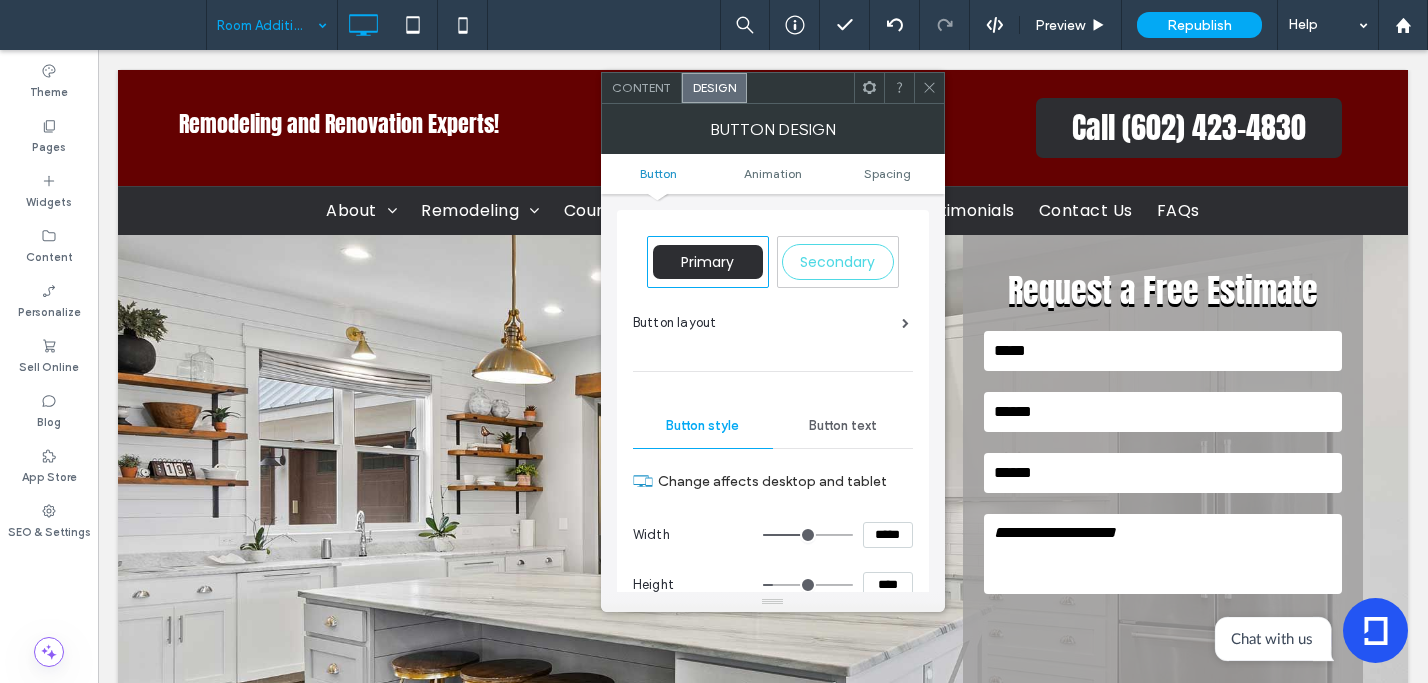 drag, startPoint x: 928, startPoint y: 88, endPoint x: 895, endPoint y: 122, distance: 47.38143 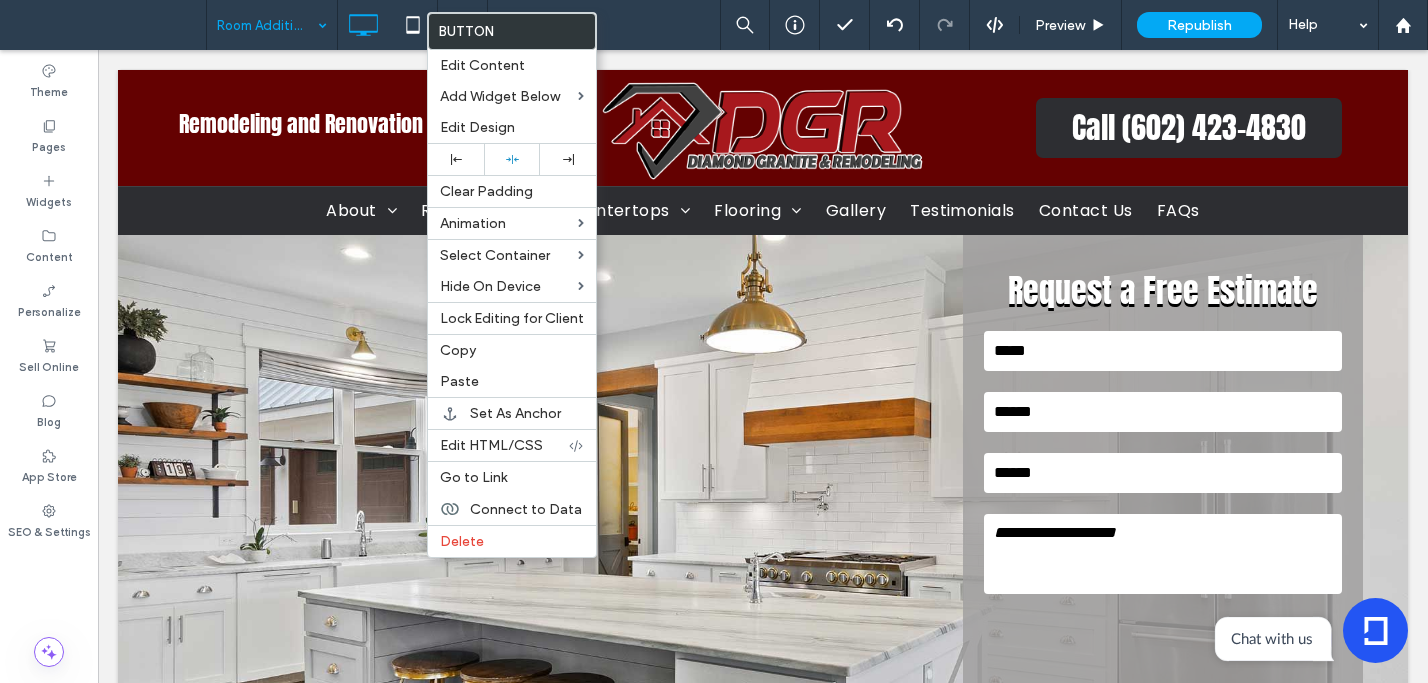 drag, startPoint x: 447, startPoint y: 157, endPoint x: 426, endPoint y: 175, distance: 27.658634 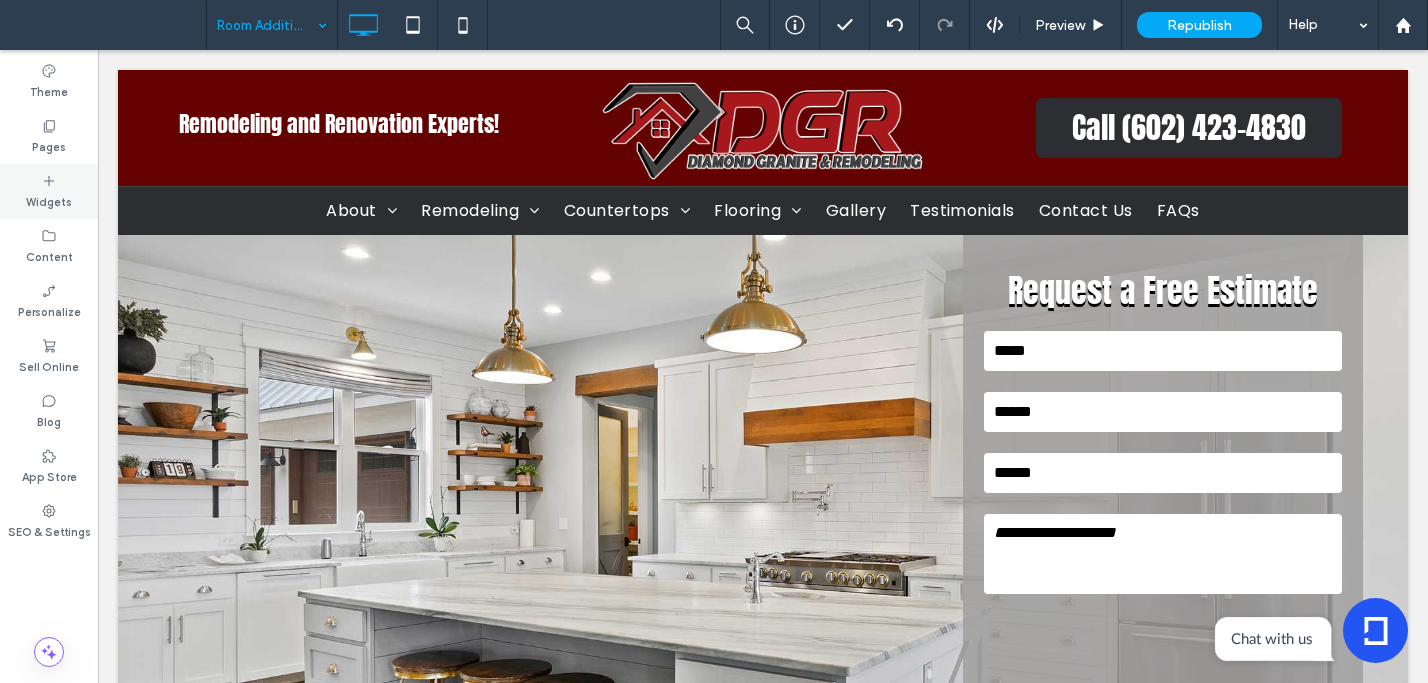 click on "Widgets" at bounding box center [49, 191] 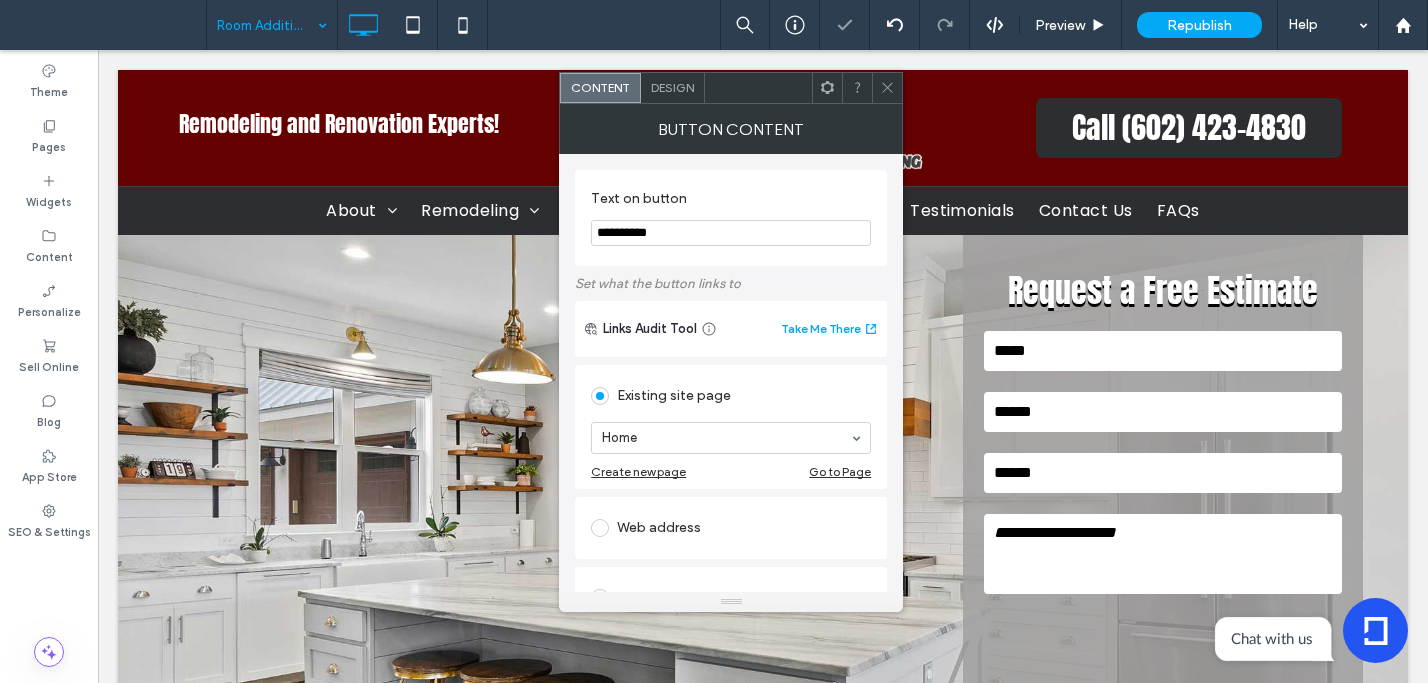 click on "**********" at bounding box center [731, 233] 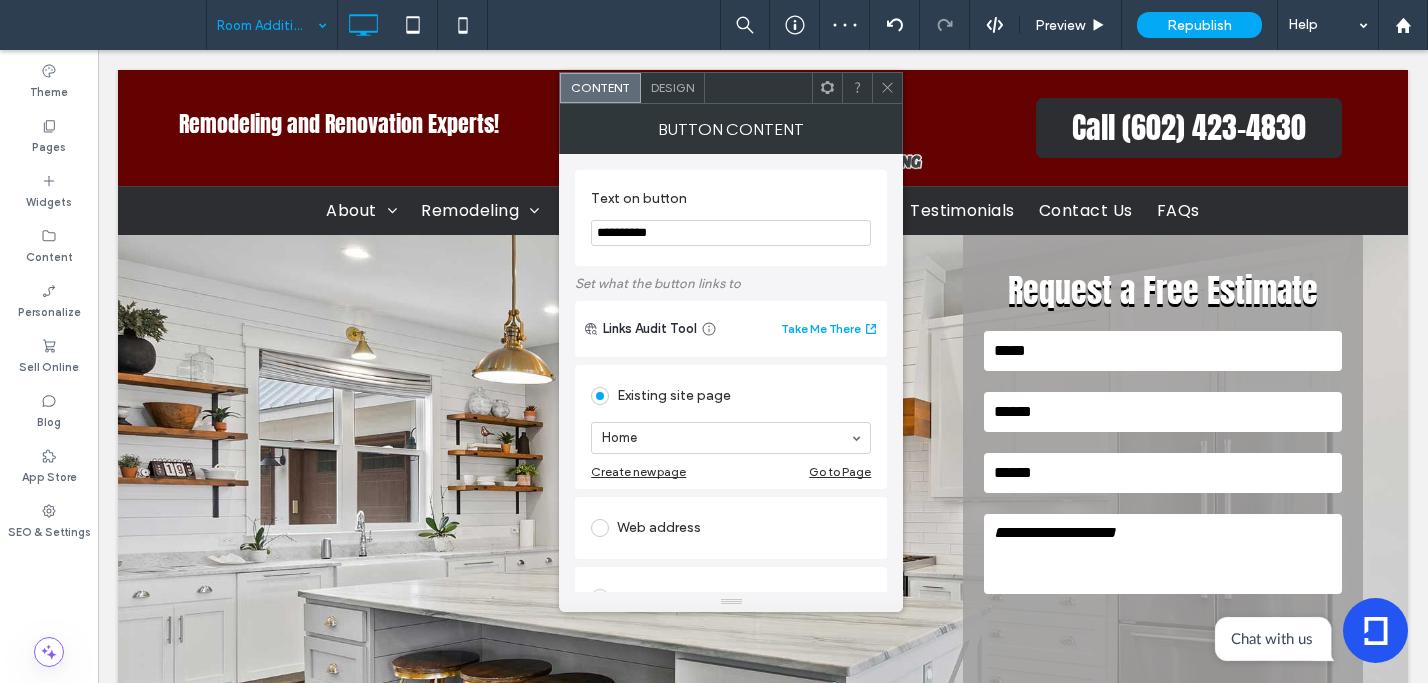 drag, startPoint x: 689, startPoint y: 236, endPoint x: 581, endPoint y: 230, distance: 108.16654 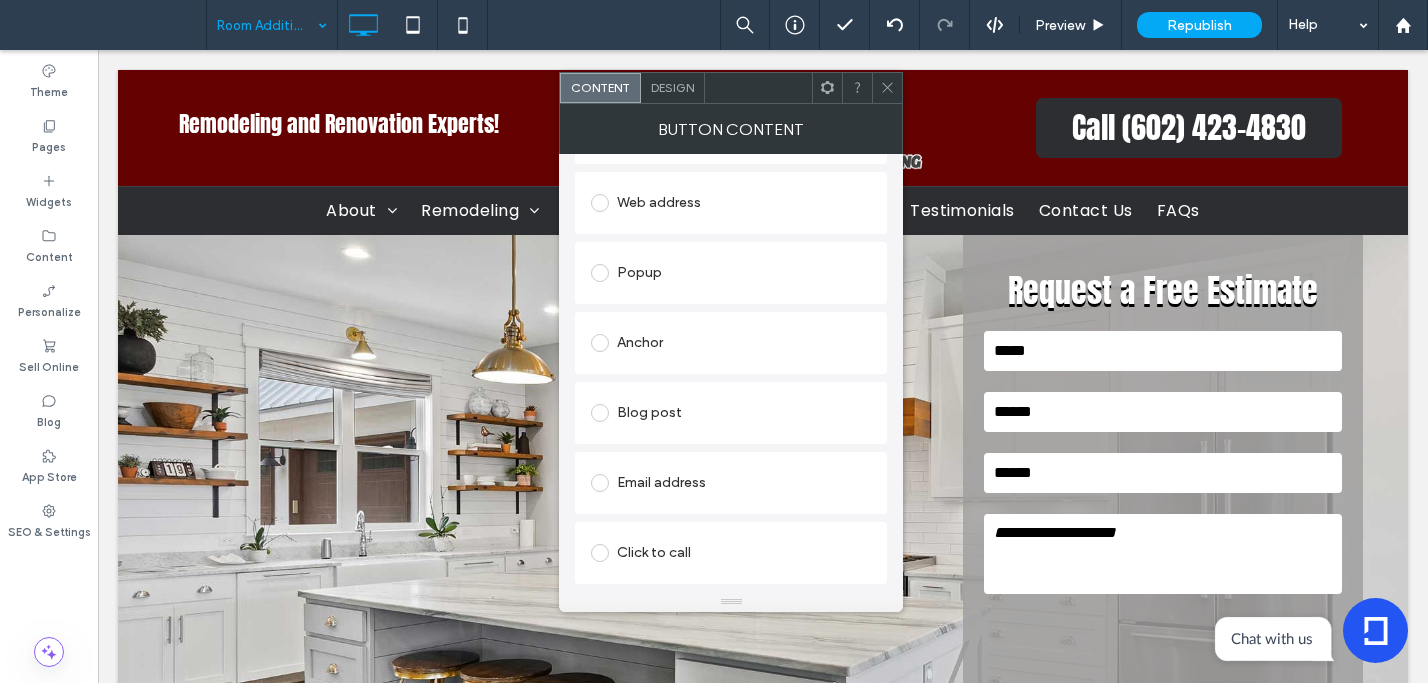 type on "**********" 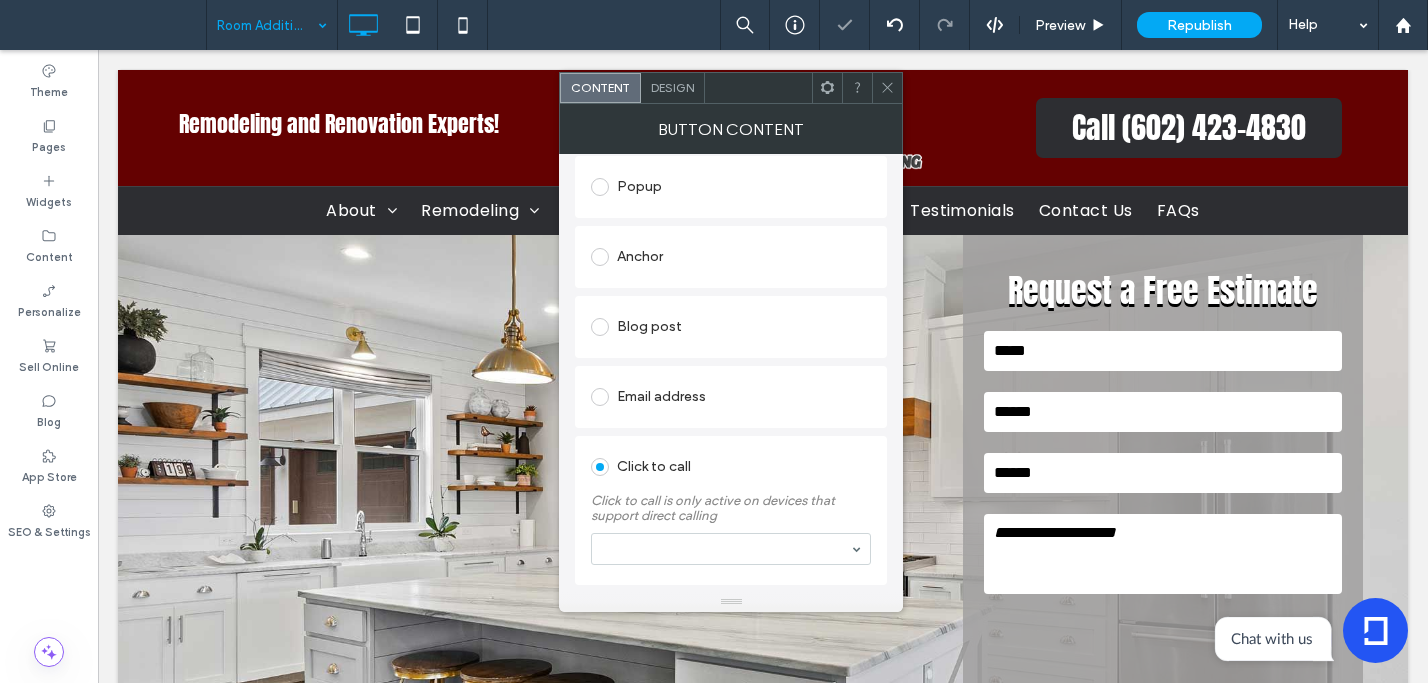 scroll, scrollTop: 417, scrollLeft: 0, axis: vertical 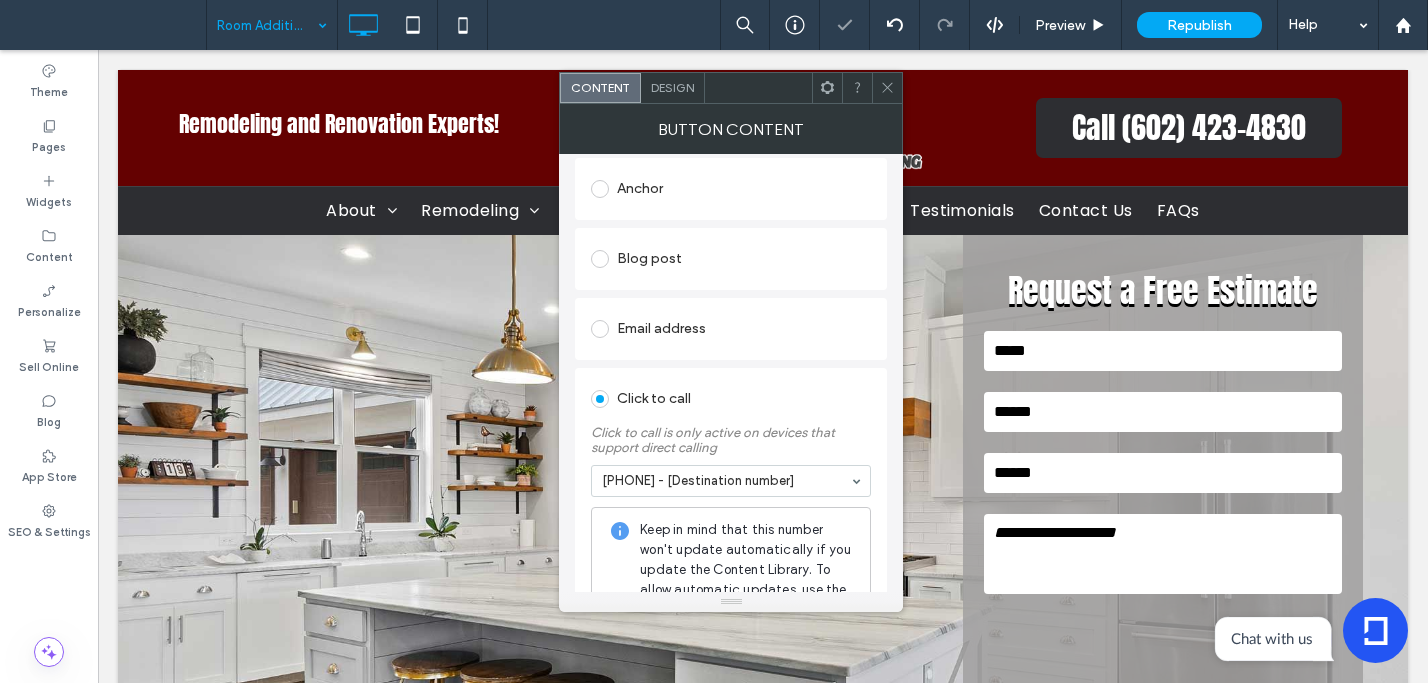 click 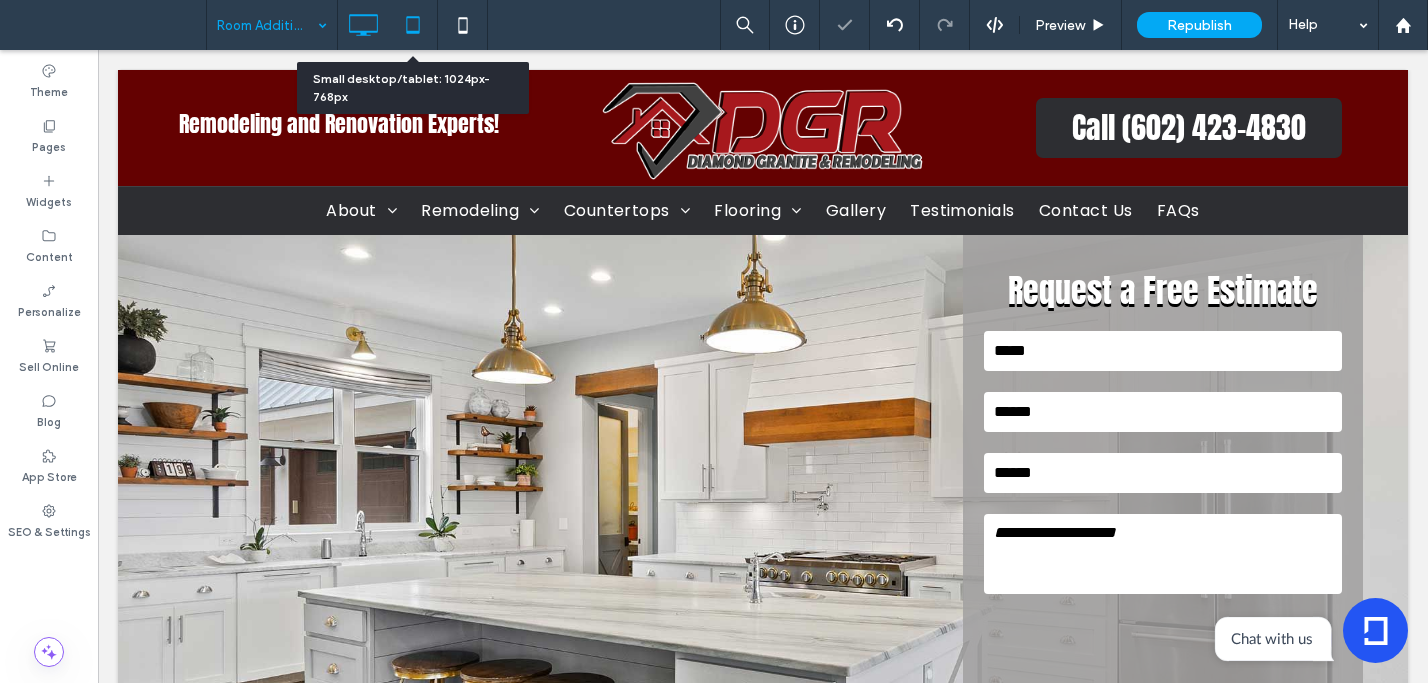 click 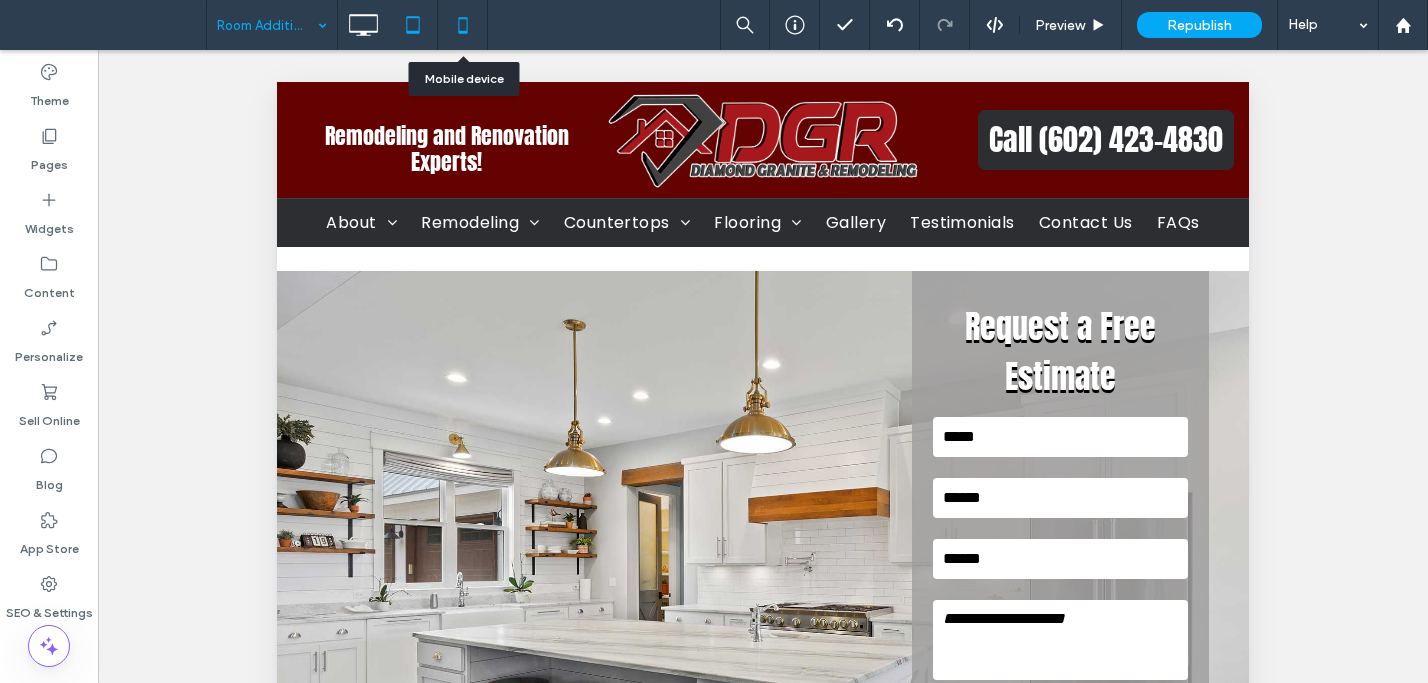 click 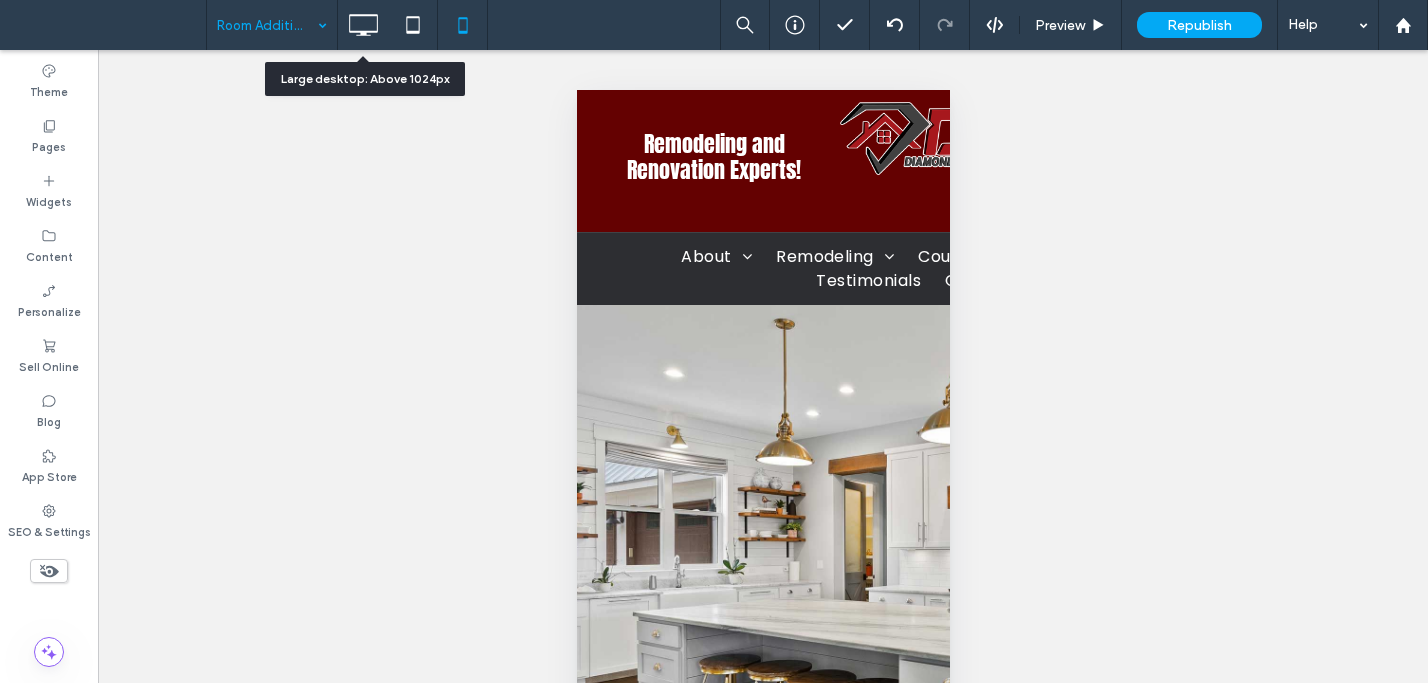 click 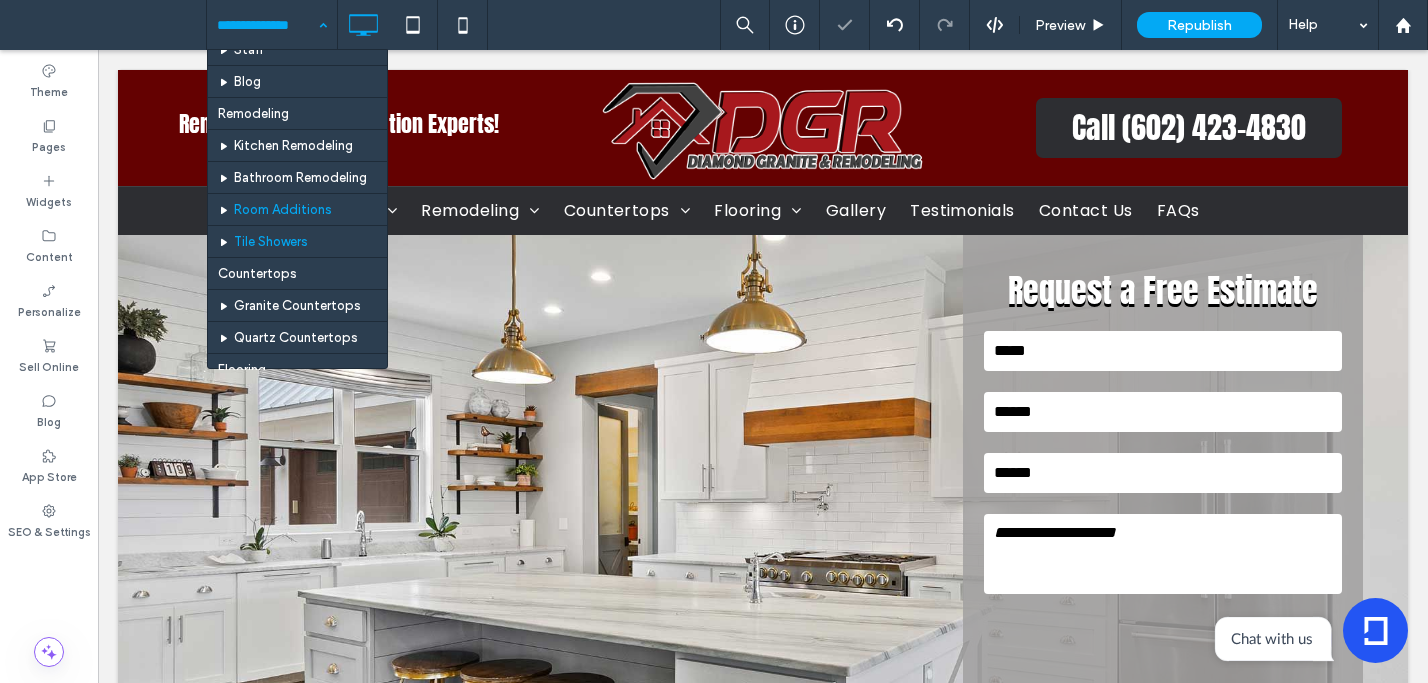 scroll, scrollTop: 83, scrollLeft: 0, axis: vertical 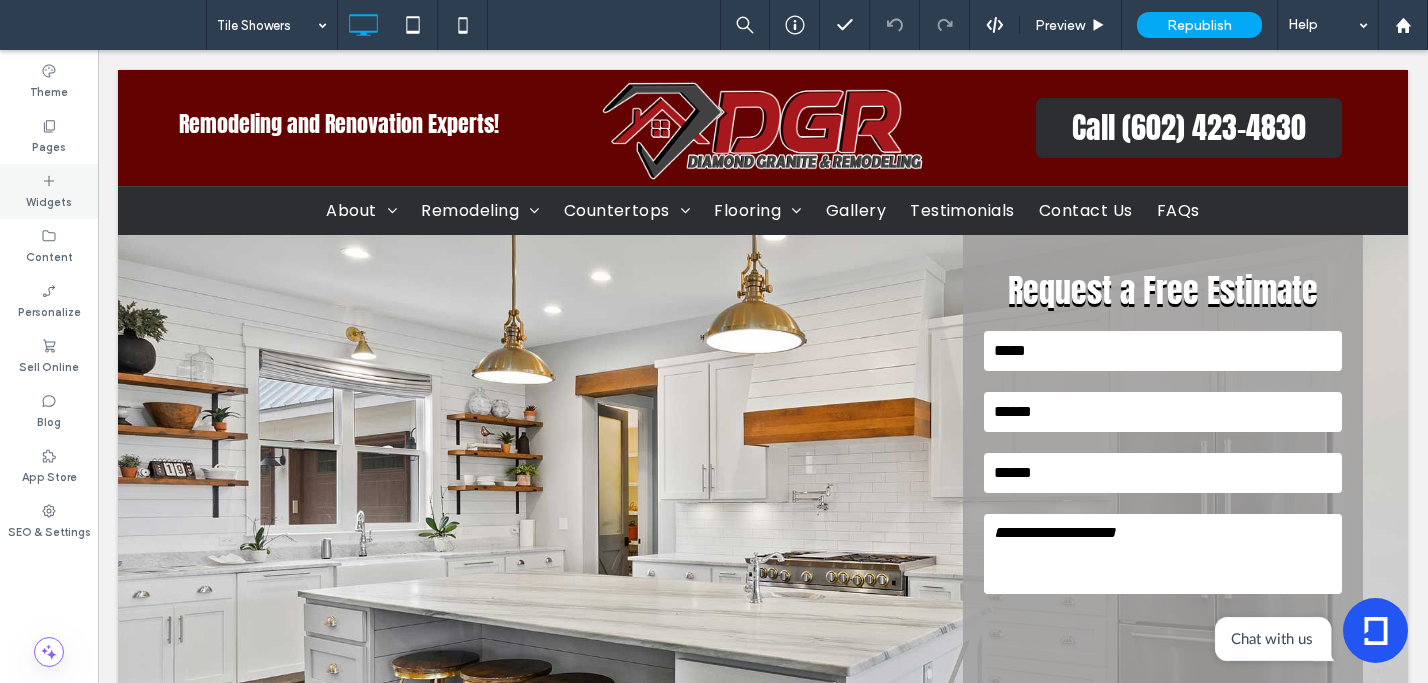 click on "Widgets" at bounding box center (49, 191) 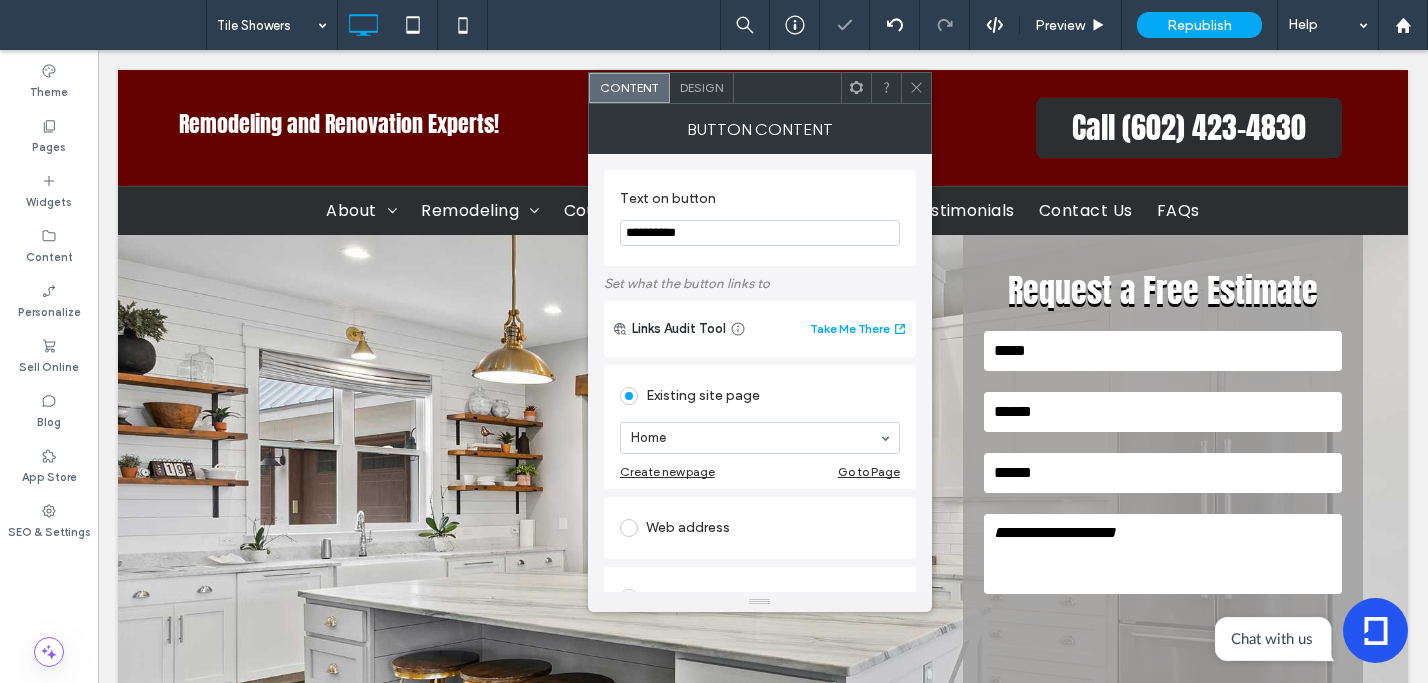 drag, startPoint x: 711, startPoint y: 238, endPoint x: 602, endPoint y: 223, distance: 110.02727 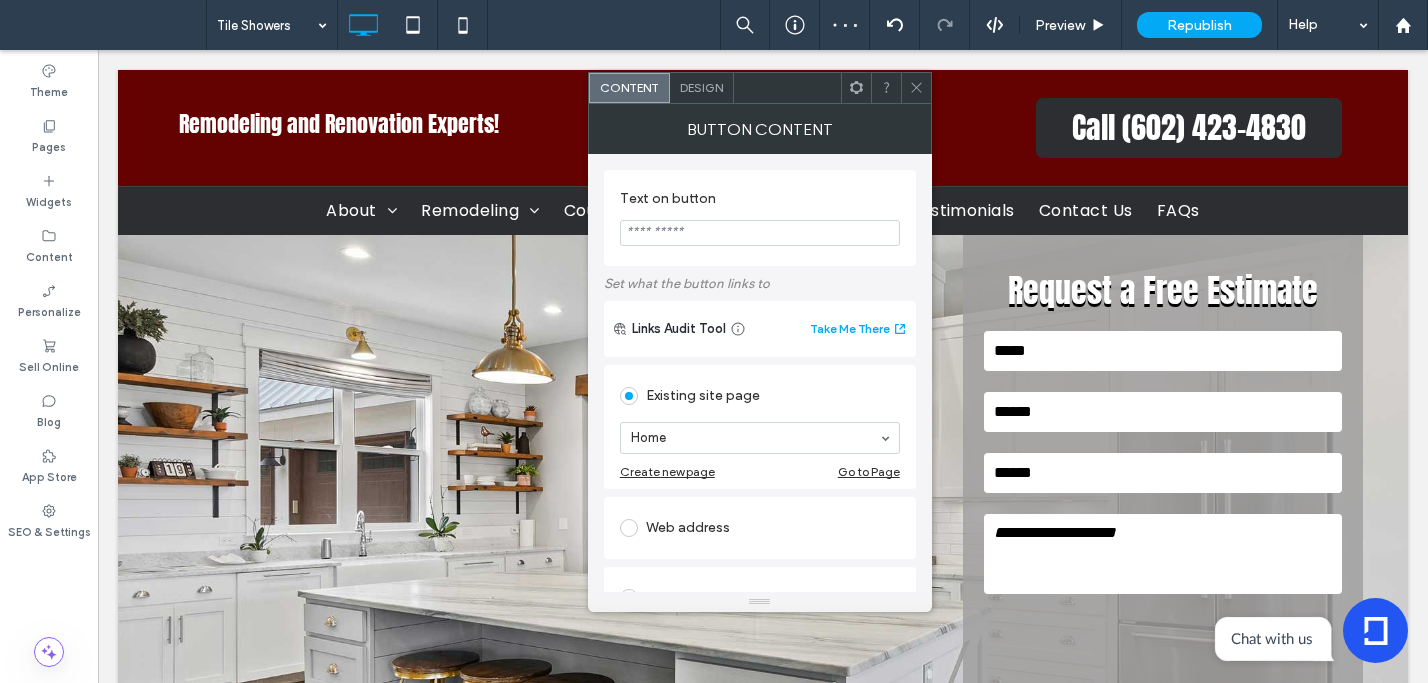 paste on "**********" 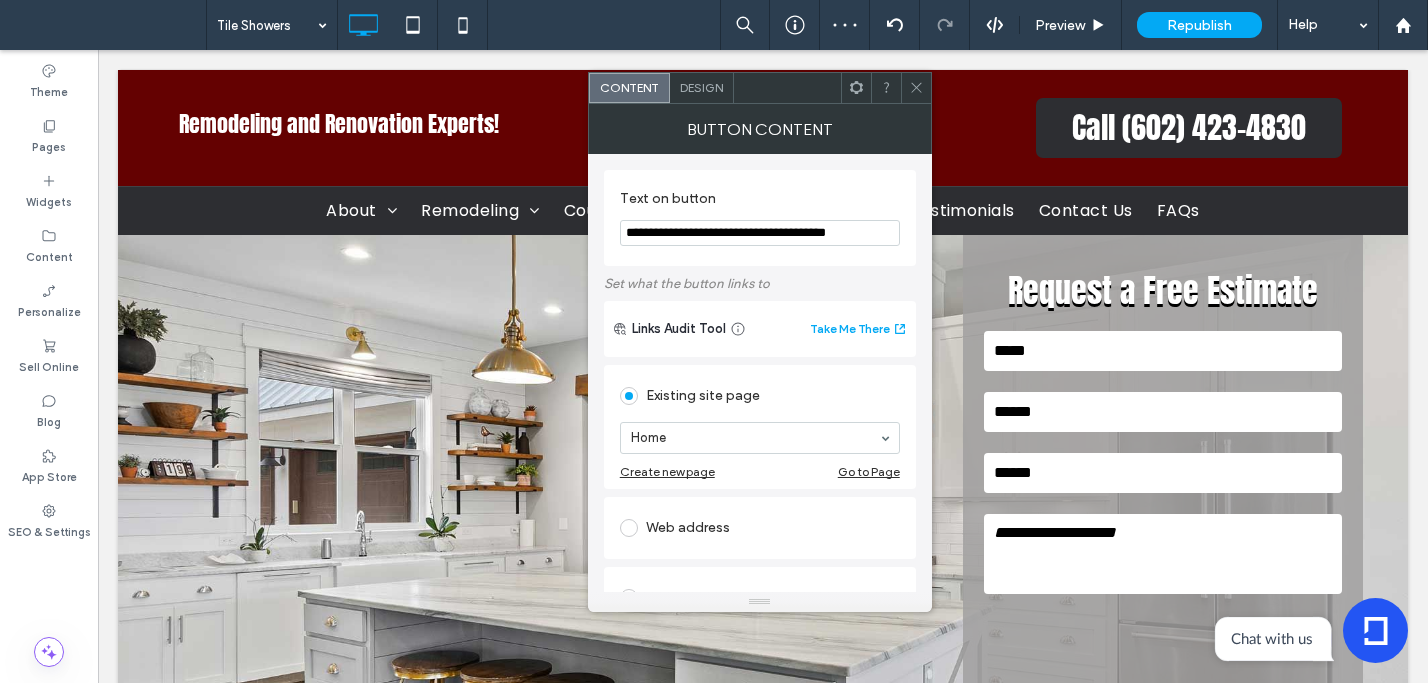 click on "**********" at bounding box center (760, 233) 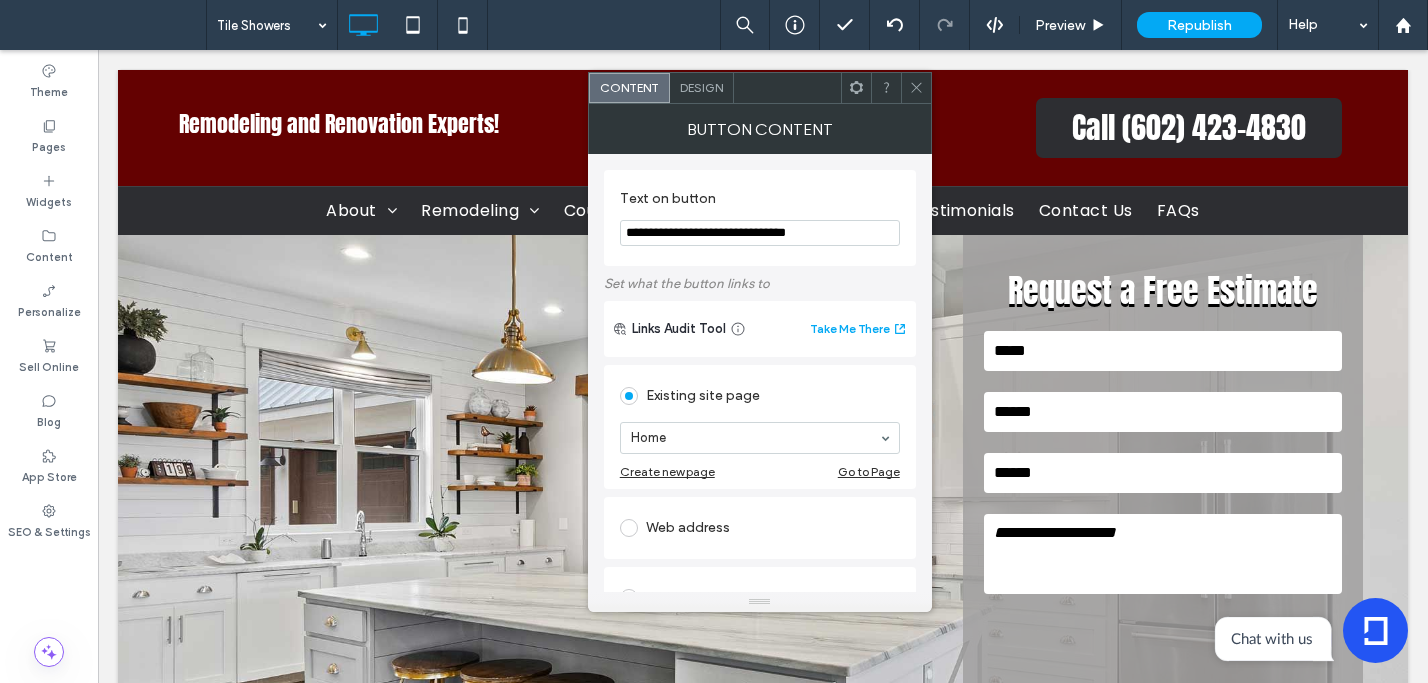click on "**********" at bounding box center [760, 233] 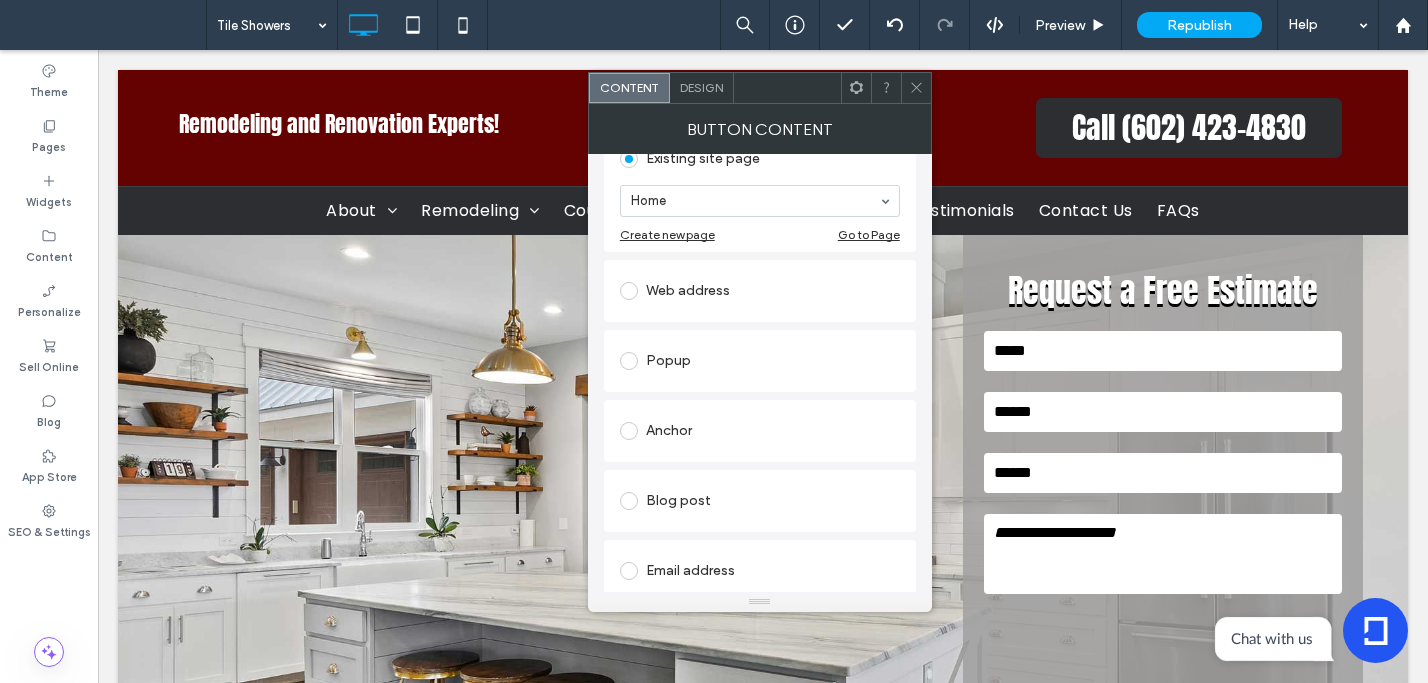 scroll, scrollTop: 389, scrollLeft: 0, axis: vertical 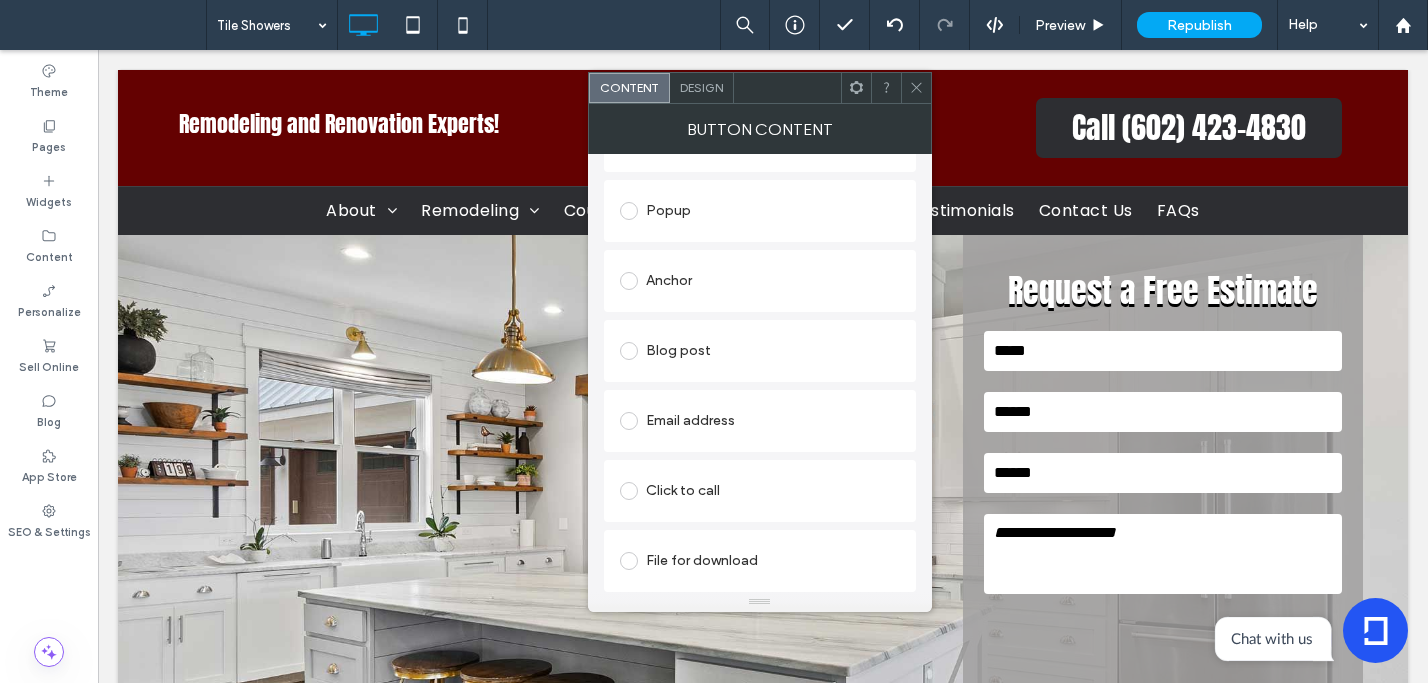 type on "**********" 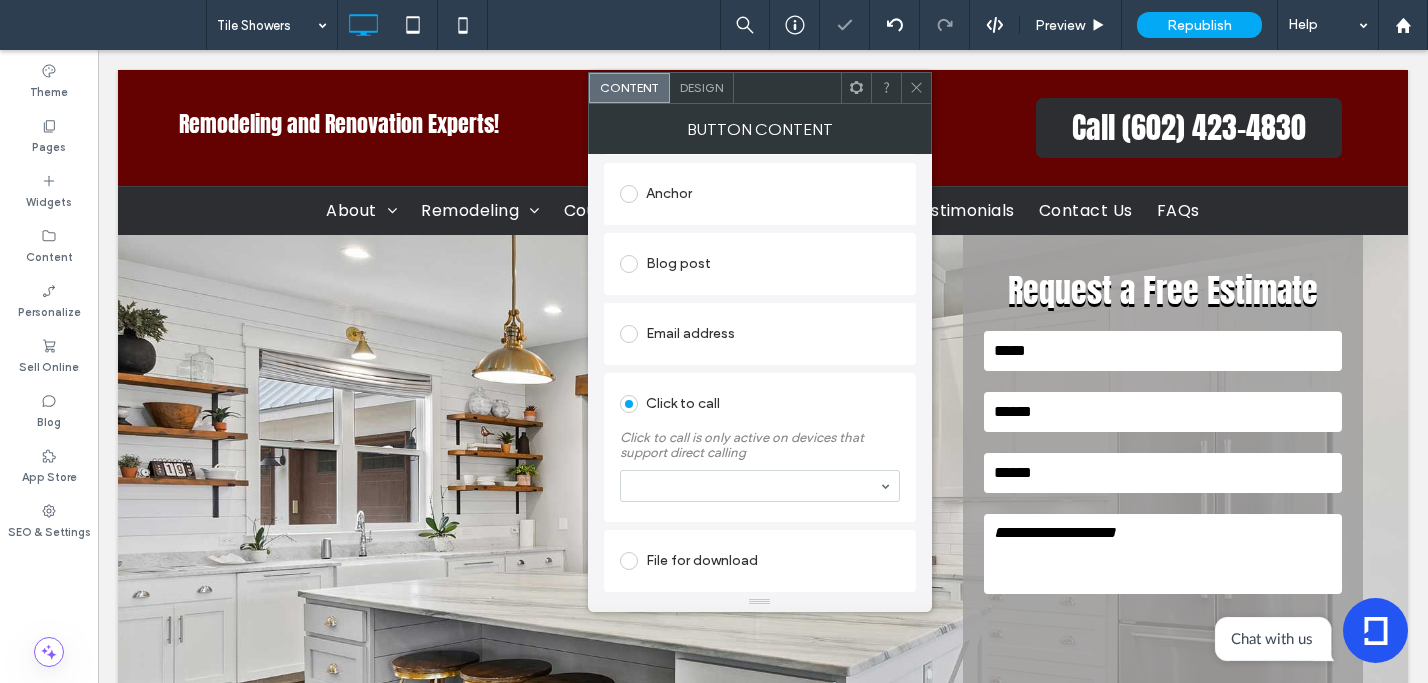 scroll, scrollTop: 417, scrollLeft: 0, axis: vertical 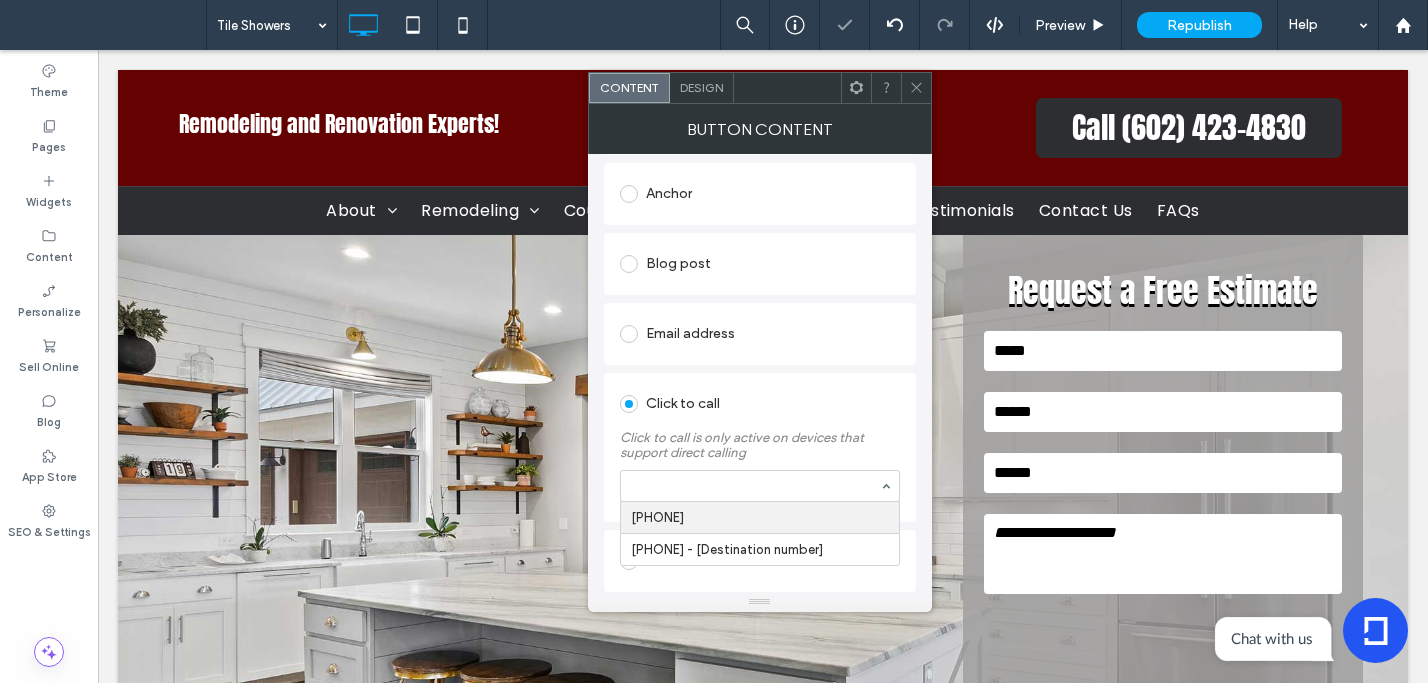 drag, startPoint x: 769, startPoint y: 498, endPoint x: 772, endPoint y: 517, distance: 19.235384 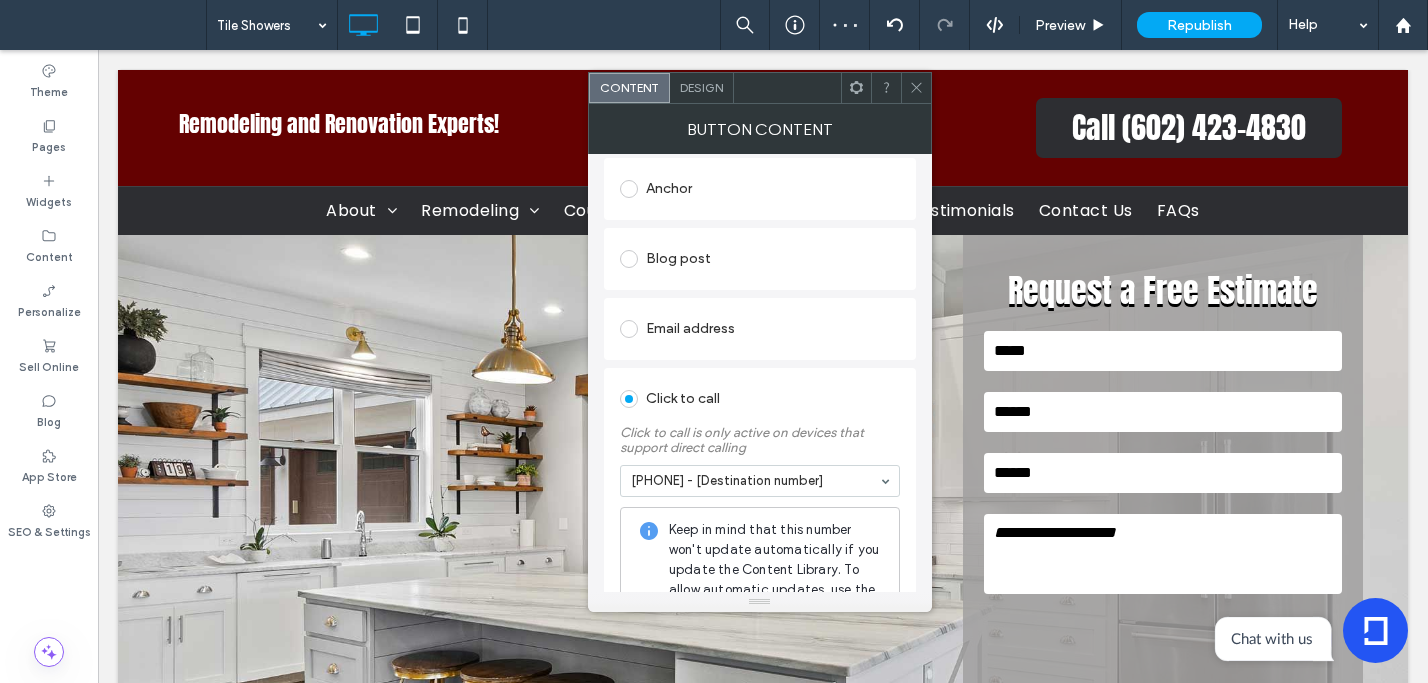 click 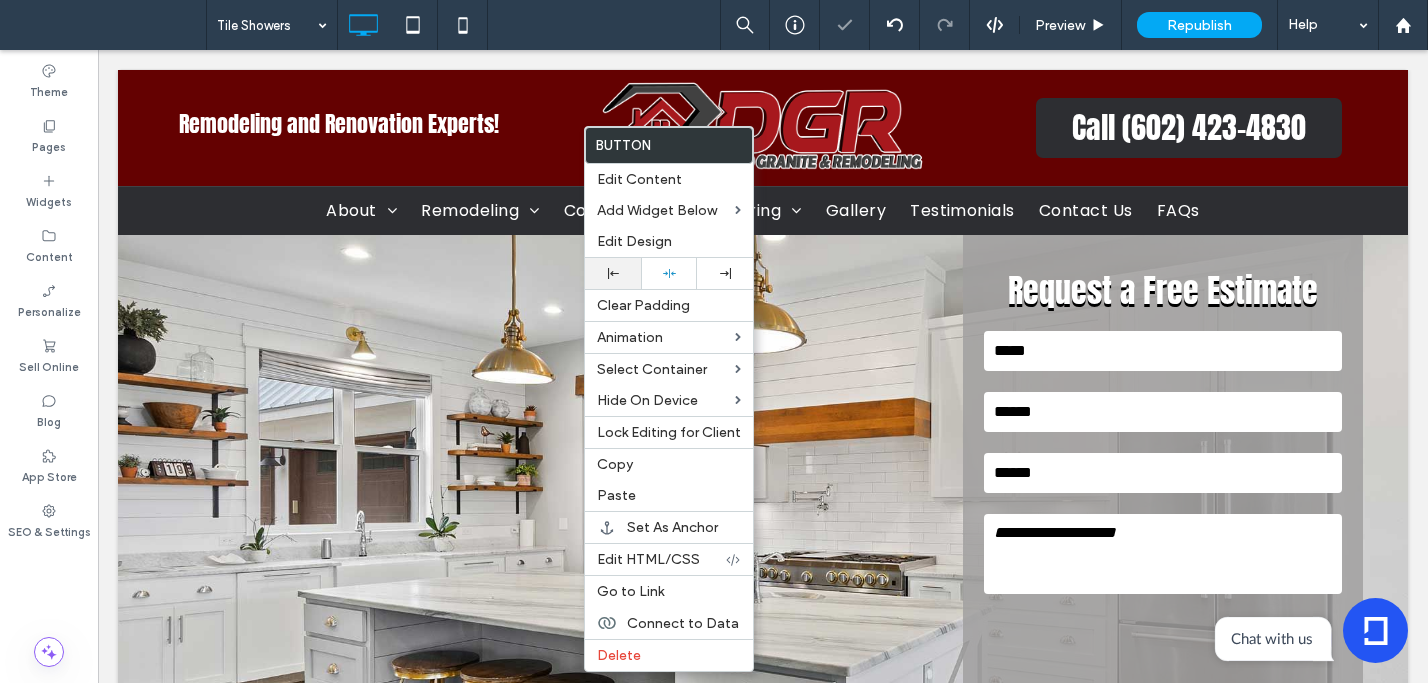 click at bounding box center (613, 273) 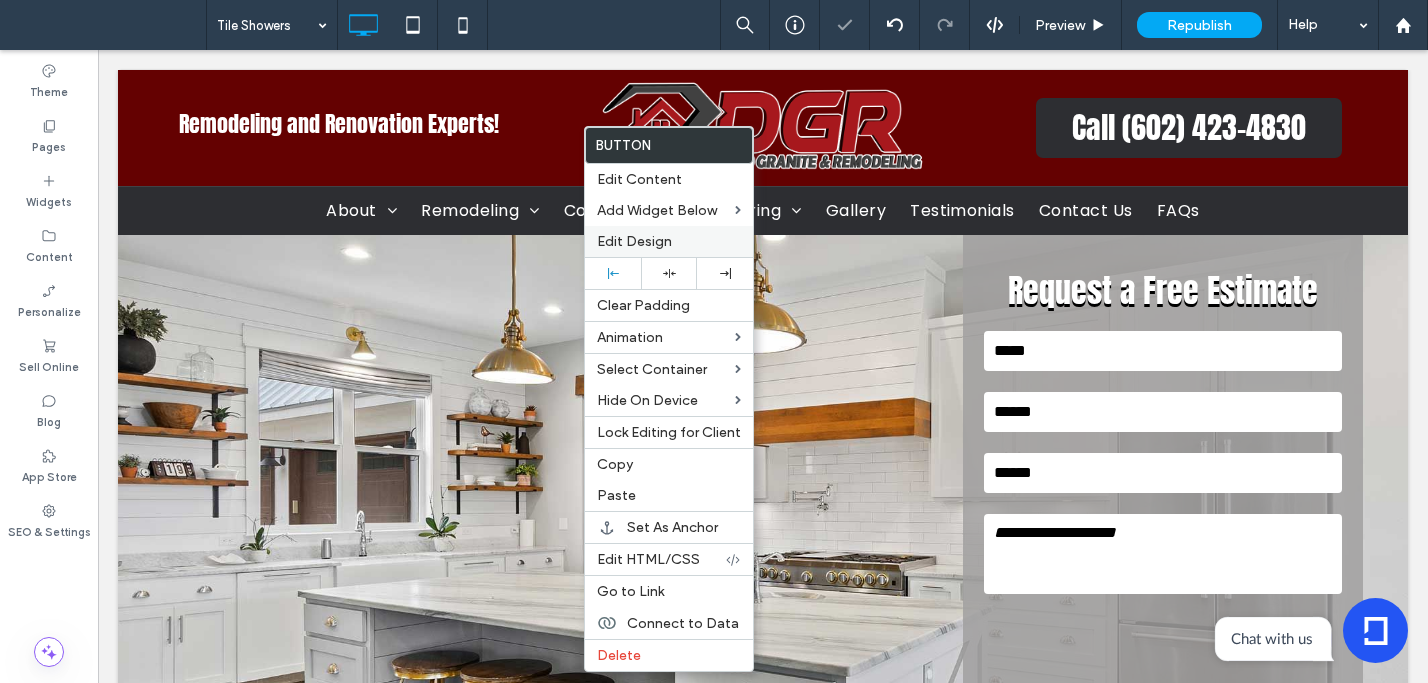 click on "Edit Design" at bounding box center (634, 241) 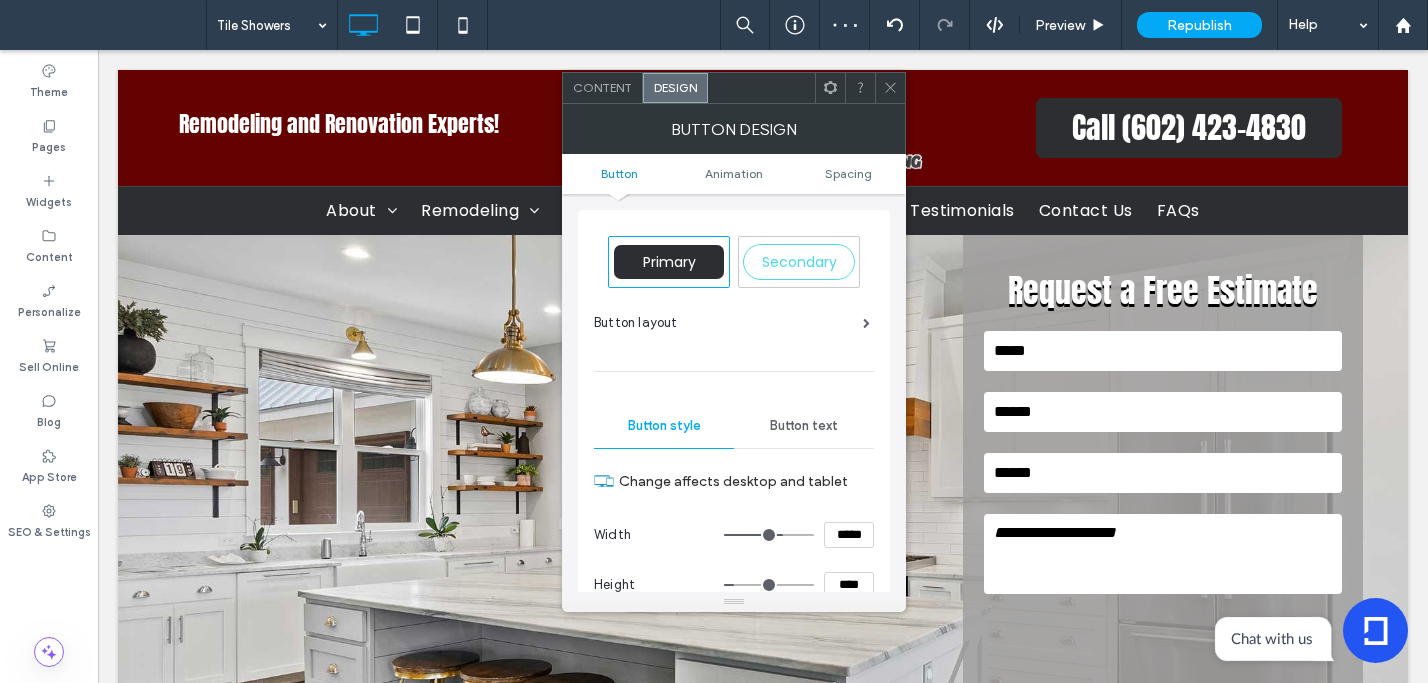 click on "Button text" at bounding box center (804, 426) 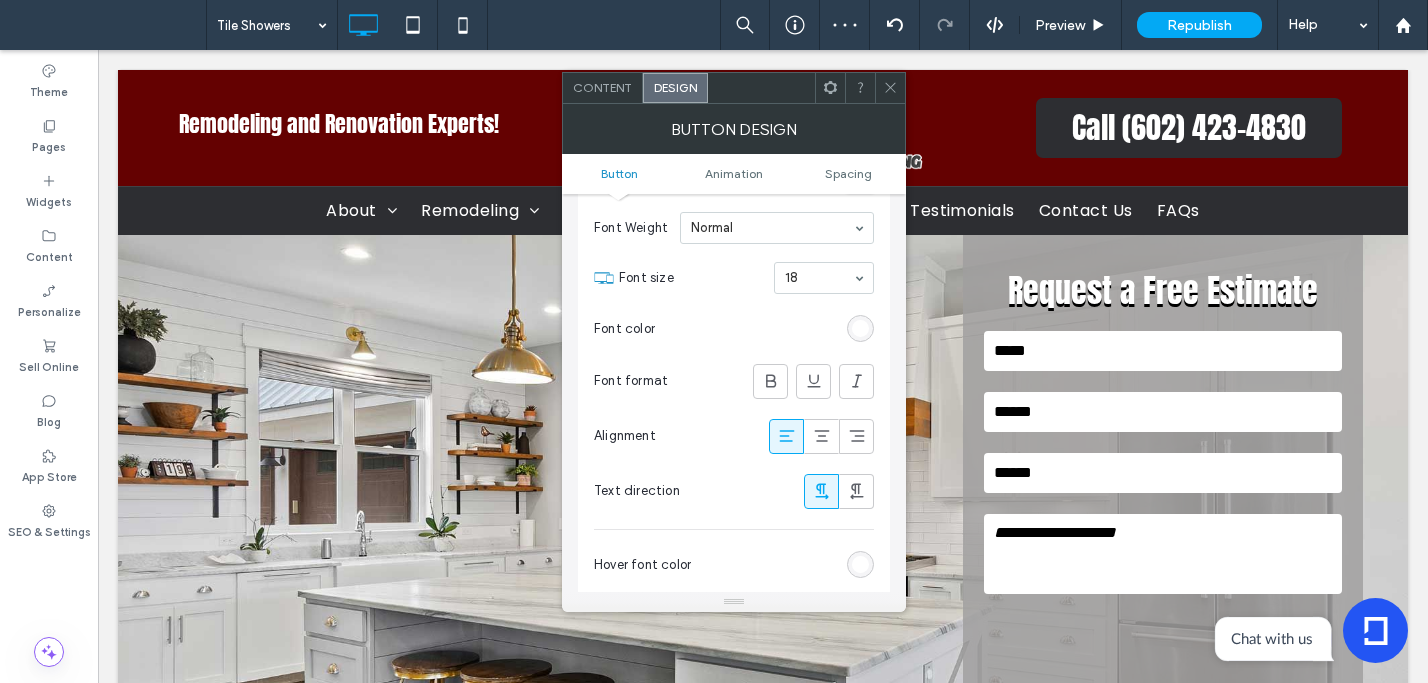 scroll, scrollTop: 306, scrollLeft: 0, axis: vertical 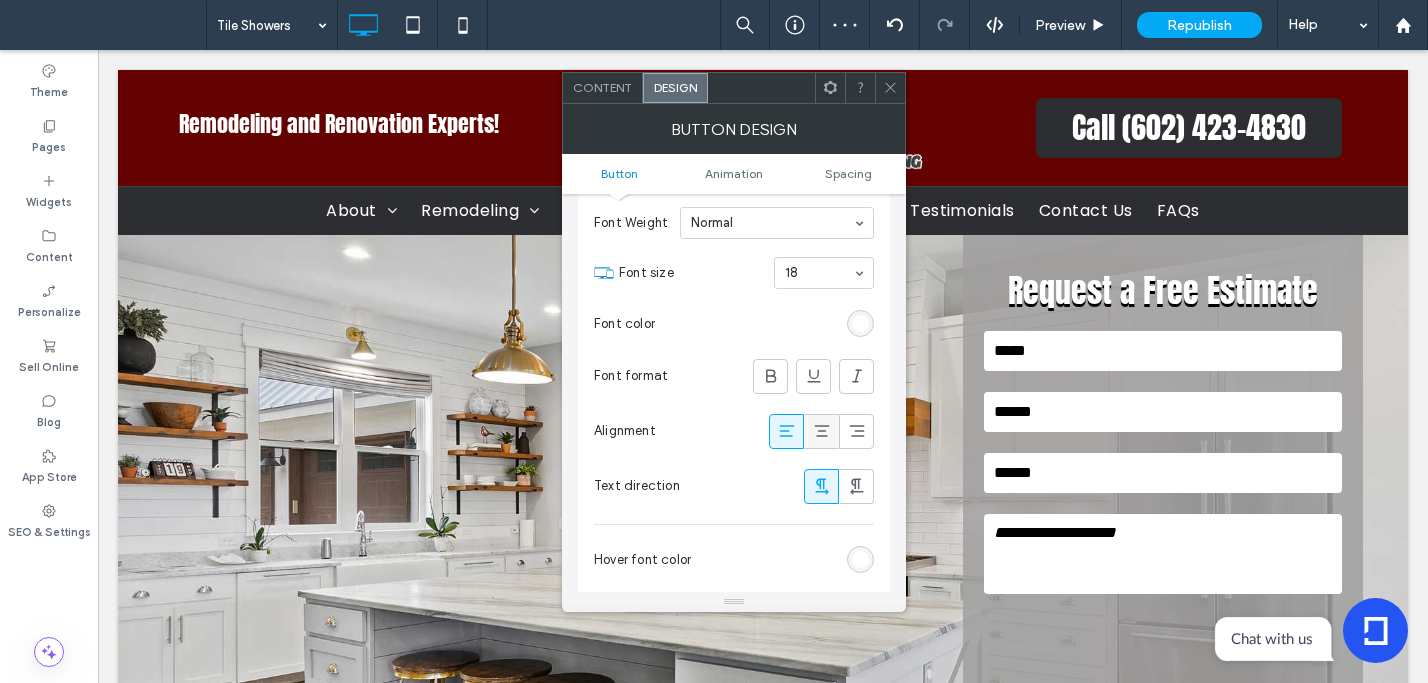 click 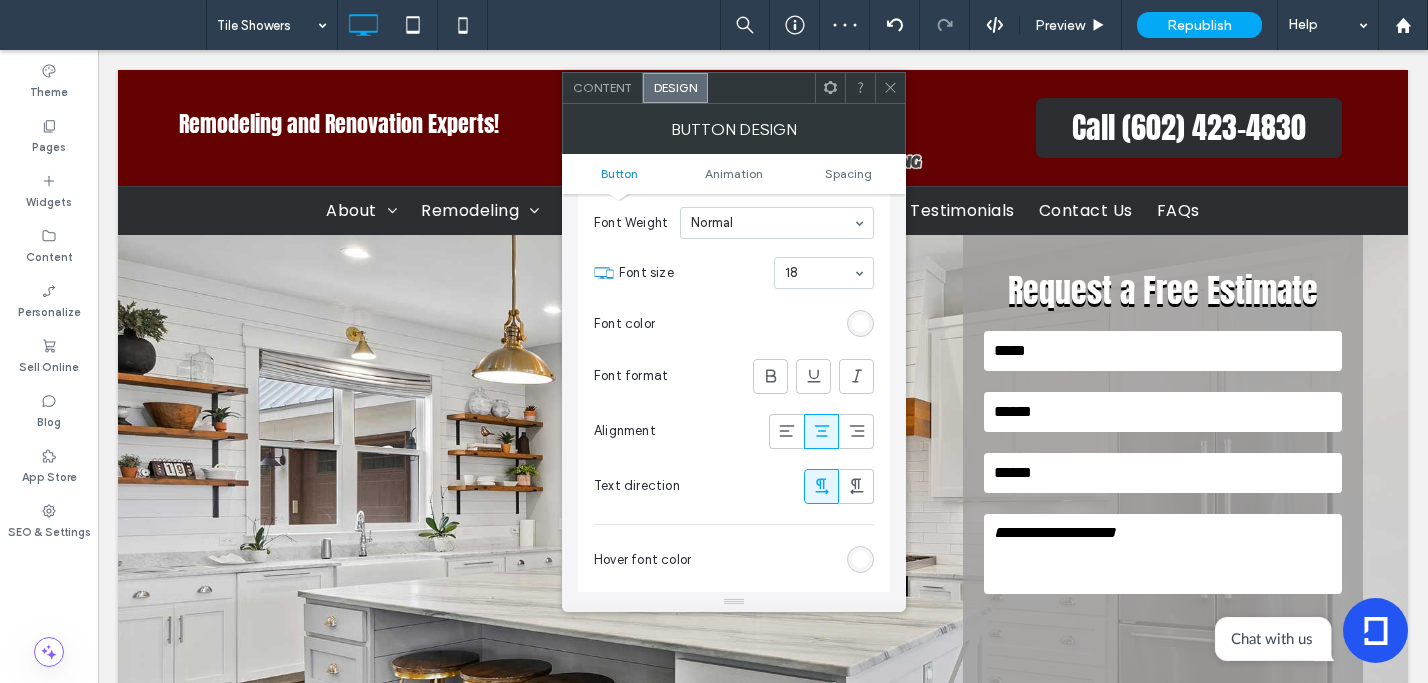 drag, startPoint x: 893, startPoint y: 79, endPoint x: 880, endPoint y: 90, distance: 17.029387 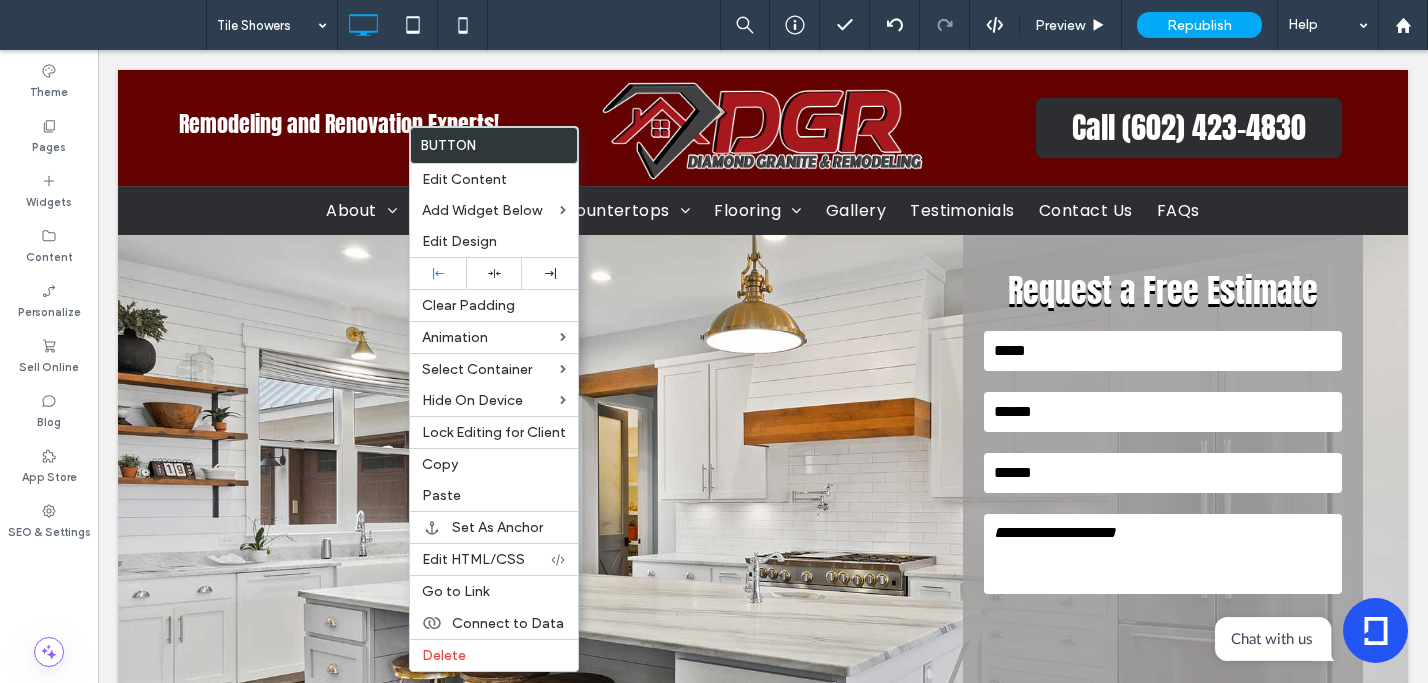 drag, startPoint x: 450, startPoint y: 279, endPoint x: 405, endPoint y: 314, distance: 57.00877 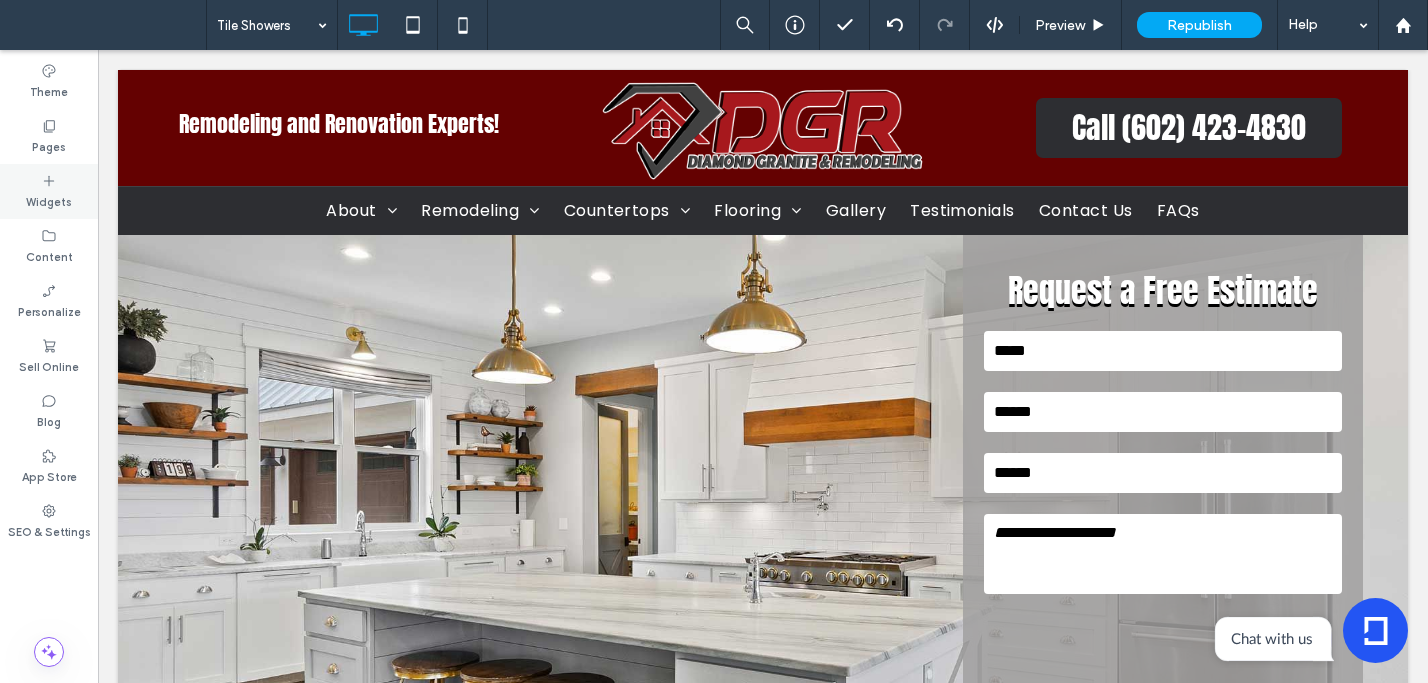 click on "Widgets" at bounding box center [49, 191] 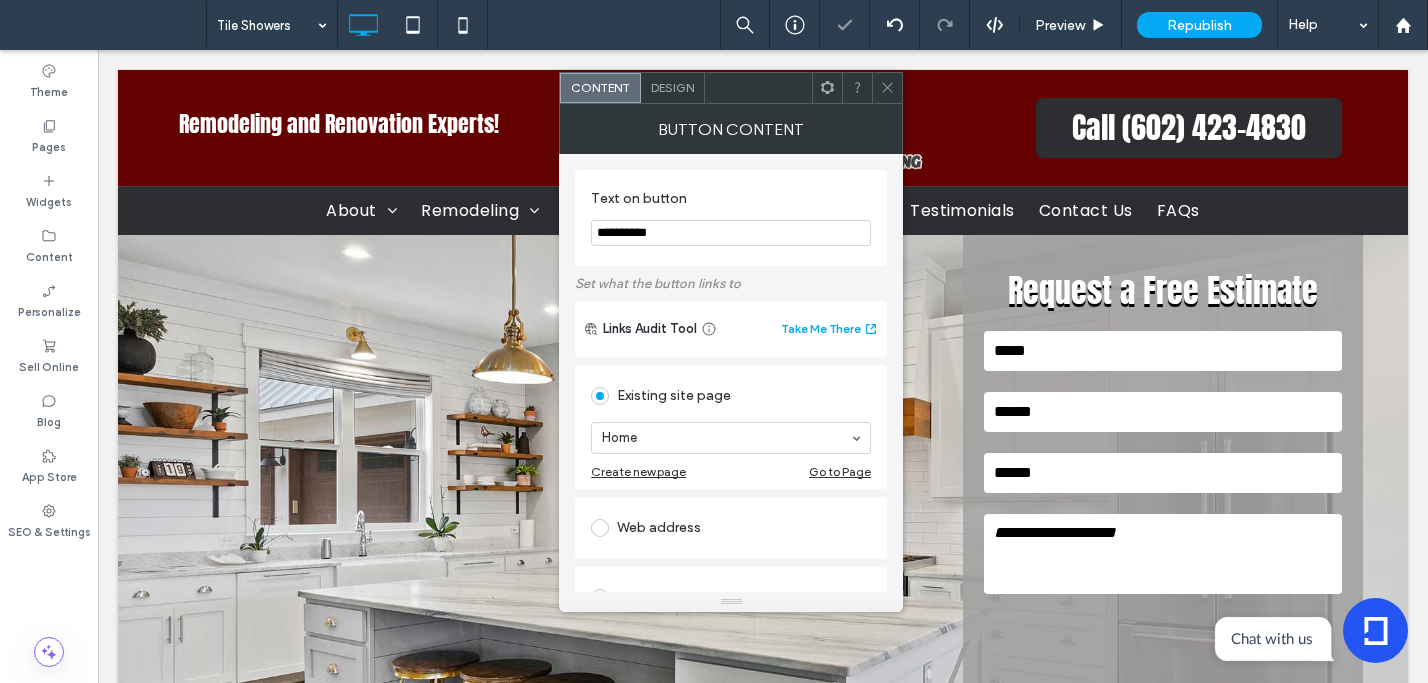 drag, startPoint x: 678, startPoint y: 233, endPoint x: 584, endPoint y: 225, distance: 94.33981 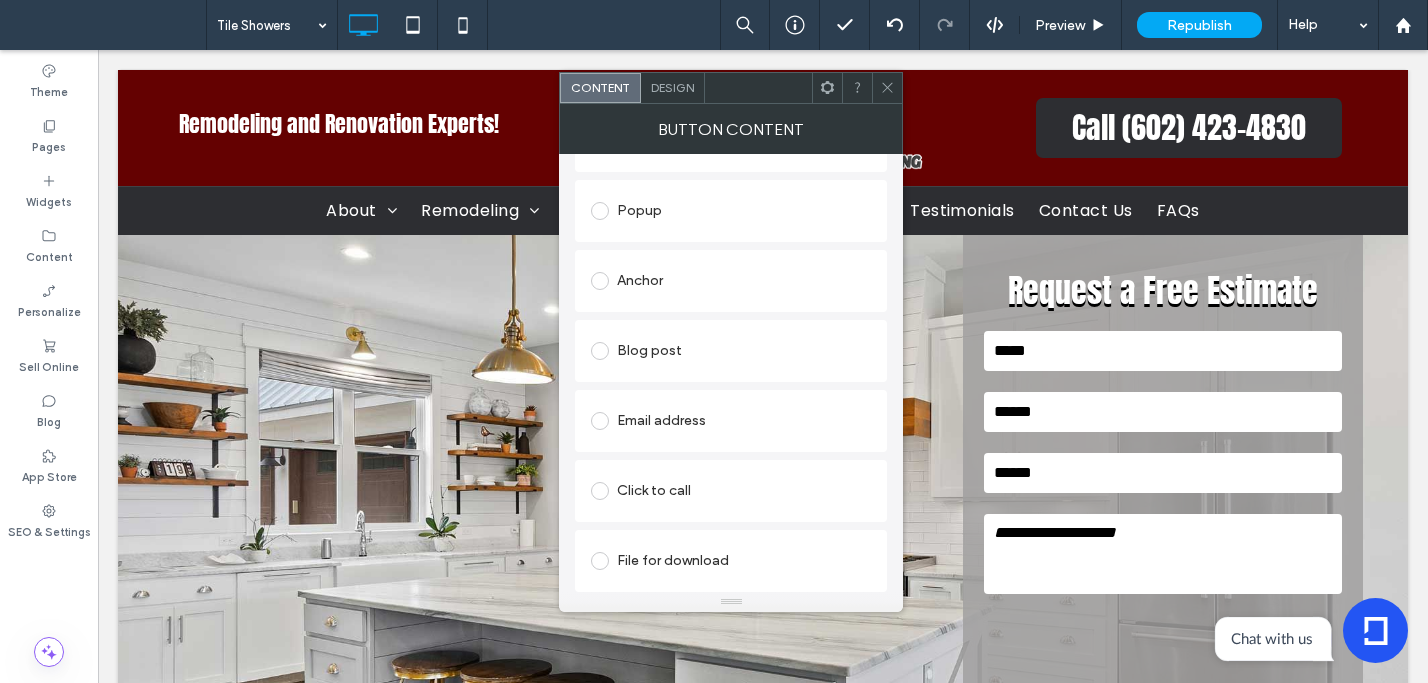 type on "**********" 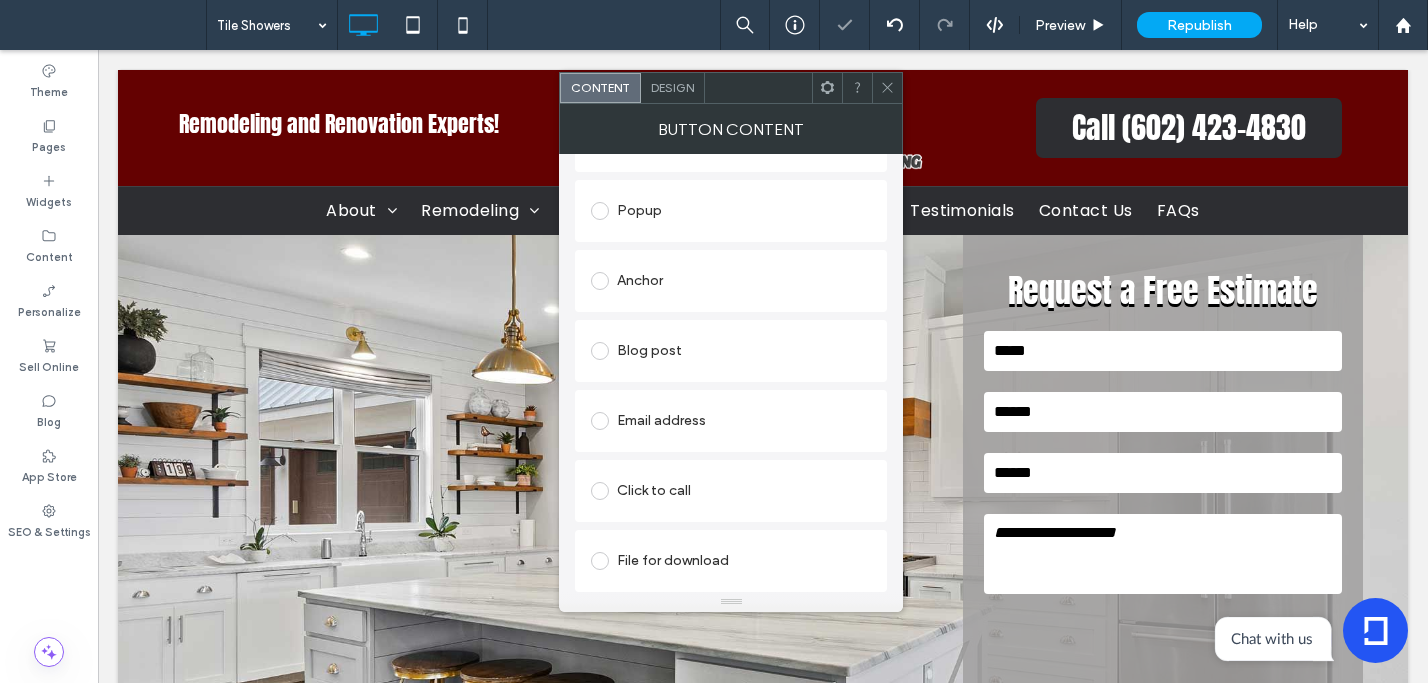 click on "Click to call" at bounding box center [731, 491] 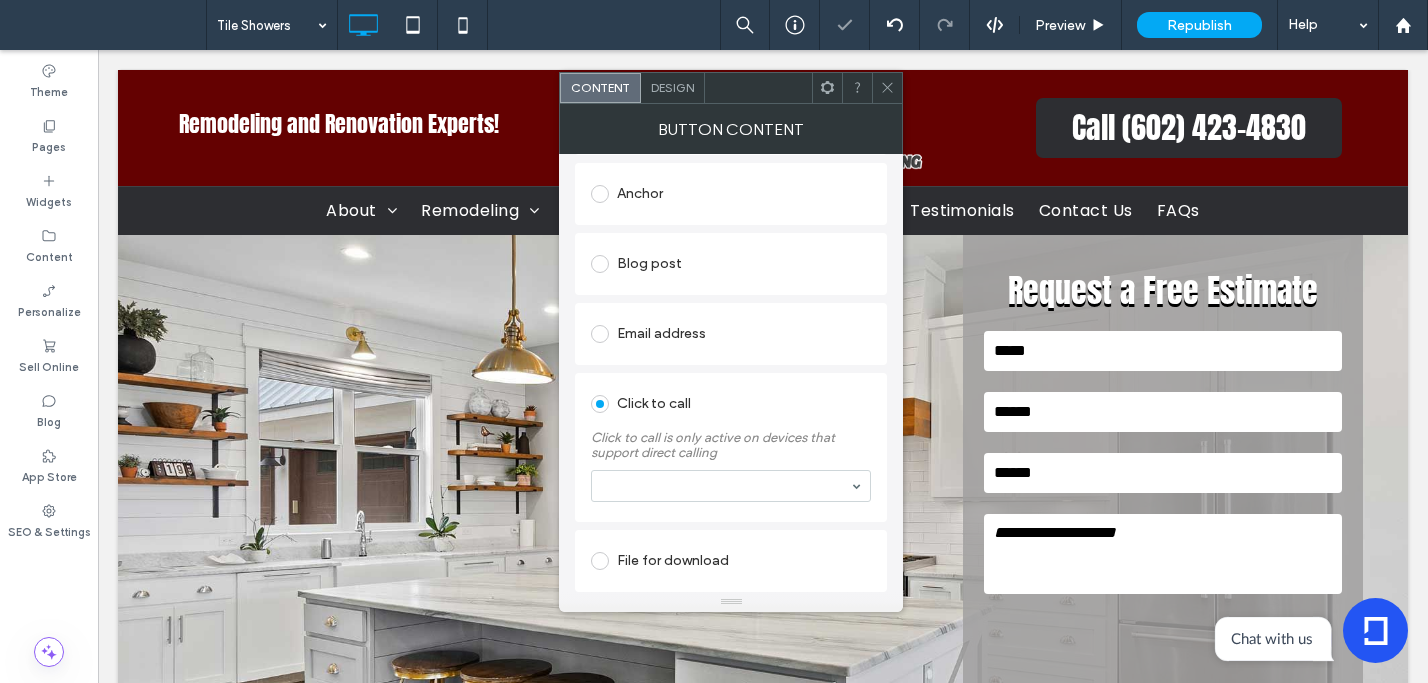 scroll, scrollTop: 417, scrollLeft: 0, axis: vertical 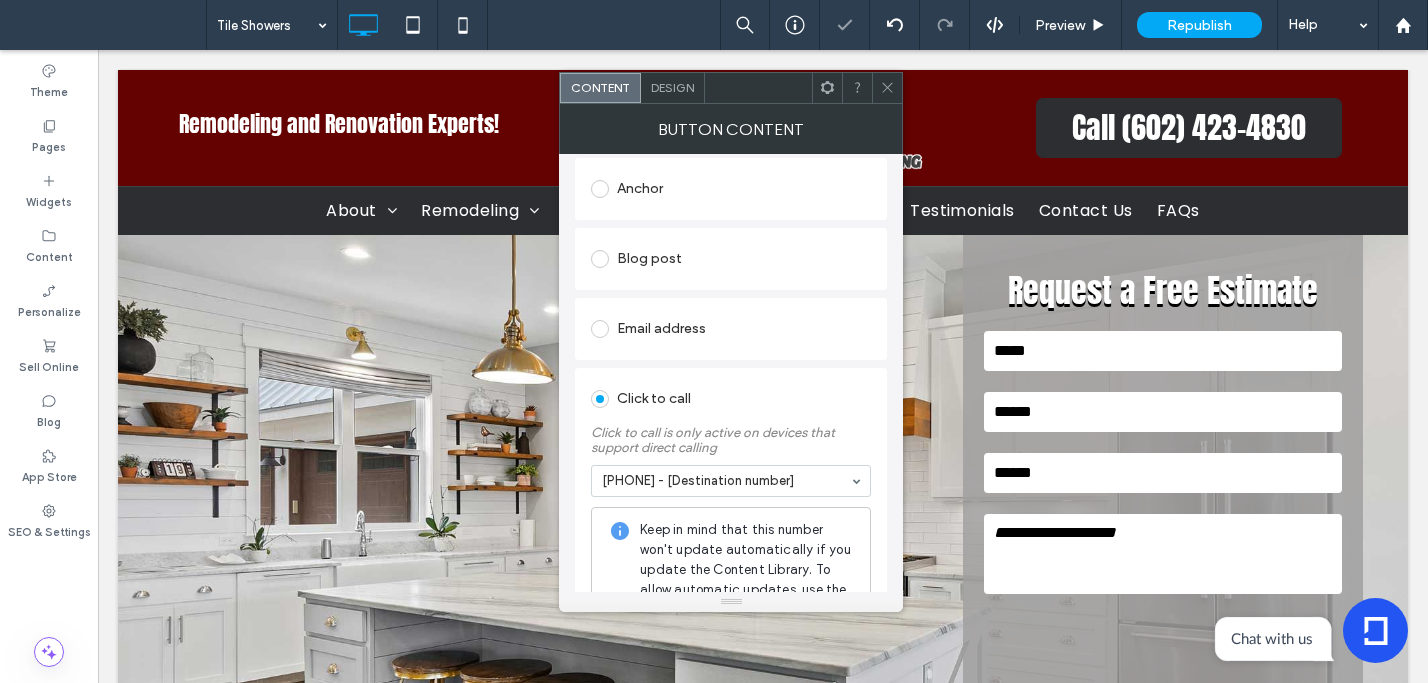 click 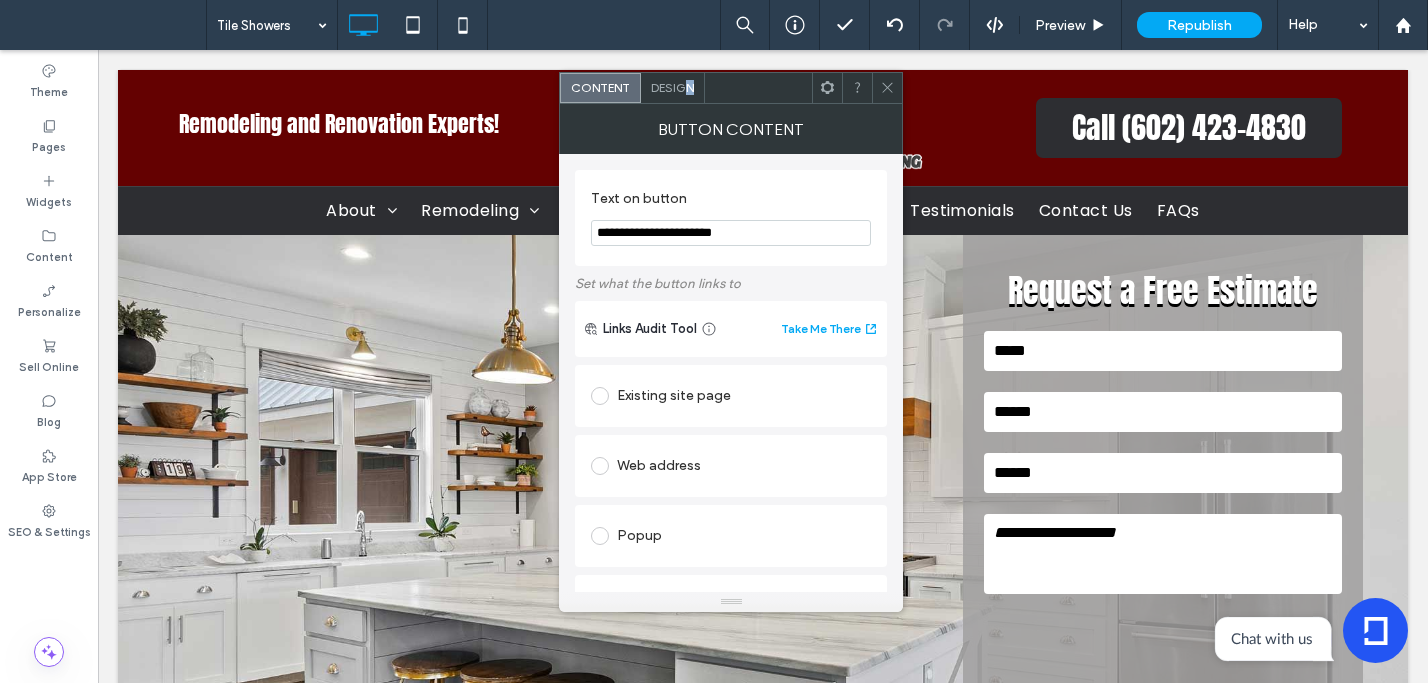 click on "Design" at bounding box center (672, 87) 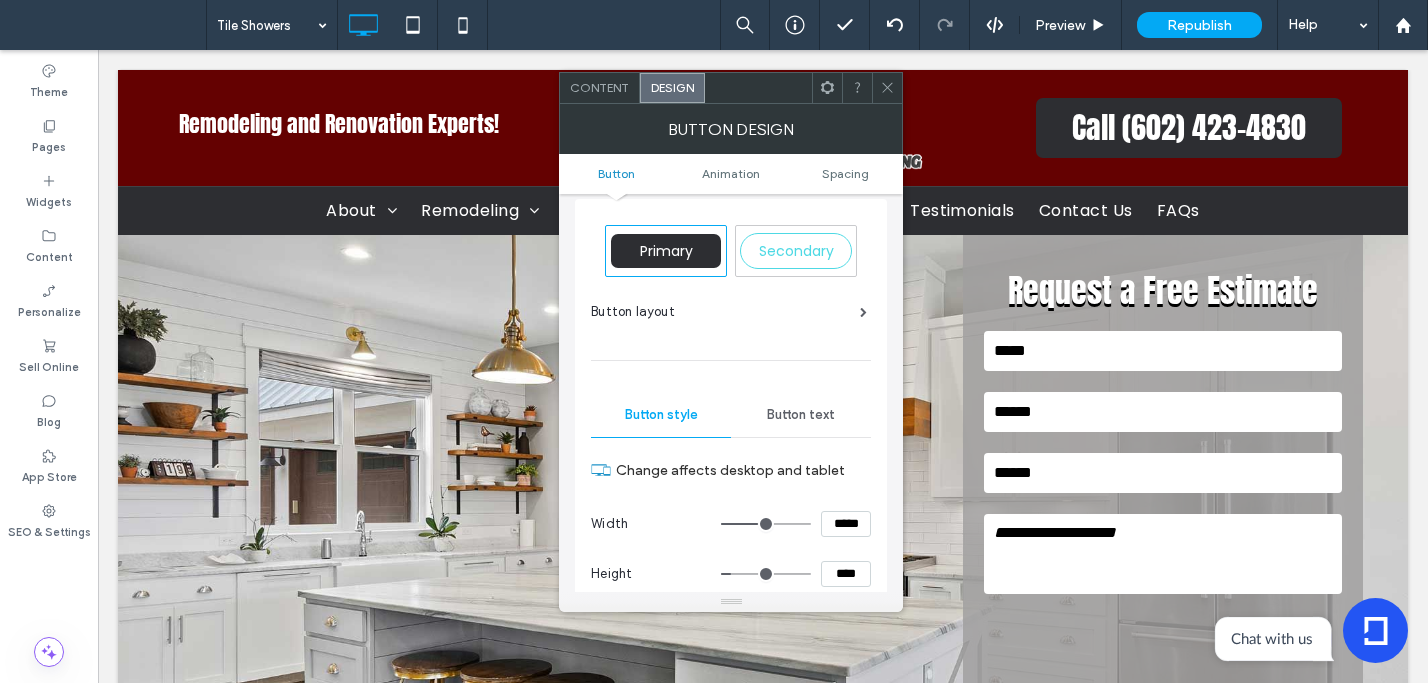 scroll, scrollTop: 33, scrollLeft: 0, axis: vertical 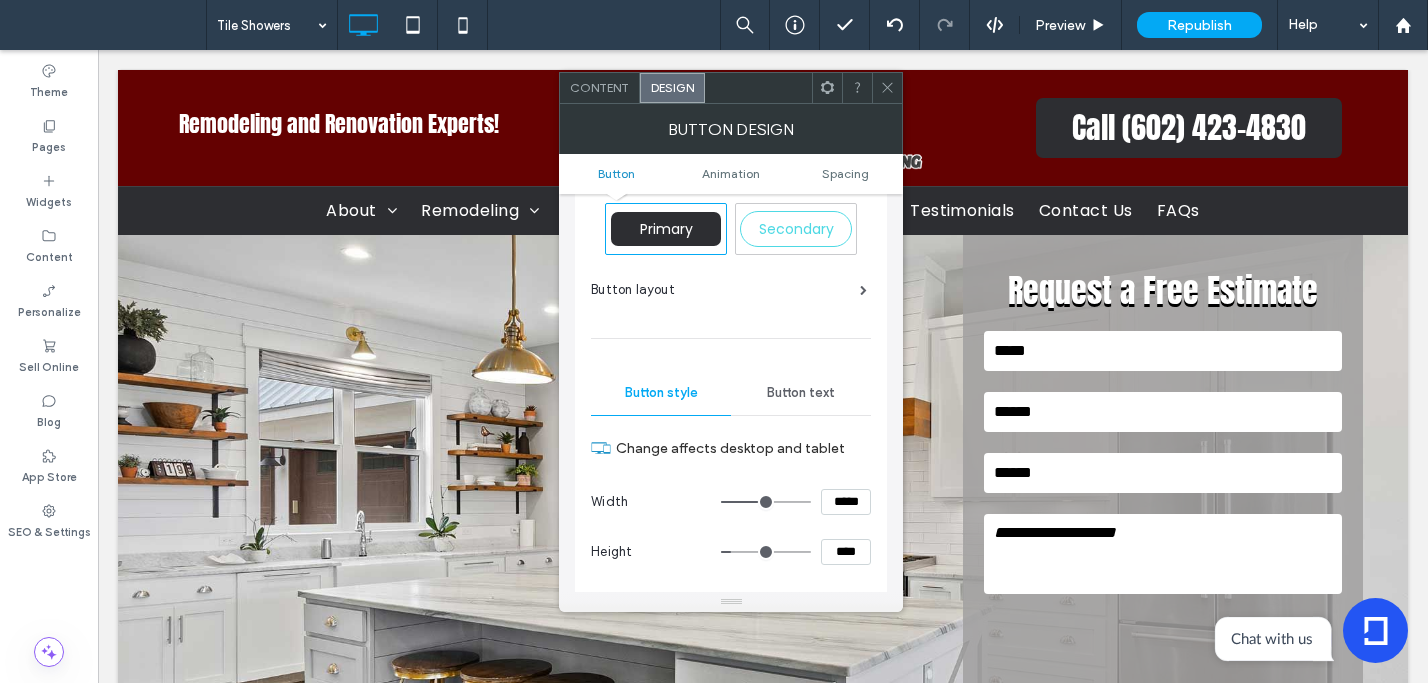 type on "***" 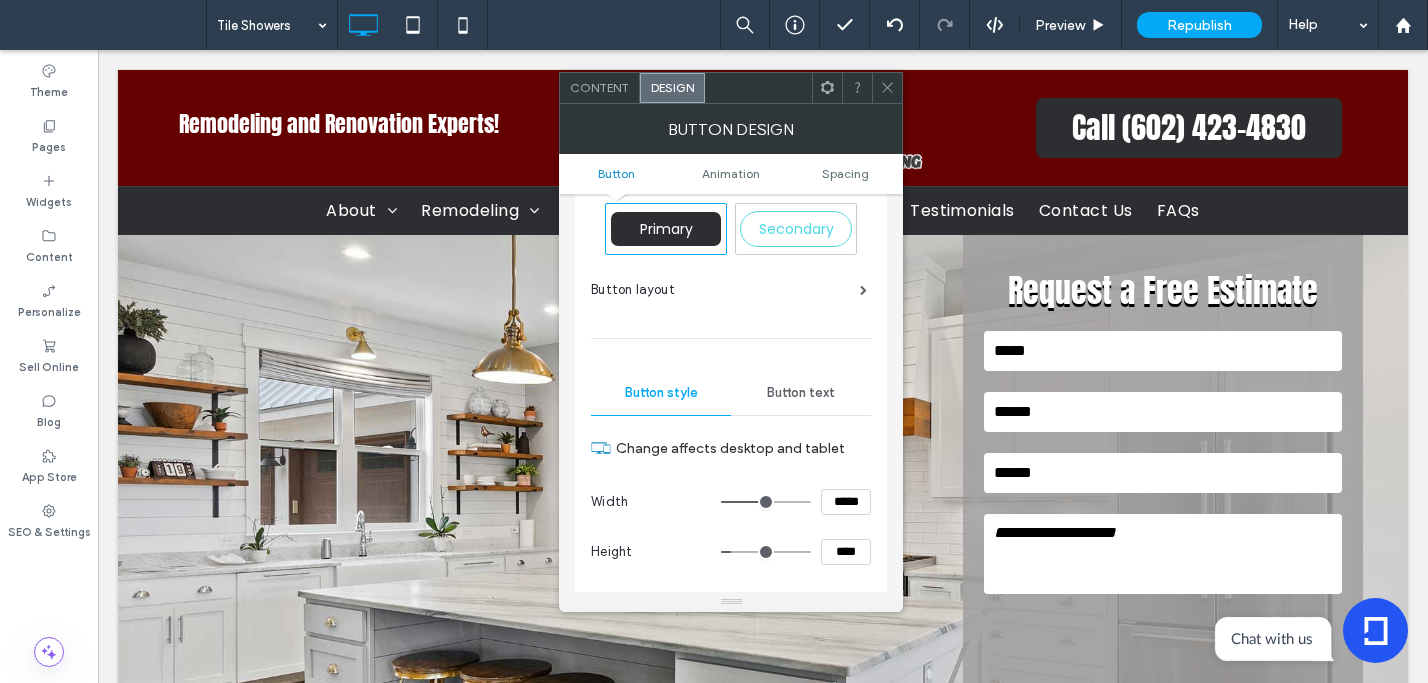 type on "***" 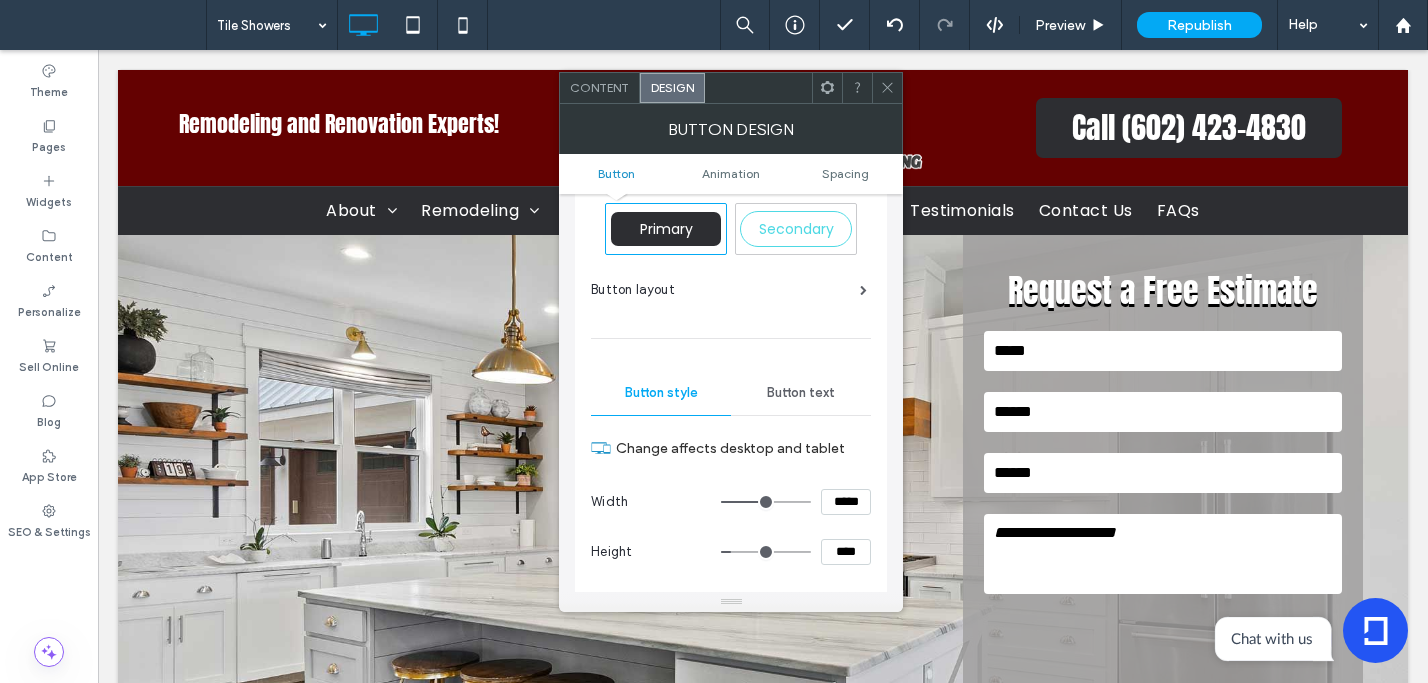 type on "***" 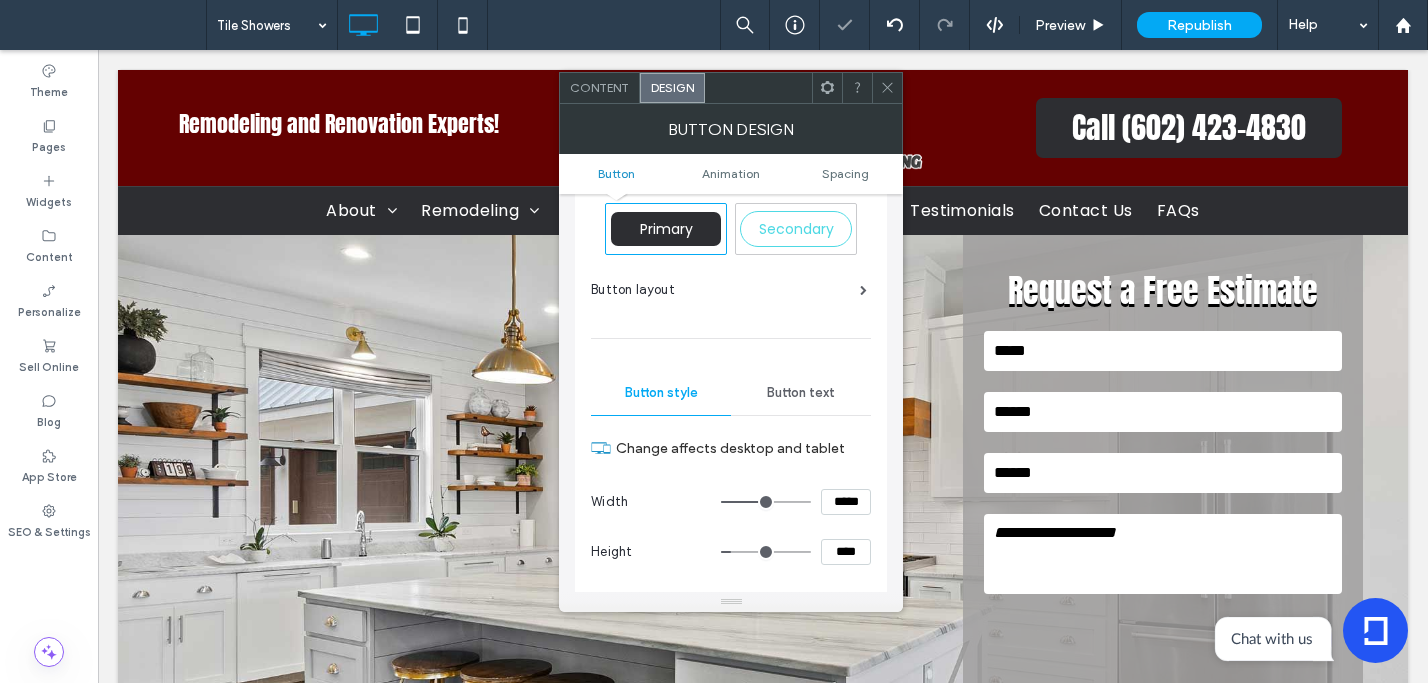 drag, startPoint x: 883, startPoint y: 79, endPoint x: 840, endPoint y: 154, distance: 86.4523 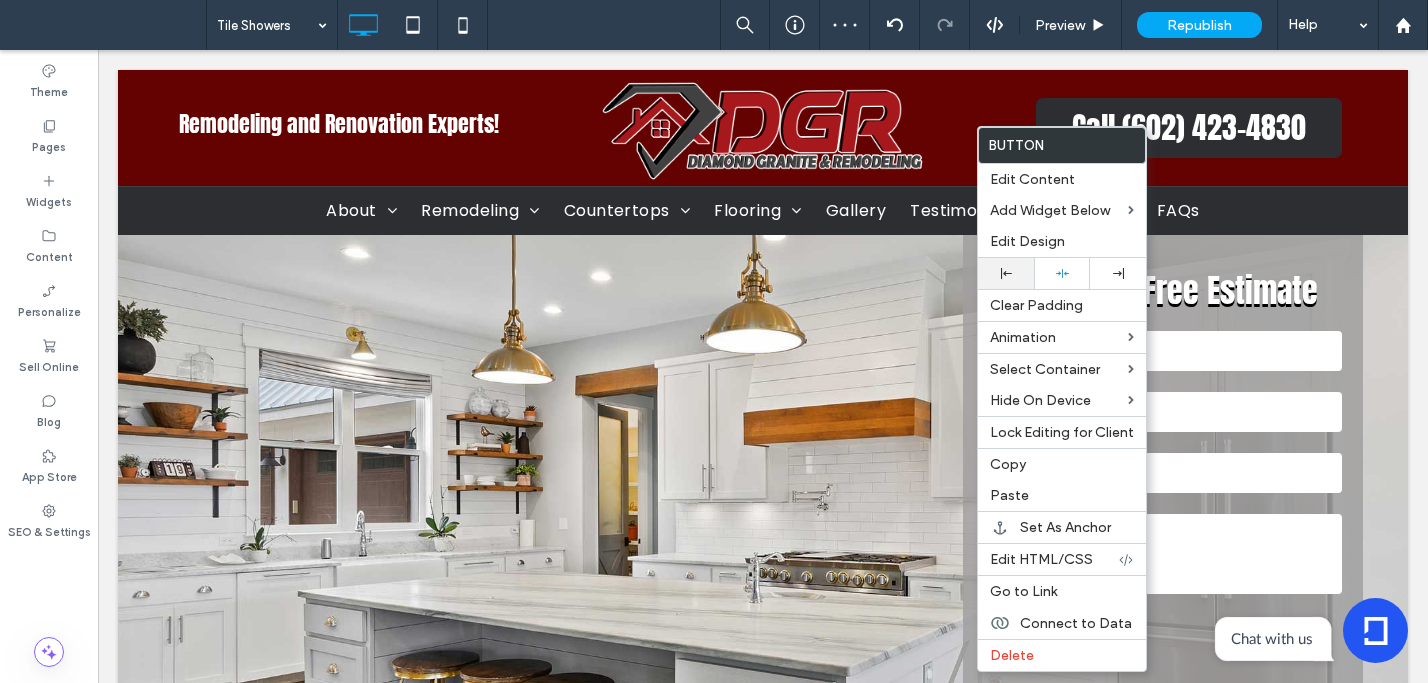 drag, startPoint x: 1067, startPoint y: 269, endPoint x: 1009, endPoint y: 283, distance: 59.665737 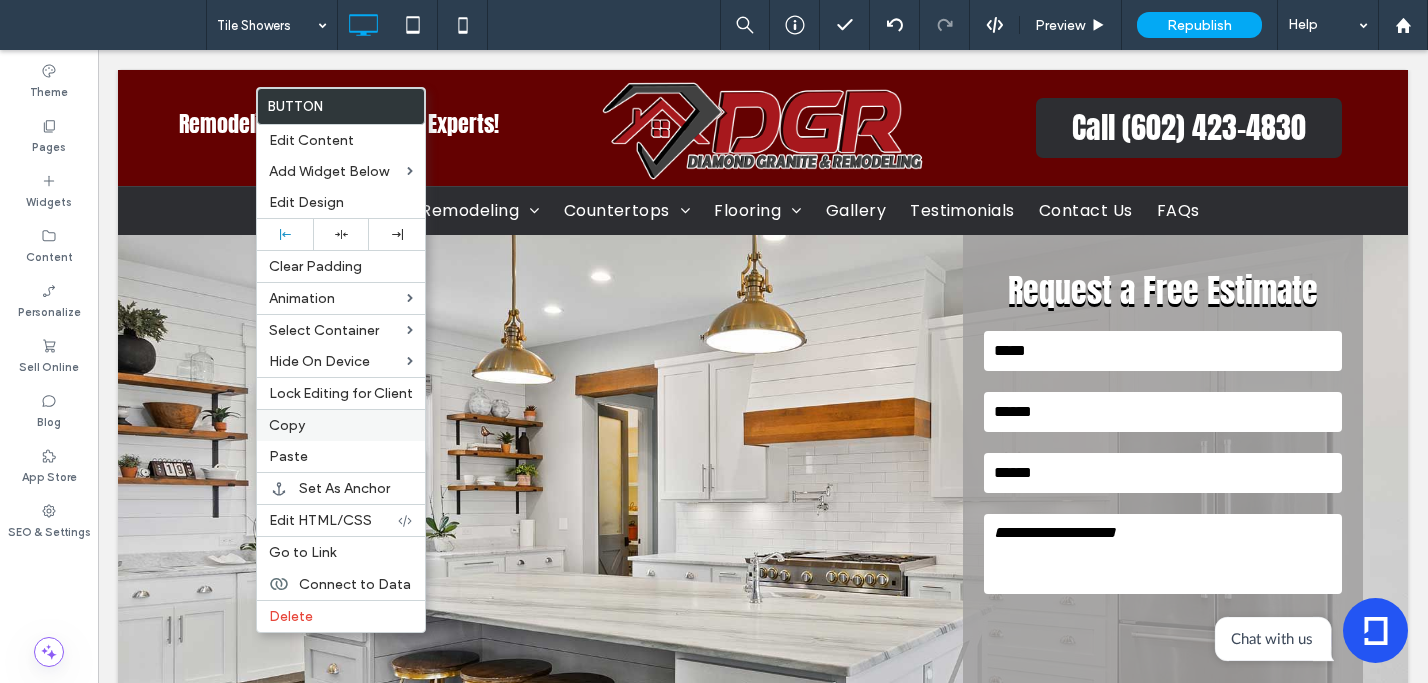 click on "Copy" at bounding box center [341, 425] 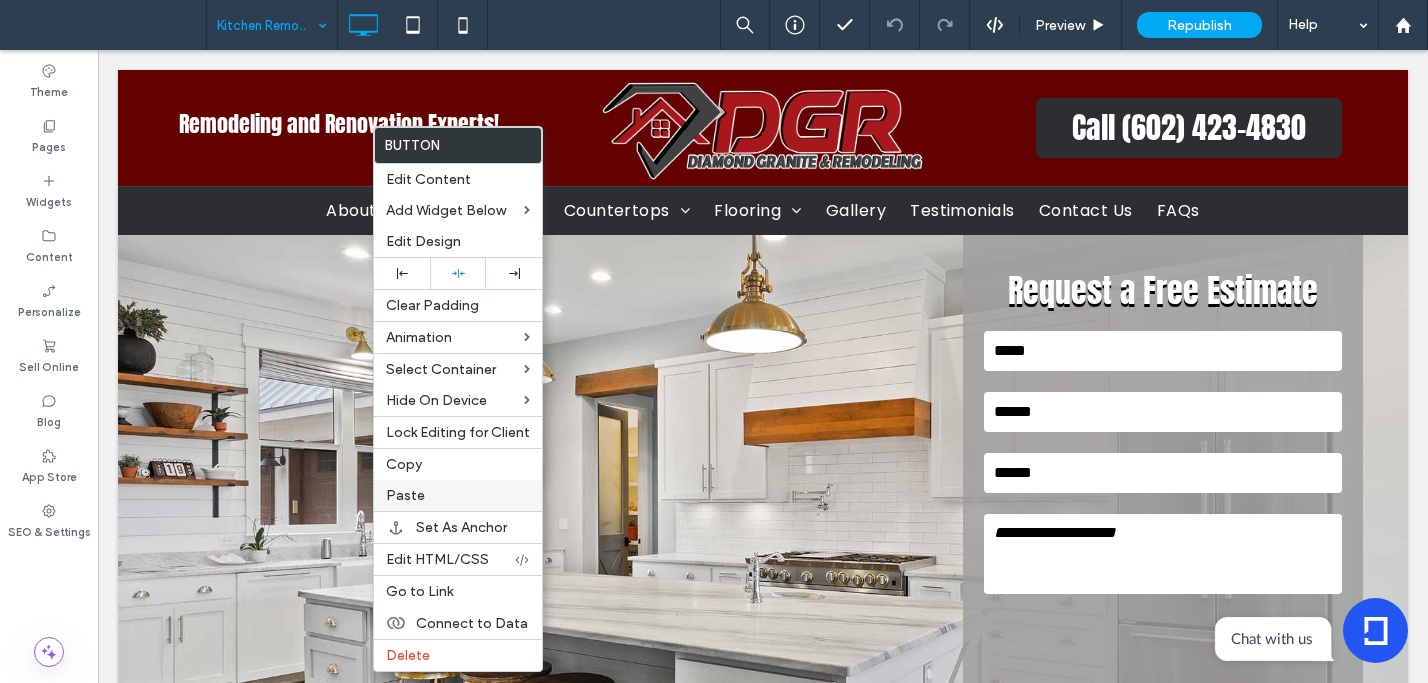 click on "Paste" at bounding box center (458, 495) 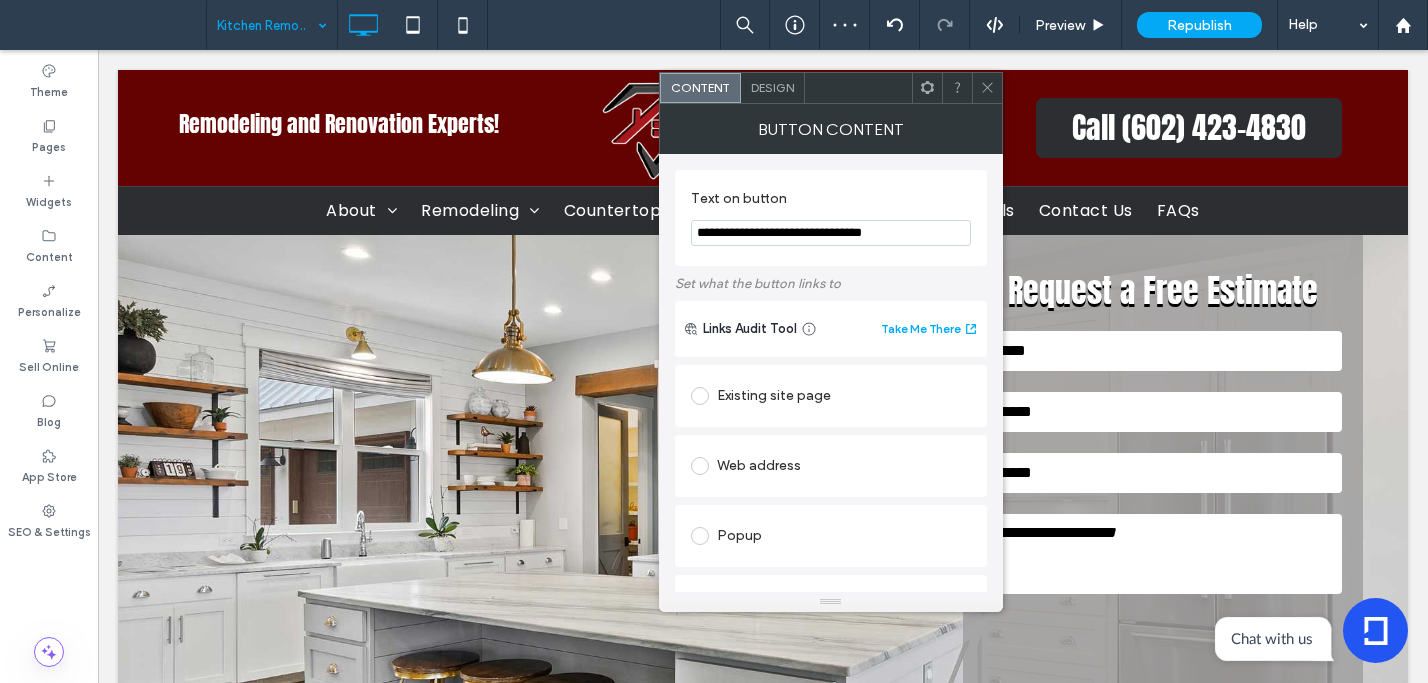 click on "**********" at bounding box center (831, 233) 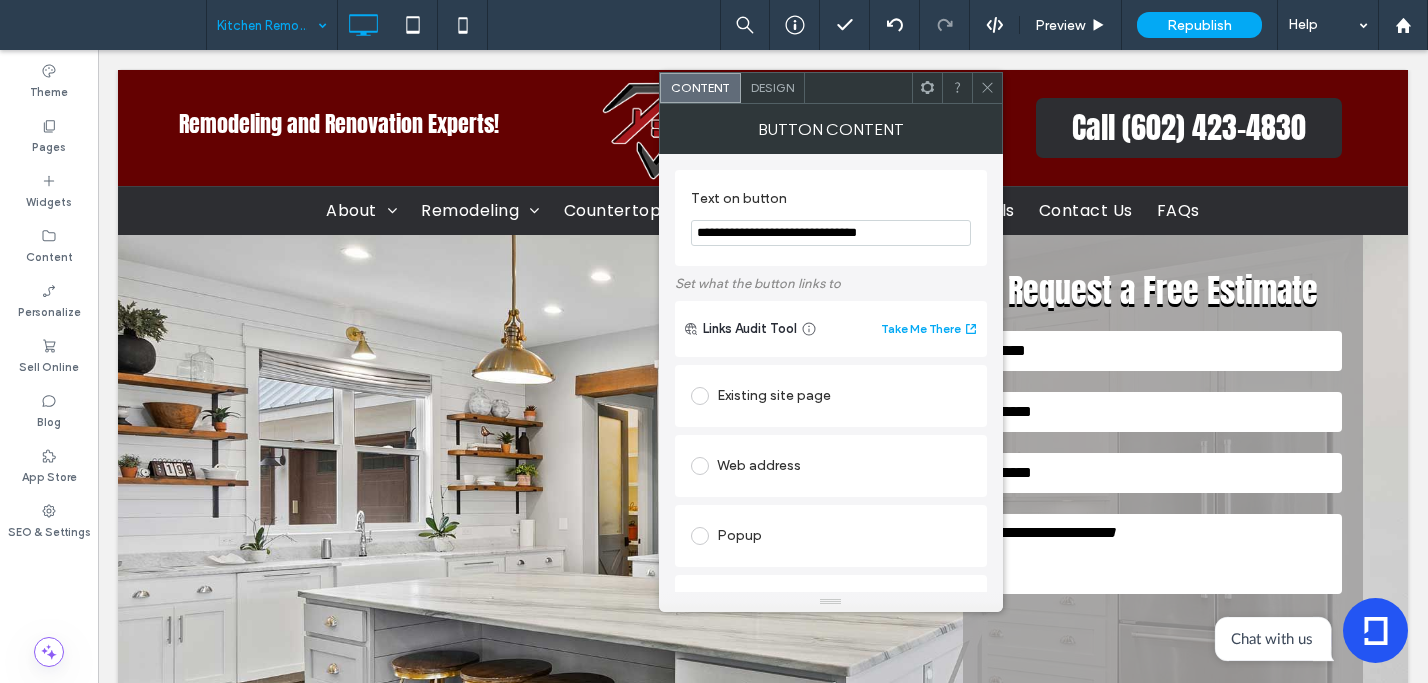 type on "**********" 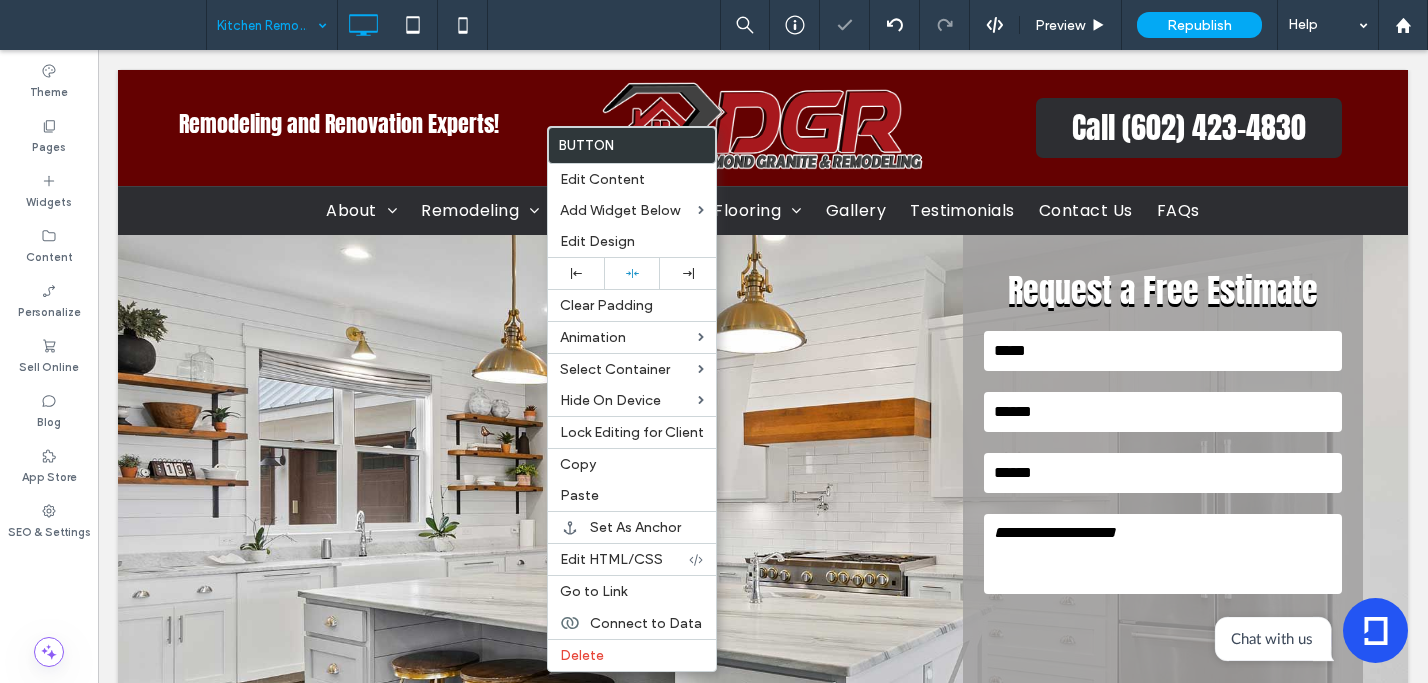 drag, startPoint x: 572, startPoint y: 269, endPoint x: 501, endPoint y: 378, distance: 130.0846 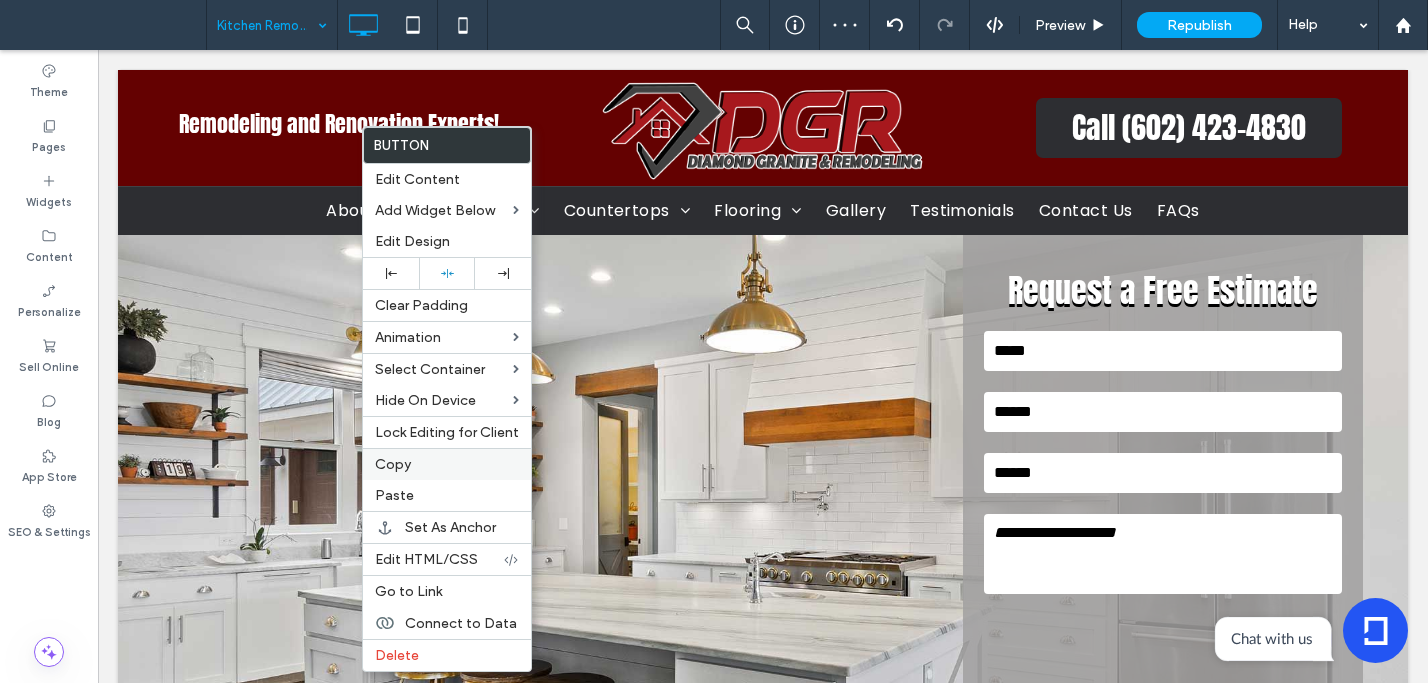 drag, startPoint x: 422, startPoint y: 463, endPoint x: 397, endPoint y: 464, distance: 25.019993 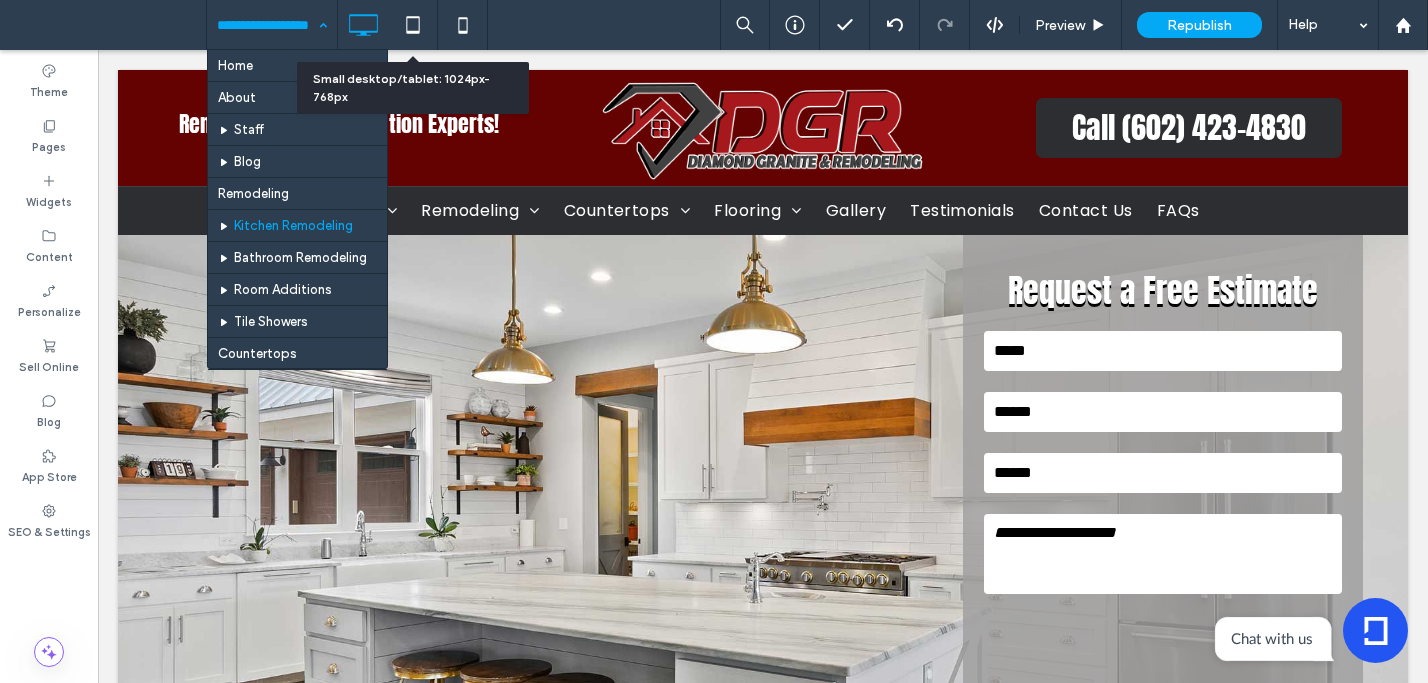 drag, startPoint x: 427, startPoint y: 23, endPoint x: 432, endPoint y: 112, distance: 89.140335 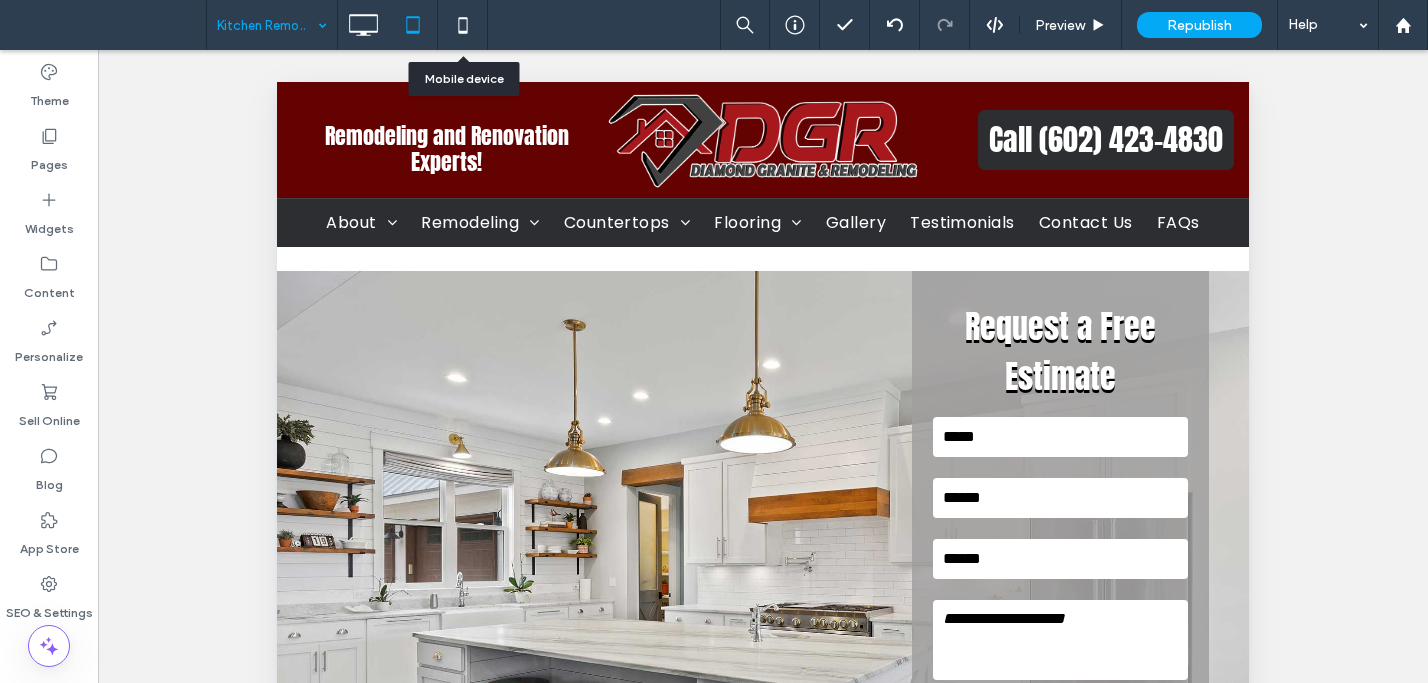 click 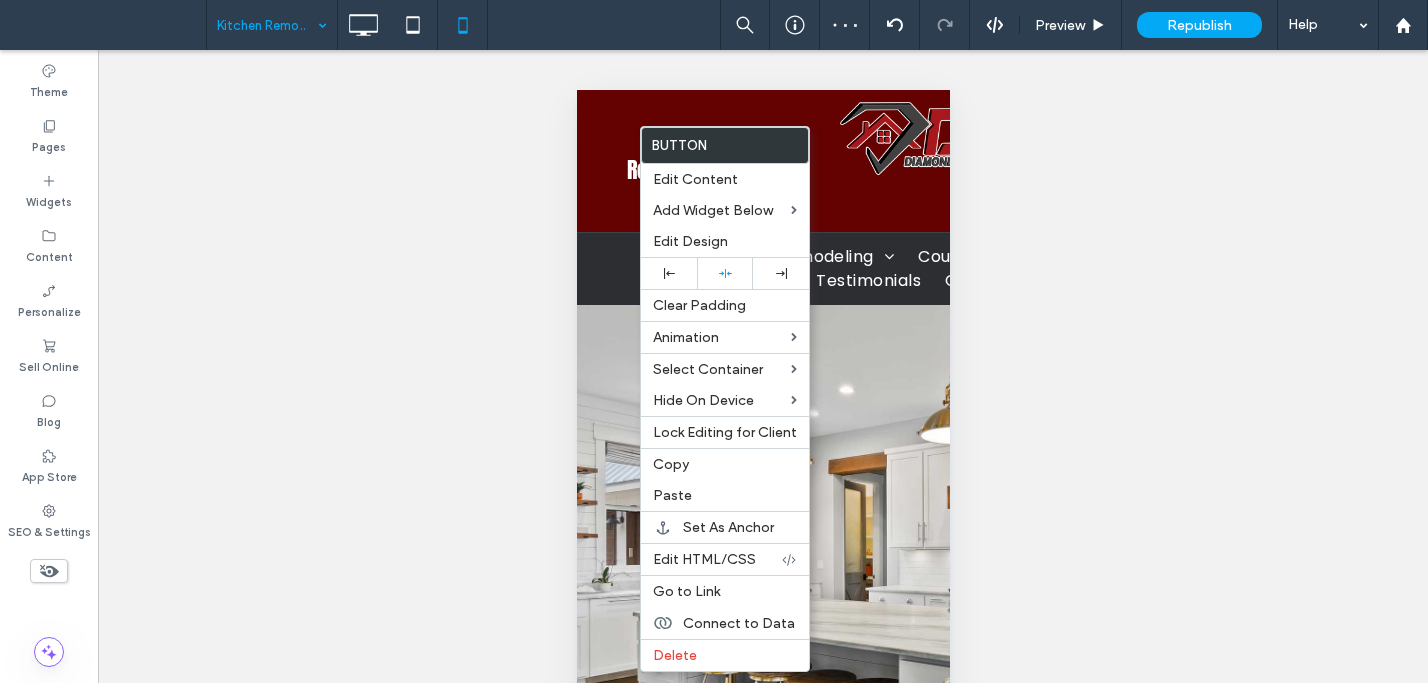 drag, startPoint x: 708, startPoint y: 276, endPoint x: 627, endPoint y: 174, distance: 130.24976 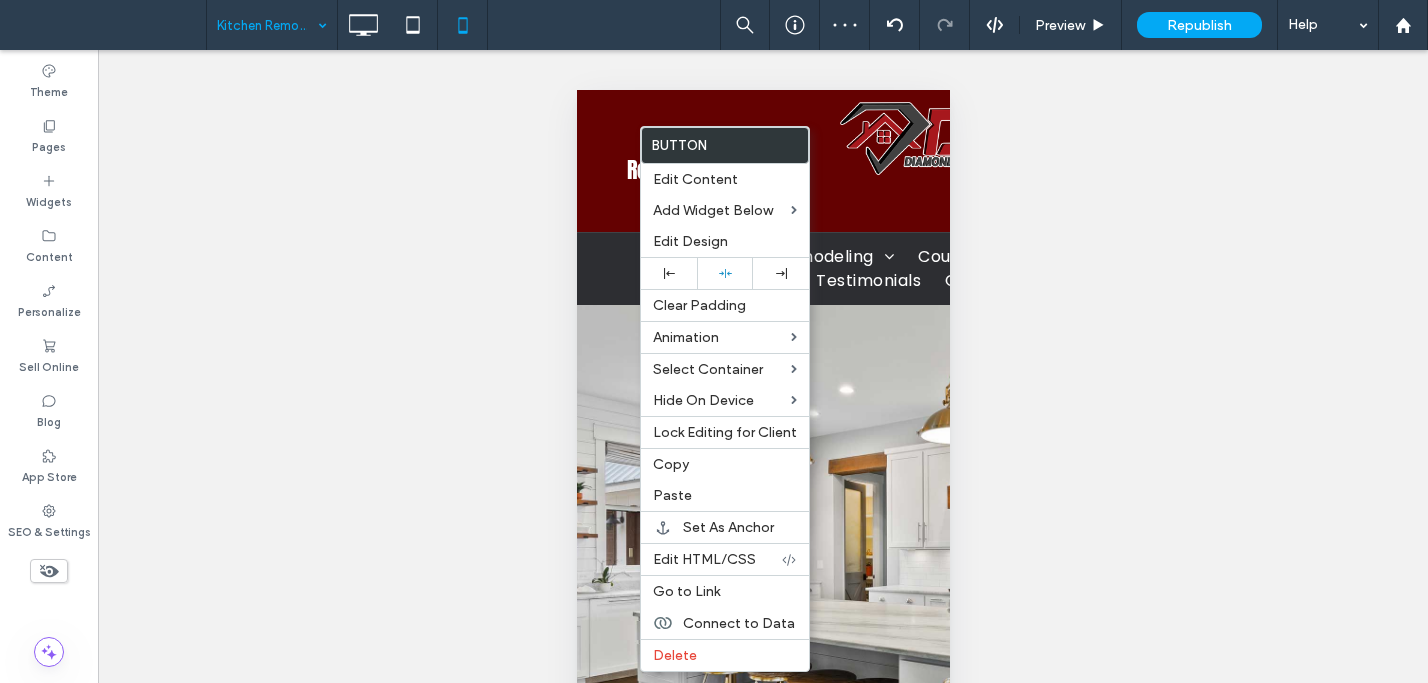 click at bounding box center (725, 273) 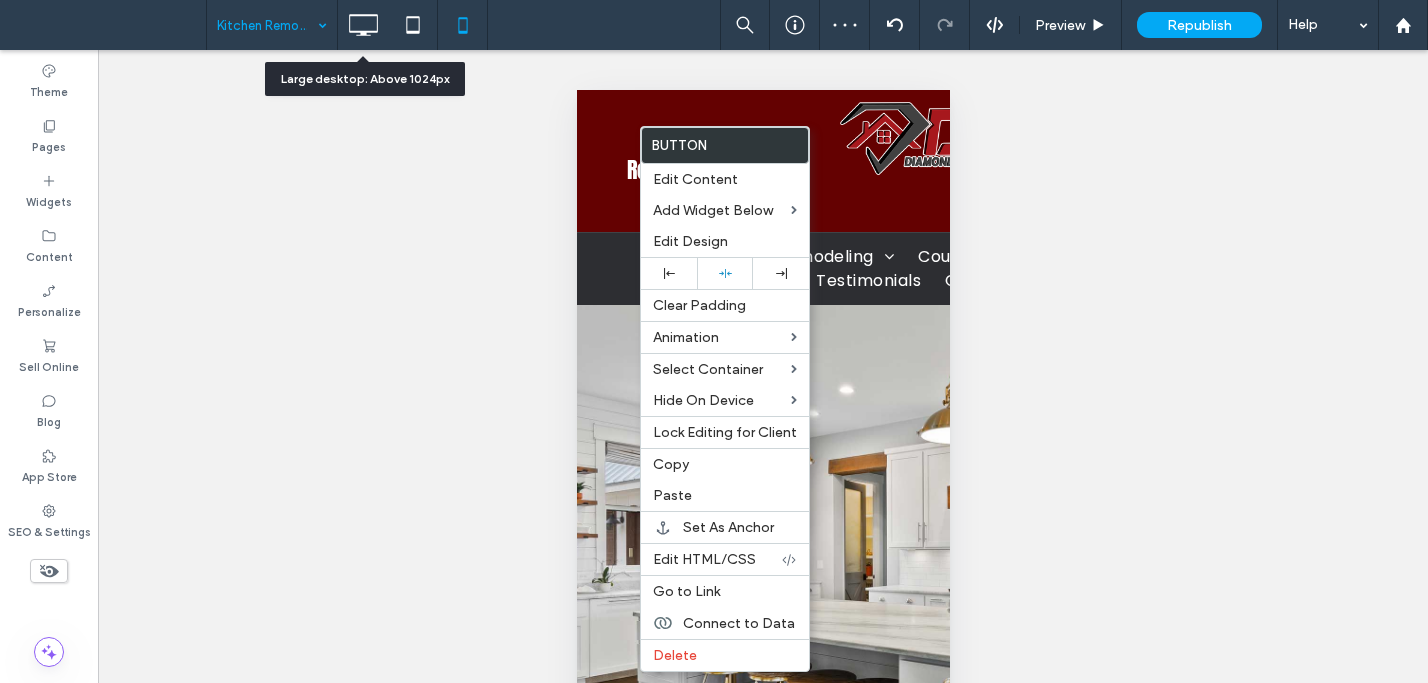 click 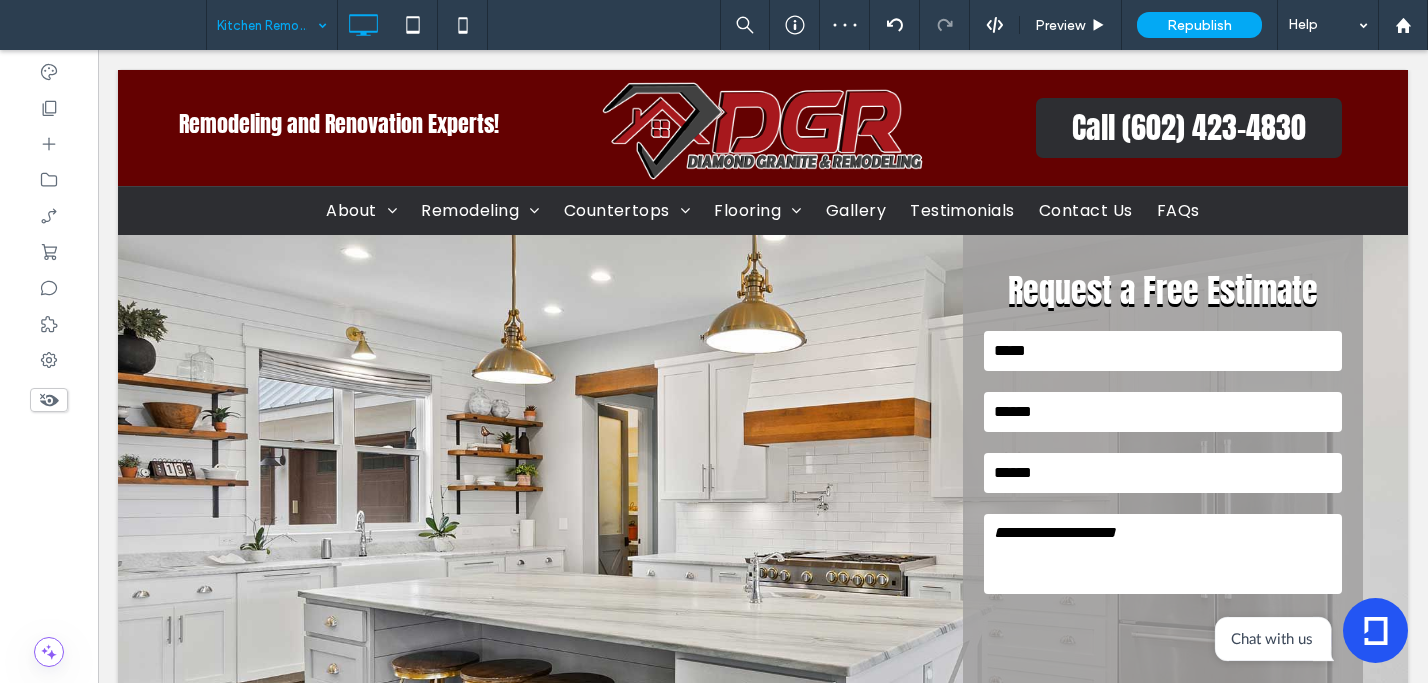 click on "Kitchen Remodeling Preview Republish Help
Unhide?
Yes
Unhide?
Yes
Unhide?
Yes
Unhide?
Yes
Unhide?
Yes
Unhide?
Yes
Unhide?
Yes
Unhide?
Yes
Unhide?
Yes
Unhide?
Yes" at bounding box center (714, 341) 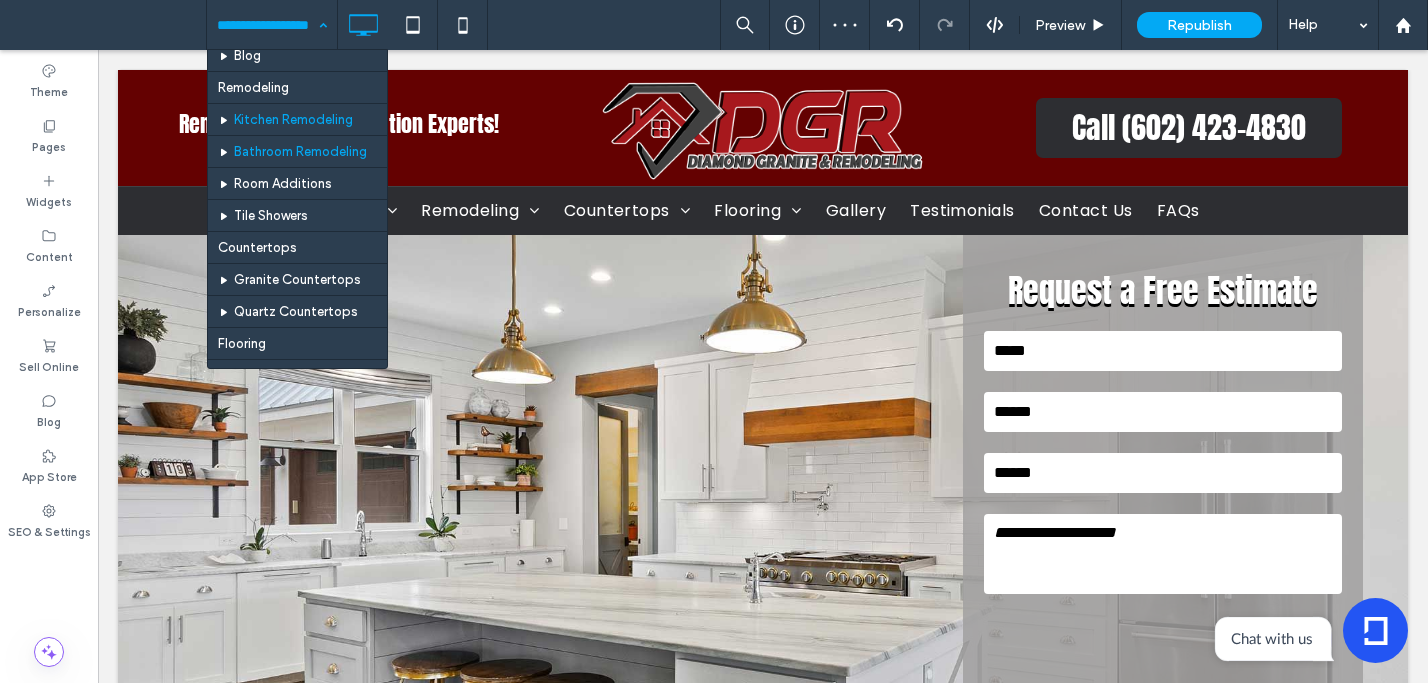 scroll, scrollTop: 161, scrollLeft: 0, axis: vertical 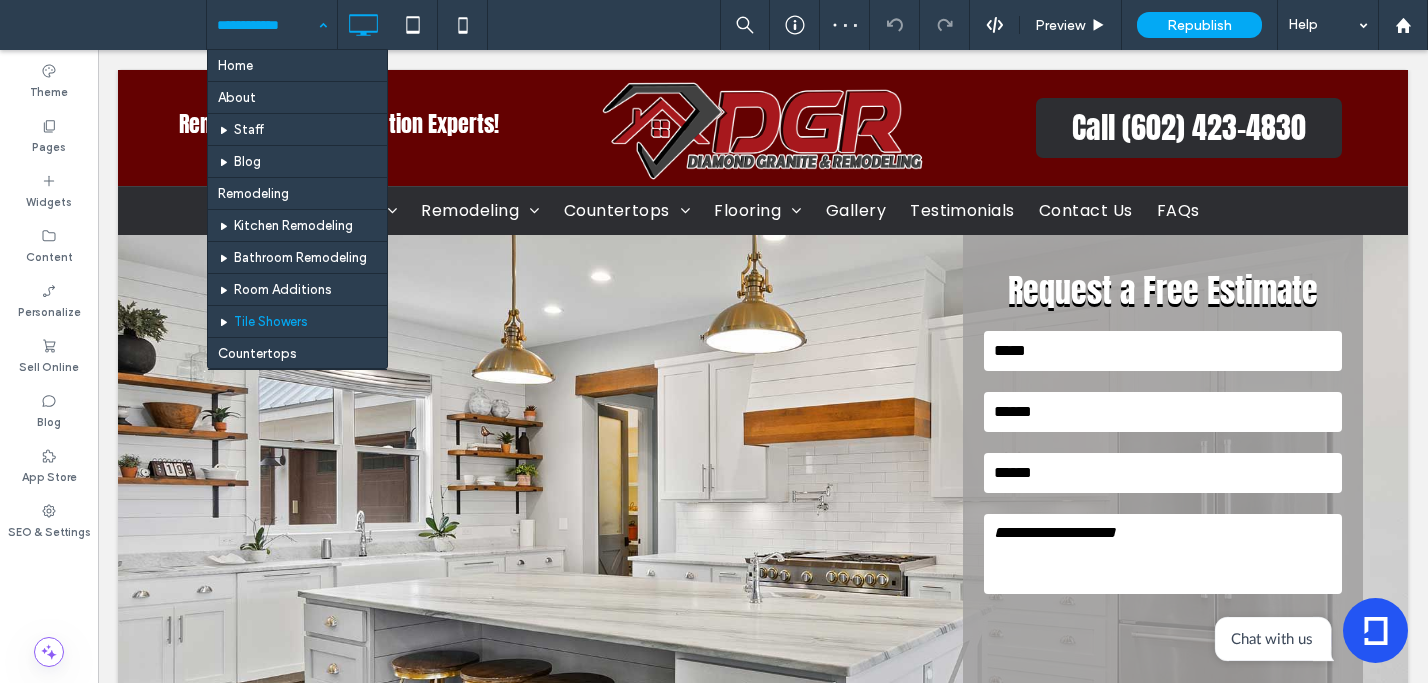 click at bounding box center [267, 25] 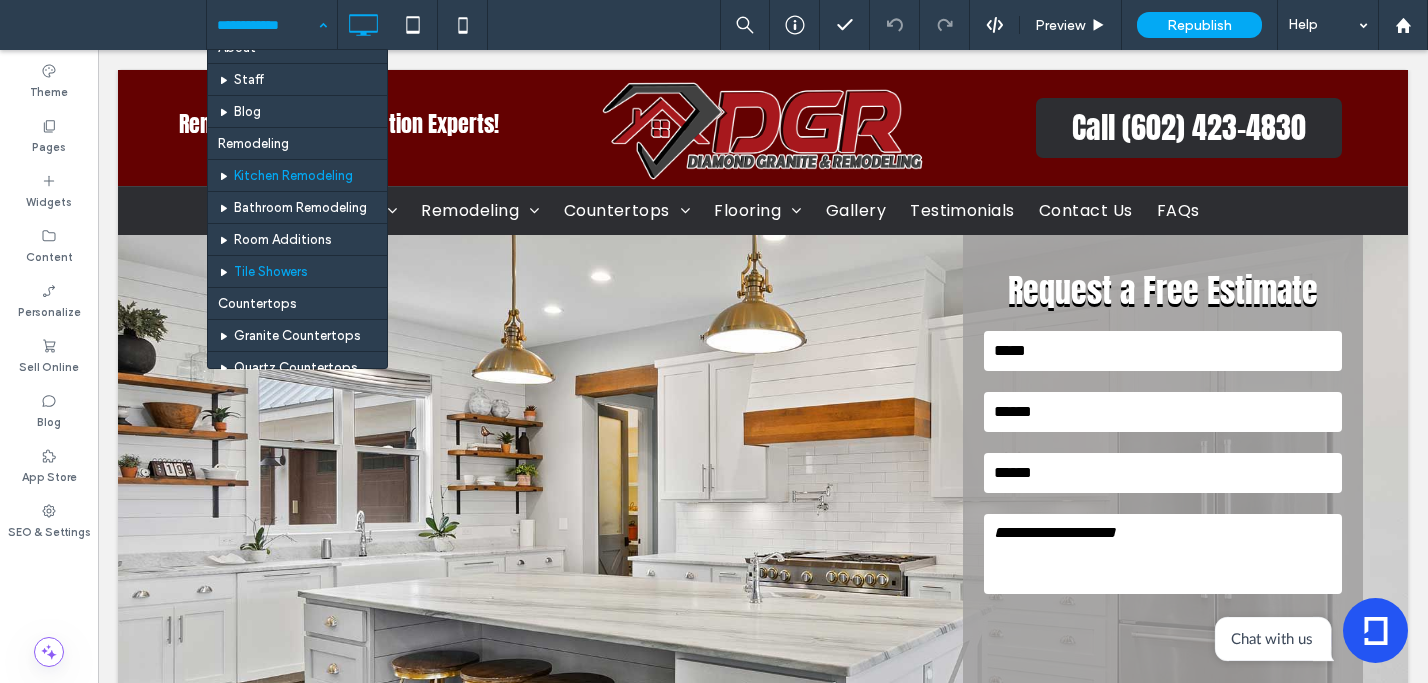 scroll, scrollTop: 150, scrollLeft: 0, axis: vertical 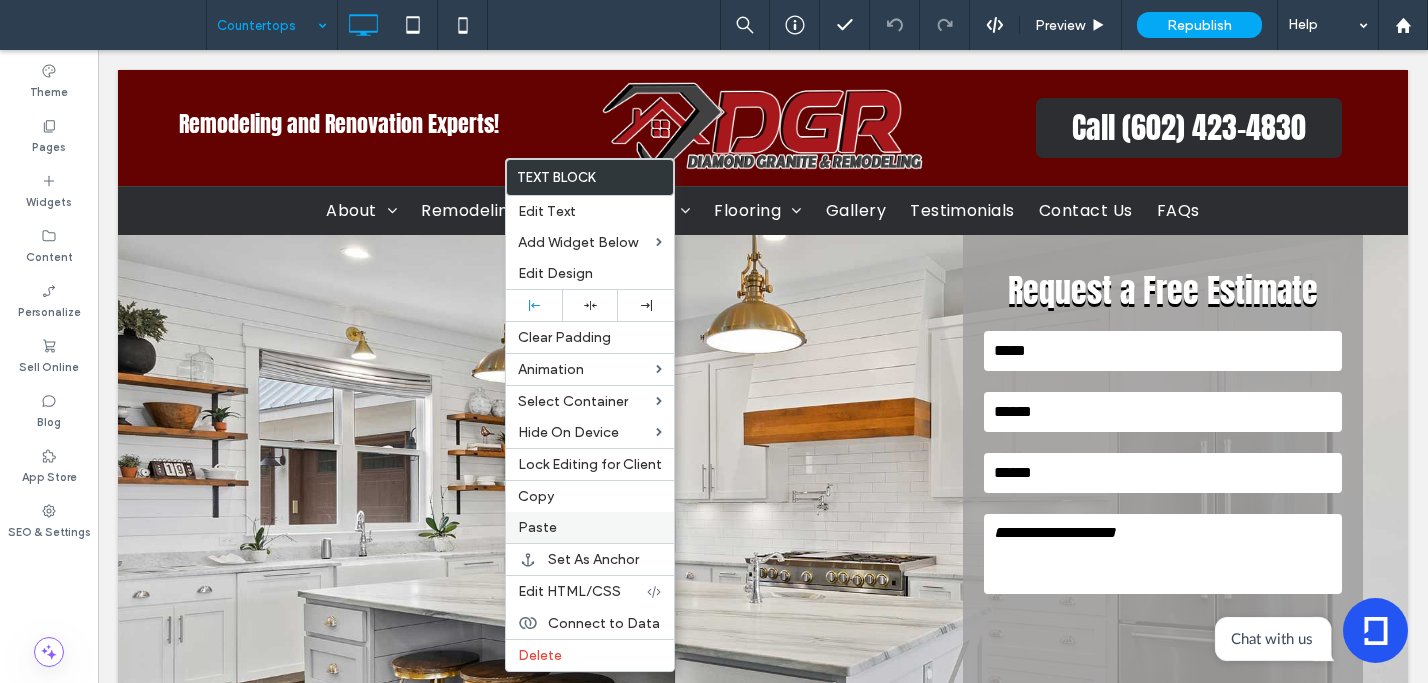 click on "Paste" at bounding box center (590, 527) 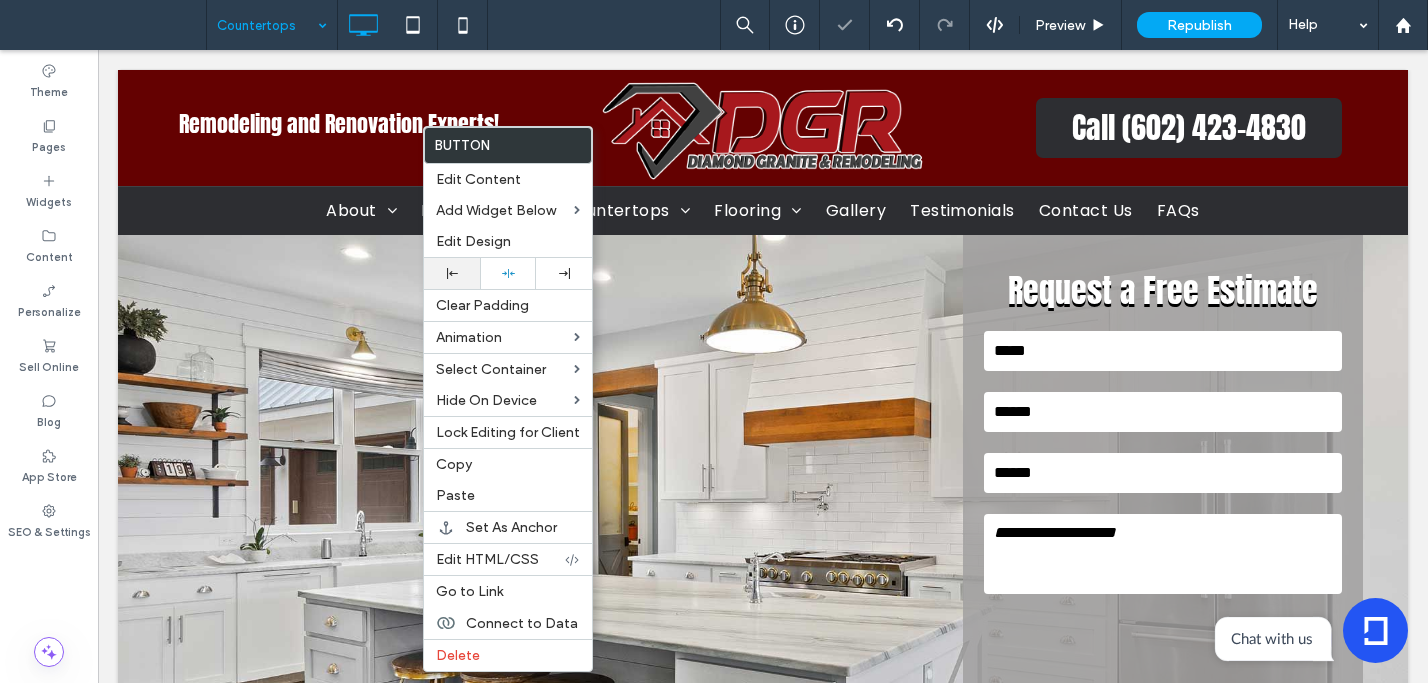 click at bounding box center [452, 273] 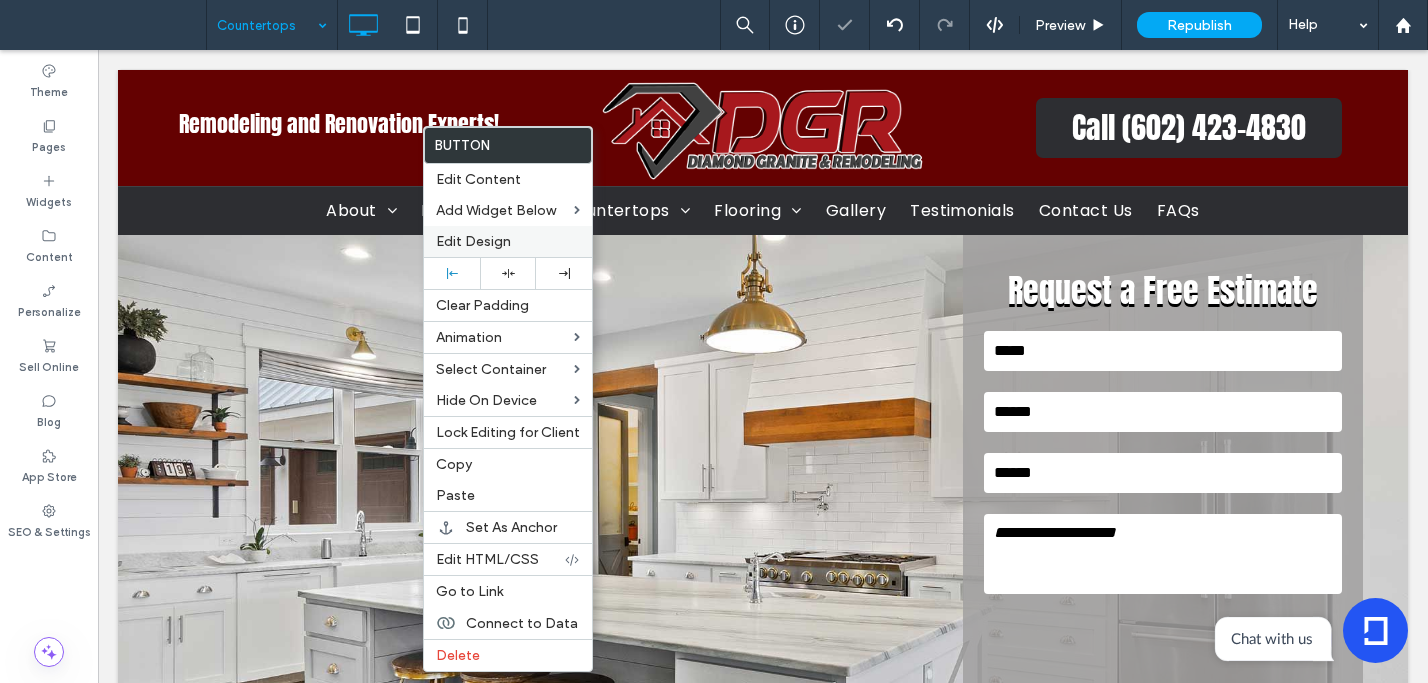 click on "Edit Design" at bounding box center (473, 241) 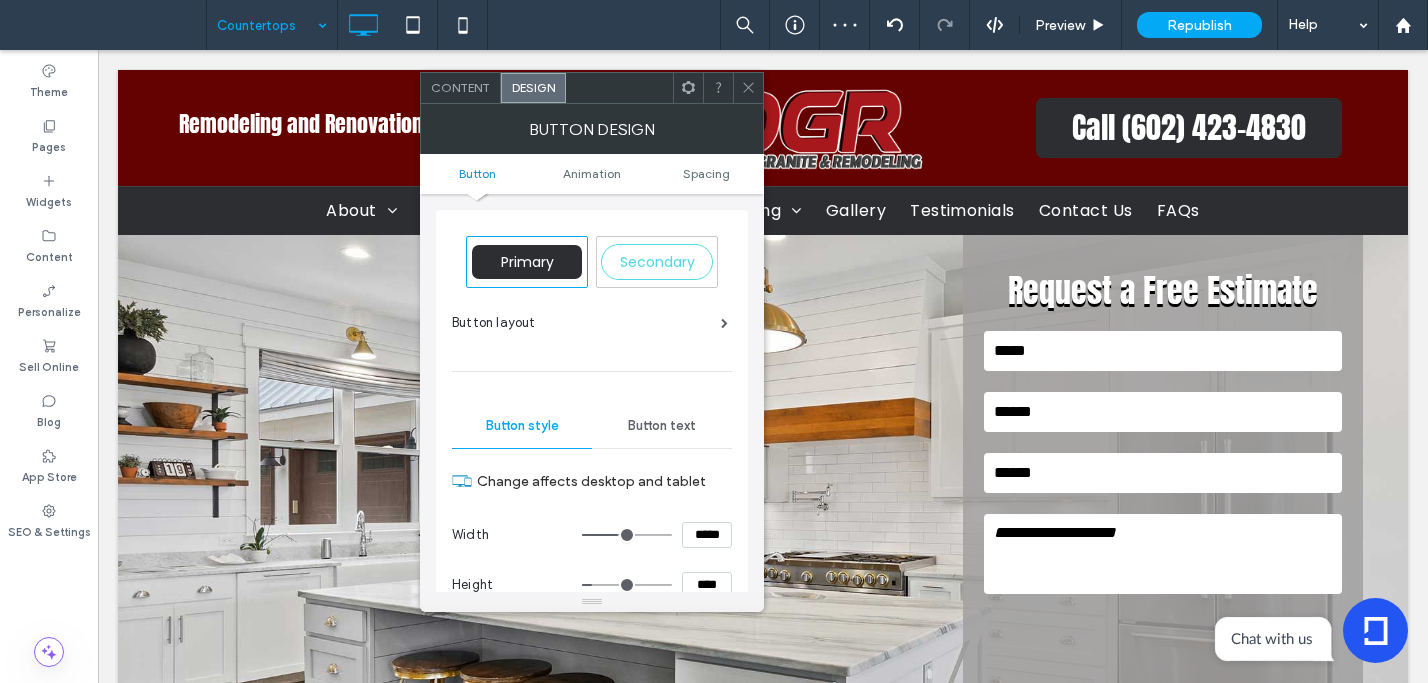 click on "Button text" at bounding box center (662, 426) 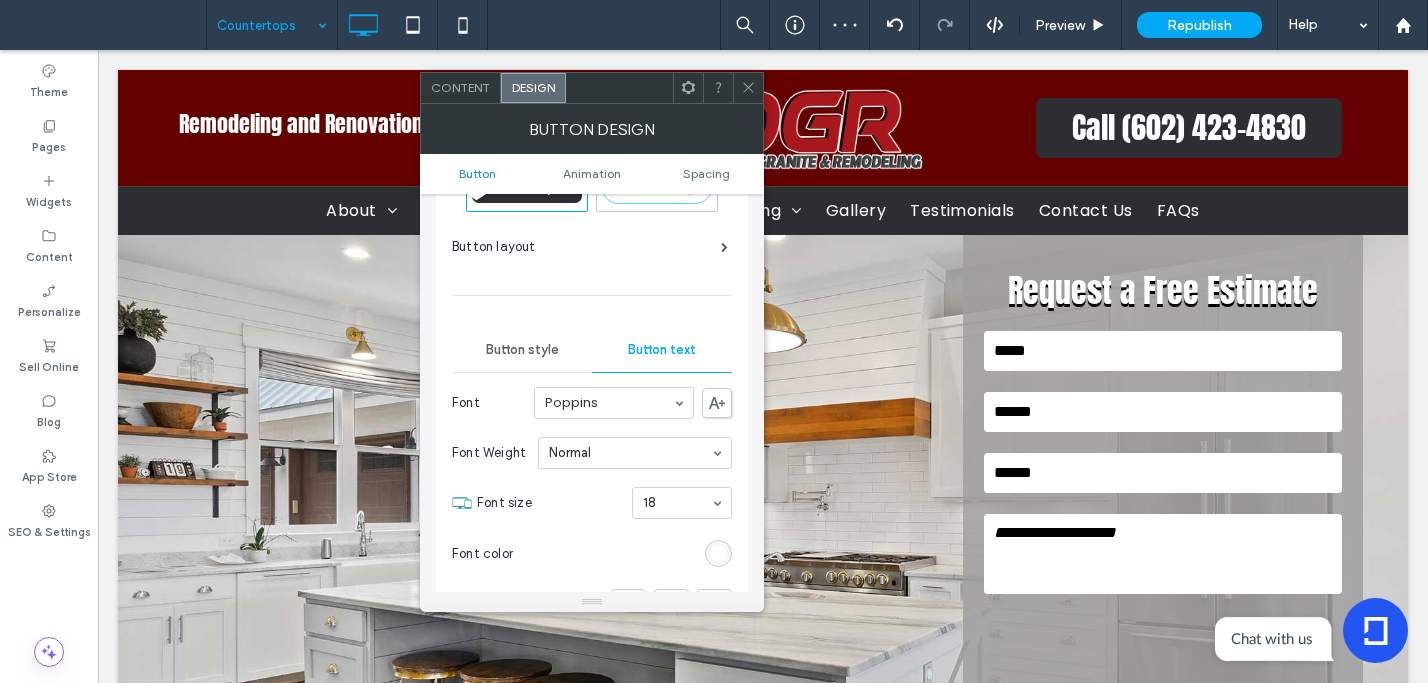 scroll, scrollTop: 151, scrollLeft: 0, axis: vertical 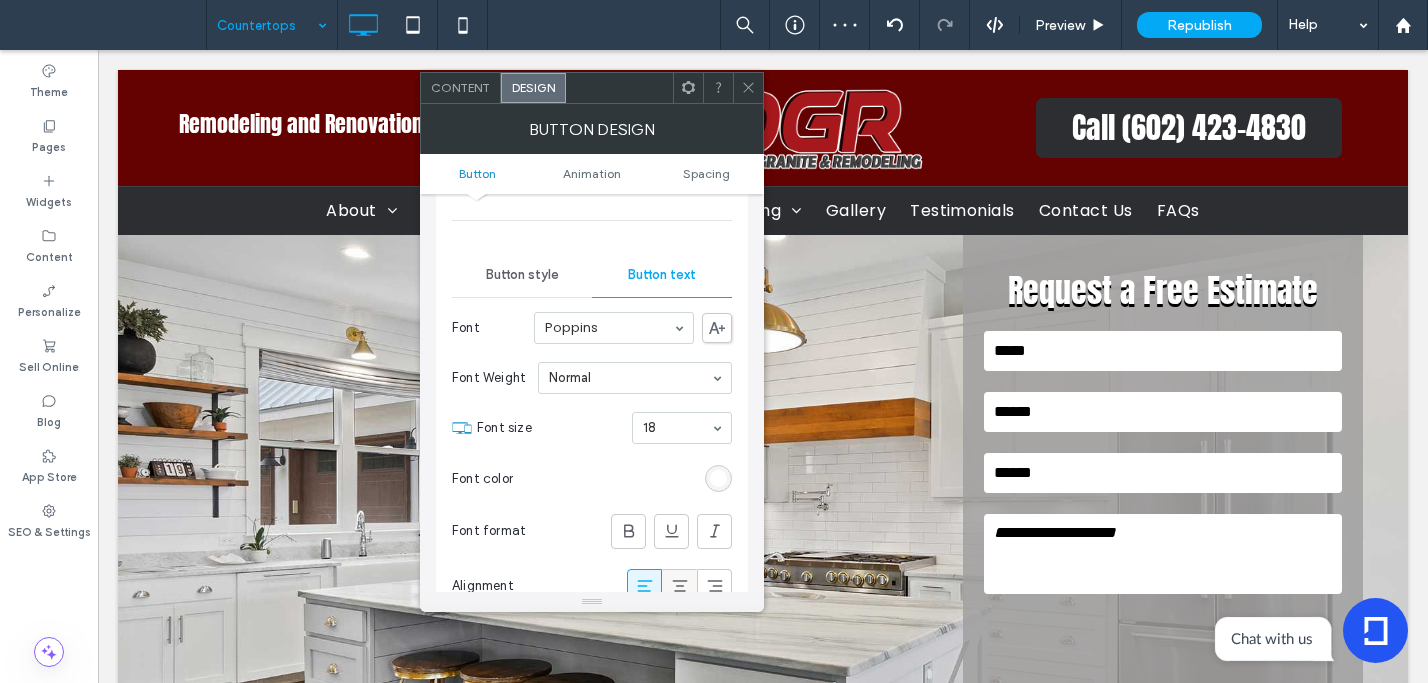 click at bounding box center [680, 586] 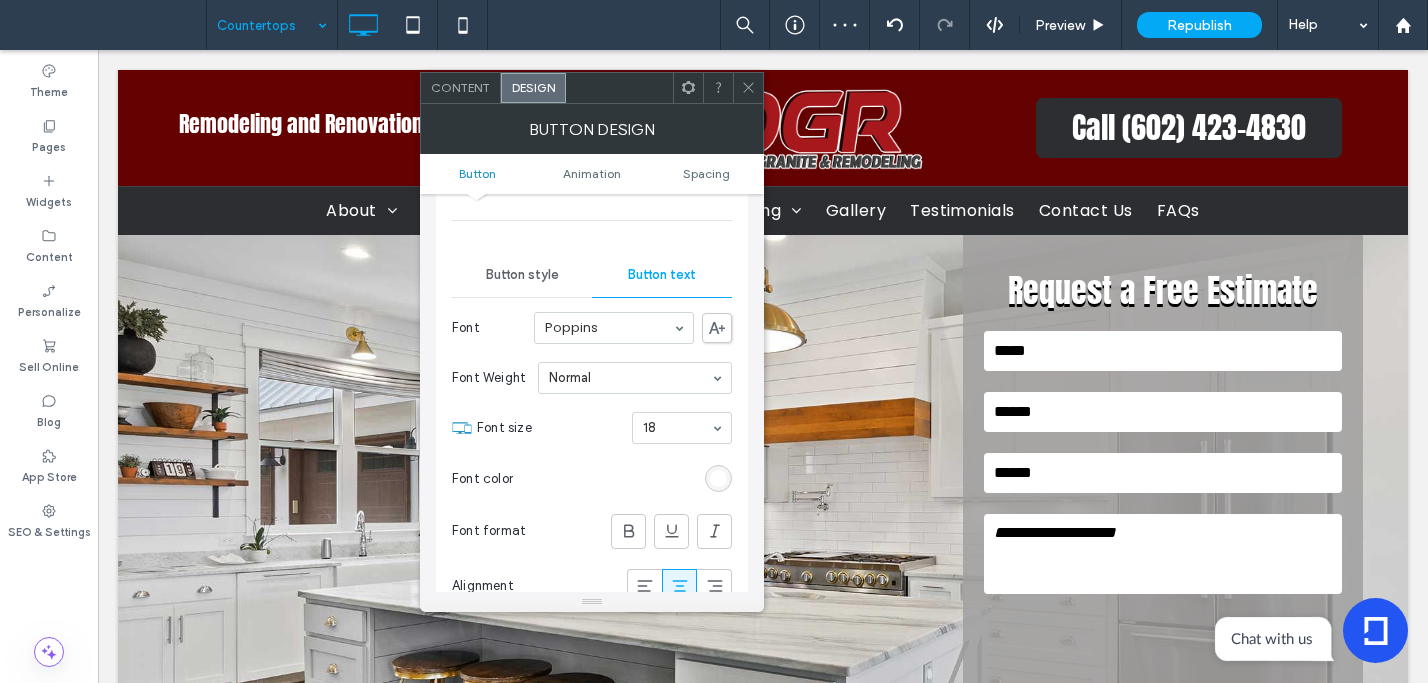 drag, startPoint x: 740, startPoint y: 85, endPoint x: 705, endPoint y: 106, distance: 40.81666 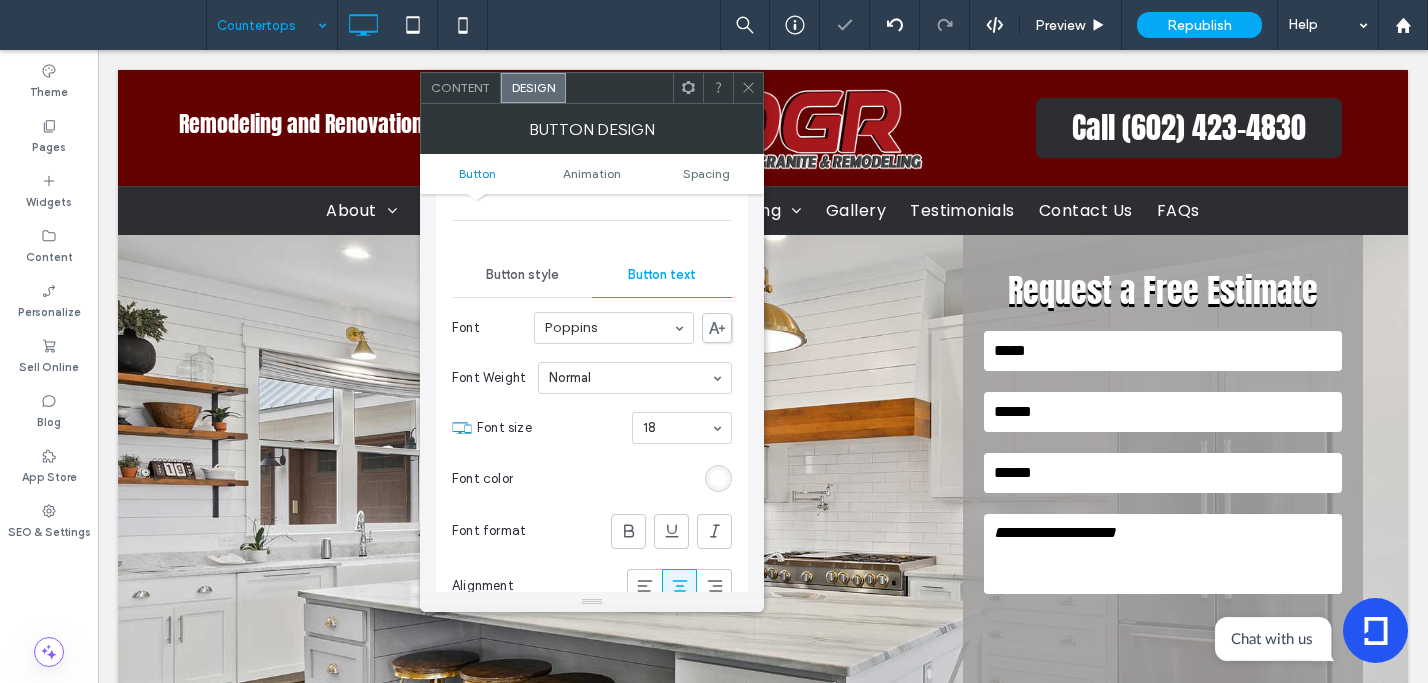 click on "Content Design BUTTON DESIGN Button Animation Spacing Primary Secondary Button layout Button style Button text Font Poppins Font Weight Normal   Font size 18 Font color Font format Alignment Text direction Hover font color Hover font format Reset to Site Theme style Floating Animation Spacing" at bounding box center [592, 342] 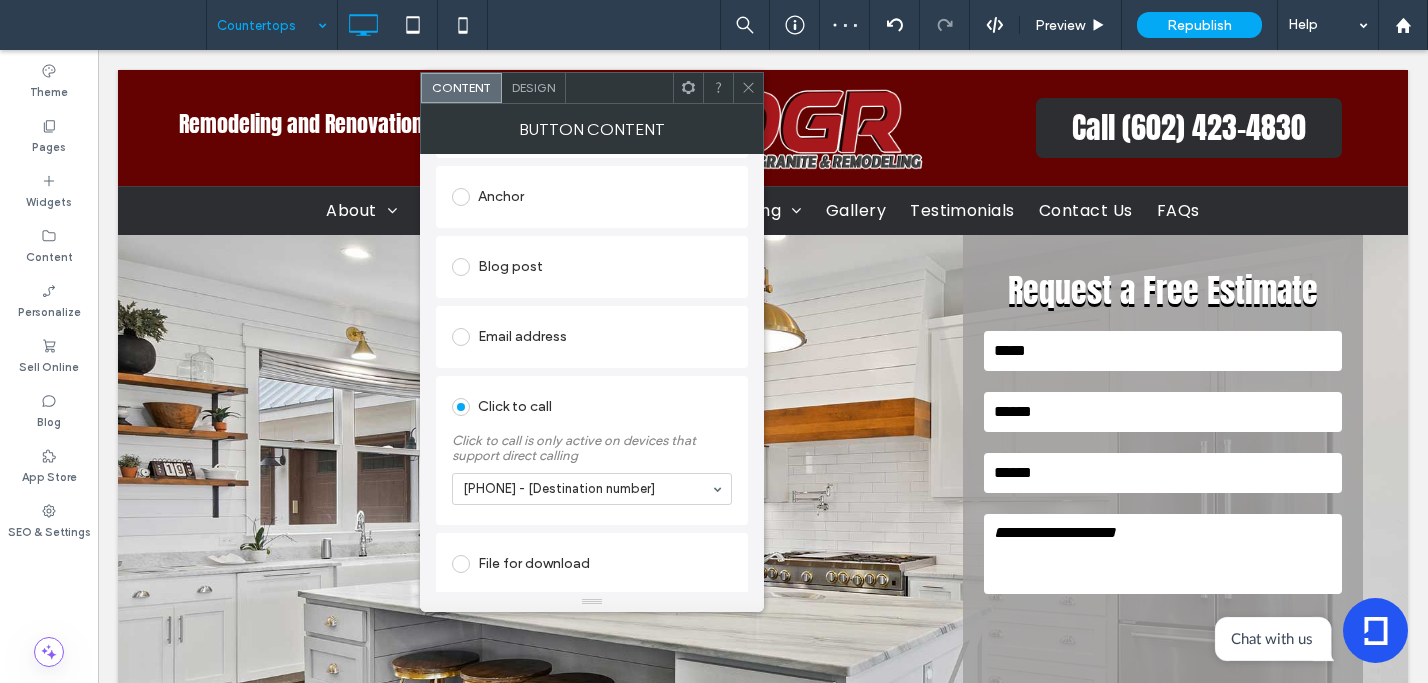 scroll, scrollTop: 417, scrollLeft: 0, axis: vertical 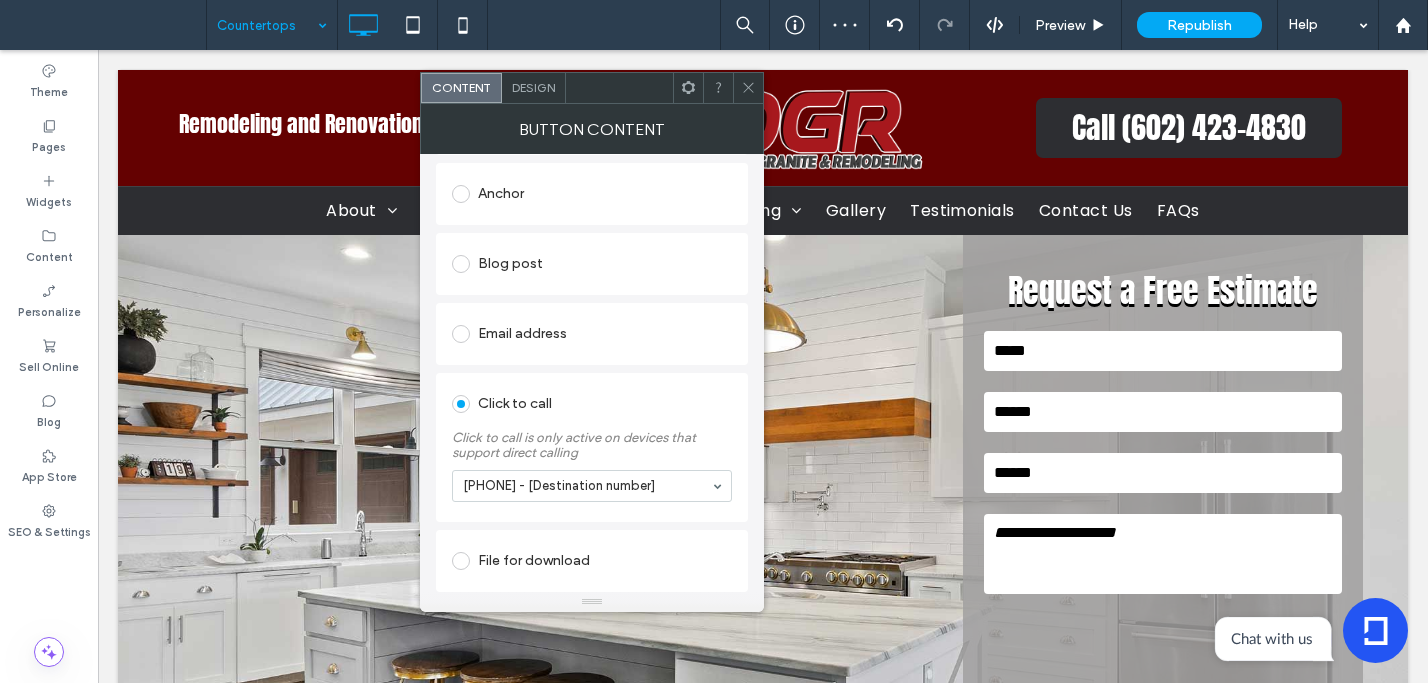 drag, startPoint x: 745, startPoint y: 88, endPoint x: 705, endPoint y: 181, distance: 101.23734 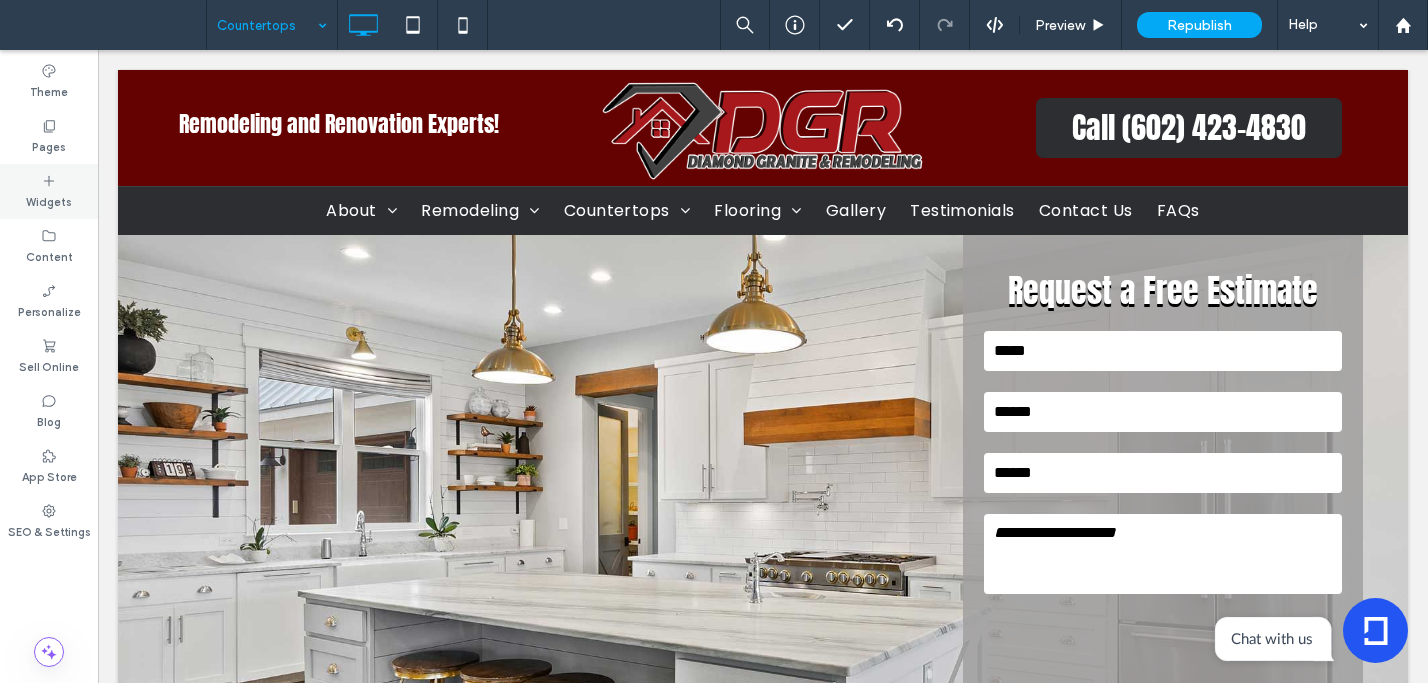 click 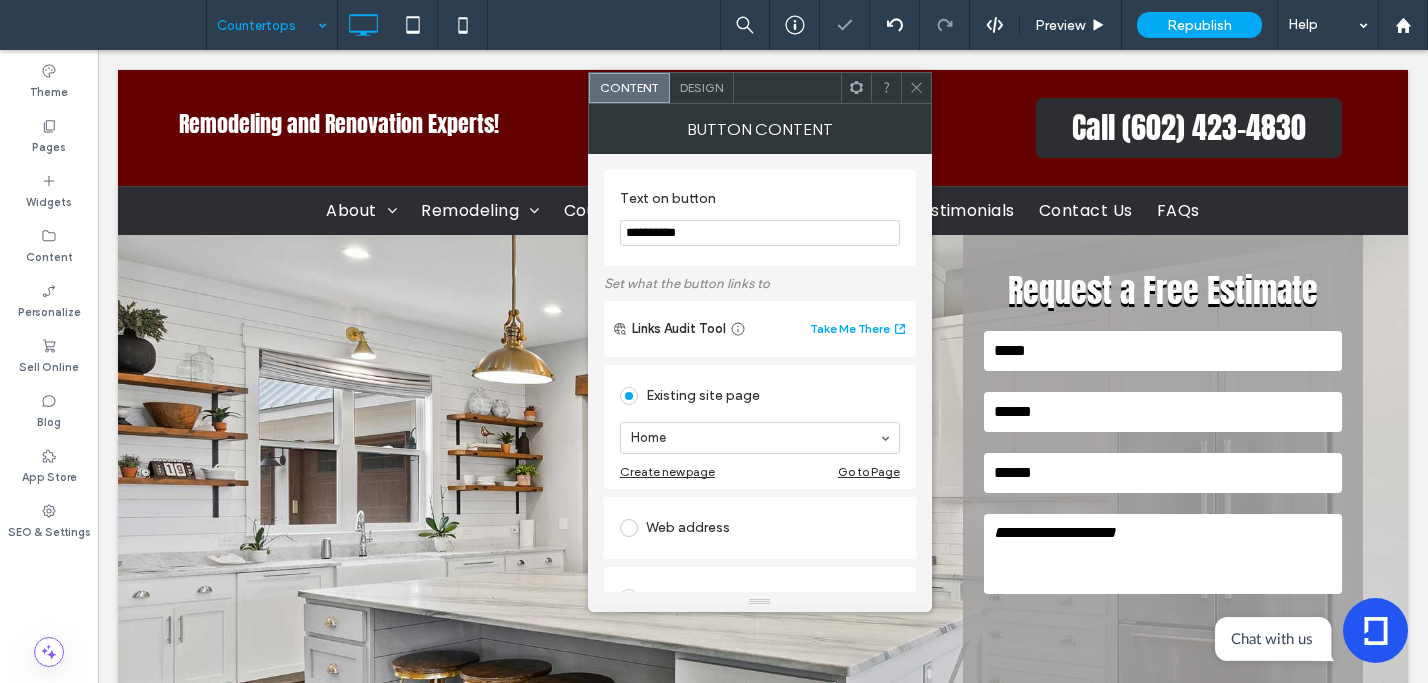 drag, startPoint x: 725, startPoint y: 234, endPoint x: 610, endPoint y: 225, distance: 115.35164 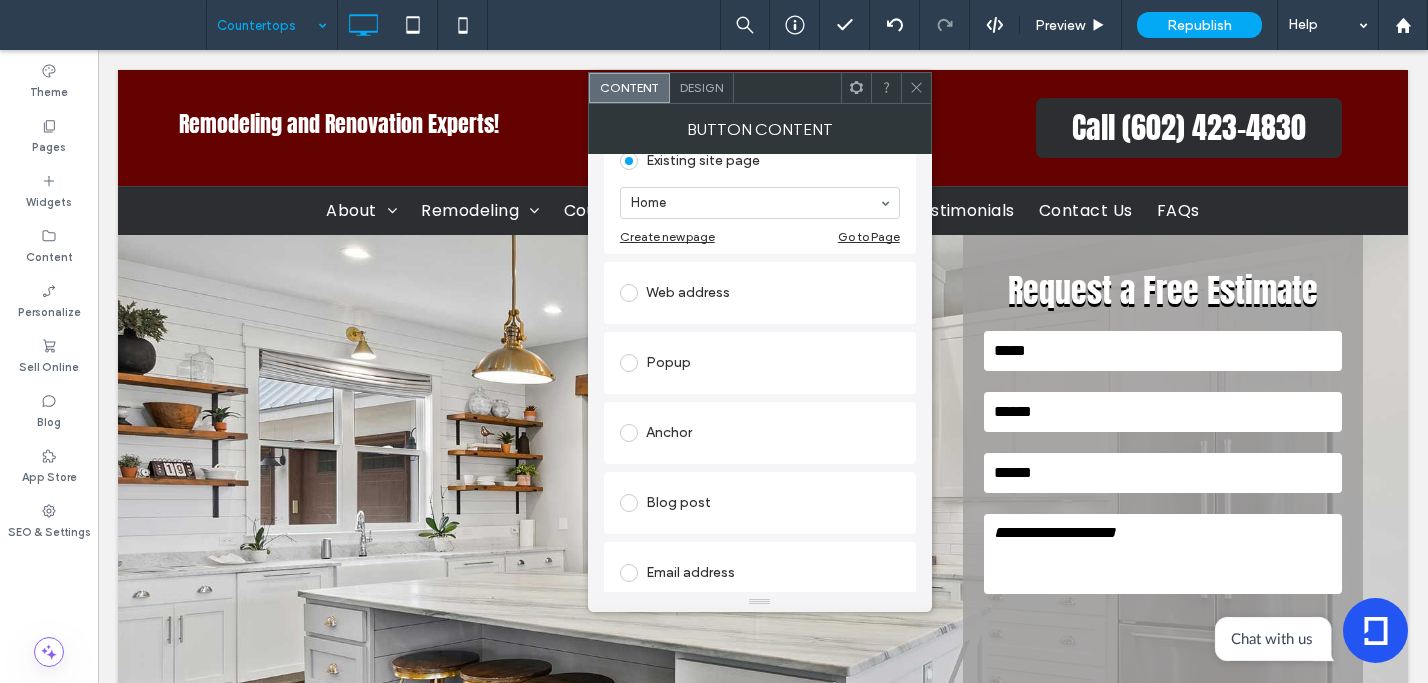scroll, scrollTop: 389, scrollLeft: 0, axis: vertical 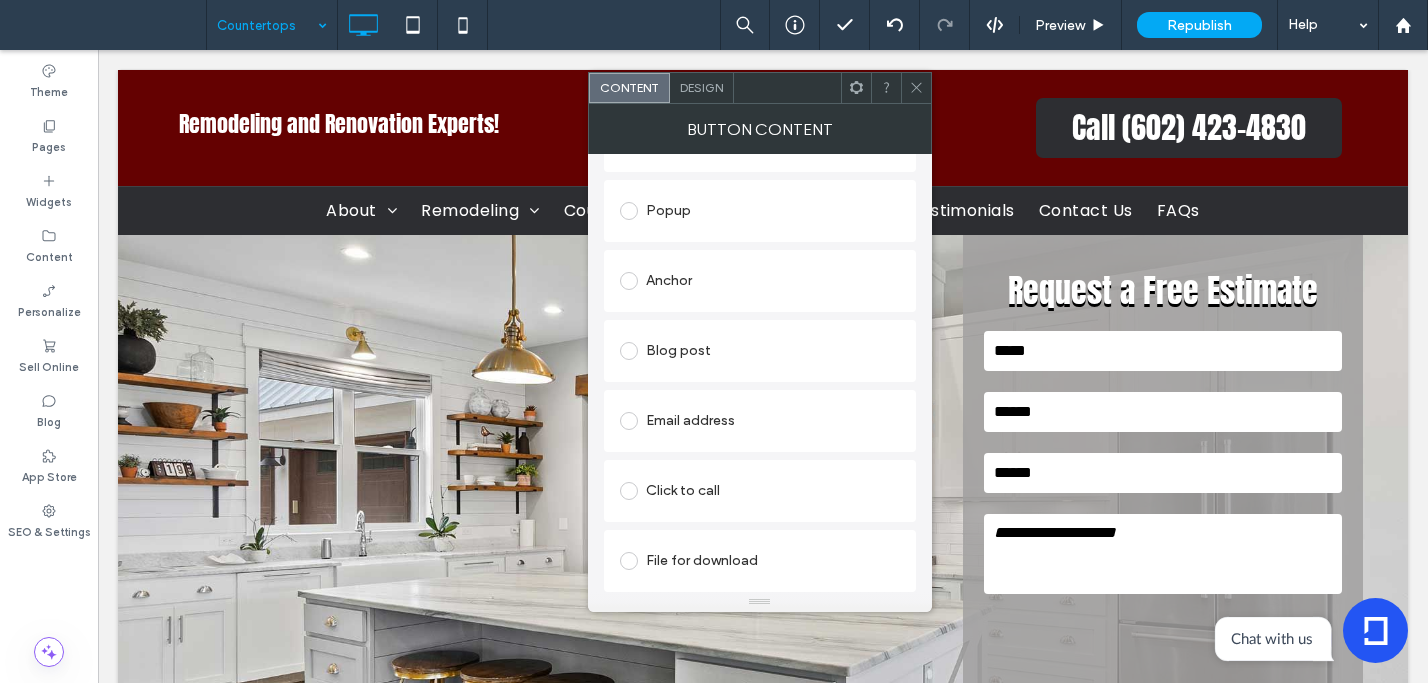 type on "**********" 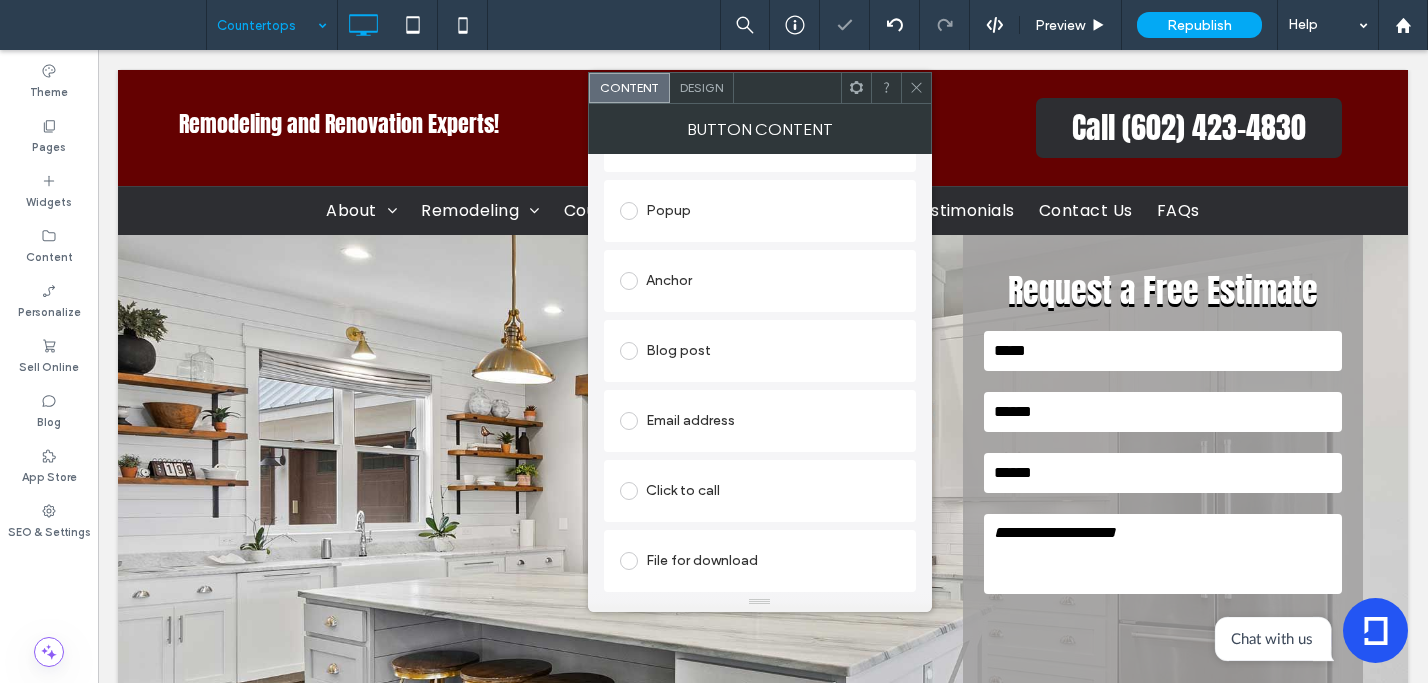 click on "Click to call" at bounding box center (760, 491) 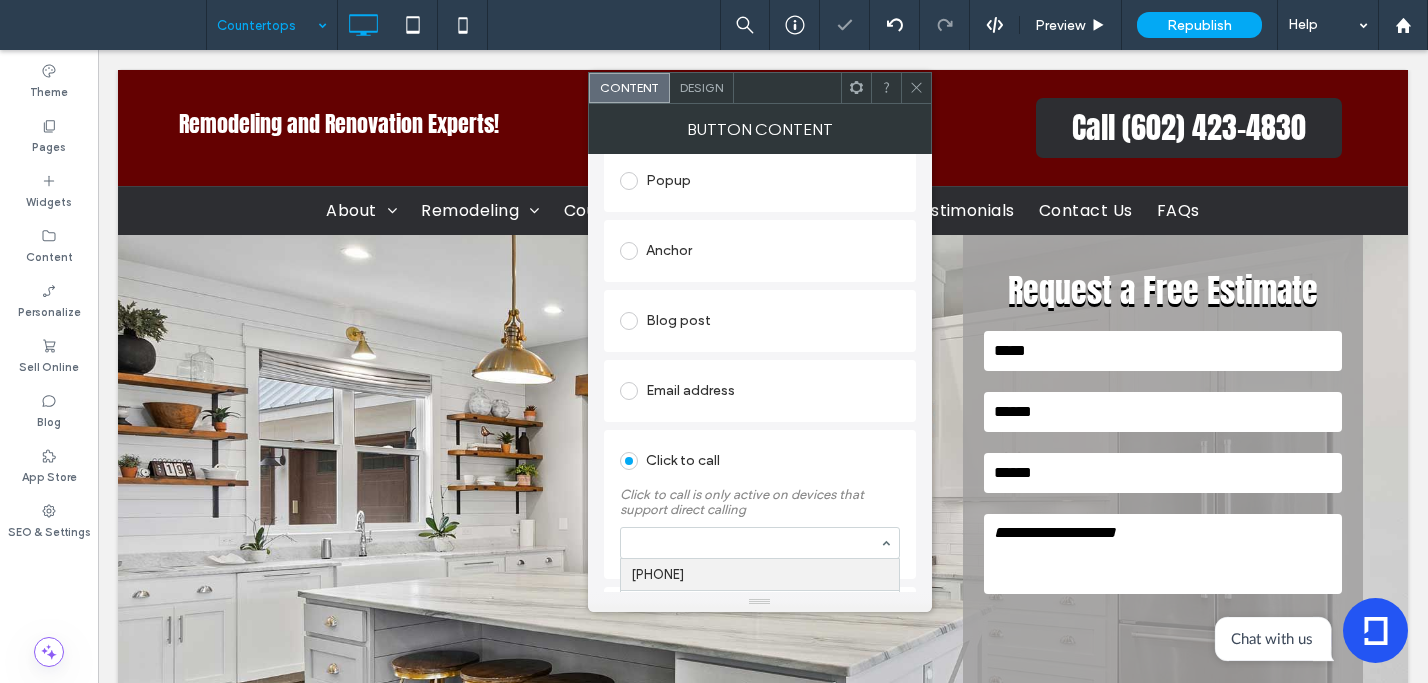 scroll, scrollTop: 417, scrollLeft: 0, axis: vertical 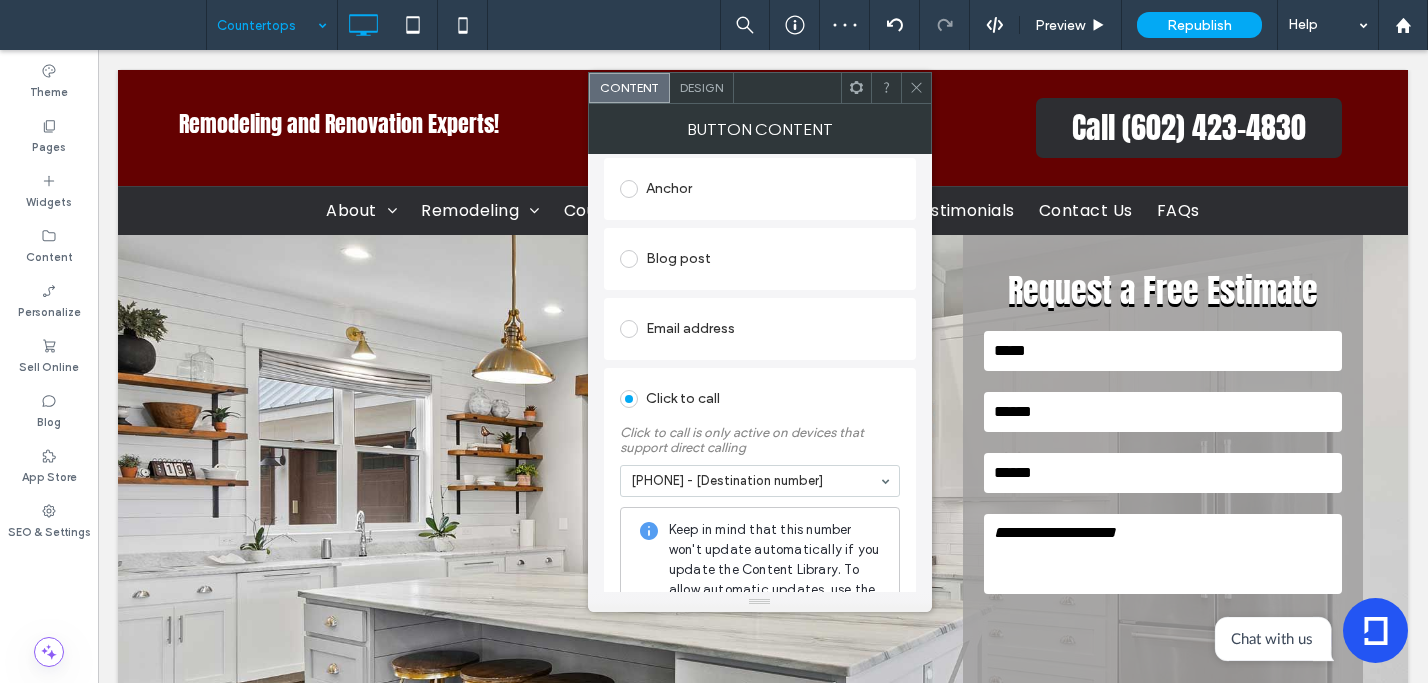 drag, startPoint x: 915, startPoint y: 87, endPoint x: 904, endPoint y: 94, distance: 13.038404 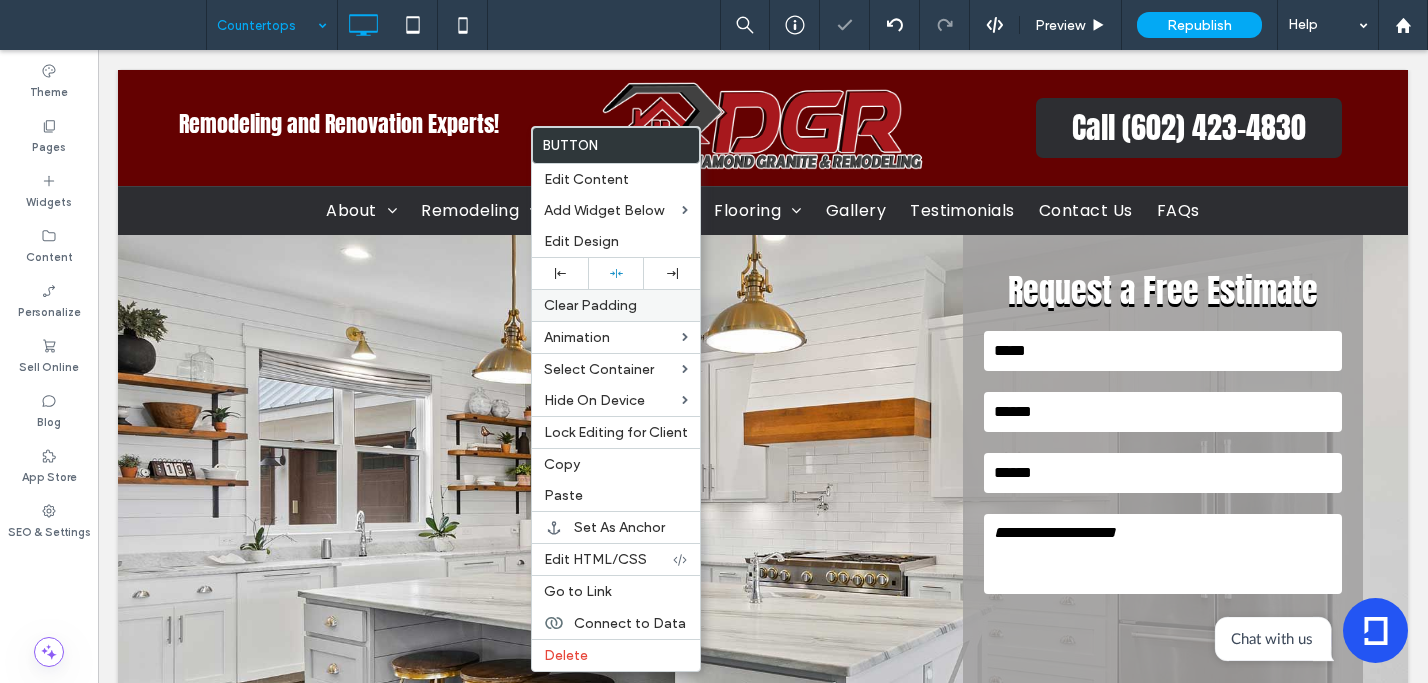 click on "Clear Padding" at bounding box center [616, 305] 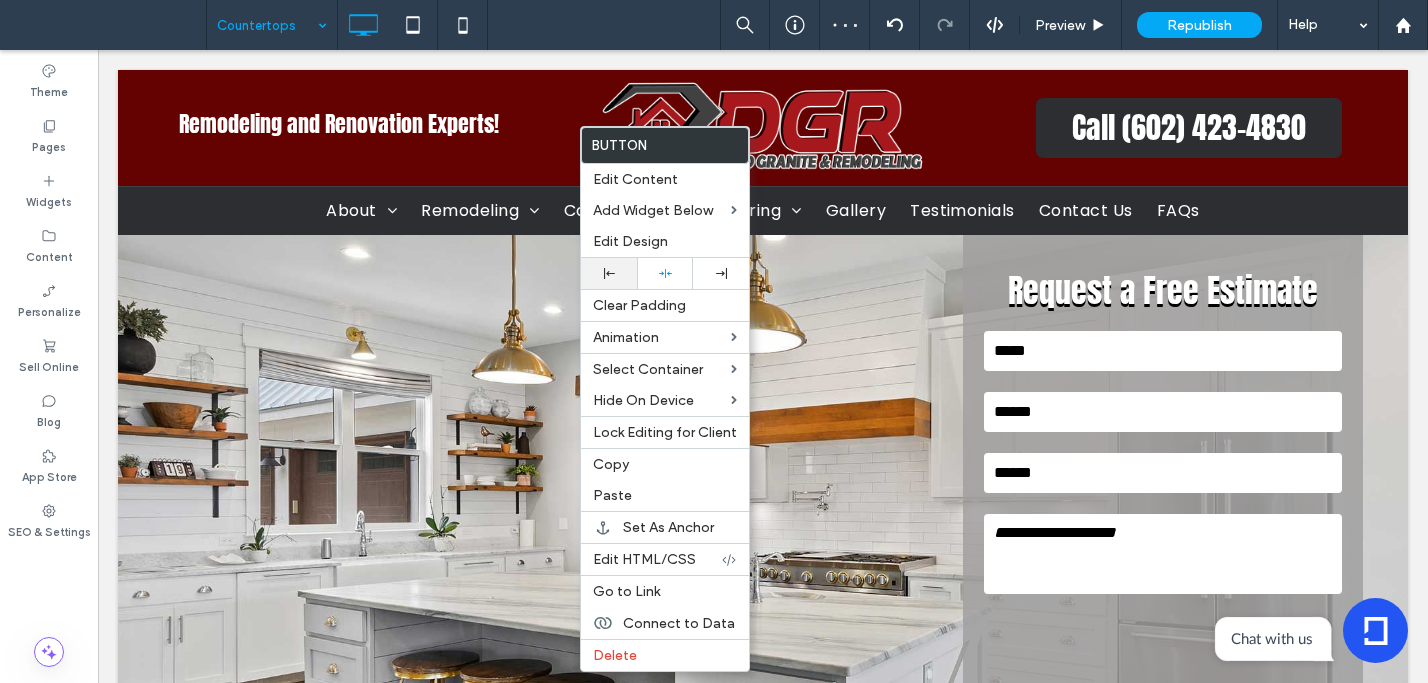 click at bounding box center (609, 273) 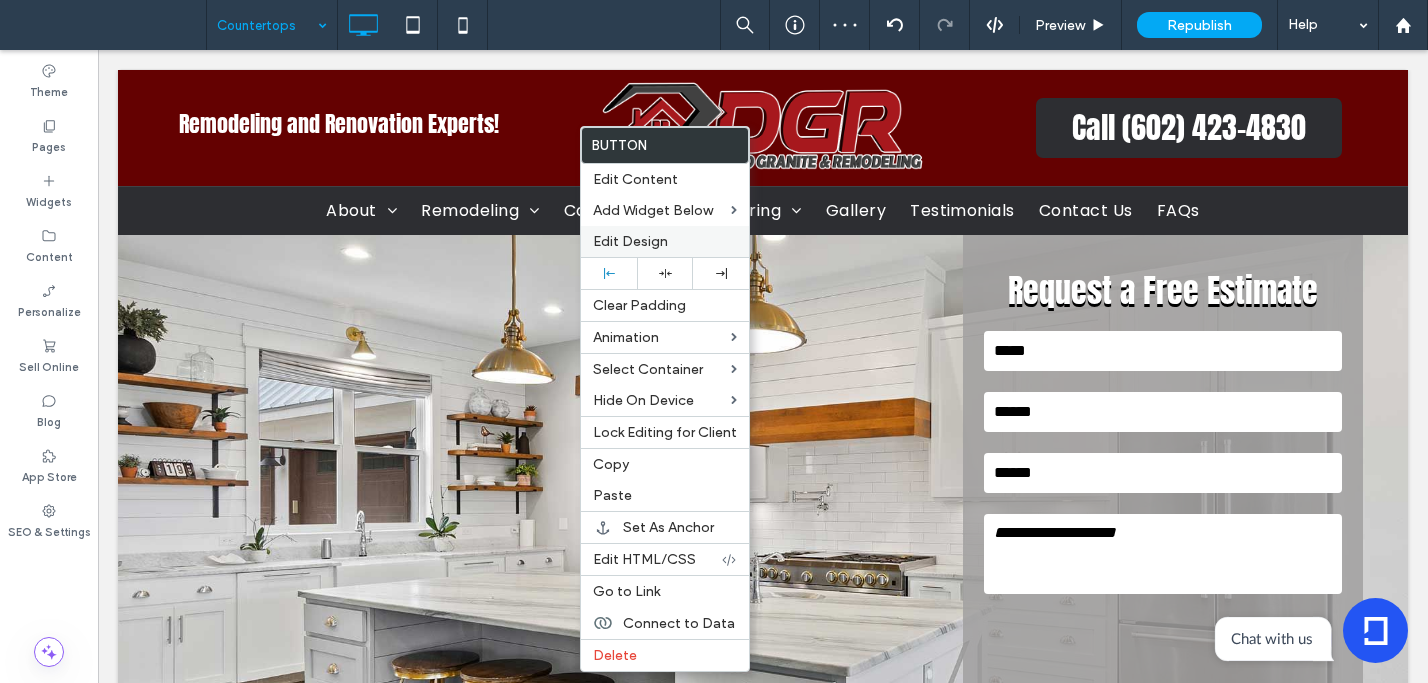 click on "Edit Design" at bounding box center [630, 241] 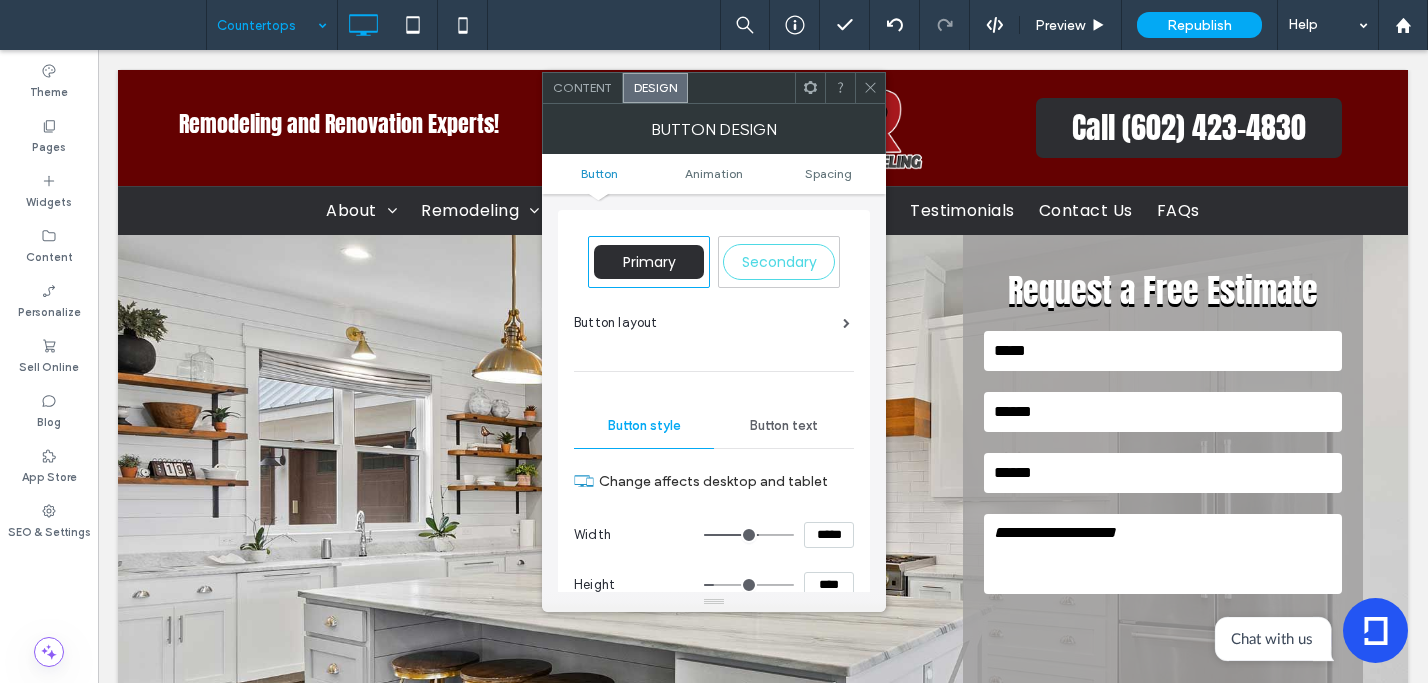 click on "Button text" at bounding box center [784, 426] 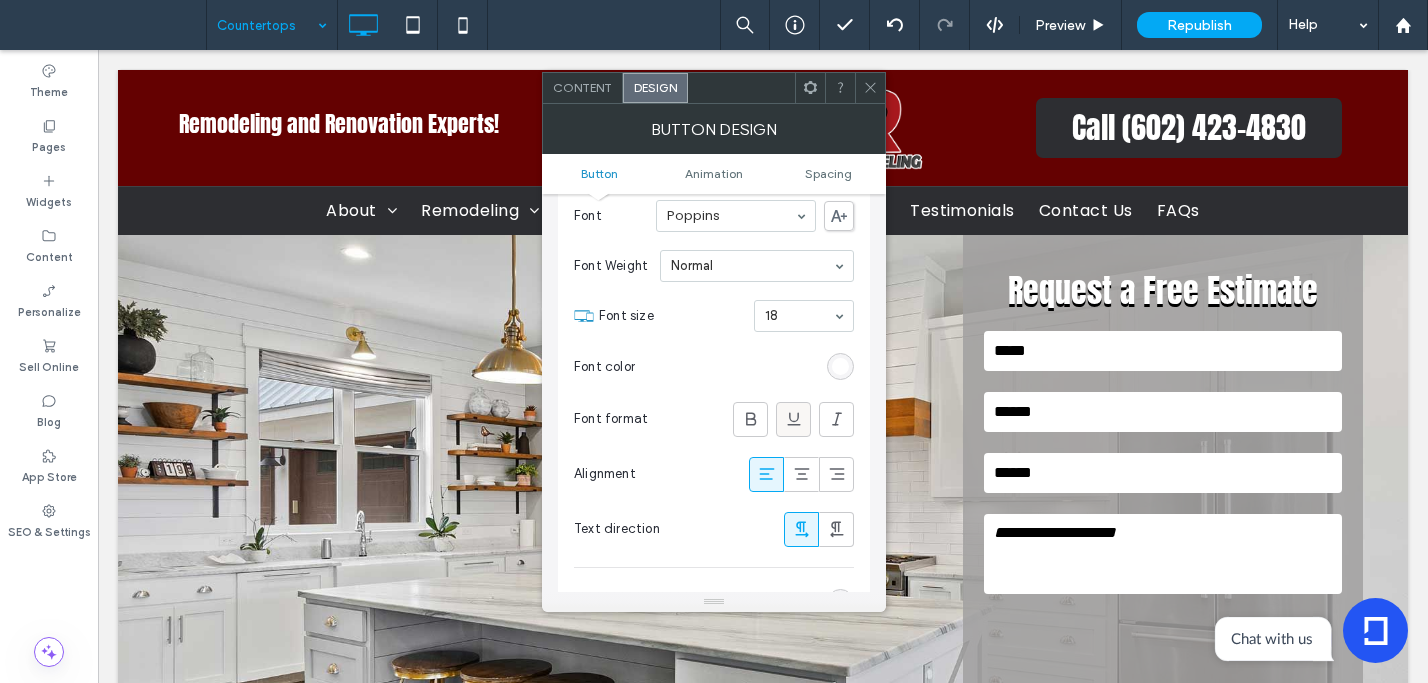 scroll, scrollTop: 274, scrollLeft: 0, axis: vertical 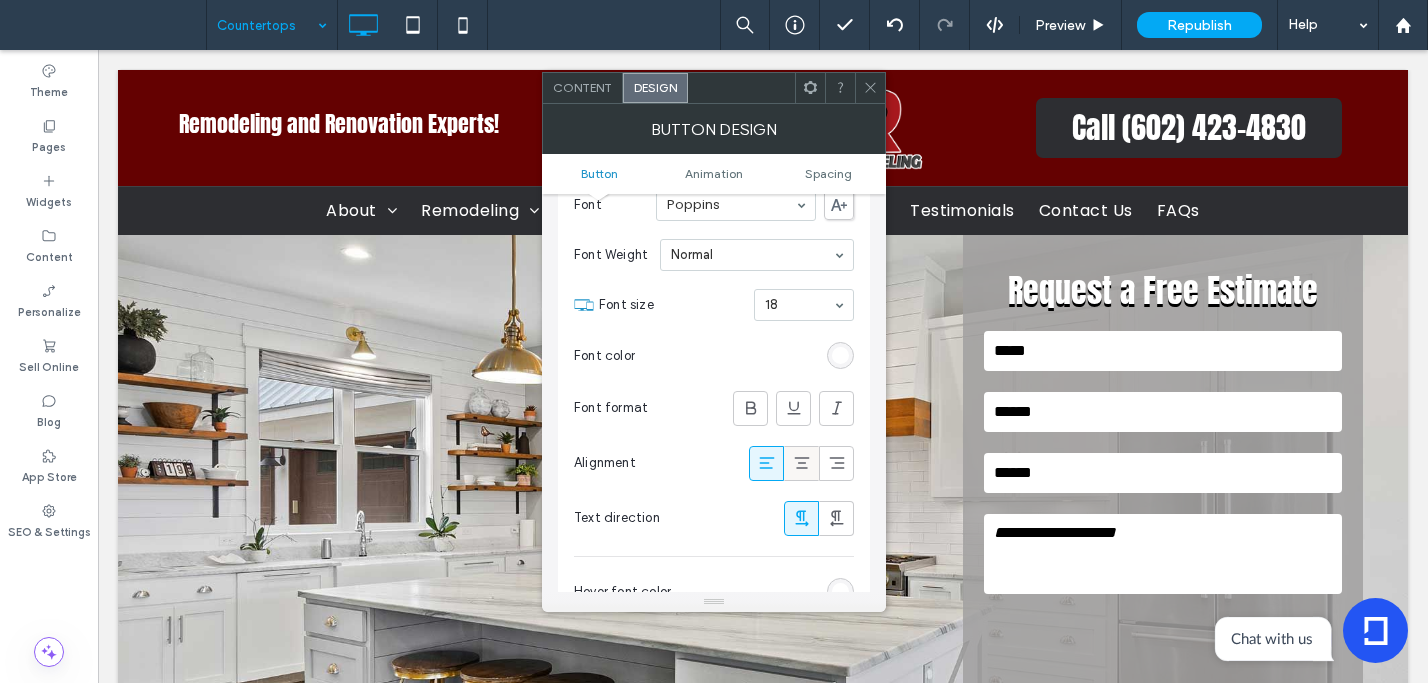 click 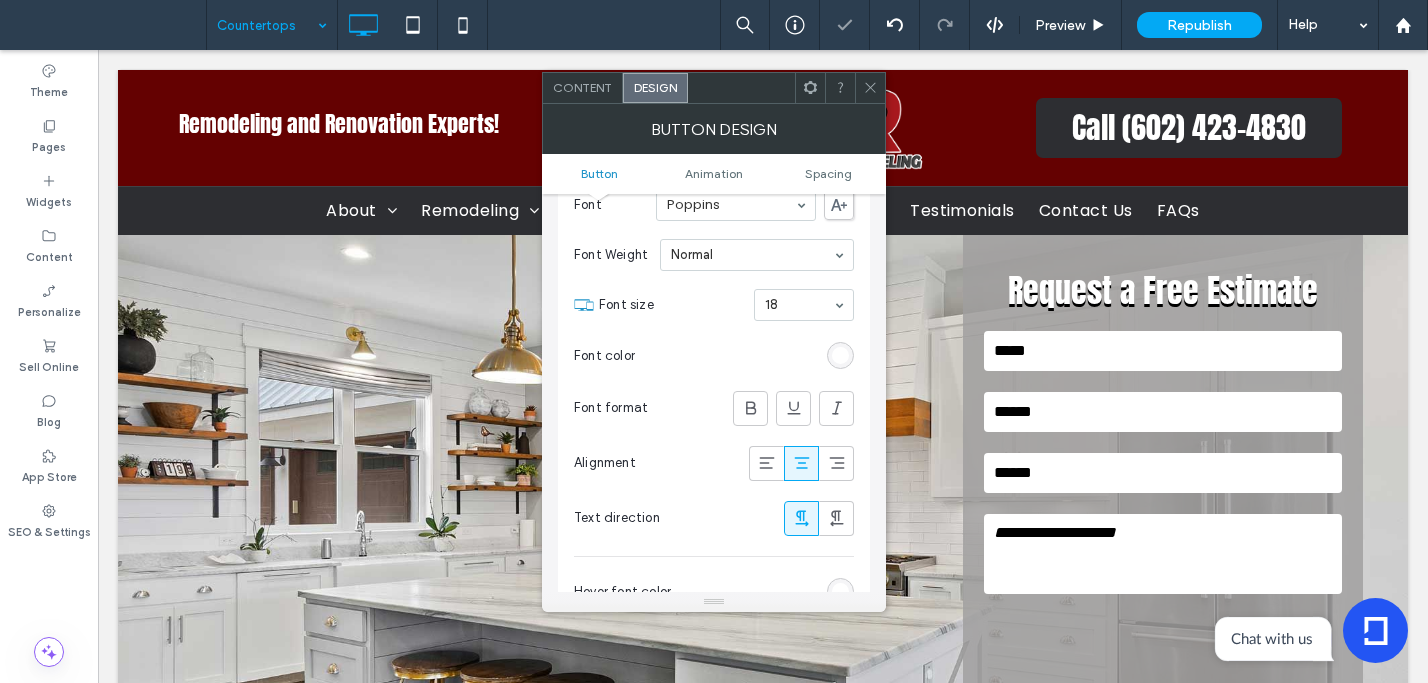 drag, startPoint x: 865, startPoint y: 85, endPoint x: 831, endPoint y: 158, distance: 80.529495 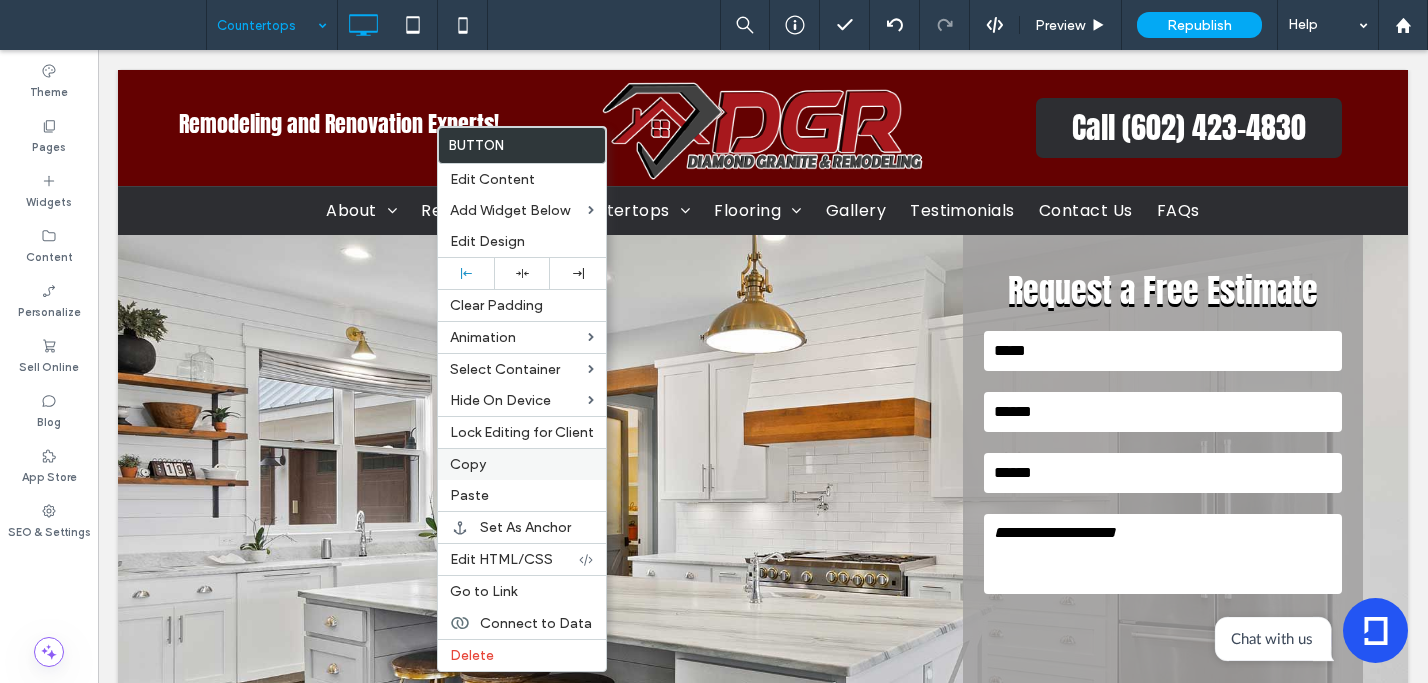 click on "Copy" at bounding box center (522, 464) 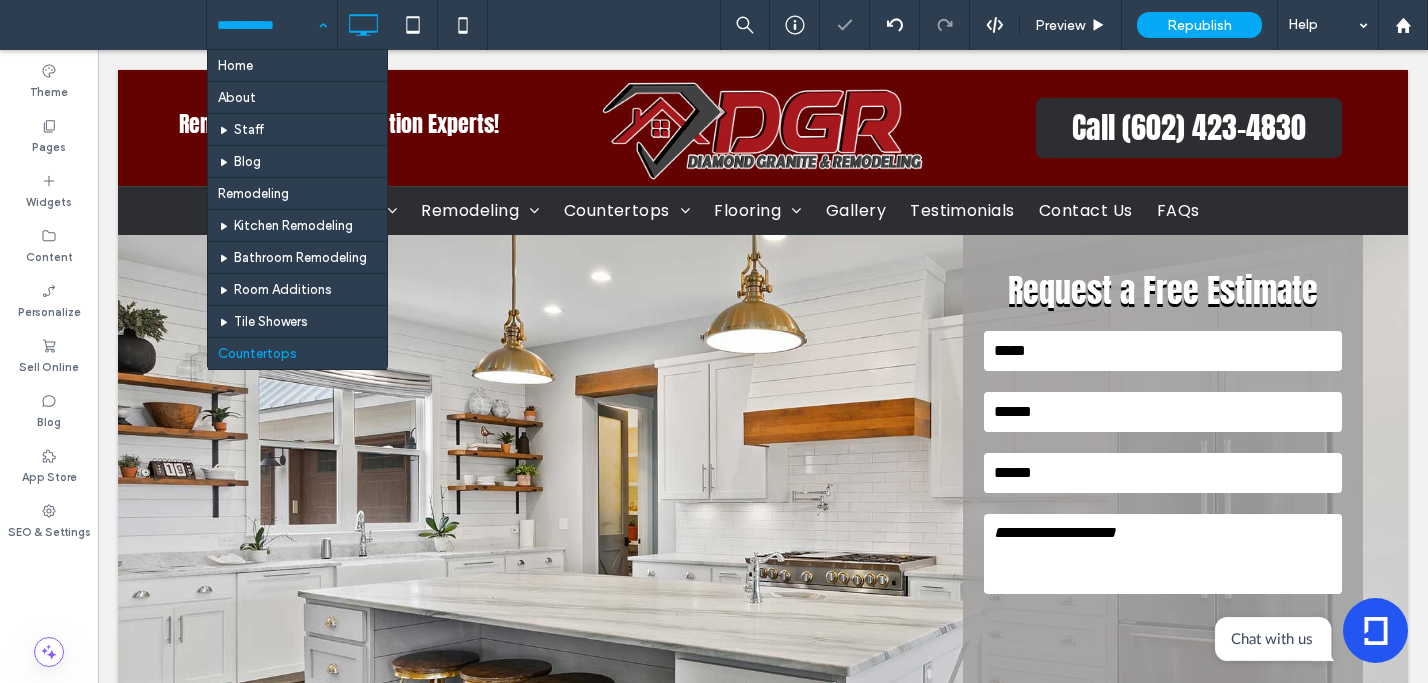 drag, startPoint x: 274, startPoint y: 14, endPoint x: 280, endPoint y: 25, distance: 12.529964 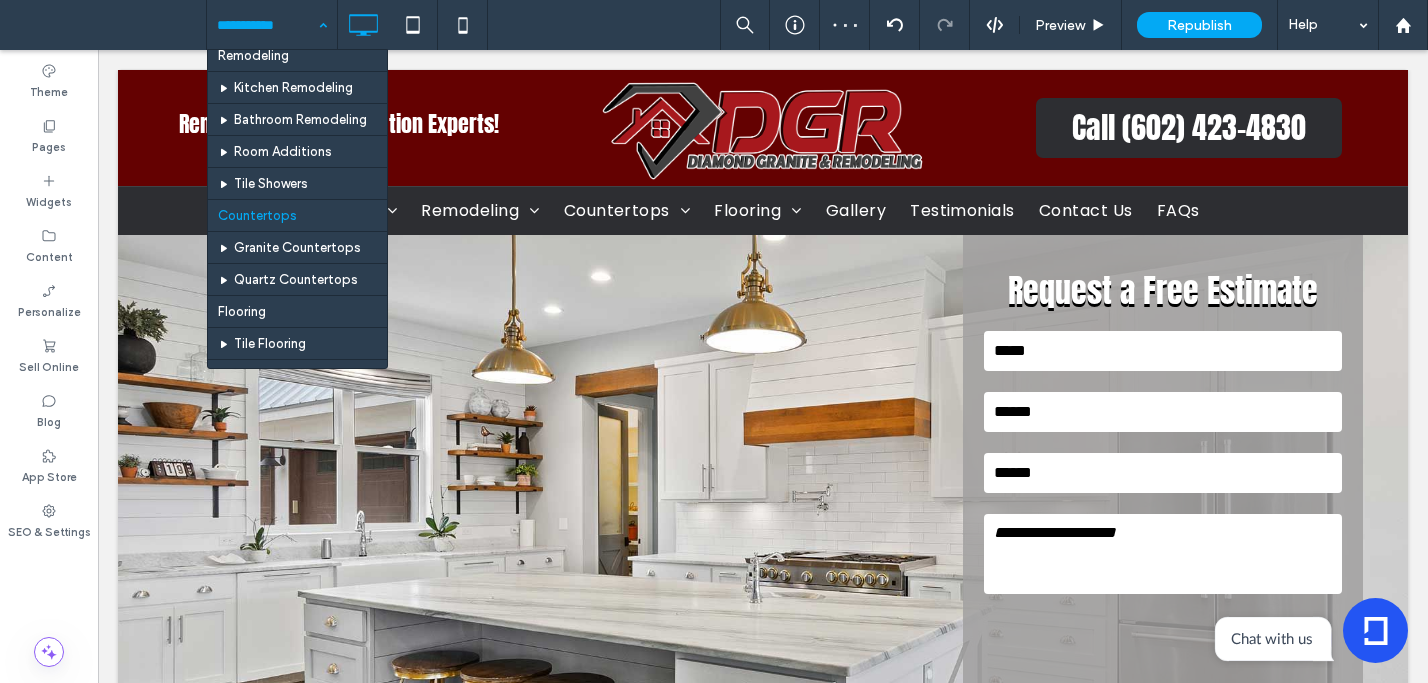 scroll, scrollTop: 138, scrollLeft: 0, axis: vertical 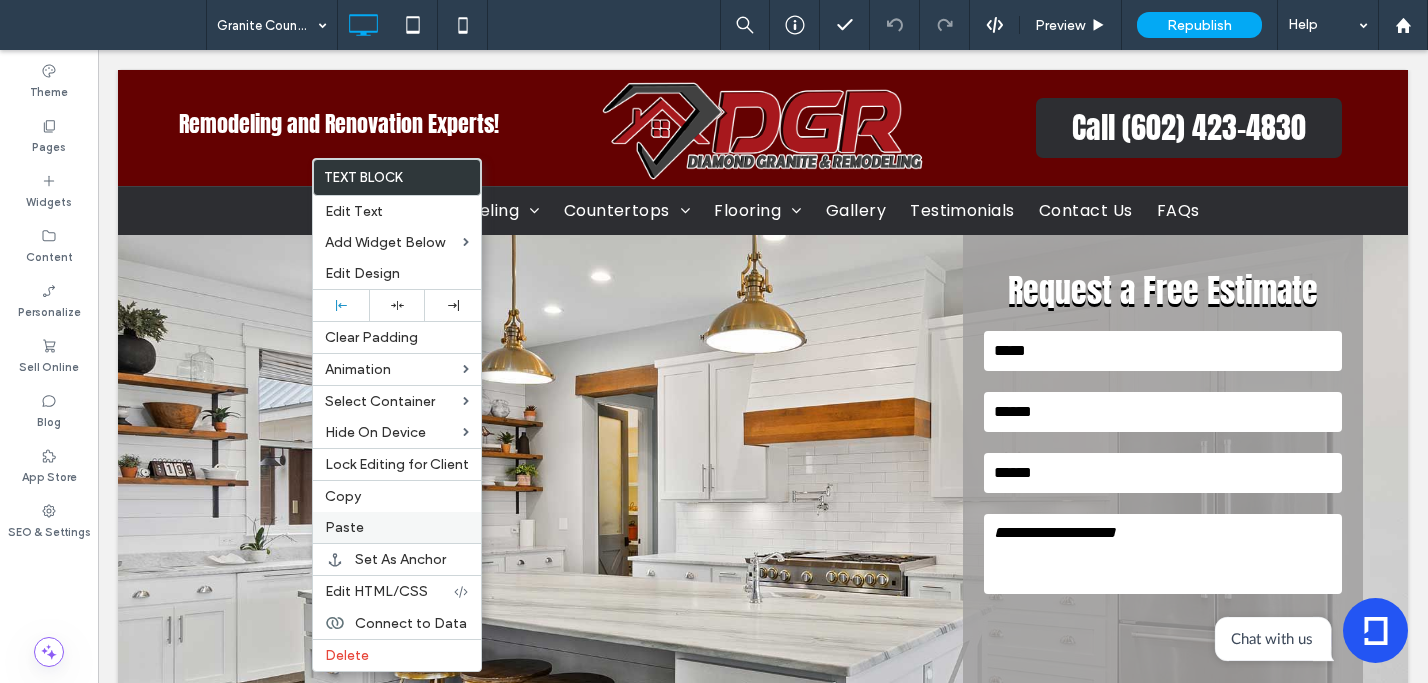 click on "Paste" at bounding box center [397, 527] 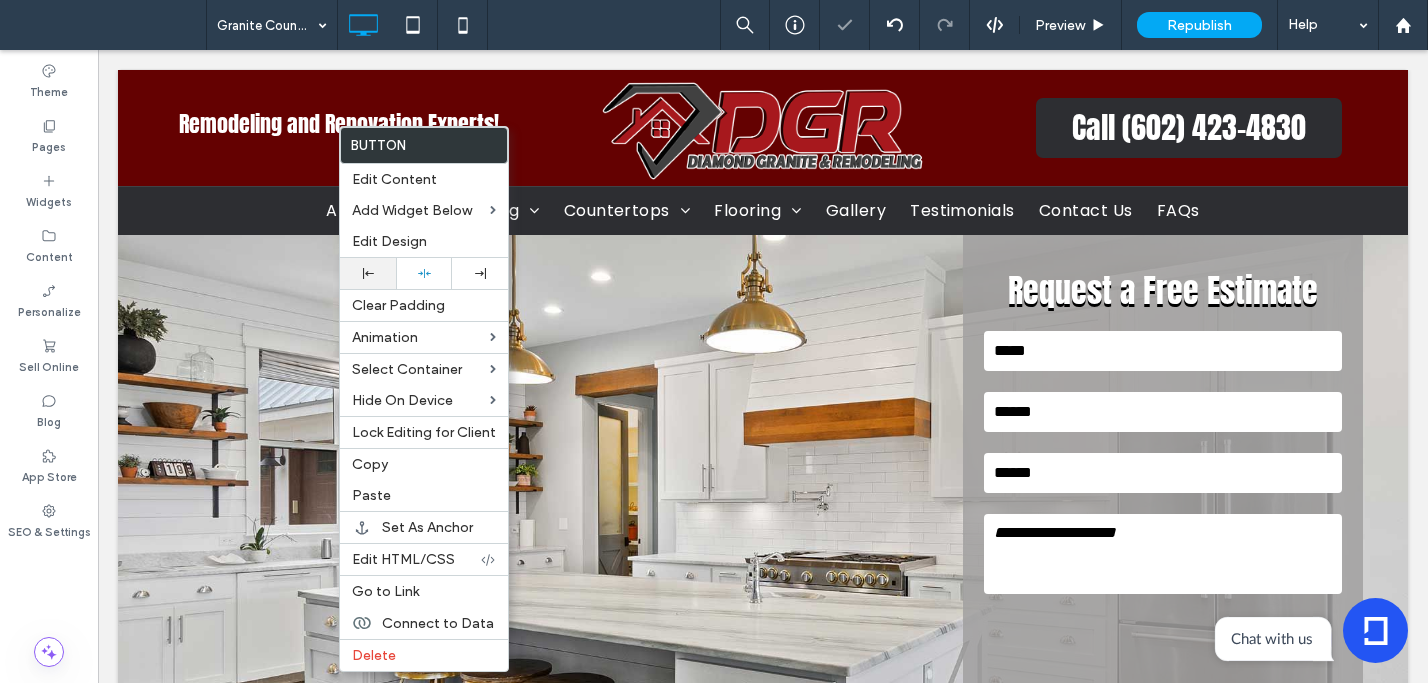 click at bounding box center (368, 273) 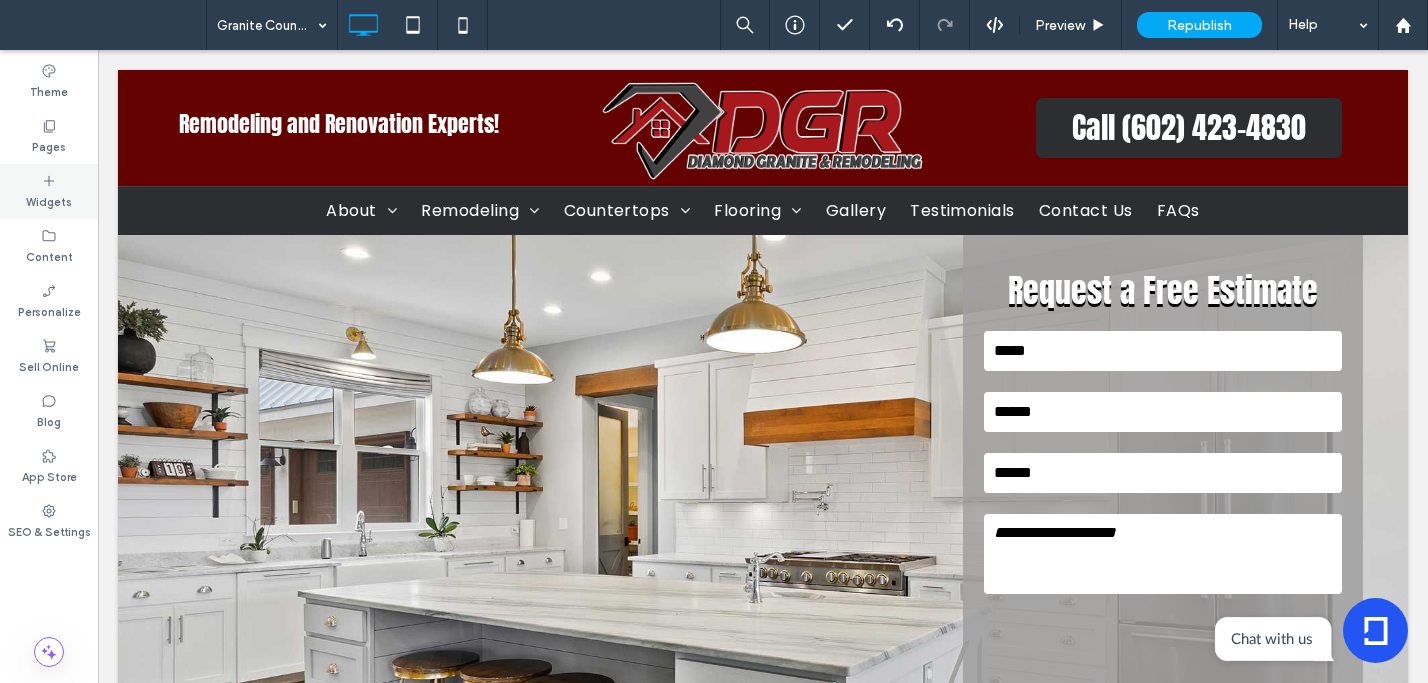 click on "Widgets" at bounding box center [49, 191] 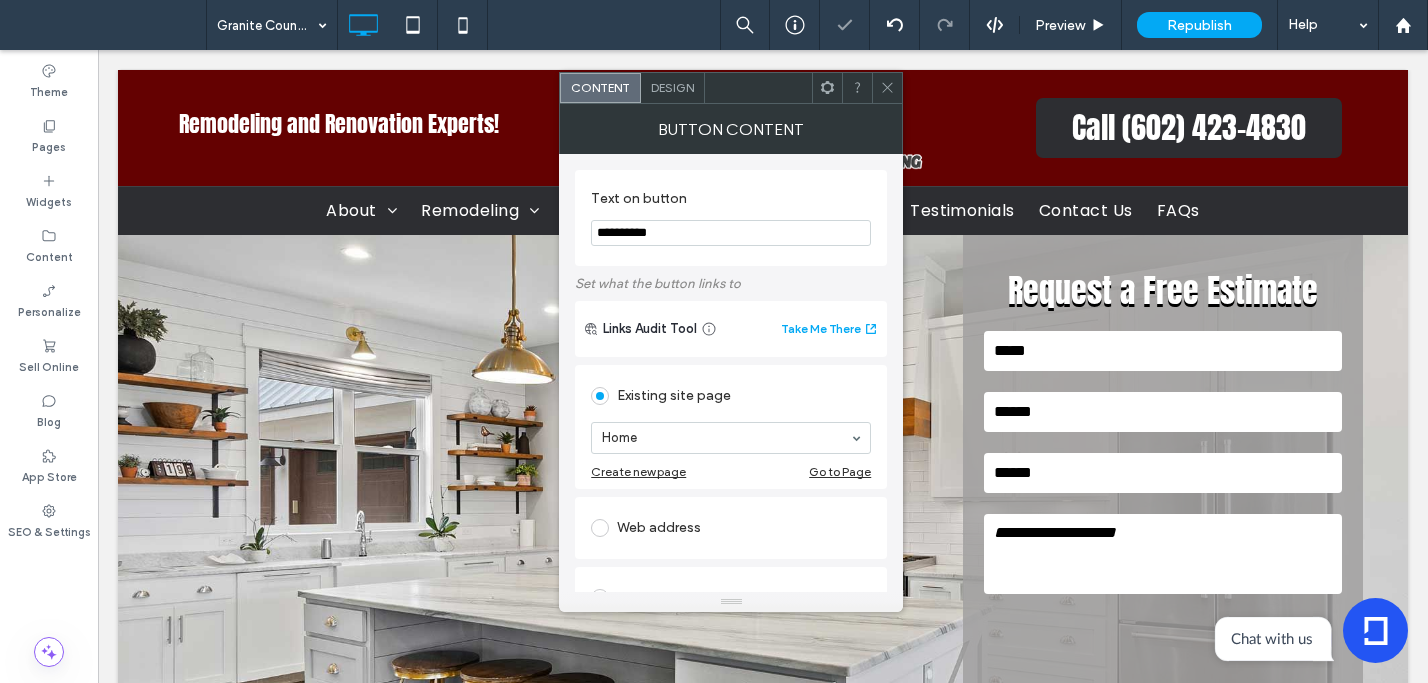 drag, startPoint x: 682, startPoint y: 236, endPoint x: 695, endPoint y: 237, distance: 13.038404 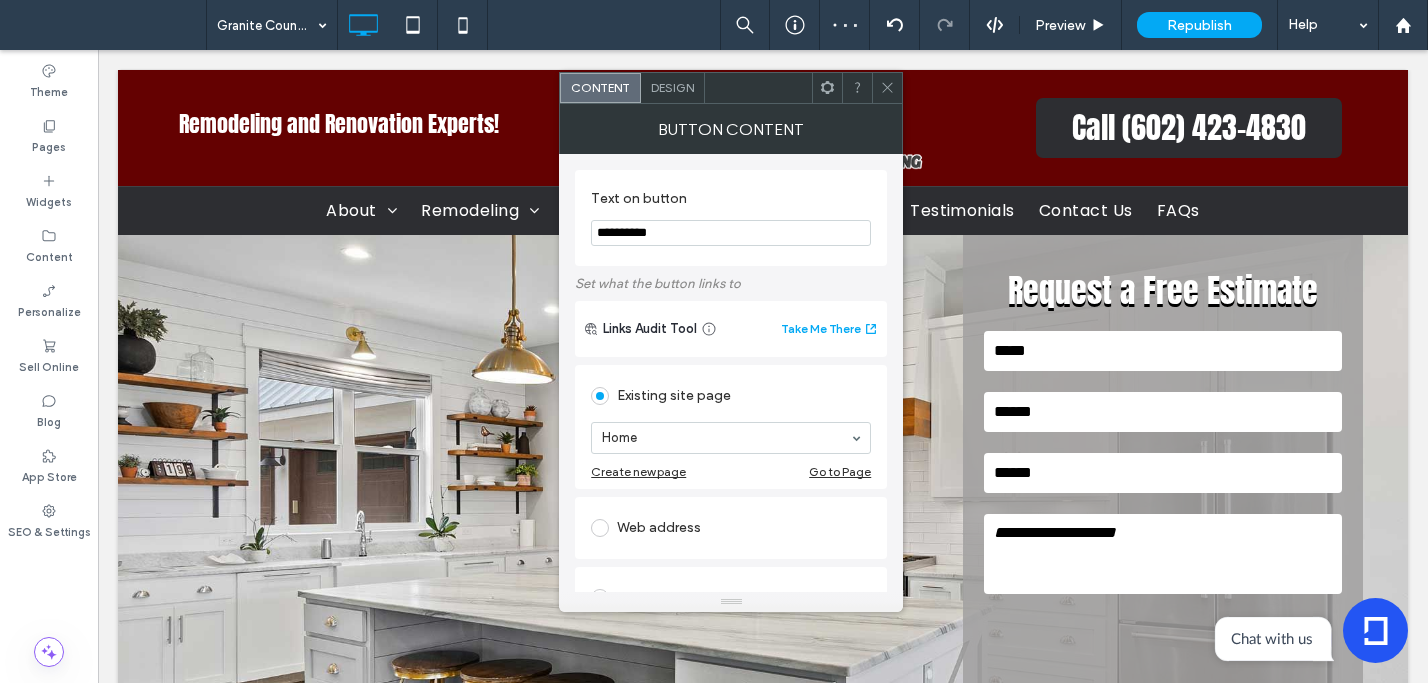 drag, startPoint x: 647, startPoint y: 229, endPoint x: 563, endPoint y: 223, distance: 84.21401 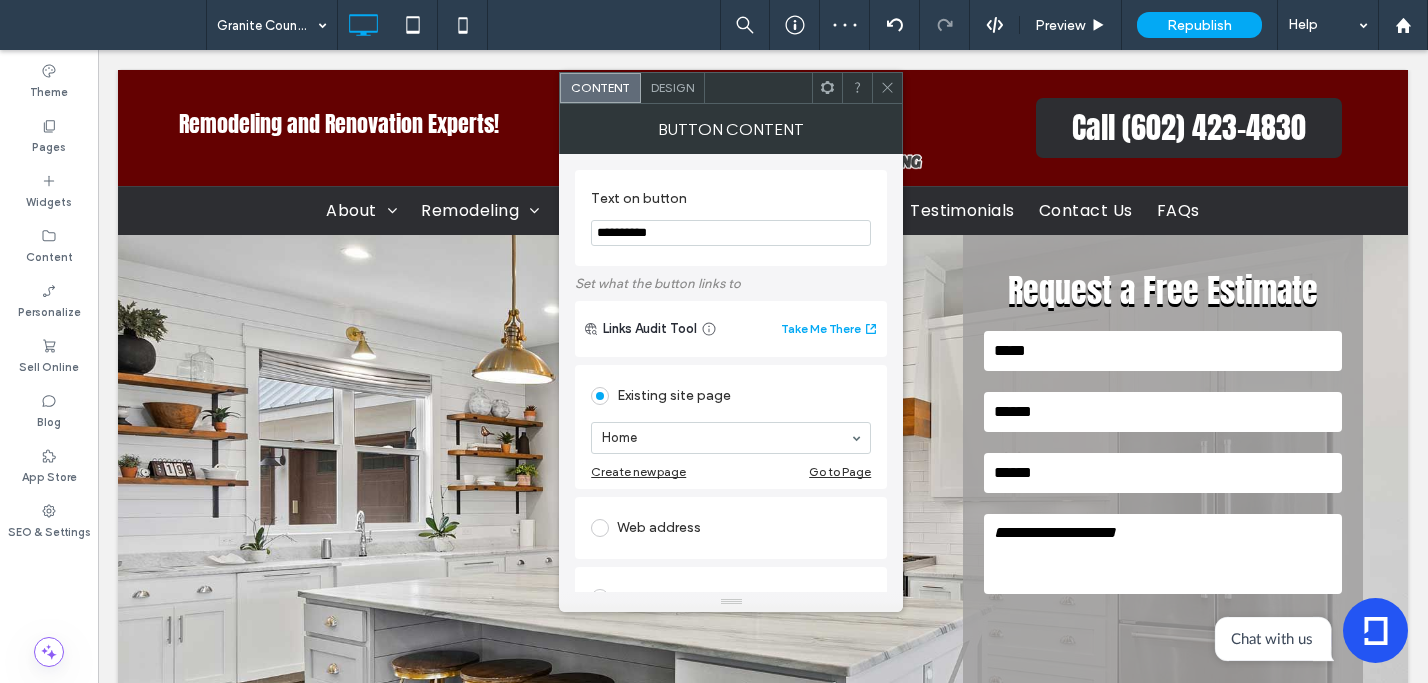 click on "**********" at bounding box center (731, 218) 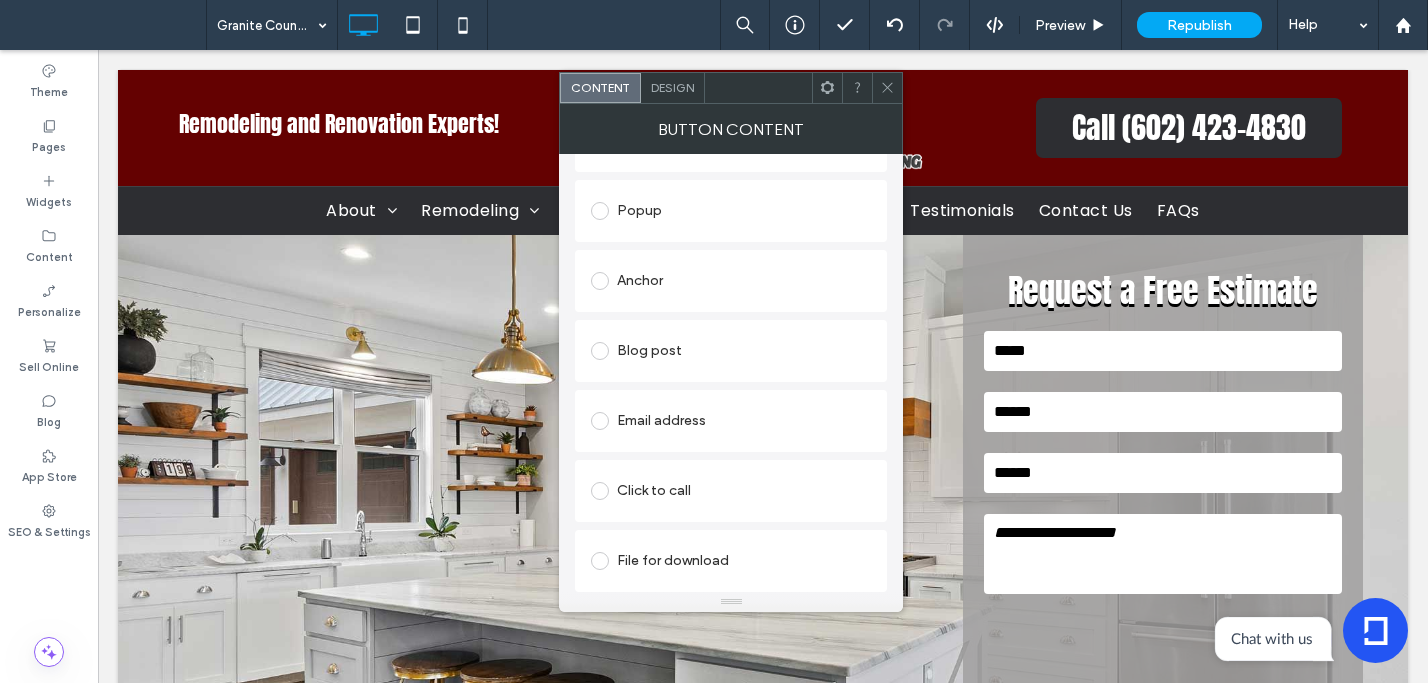 type on "********" 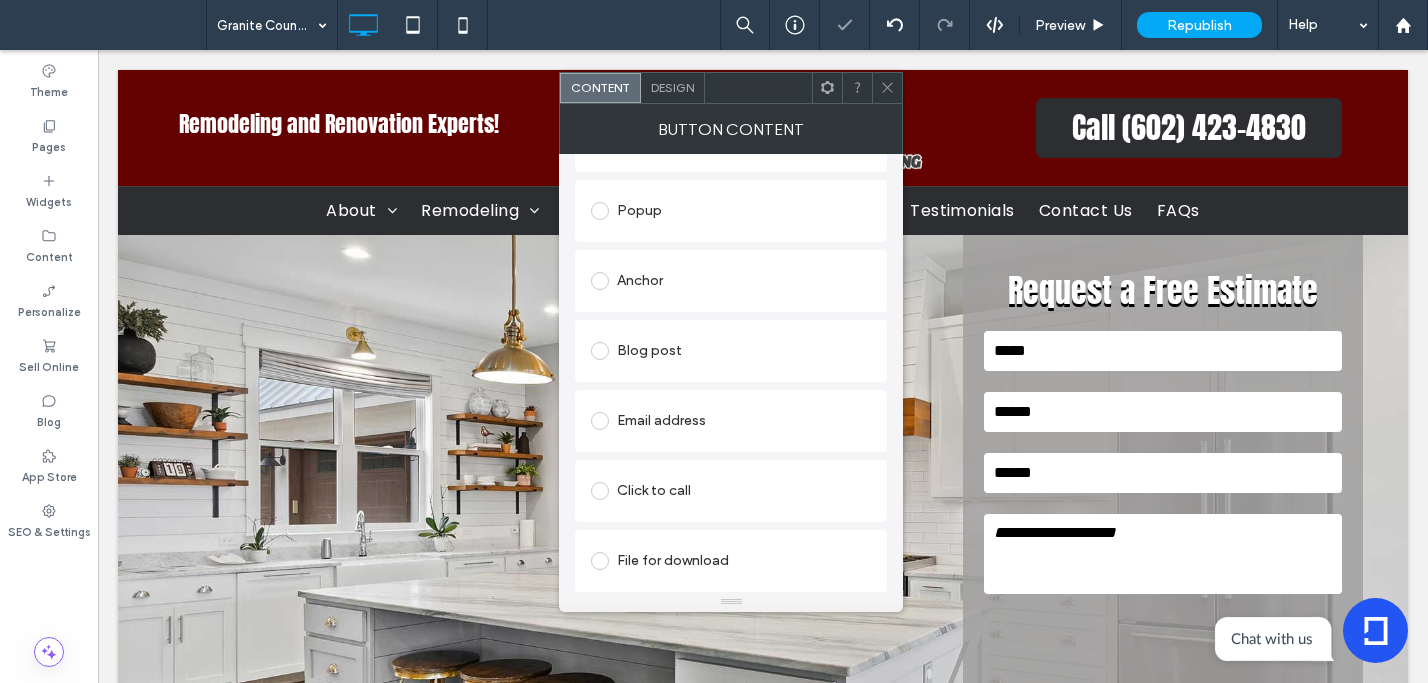 drag, startPoint x: 671, startPoint y: 489, endPoint x: 686, endPoint y: 502, distance: 19.849434 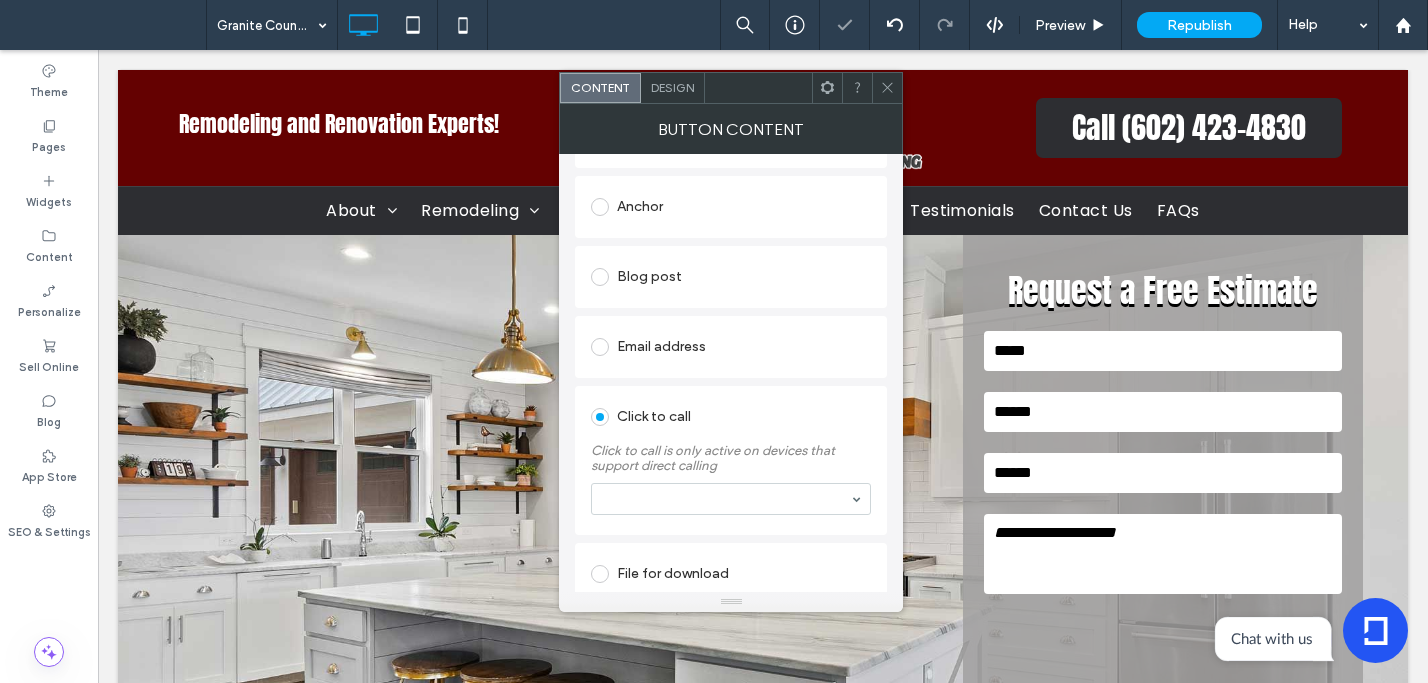 scroll, scrollTop: 417, scrollLeft: 0, axis: vertical 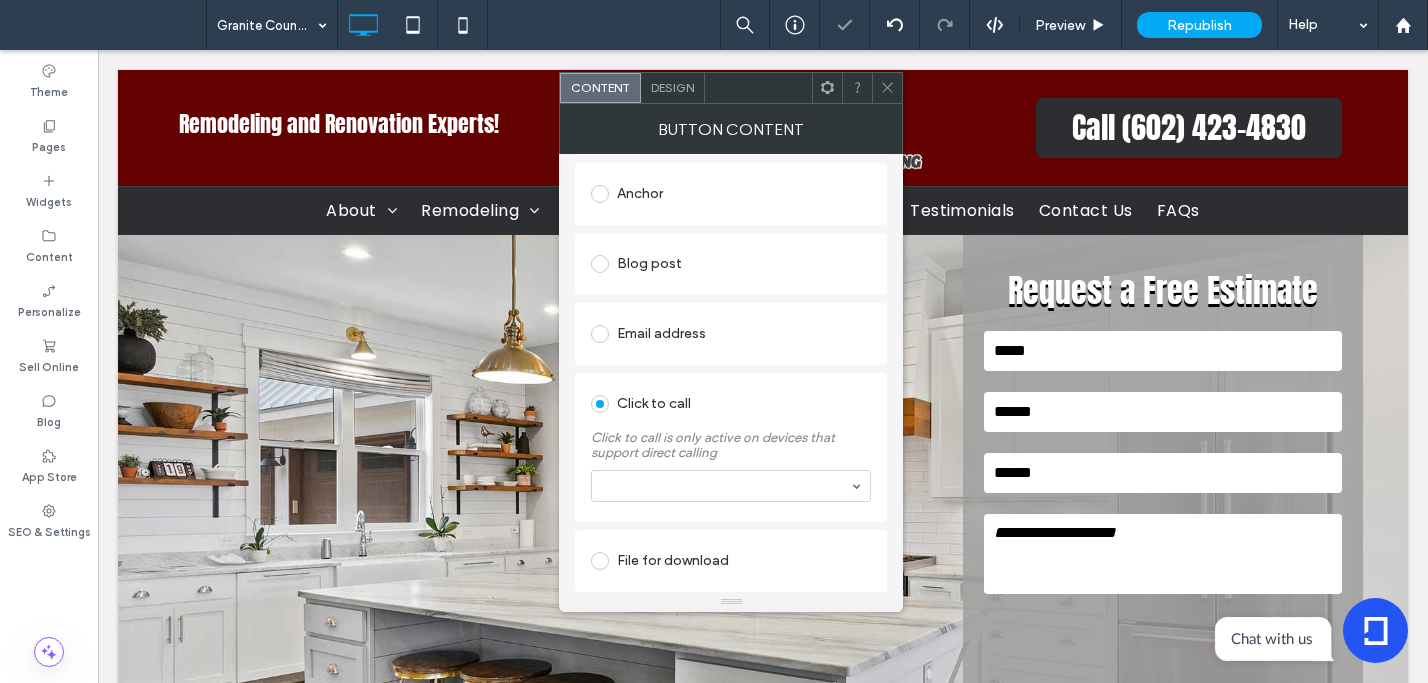 drag, startPoint x: 731, startPoint y: 483, endPoint x: 740, endPoint y: 498, distance: 17.492855 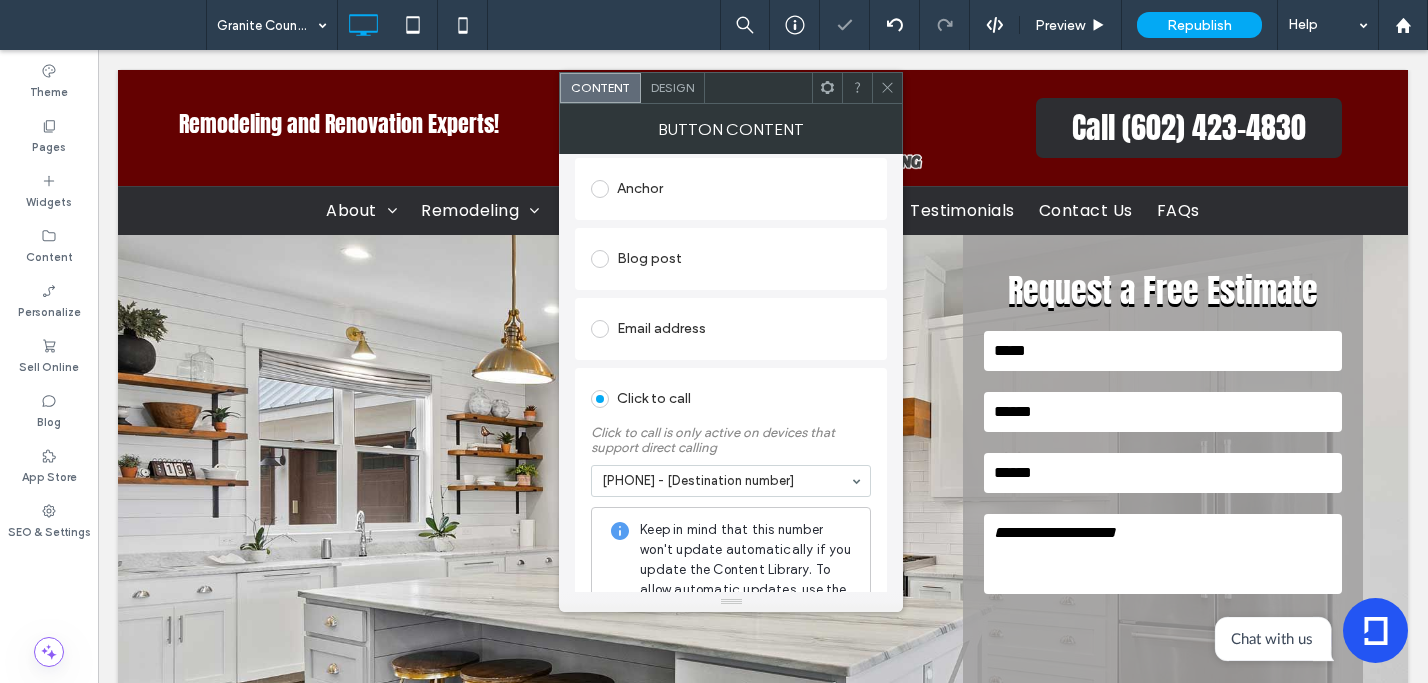 drag, startPoint x: 883, startPoint y: 87, endPoint x: 890, endPoint y: 108, distance: 22.135944 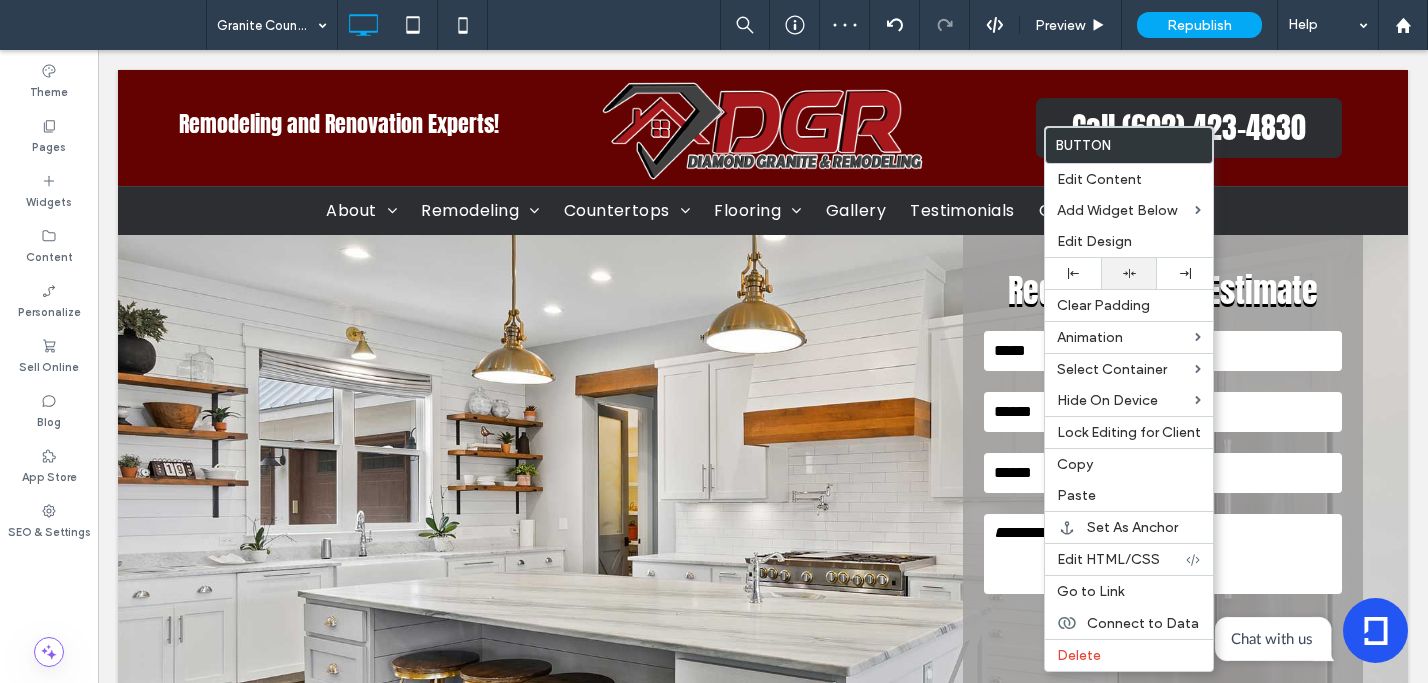 click at bounding box center (1129, 273) 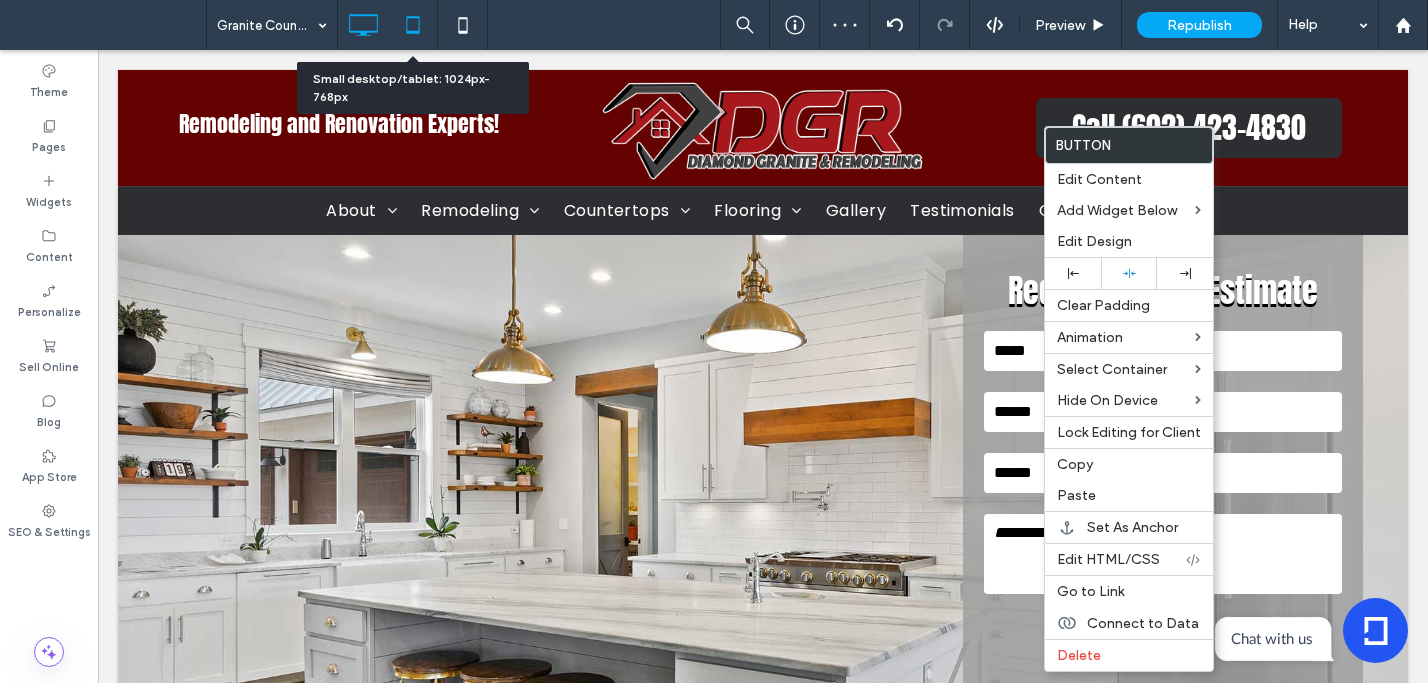 click 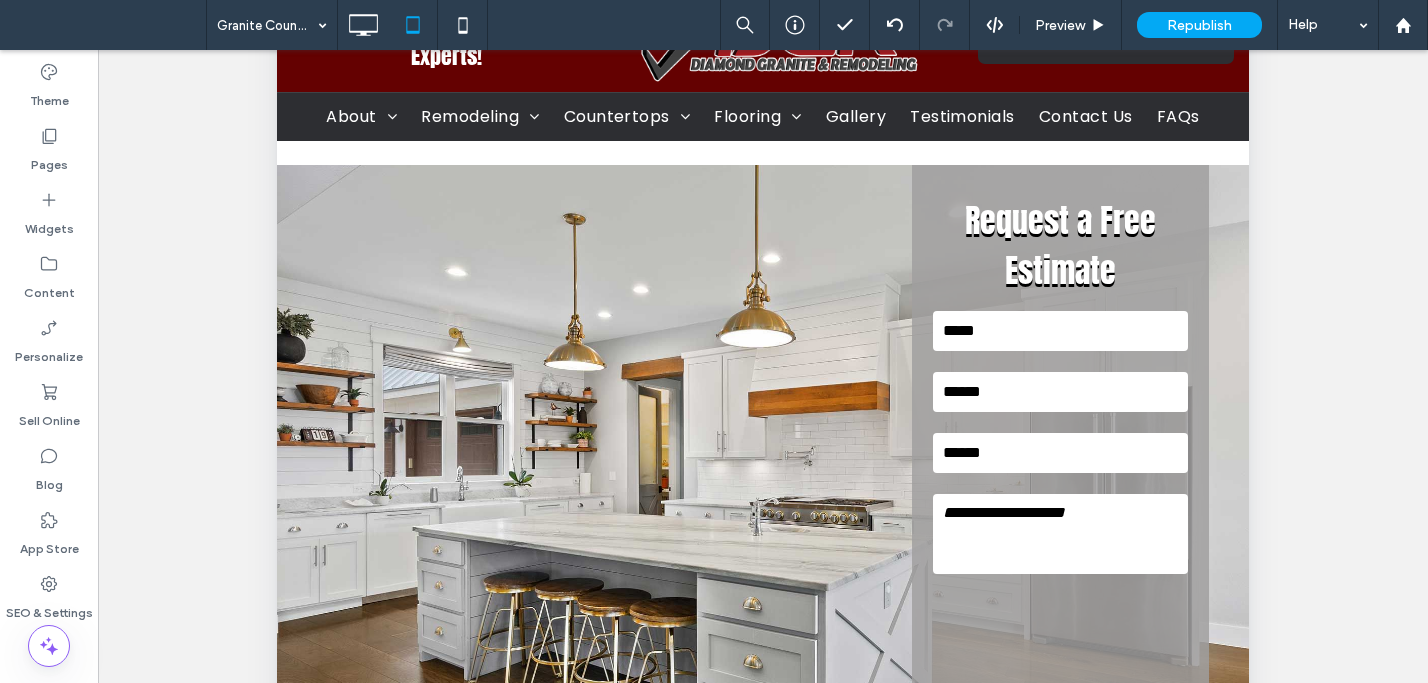scroll, scrollTop: 371, scrollLeft: 0, axis: vertical 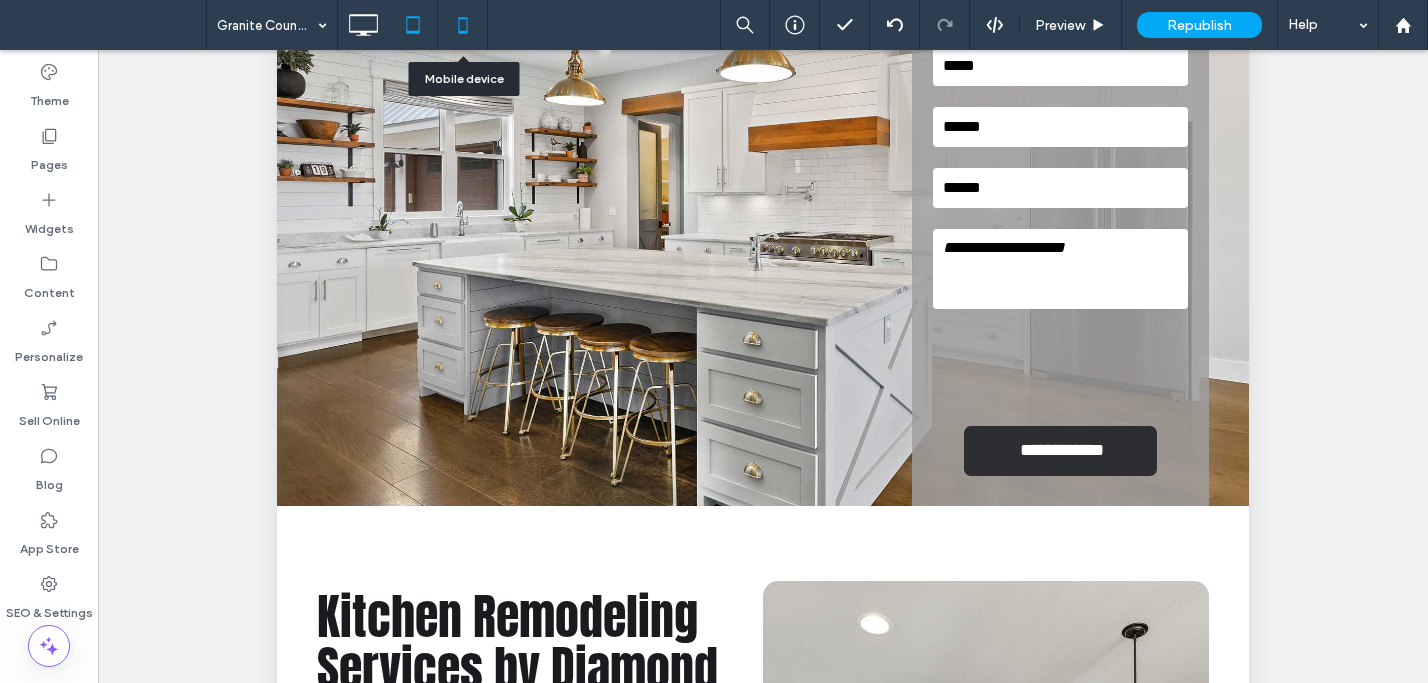 drag, startPoint x: 456, startPoint y: 23, endPoint x: 486, endPoint y: 67, distance: 53.25411 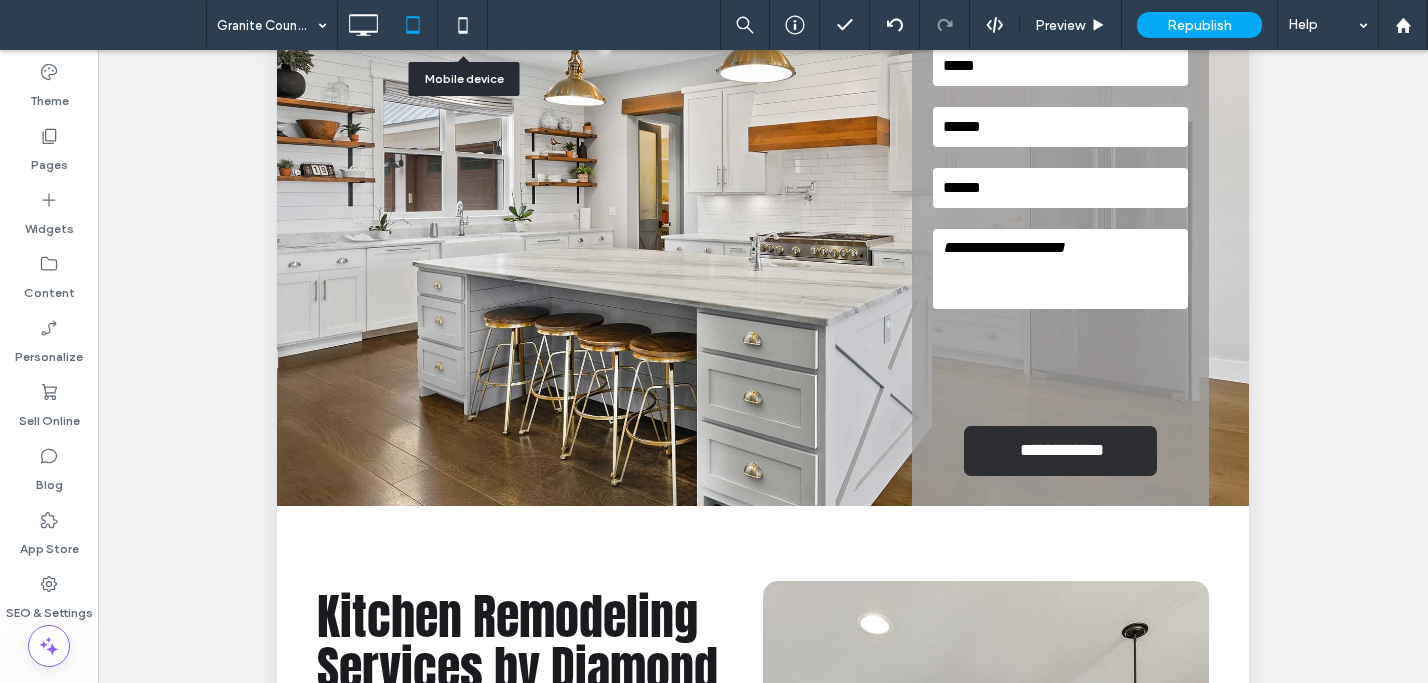 click 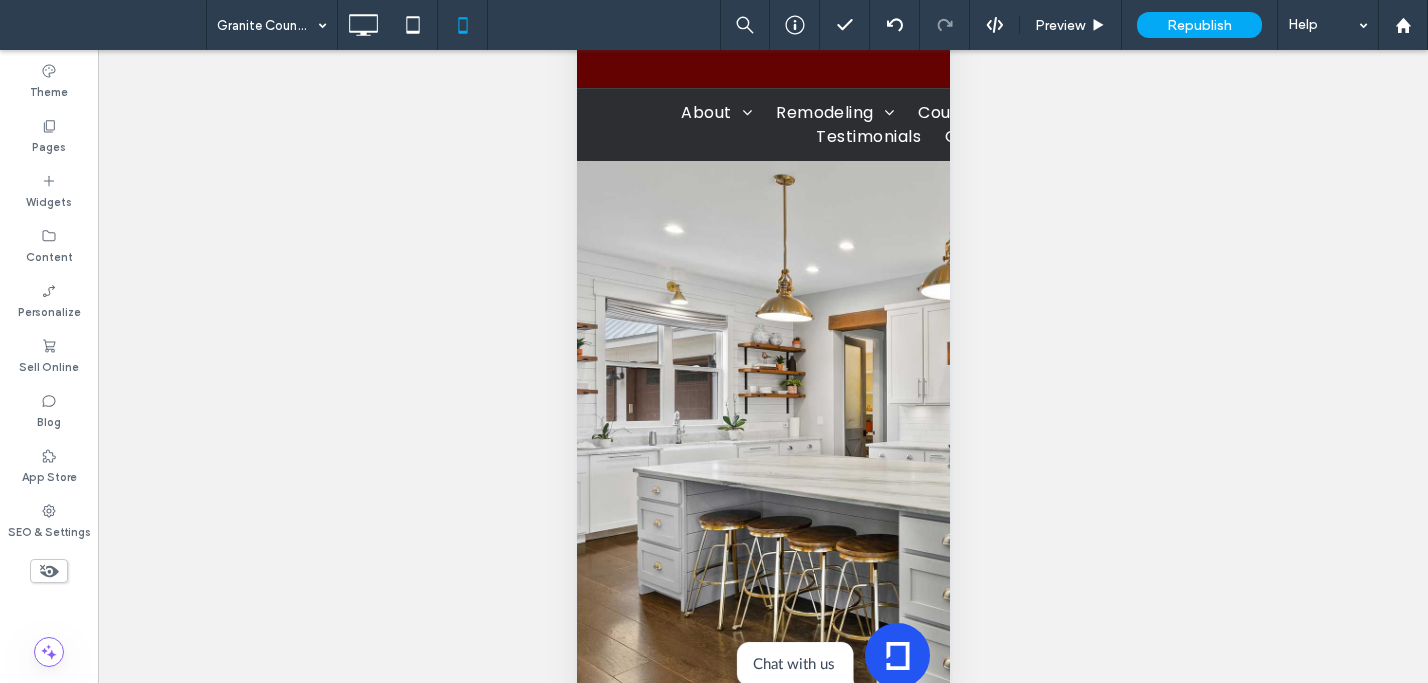scroll, scrollTop: 144, scrollLeft: 0, axis: vertical 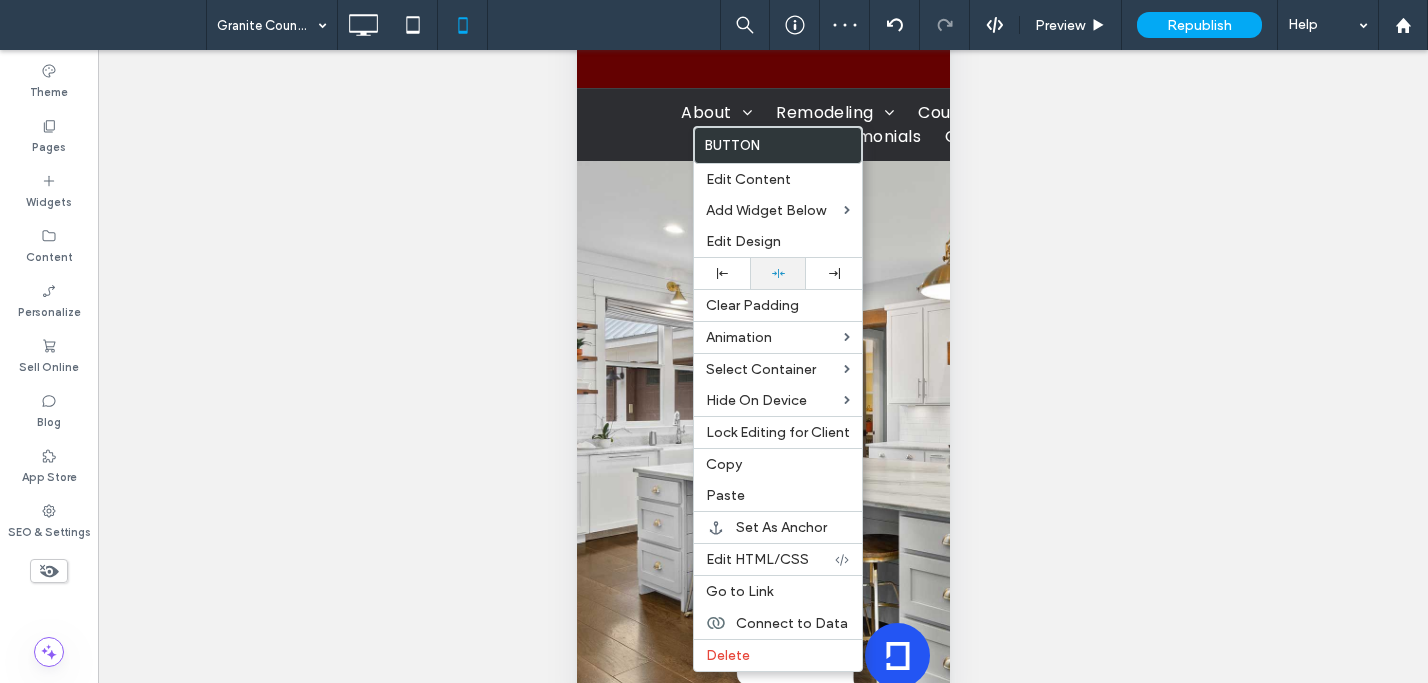 drag, startPoint x: 792, startPoint y: 279, endPoint x: 776, endPoint y: 286, distance: 17.464249 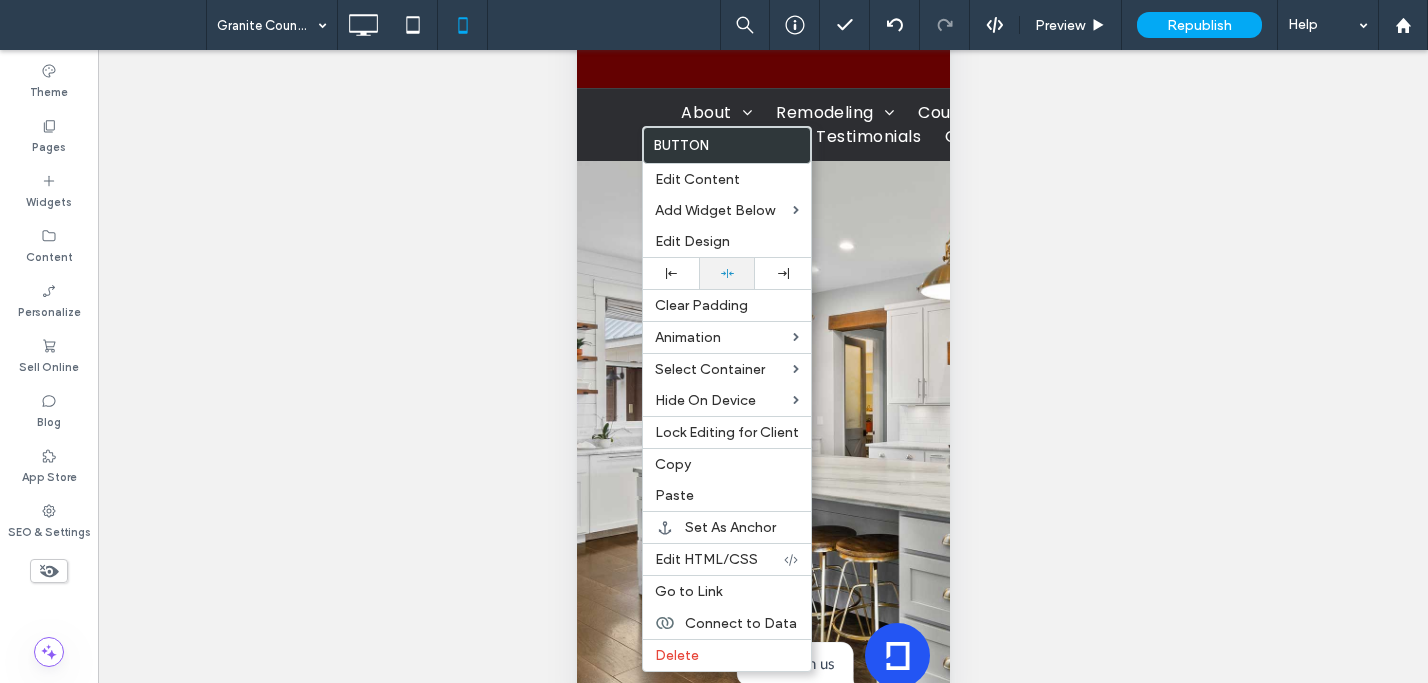 click at bounding box center [727, 273] 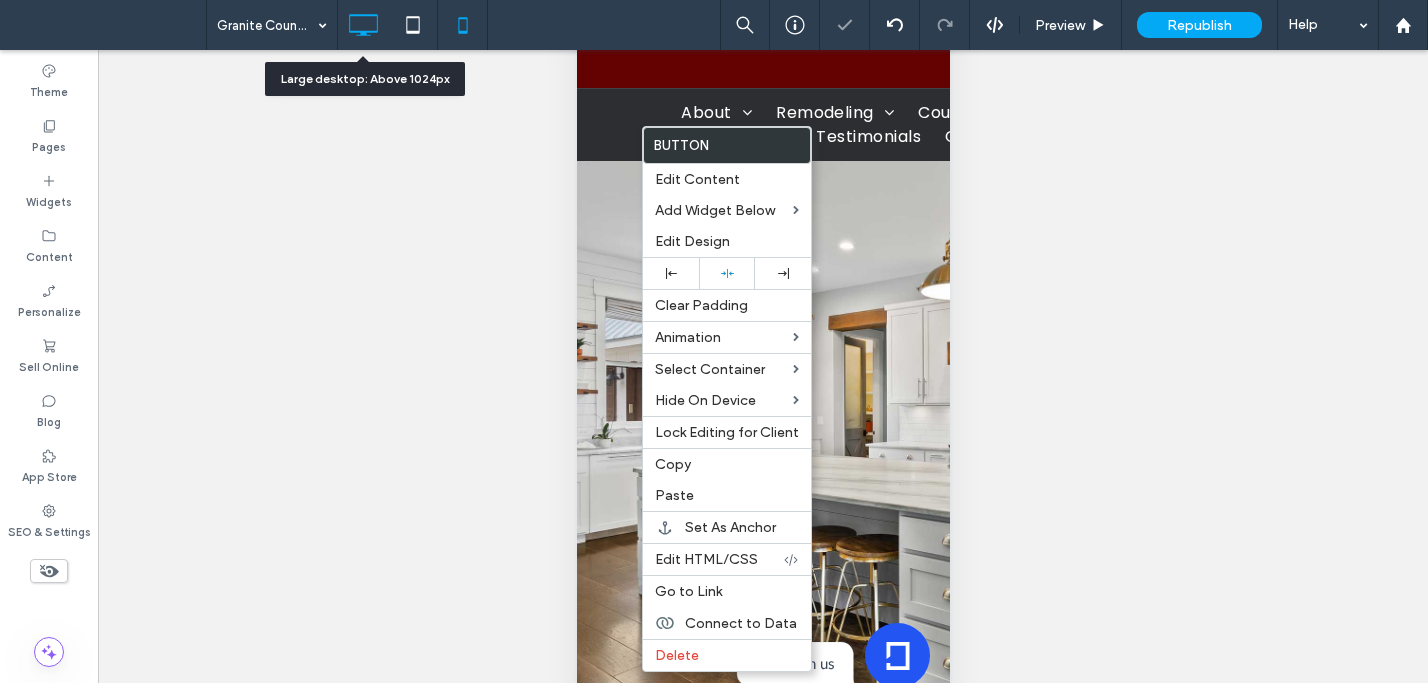click 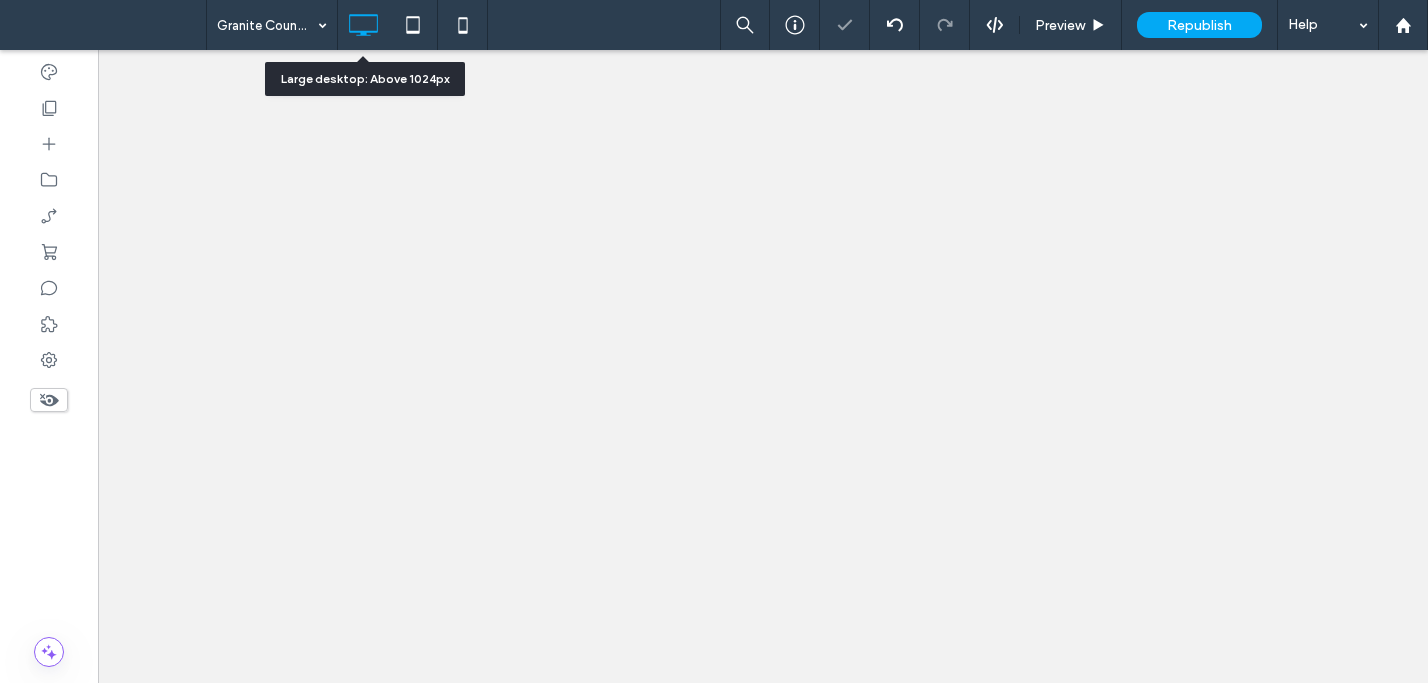 scroll, scrollTop: 0, scrollLeft: 0, axis: both 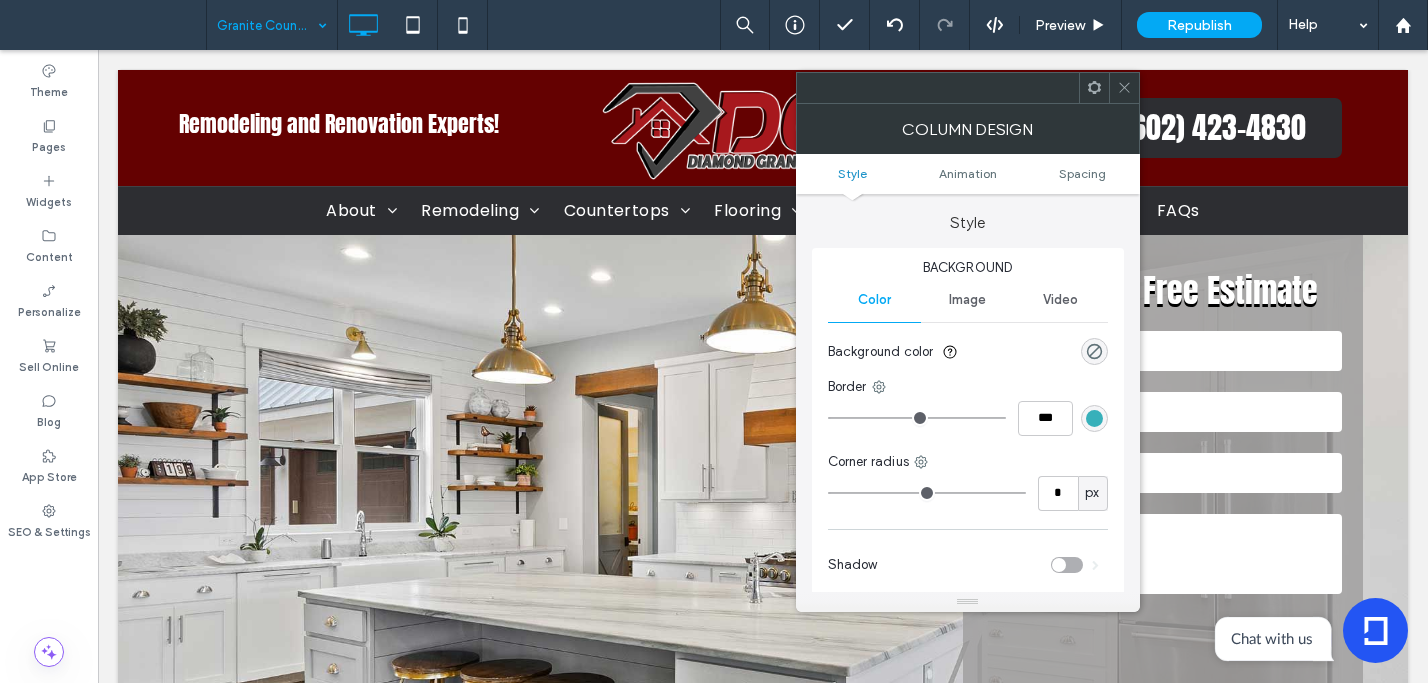 drag, startPoint x: 1130, startPoint y: 94, endPoint x: 1113, endPoint y: 101, distance: 18.384777 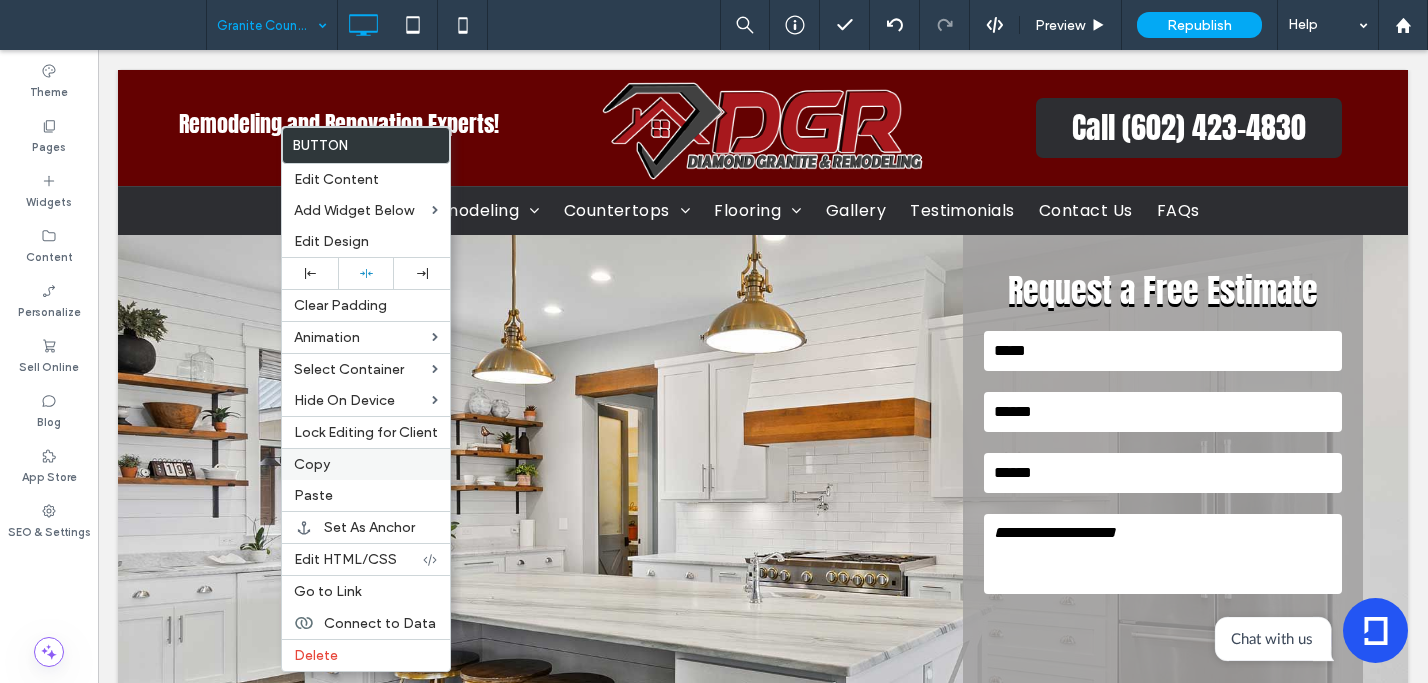 click on "Copy" at bounding box center (366, 464) 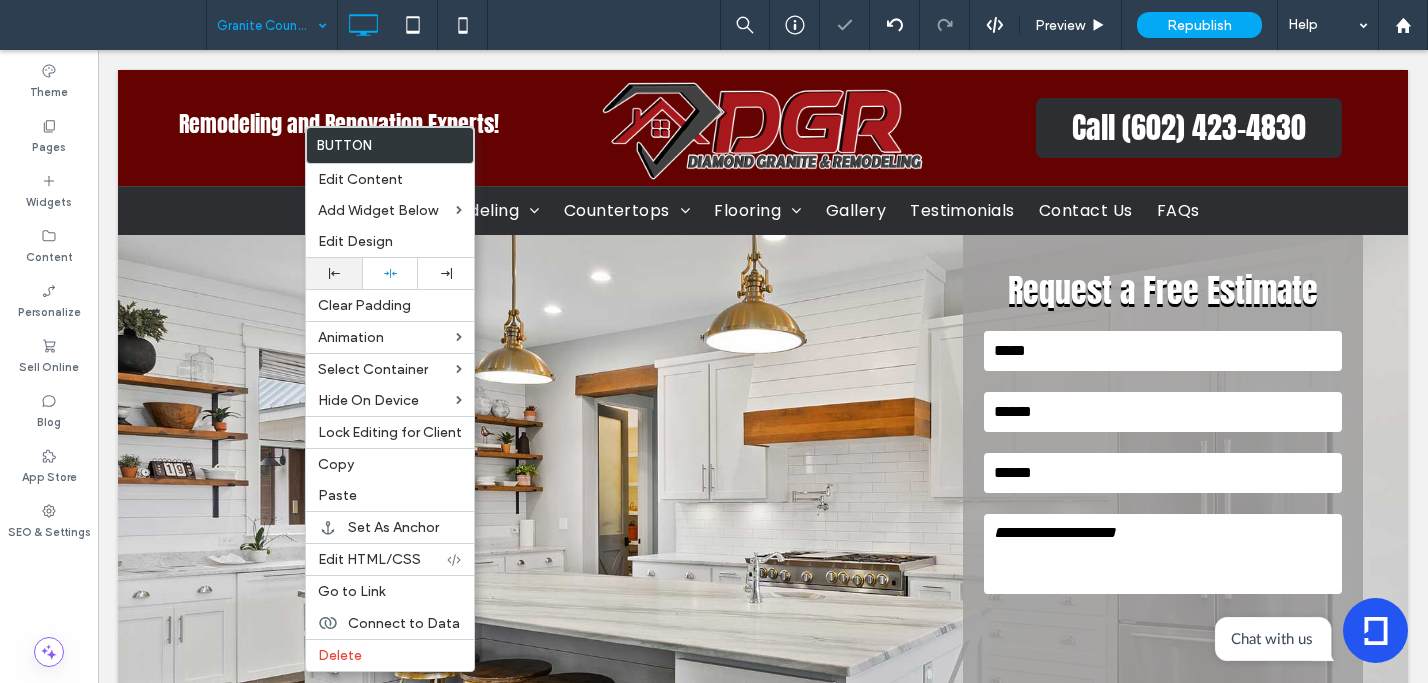 click at bounding box center [334, 273] 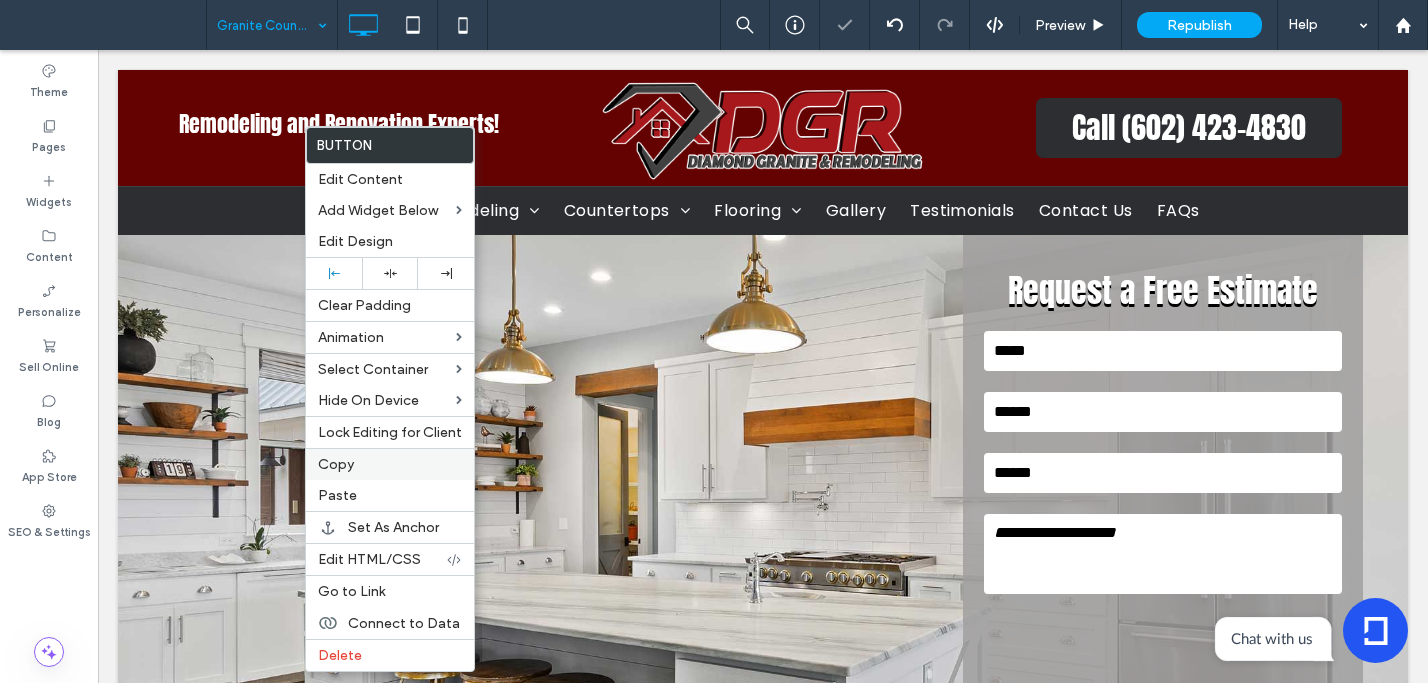 click on "Copy" at bounding box center (390, 464) 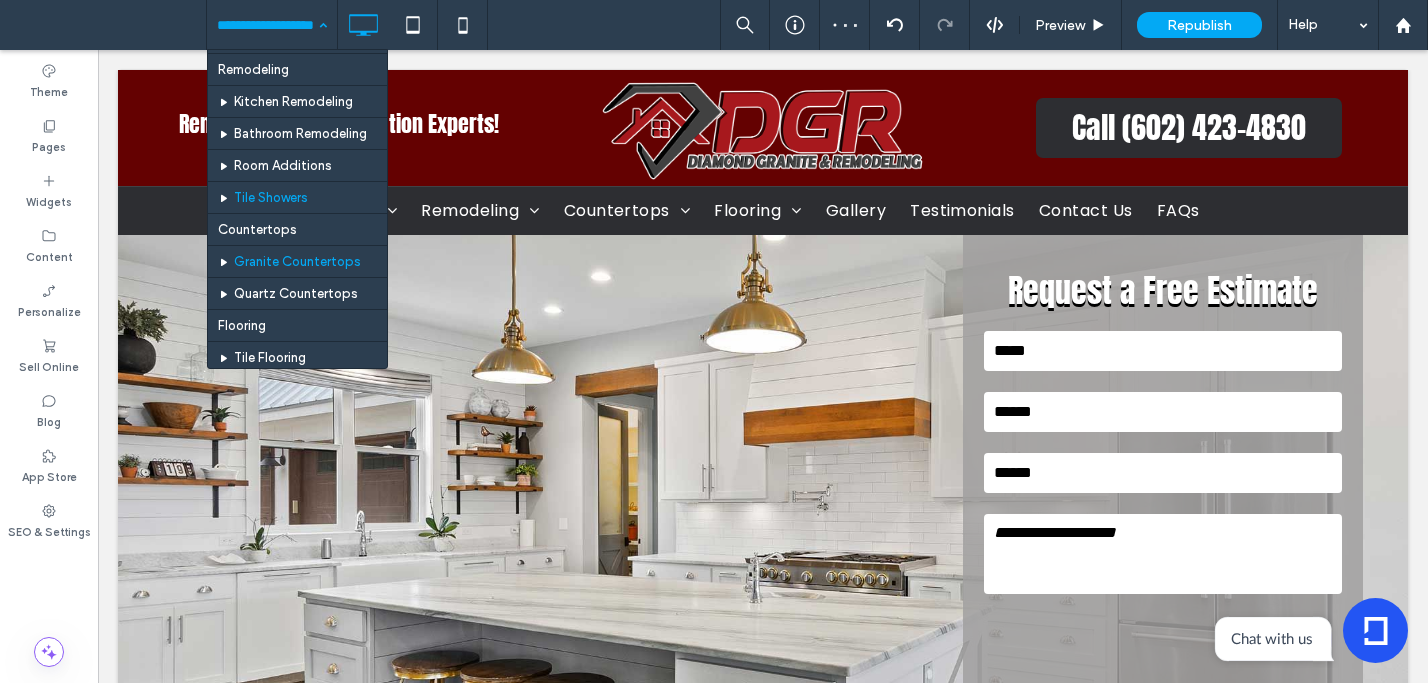 scroll, scrollTop: 125, scrollLeft: 0, axis: vertical 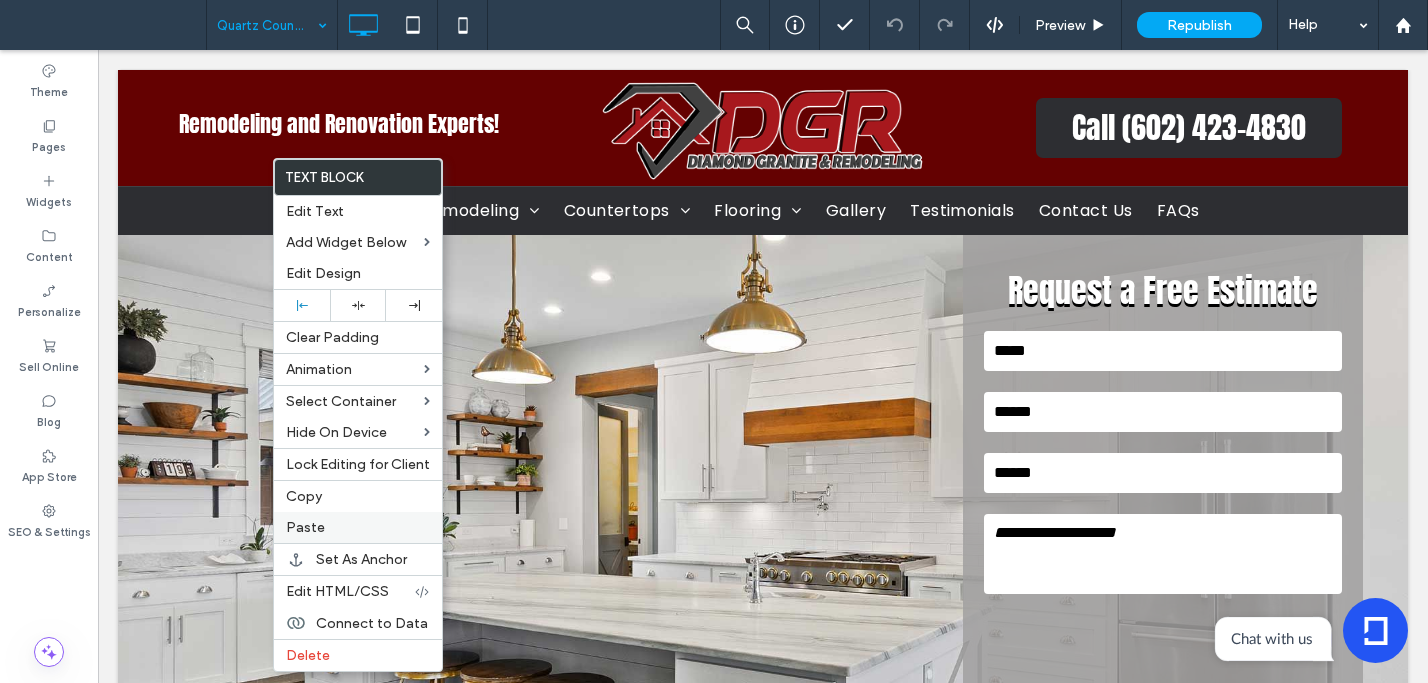 click on "Paste" at bounding box center [358, 527] 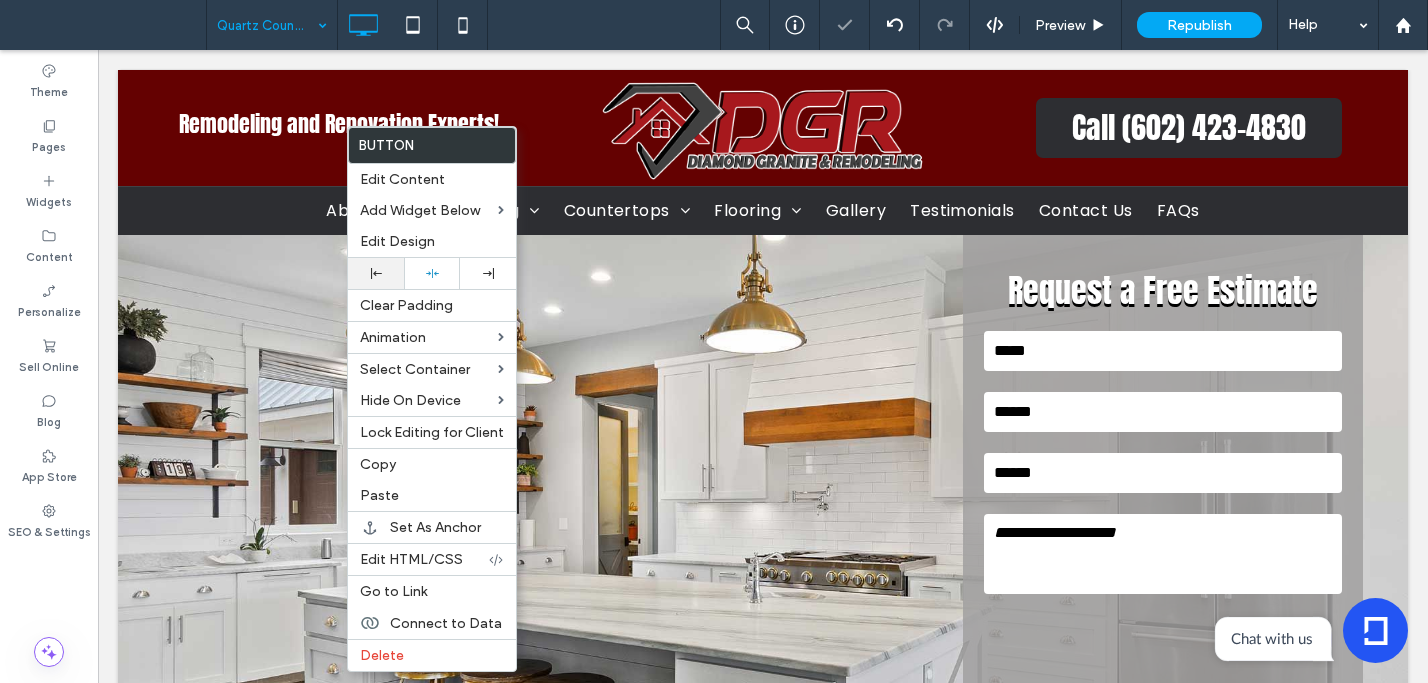 click 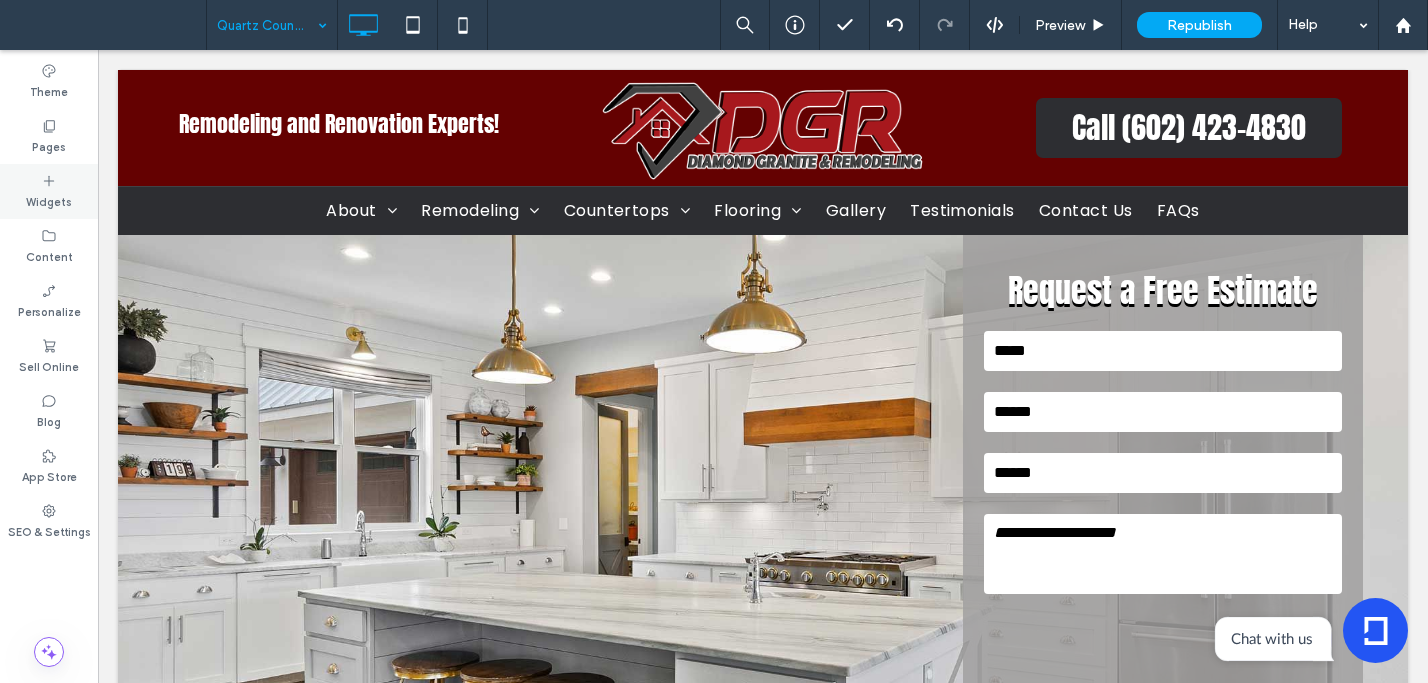 click 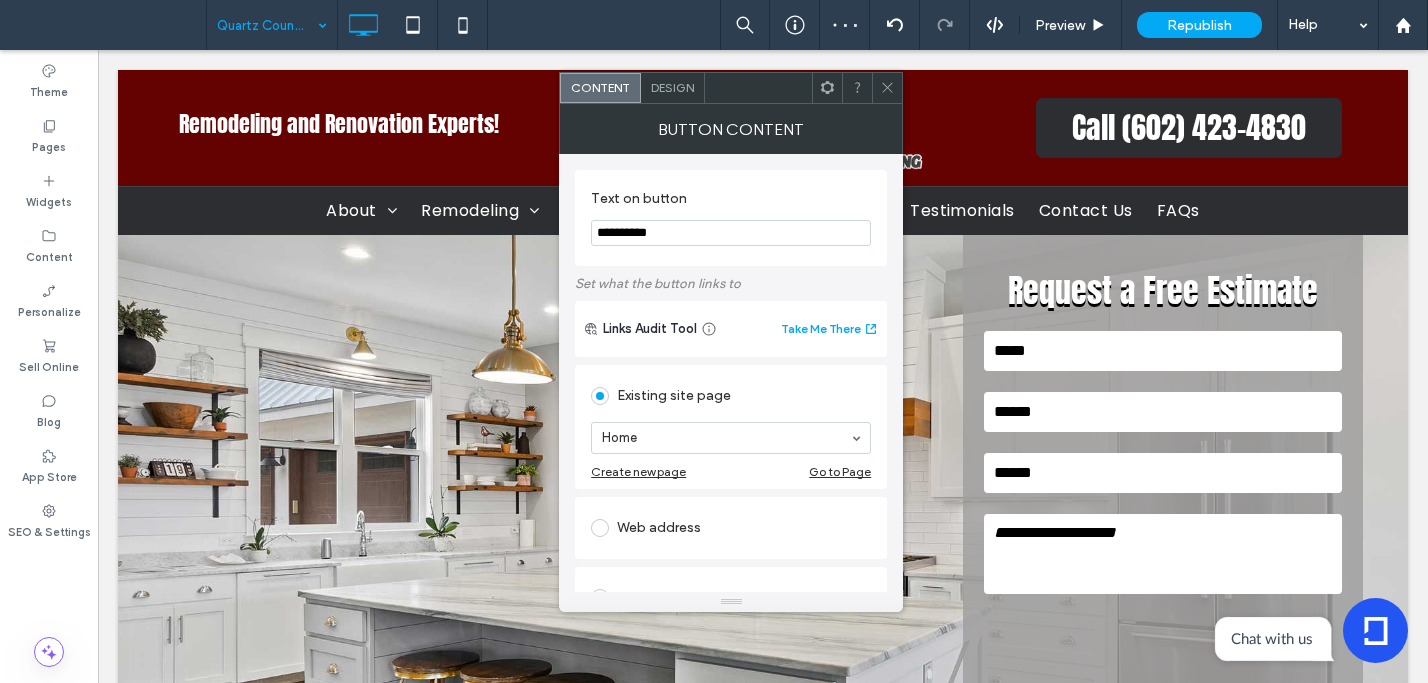 drag, startPoint x: 676, startPoint y: 241, endPoint x: 566, endPoint y: 230, distance: 110.54863 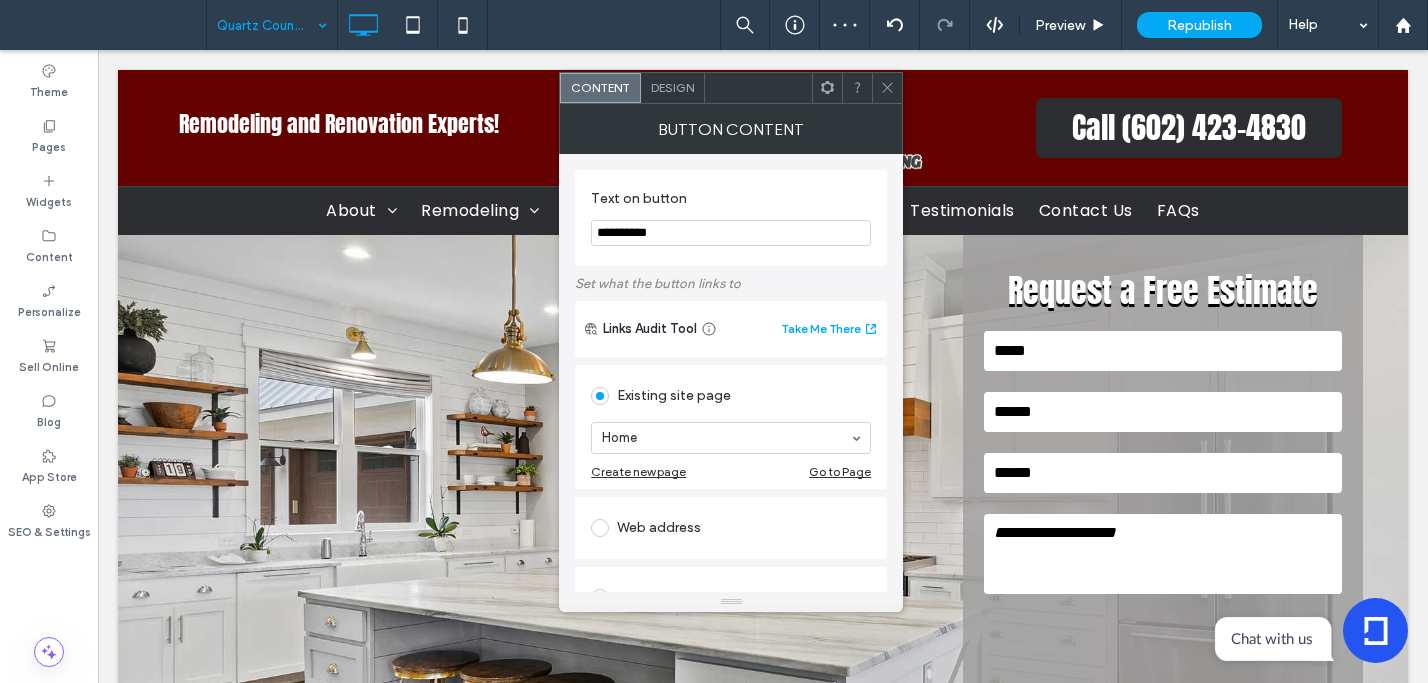 click on "**********" at bounding box center (731, 373) 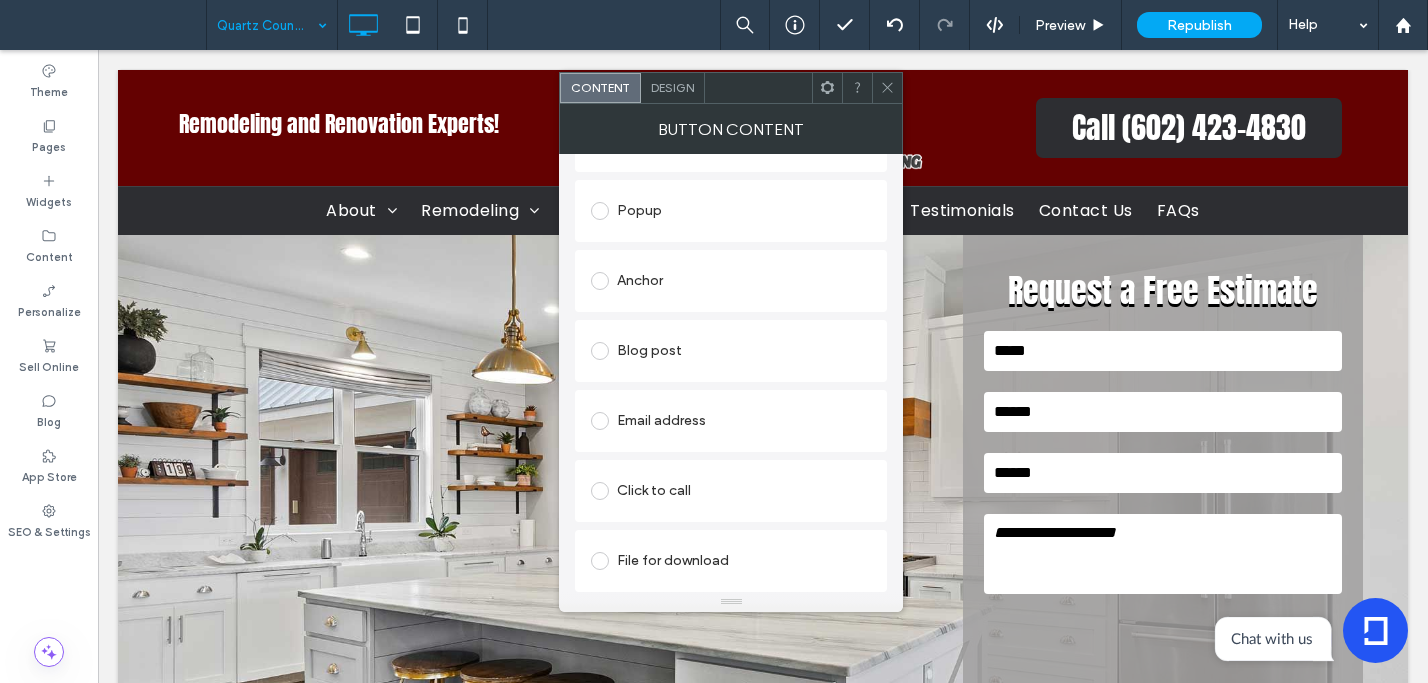 type on "********" 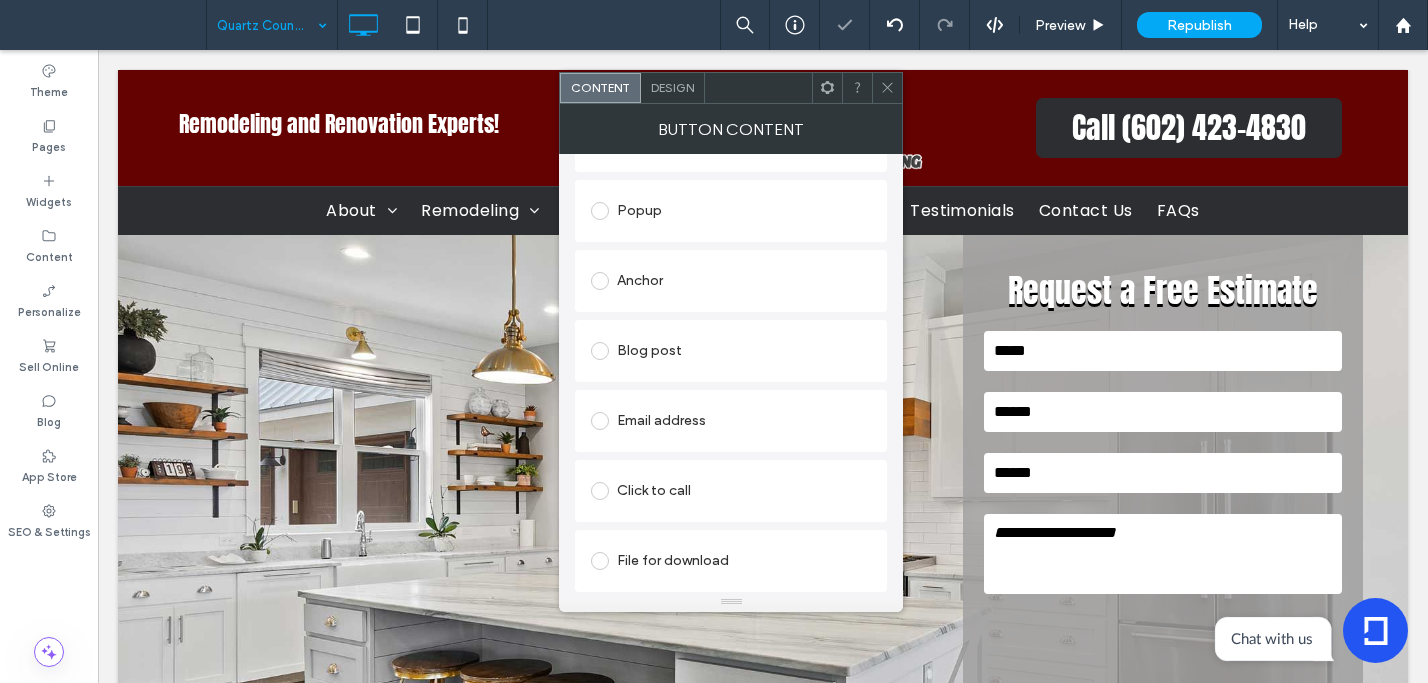 click on "Click to call" at bounding box center (731, 491) 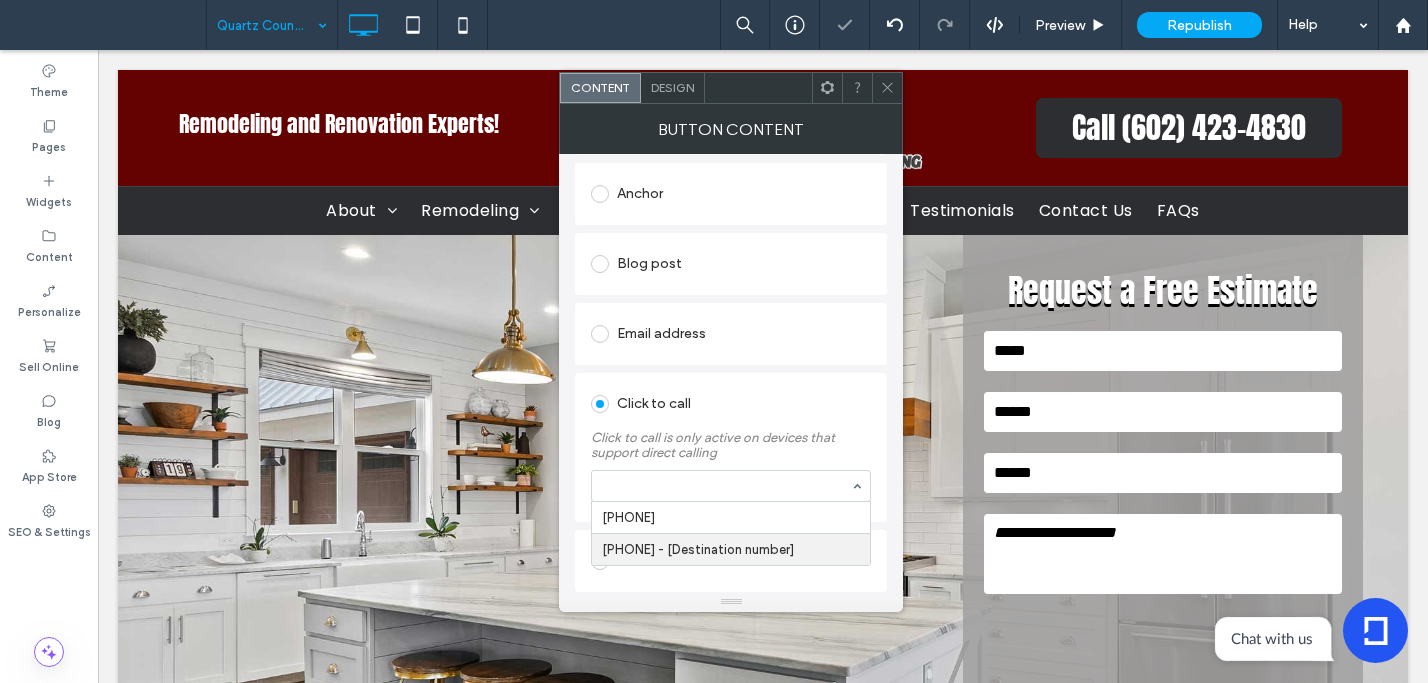 scroll, scrollTop: 417, scrollLeft: 0, axis: vertical 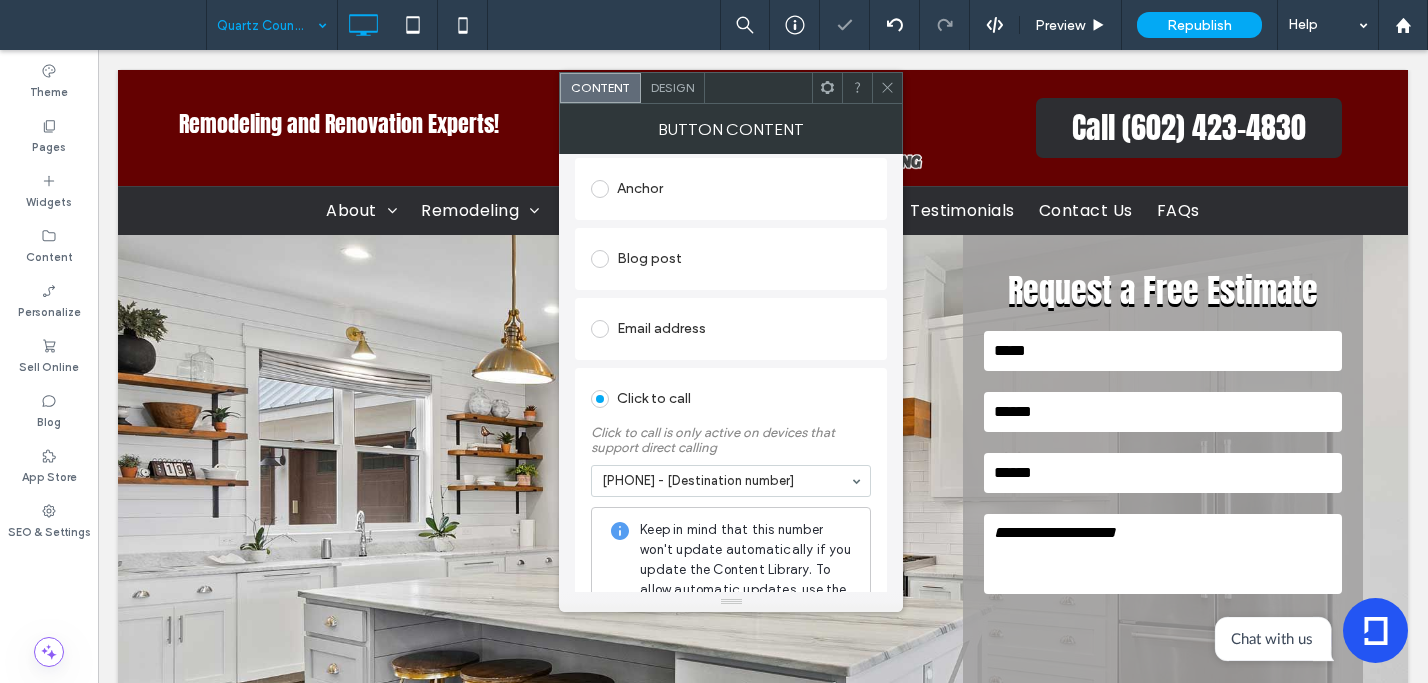 click 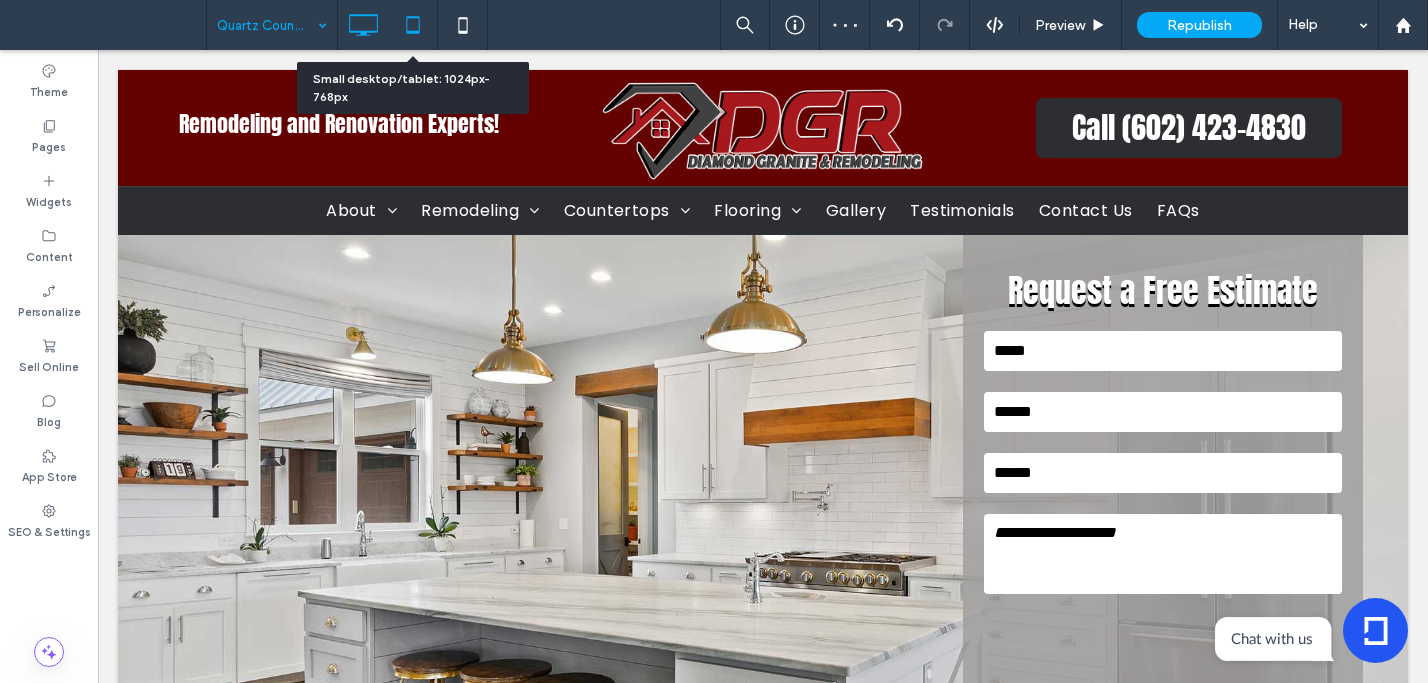 click 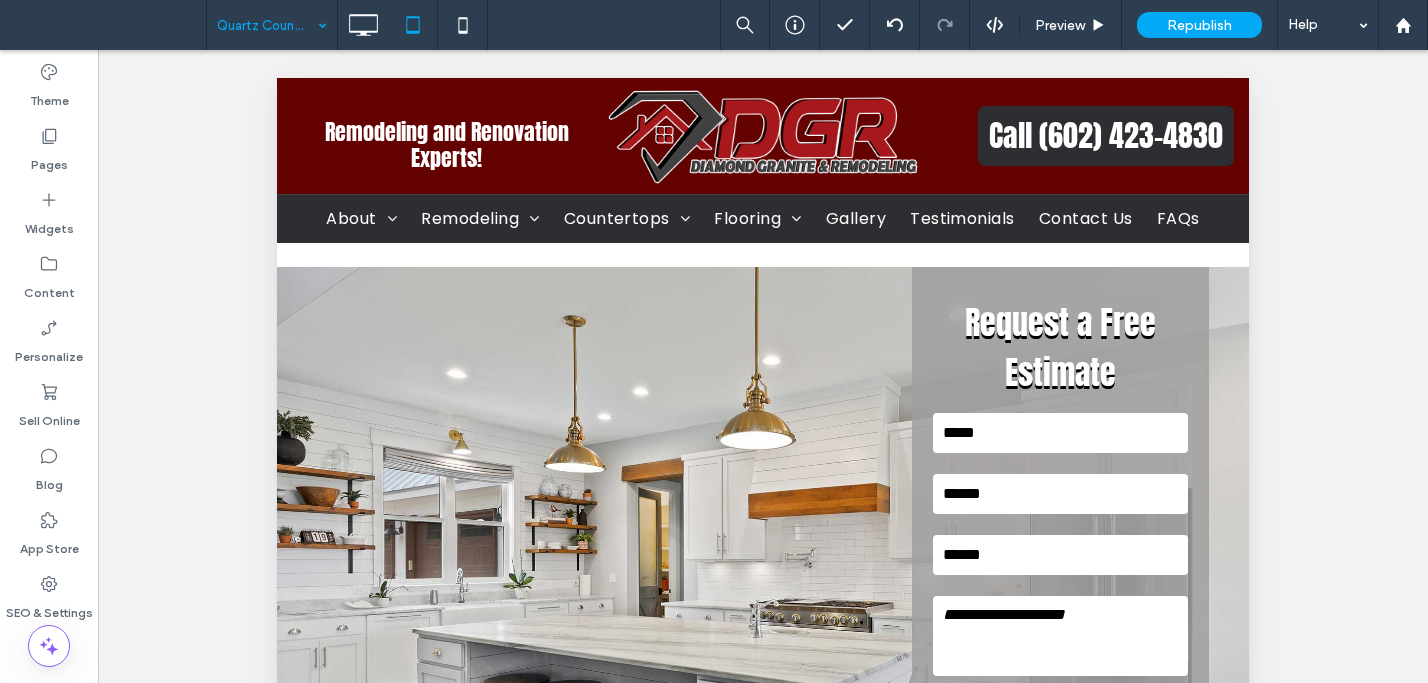 scroll, scrollTop: 0, scrollLeft: 0, axis: both 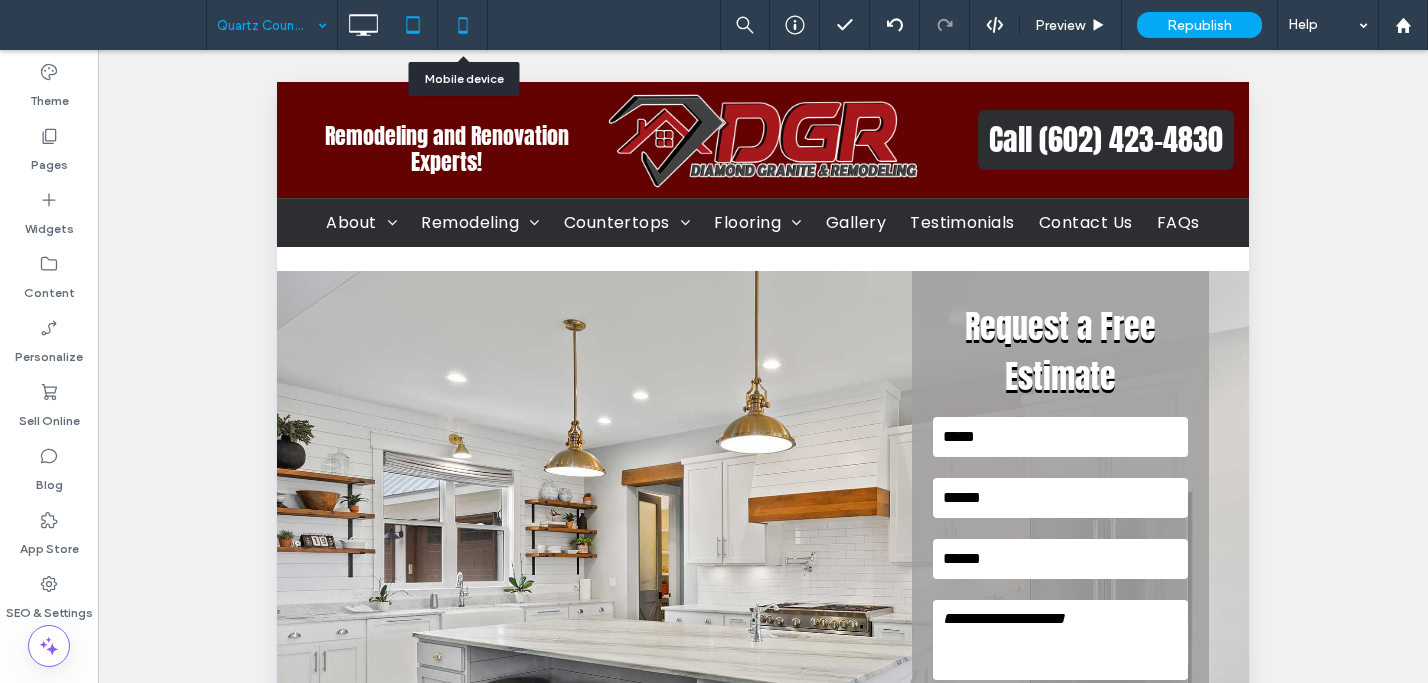 click 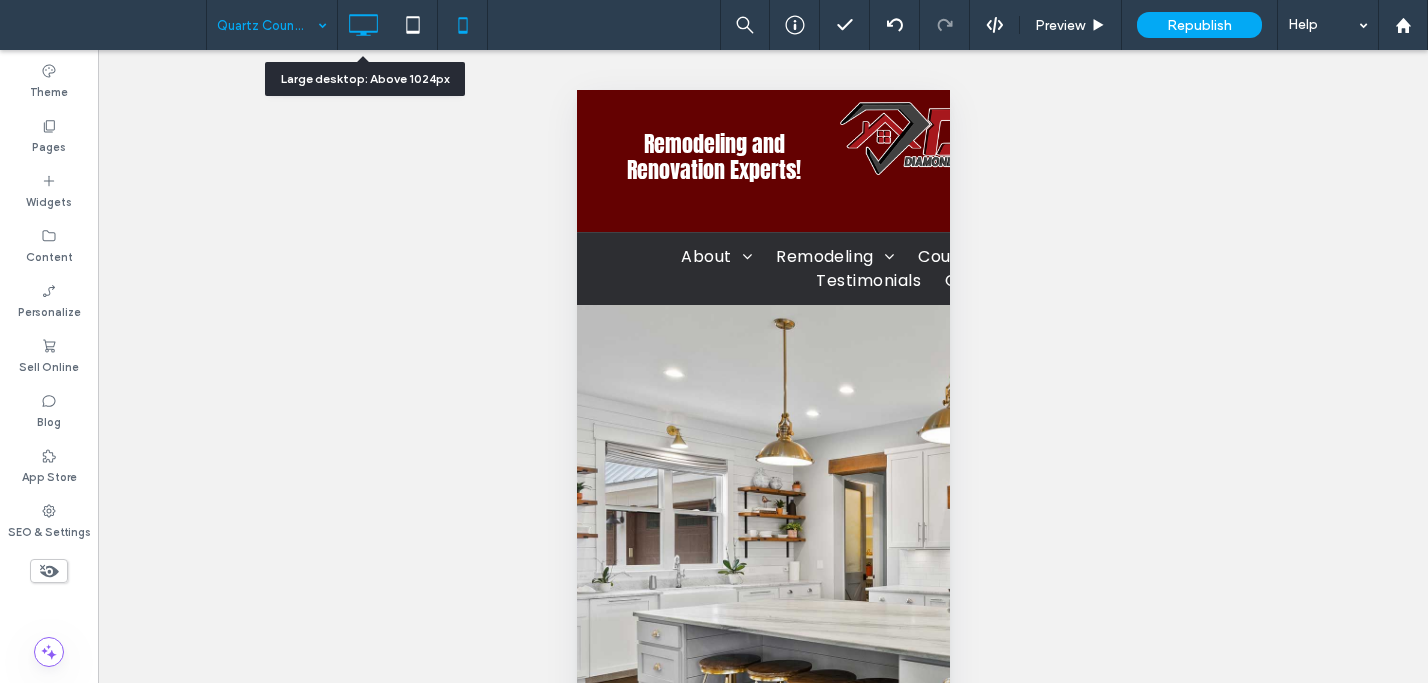 click 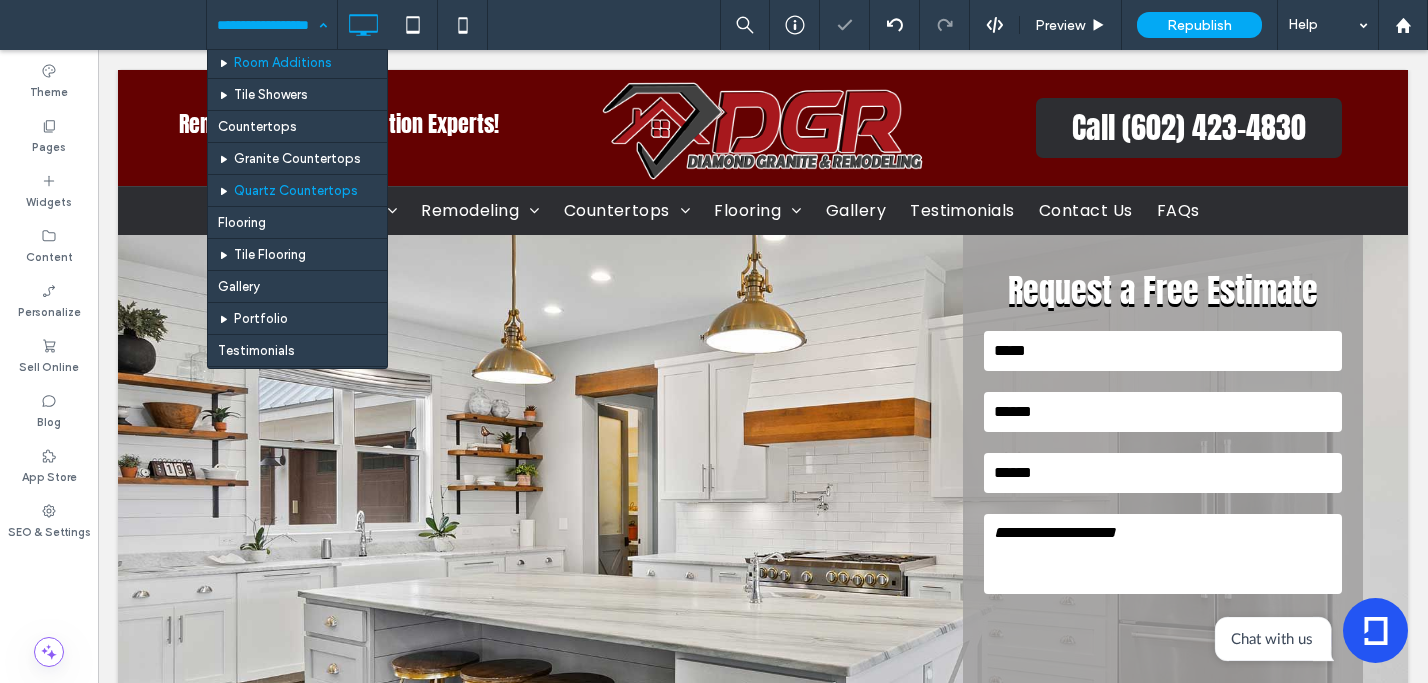 scroll, scrollTop: 248, scrollLeft: 0, axis: vertical 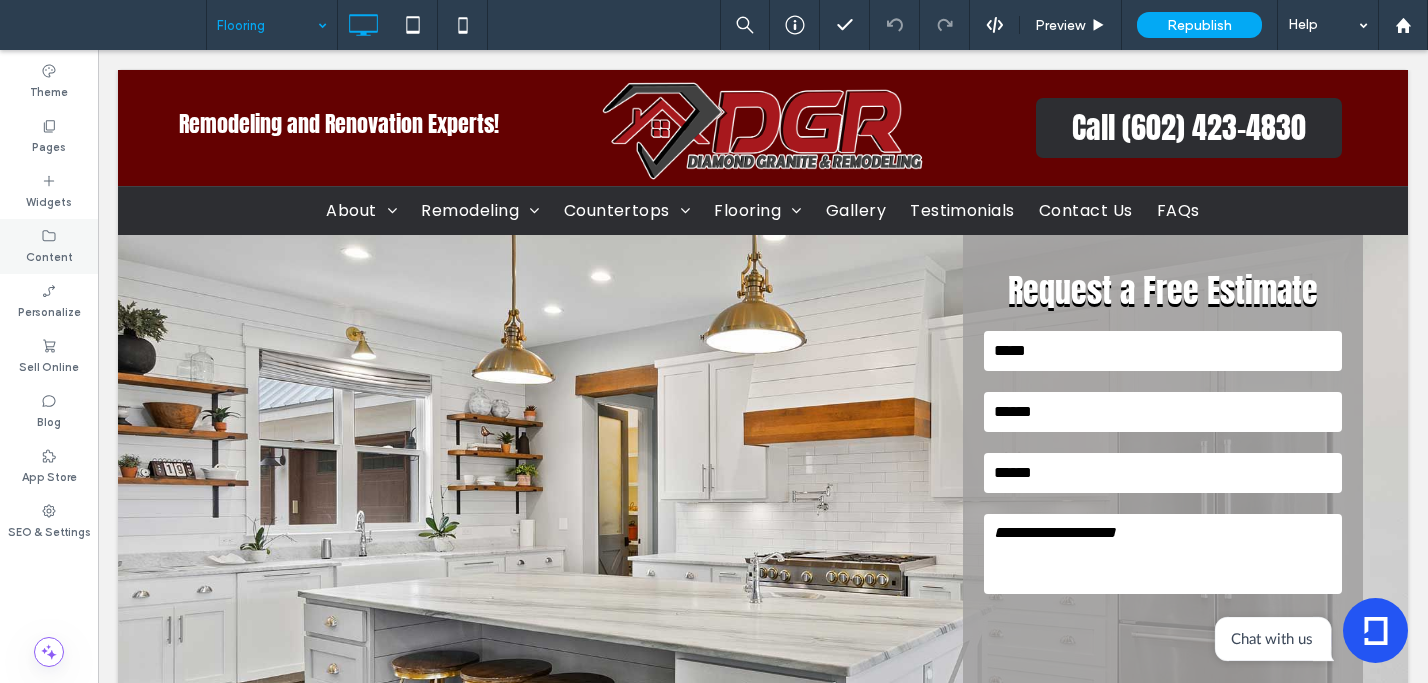 drag, startPoint x: 65, startPoint y: 197, endPoint x: 83, endPoint y: 219, distance: 28.42534 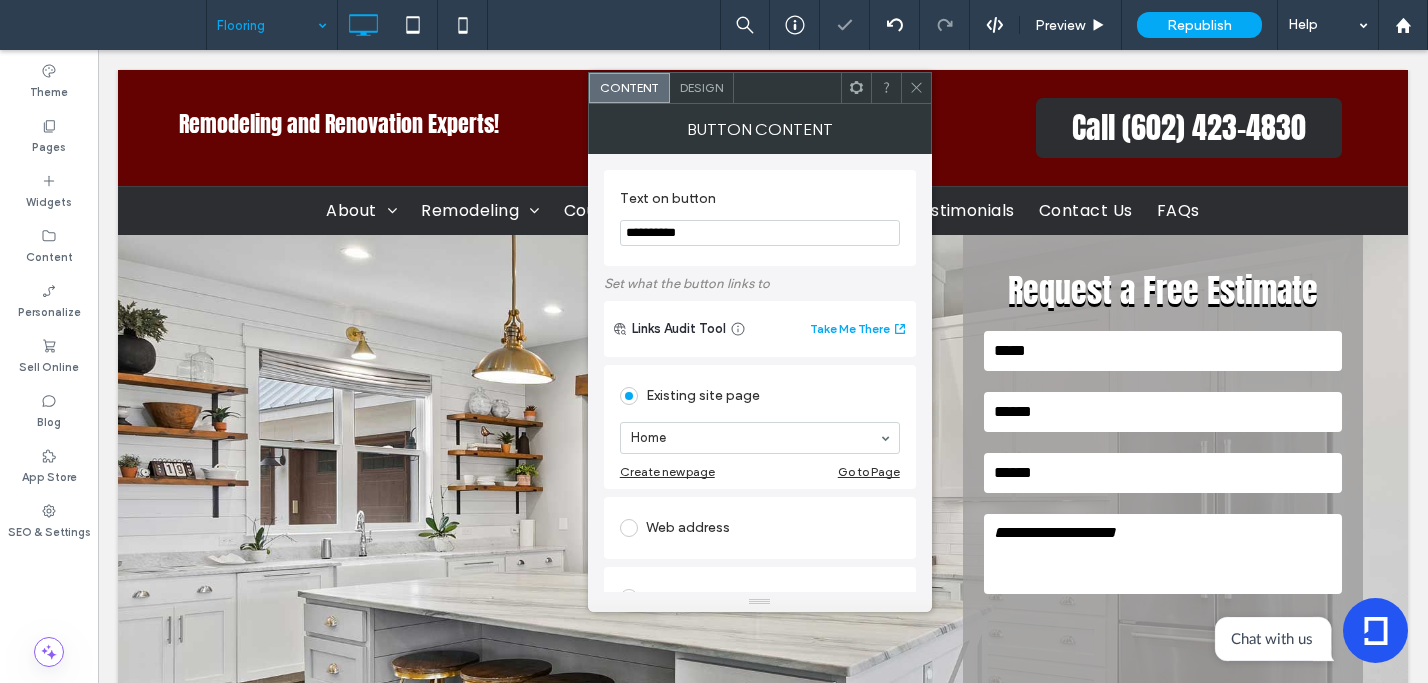 drag, startPoint x: 749, startPoint y: 233, endPoint x: 729, endPoint y: 240, distance: 21.189621 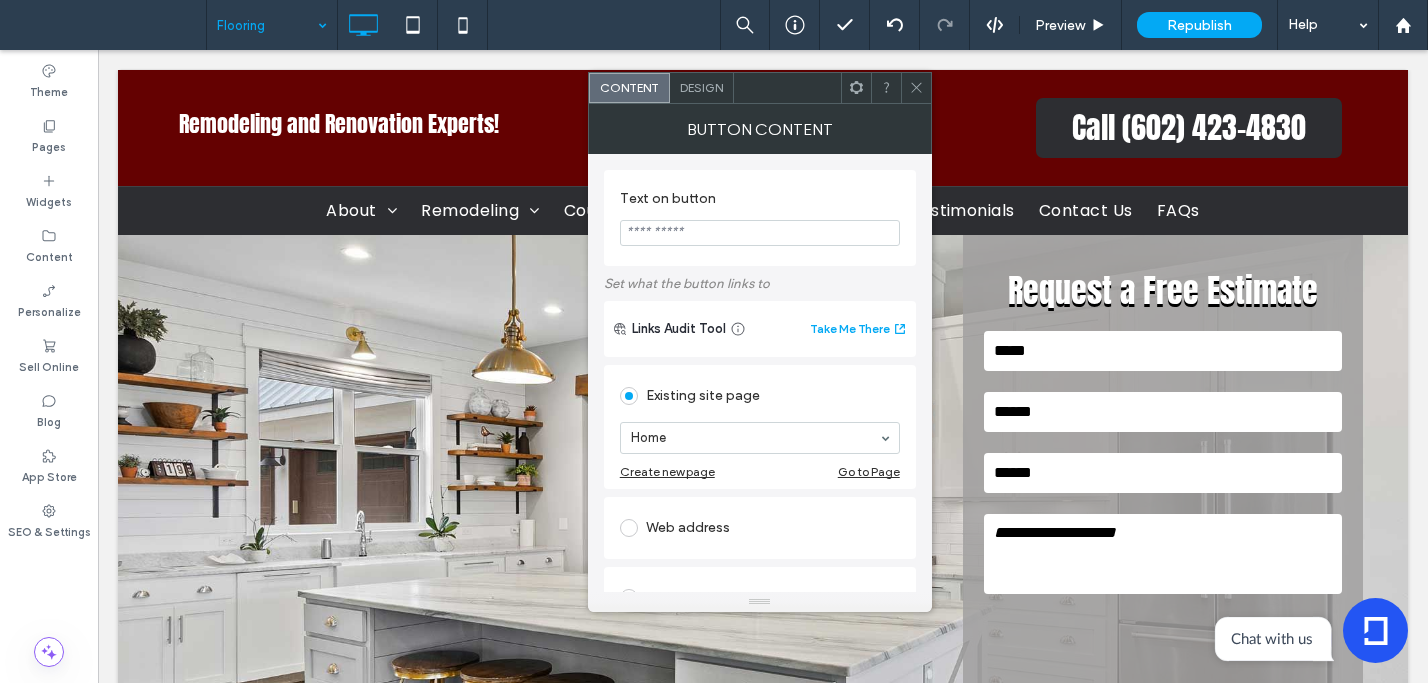 click at bounding box center [760, 233] 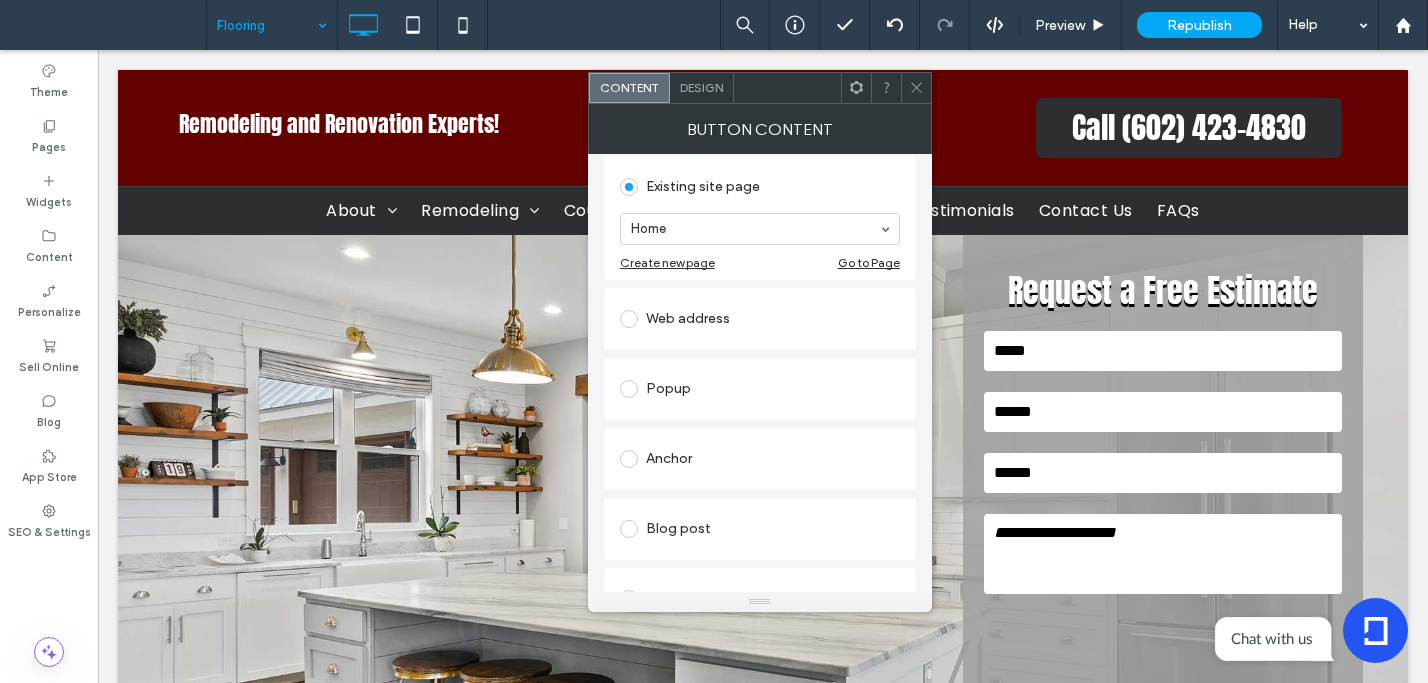 scroll, scrollTop: 344, scrollLeft: 0, axis: vertical 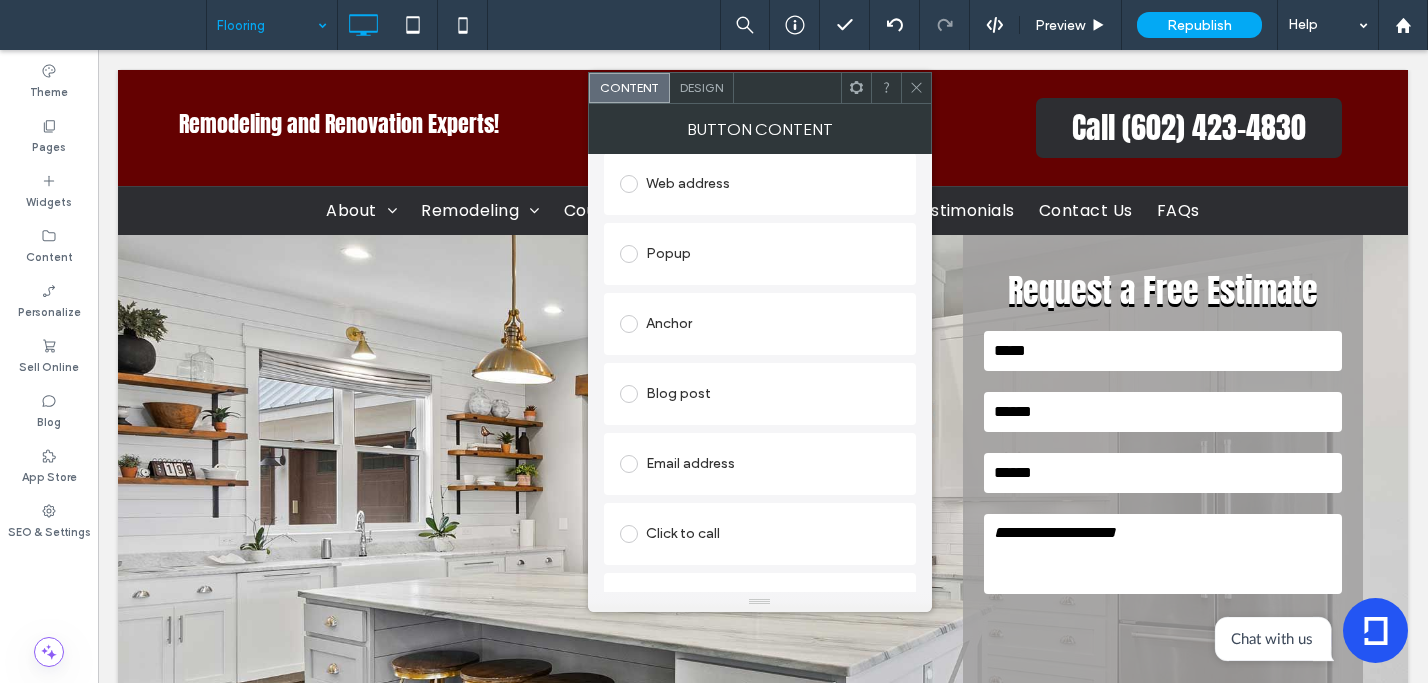 type on "**********" 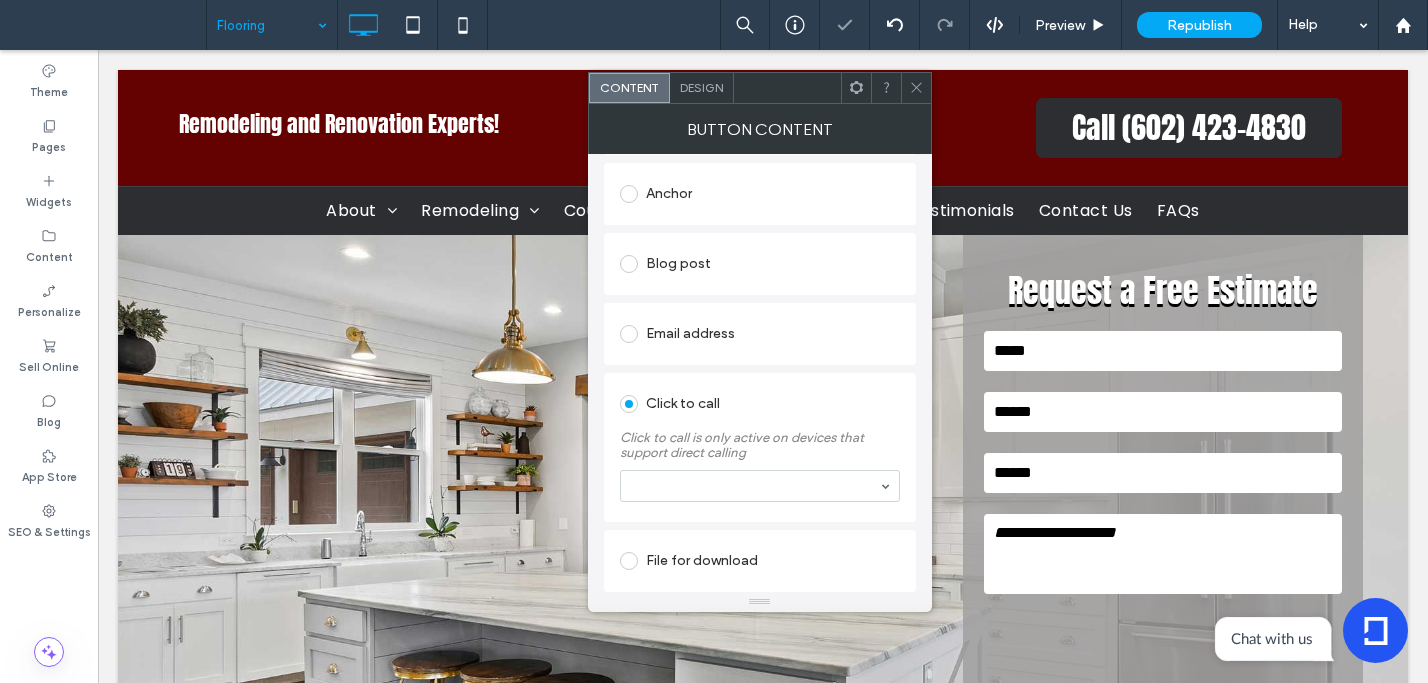 scroll, scrollTop: 417, scrollLeft: 0, axis: vertical 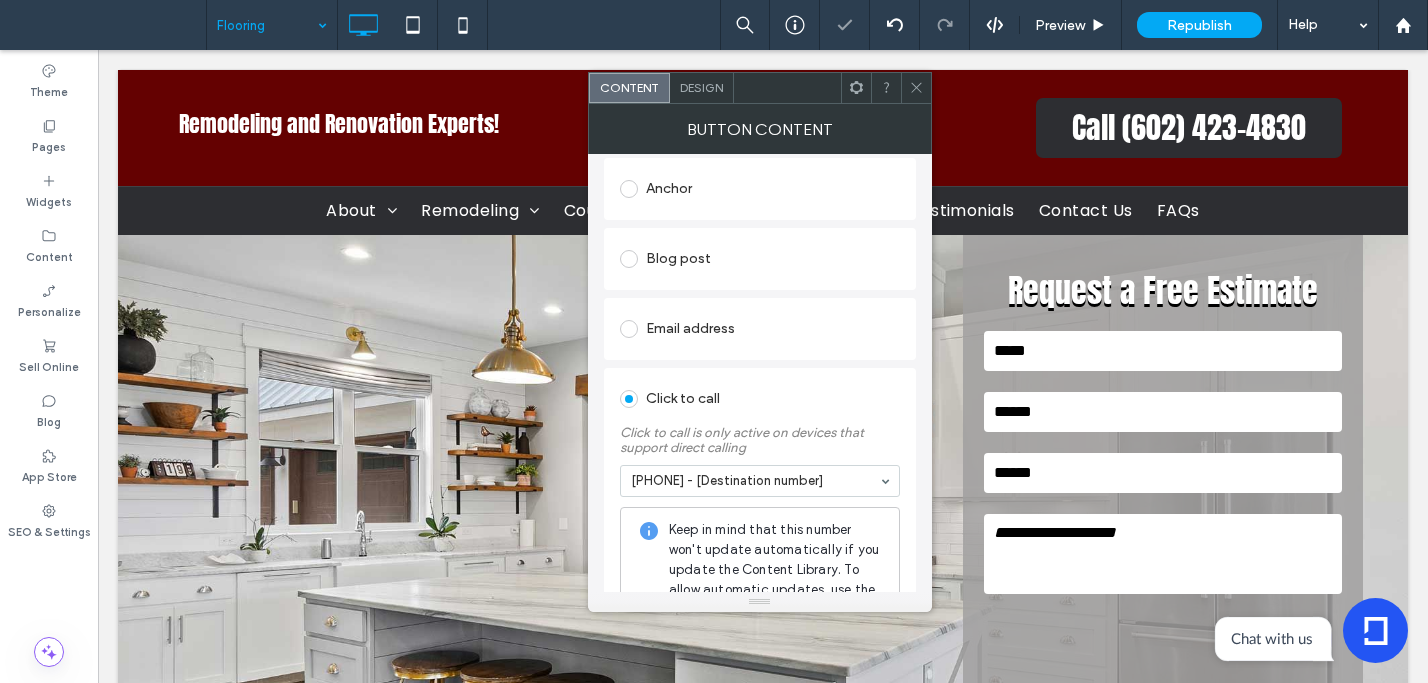 drag, startPoint x: 920, startPoint y: 98, endPoint x: 901, endPoint y: 114, distance: 24.839485 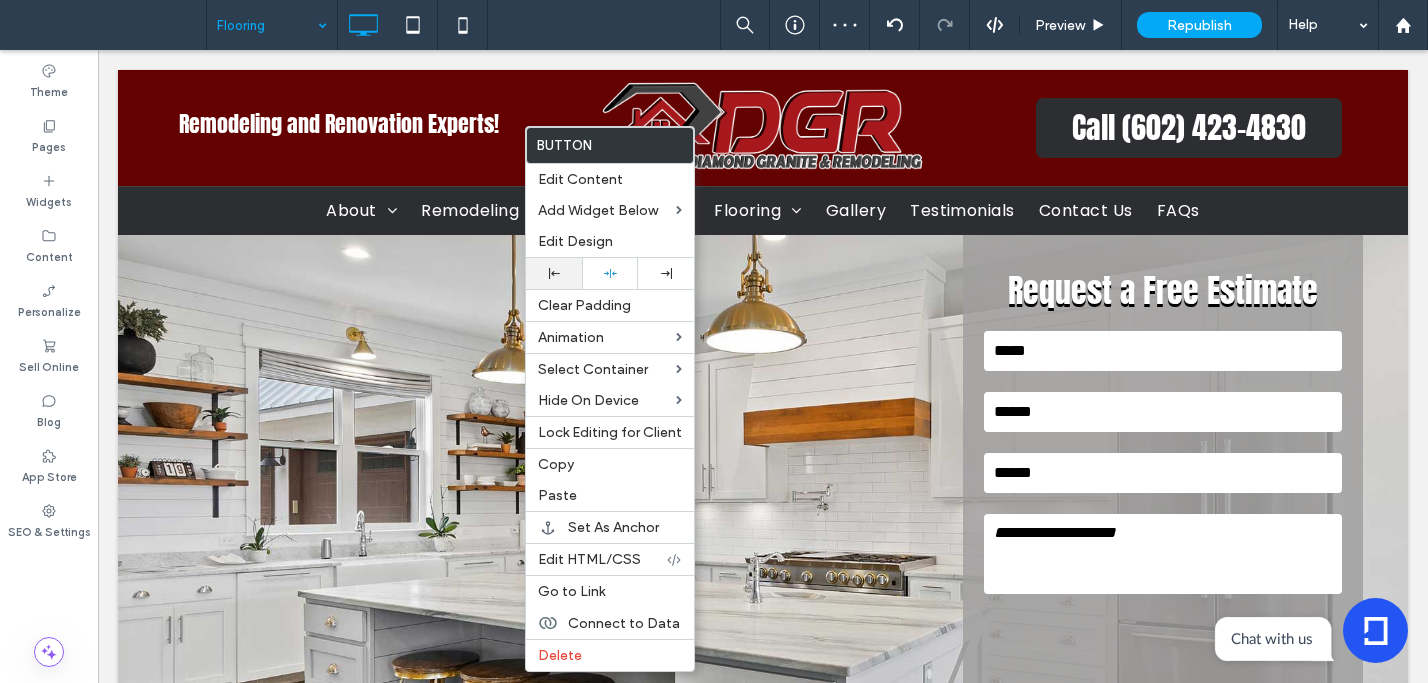 click 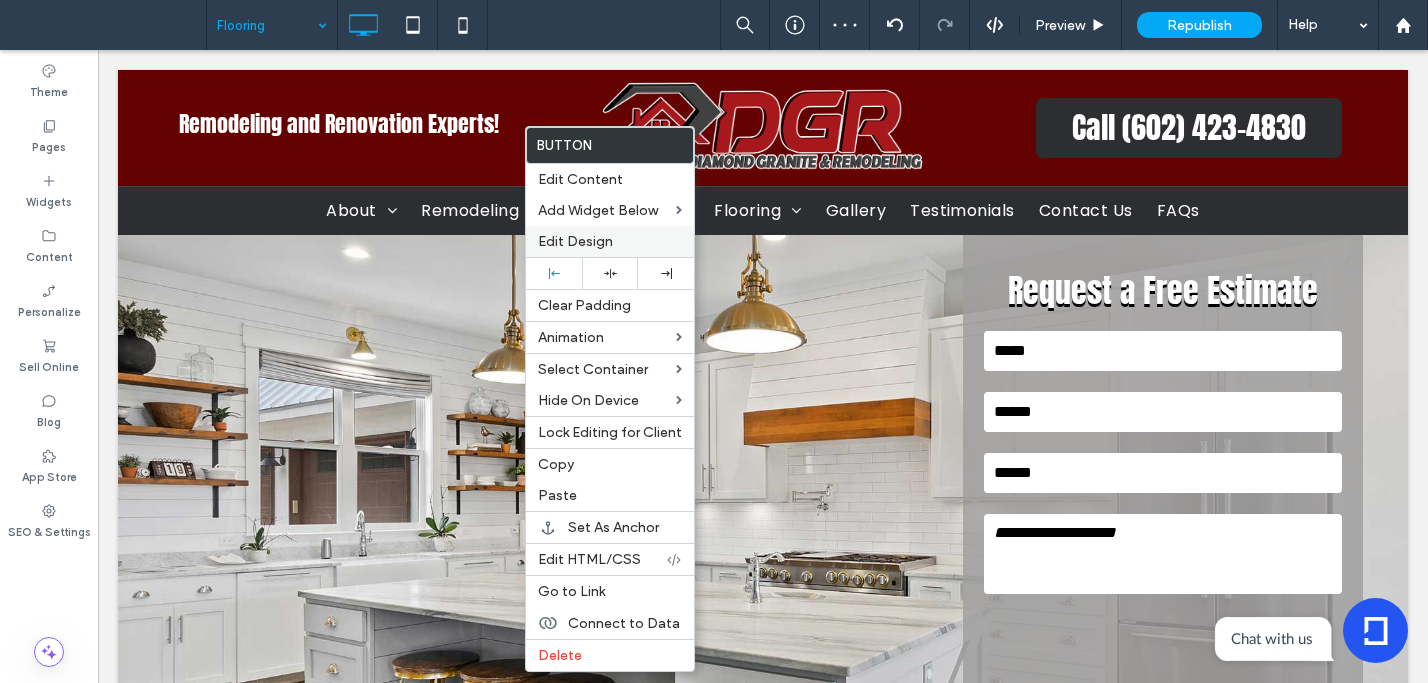 click on "Edit Design" at bounding box center (575, 241) 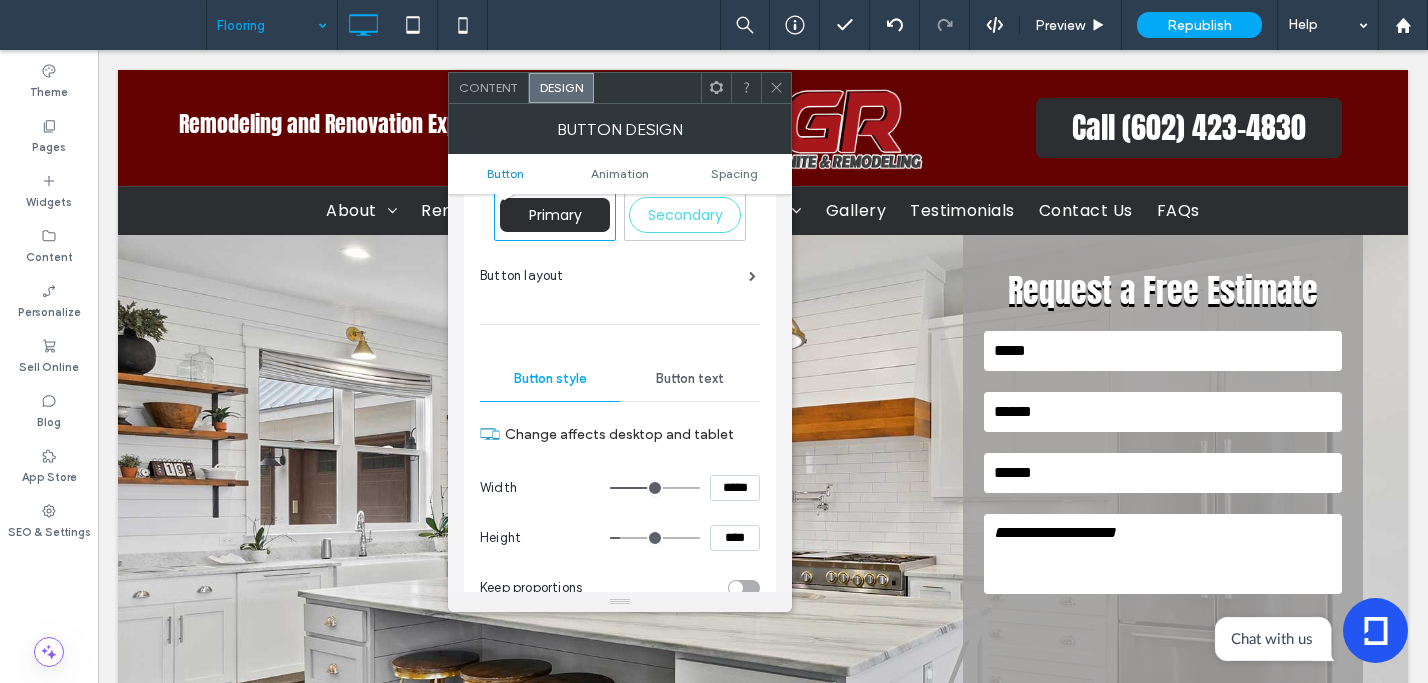 scroll, scrollTop: 79, scrollLeft: 0, axis: vertical 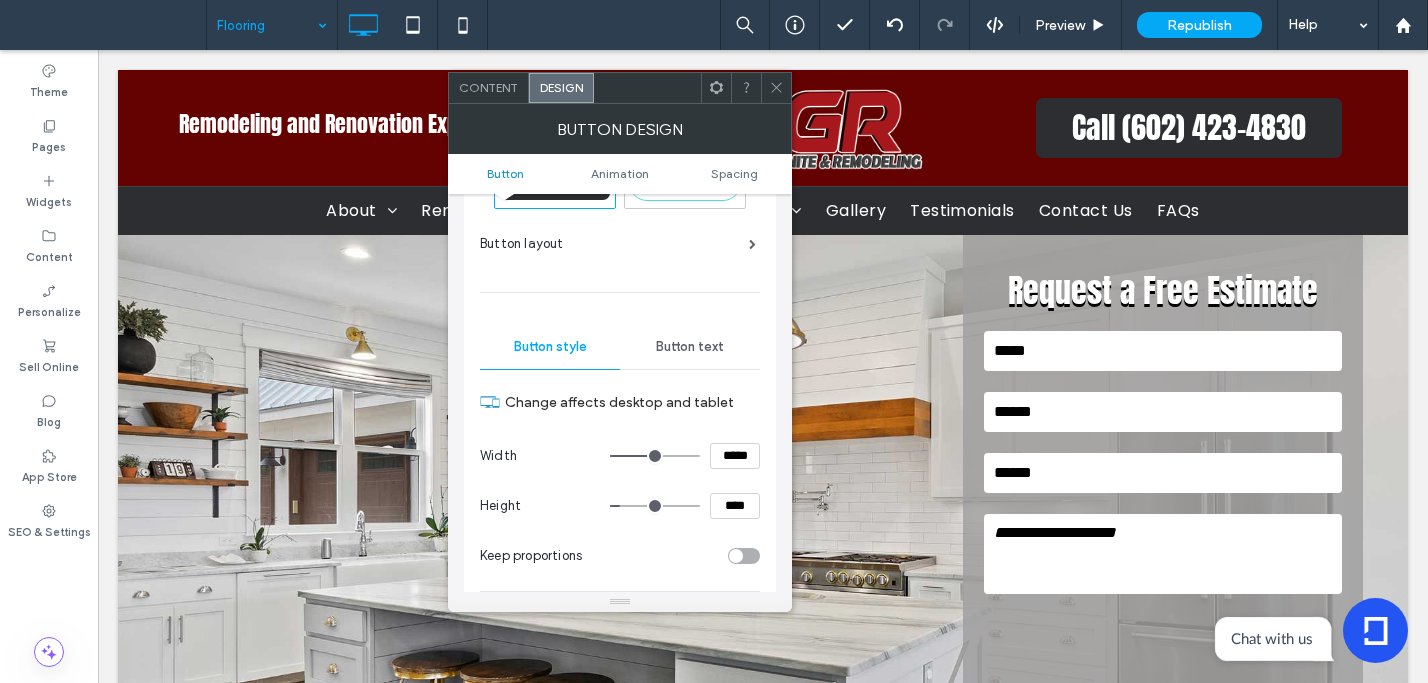 drag, startPoint x: 708, startPoint y: 347, endPoint x: 706, endPoint y: 370, distance: 23.086792 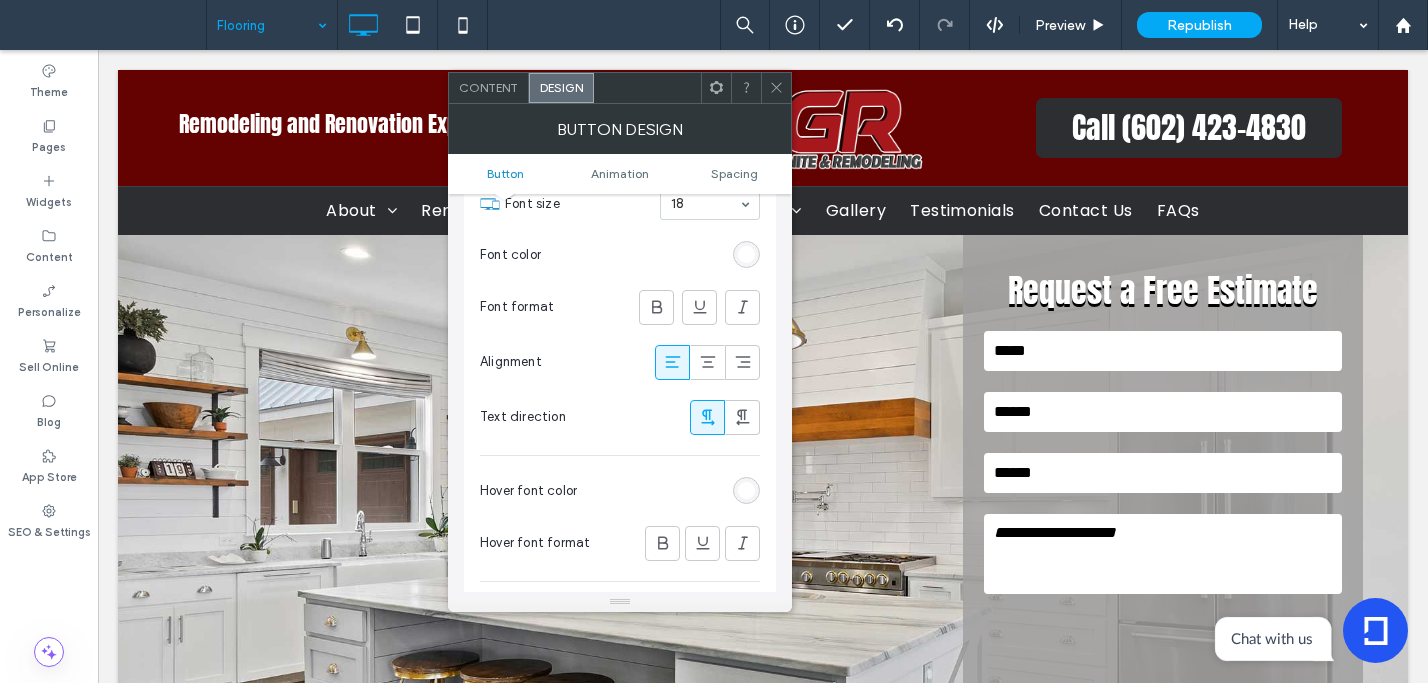 scroll, scrollTop: 377, scrollLeft: 0, axis: vertical 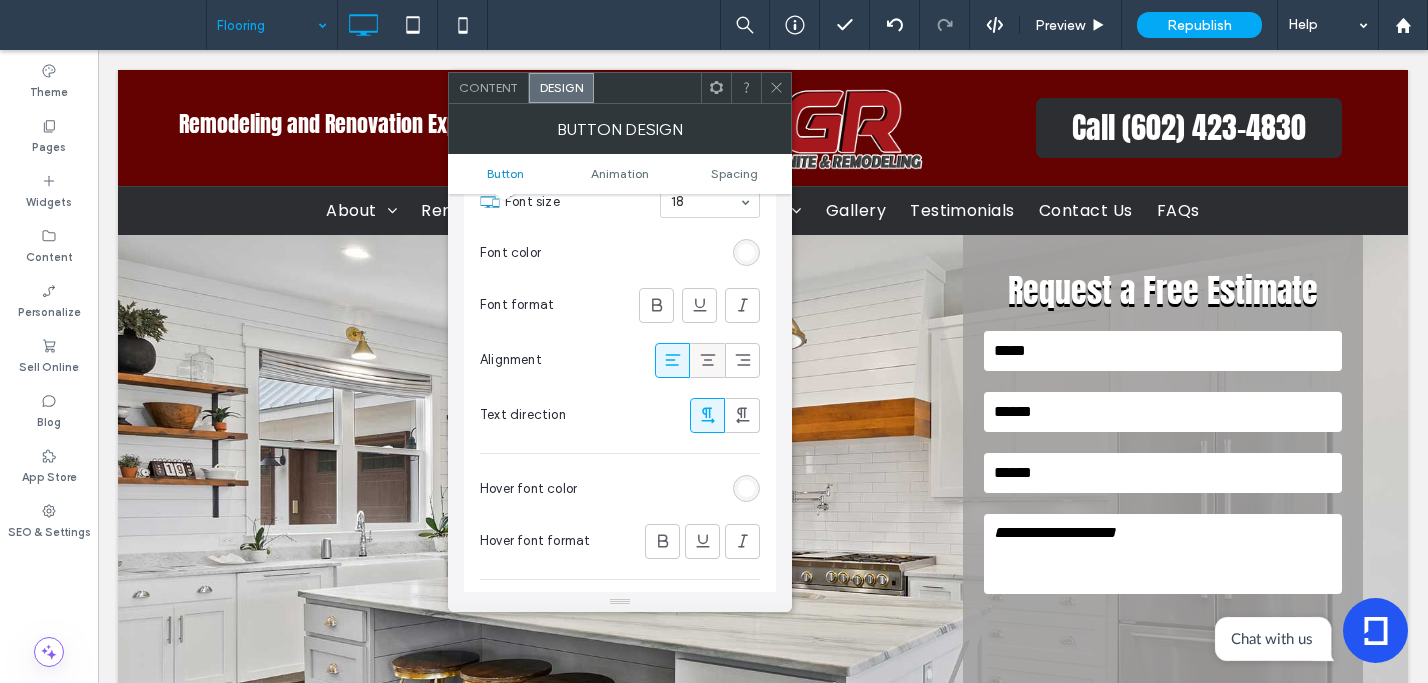 drag, startPoint x: 706, startPoint y: 363, endPoint x: 706, endPoint y: 347, distance: 16 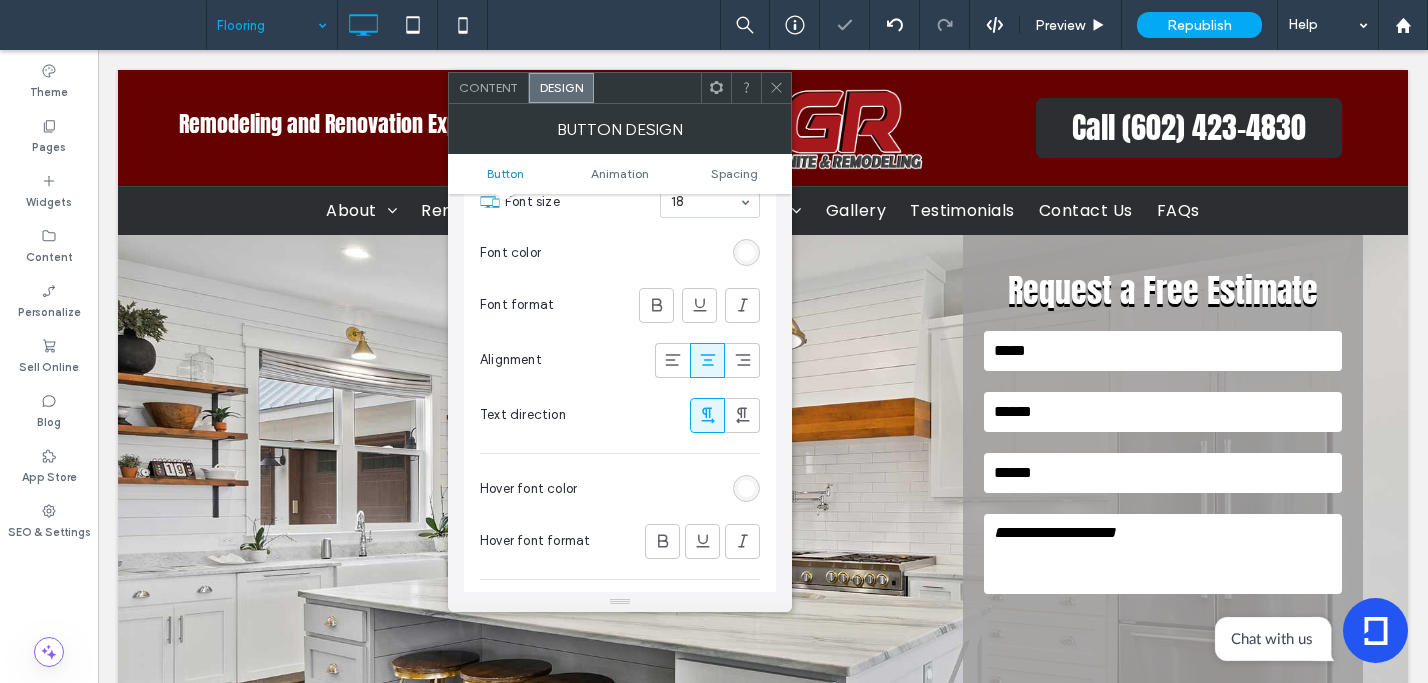 drag, startPoint x: 779, startPoint y: 94, endPoint x: 770, endPoint y: 130, distance: 37.107952 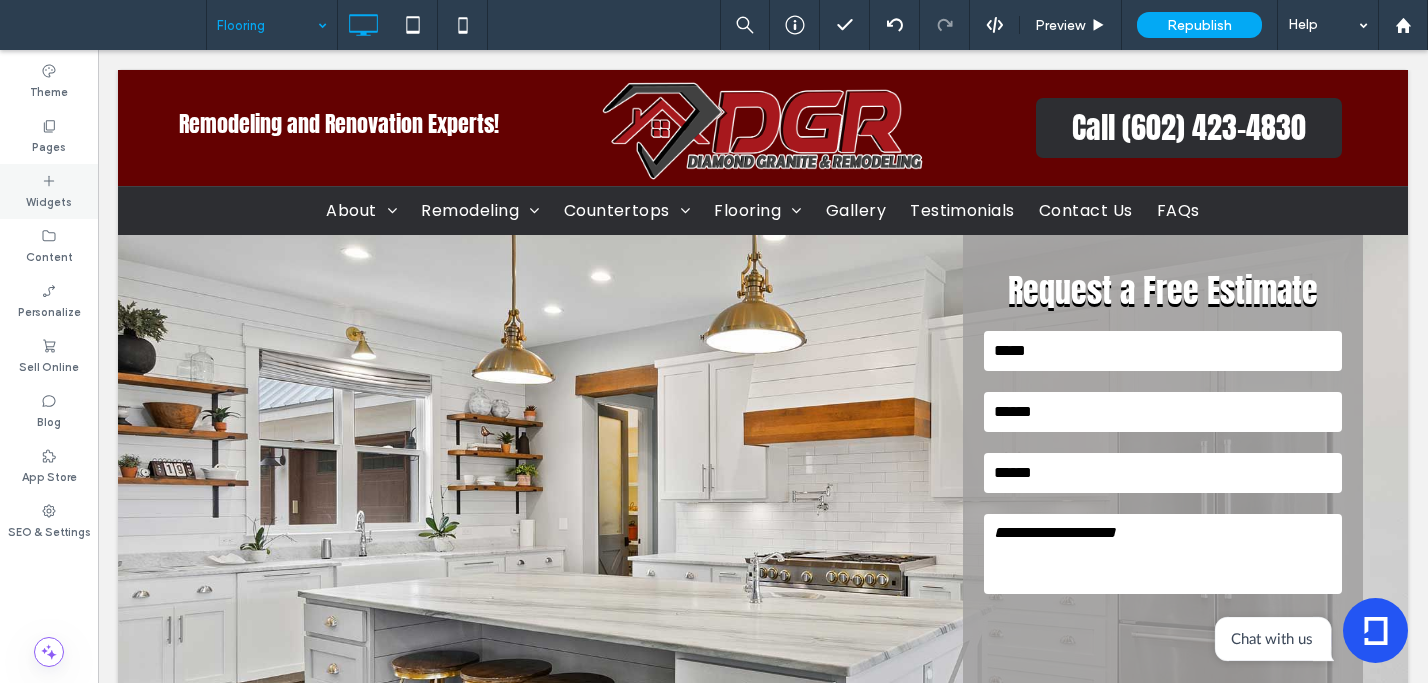 click on "Widgets" at bounding box center [49, 200] 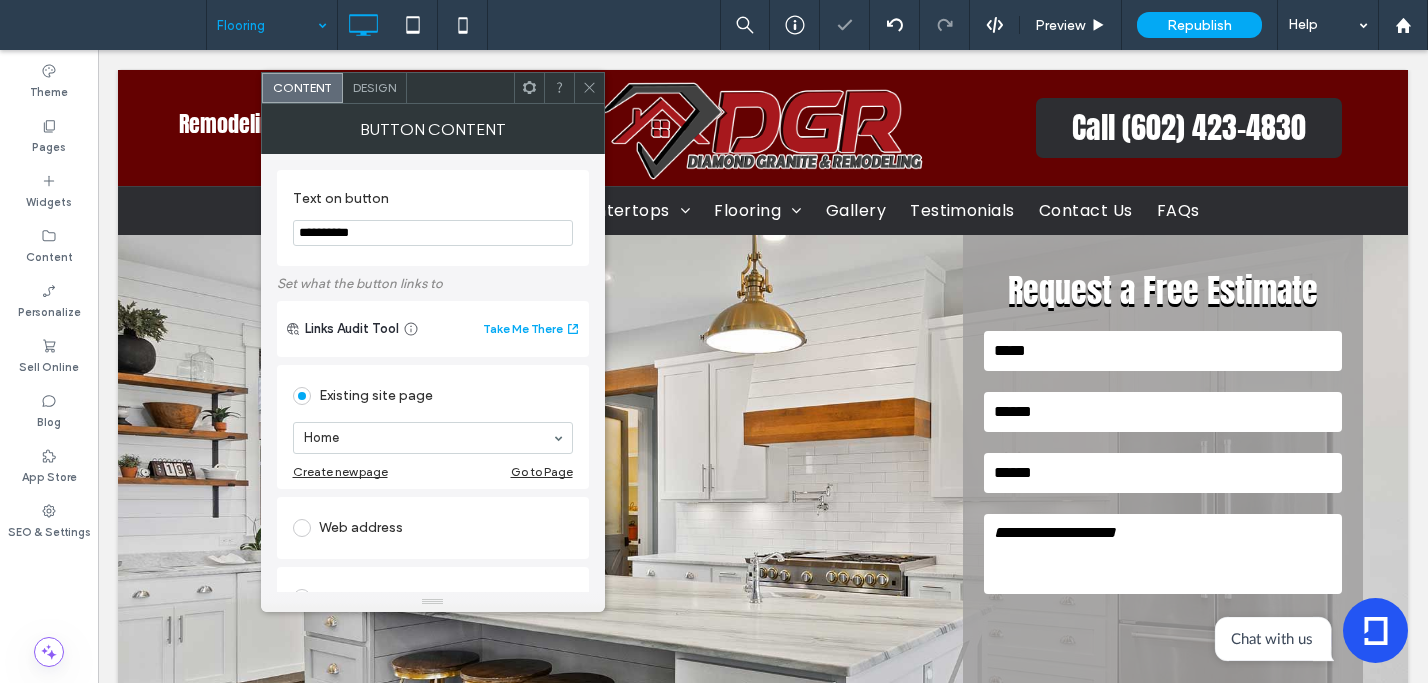 drag, startPoint x: 298, startPoint y: 226, endPoint x: 276, endPoint y: 221, distance: 22.561028 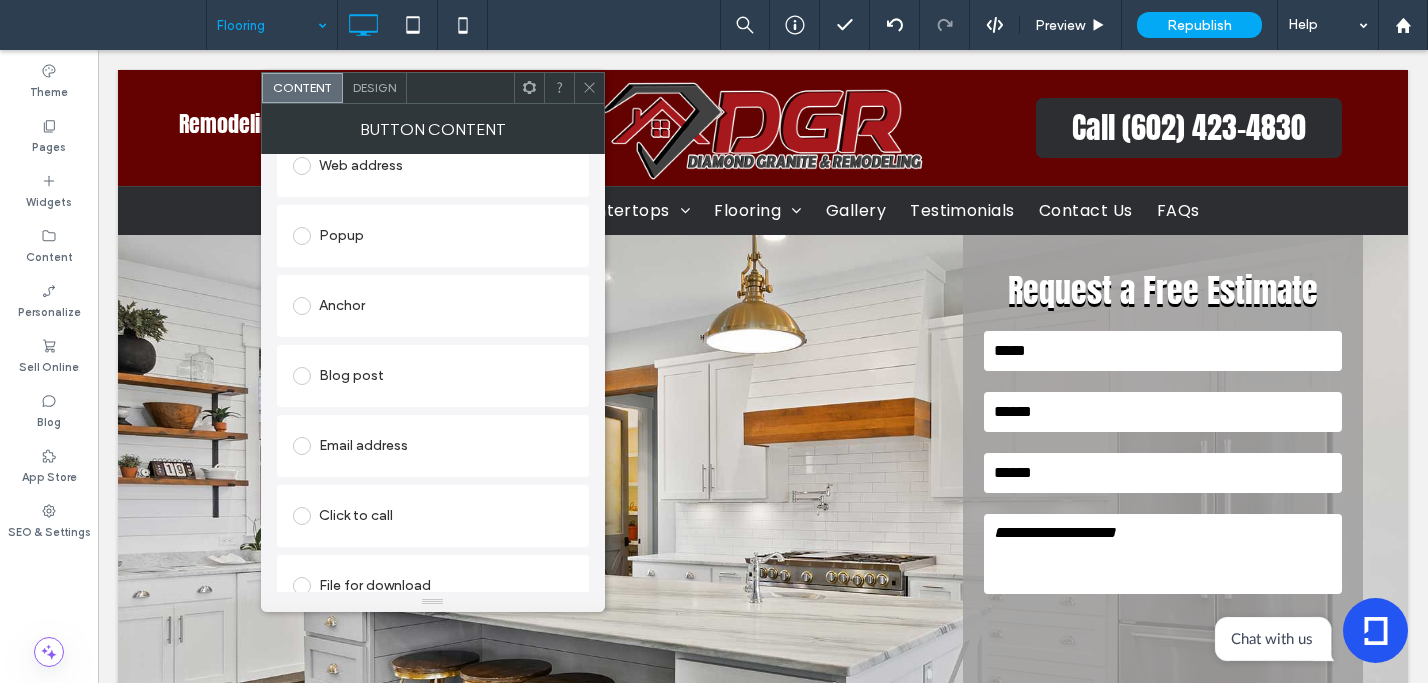 scroll, scrollTop: 389, scrollLeft: 0, axis: vertical 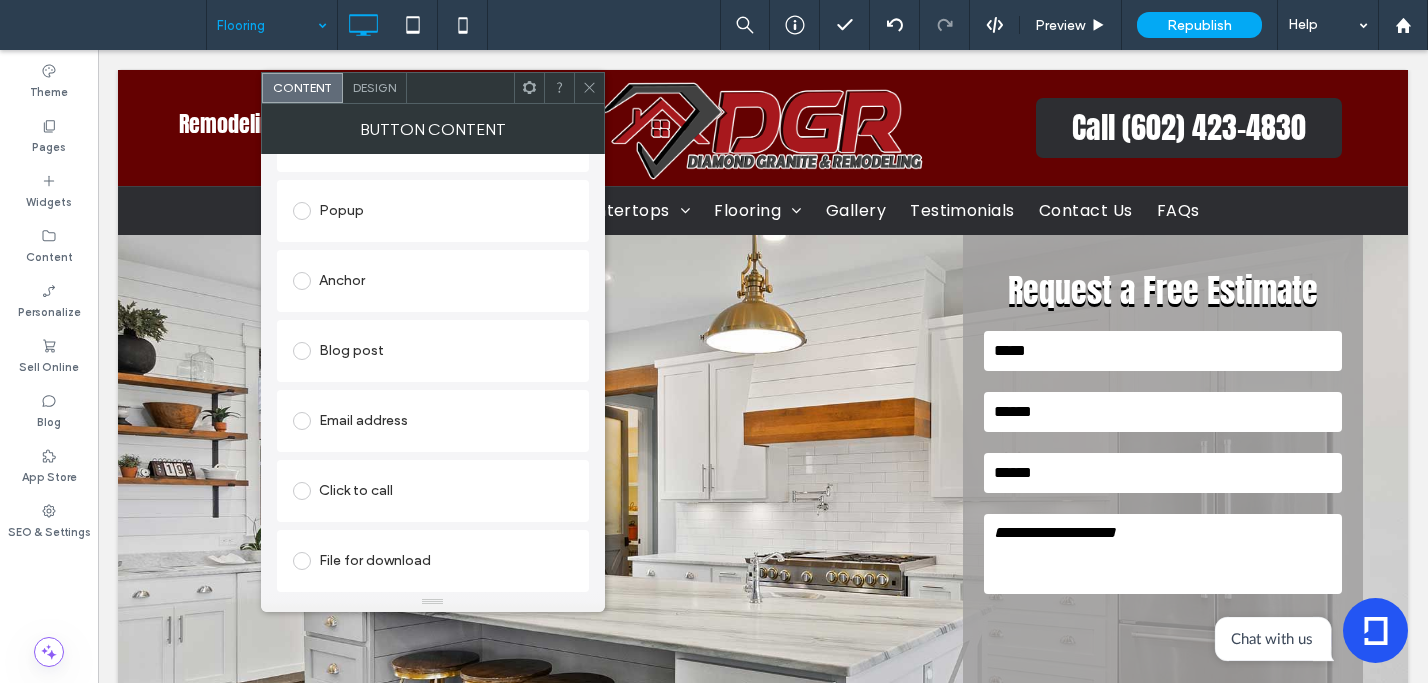 type on "********" 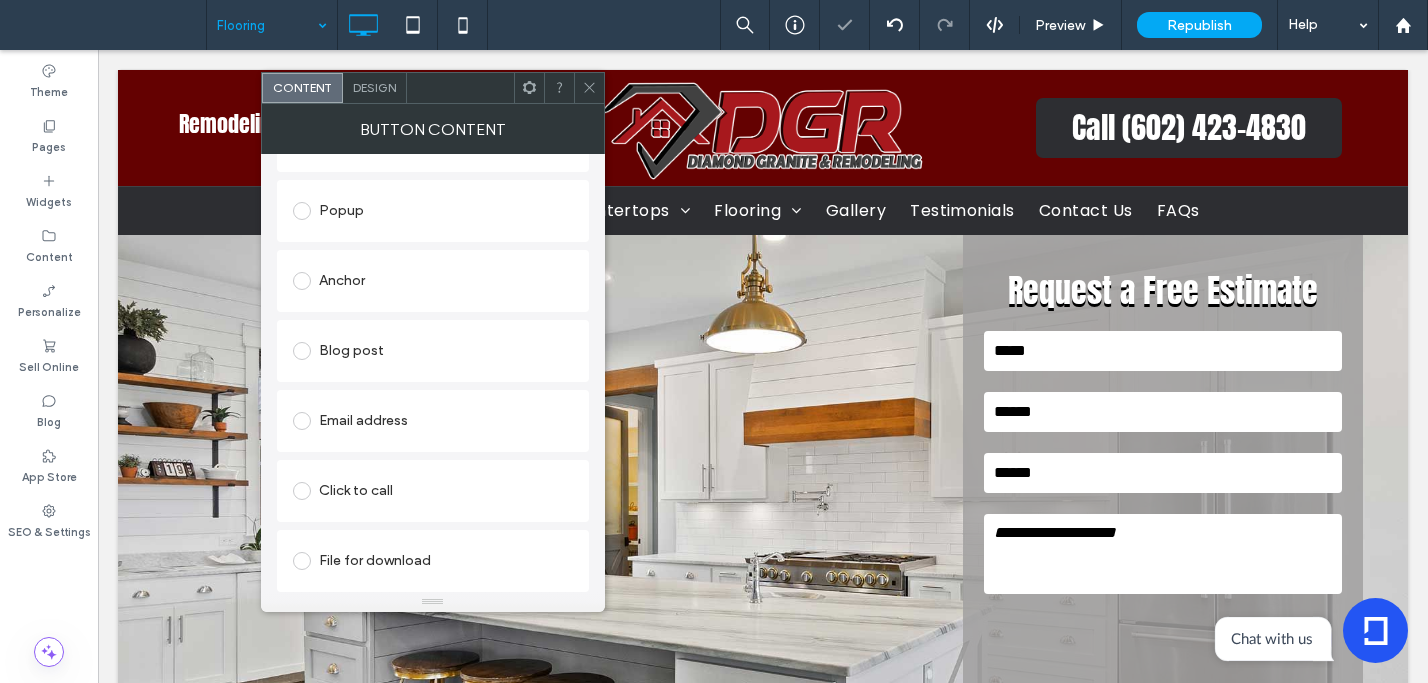 click on "Click to call" at bounding box center (433, 491) 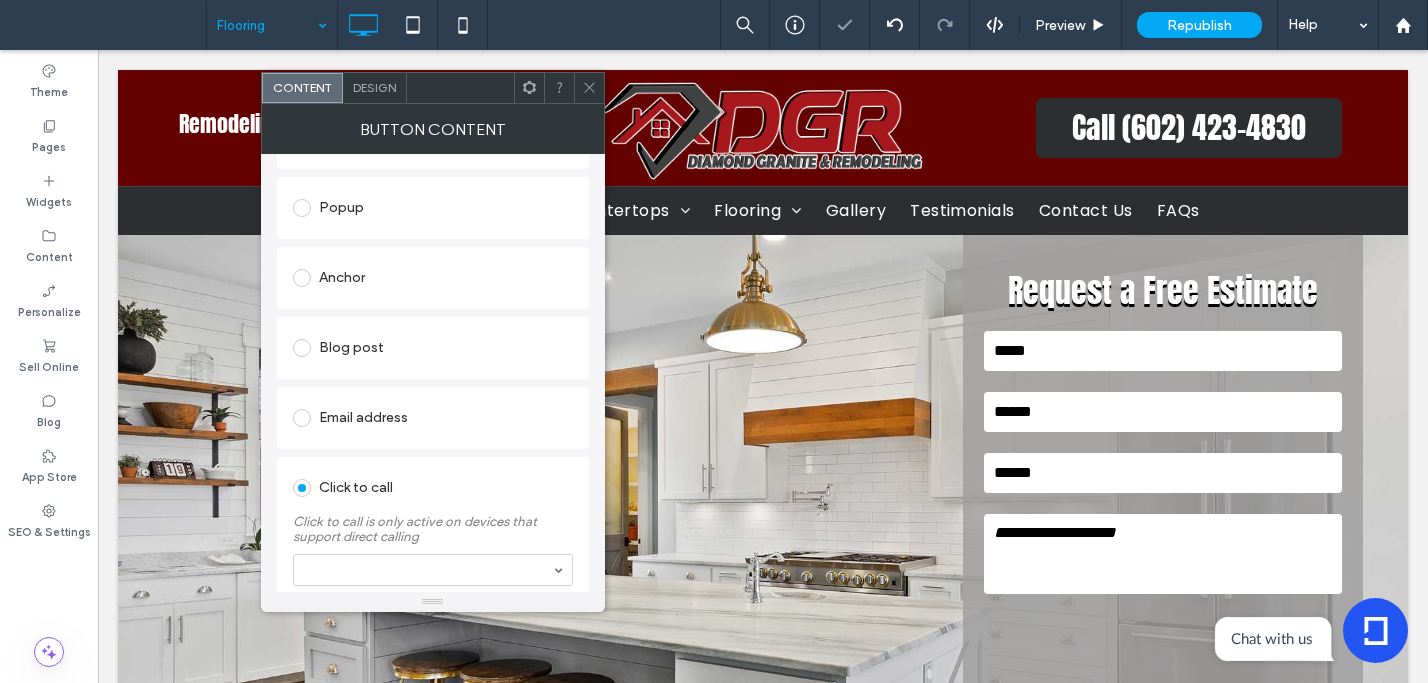 scroll, scrollTop: 417, scrollLeft: 0, axis: vertical 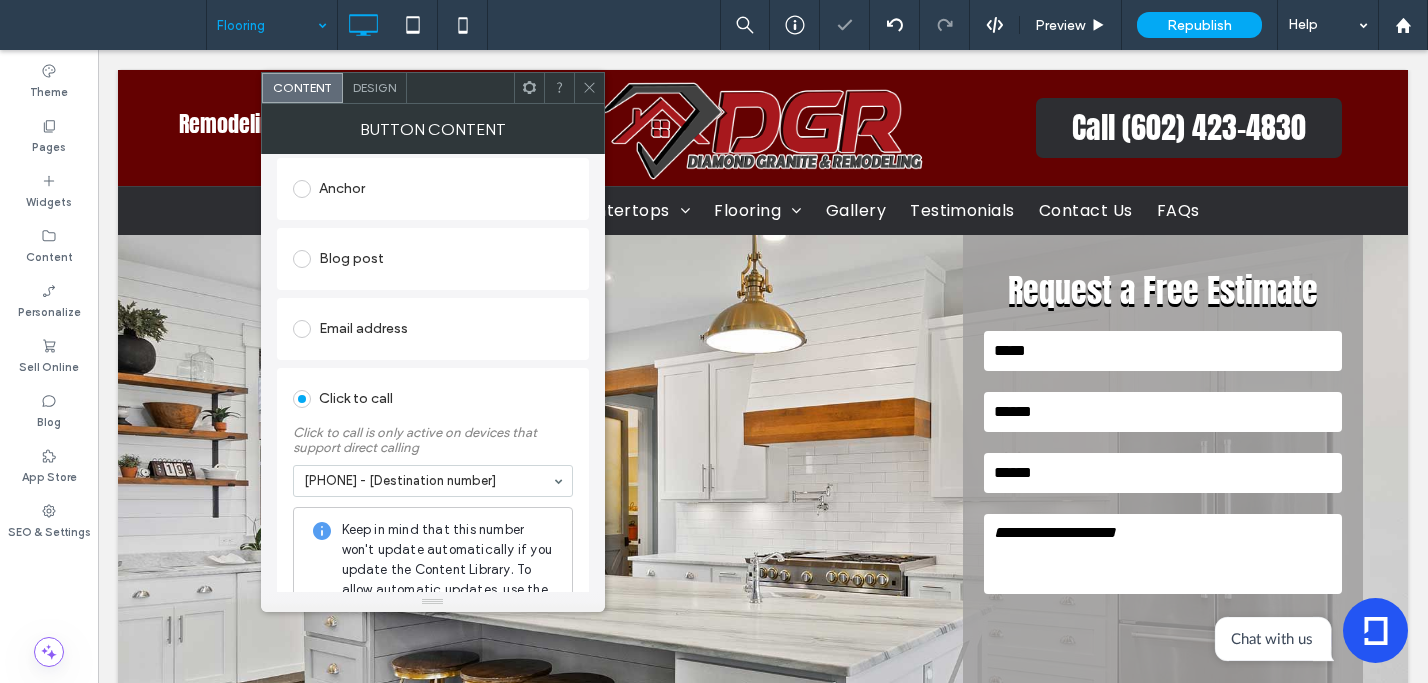 click 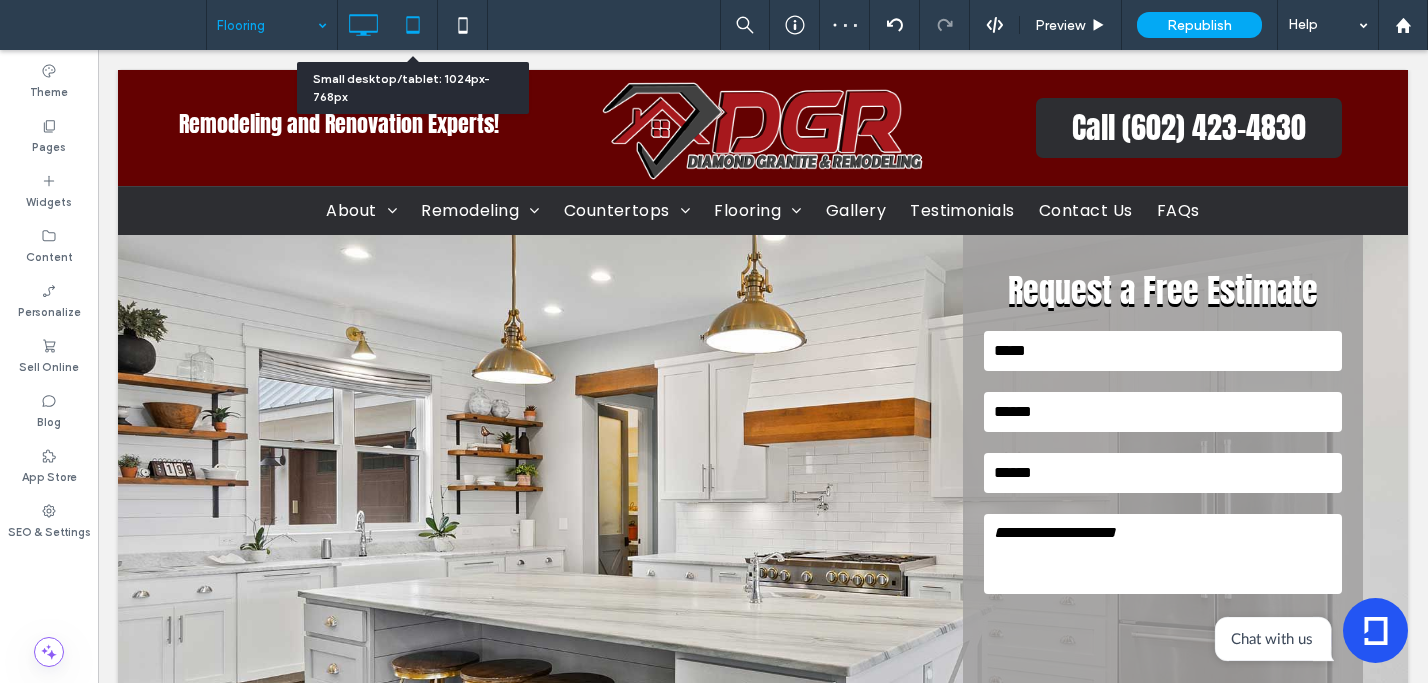 click 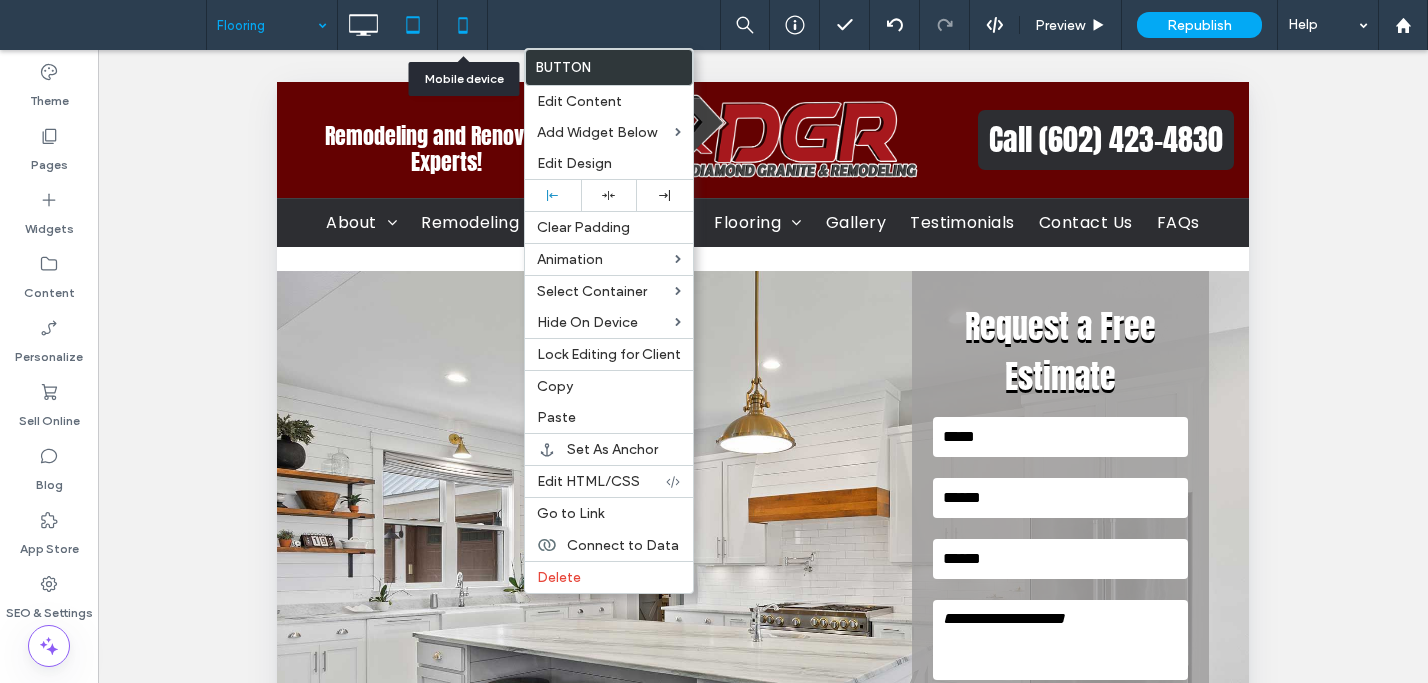 click 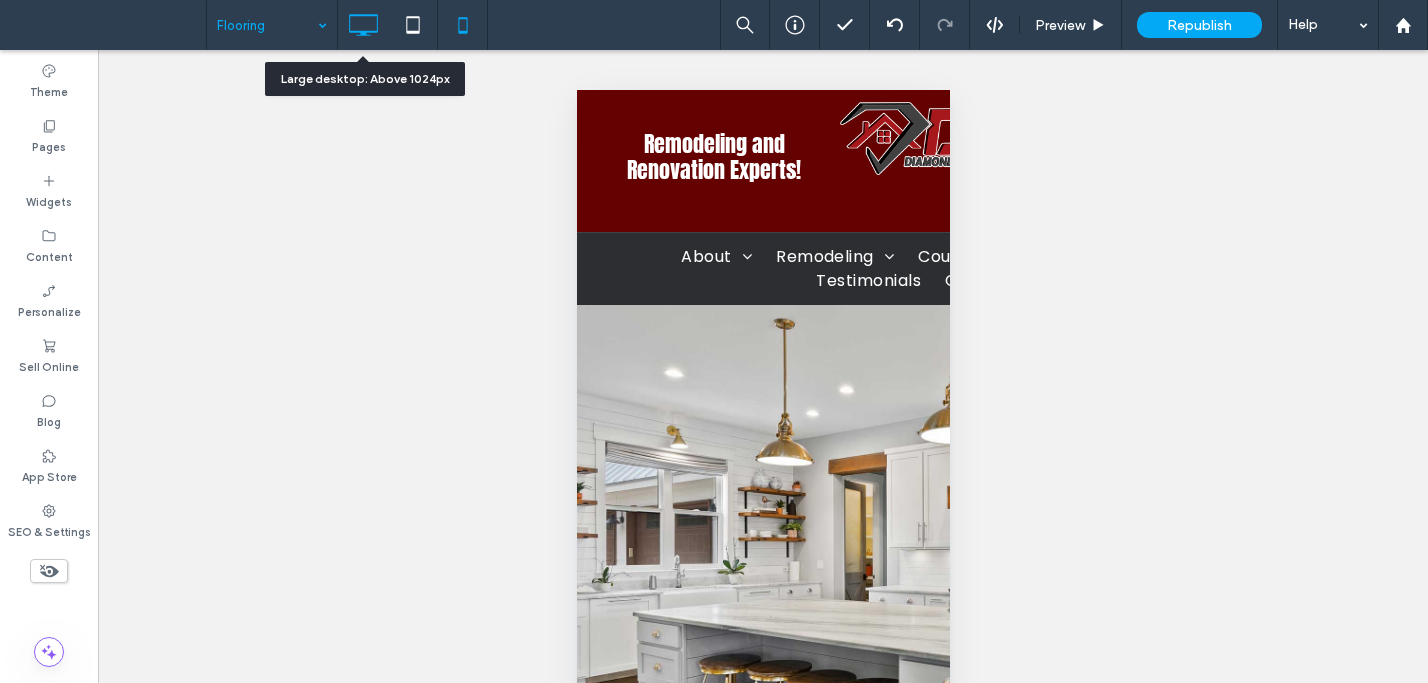 click 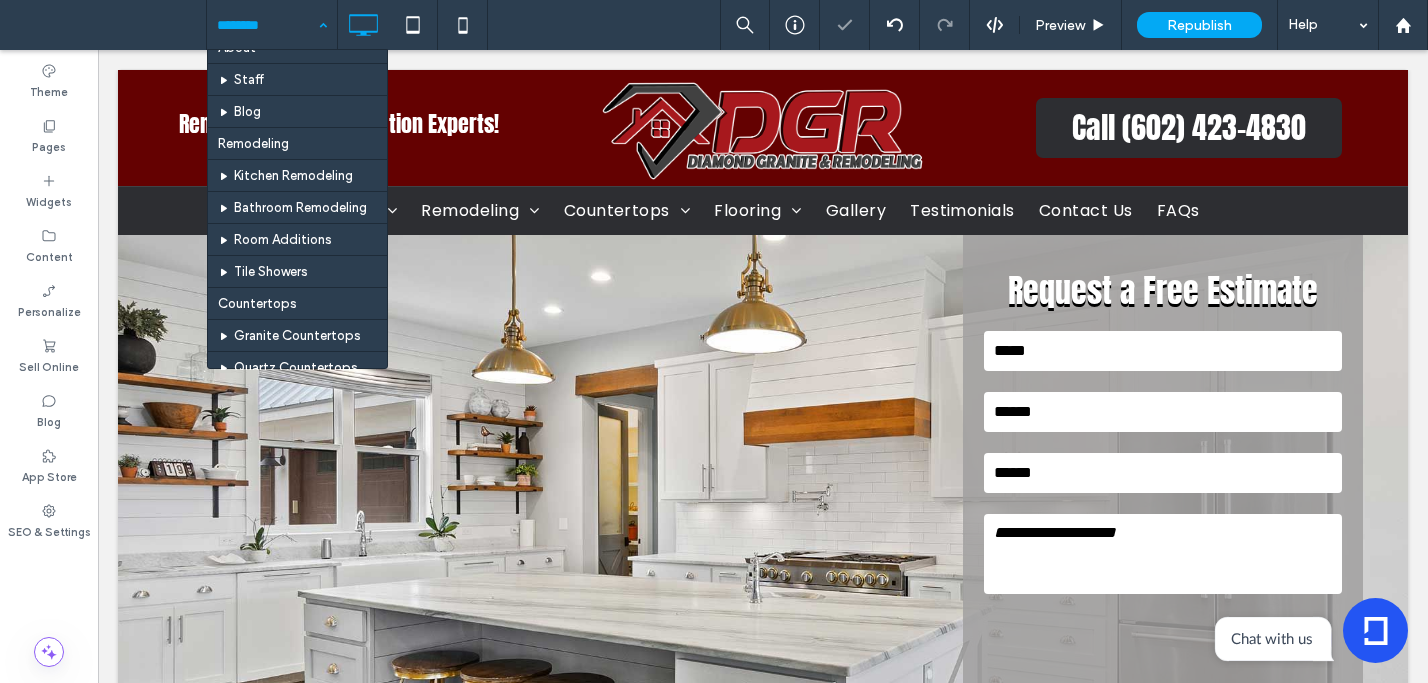 scroll, scrollTop: 325, scrollLeft: 0, axis: vertical 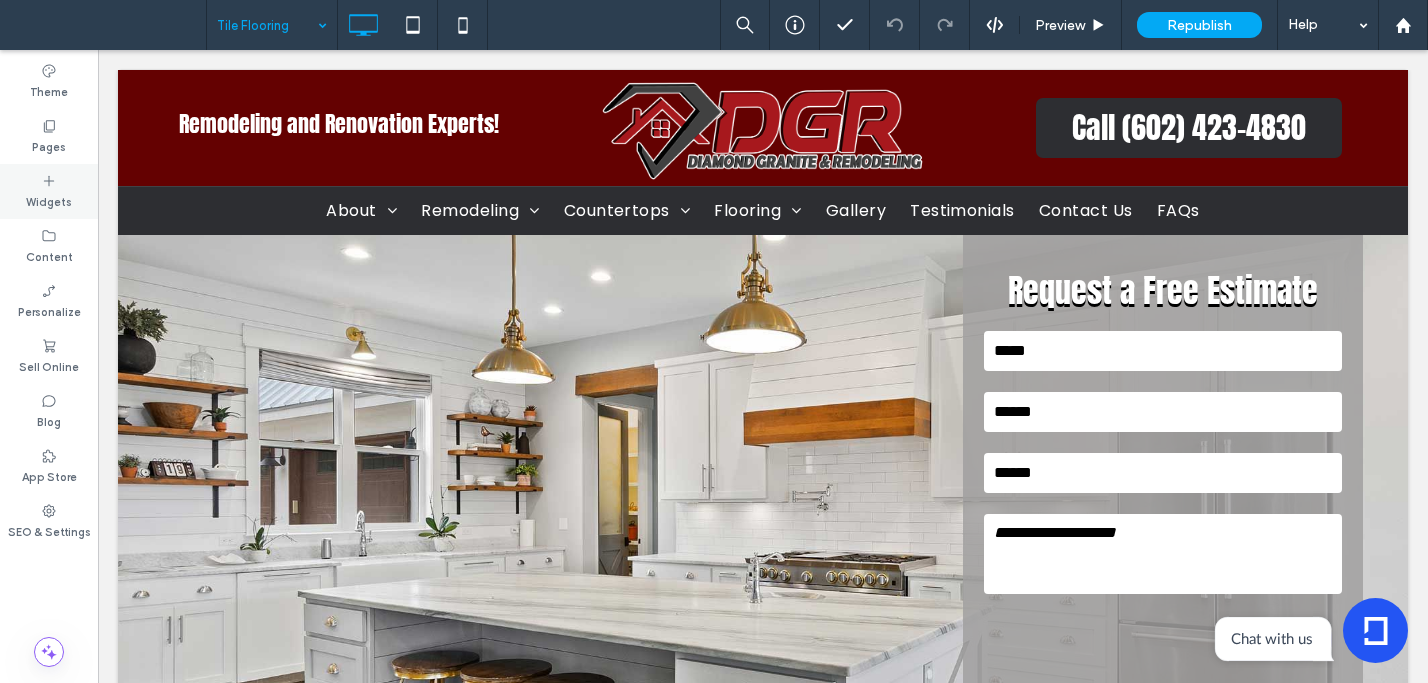 click on "Widgets" at bounding box center (49, 200) 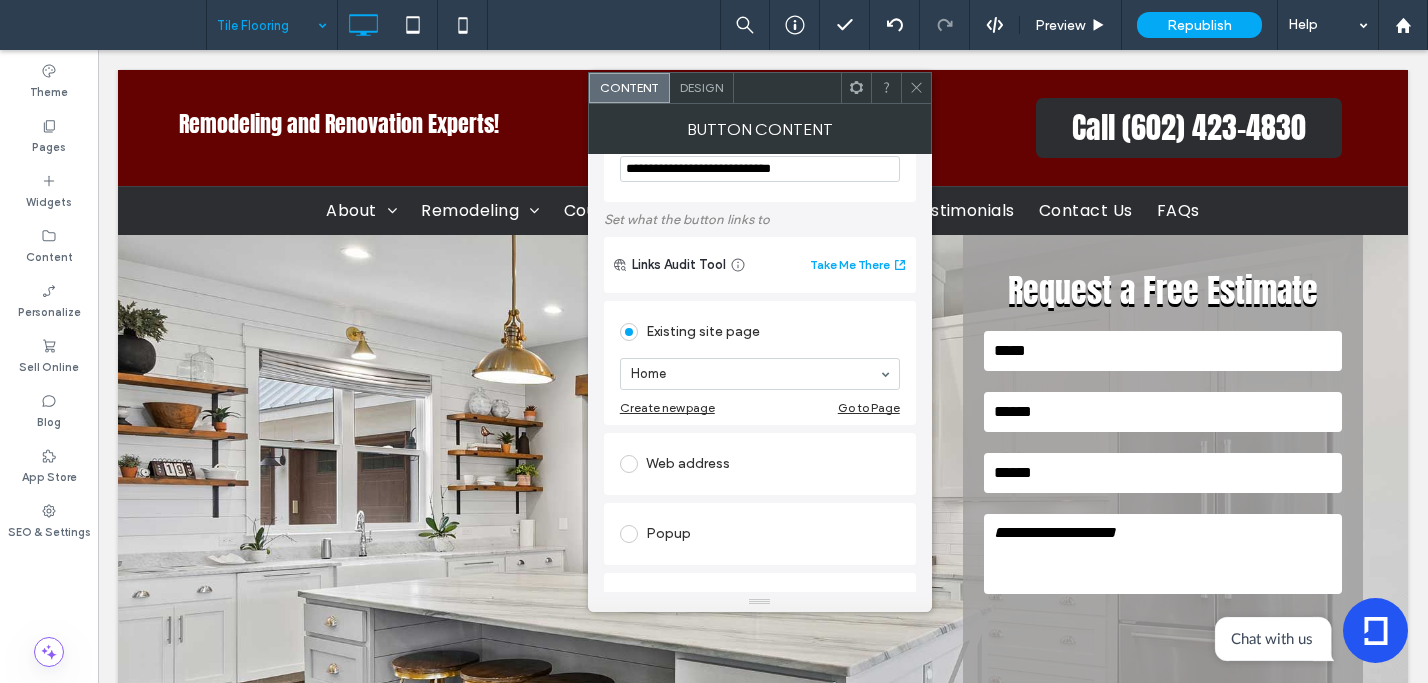 scroll, scrollTop: 307, scrollLeft: 0, axis: vertical 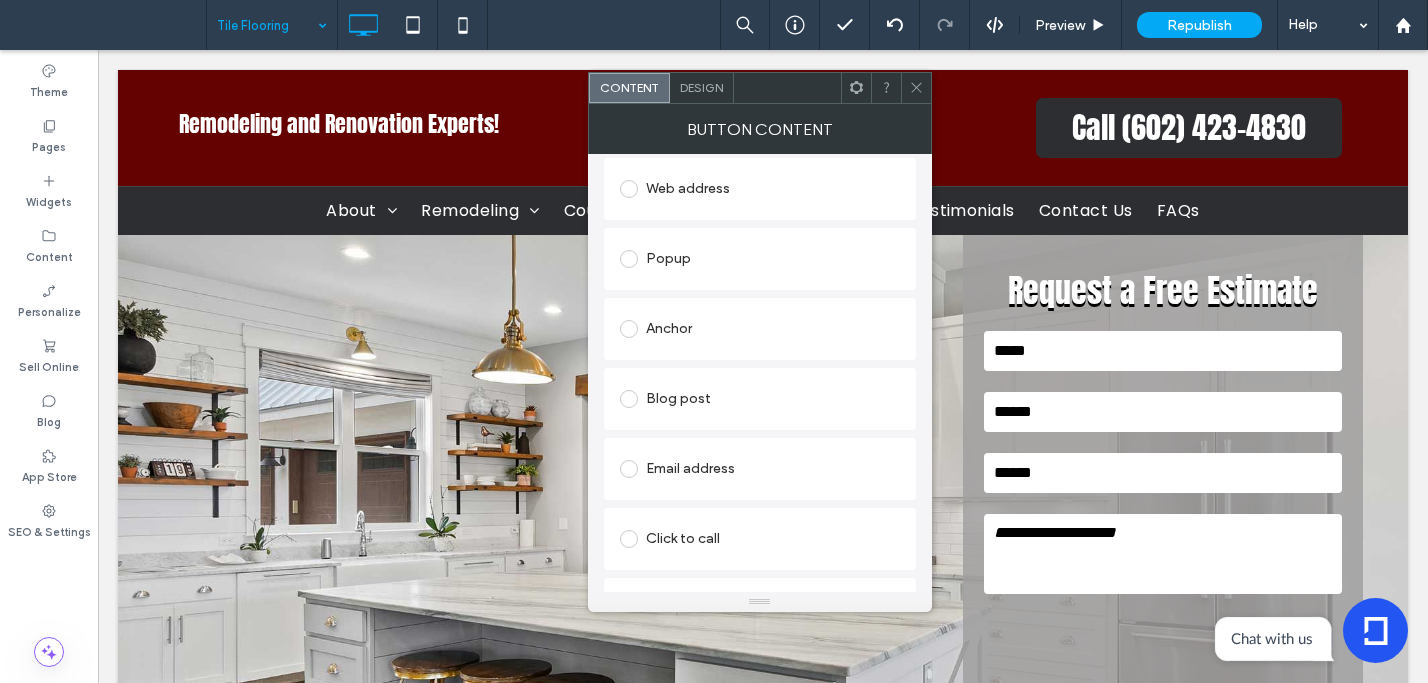 type on "**********" 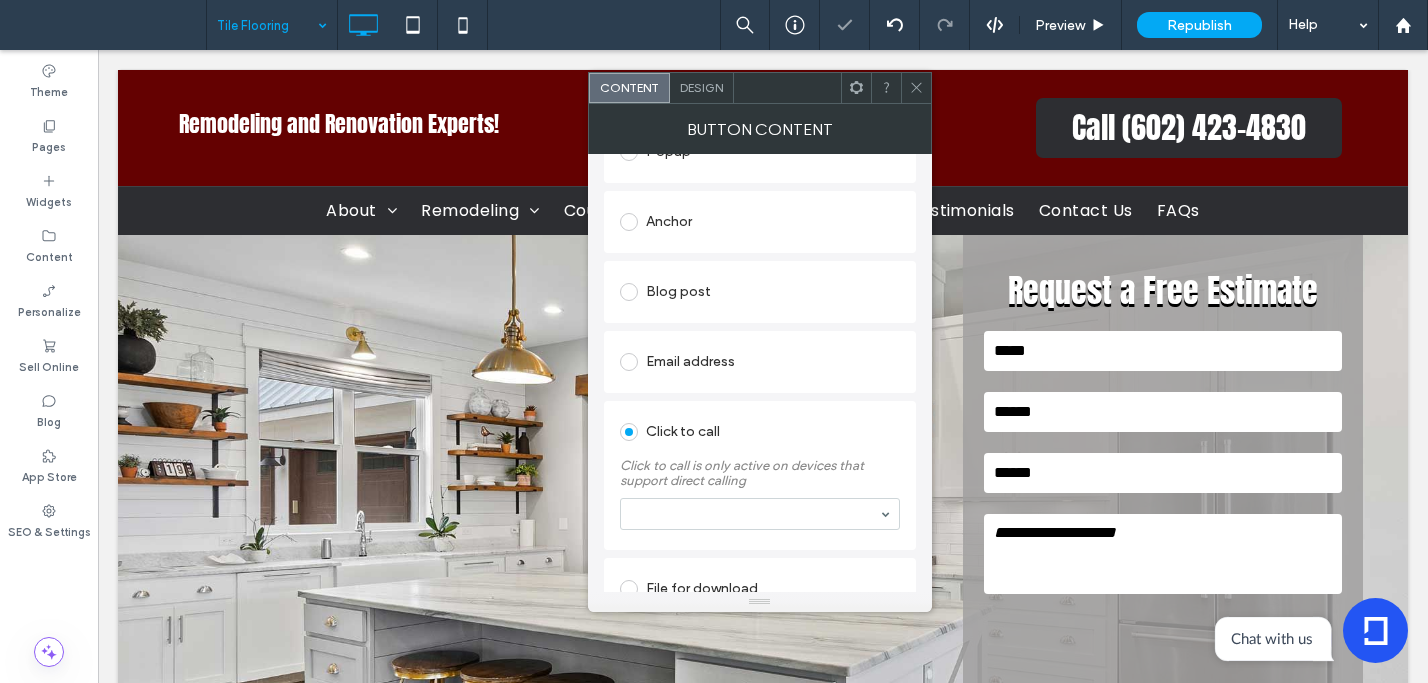 scroll, scrollTop: 417, scrollLeft: 0, axis: vertical 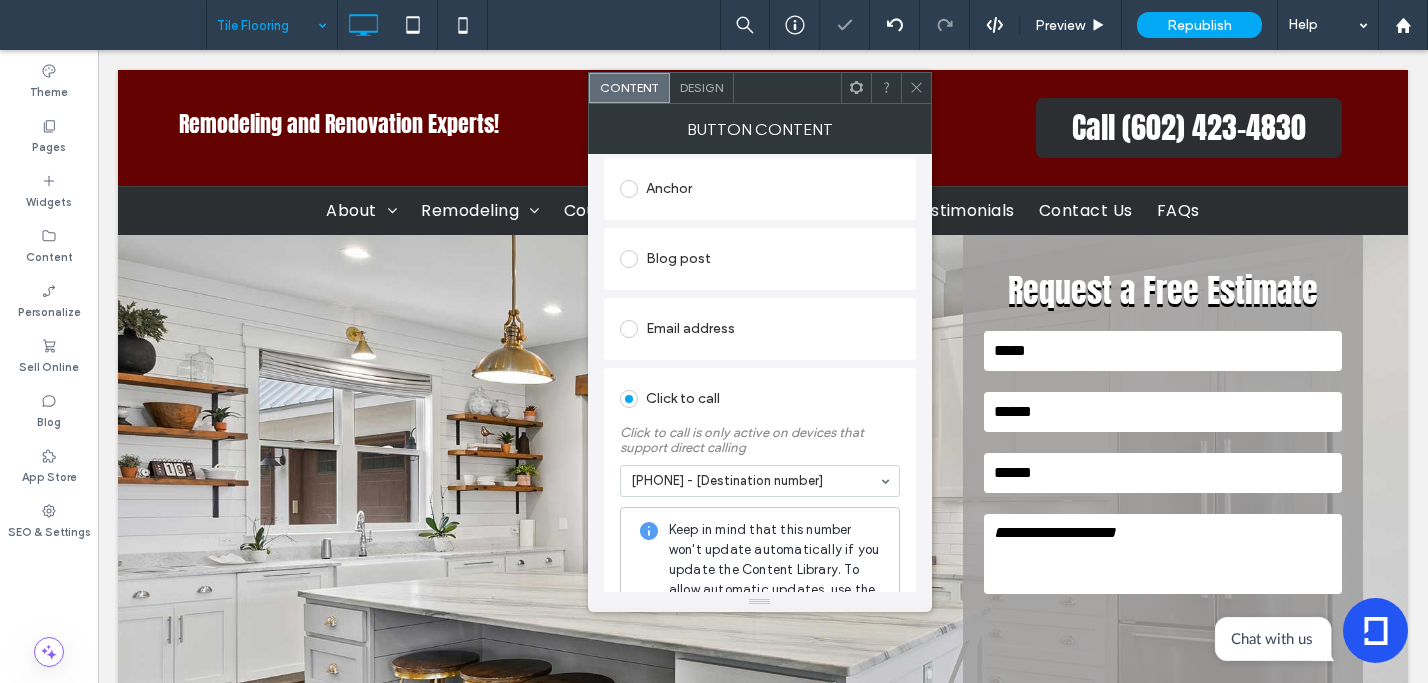 click 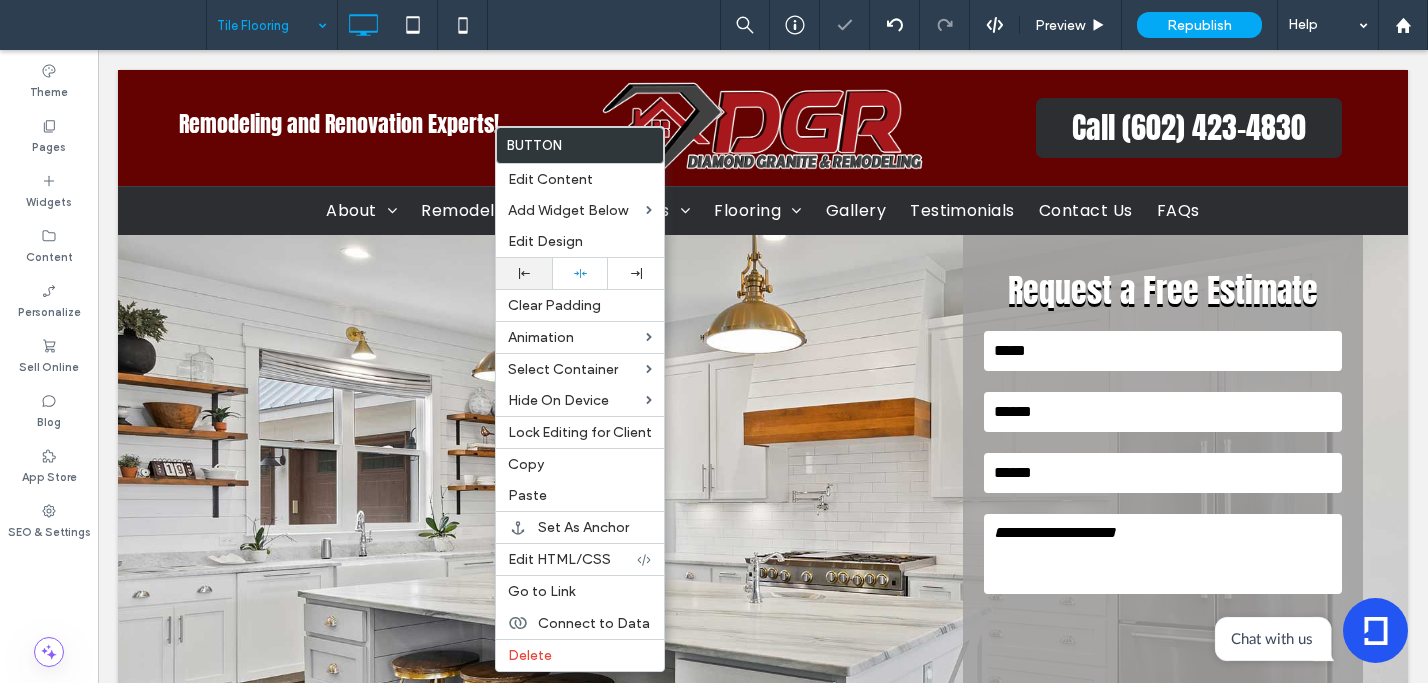 click at bounding box center [524, 273] 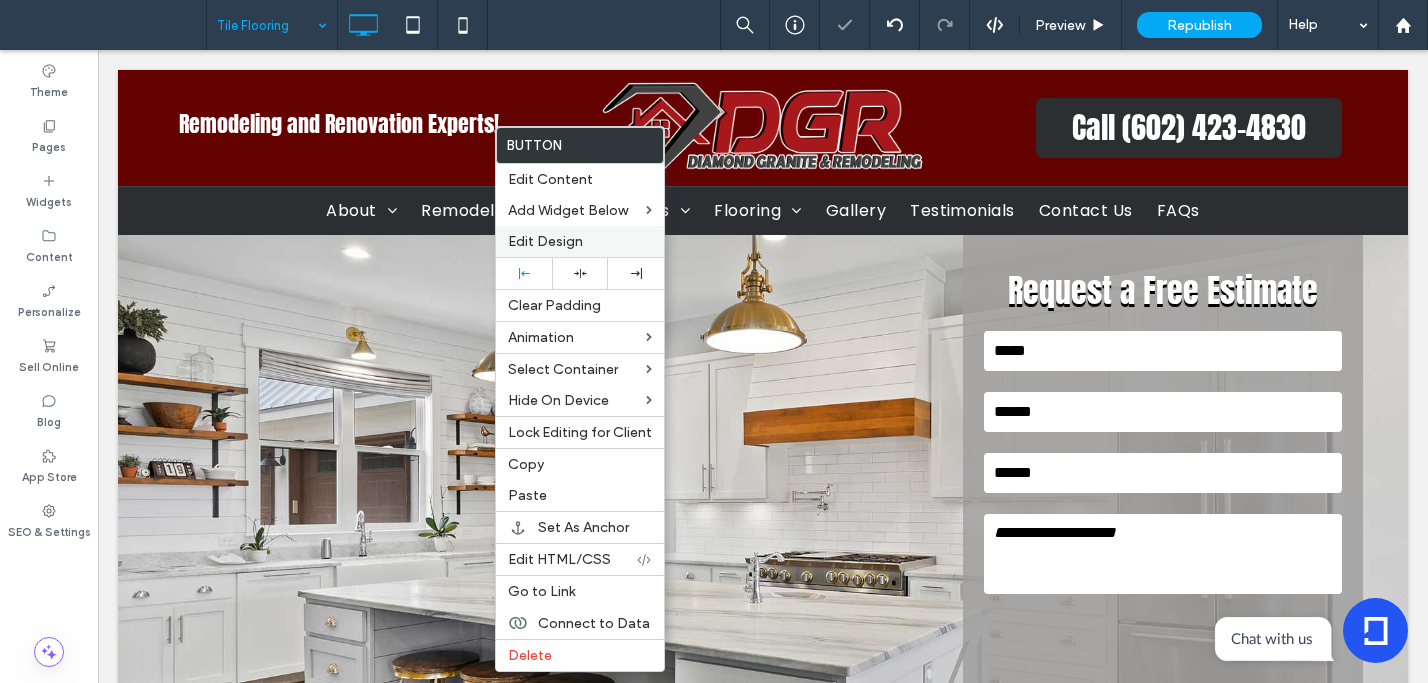click on "Edit Design" at bounding box center (545, 241) 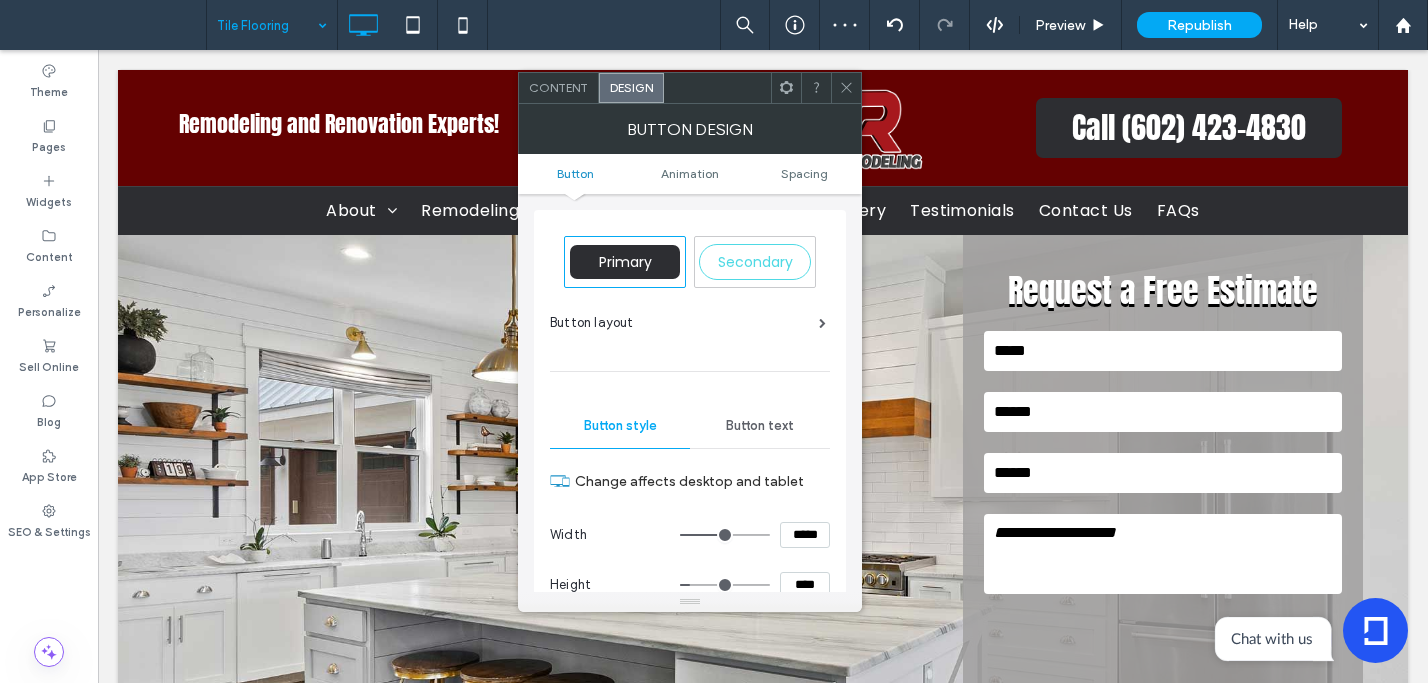 click on "Button text" at bounding box center [760, 426] 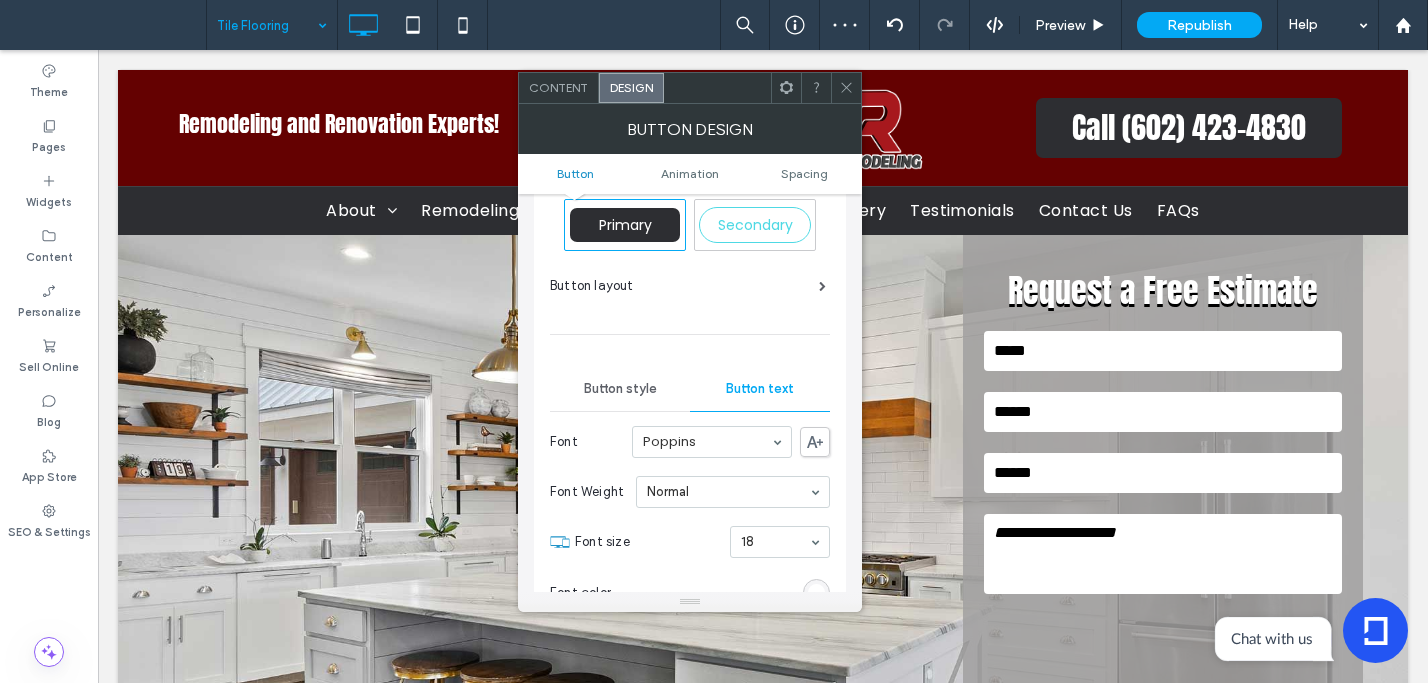 scroll, scrollTop: 275, scrollLeft: 0, axis: vertical 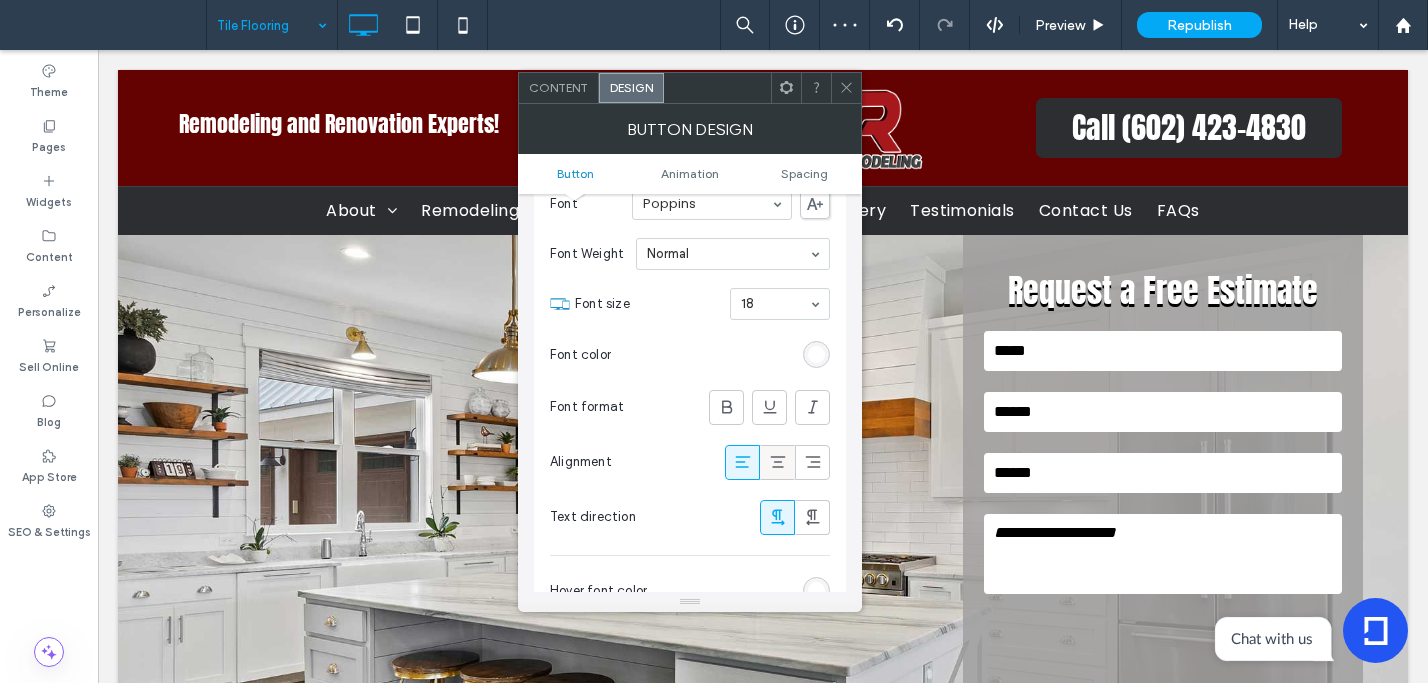 click 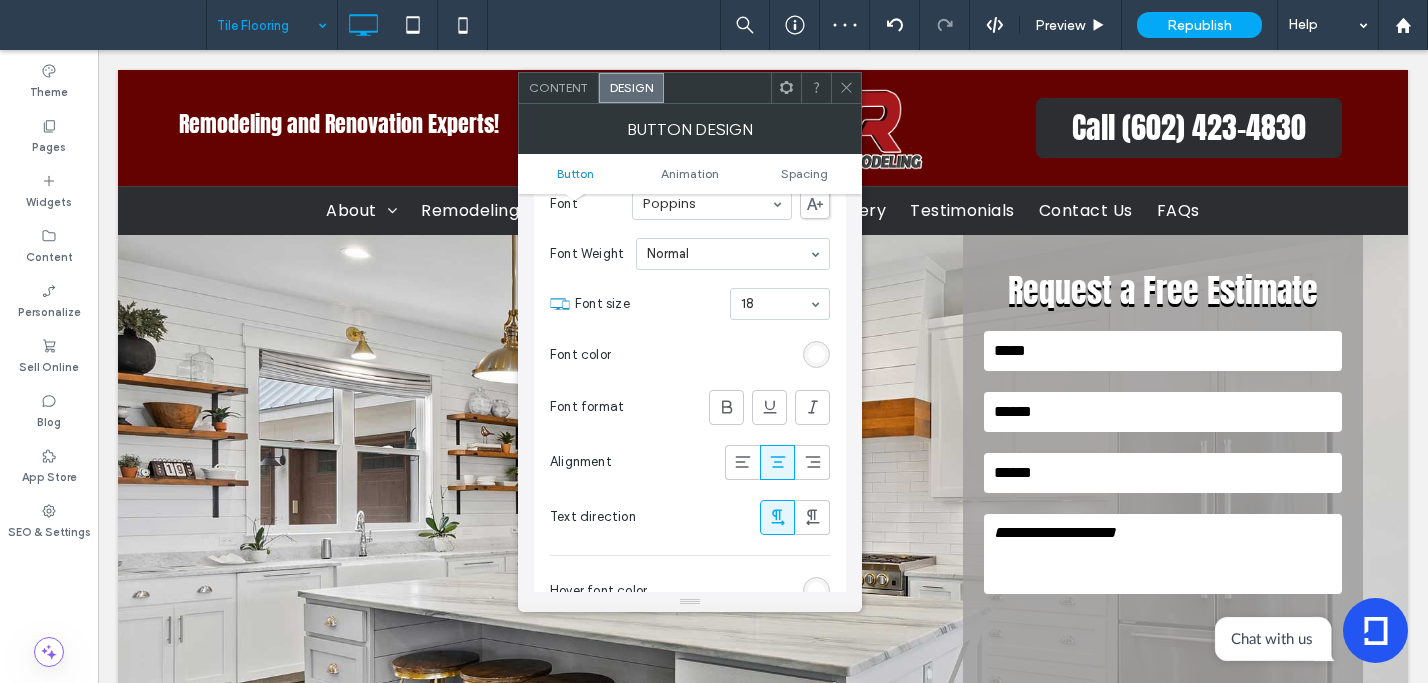 click at bounding box center [846, 88] 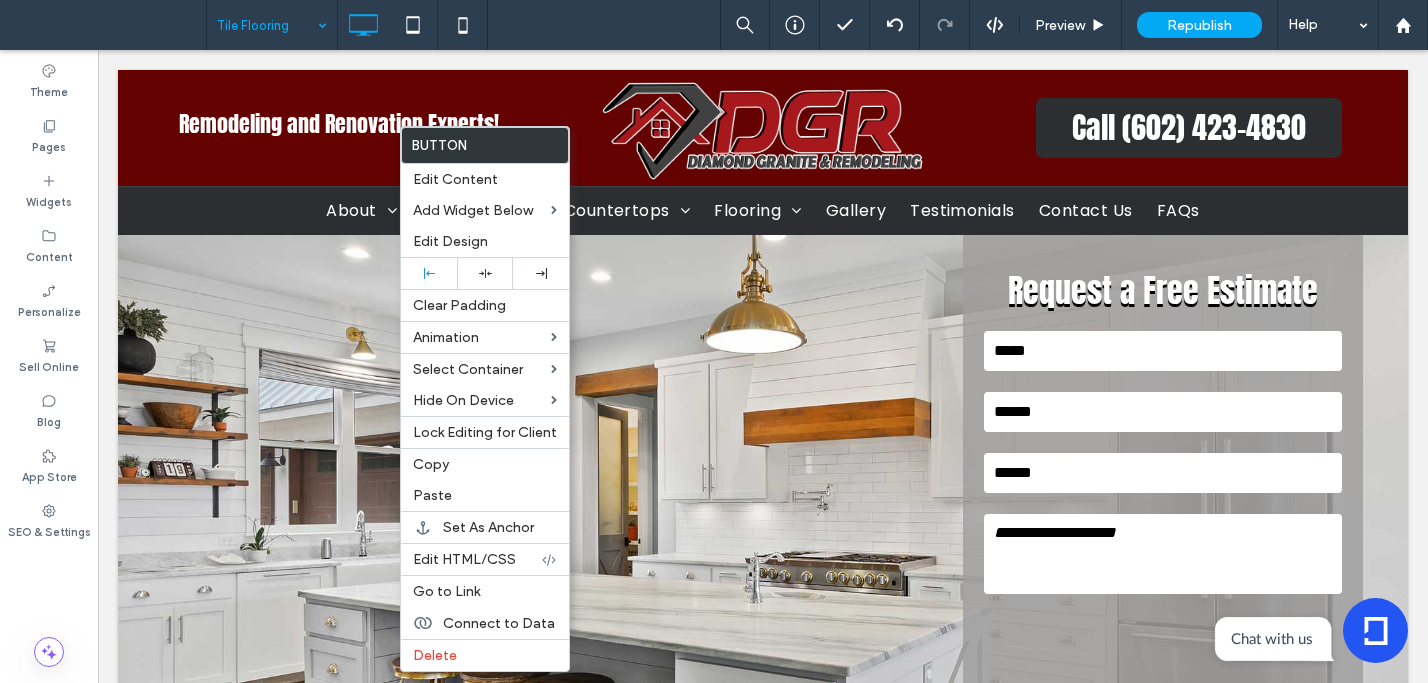 drag, startPoint x: 430, startPoint y: 277, endPoint x: 351, endPoint y: 306, distance: 84.15462 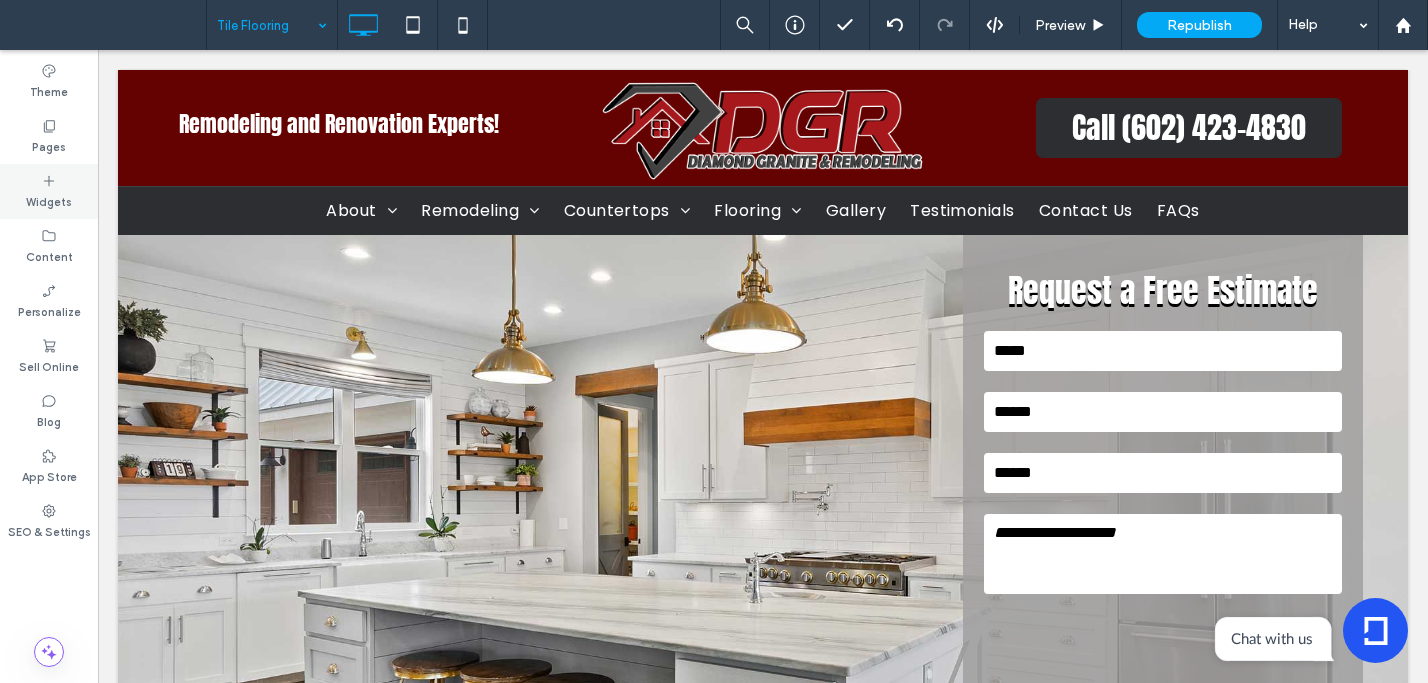 click on "Widgets" at bounding box center [49, 200] 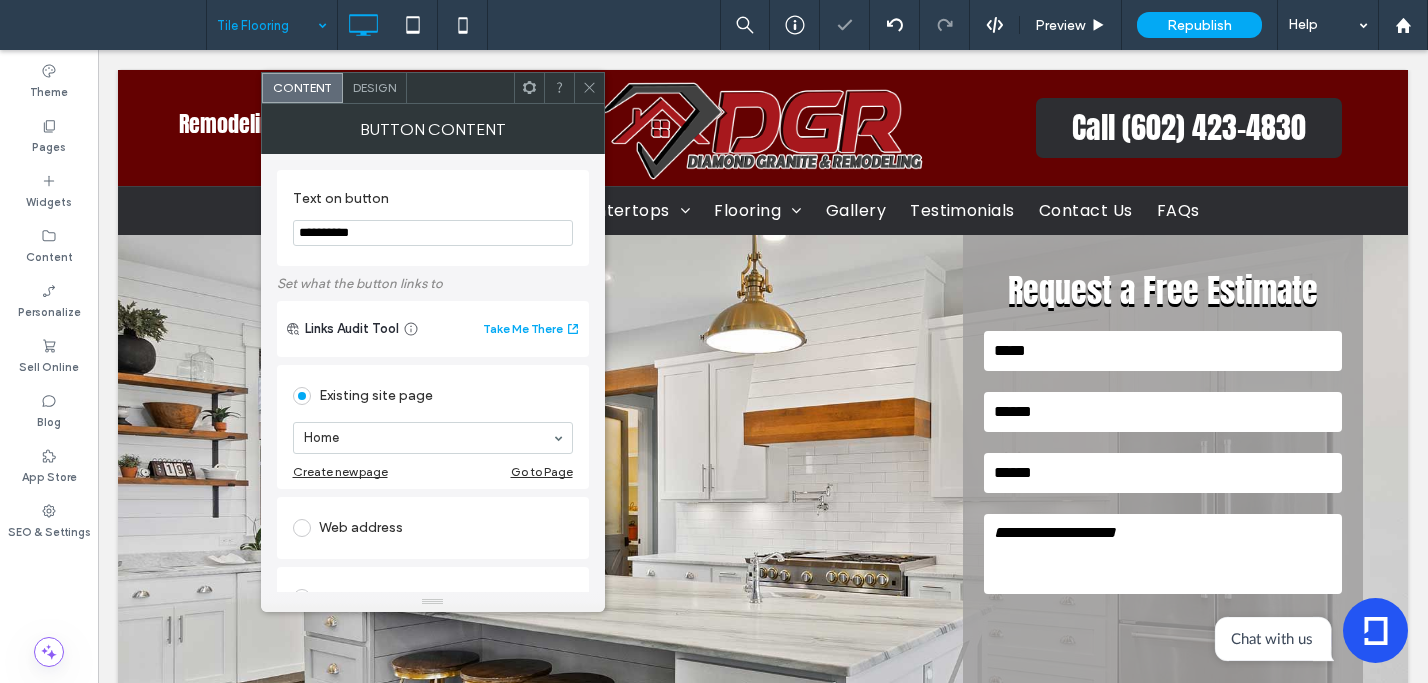 click on "**********" at bounding box center [433, 233] 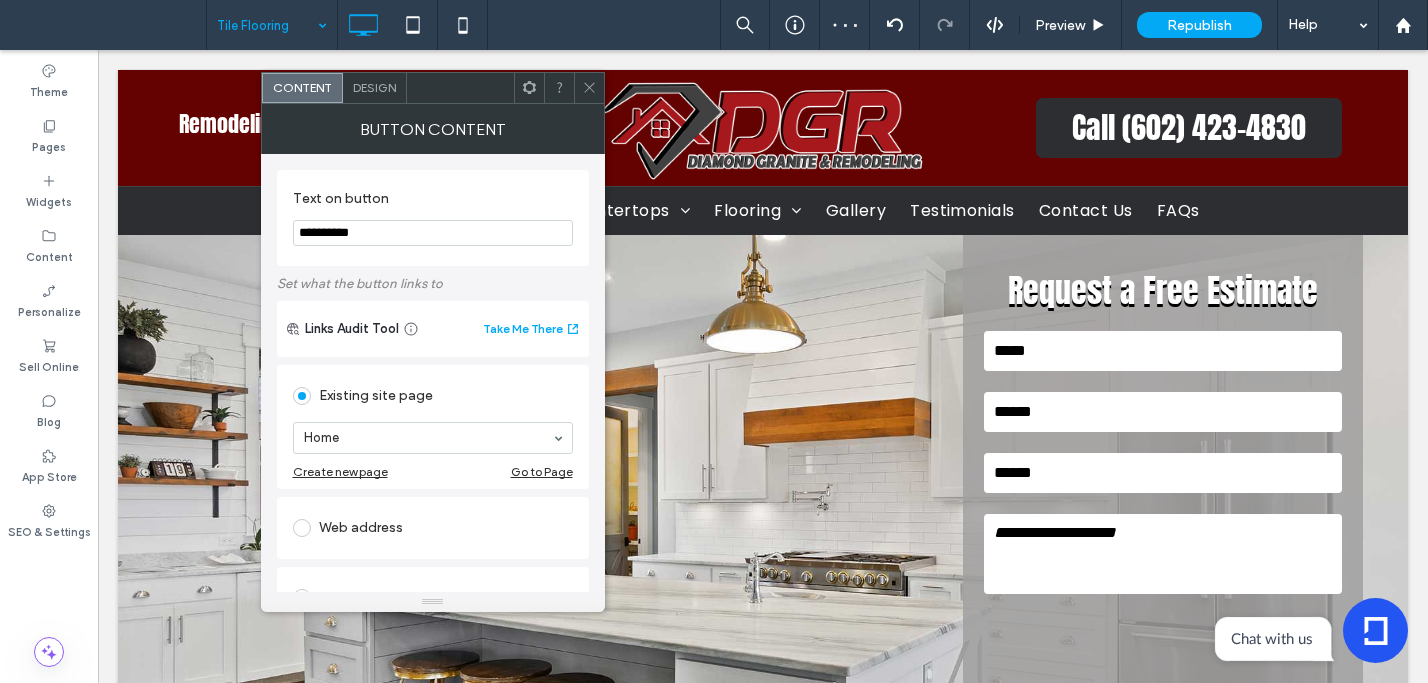 drag, startPoint x: 311, startPoint y: 232, endPoint x: 278, endPoint y: 225, distance: 33.734257 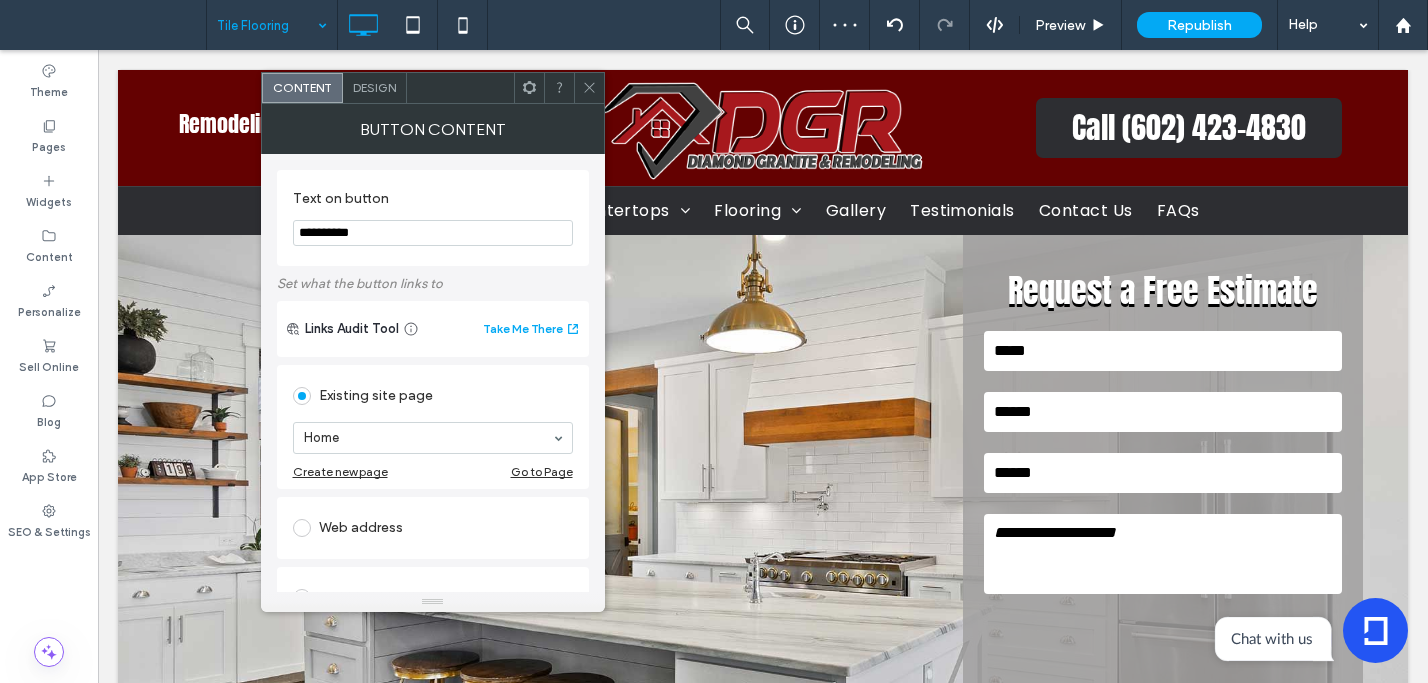 click on "**********" at bounding box center [433, 218] 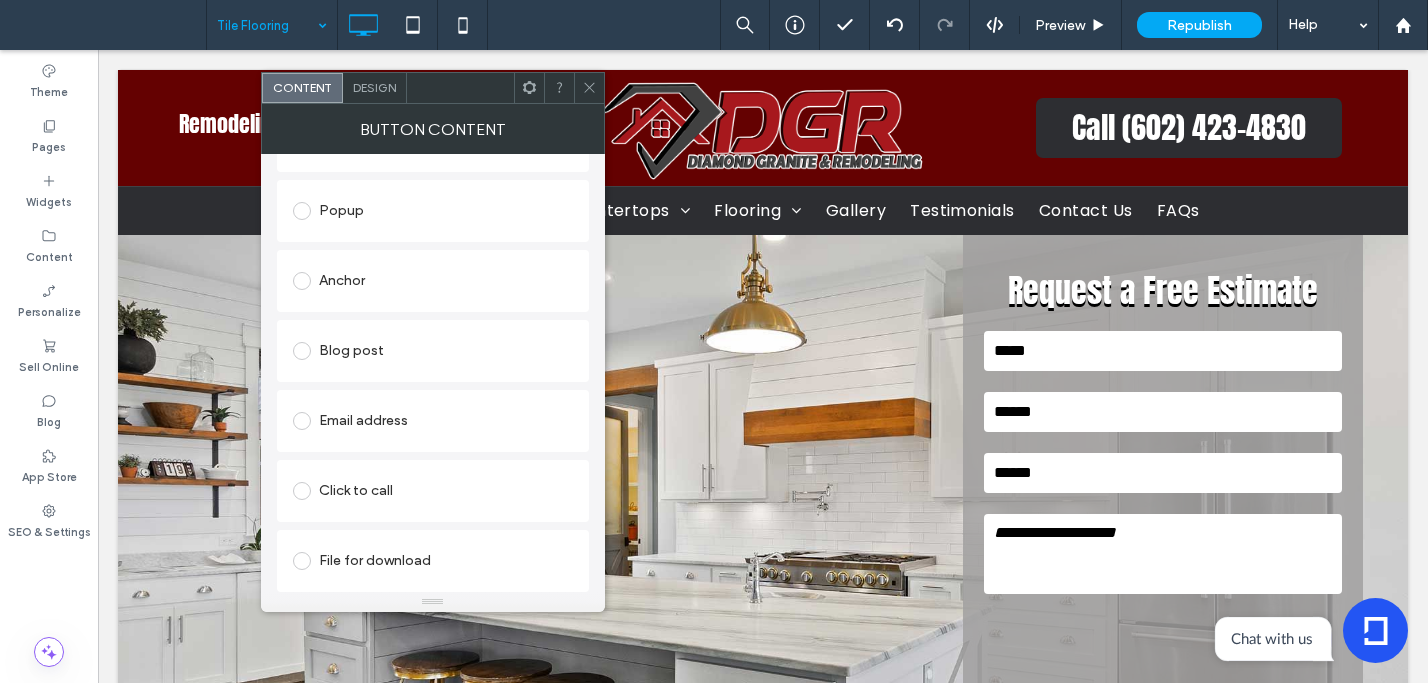 type on "********" 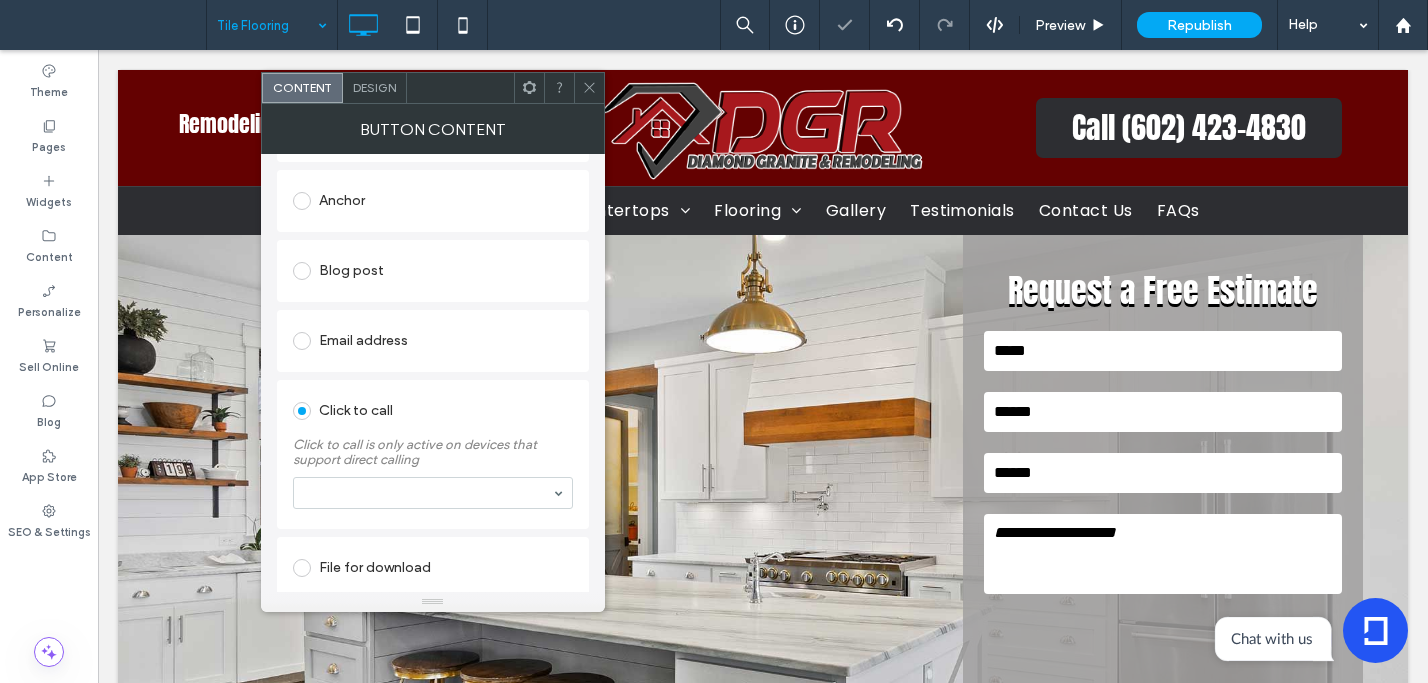 scroll, scrollTop: 417, scrollLeft: 0, axis: vertical 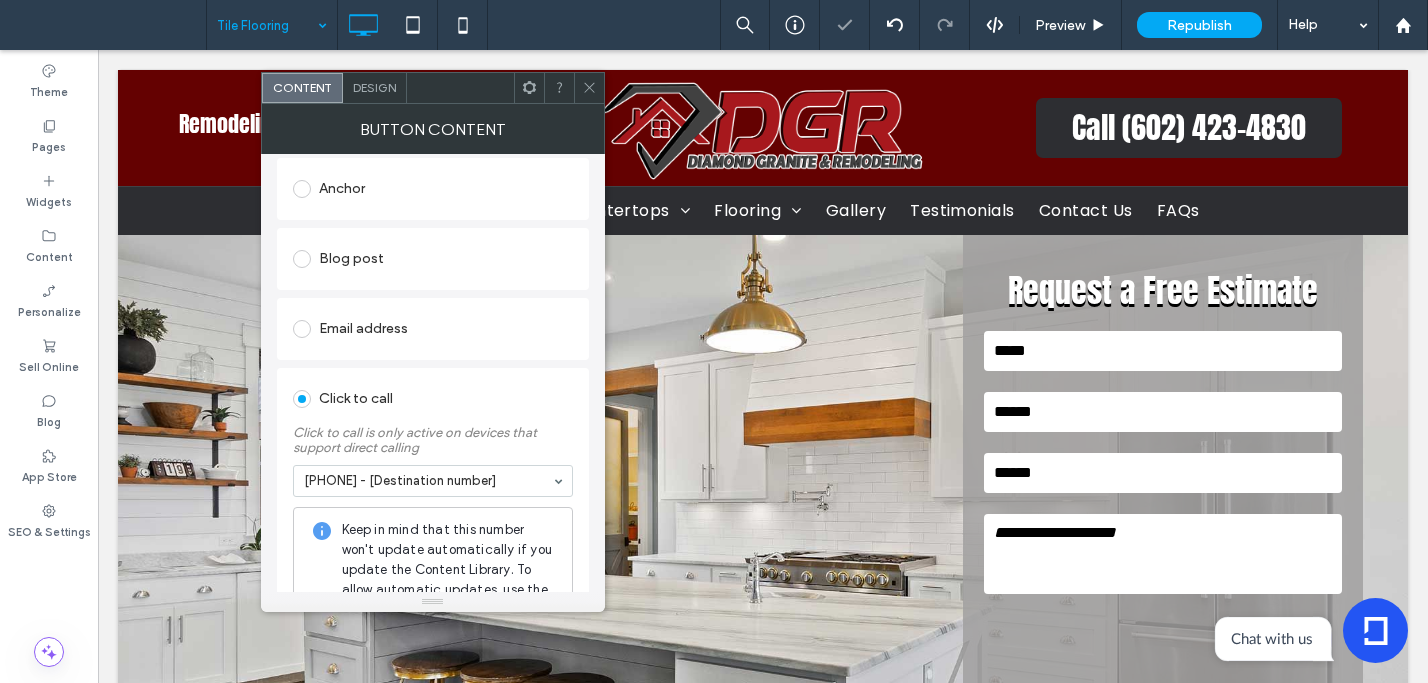 click at bounding box center (589, 88) 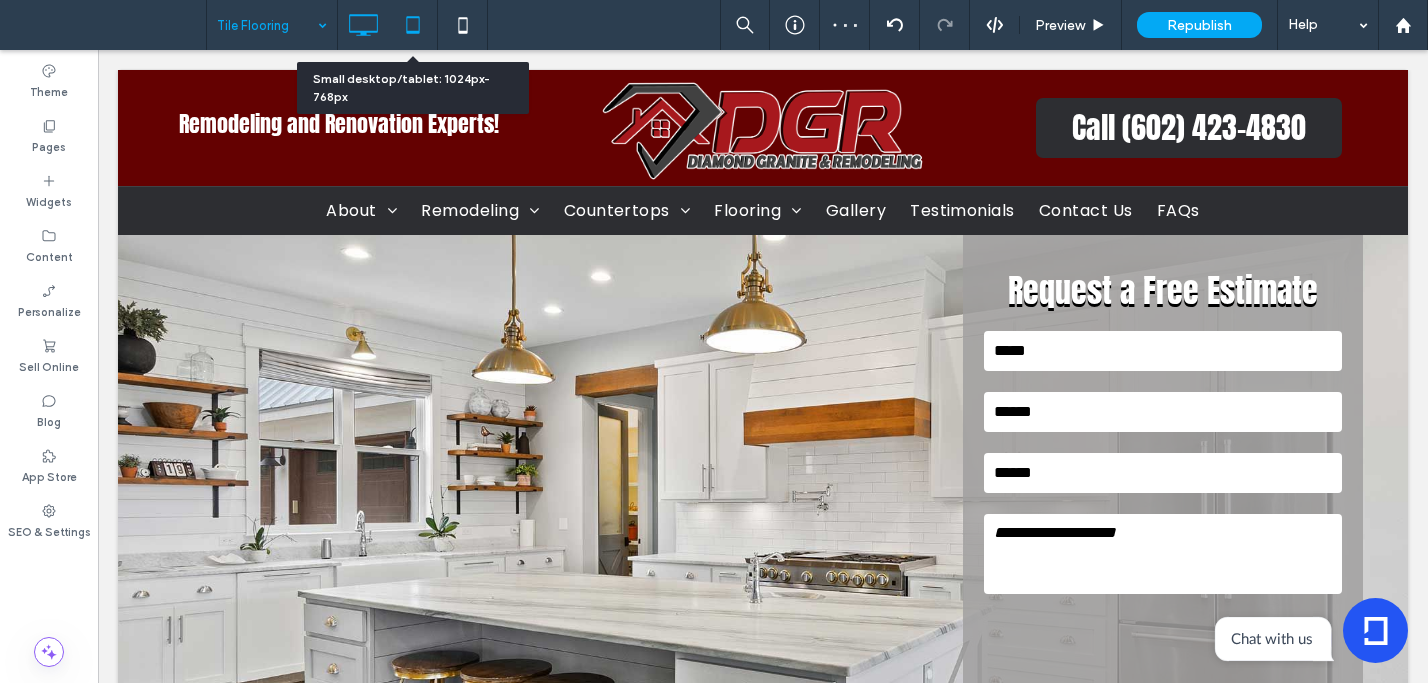click 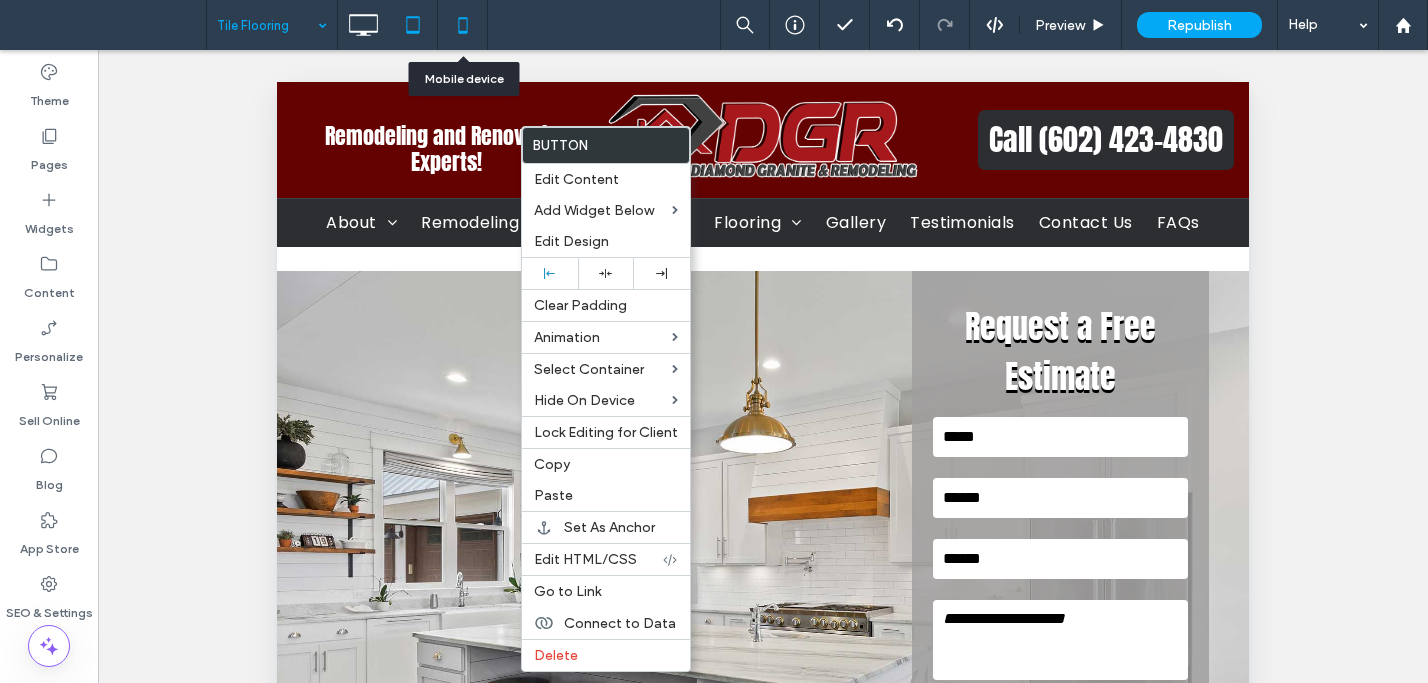 click 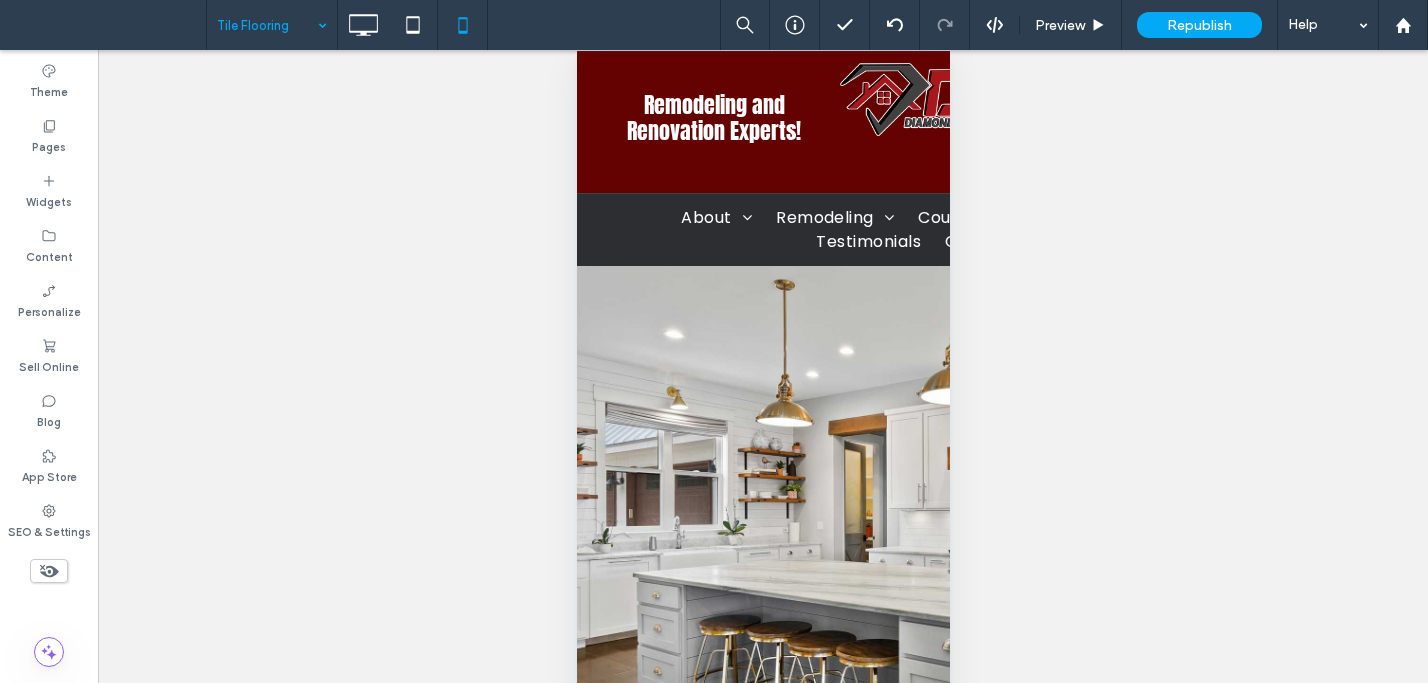 scroll, scrollTop: 144, scrollLeft: 0, axis: vertical 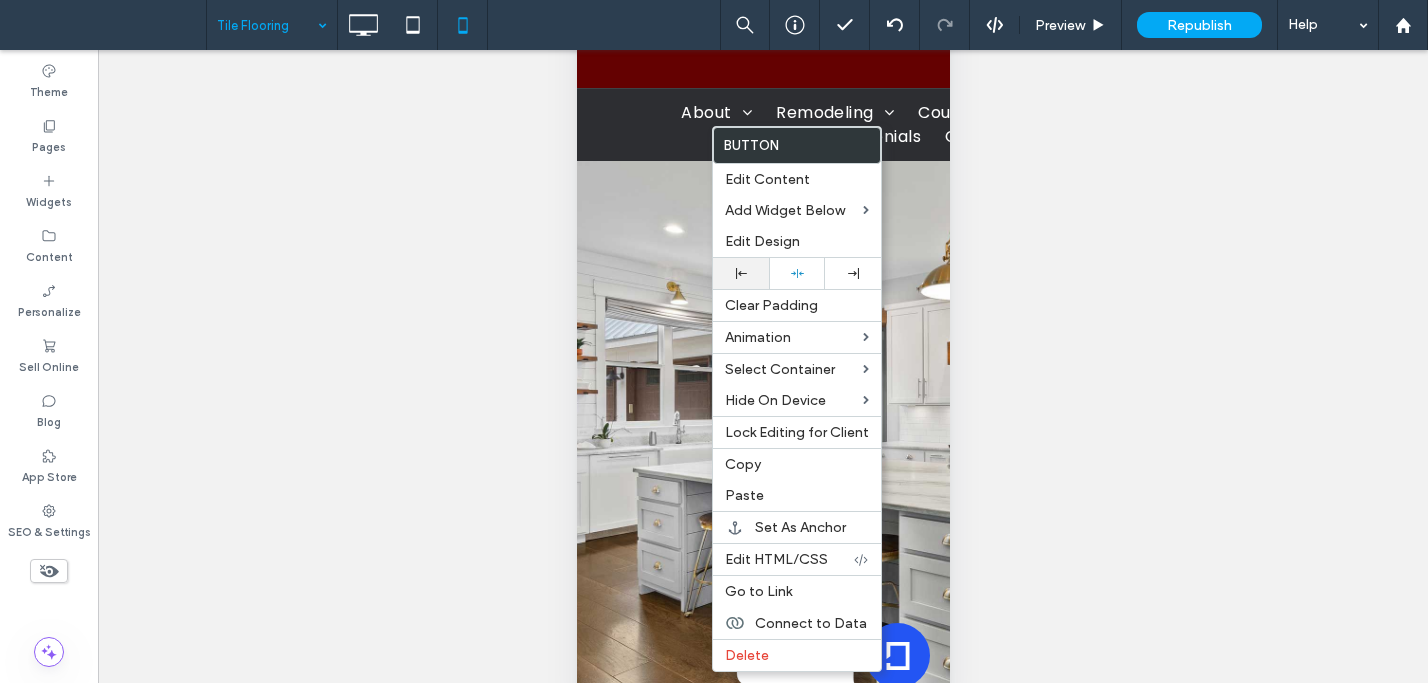 drag, startPoint x: 793, startPoint y: 275, endPoint x: 760, endPoint y: 286, distance: 34.785053 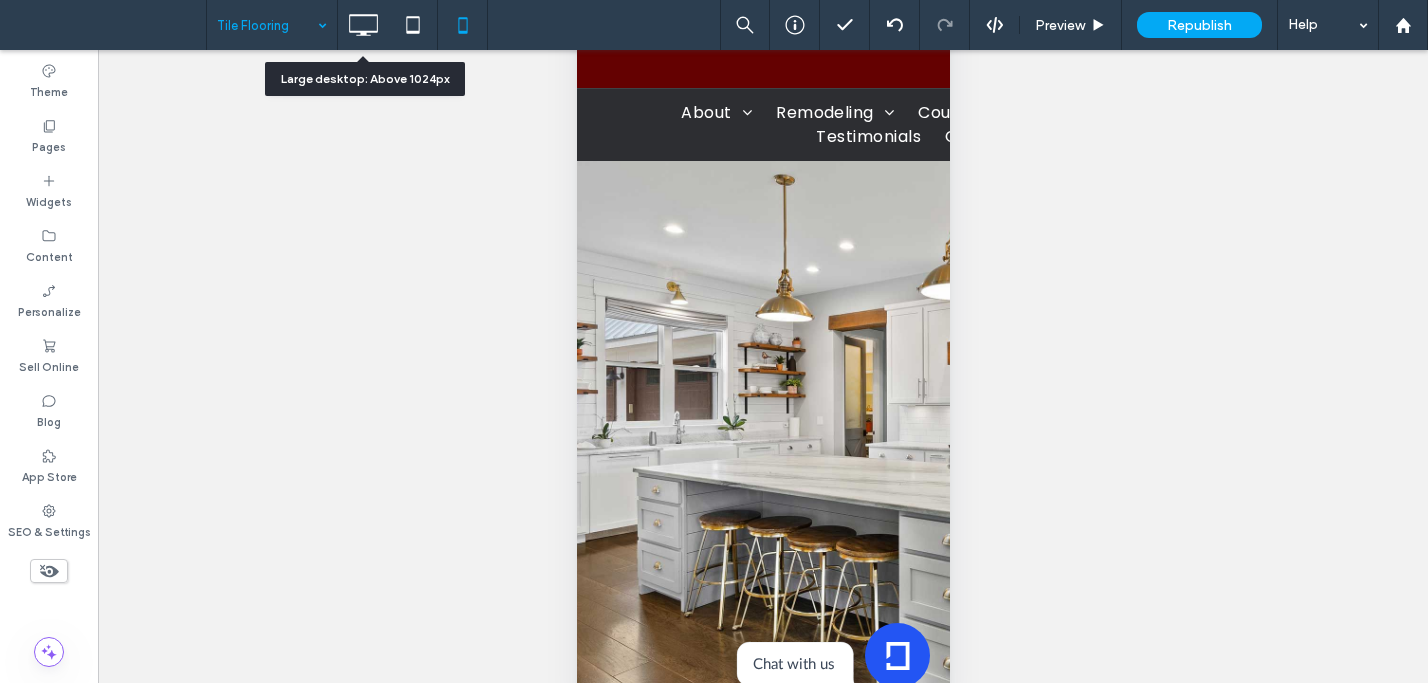click 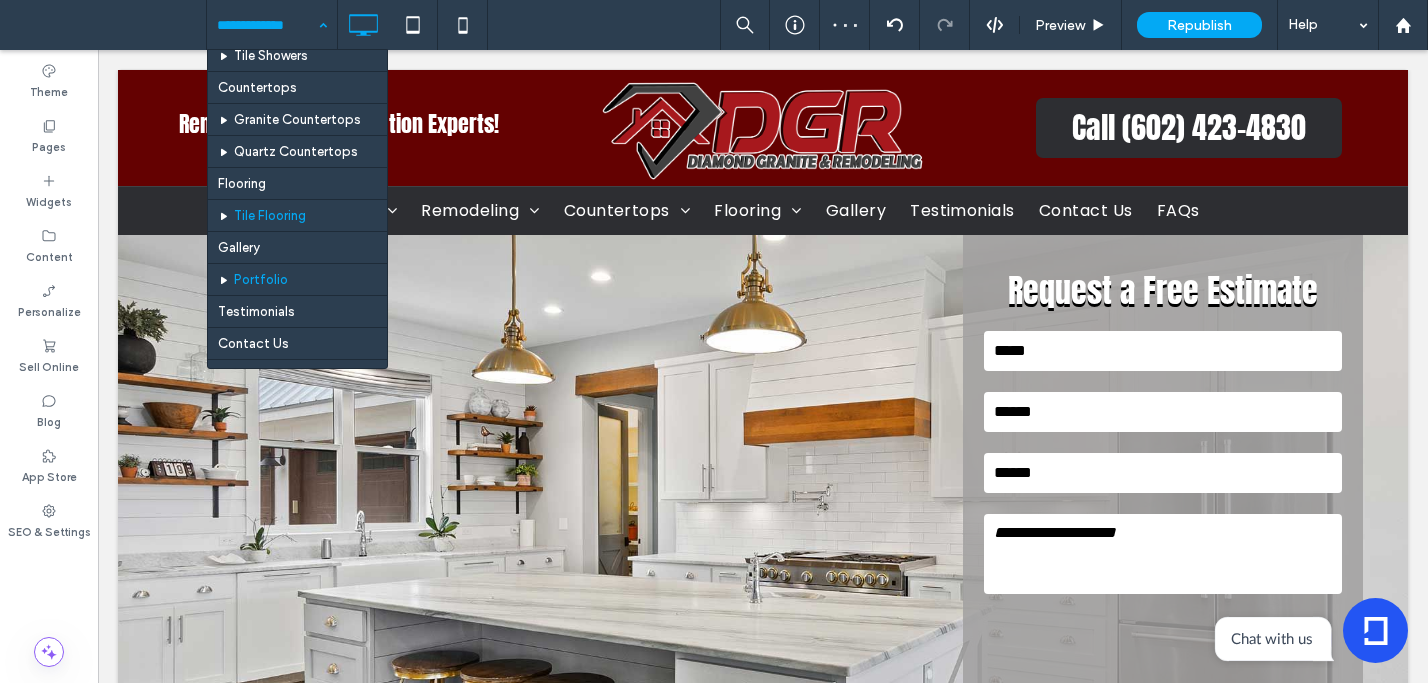 scroll, scrollTop: 269, scrollLeft: 0, axis: vertical 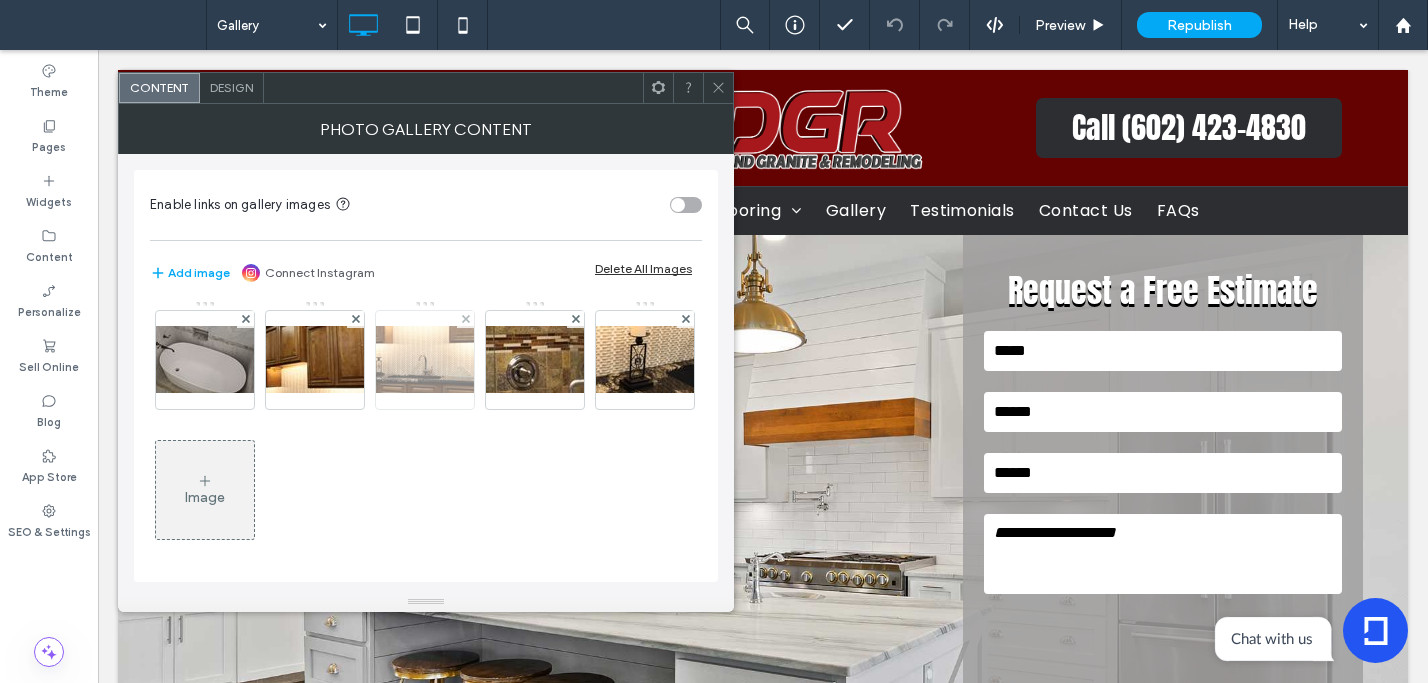click at bounding box center [425, 359] 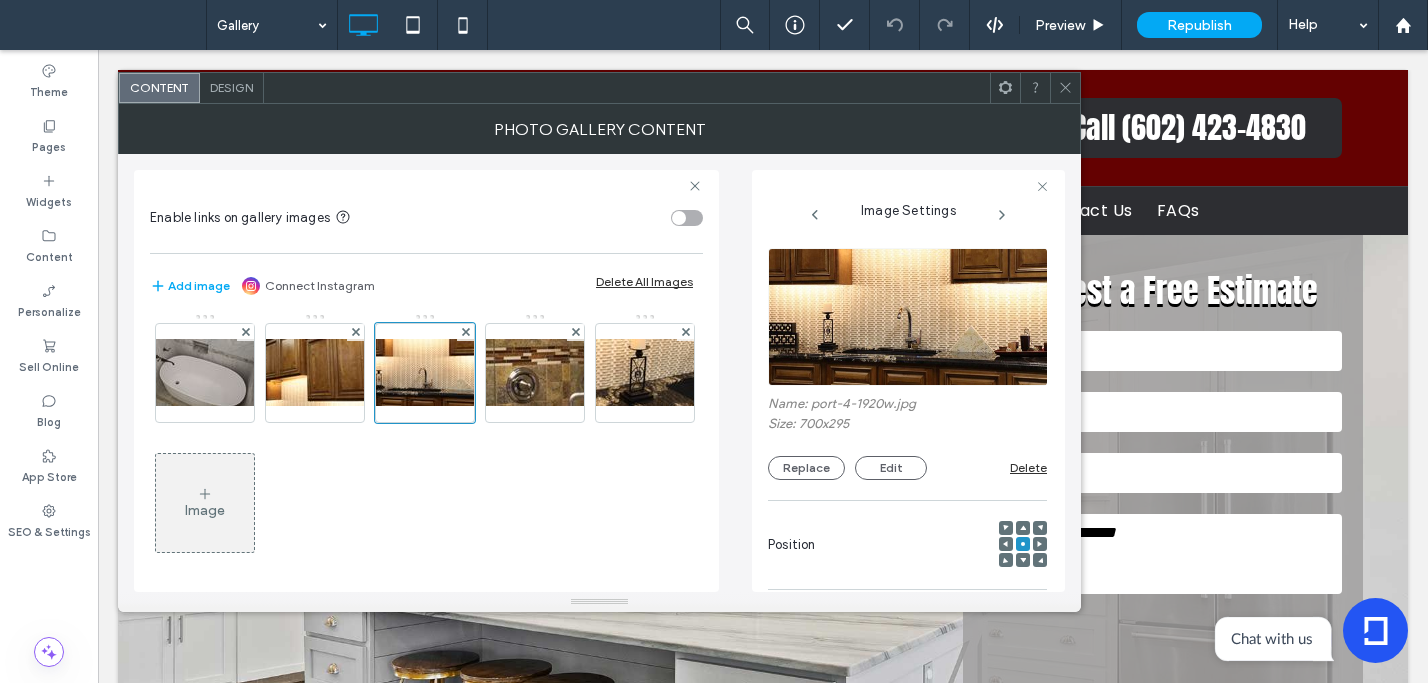 drag, startPoint x: 1054, startPoint y: 91, endPoint x: 1031, endPoint y: 117, distance: 34.713108 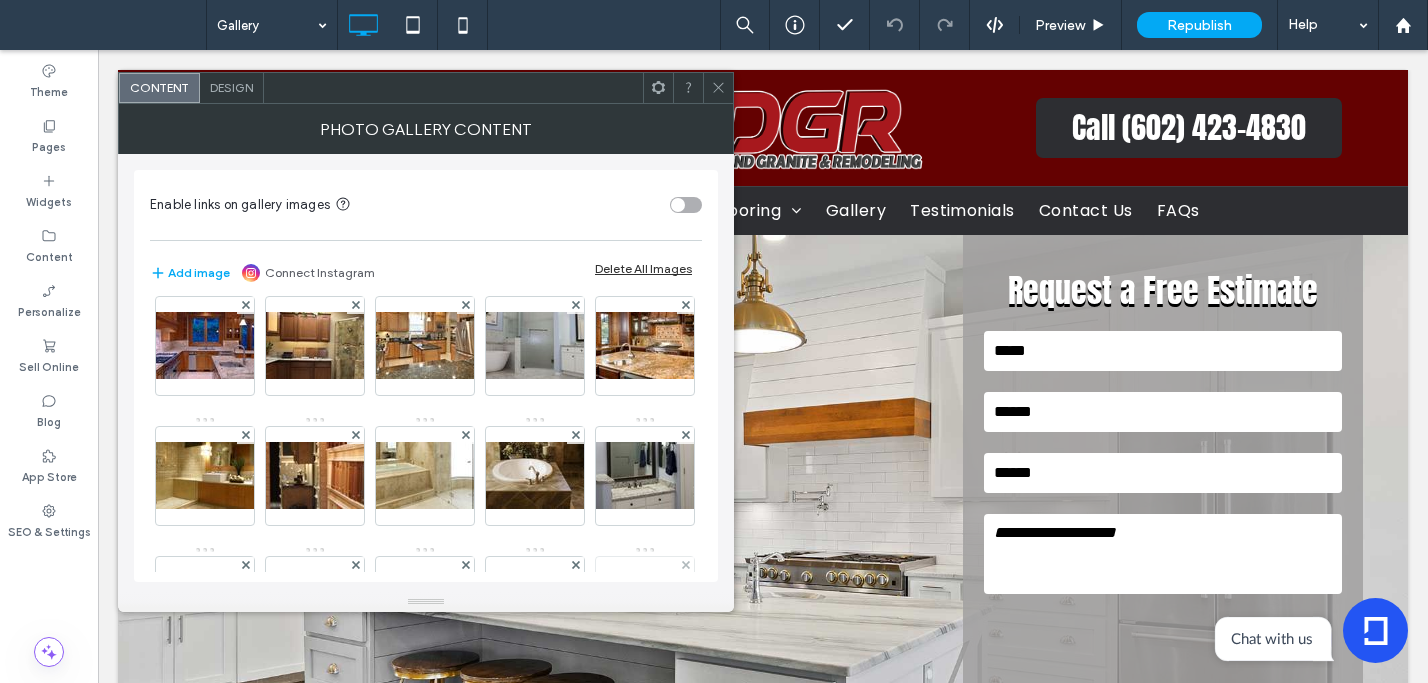 scroll, scrollTop: 265, scrollLeft: 0, axis: vertical 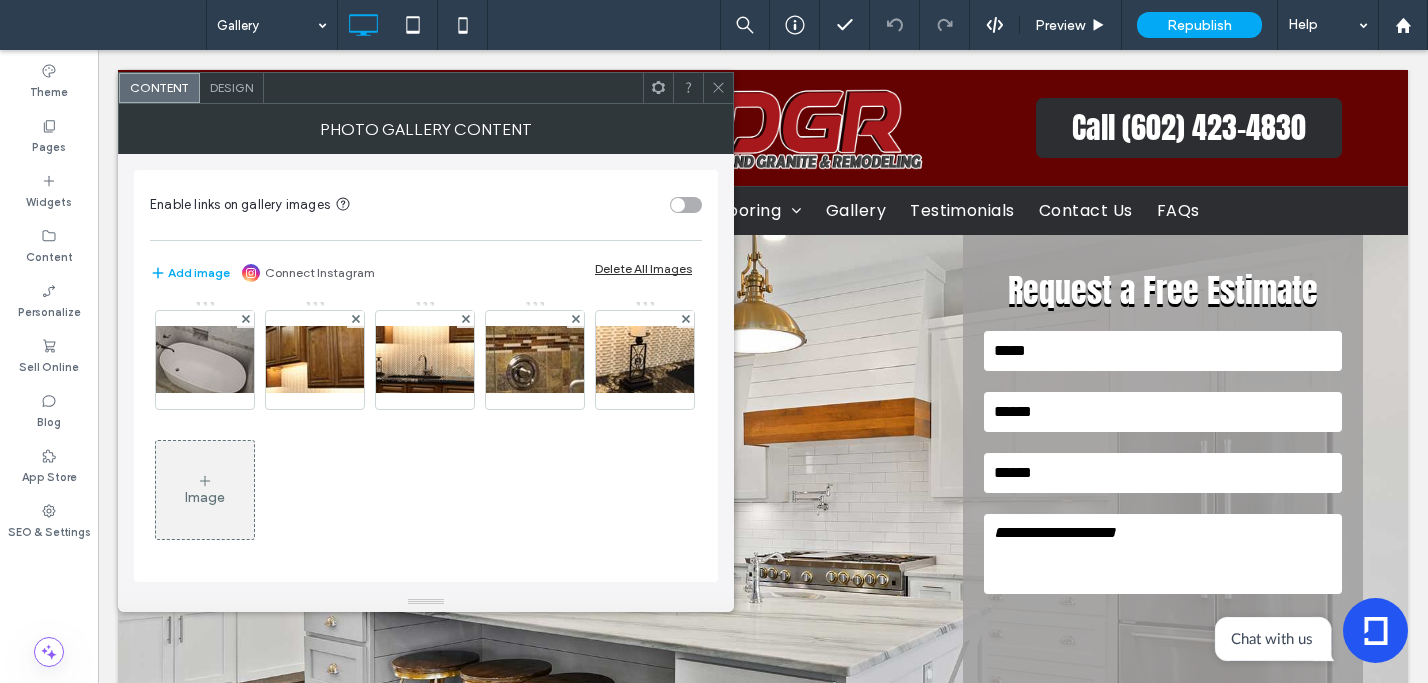 drag, startPoint x: 455, startPoint y: 498, endPoint x: 517, endPoint y: 496, distance: 62.03225 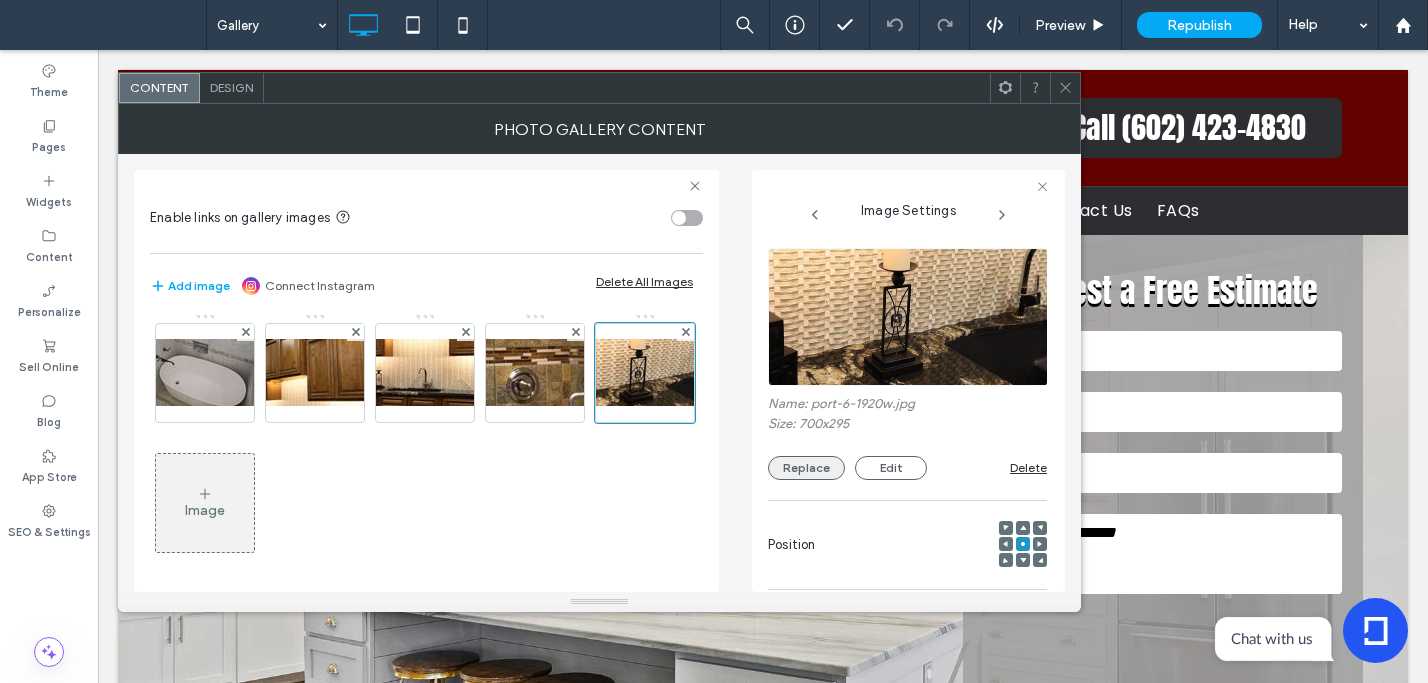 click on "Replace" at bounding box center [806, 468] 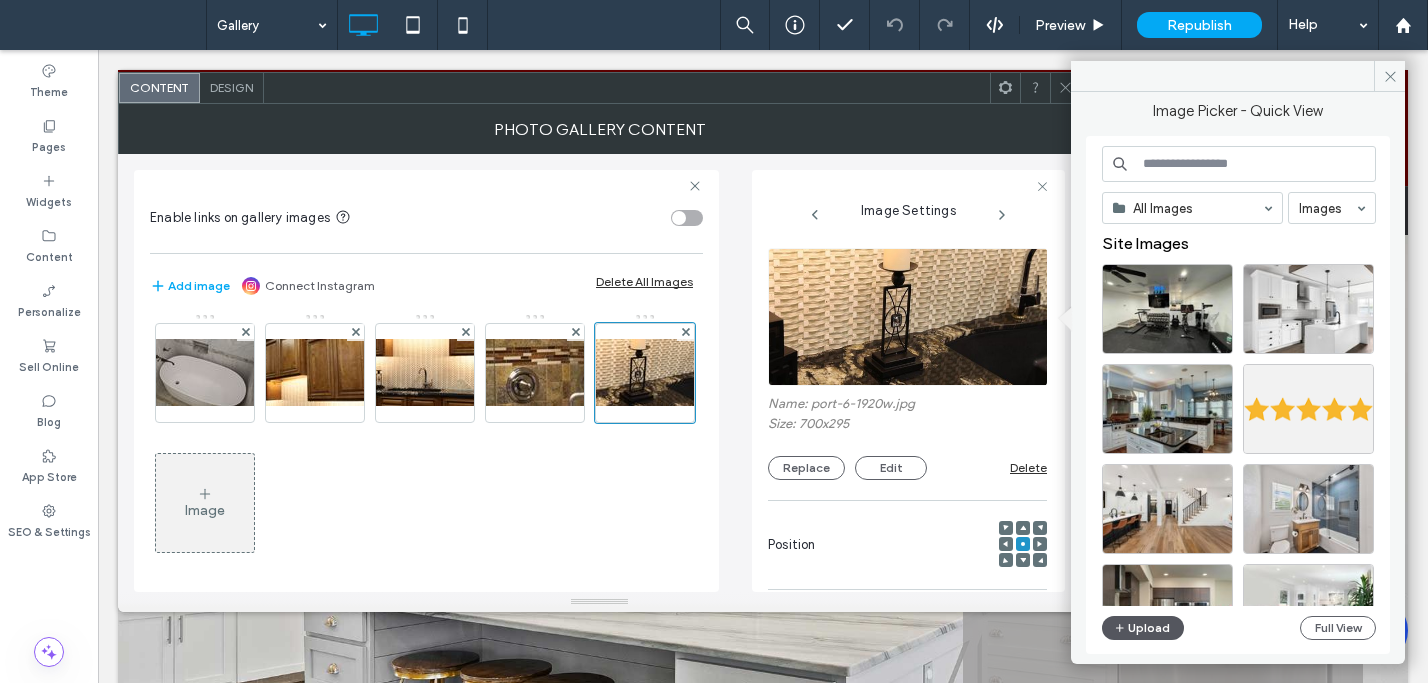 click on "Upload" at bounding box center [1143, 628] 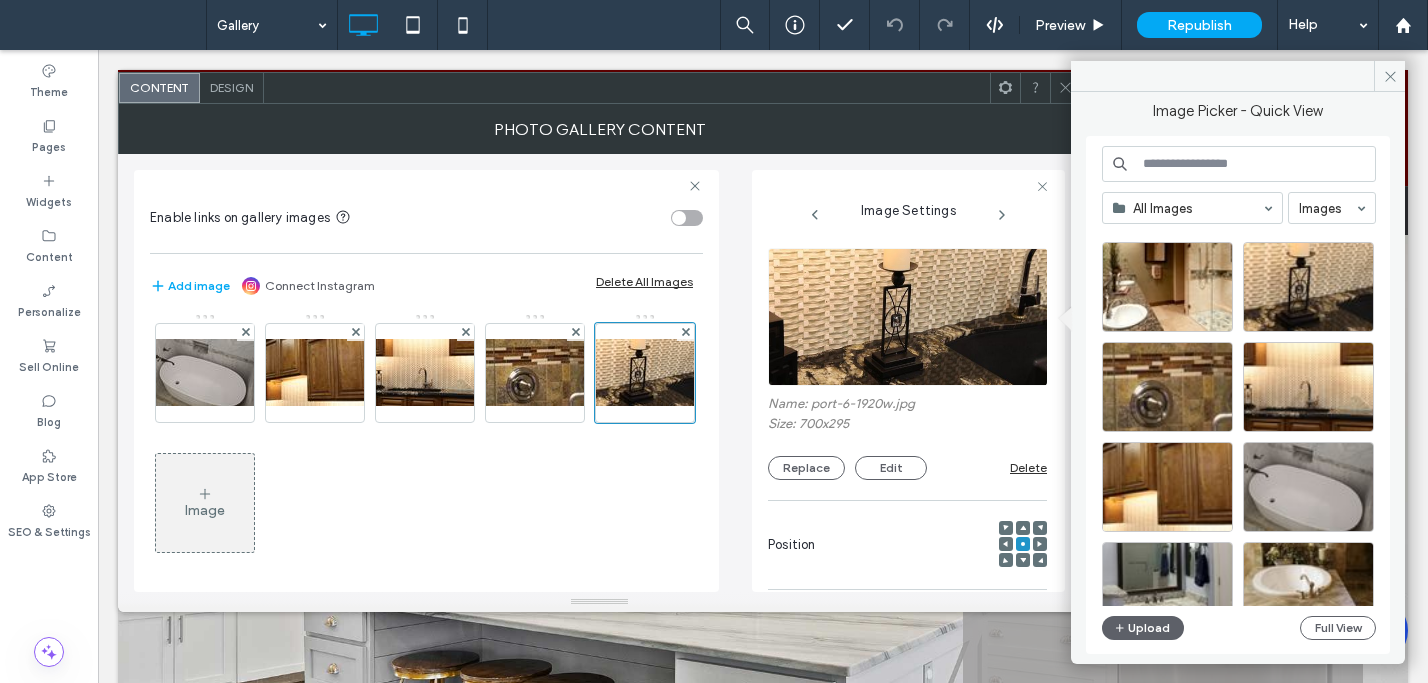 scroll, scrollTop: 4722, scrollLeft: 0, axis: vertical 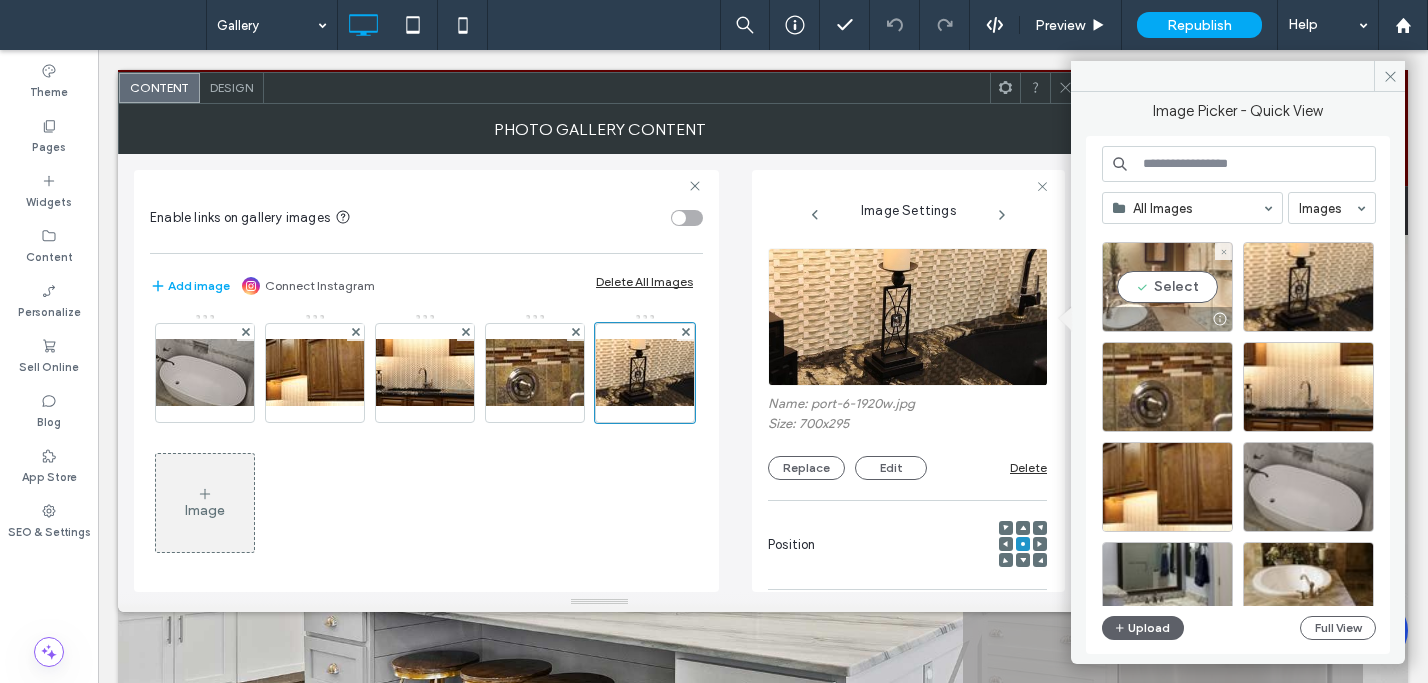 click on "Select" at bounding box center [1167, 287] 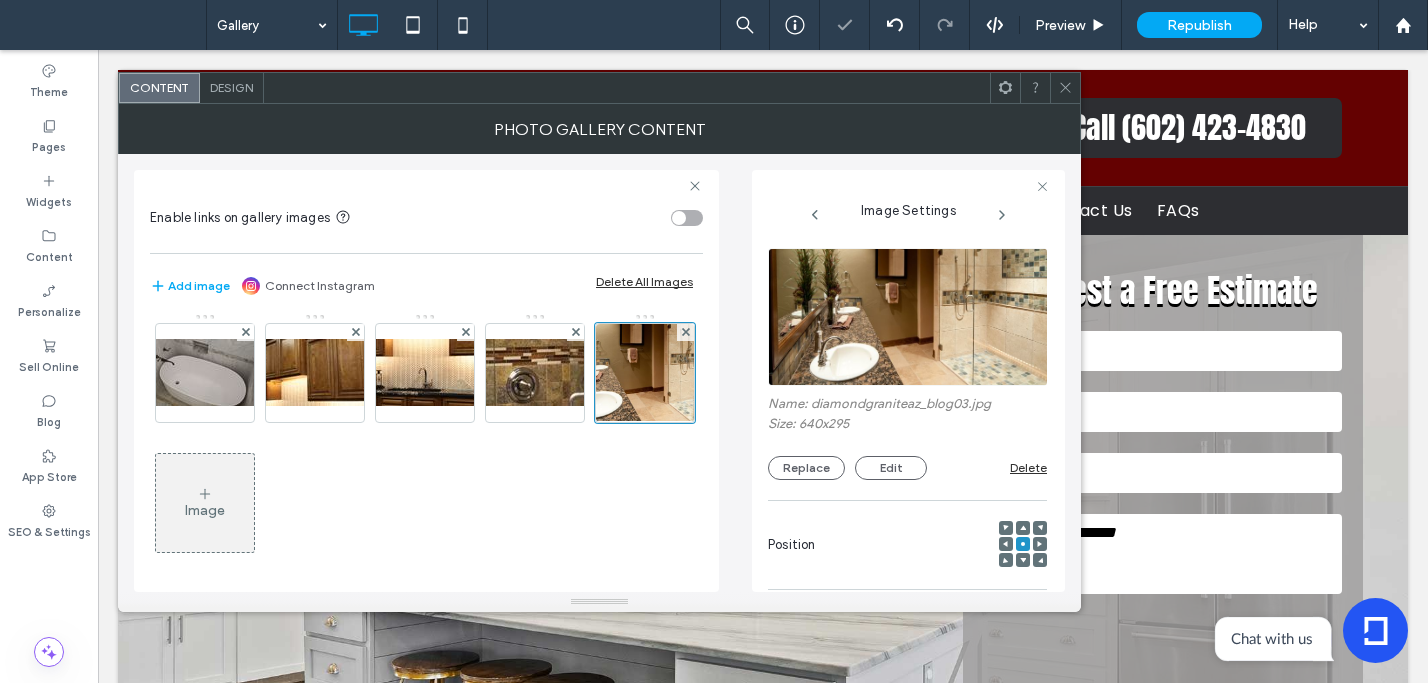 click 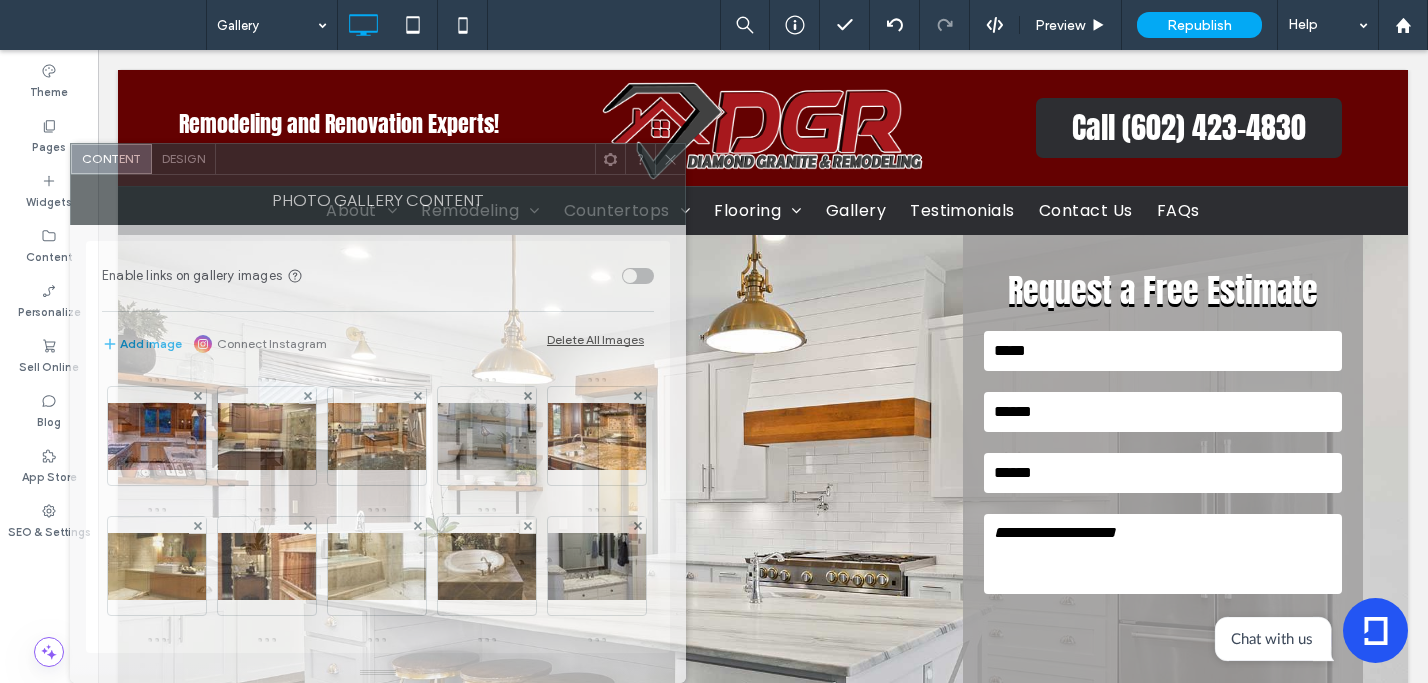drag, startPoint x: 469, startPoint y: 100, endPoint x: 425, endPoint y: 319, distance: 223.37636 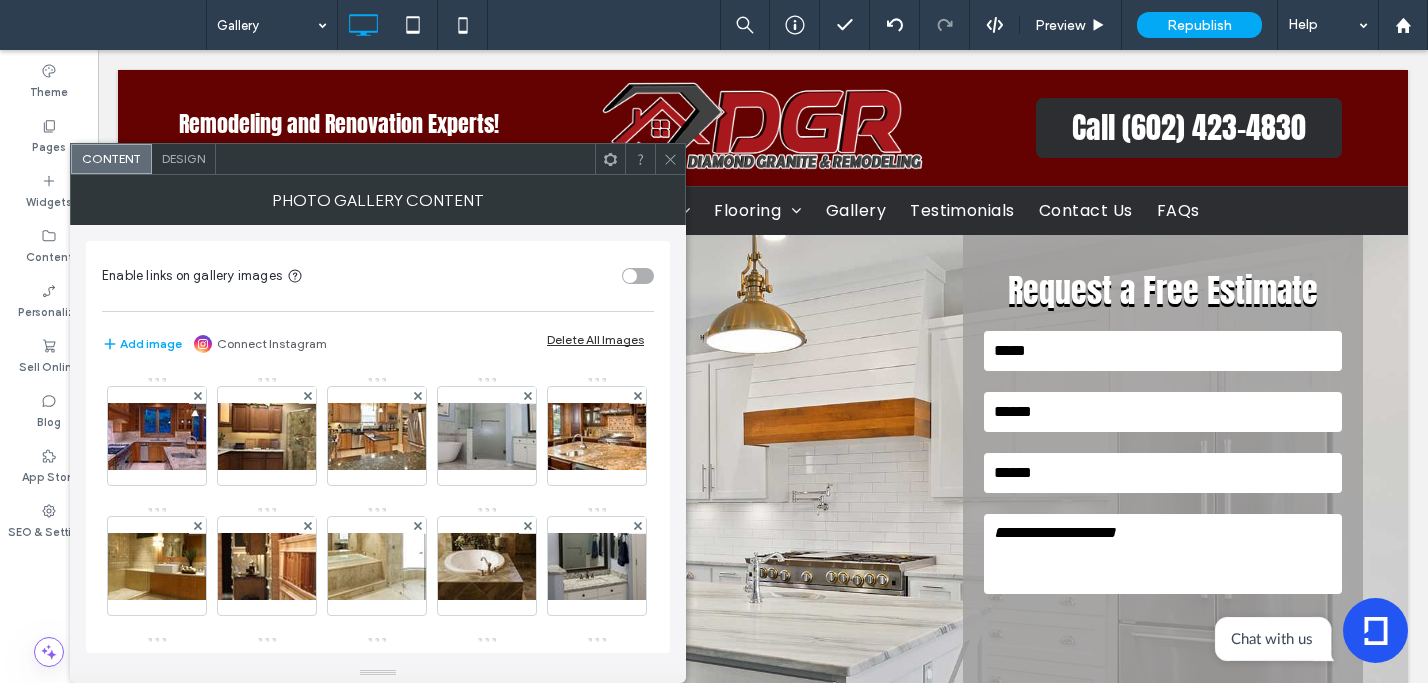 drag, startPoint x: 672, startPoint y: 164, endPoint x: 661, endPoint y: 318, distance: 154.39236 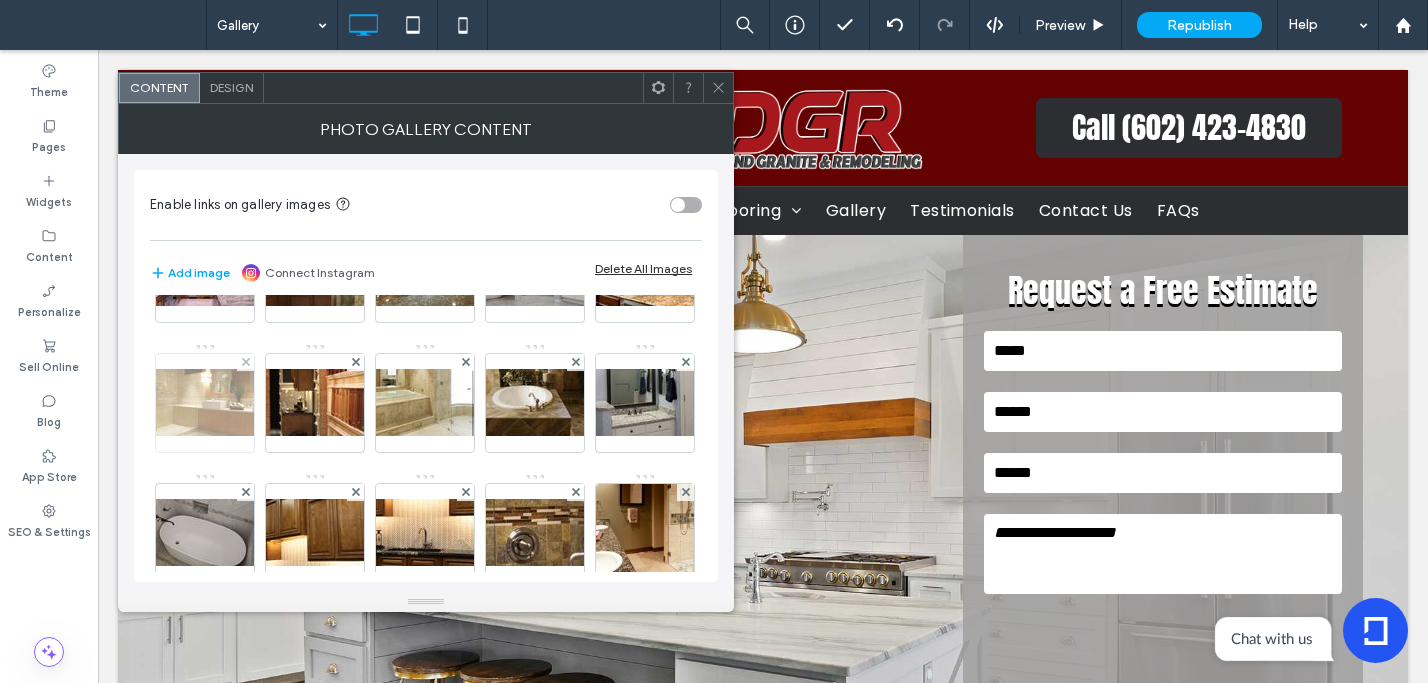scroll, scrollTop: 109, scrollLeft: 0, axis: vertical 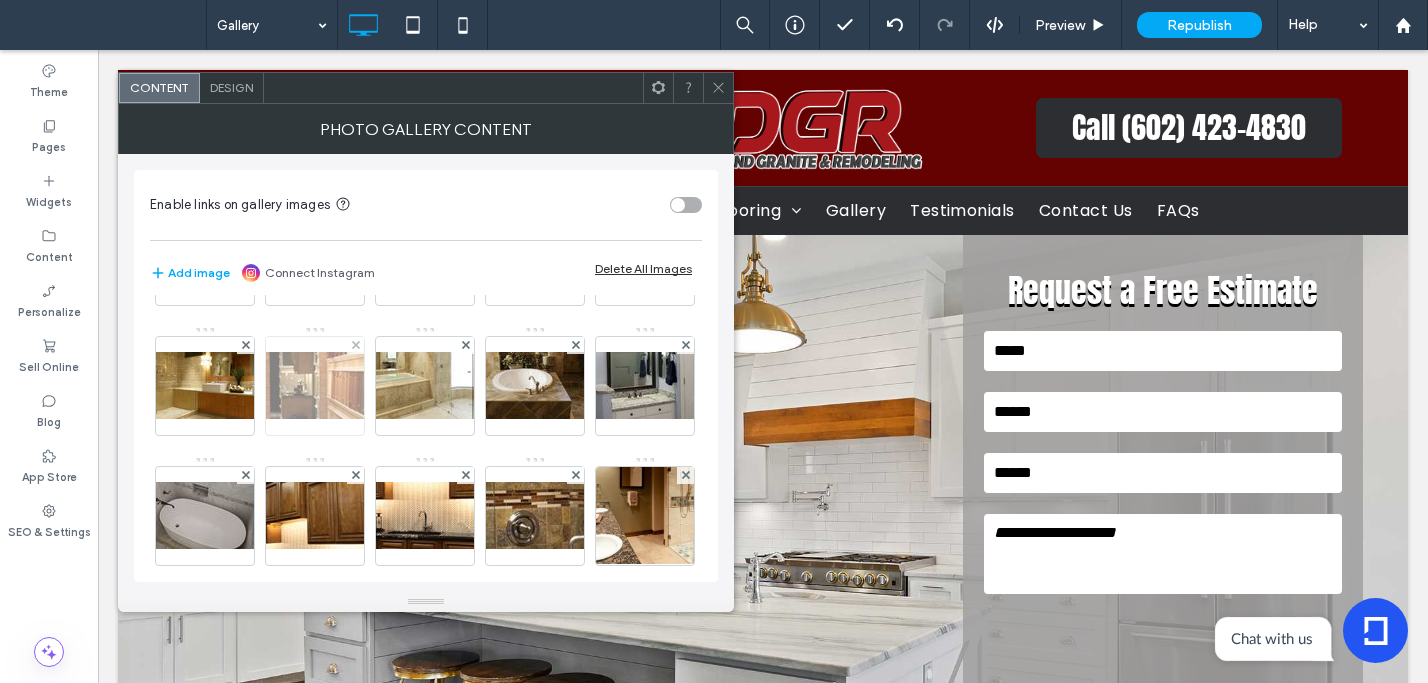 click at bounding box center (315, 385) 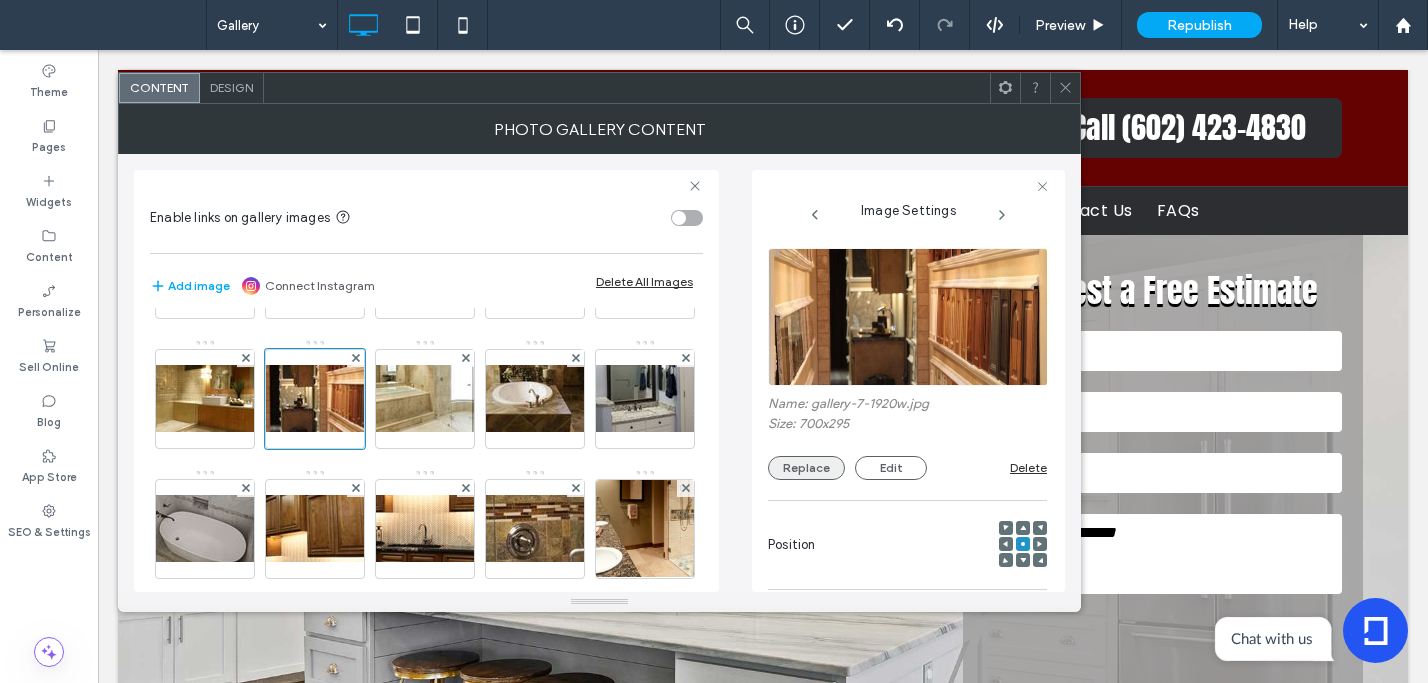 click on "Replace" 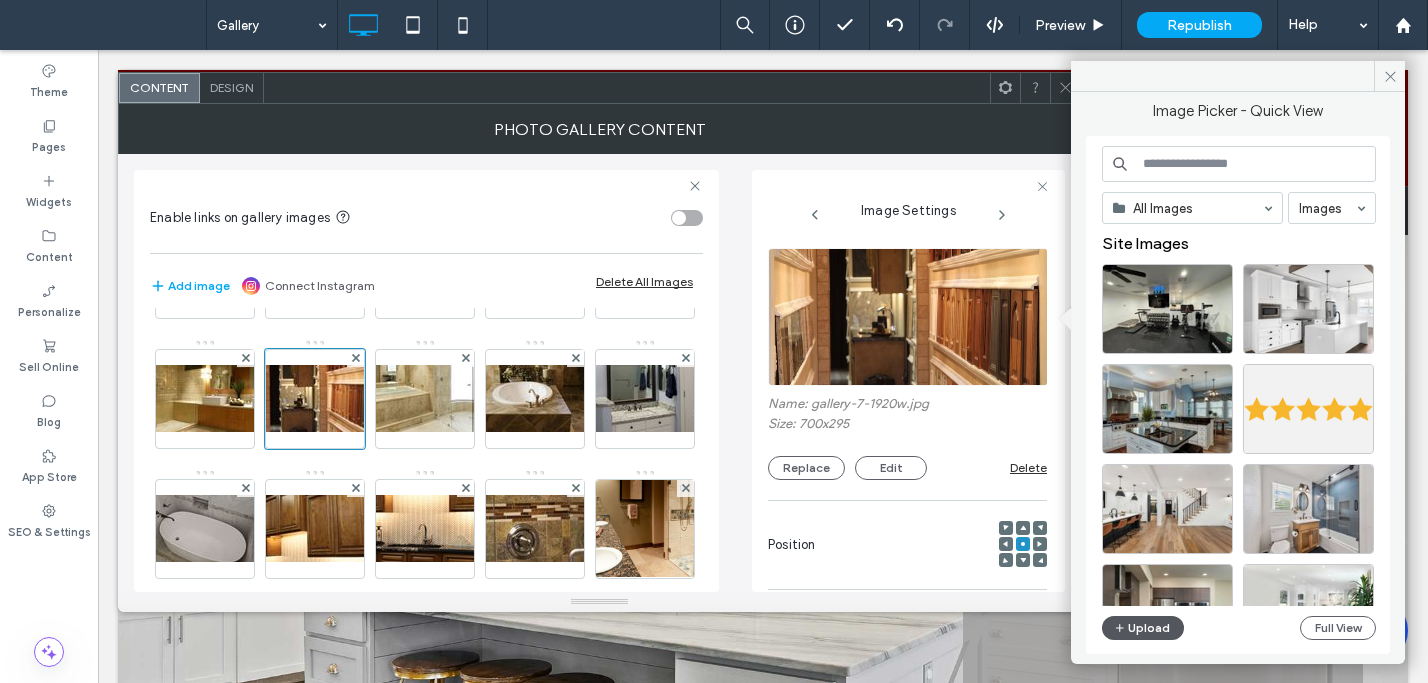 click on "Upload" 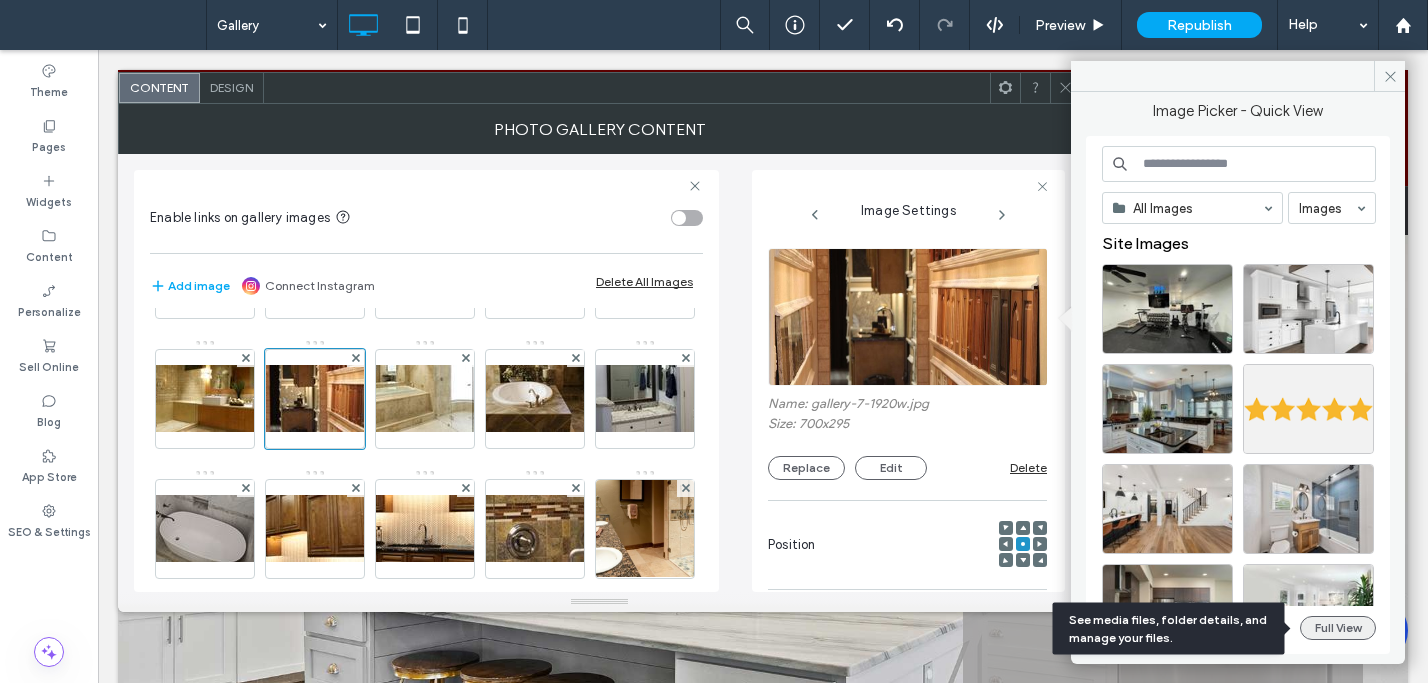 click on "Full View" 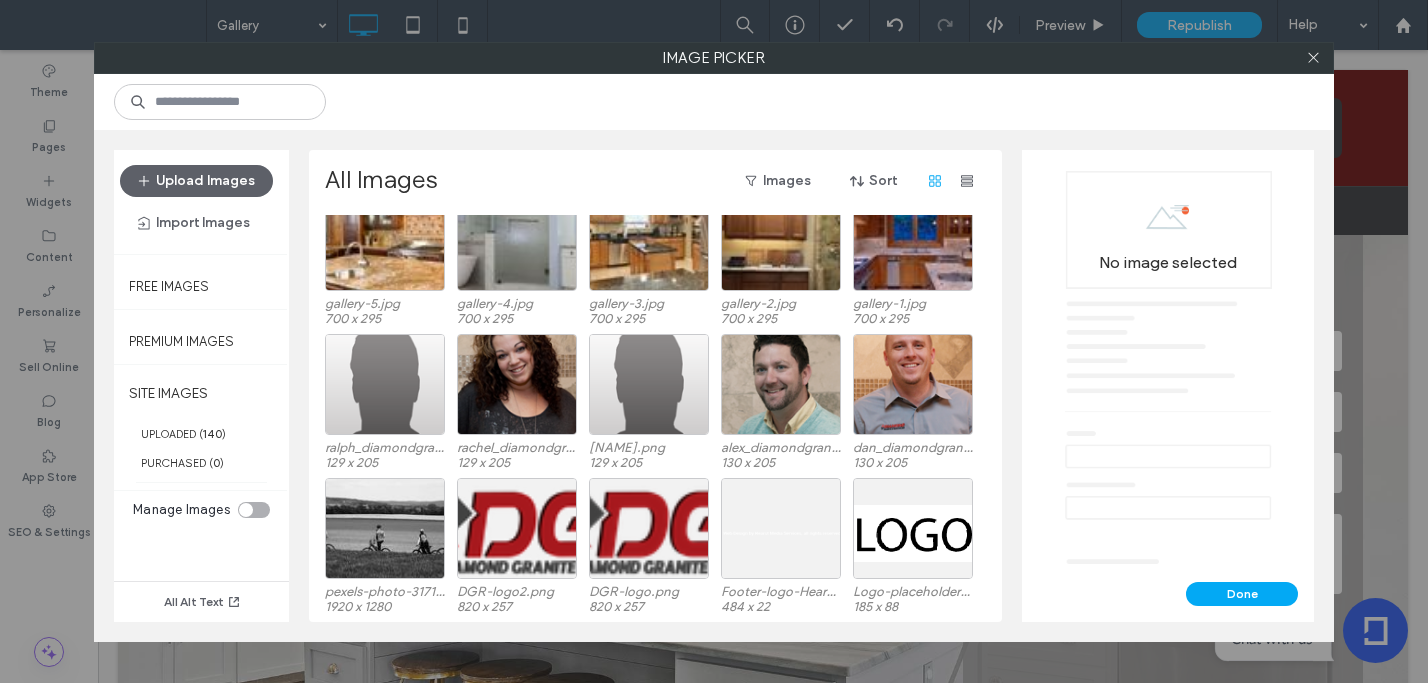 scroll, scrollTop: 3809, scrollLeft: 0, axis: vertical 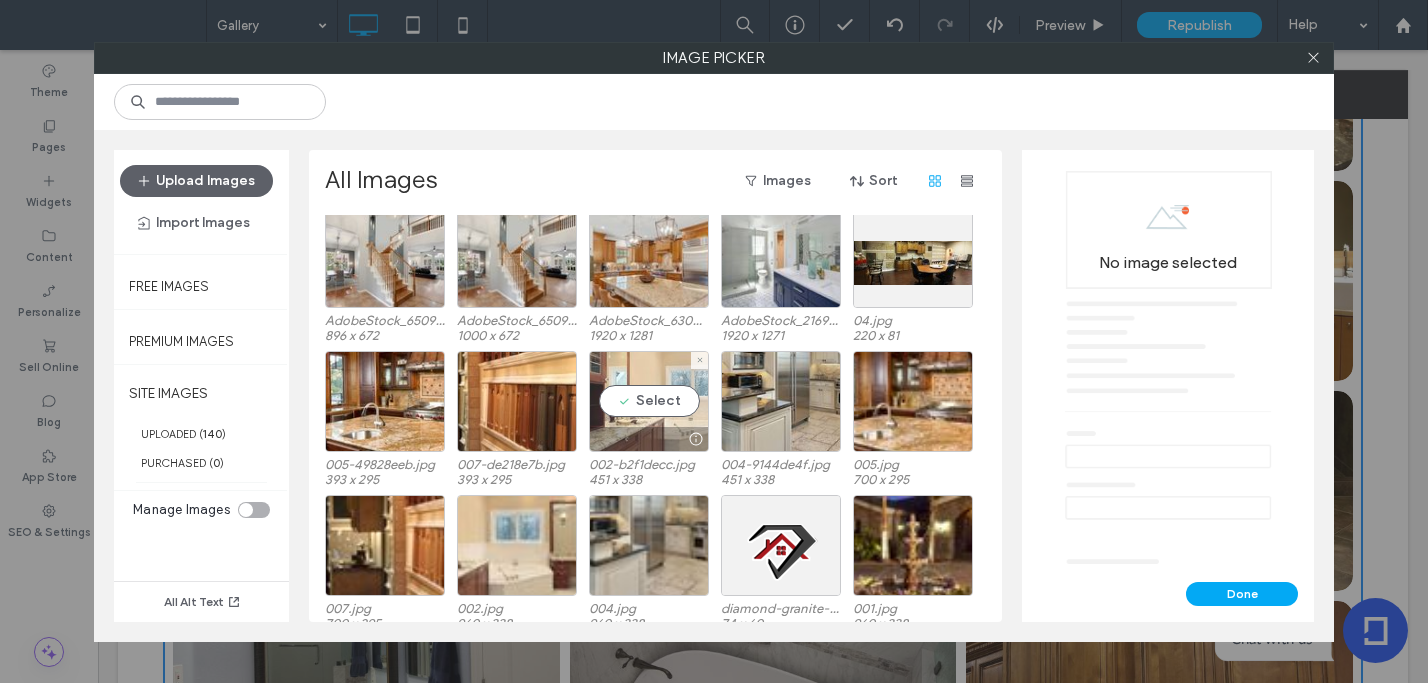 click on "Select" at bounding box center (649, 401) 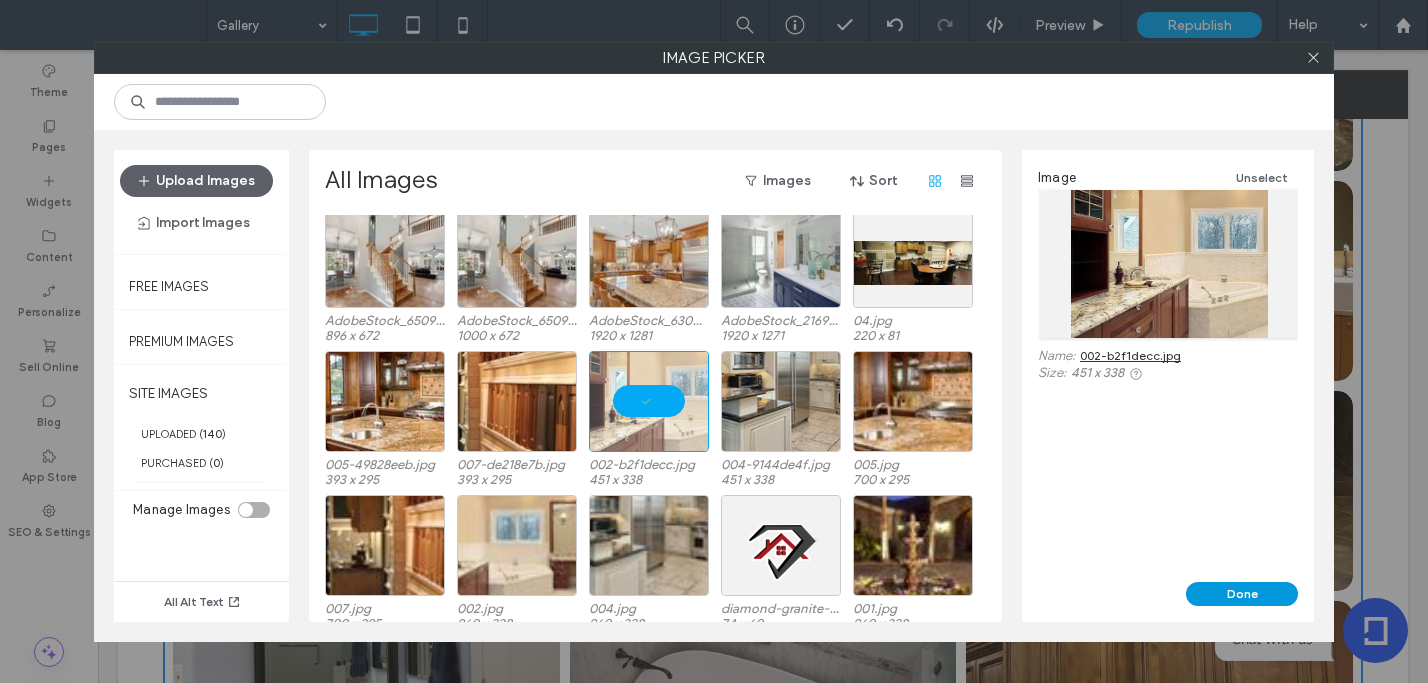 click on "Image Unselect Name: 002-b2f1decc.jpg Size: 451 x 338 Done" at bounding box center [1168, 386] 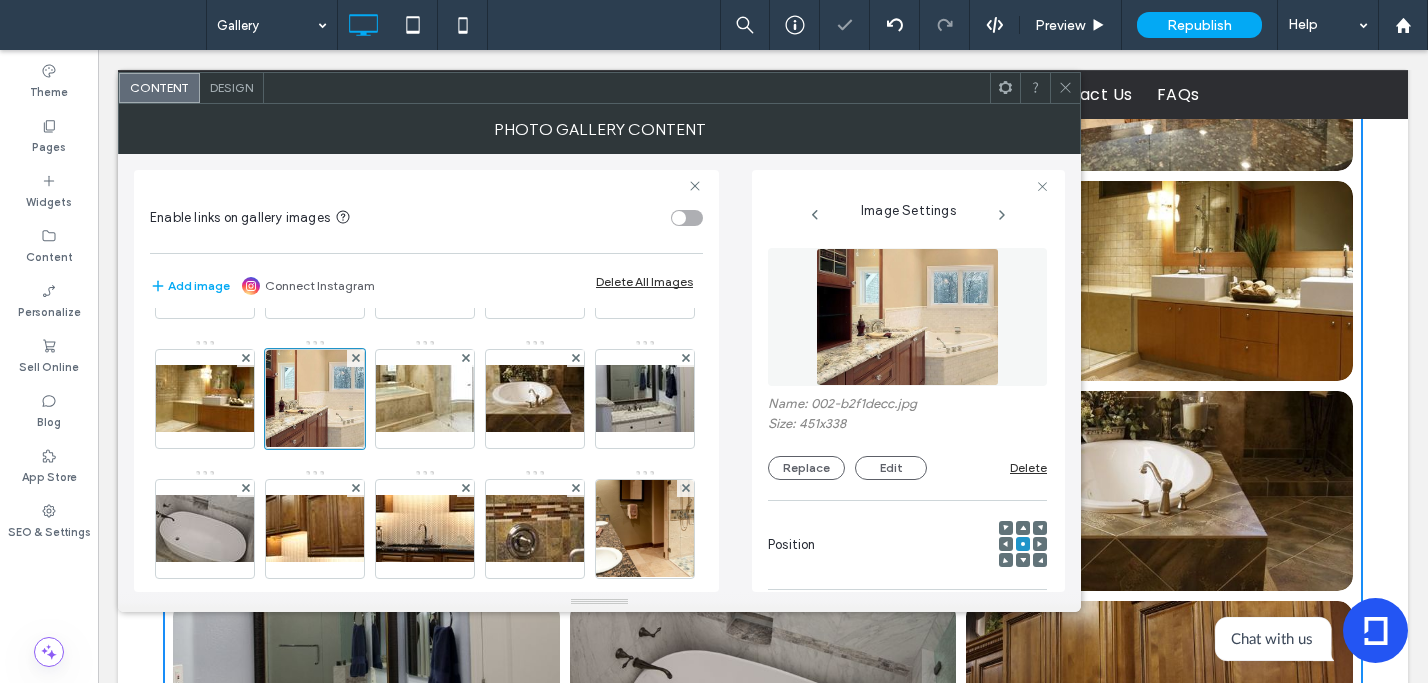 click at bounding box center [1065, 88] 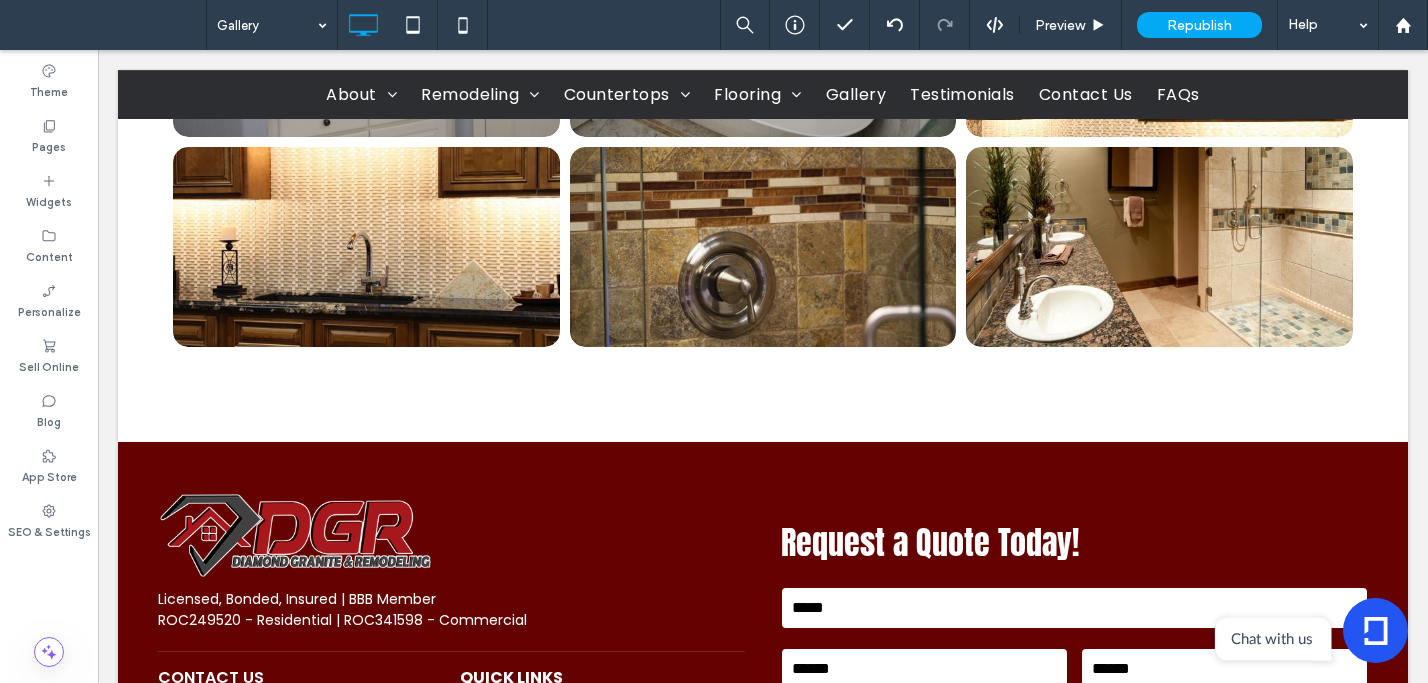 scroll, scrollTop: 1587, scrollLeft: 0, axis: vertical 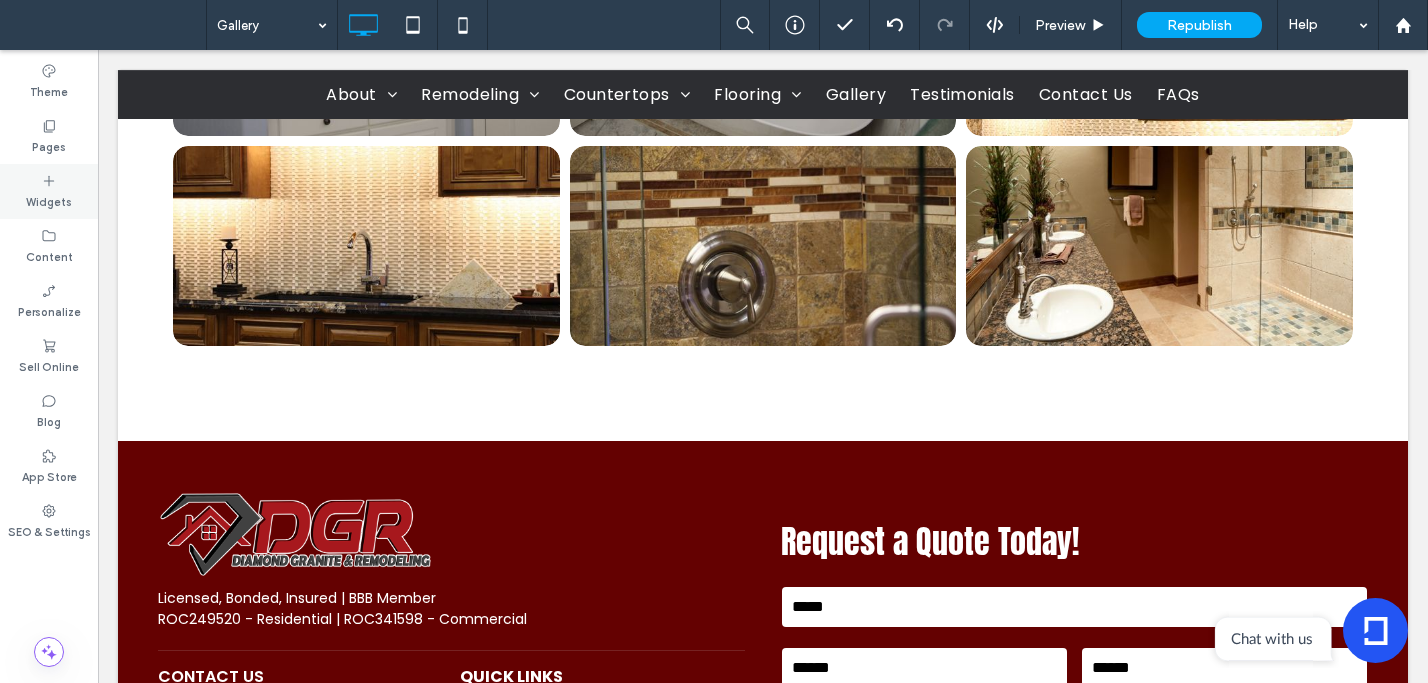 click 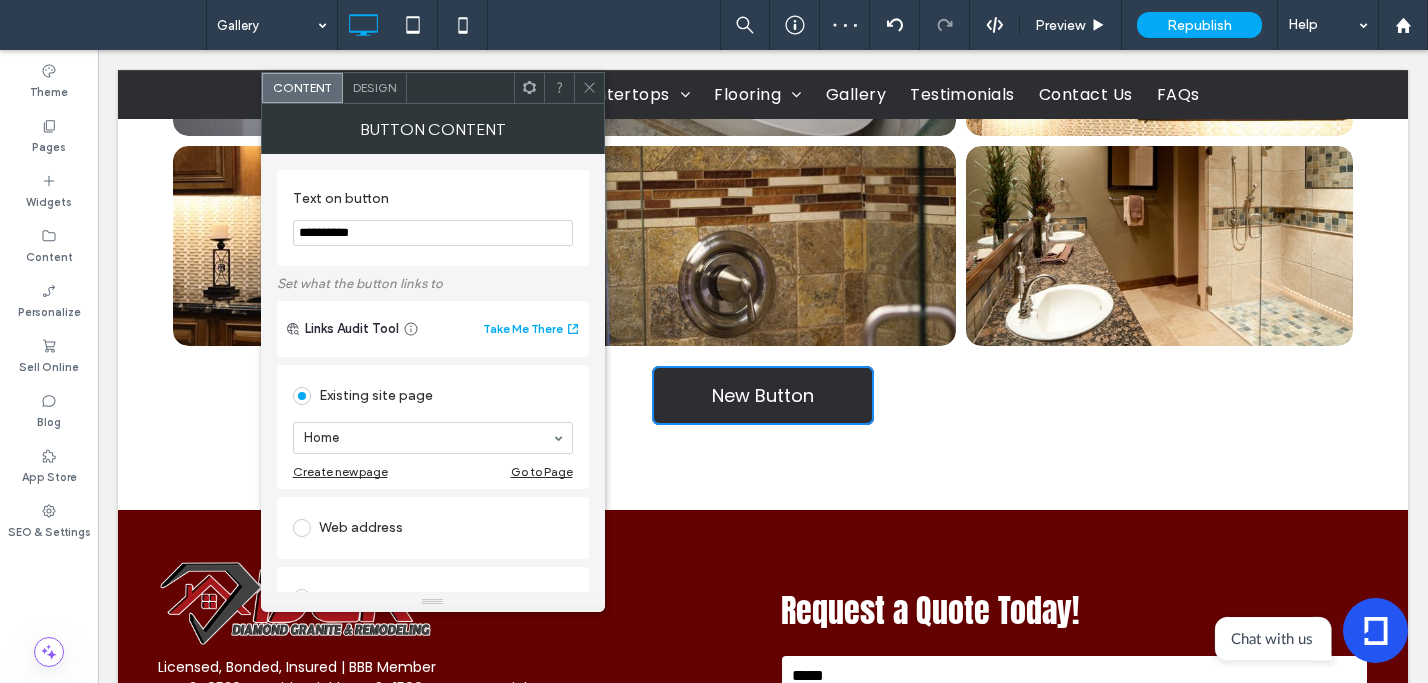 drag, startPoint x: 367, startPoint y: 277, endPoint x: 239, endPoint y: 226, distance: 137.78607 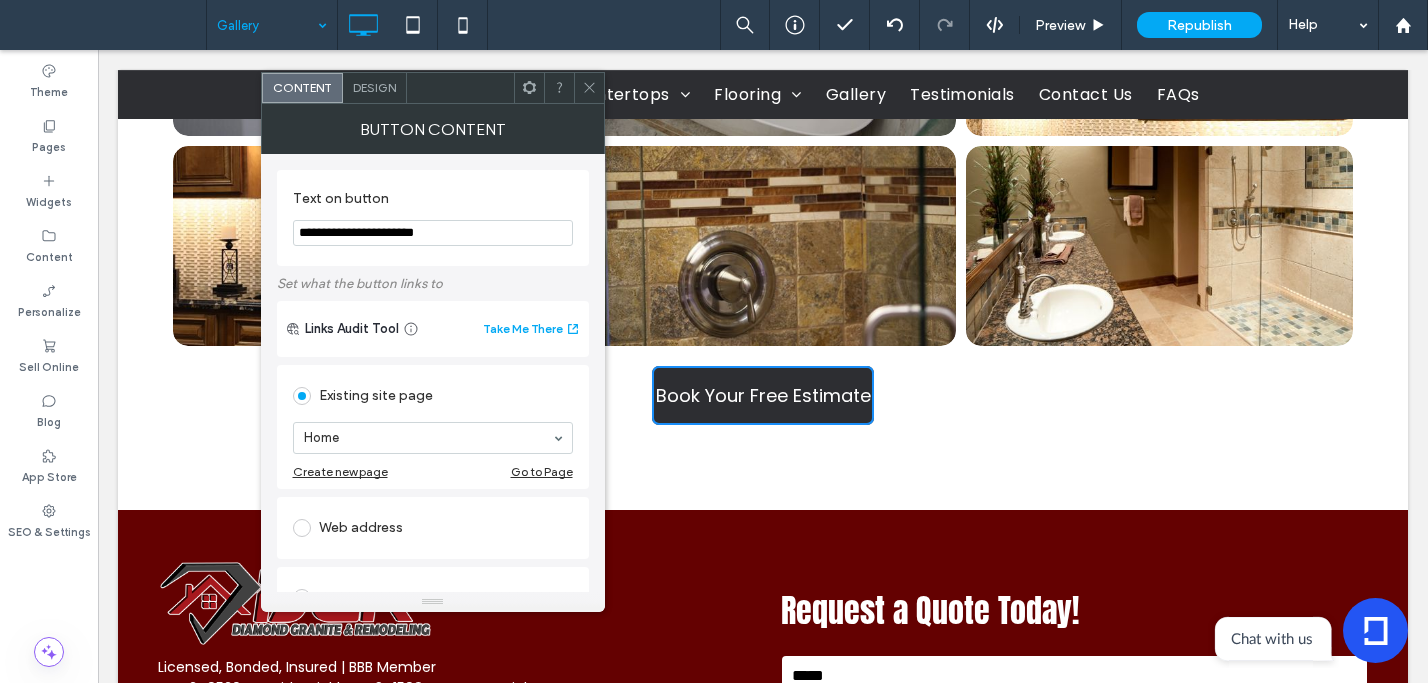 type on "**********" 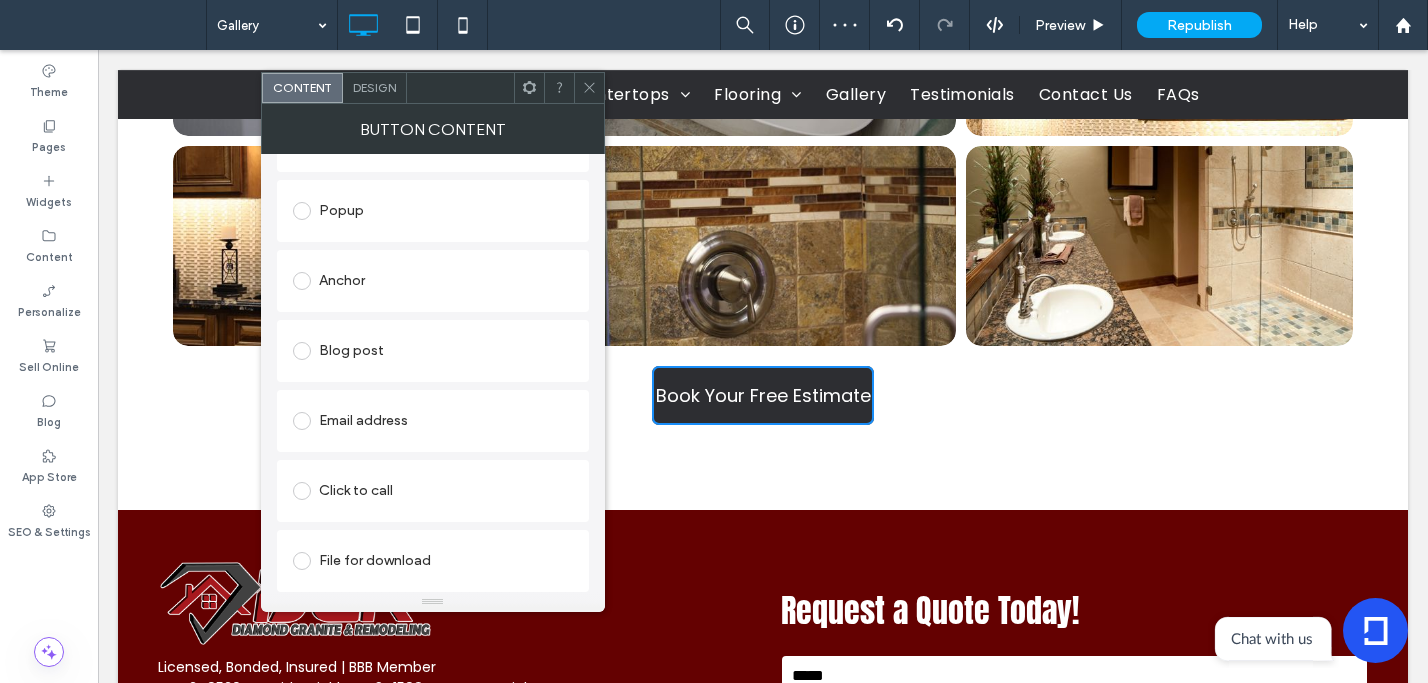 click on "Click to call" at bounding box center (433, 491) 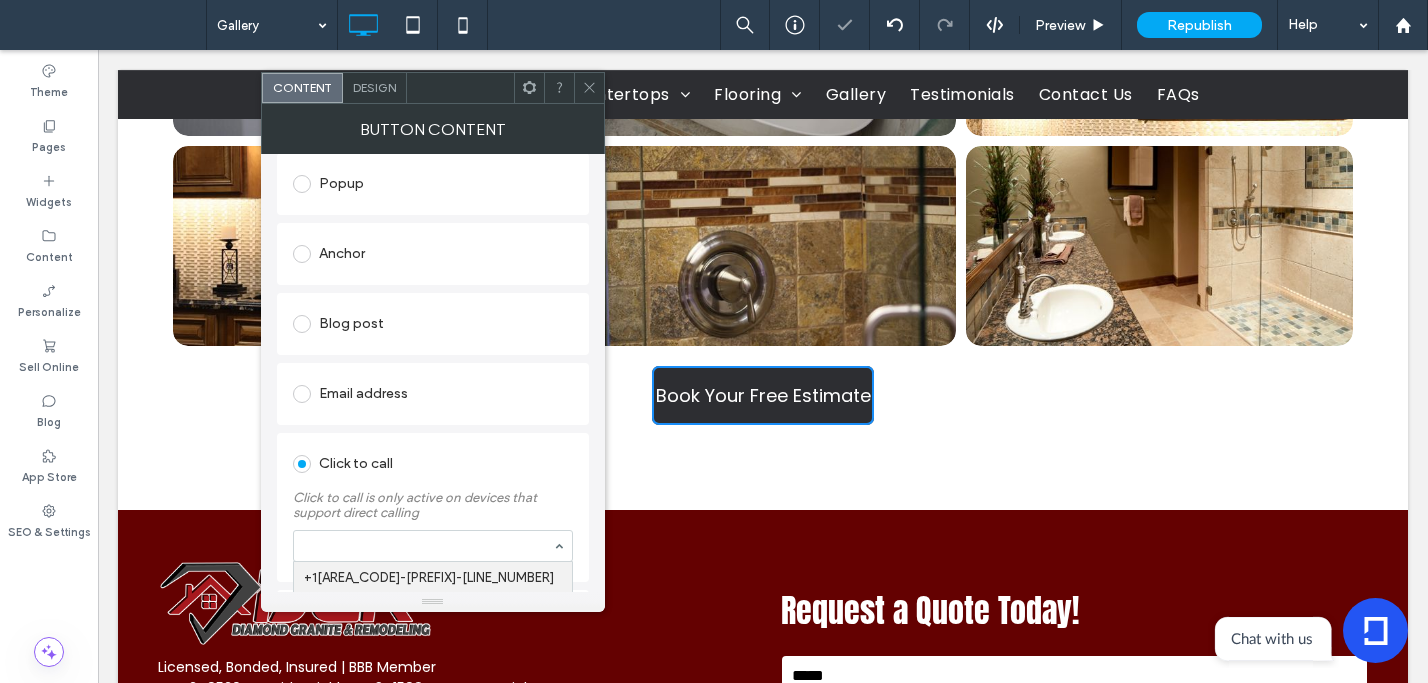 scroll, scrollTop: 417, scrollLeft: 0, axis: vertical 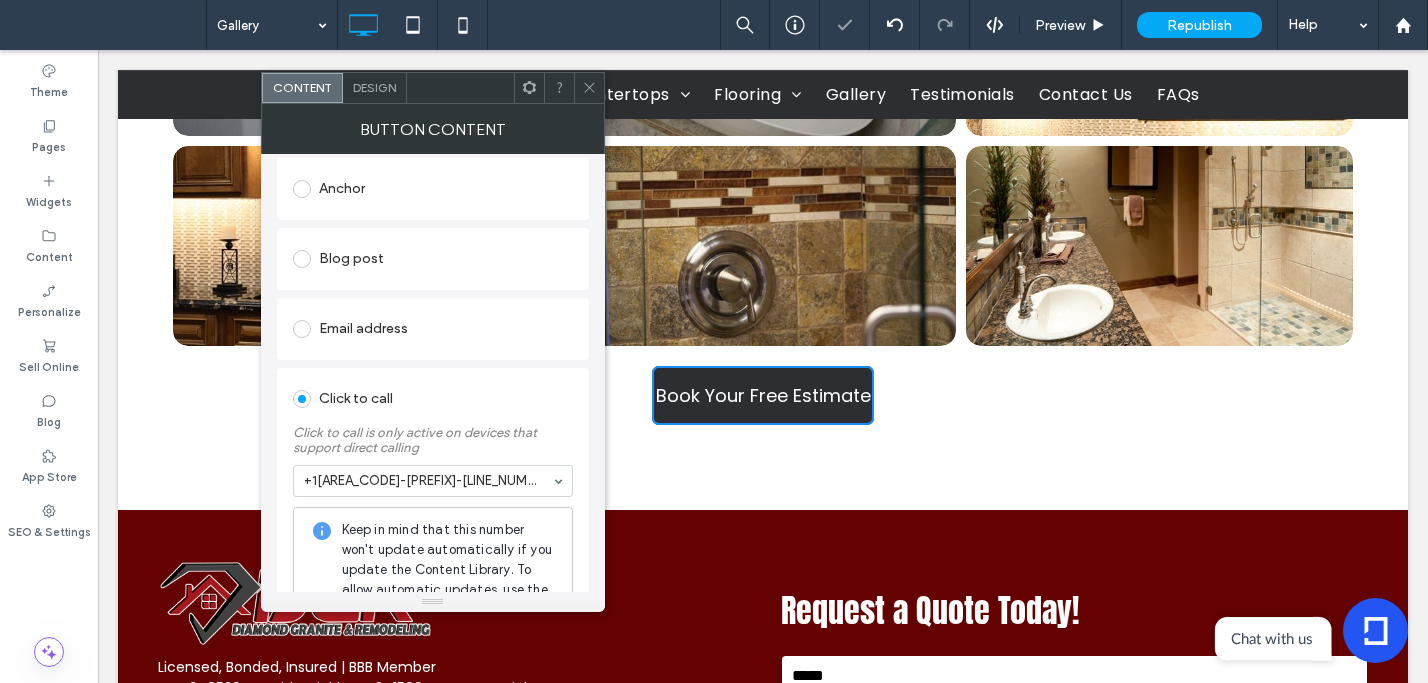 click on "Design" at bounding box center (374, 87) 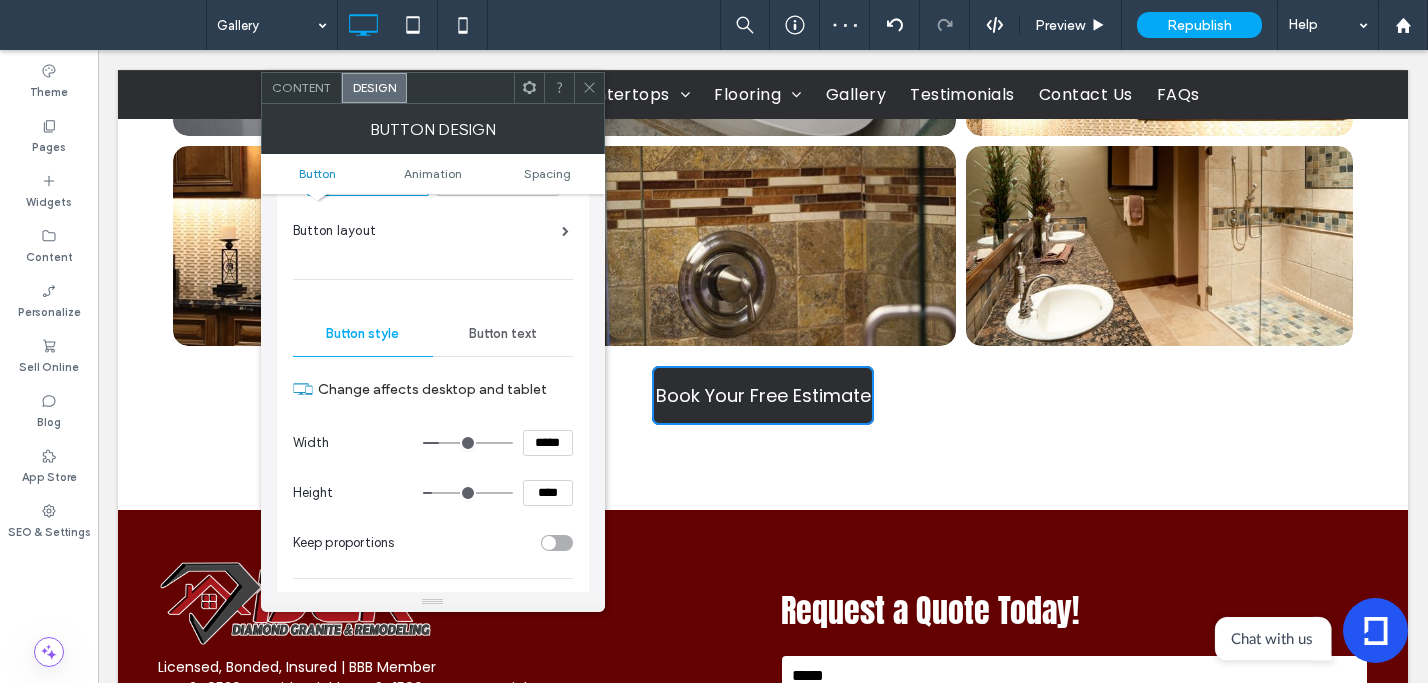 scroll, scrollTop: 100, scrollLeft: 0, axis: vertical 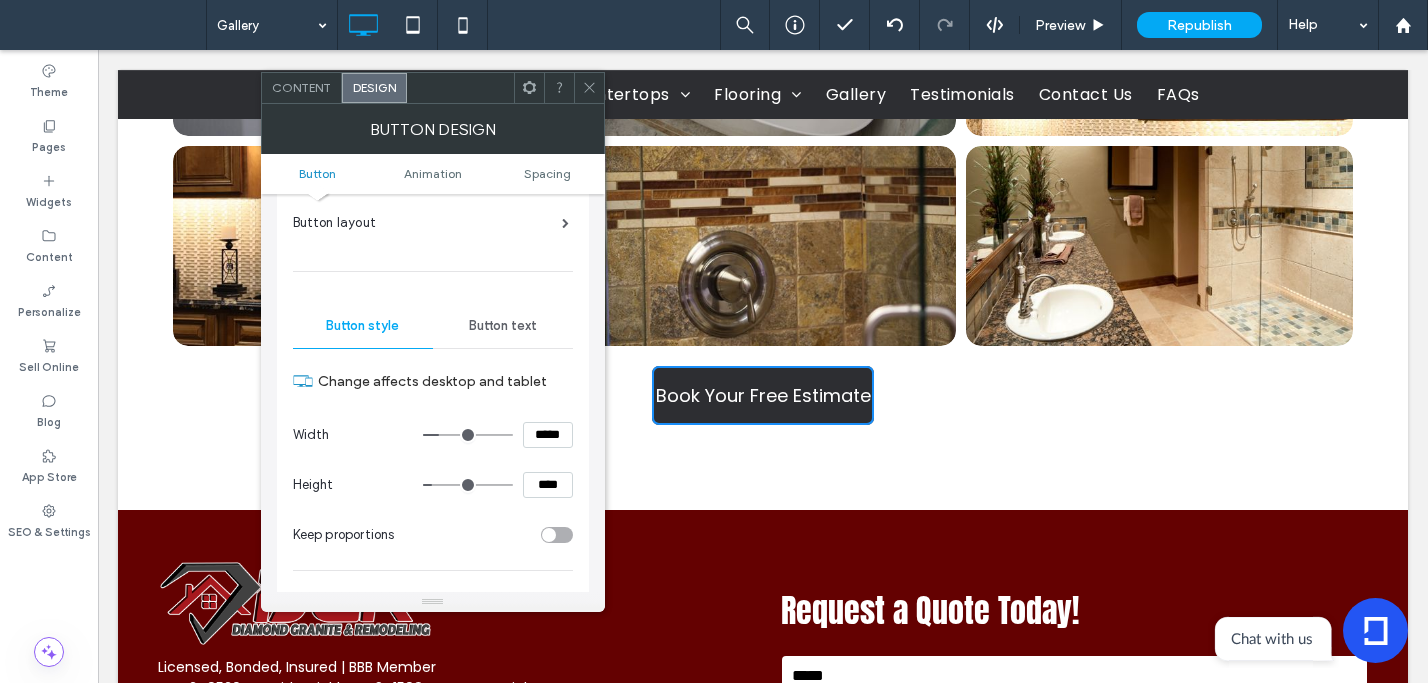 click on "Button text" at bounding box center [503, 326] 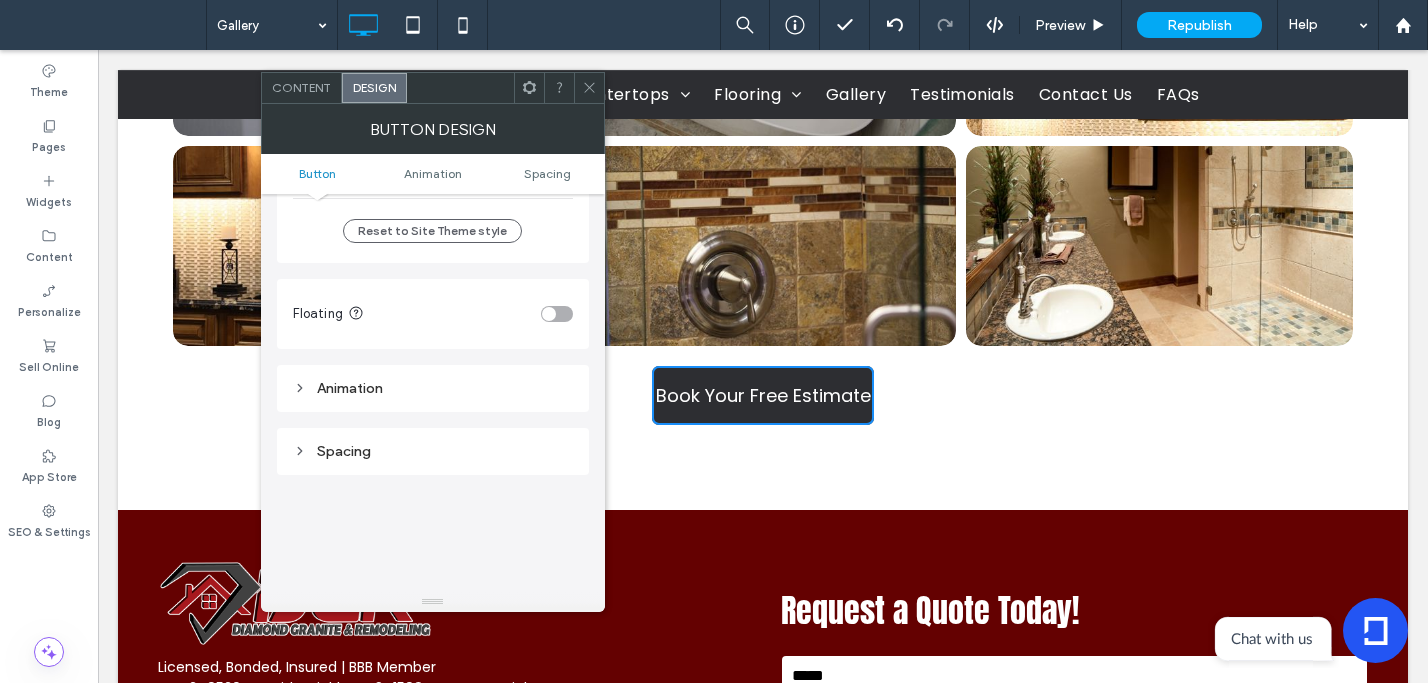 scroll, scrollTop: 897, scrollLeft: 0, axis: vertical 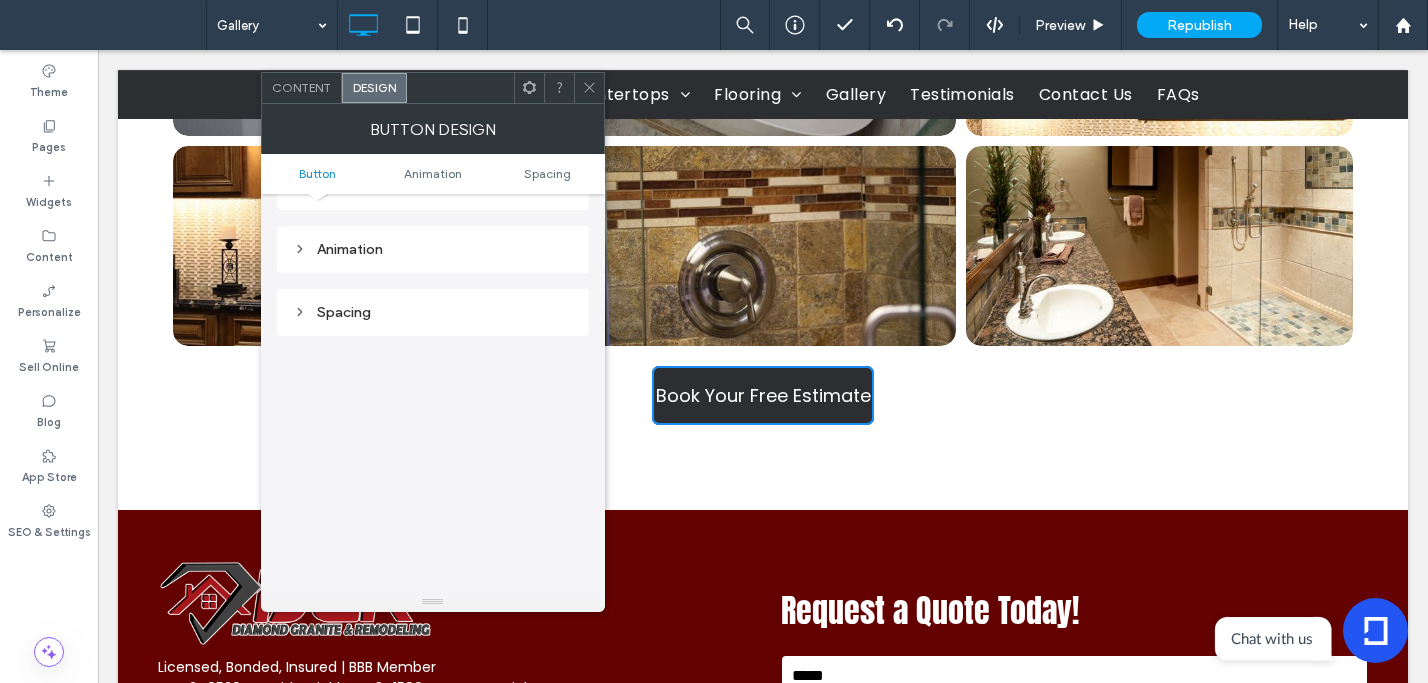 drag, startPoint x: 494, startPoint y: 17, endPoint x: 587, endPoint y: 92, distance: 119.47385 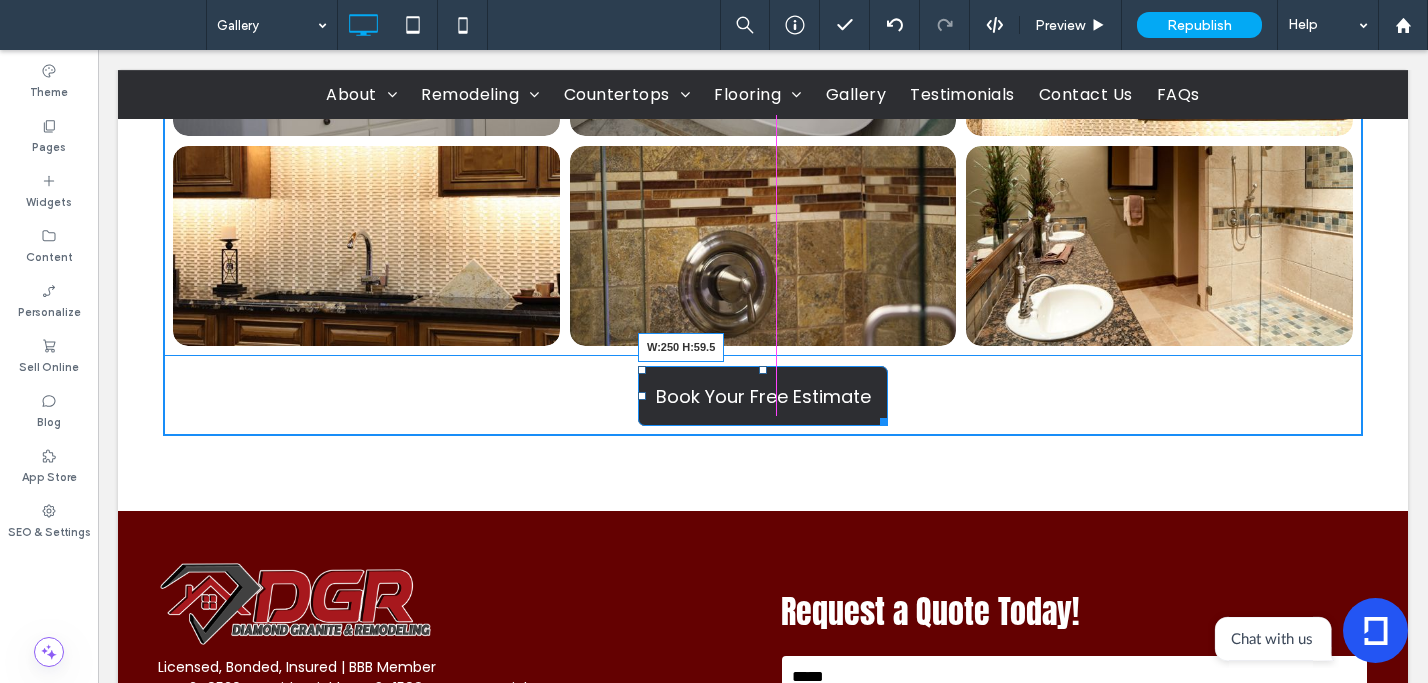 drag, startPoint x: 859, startPoint y: 420, endPoint x: 969, endPoint y: 470, distance: 120.83046 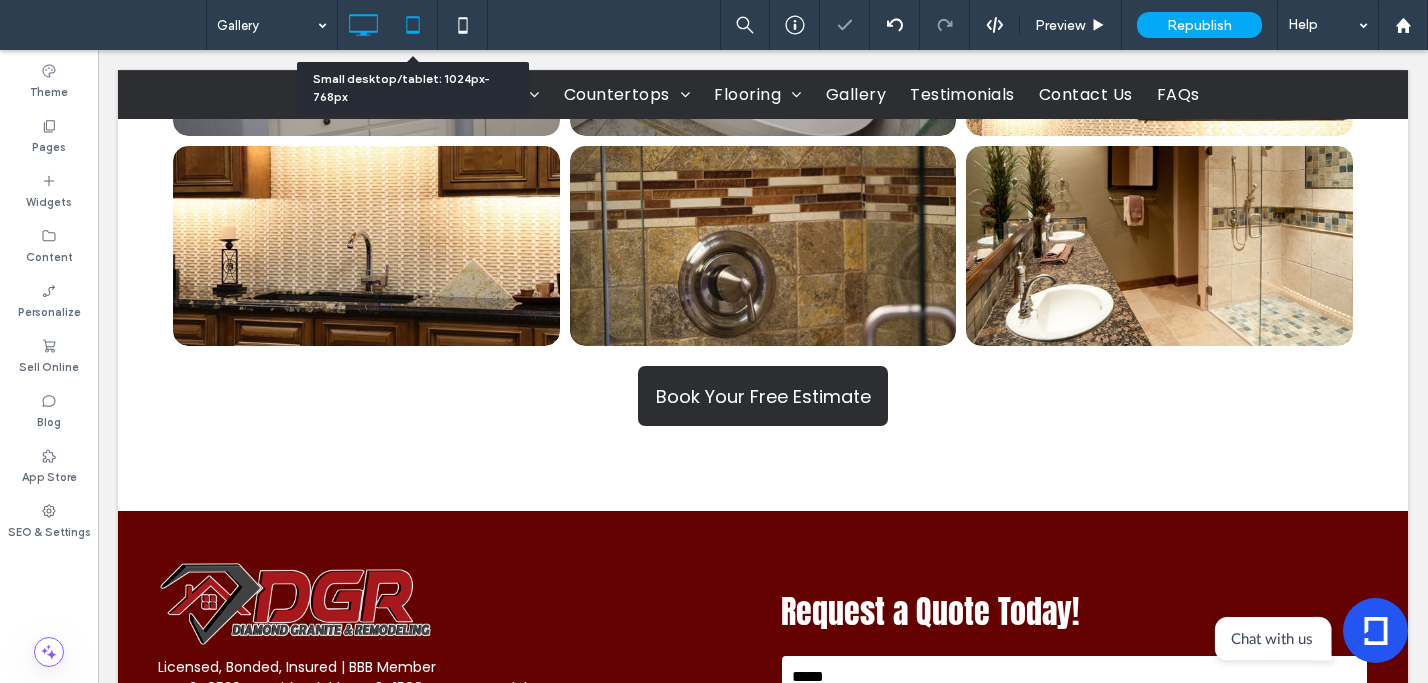click 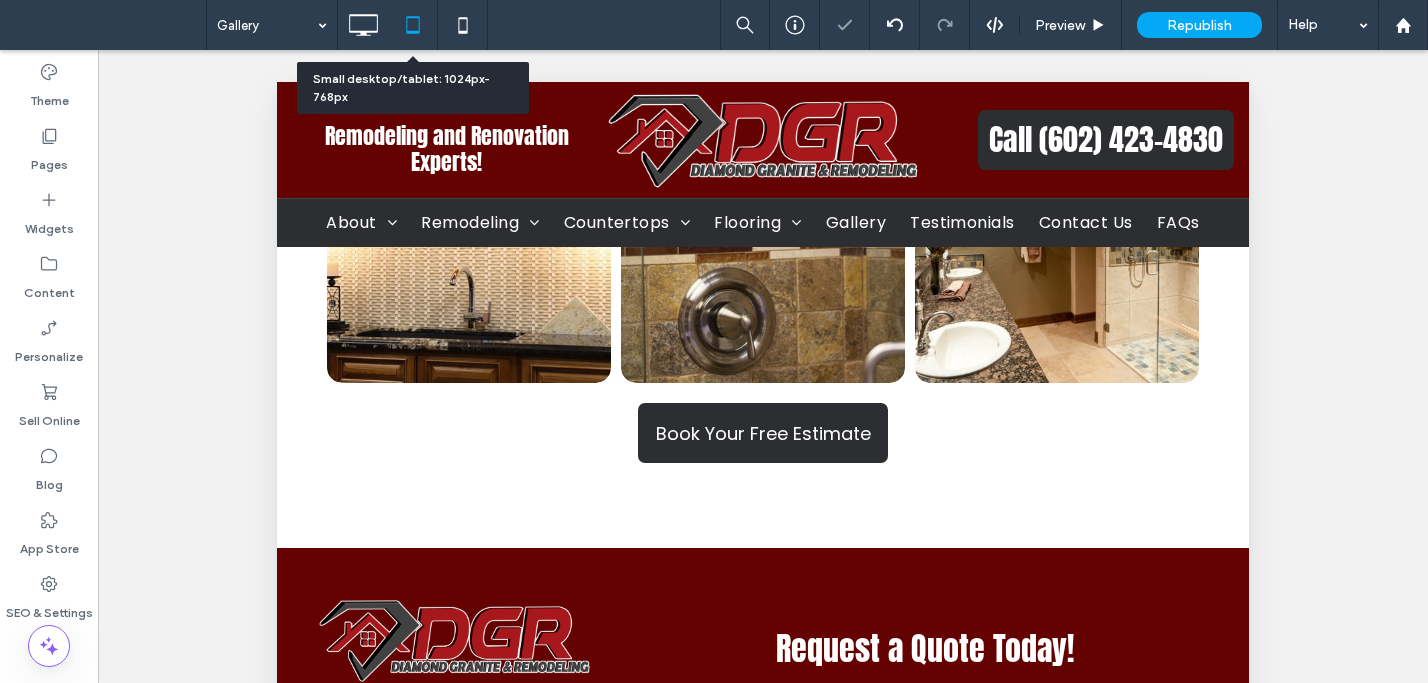 scroll, scrollTop: 1569, scrollLeft: 0, axis: vertical 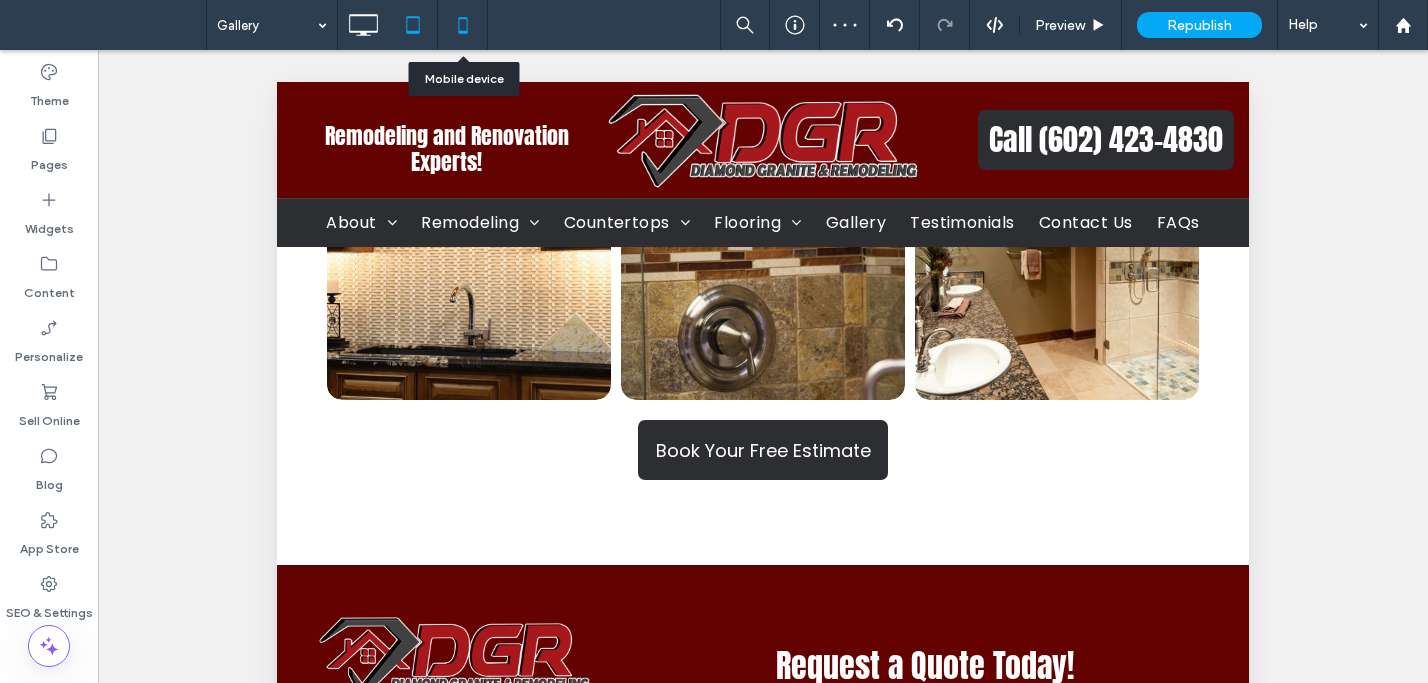 click 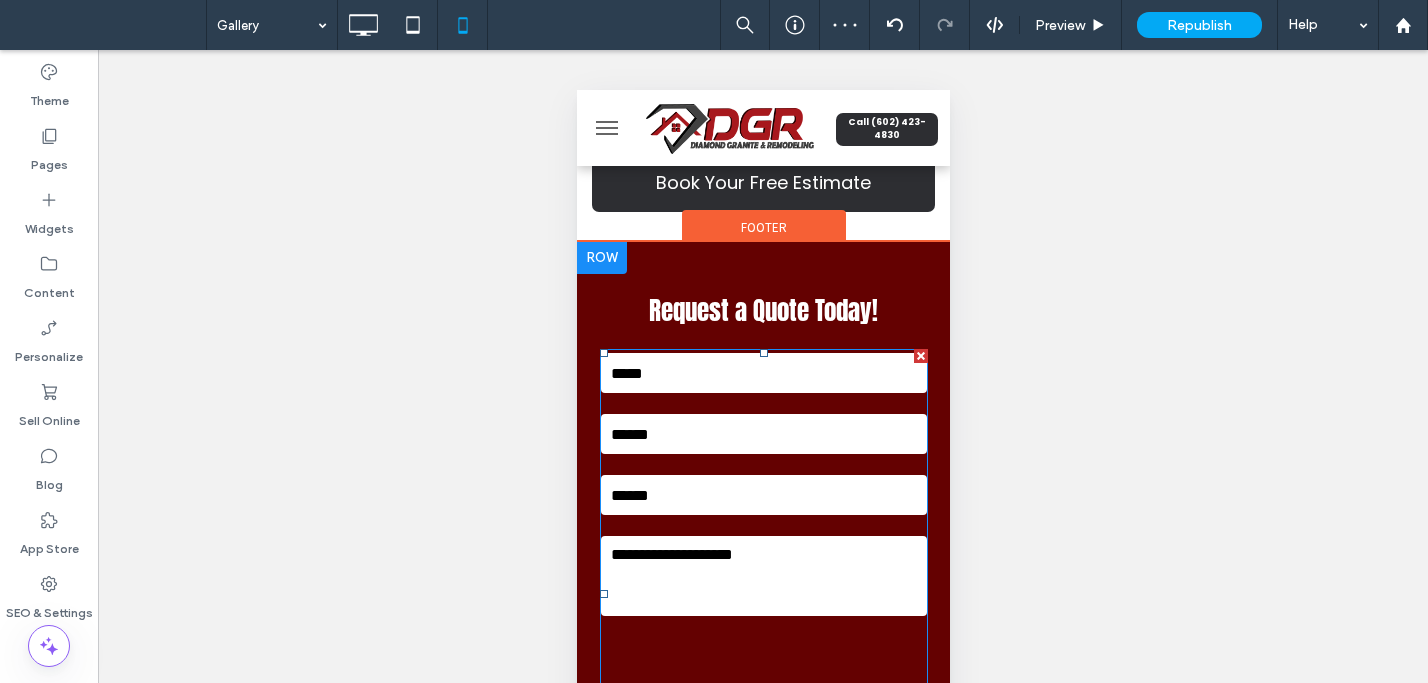 scroll, scrollTop: 1422, scrollLeft: 0, axis: vertical 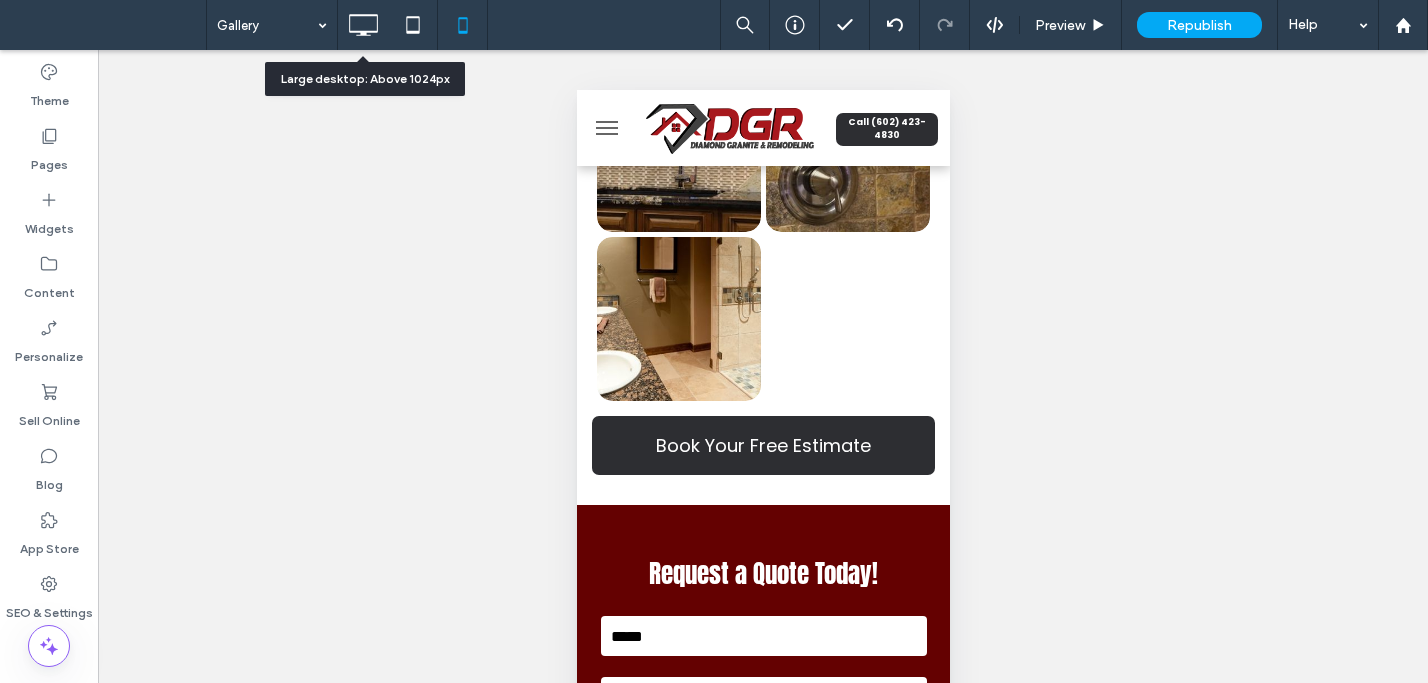 drag, startPoint x: 358, startPoint y: 20, endPoint x: 304, endPoint y: 21, distance: 54.00926 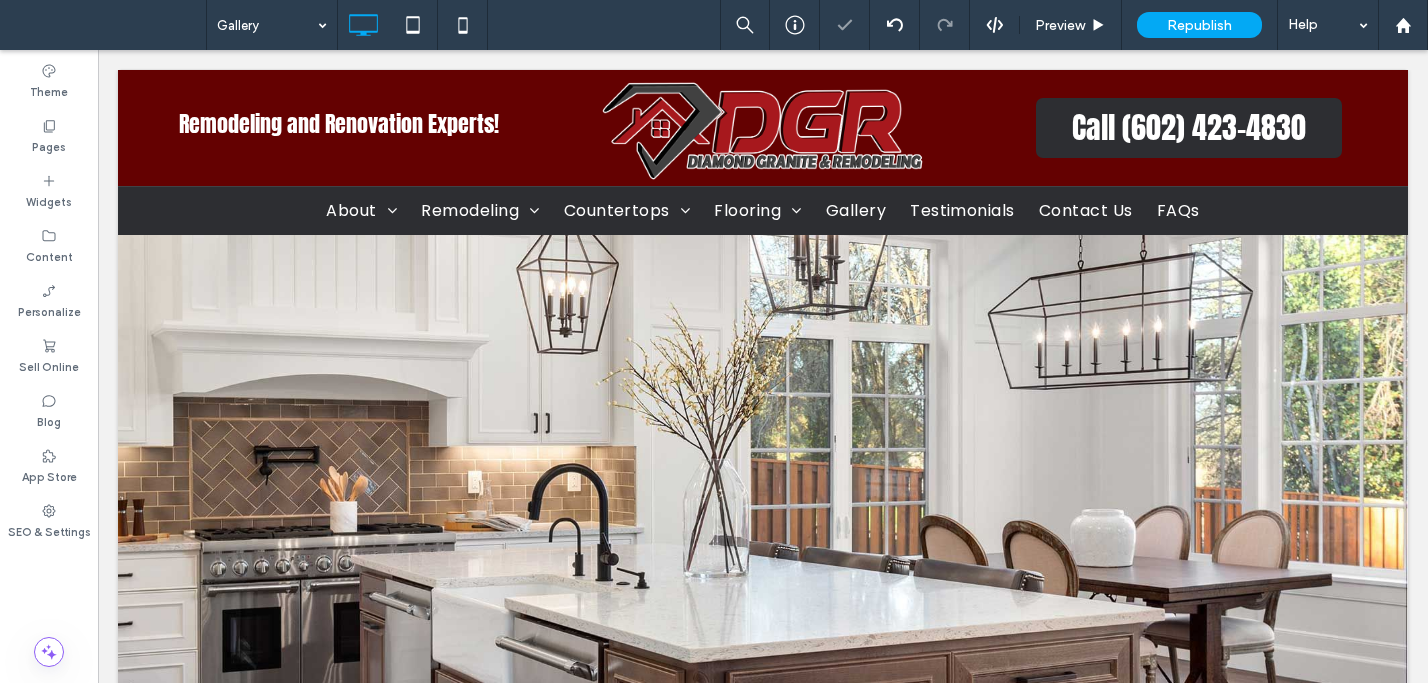 scroll, scrollTop: 0, scrollLeft: 0, axis: both 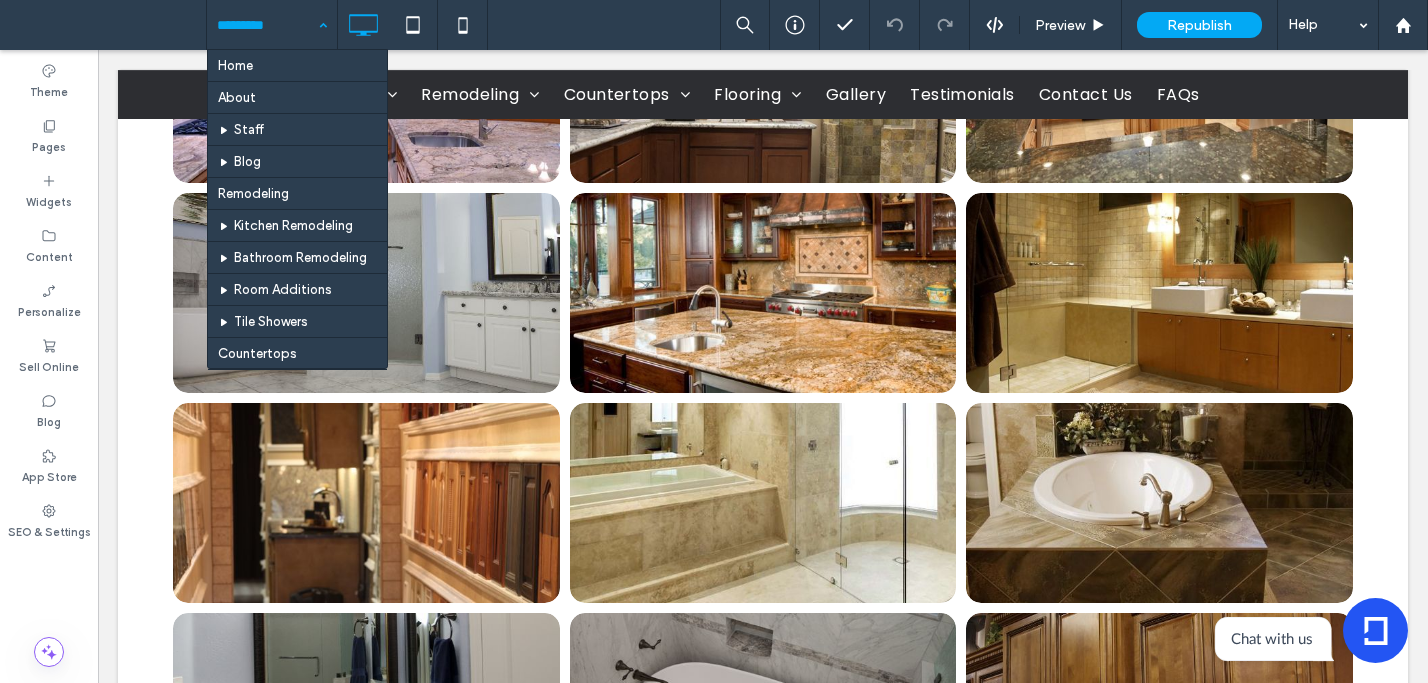 click at bounding box center [267, 25] 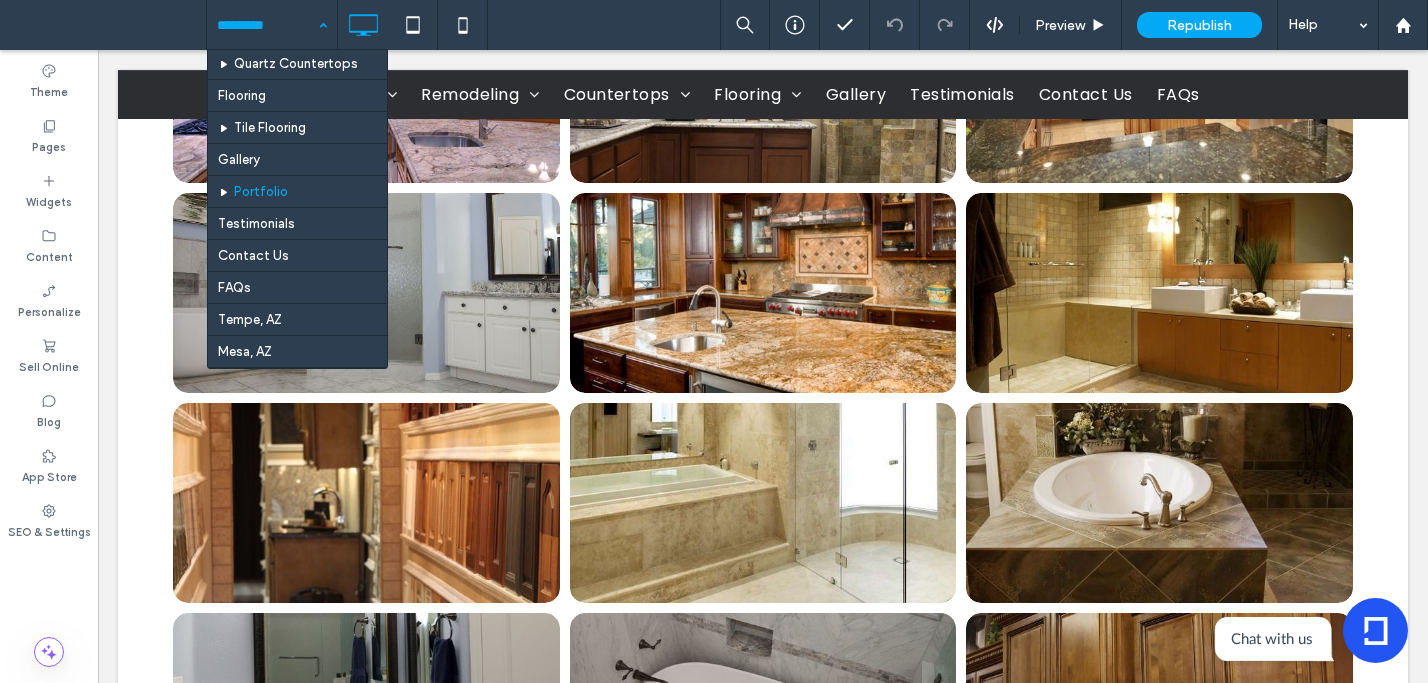 scroll, scrollTop: 461, scrollLeft: 0, axis: vertical 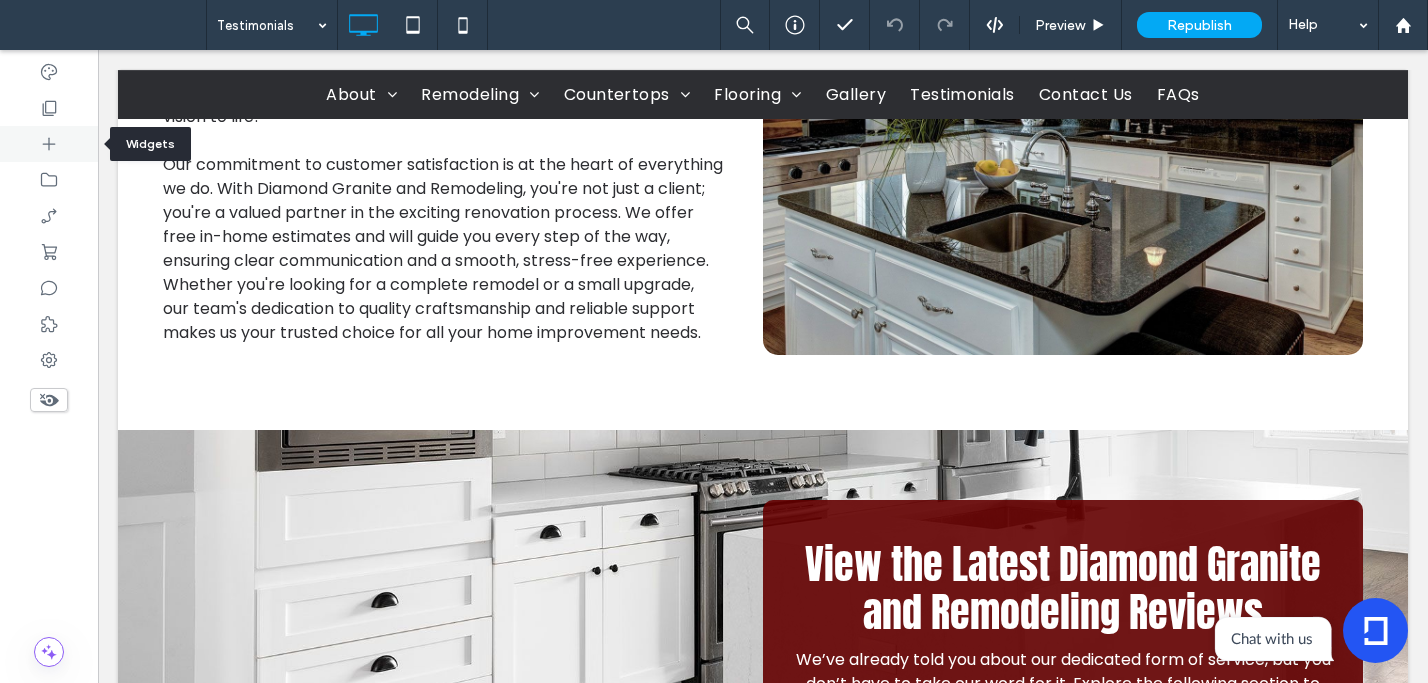 click 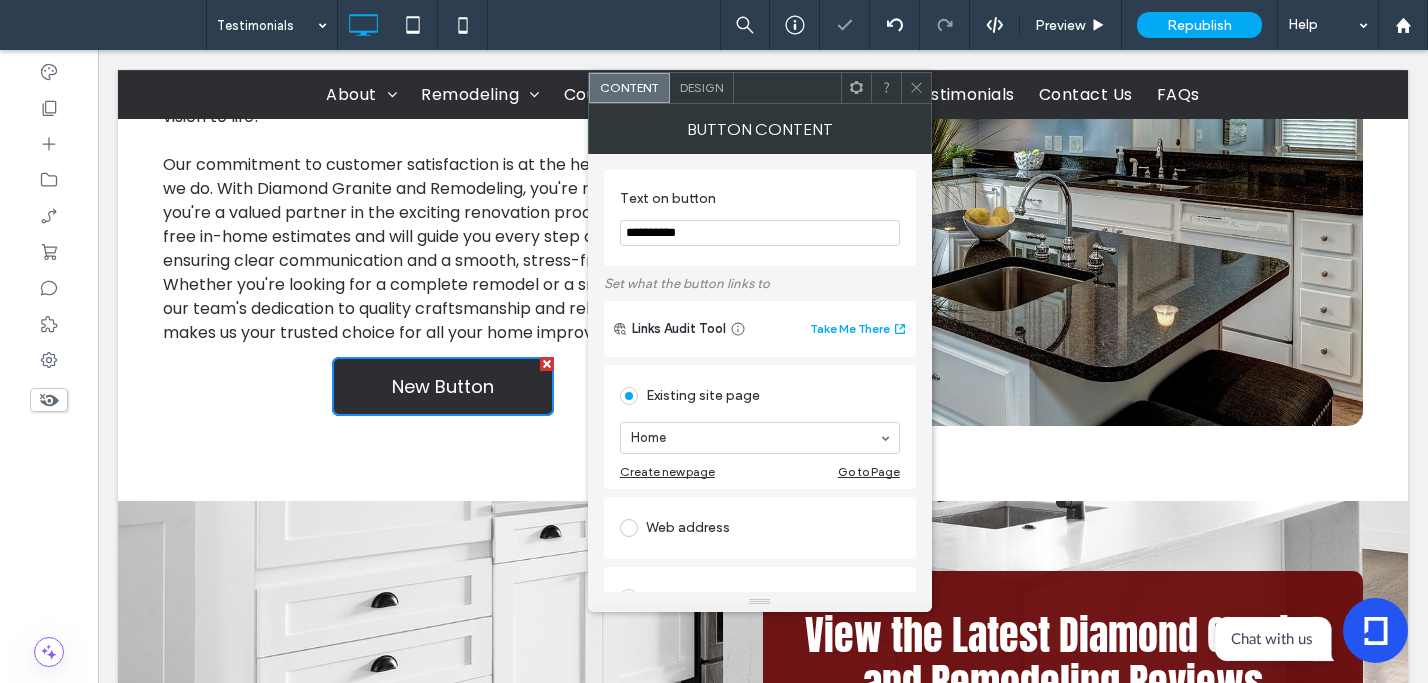 click on "**********" at bounding box center (760, 233) 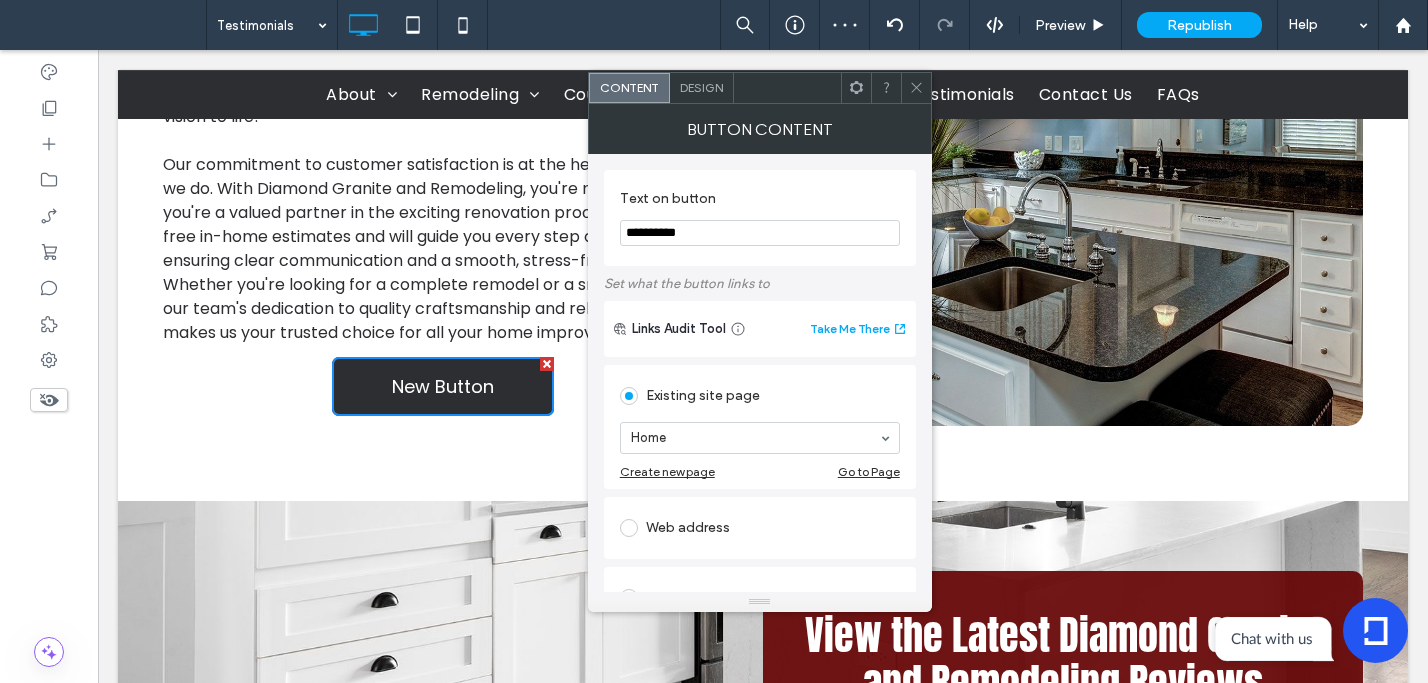 drag, startPoint x: 721, startPoint y: 283, endPoint x: 569, endPoint y: 225, distance: 162.6899 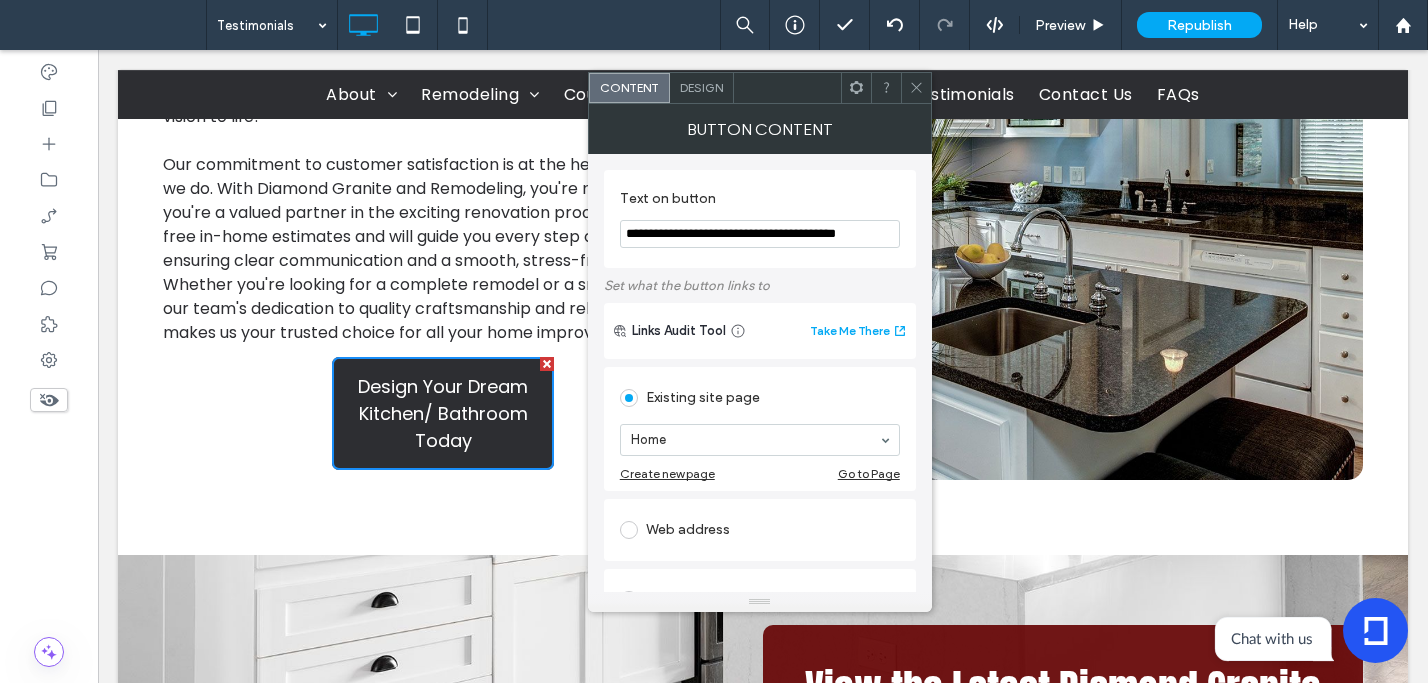 scroll, scrollTop: 0, scrollLeft: 6, axis: horizontal 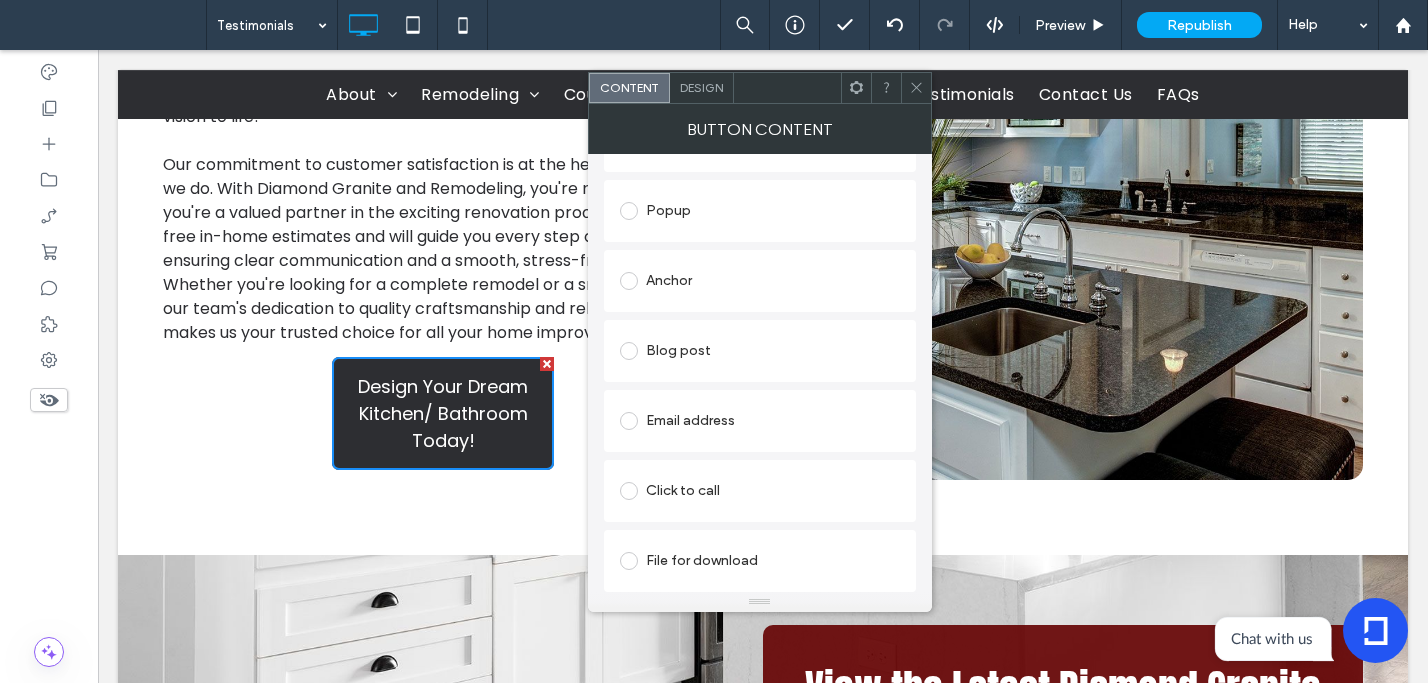 type on "**********" 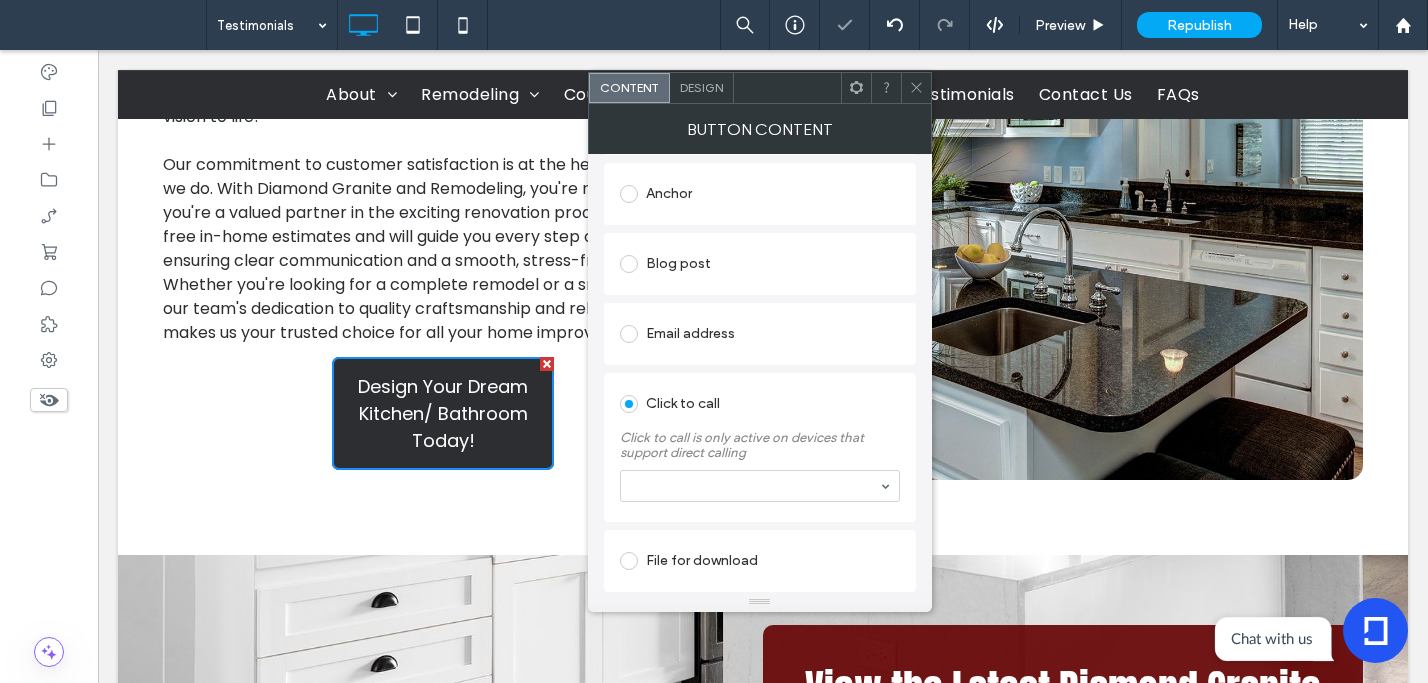 scroll, scrollTop: 417, scrollLeft: 0, axis: vertical 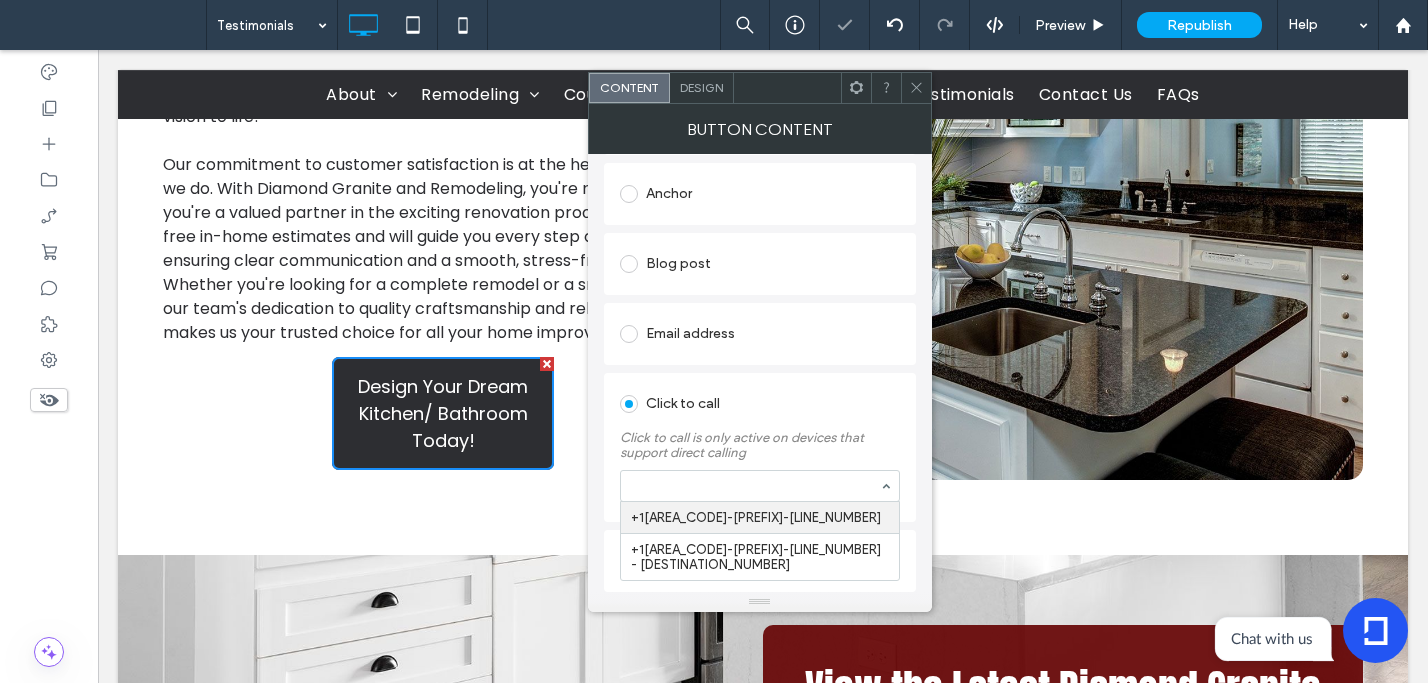 drag, startPoint x: 764, startPoint y: 493, endPoint x: 759, endPoint y: 524, distance: 31.400637 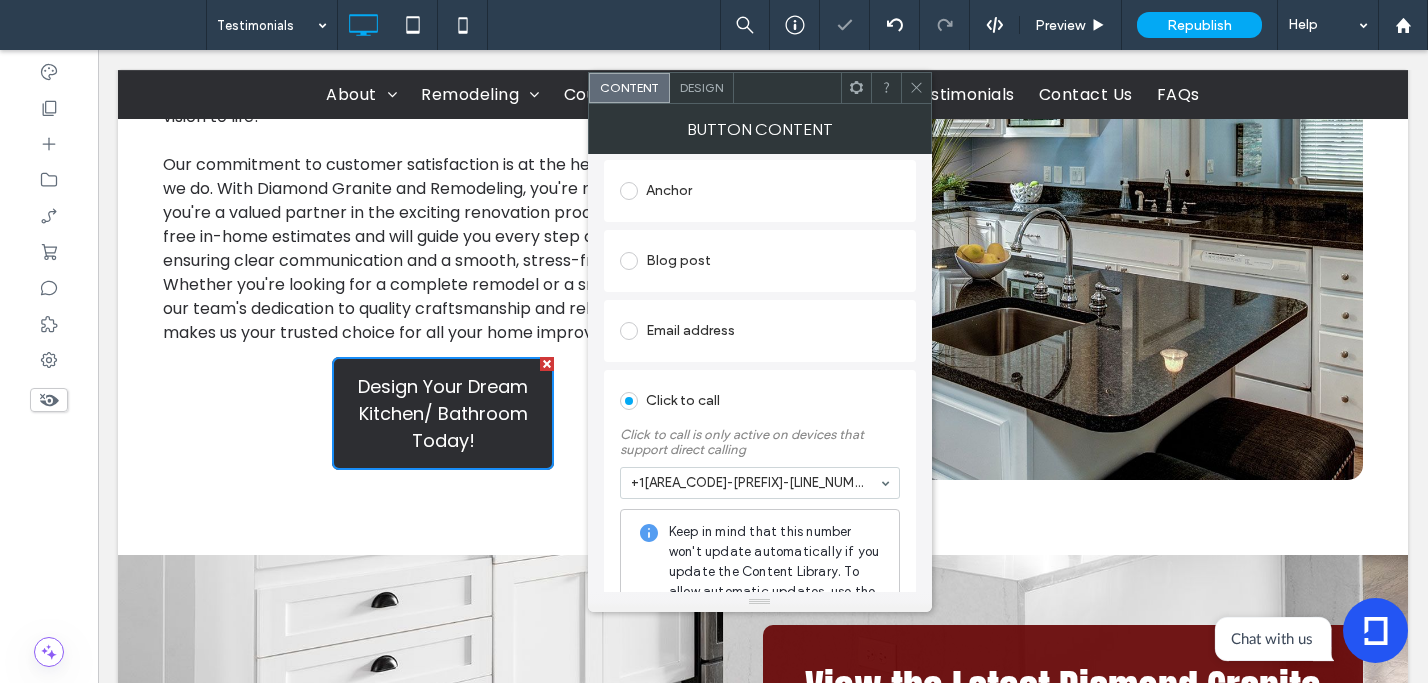 drag, startPoint x: 757, startPoint y: 544, endPoint x: 764, endPoint y: 530, distance: 15.652476 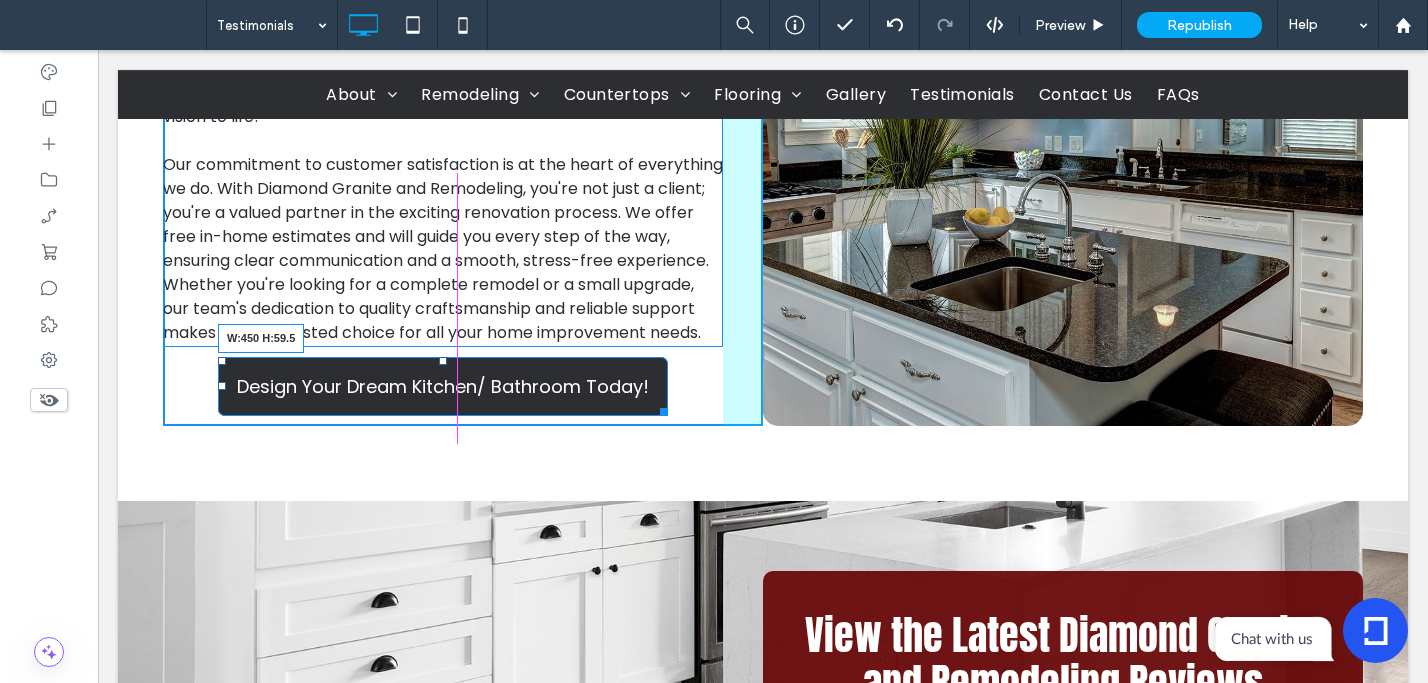 drag, startPoint x: 536, startPoint y: 489, endPoint x: 649, endPoint y: 430, distance: 127.47549 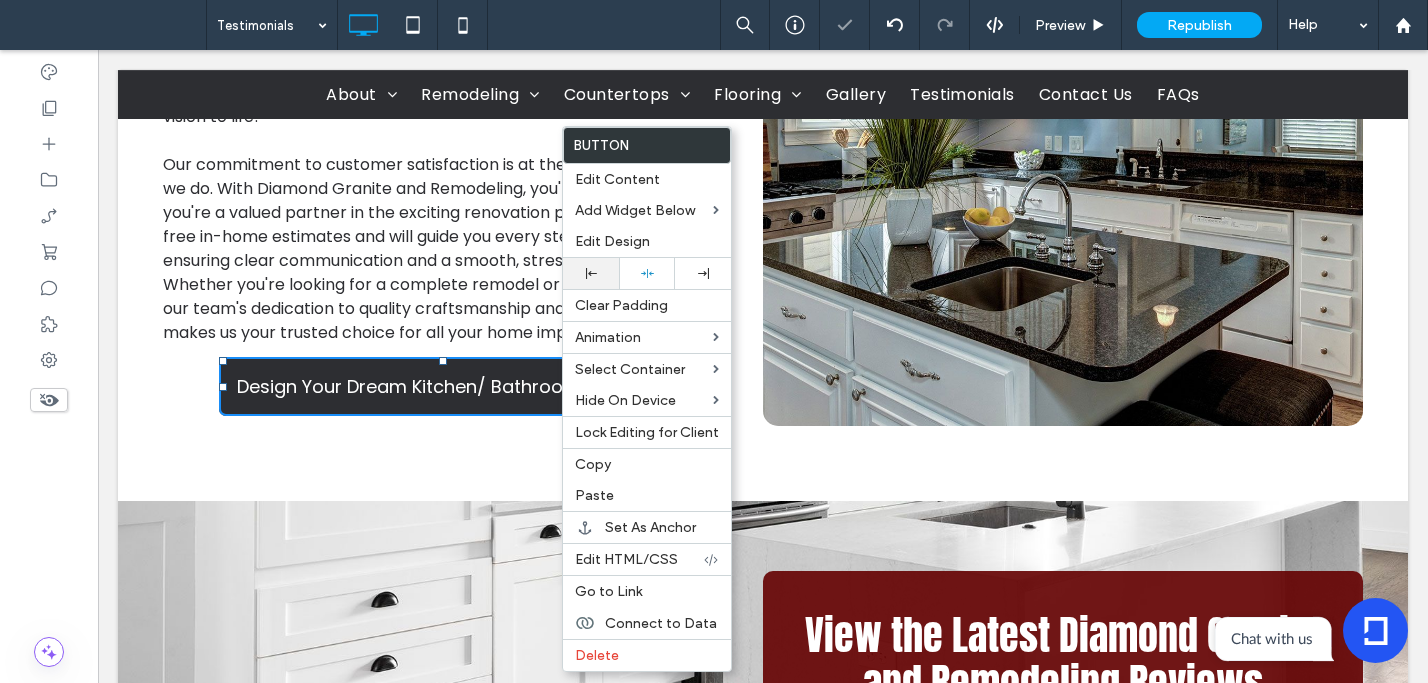 click at bounding box center [591, 273] 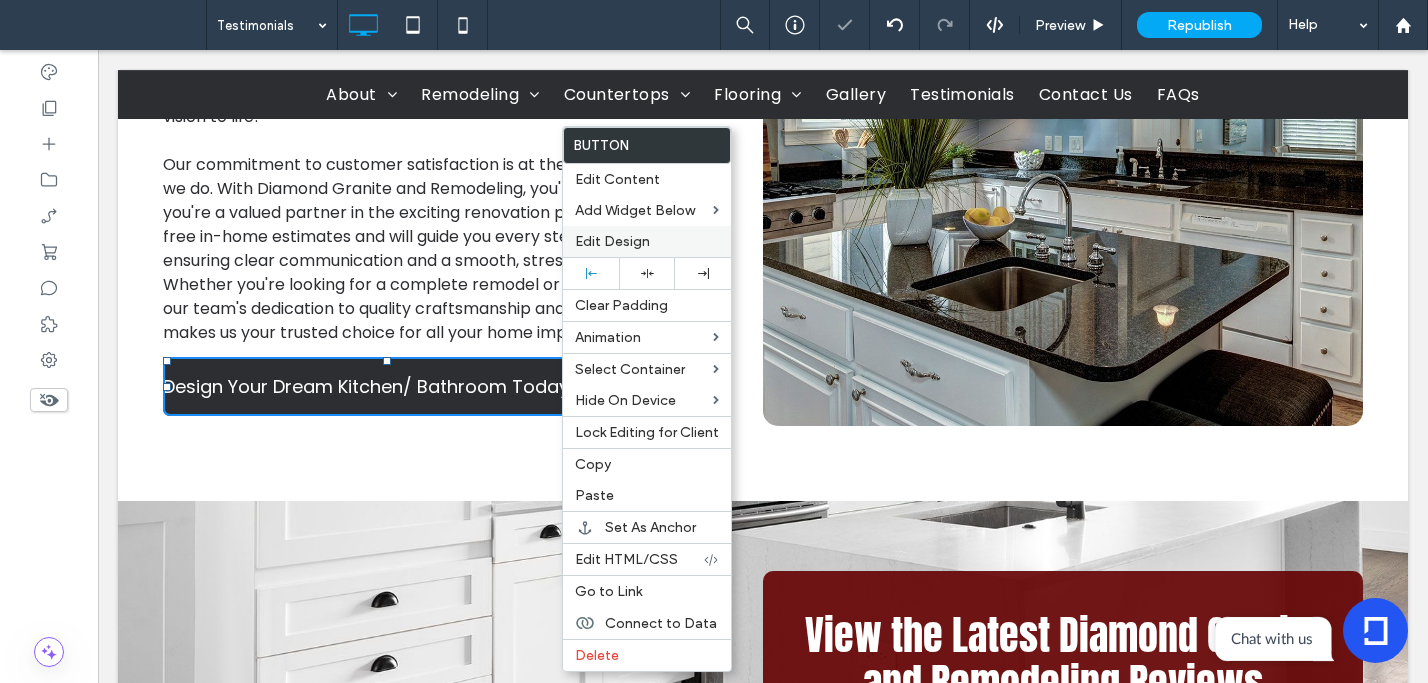 click on "Edit Design" at bounding box center (612, 241) 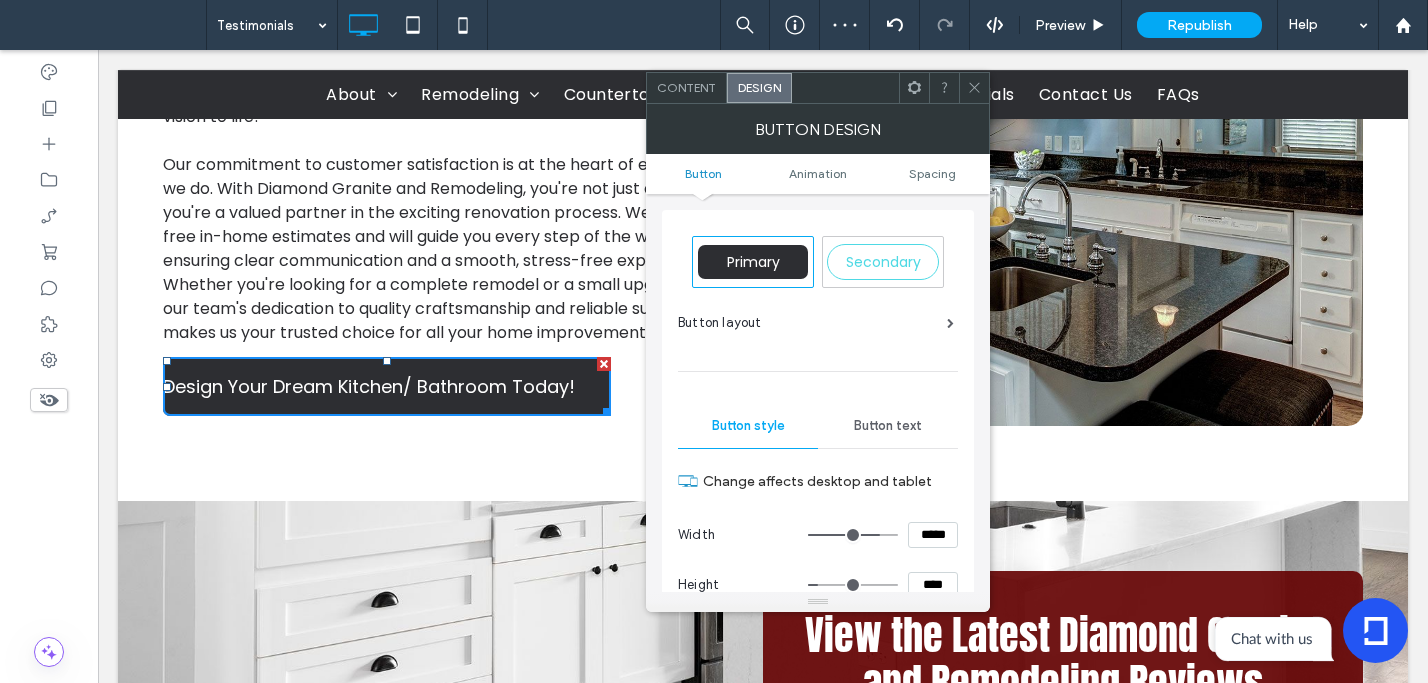click on "Button text" at bounding box center [888, 426] 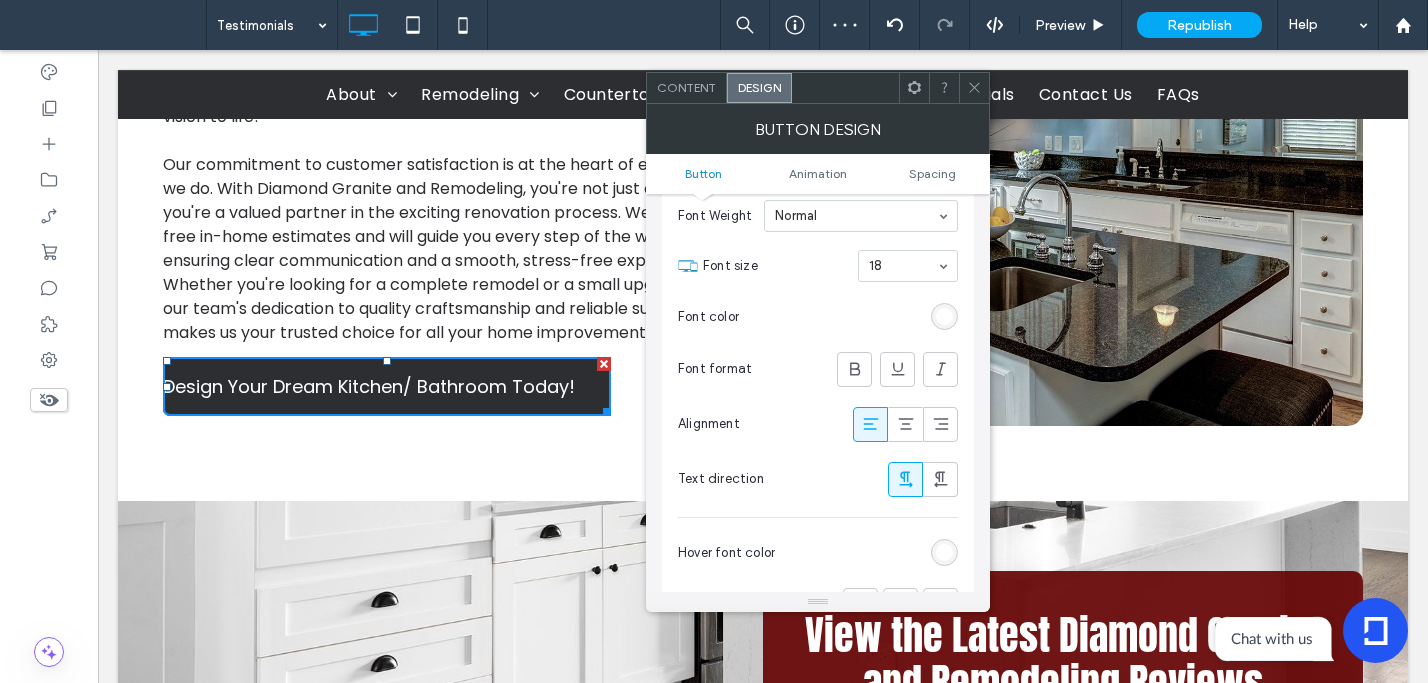 scroll, scrollTop: 313, scrollLeft: 0, axis: vertical 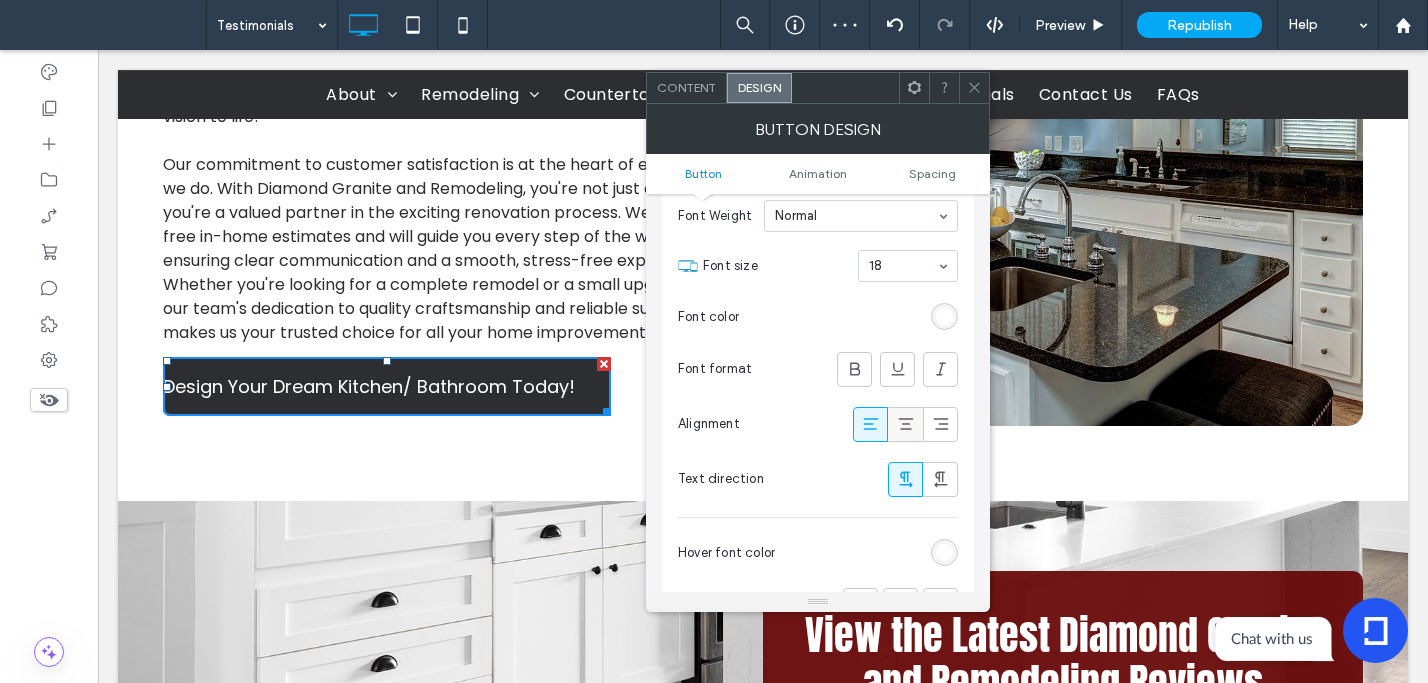 click at bounding box center [906, 424] 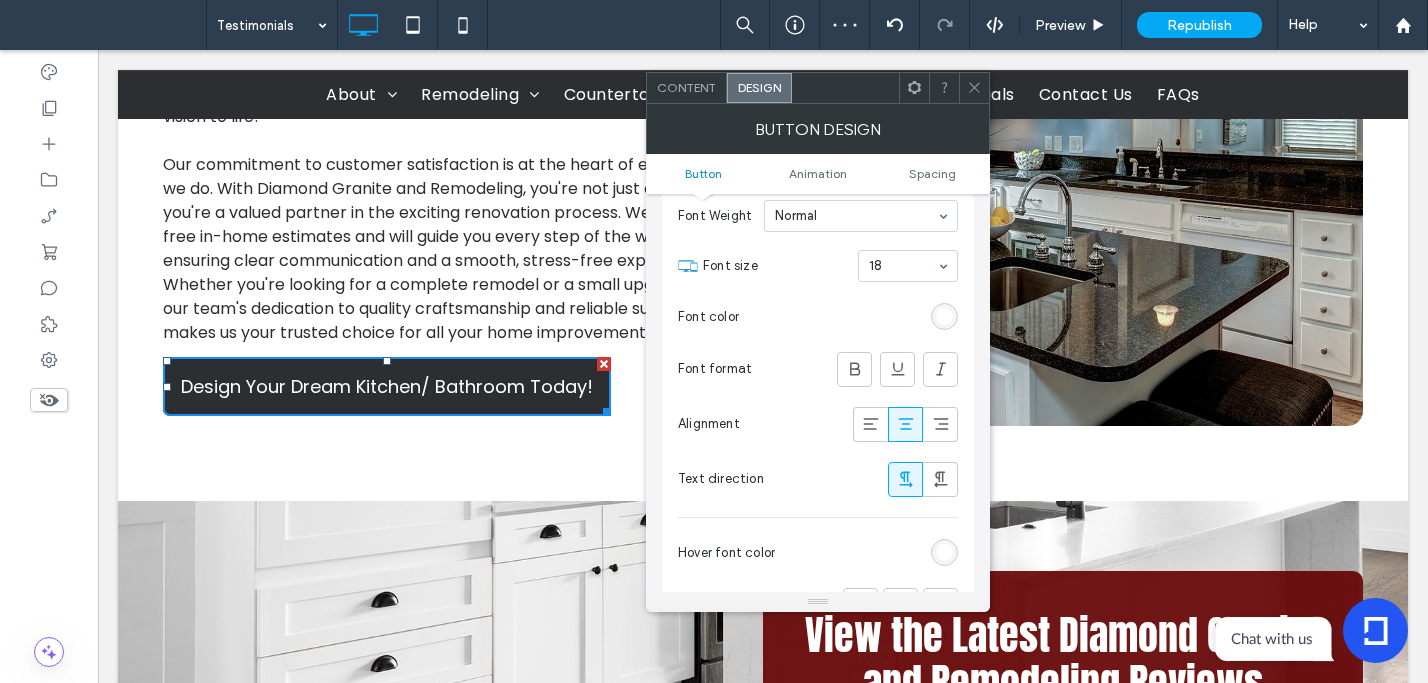 drag, startPoint x: 983, startPoint y: 86, endPoint x: 834, endPoint y: 78, distance: 149.21461 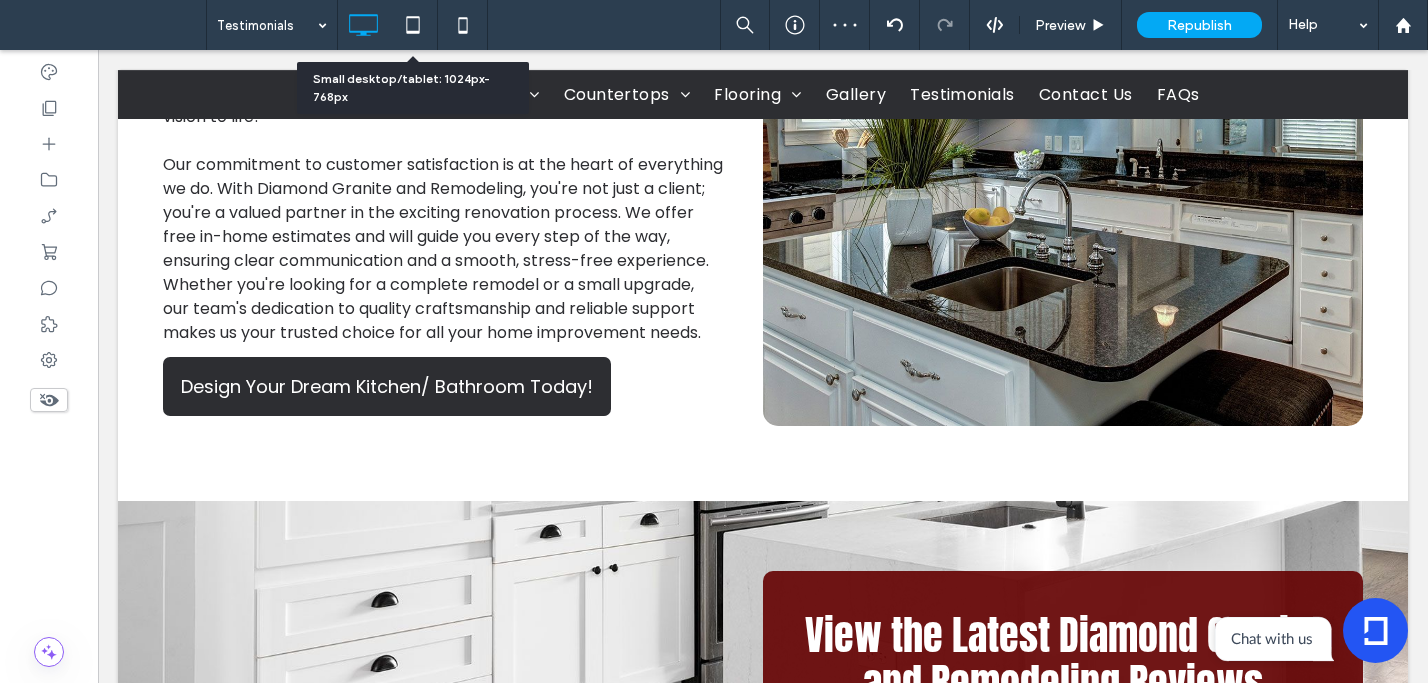 drag, startPoint x: 417, startPoint y: 26, endPoint x: 408, endPoint y: 110, distance: 84.48077 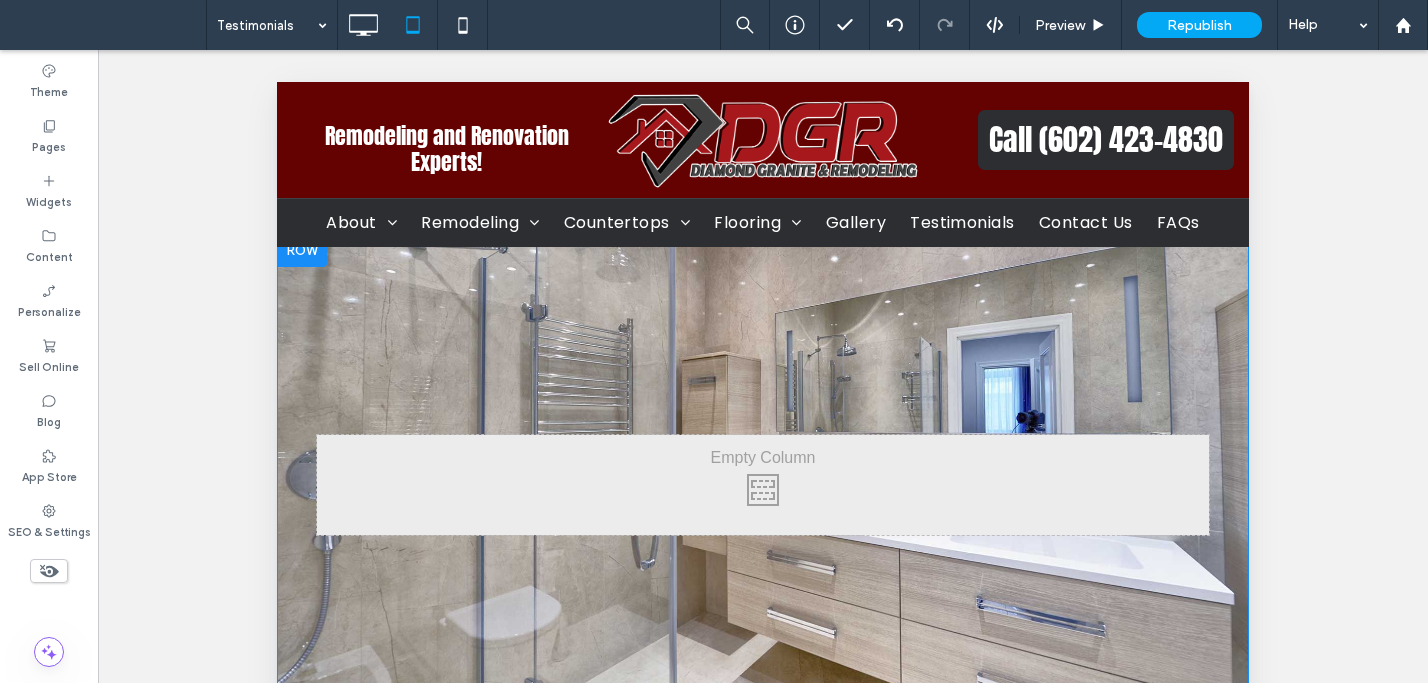 scroll, scrollTop: 0, scrollLeft: 0, axis: both 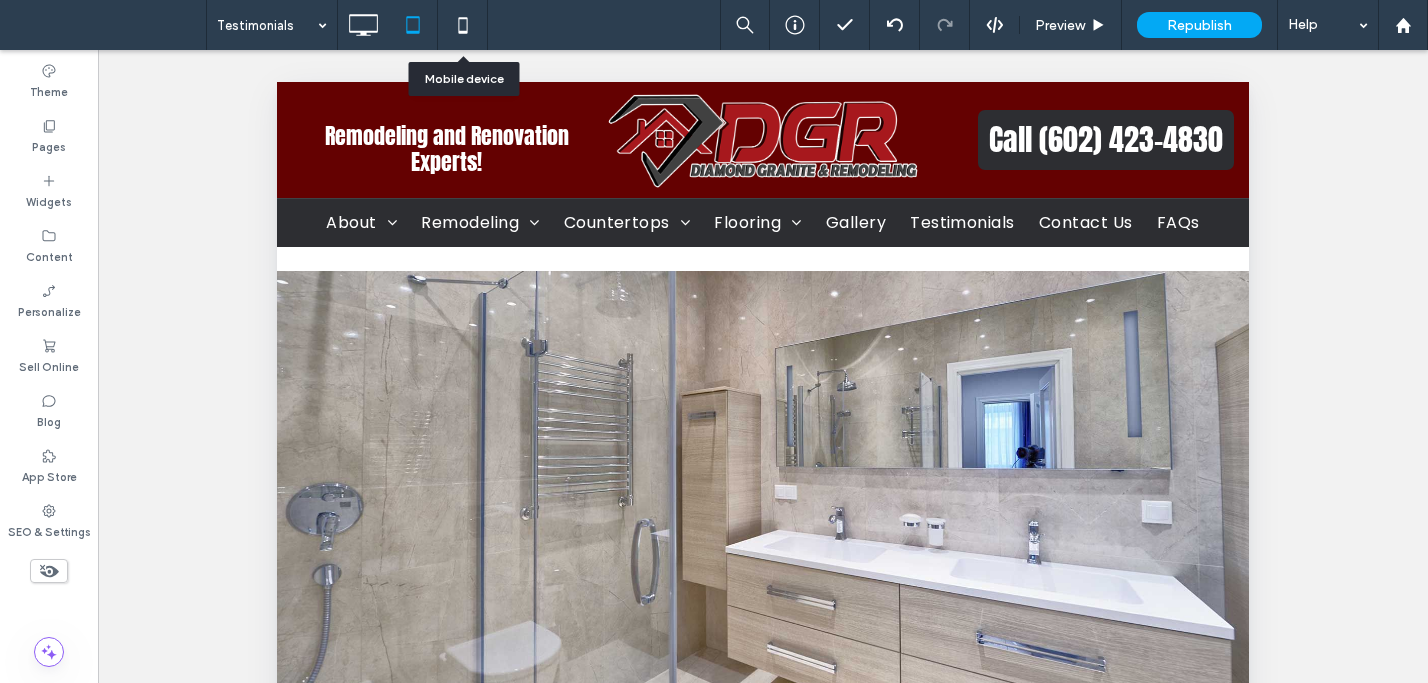 click 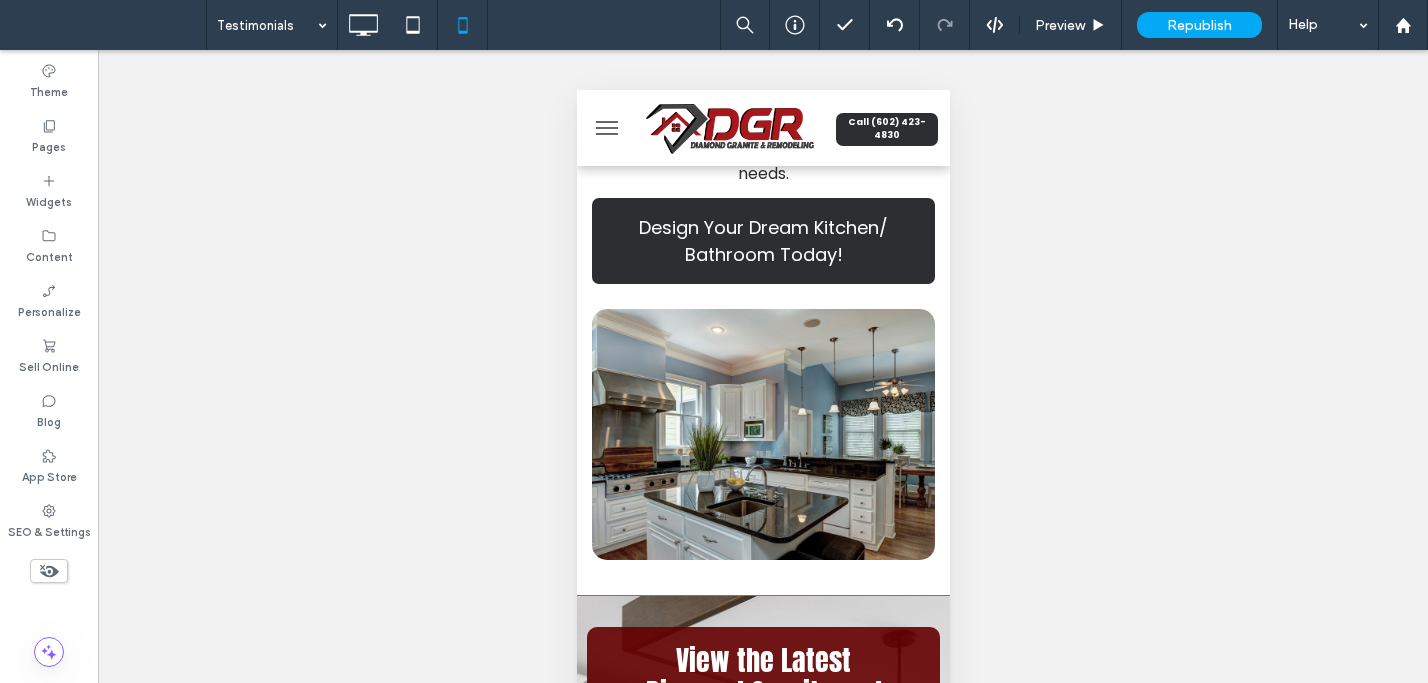 scroll, scrollTop: 1043, scrollLeft: 0, axis: vertical 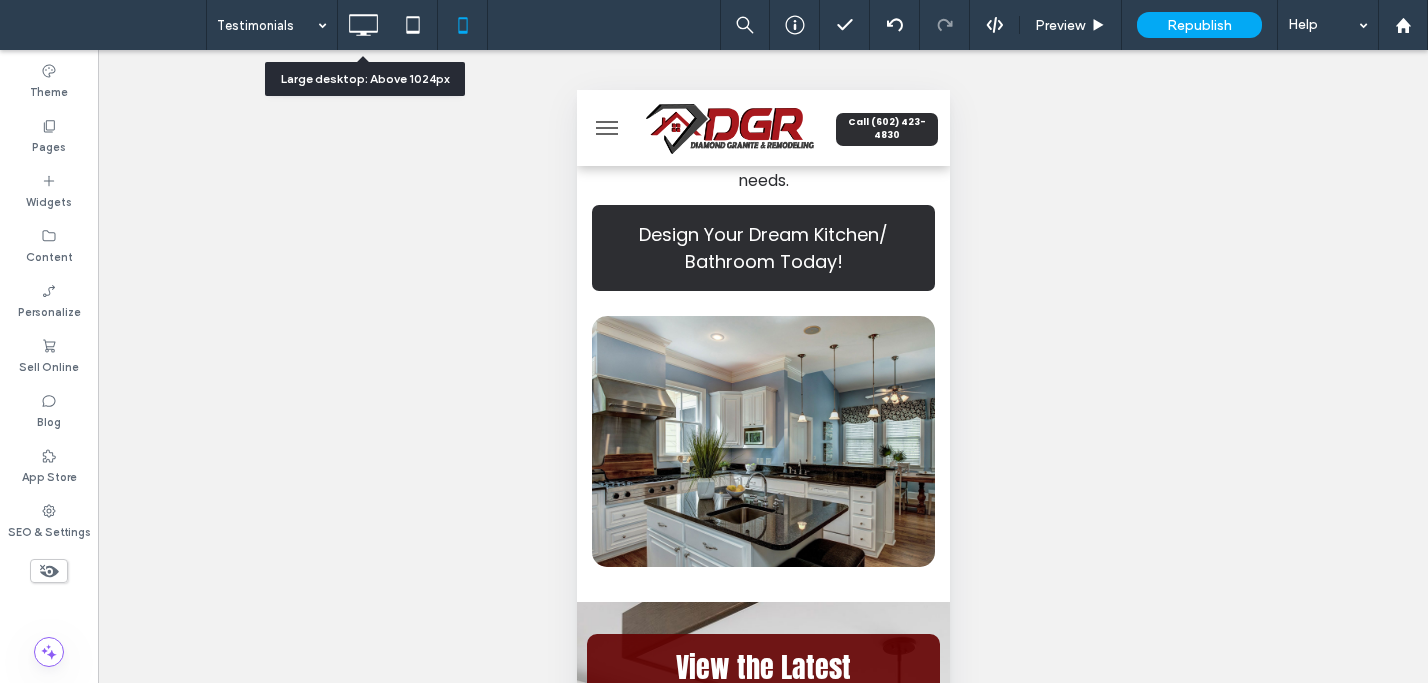 drag, startPoint x: 353, startPoint y: 21, endPoint x: 366, endPoint y: 81, distance: 61.39218 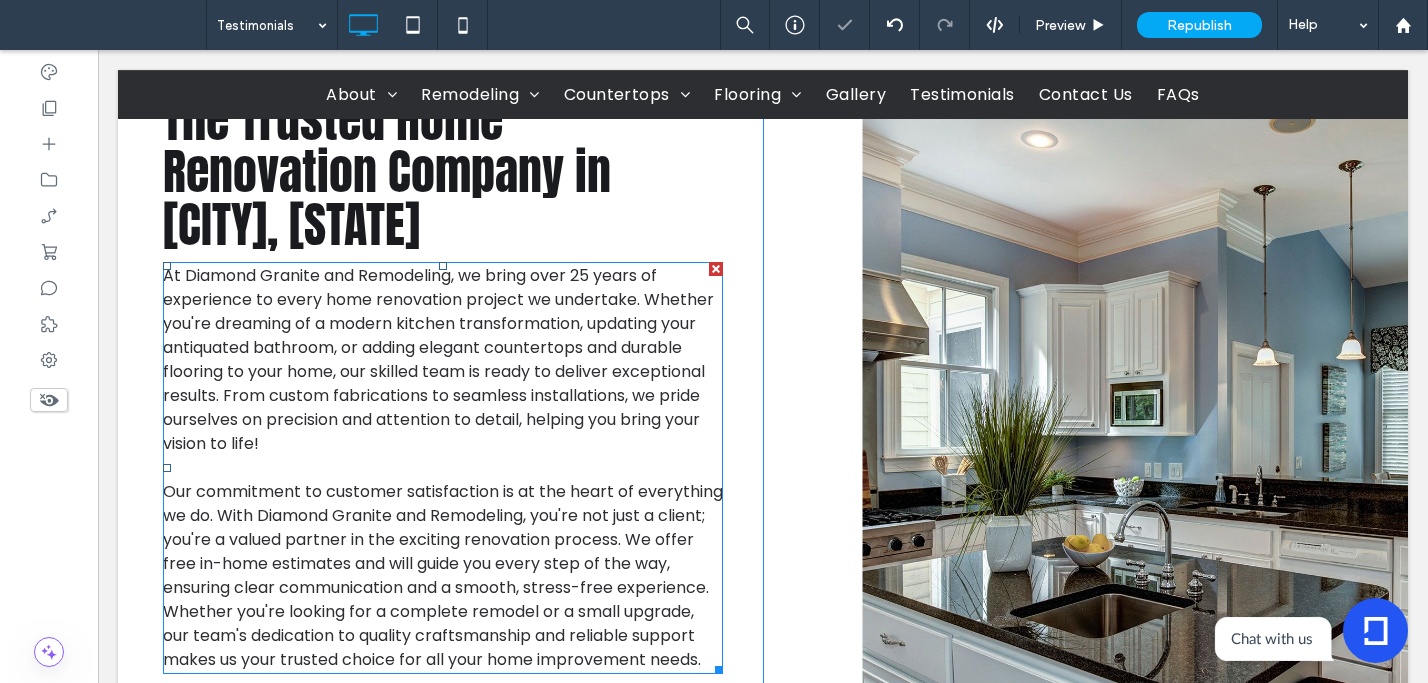 scroll, scrollTop: 926, scrollLeft: 0, axis: vertical 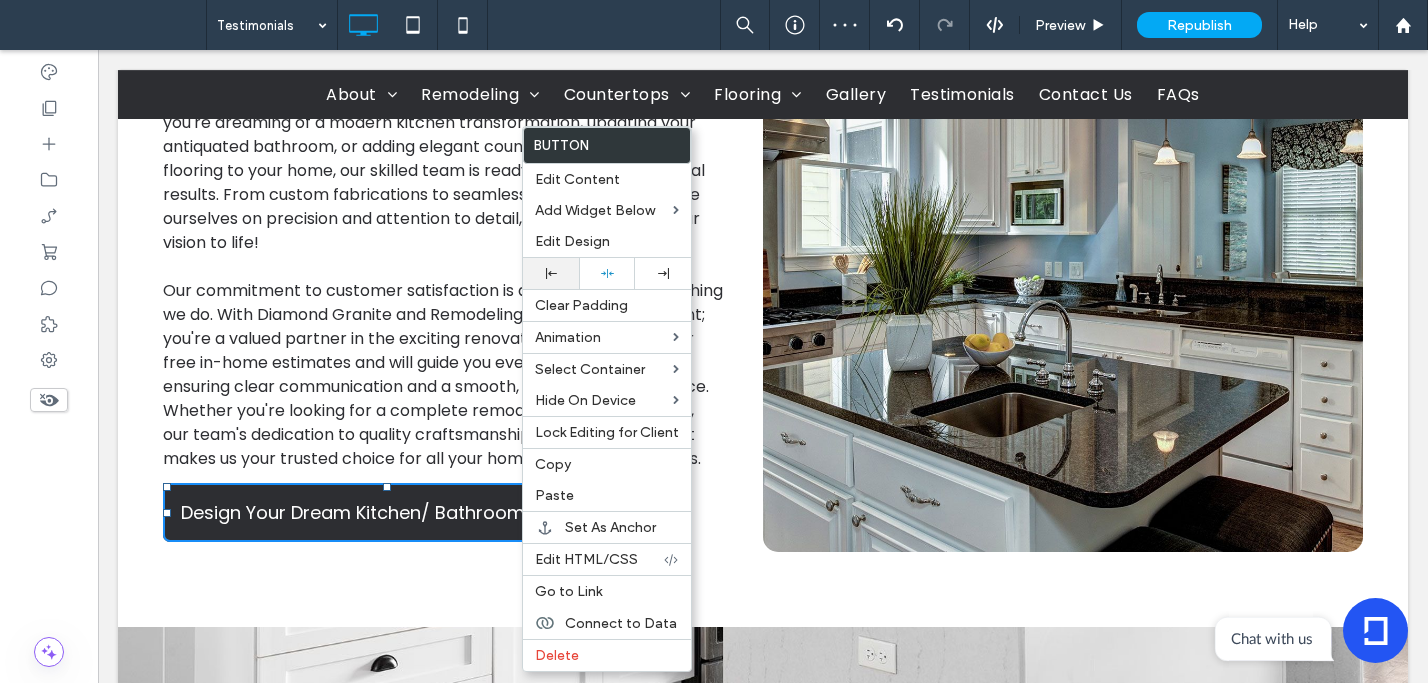 click at bounding box center [551, 273] 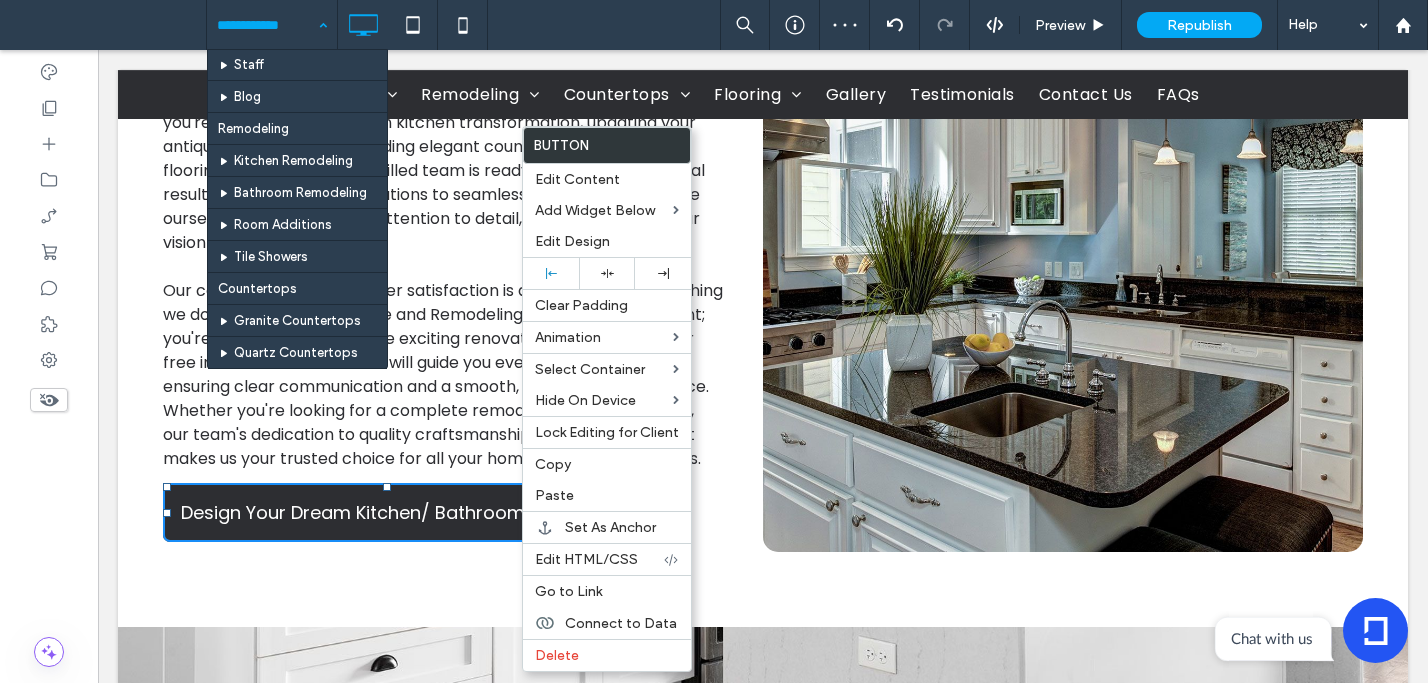 scroll, scrollTop: 313, scrollLeft: 0, axis: vertical 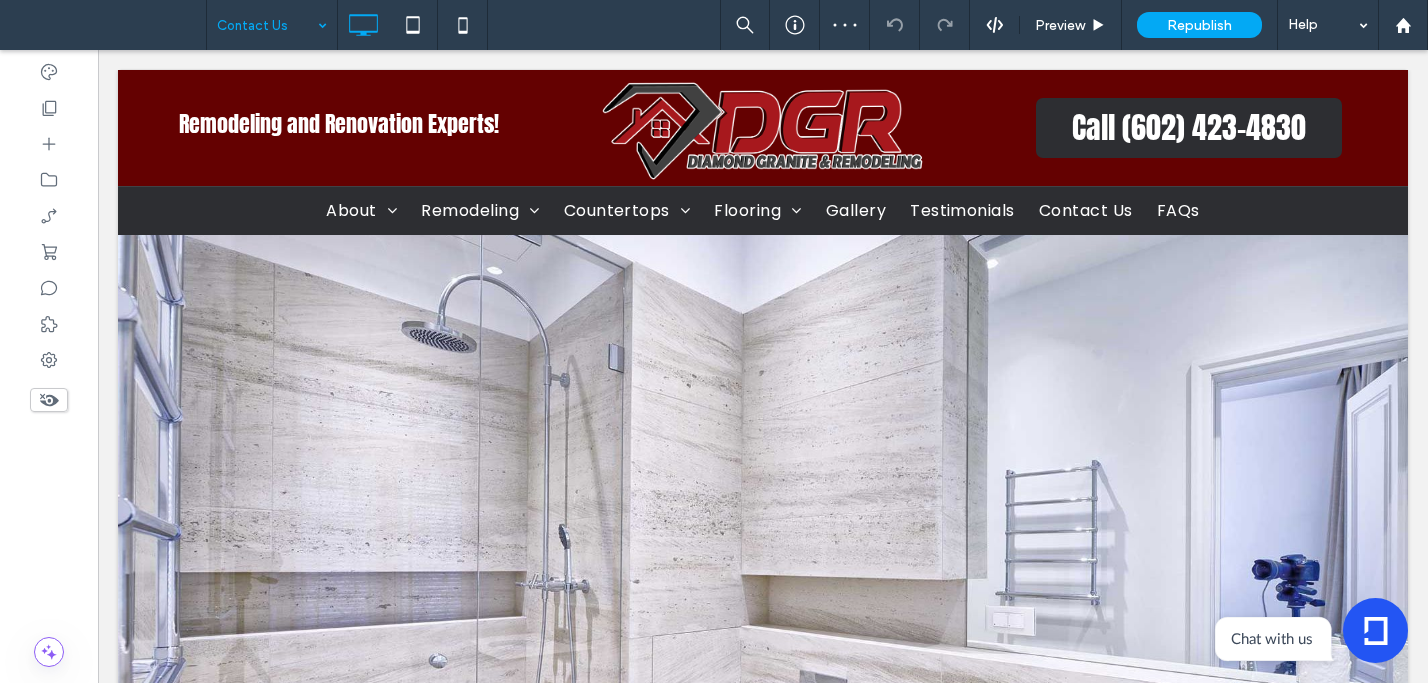 click at bounding box center [267, 25] 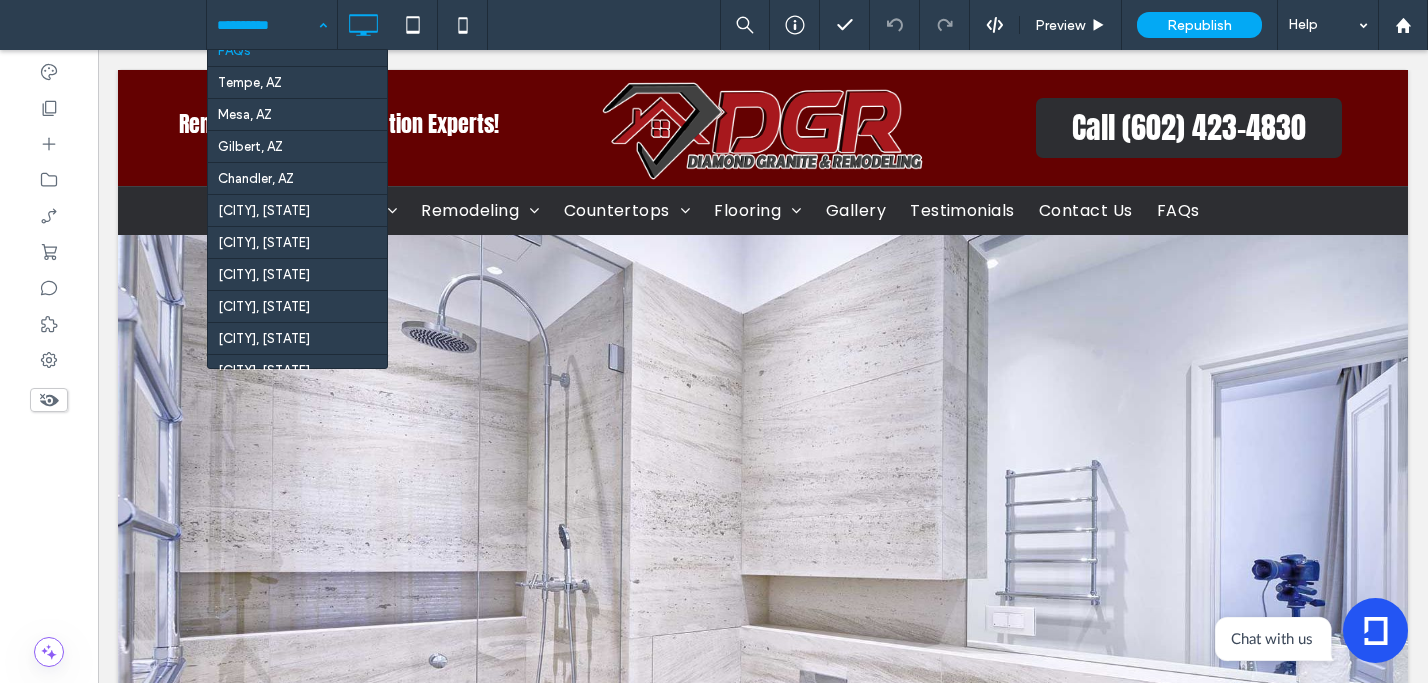 scroll, scrollTop: 580, scrollLeft: 0, axis: vertical 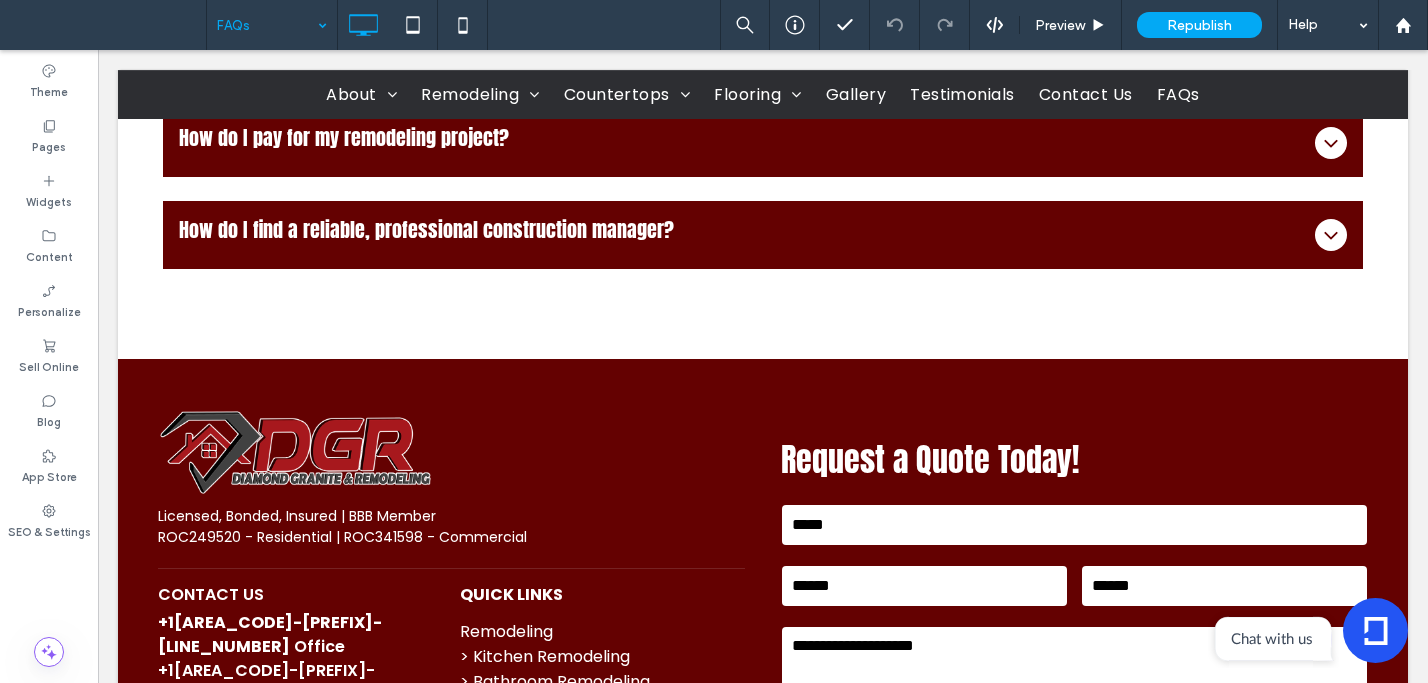 click at bounding box center [267, 25] 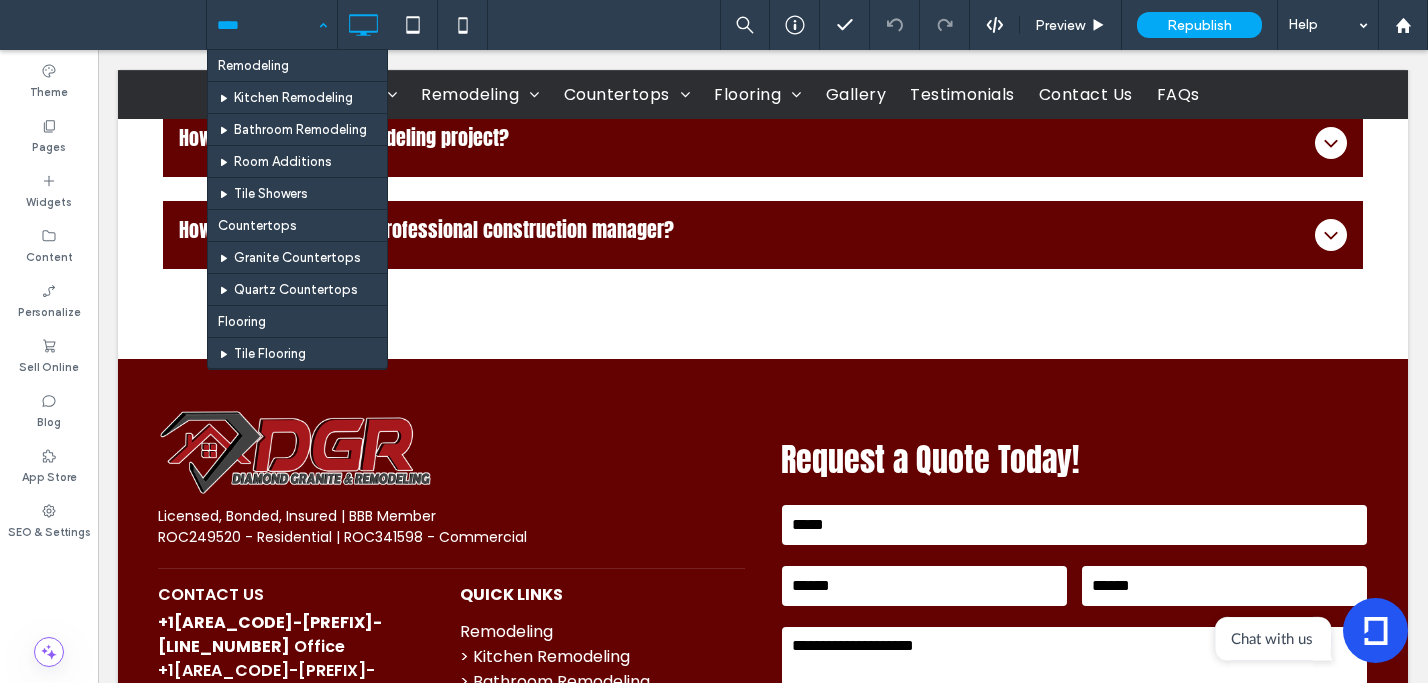scroll, scrollTop: 382, scrollLeft: 0, axis: vertical 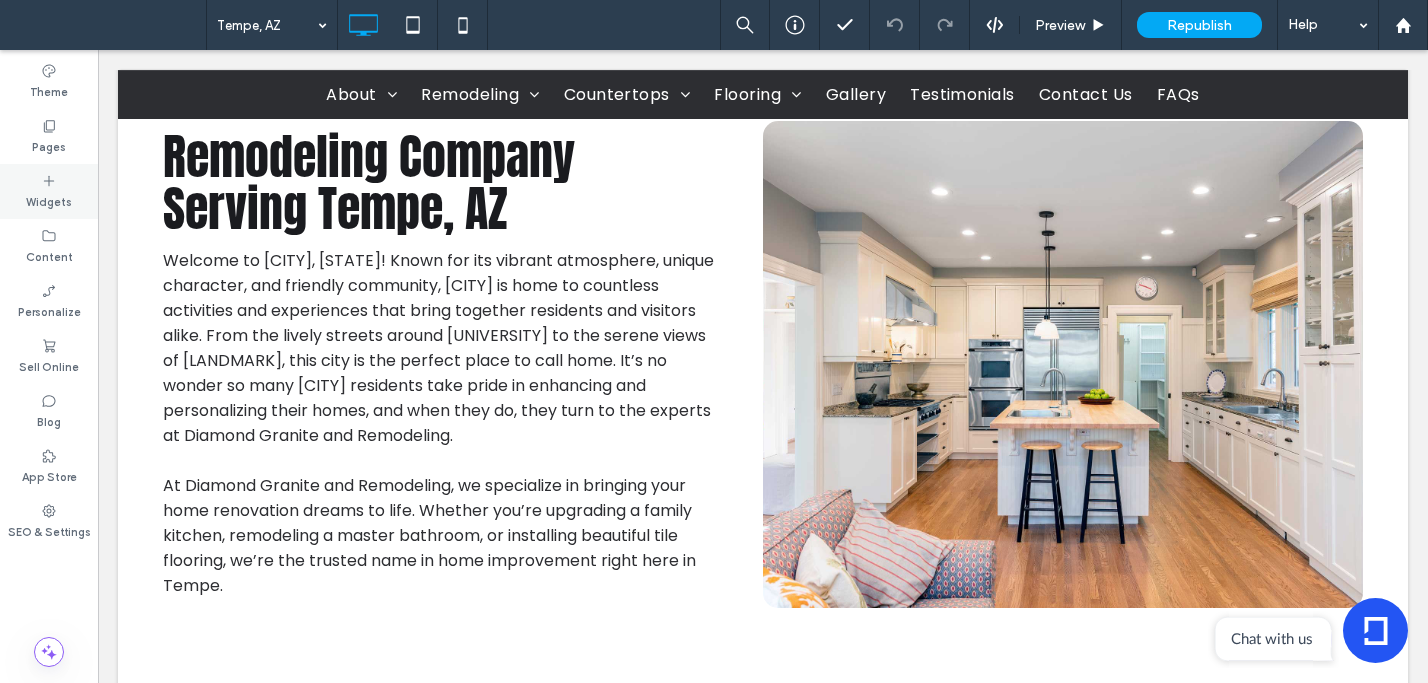 click on "Widgets" at bounding box center [49, 191] 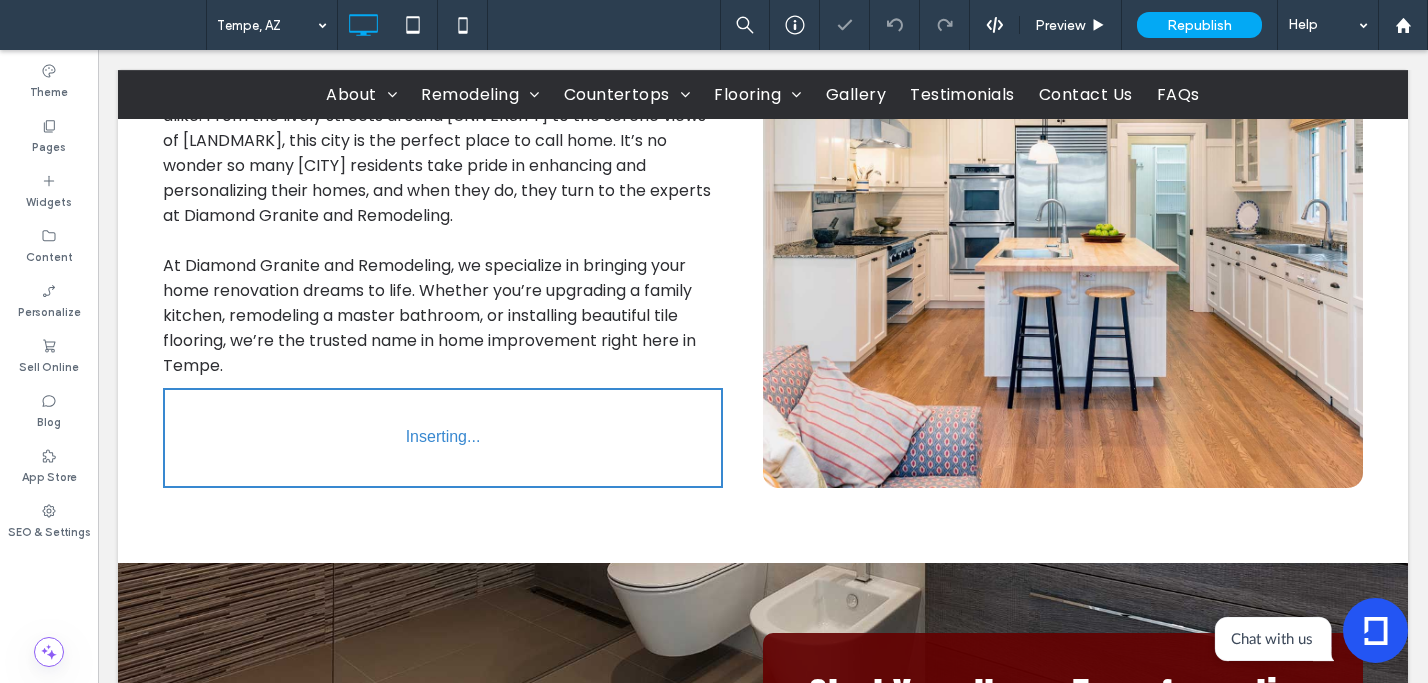 scroll, scrollTop: 918, scrollLeft: 0, axis: vertical 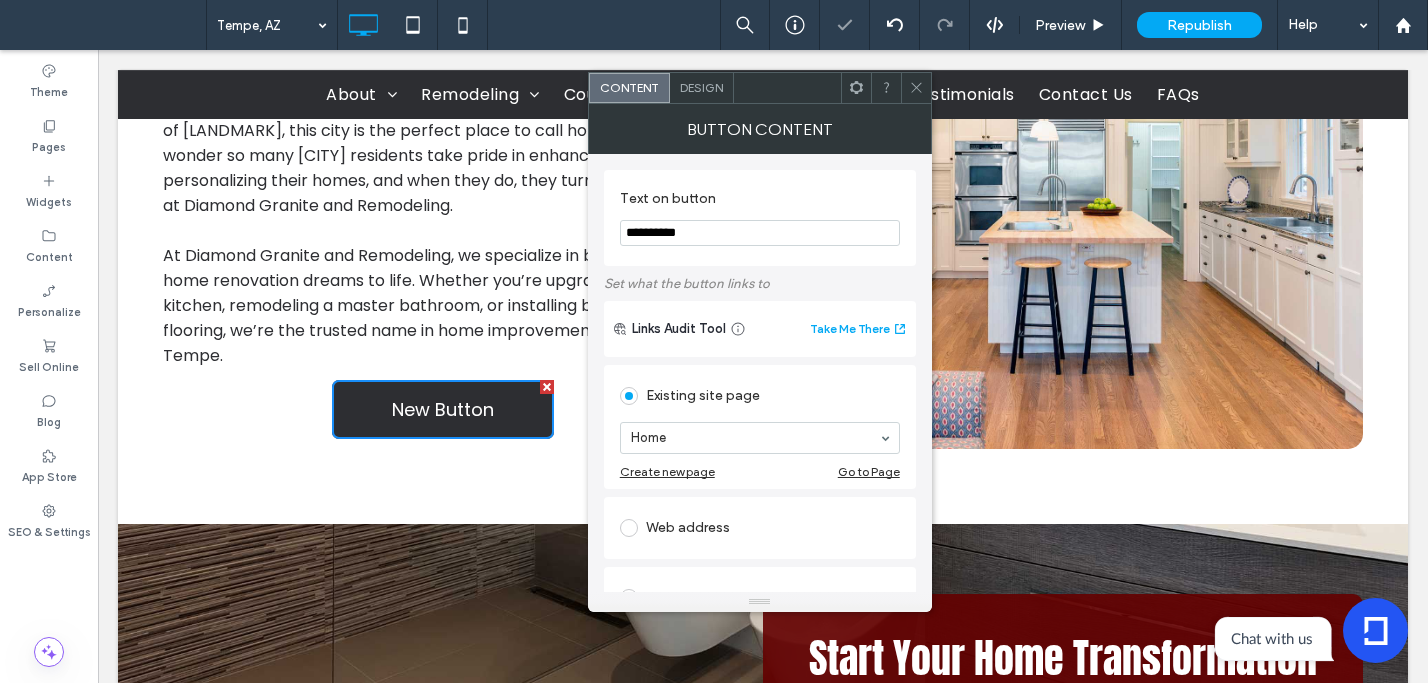 drag, startPoint x: 804, startPoint y: 284, endPoint x: 585, endPoint y: 224, distance: 227.07048 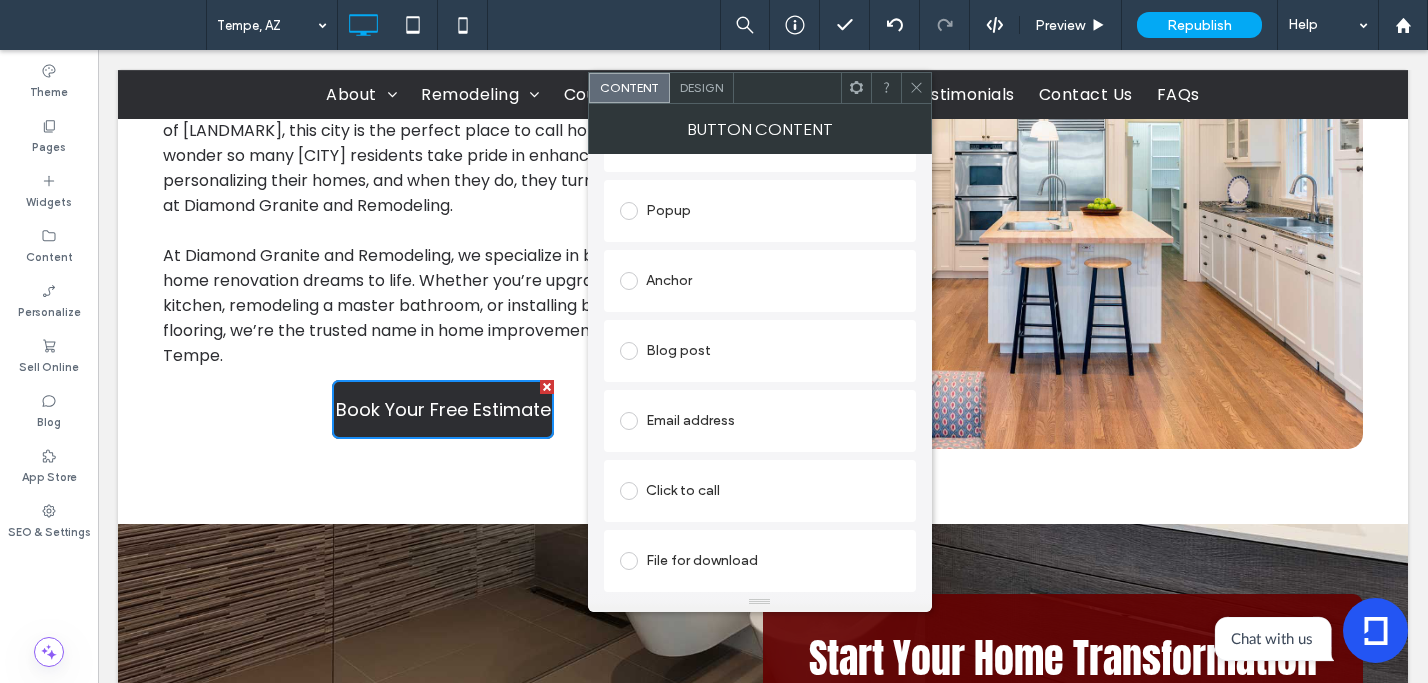 type on "**********" 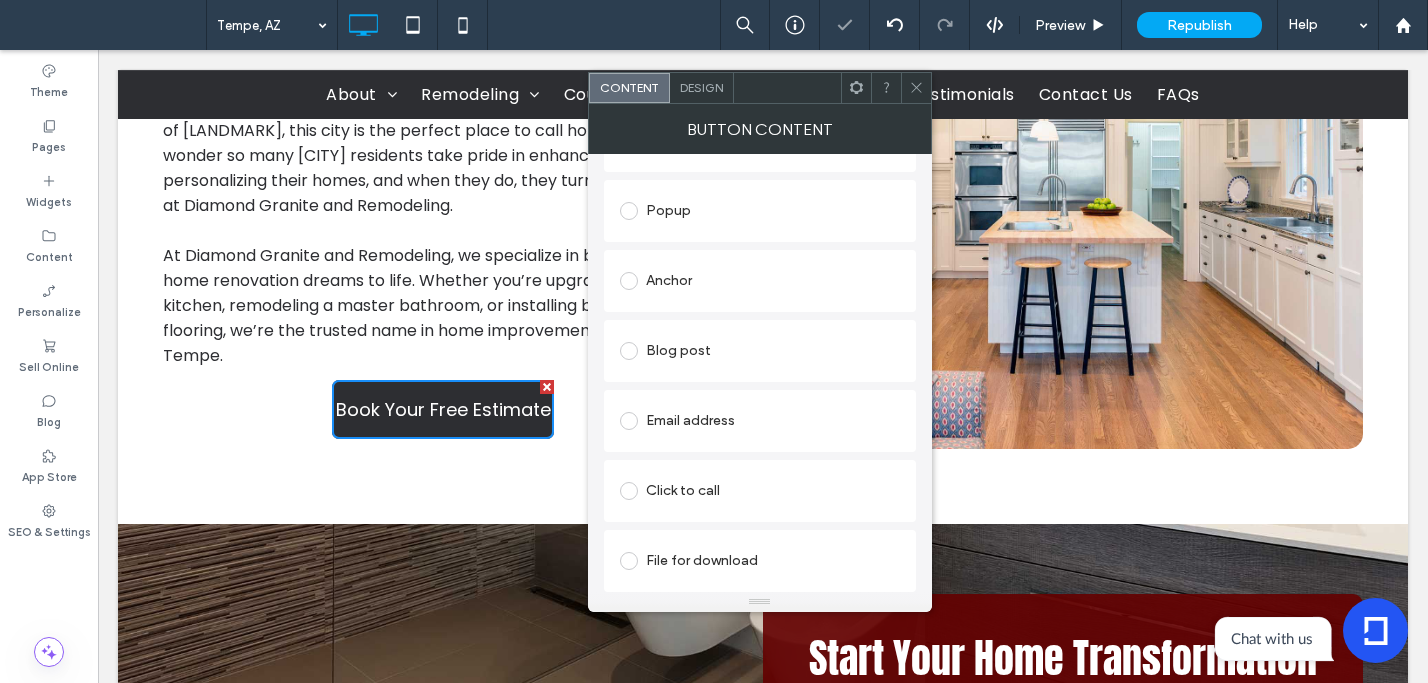 click on "Click to call" at bounding box center [760, 491] 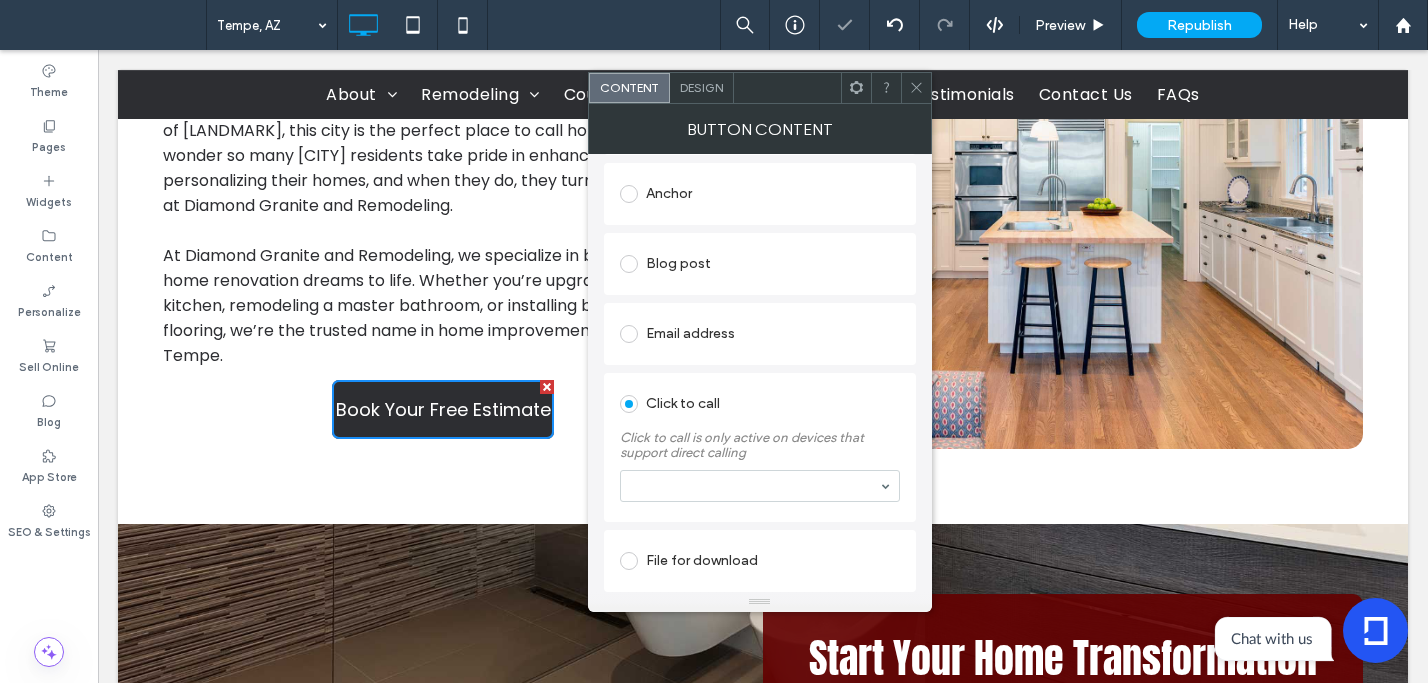 scroll, scrollTop: 417, scrollLeft: 0, axis: vertical 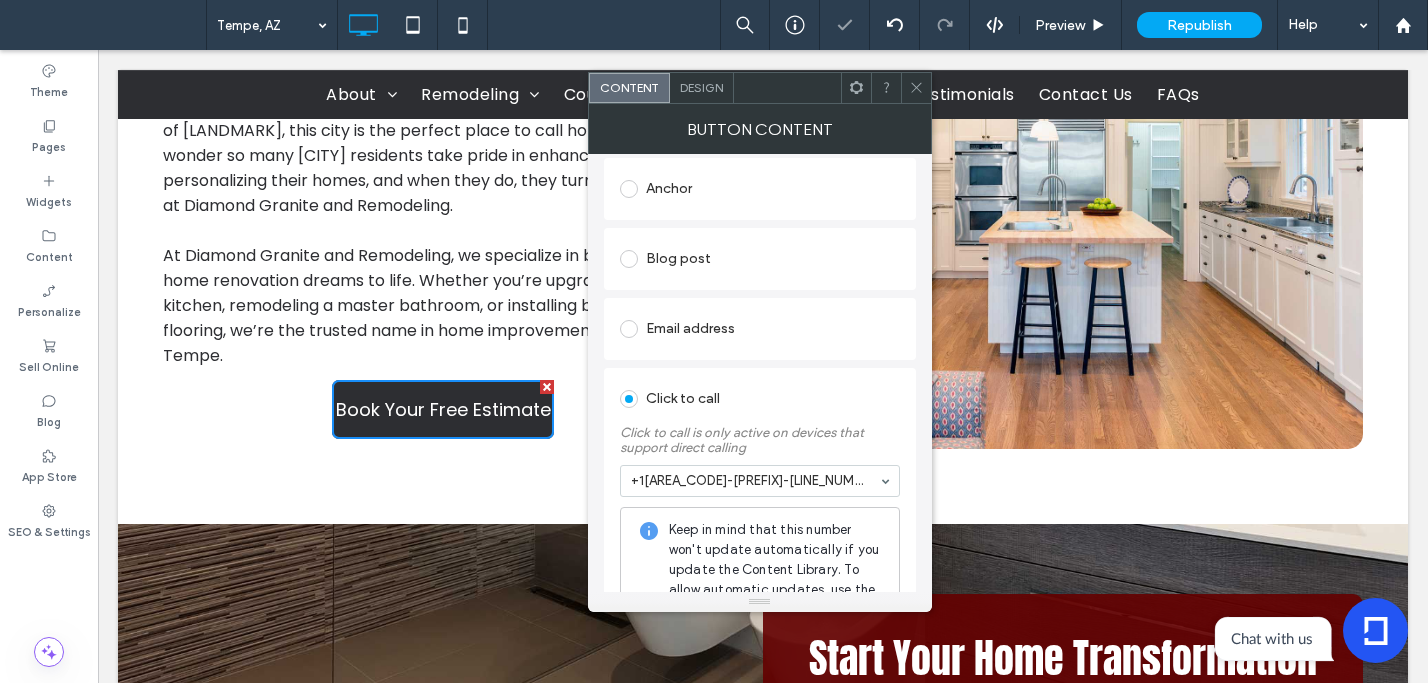 drag, startPoint x: 920, startPoint y: 84, endPoint x: 593, endPoint y: 224, distance: 355.70914 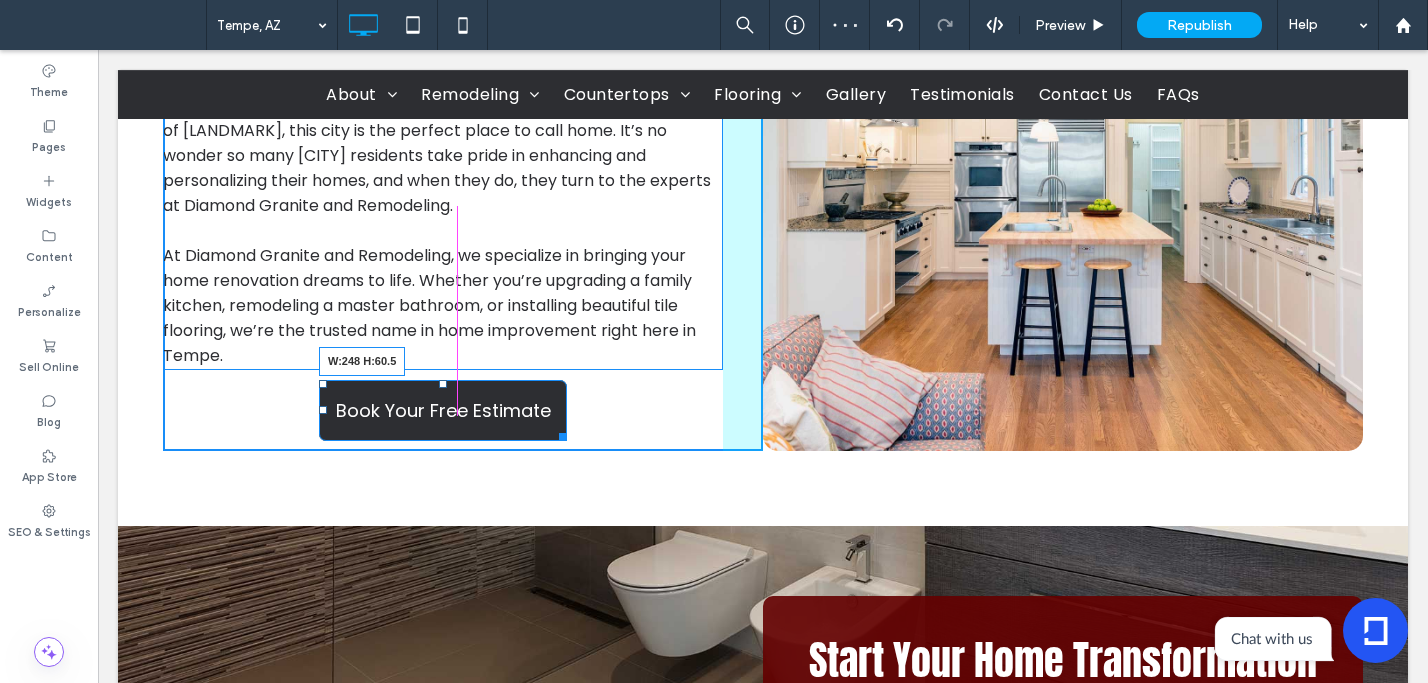 drag, startPoint x: 547, startPoint y: 418, endPoint x: 613, endPoint y: 451, distance: 73.790245 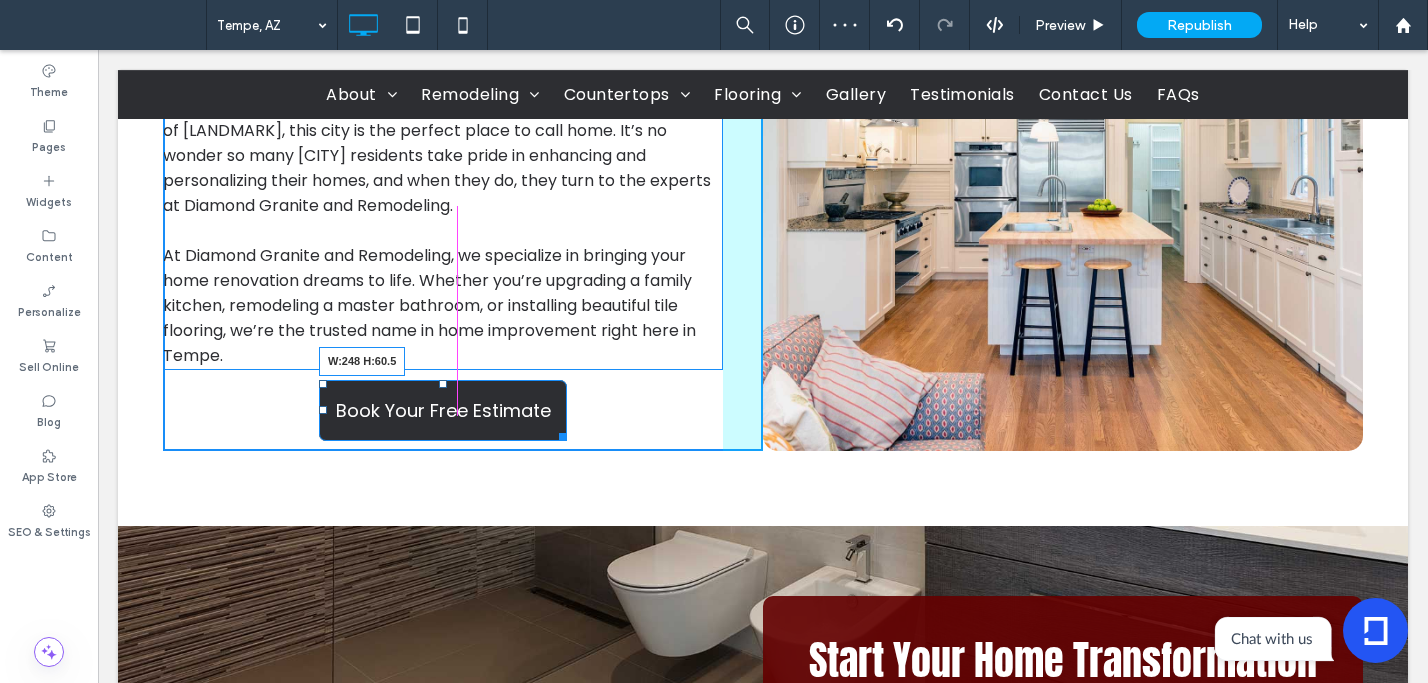 click at bounding box center (559, 433) 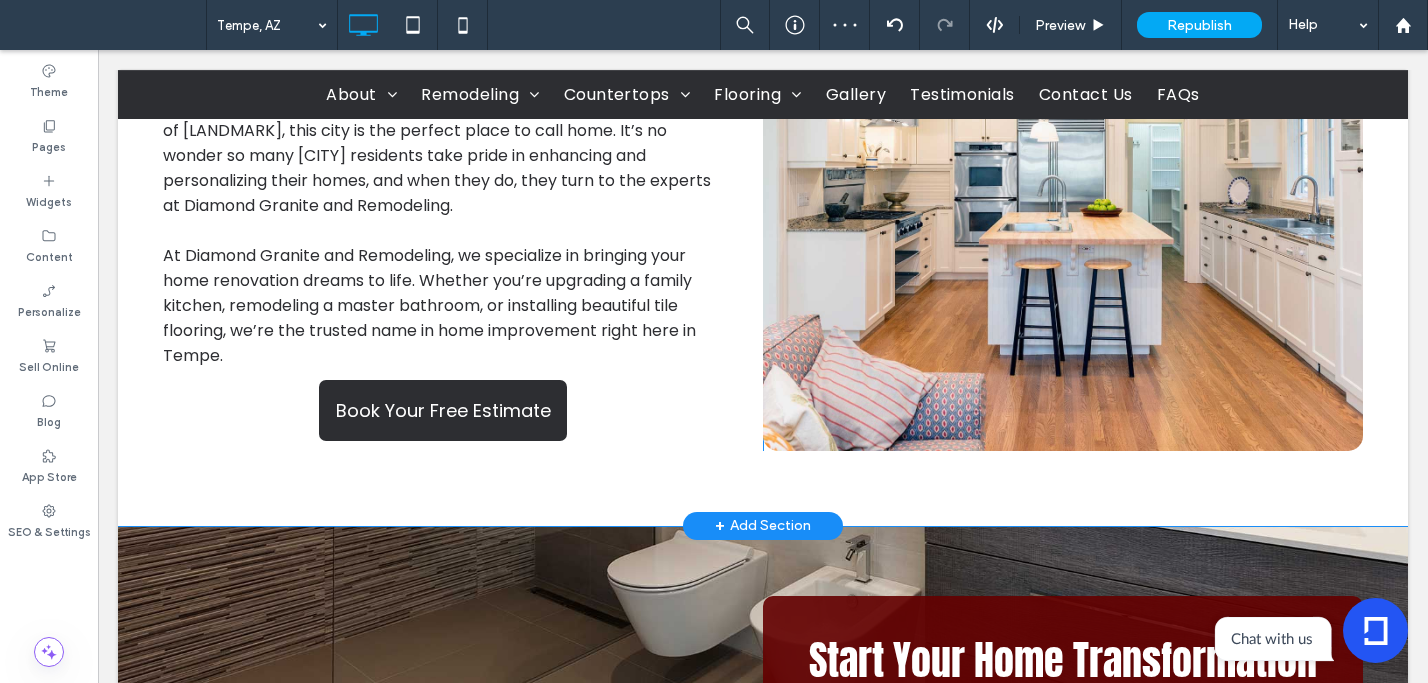 drag, startPoint x: 613, startPoint y: 451, endPoint x: 514, endPoint y: 401, distance: 110.909874 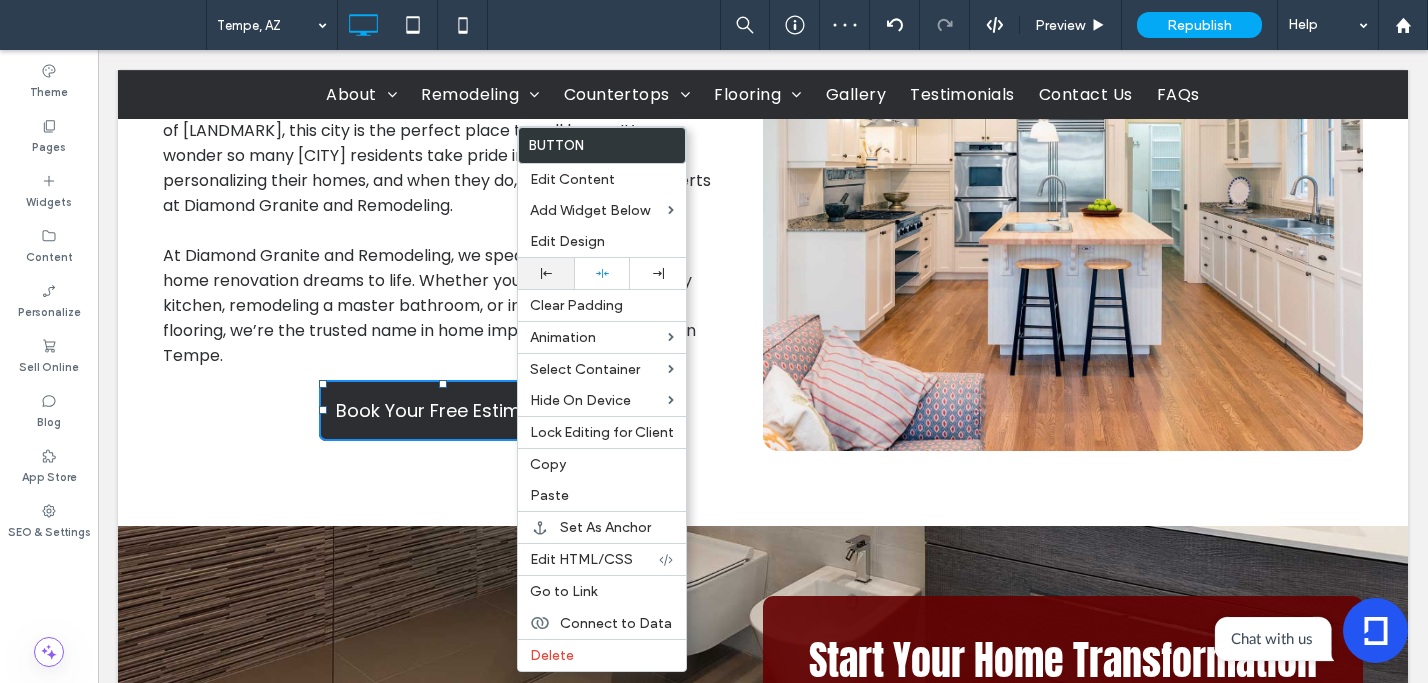 click 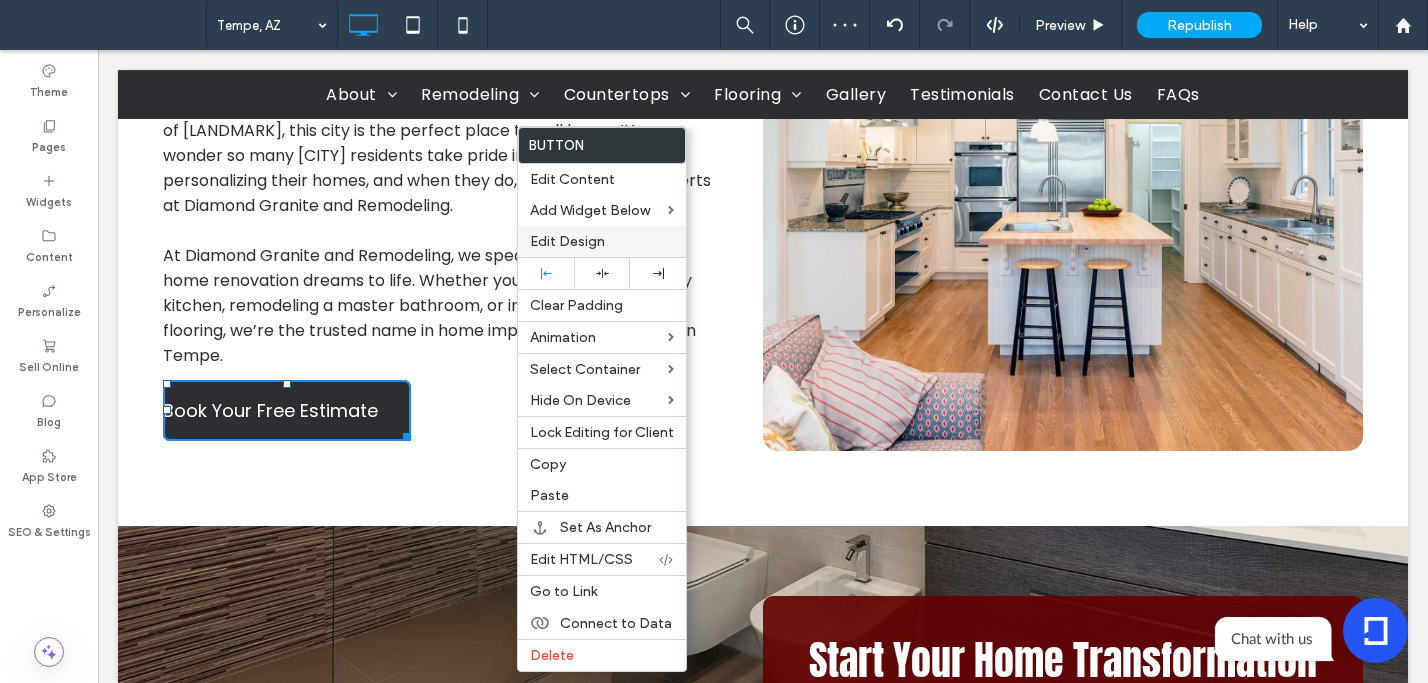 click on "Edit Design" at bounding box center (567, 241) 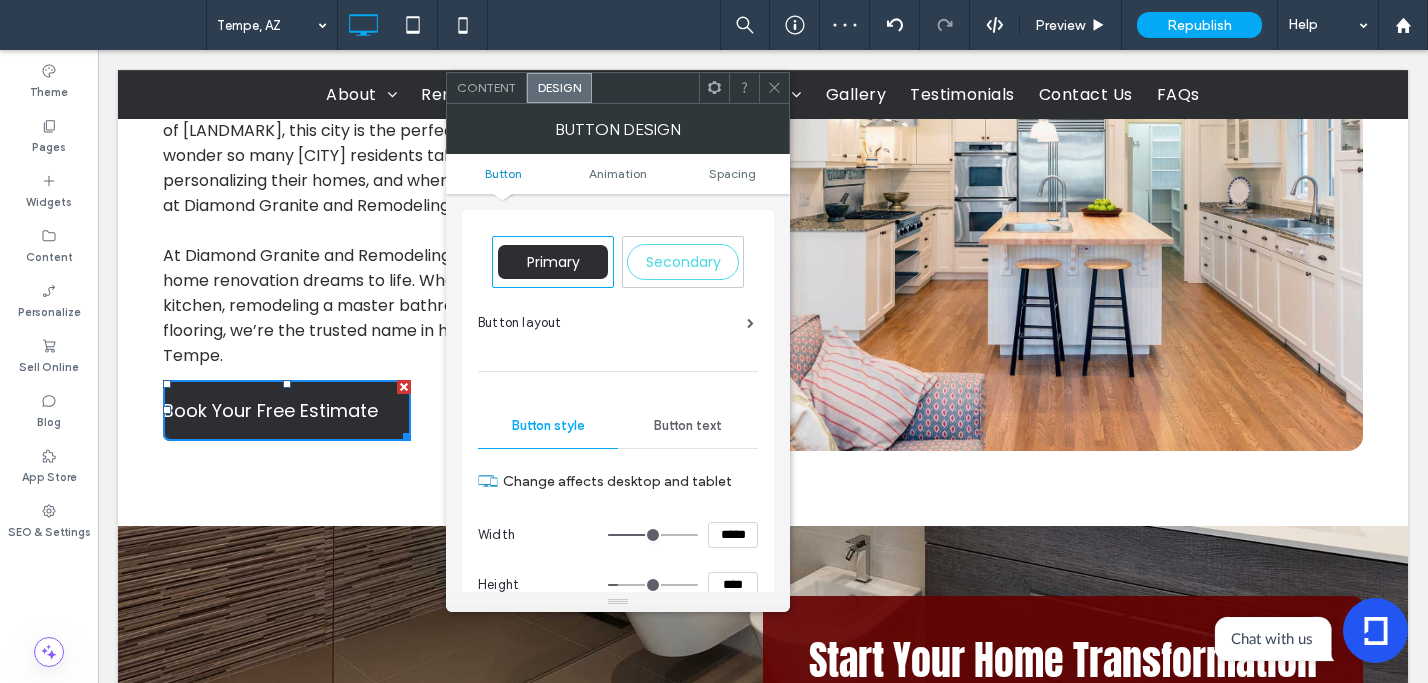 drag, startPoint x: 698, startPoint y: 422, endPoint x: 691, endPoint y: 439, distance: 18.384777 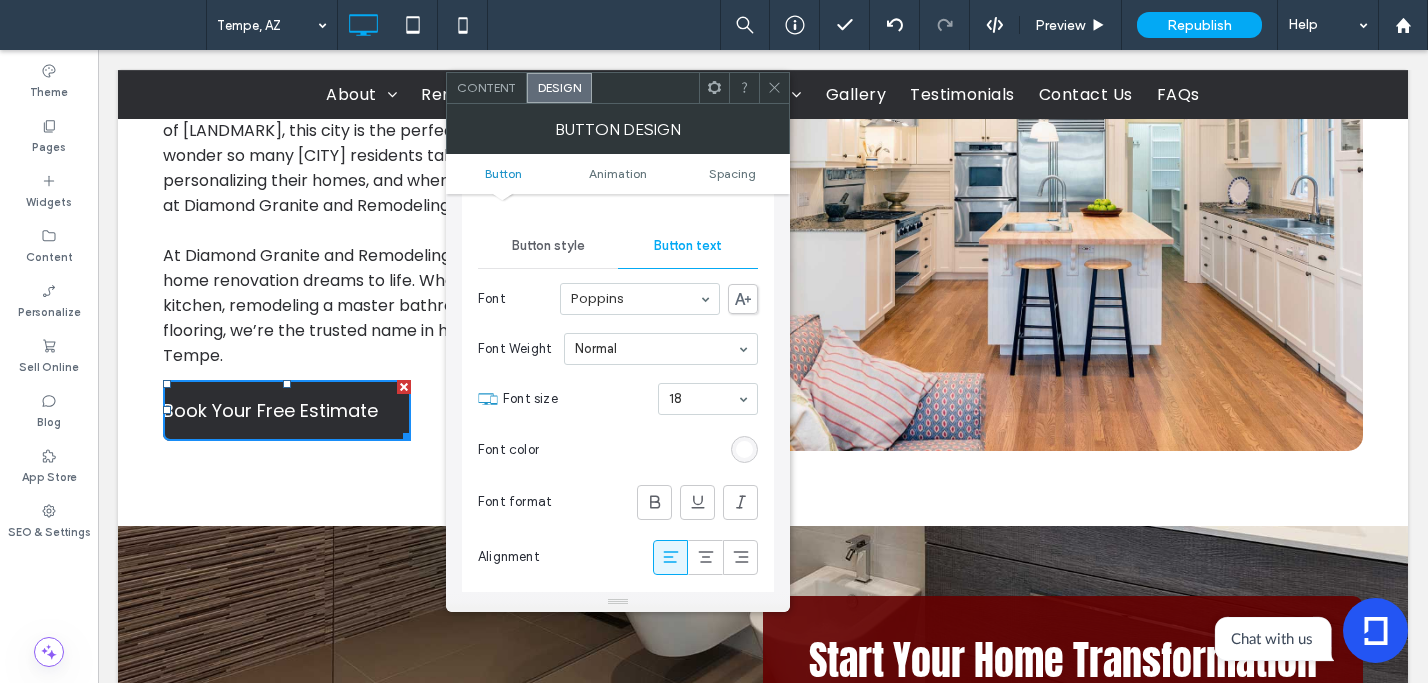 scroll, scrollTop: 268, scrollLeft: 0, axis: vertical 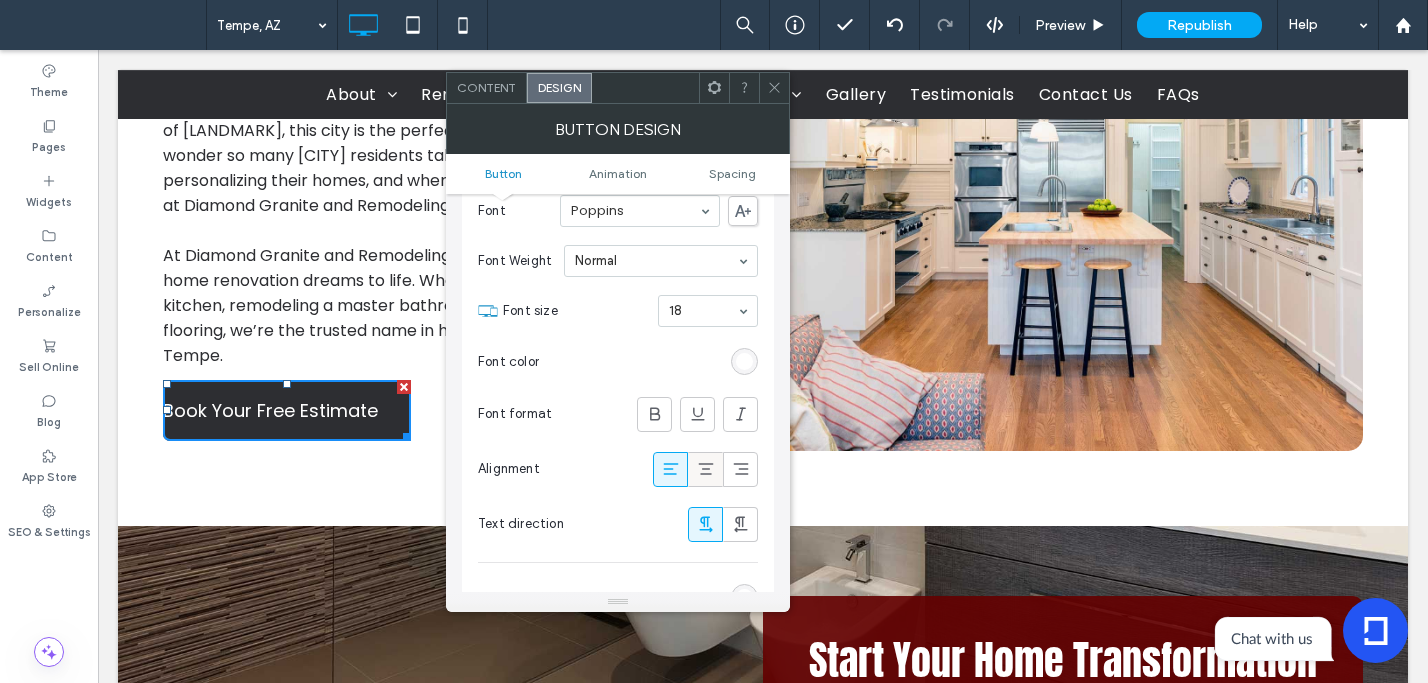 click 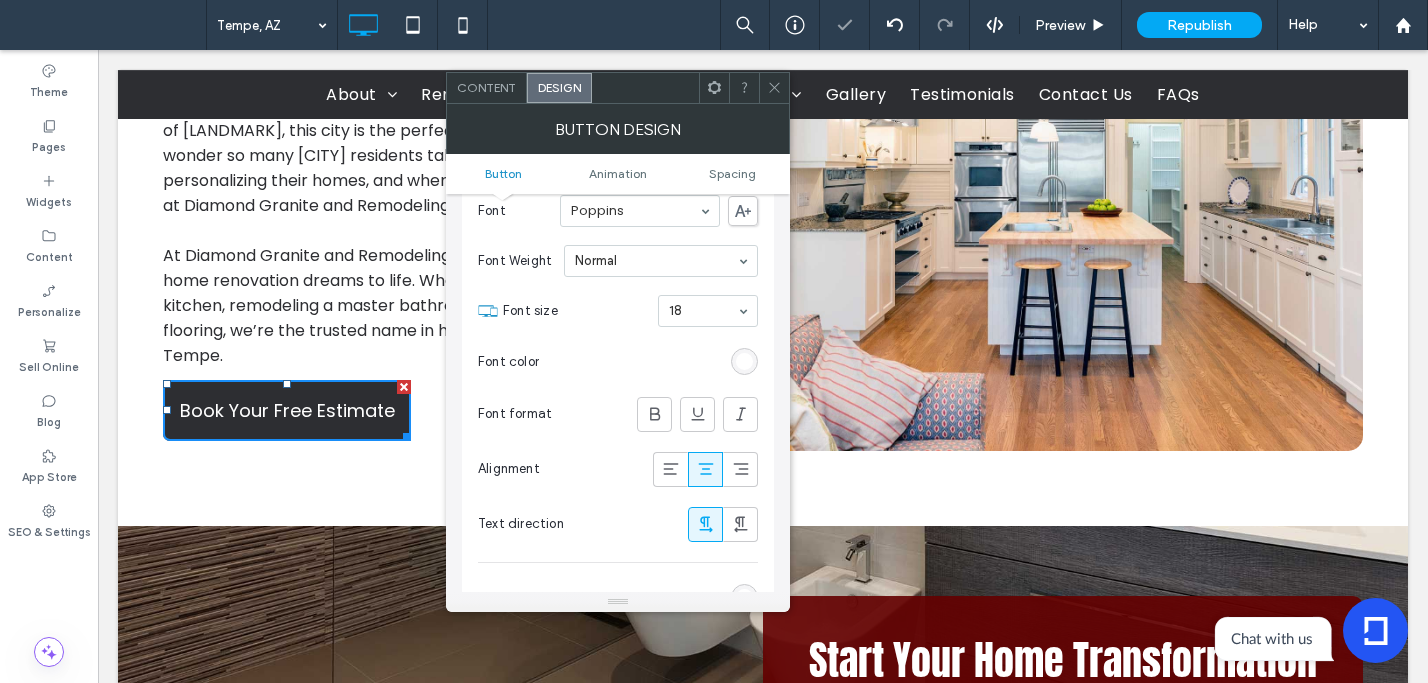 drag, startPoint x: 766, startPoint y: 88, endPoint x: 732, endPoint y: 113, distance: 42.201897 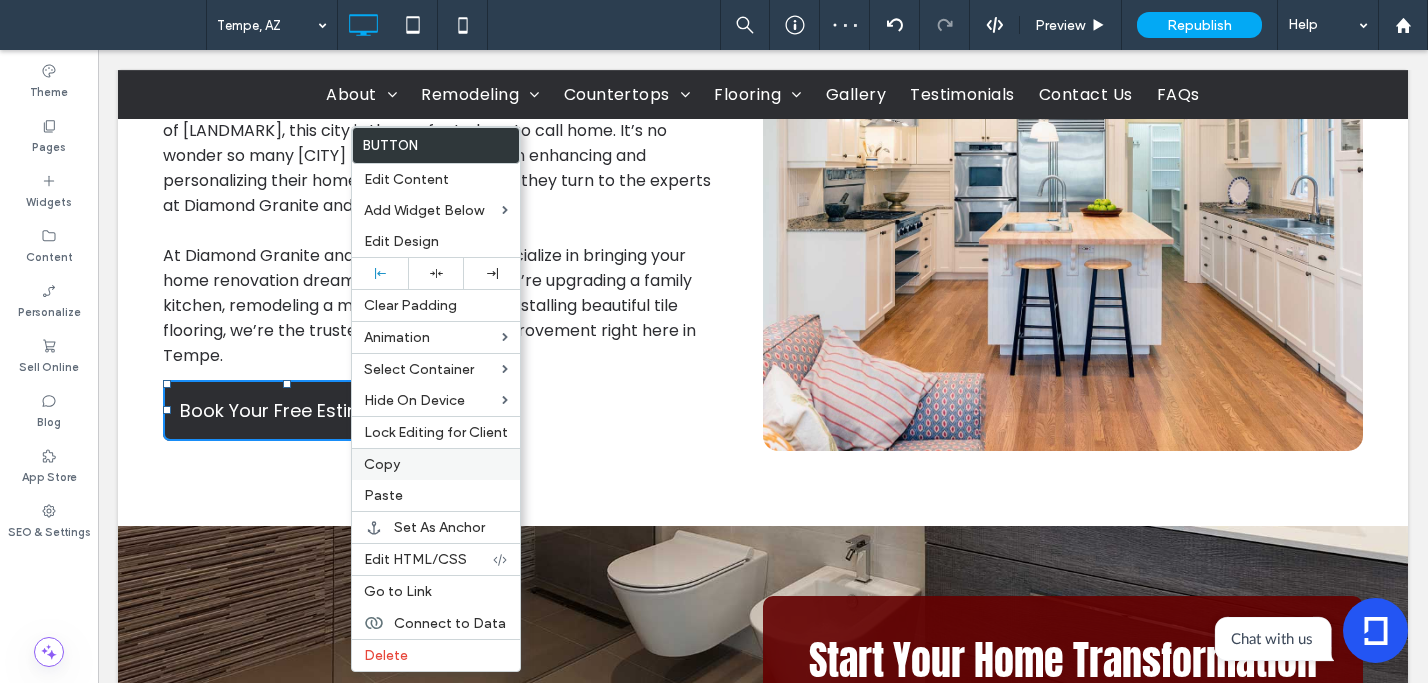 click on "Copy" at bounding box center (382, 464) 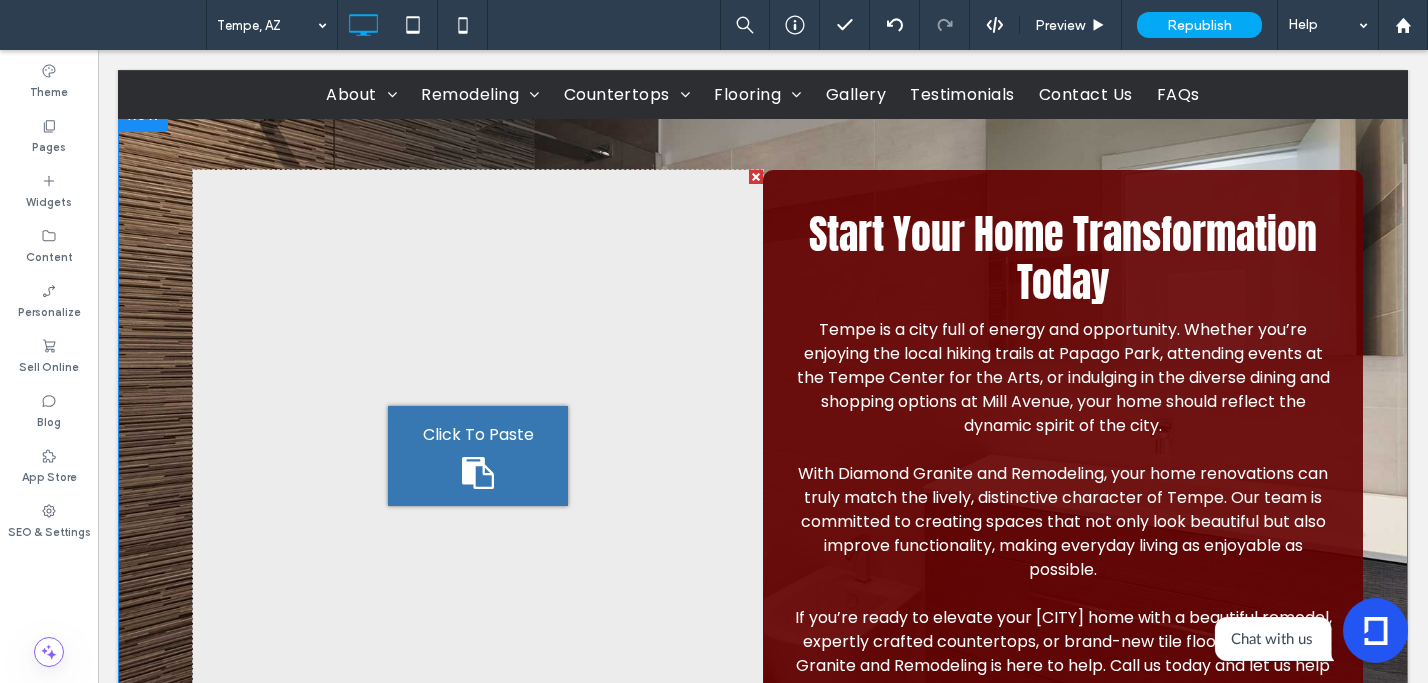 scroll, scrollTop: 1343, scrollLeft: 0, axis: vertical 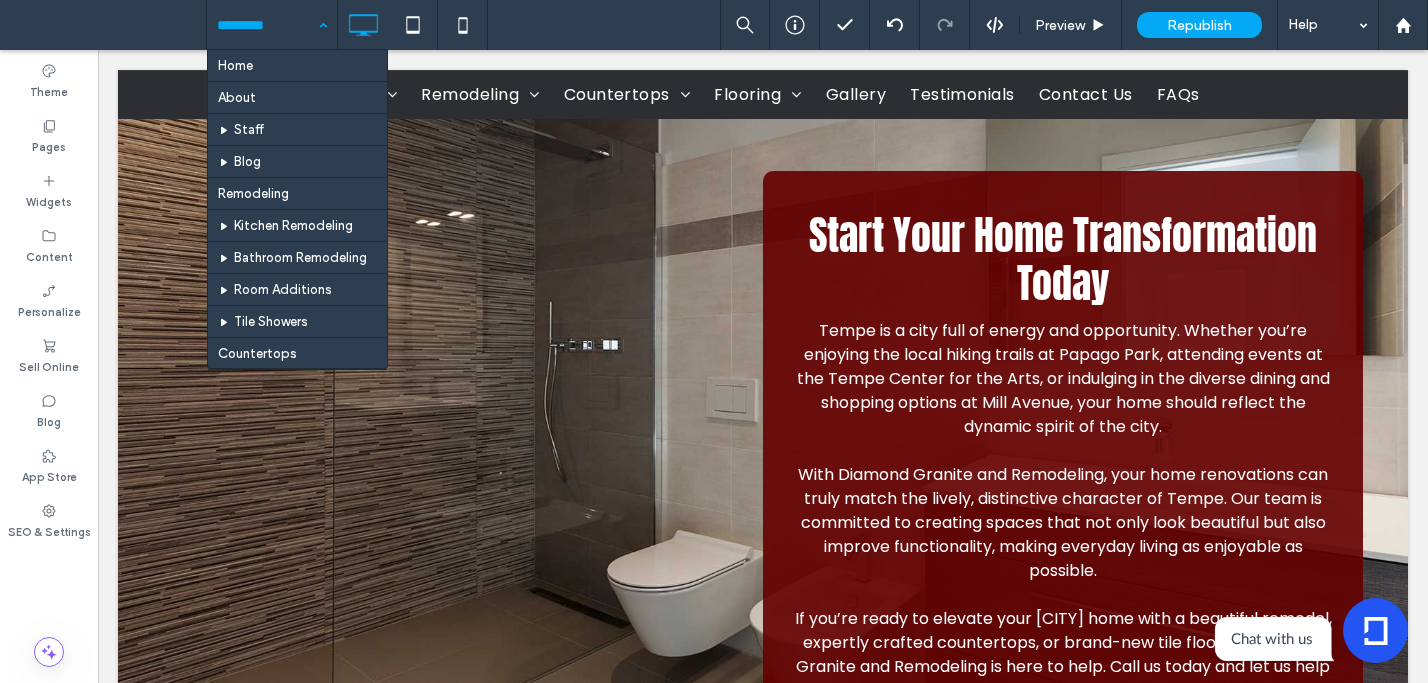 drag, startPoint x: 248, startPoint y: 20, endPoint x: 243, endPoint y: 43, distance: 23.537205 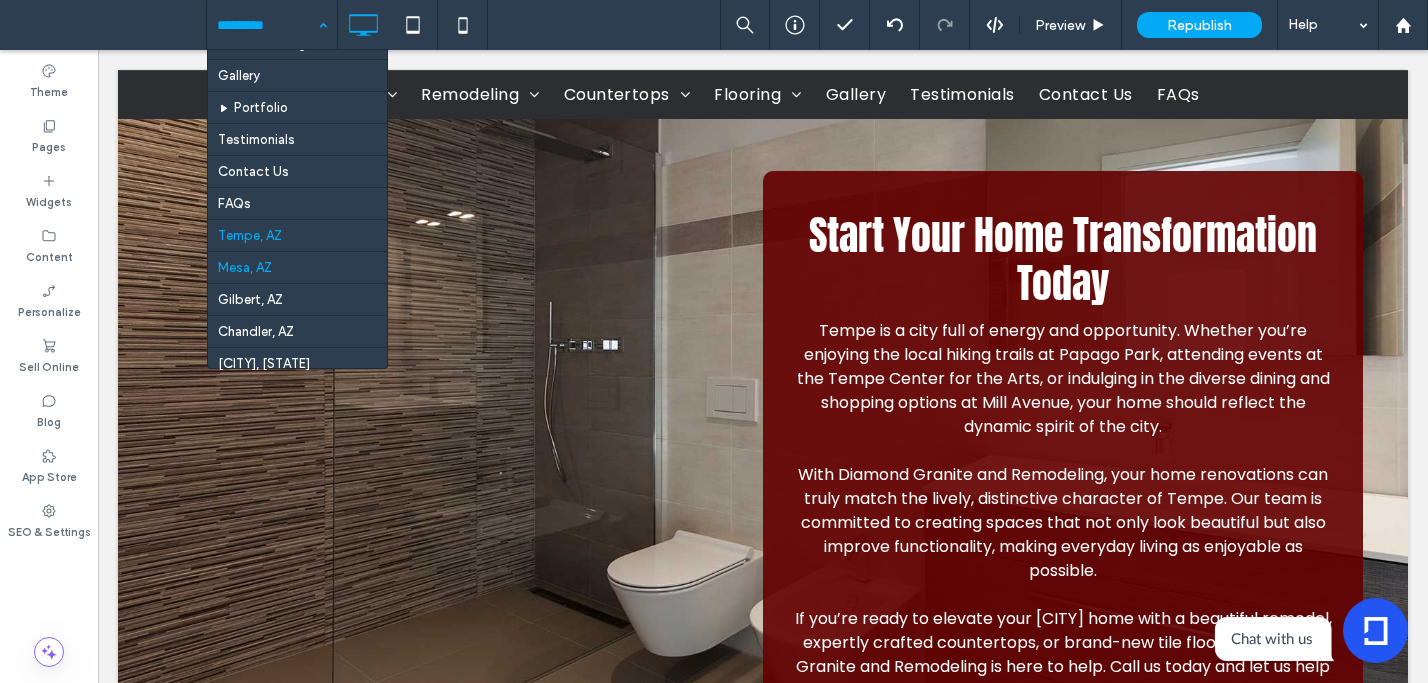 scroll, scrollTop: 439, scrollLeft: 0, axis: vertical 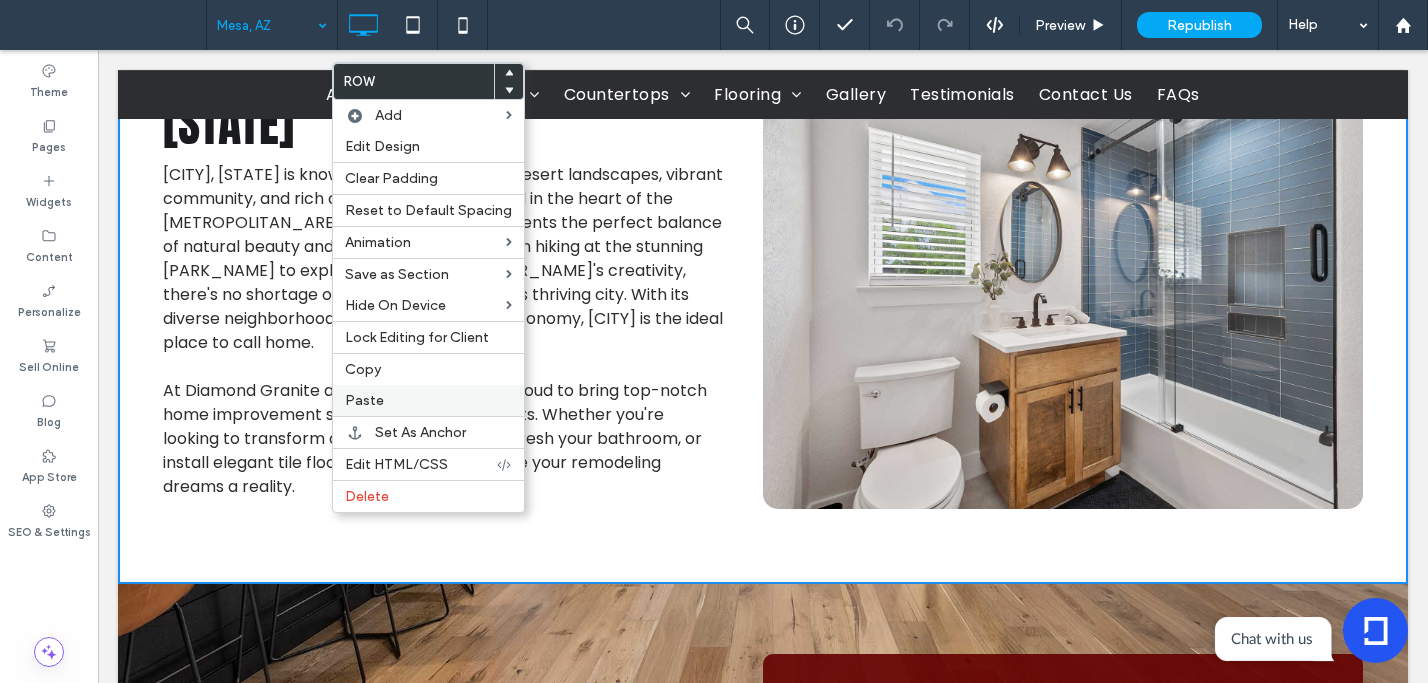 click on "Paste" at bounding box center [428, 400] 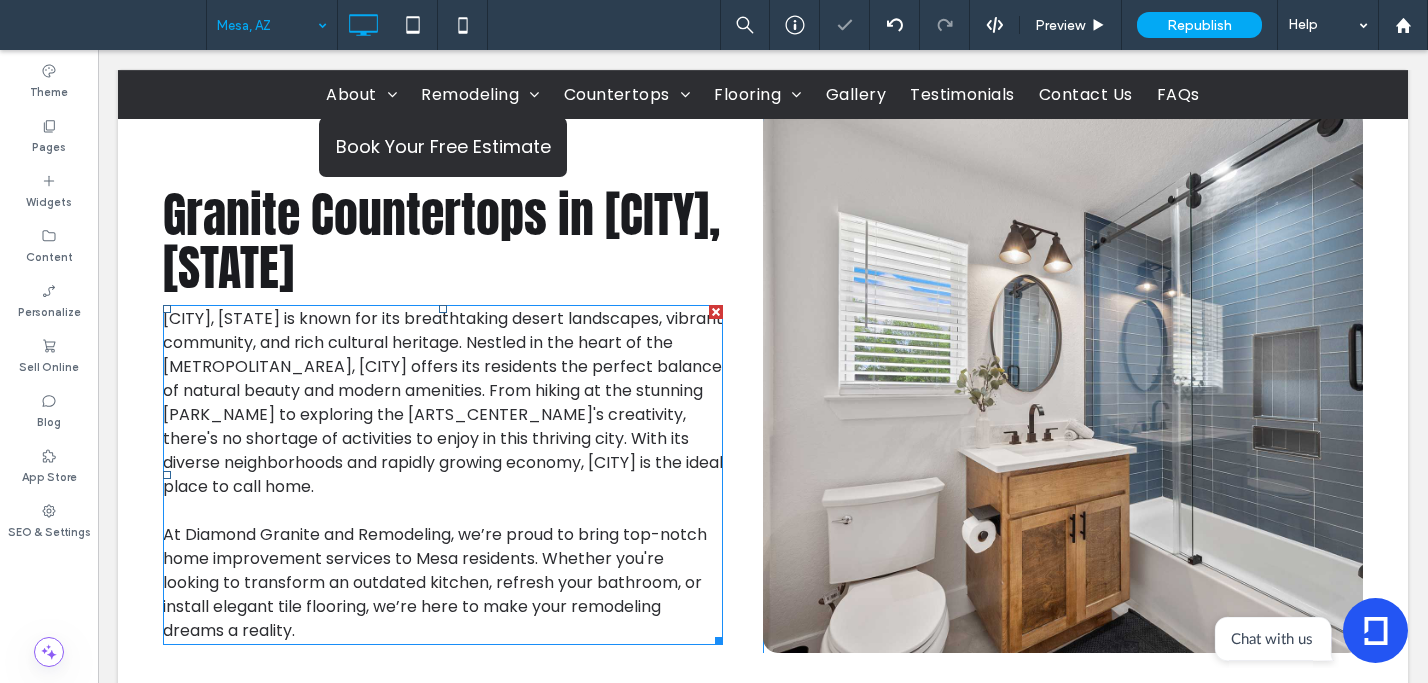 scroll, scrollTop: 698, scrollLeft: 0, axis: vertical 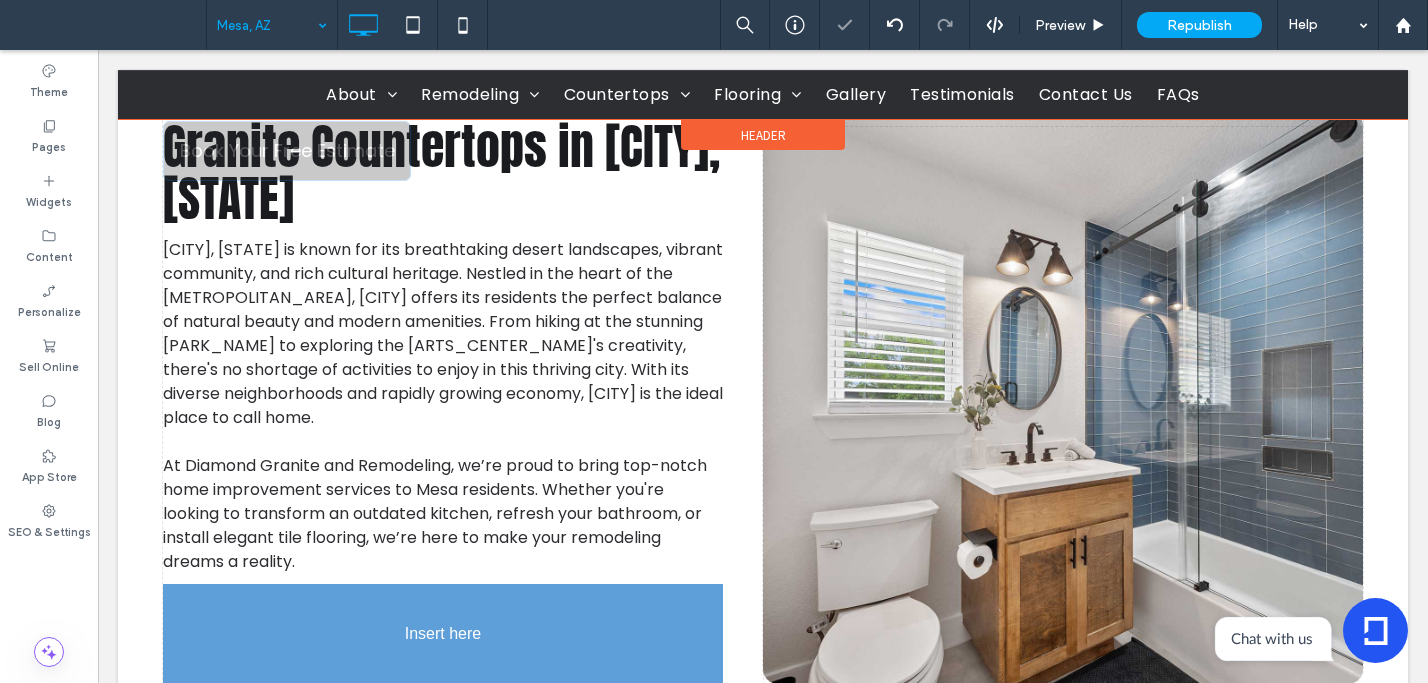 drag, startPoint x: 391, startPoint y: 151, endPoint x: 325, endPoint y: 624, distance: 477.58246 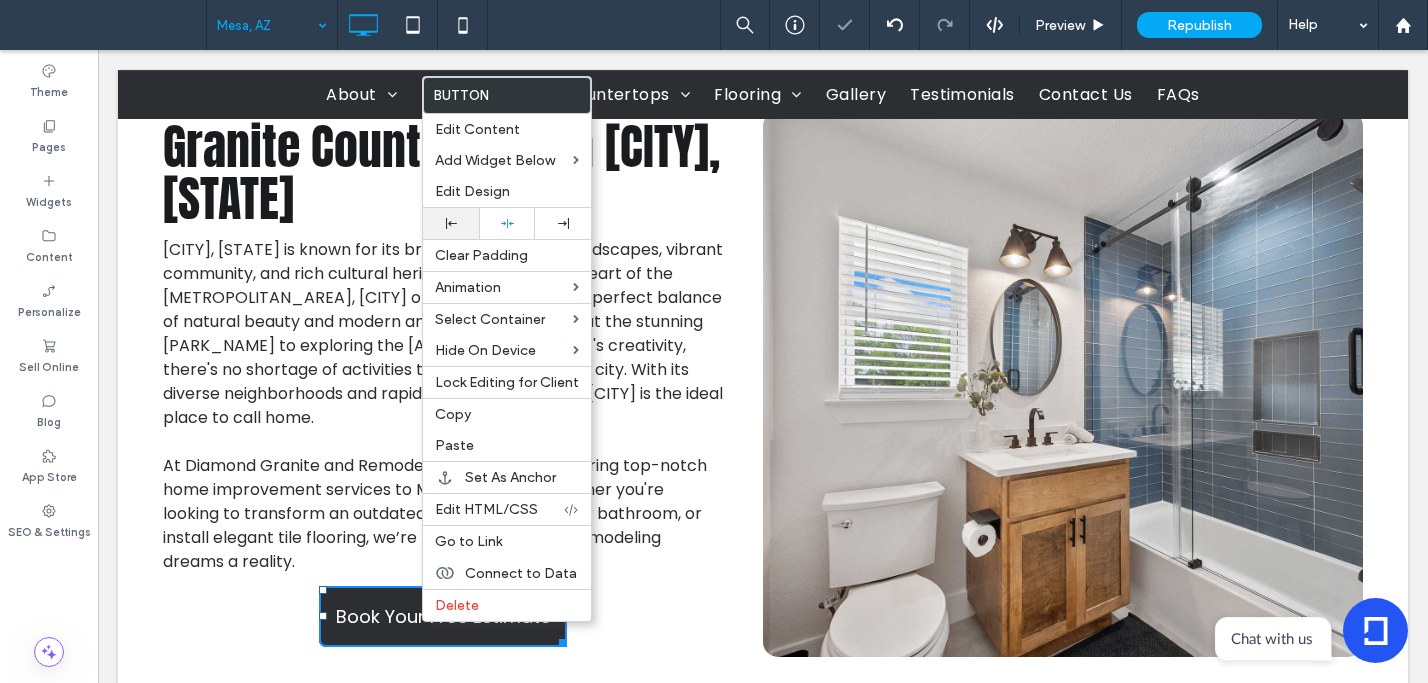 click at bounding box center [451, 223] 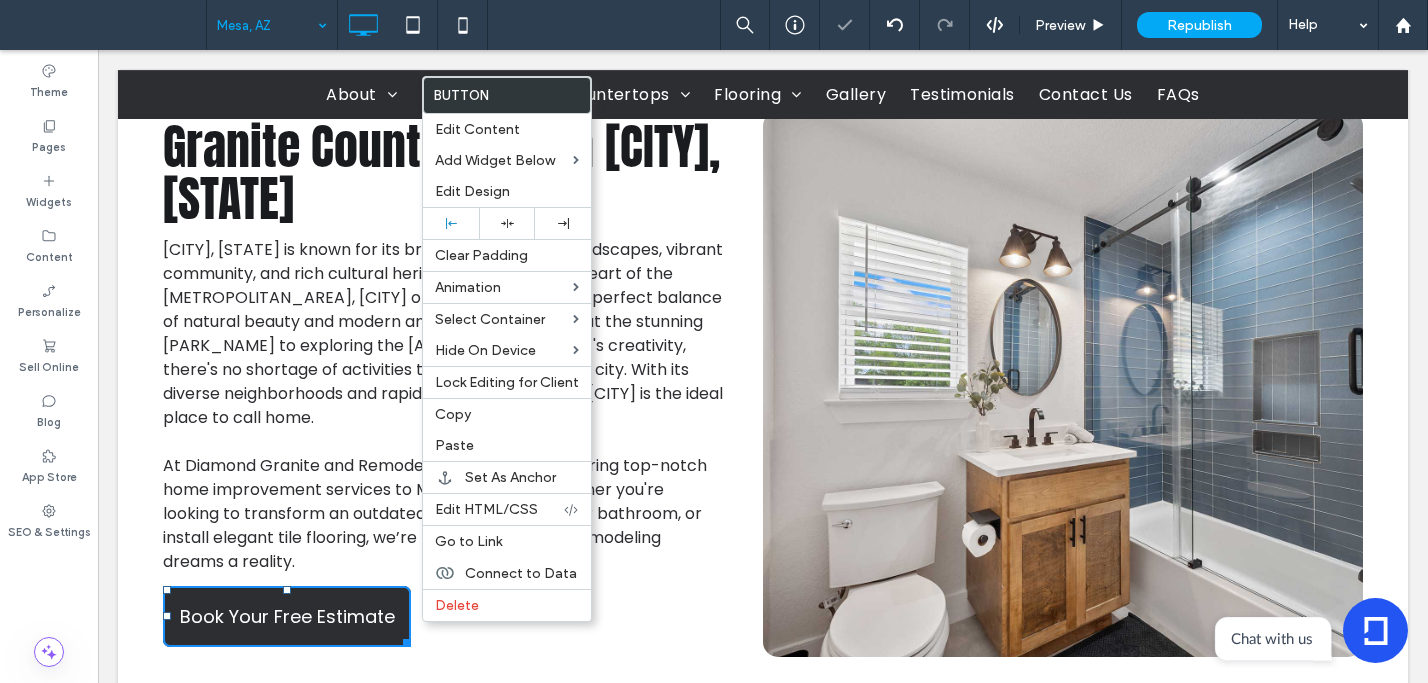 click on "Granite Countertops in Mesa, AZ
Mesa, AZ is known for its breathtaking desert landscapes, vibrant community, and rich cultural heritage. Nestled in the heart of the Phoenix Metropolitan Area, Mesa offers its residents the perfect balance of natural beauty and modern amenities. From hiking at the stunning Usery Mountain Regional Park to exploring the Mesa Arts Center's creativity, there's no shortage of activities to enjoy in this thriving city. With its diverse neighborhoods and rapidly growing economy, Mesa is the ideal place to call home.    At Diamond Granite and Remodeling, we’re proud to bring top-notch home improvement services to Mesa residents. Whether you're looking to transform an outdated kitchen, refresh your bathroom, or install elegant tile flooring, we’re here to make your remodeling dreams a reality.
Book Your Free Estimate
Click To Paste" at bounding box center (463, 384) 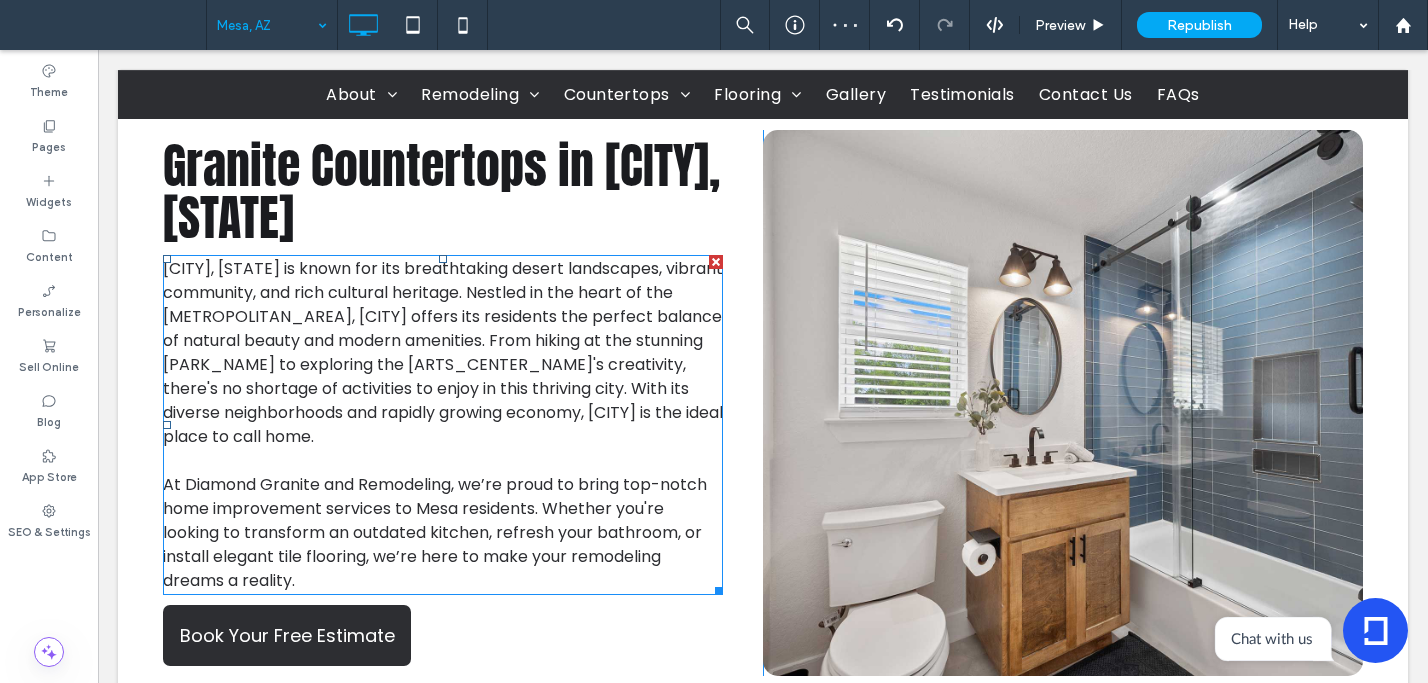 scroll, scrollTop: 650, scrollLeft: 0, axis: vertical 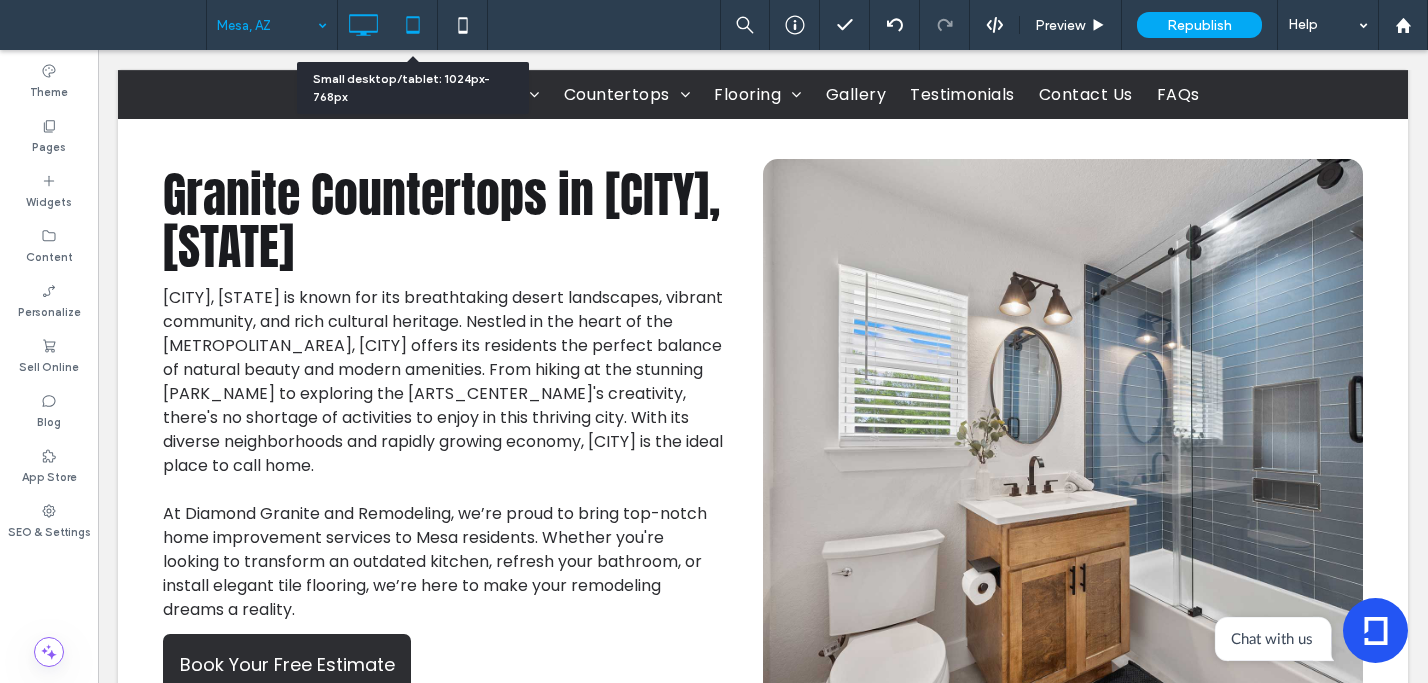 click 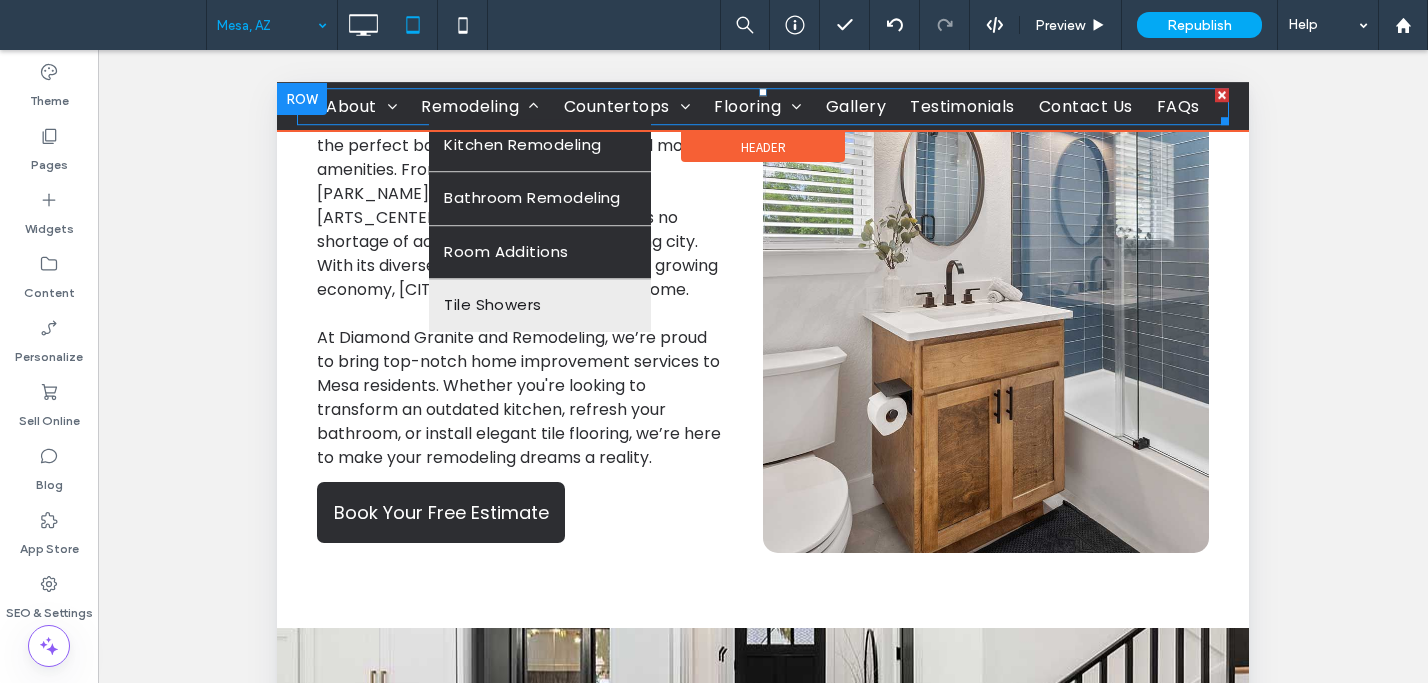 scroll, scrollTop: 1051, scrollLeft: 0, axis: vertical 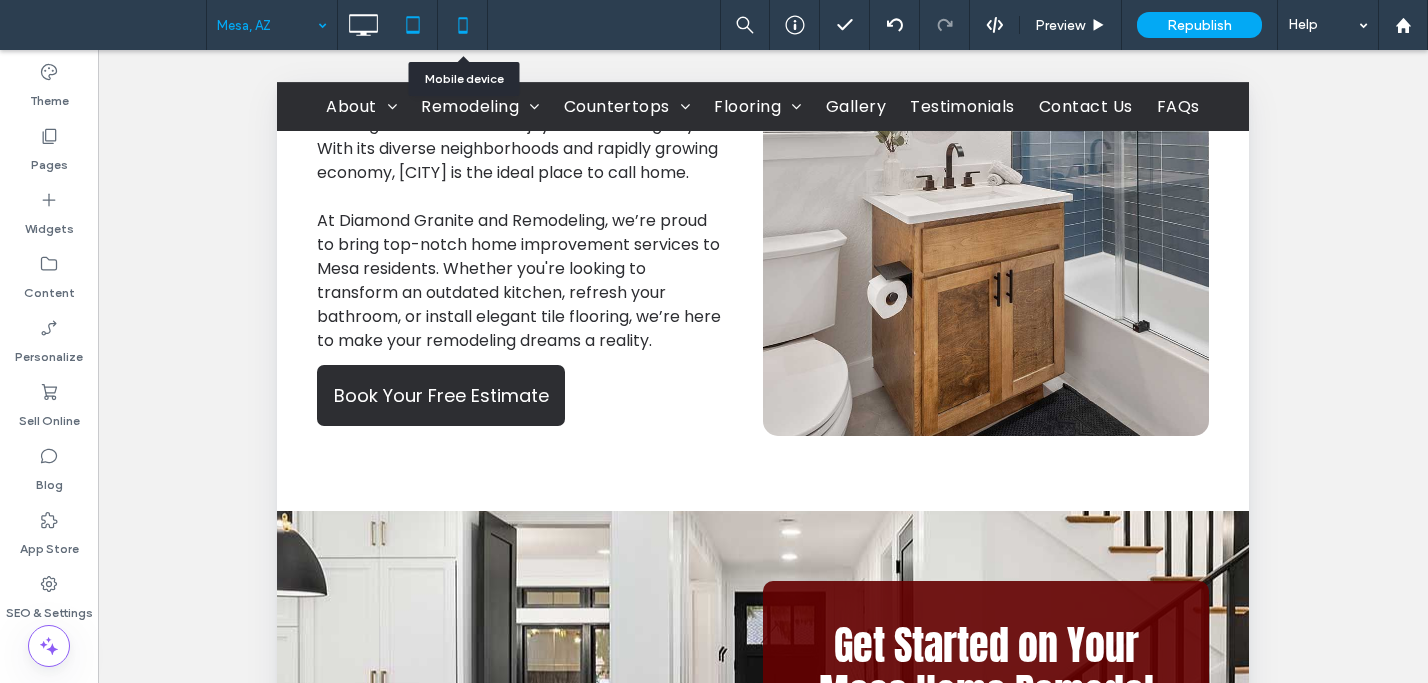 click 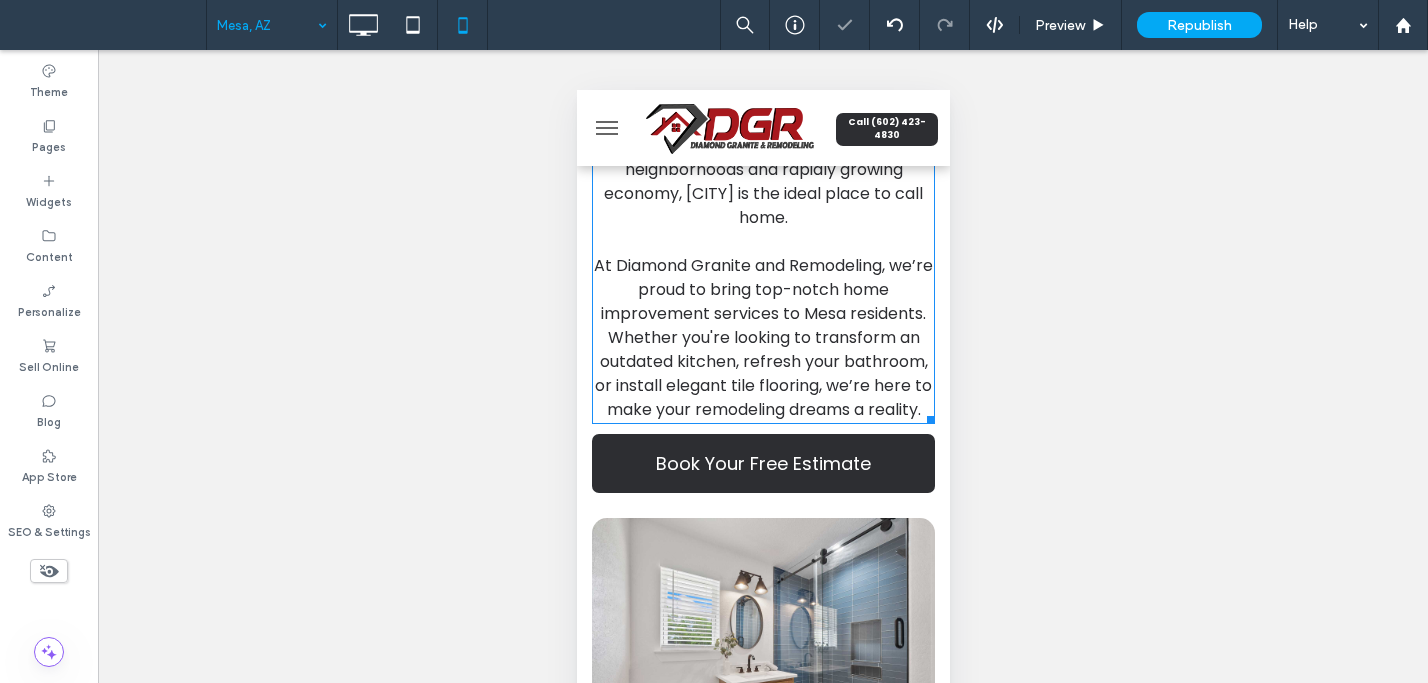 scroll, scrollTop: 611, scrollLeft: 0, axis: vertical 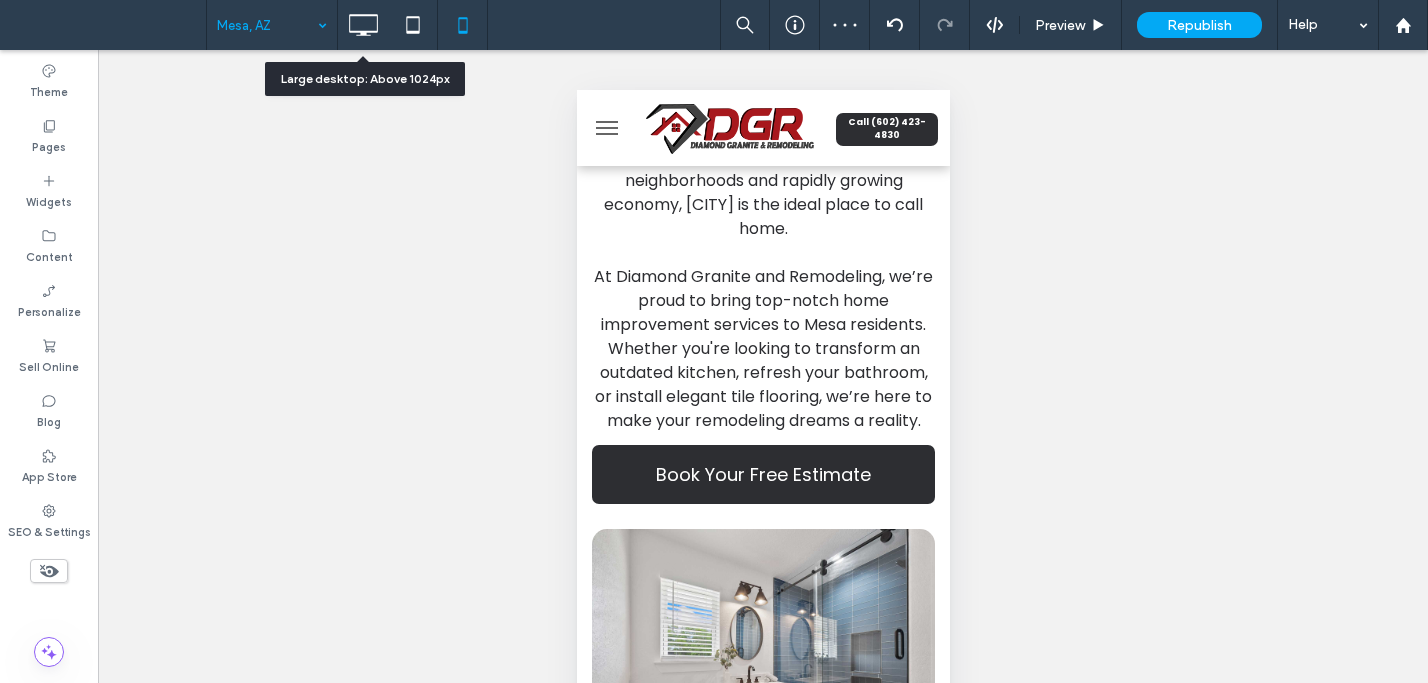 click 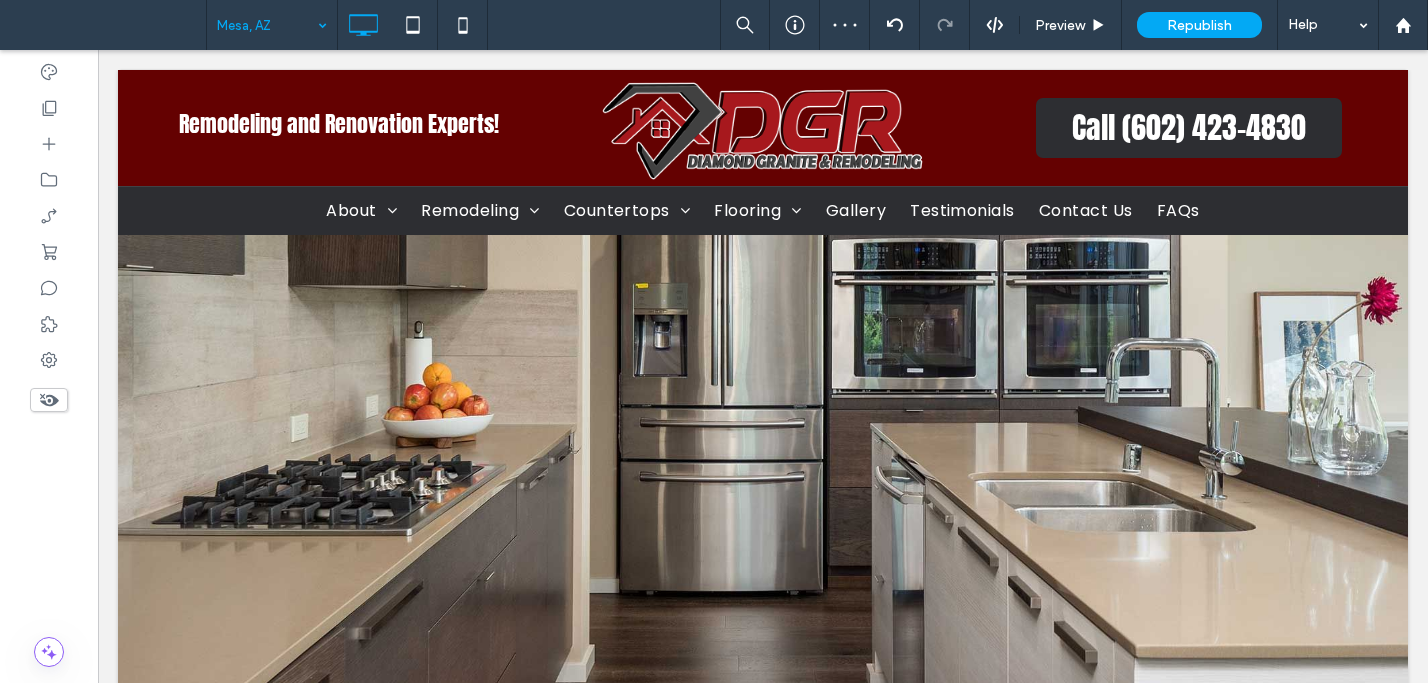 scroll, scrollTop: 0, scrollLeft: 0, axis: both 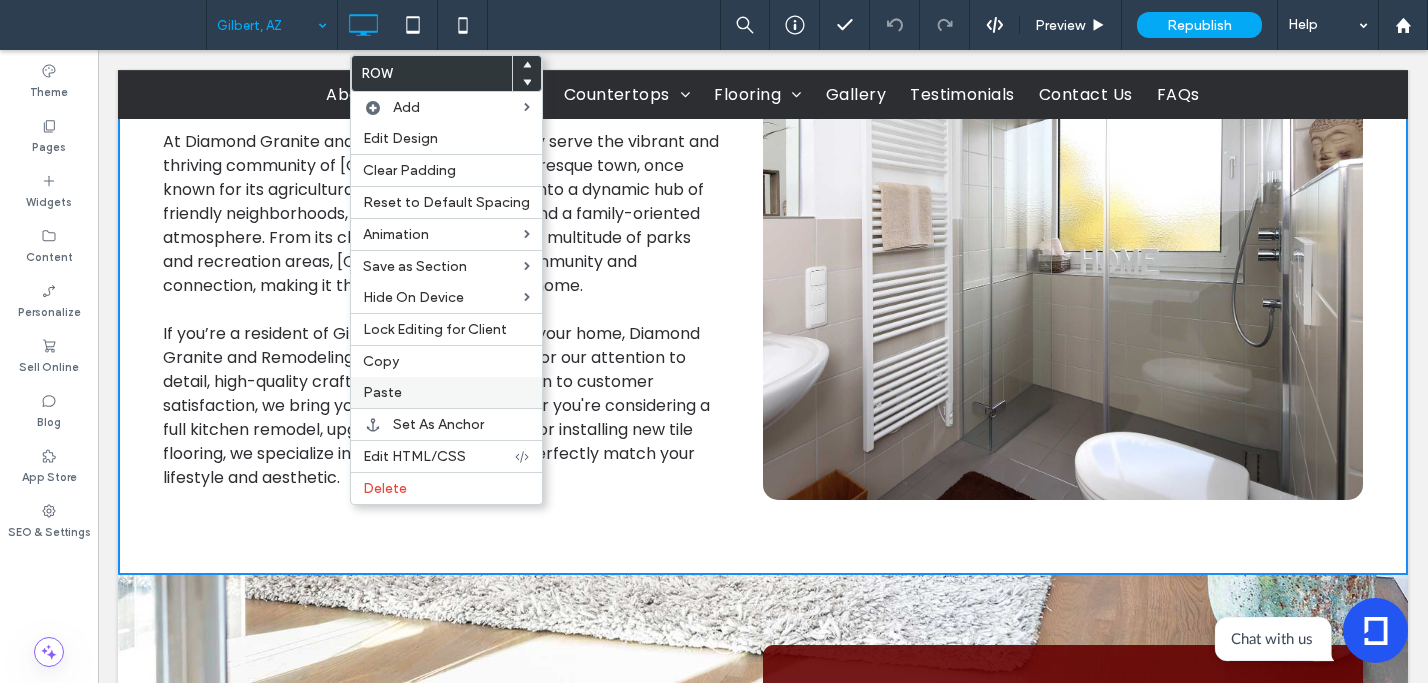 click on "Paste" at bounding box center [446, 392] 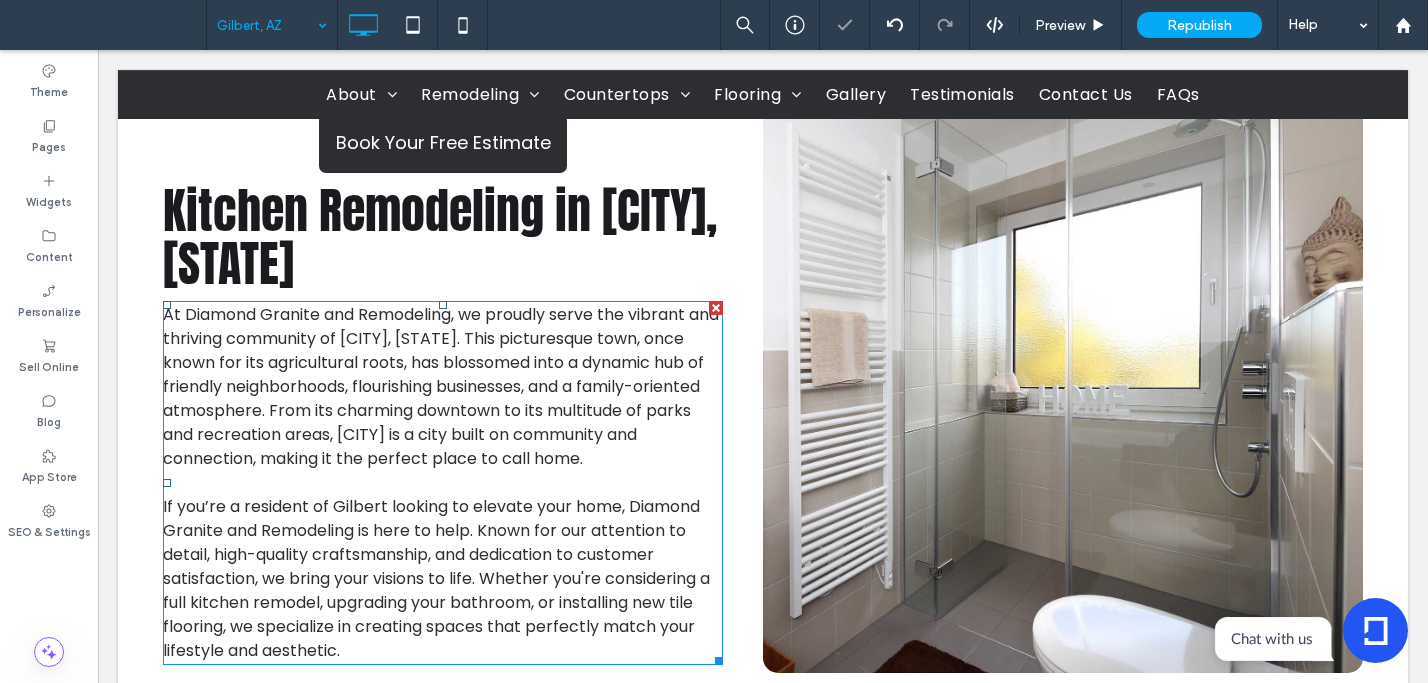 scroll, scrollTop: 698, scrollLeft: 0, axis: vertical 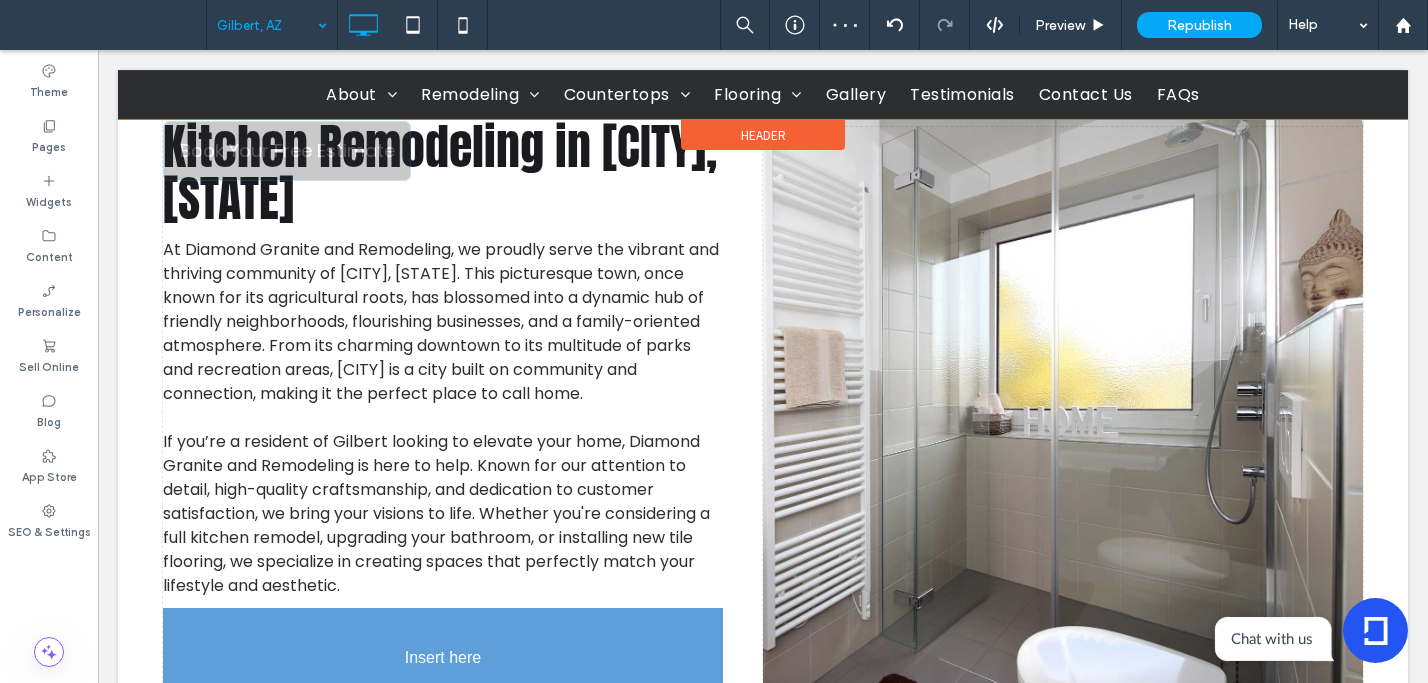 drag, startPoint x: 349, startPoint y: 309, endPoint x: 335, endPoint y: 571, distance: 262.37378 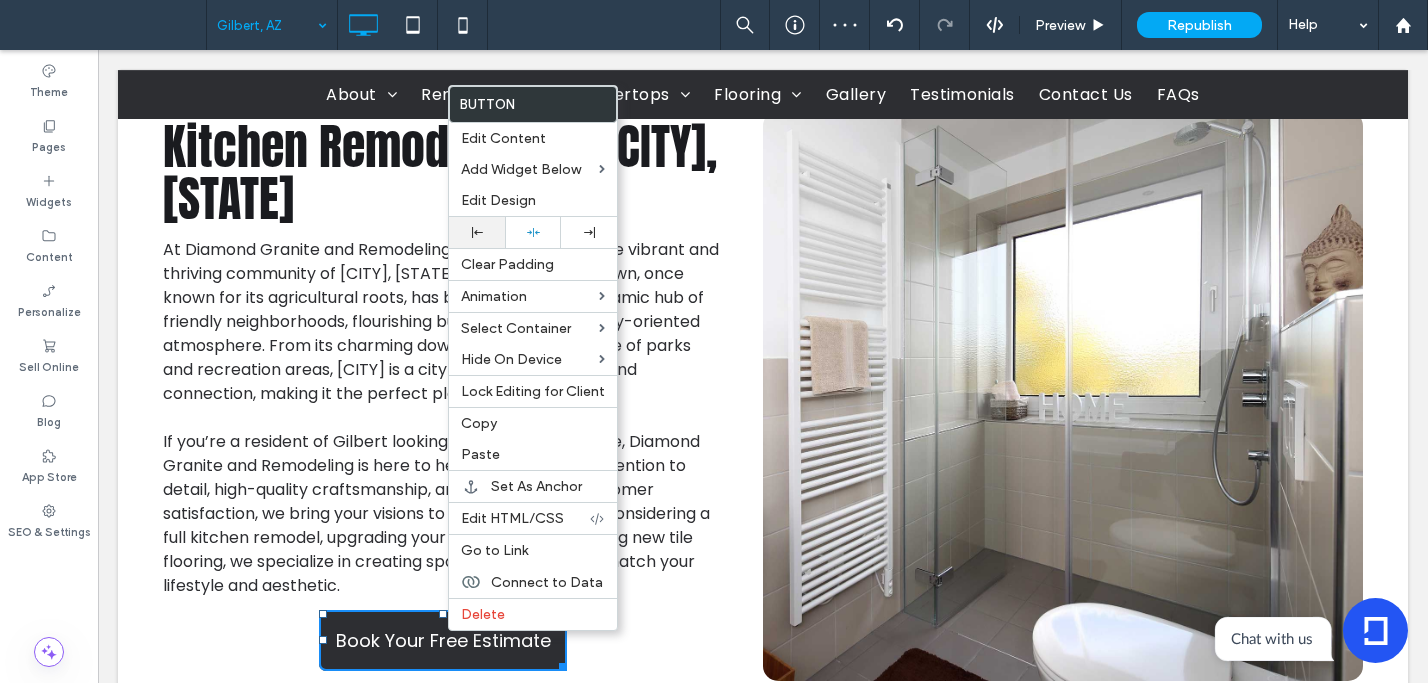click at bounding box center [477, 232] 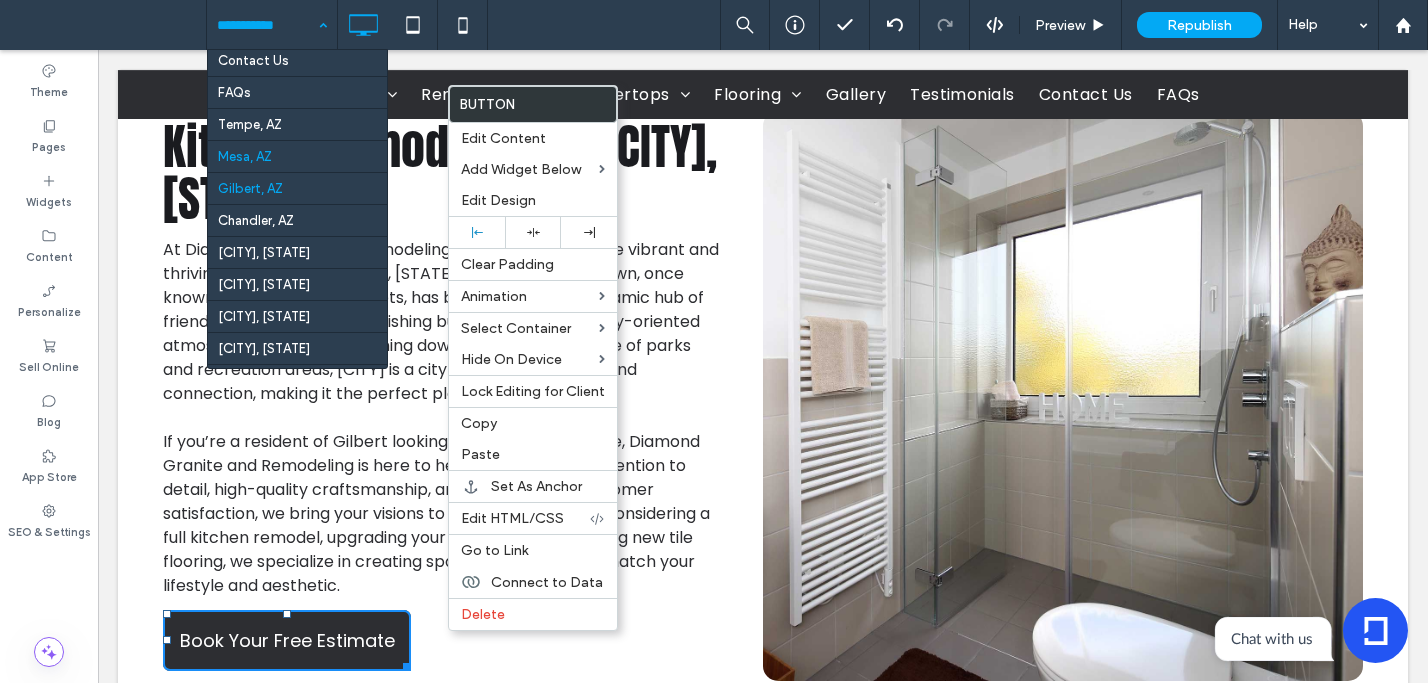 scroll, scrollTop: 562, scrollLeft: 0, axis: vertical 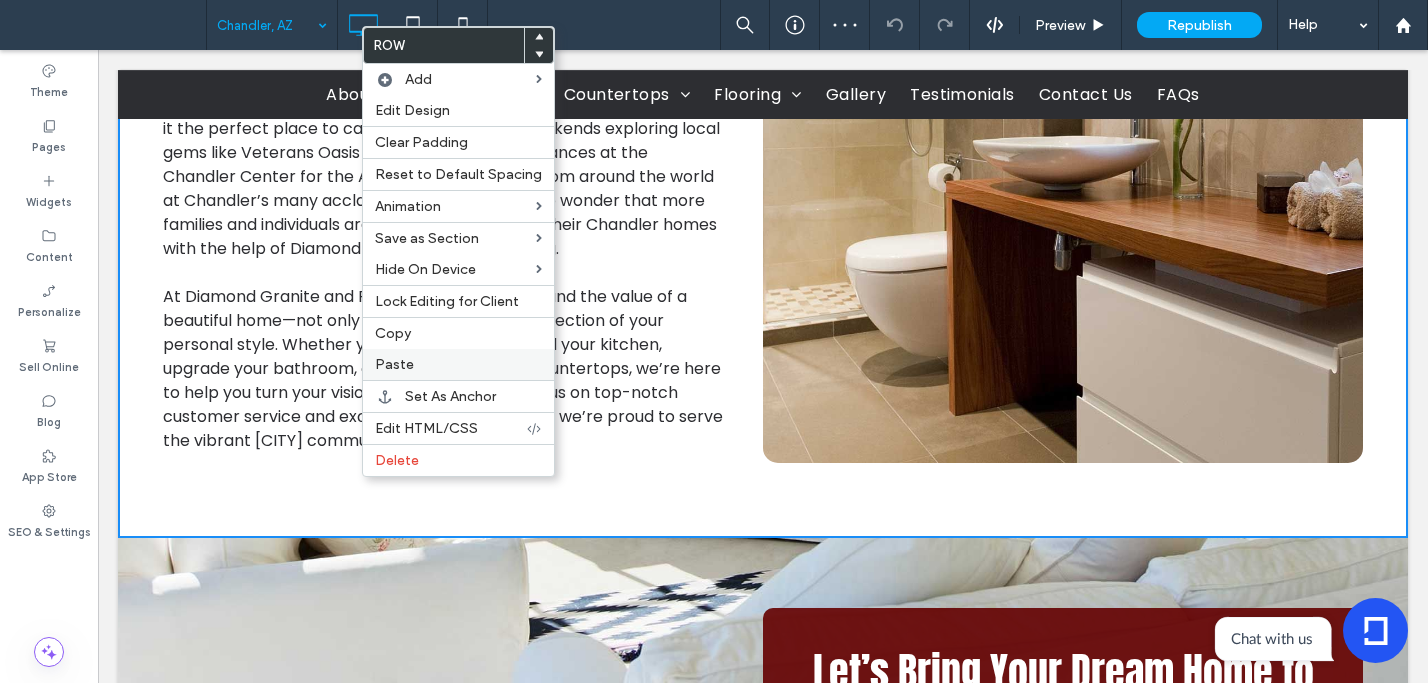 click on "Paste" at bounding box center [458, 364] 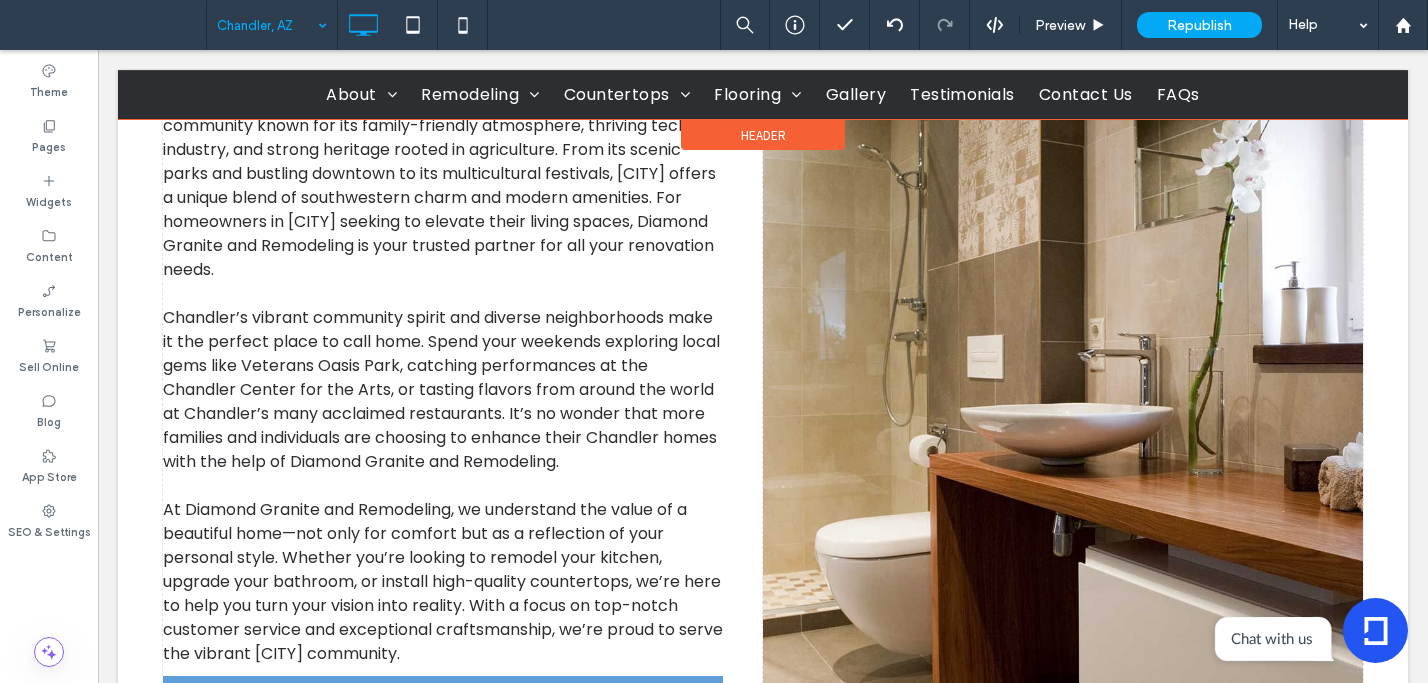 scroll, scrollTop: 946, scrollLeft: 0, axis: vertical 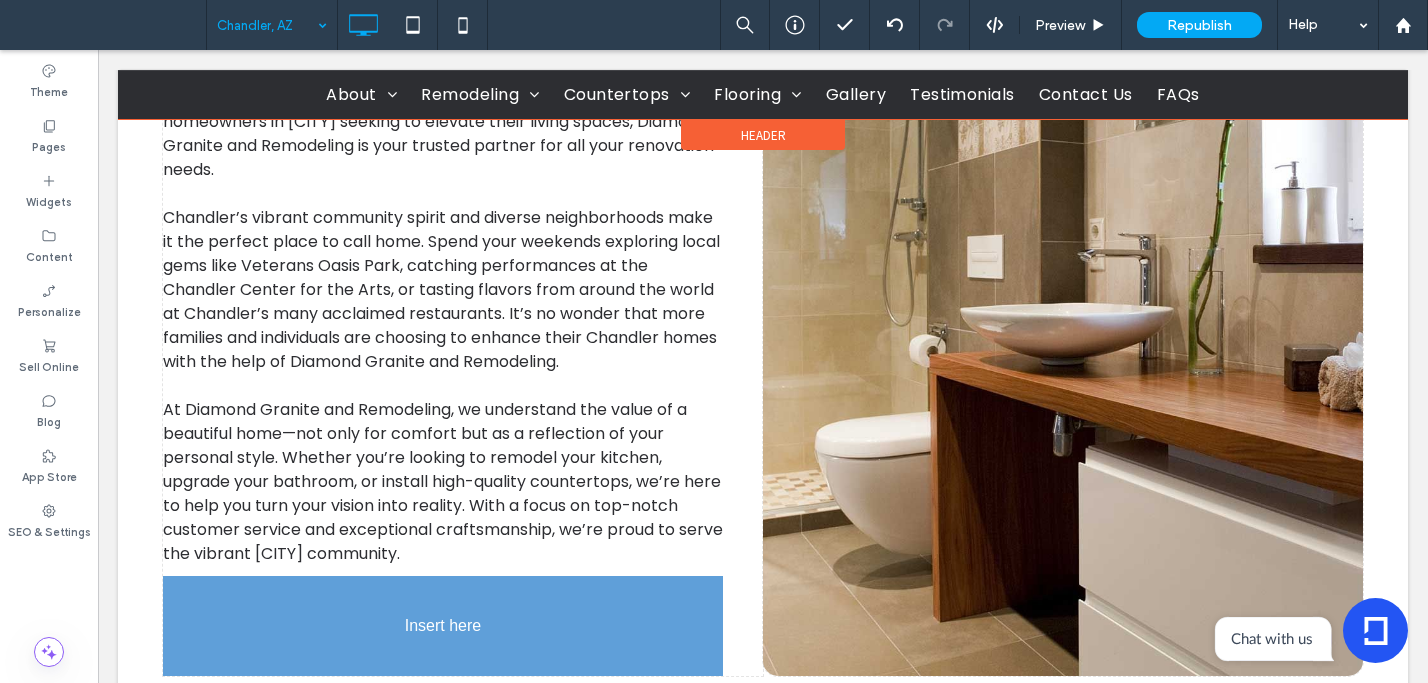 drag, startPoint x: 393, startPoint y: 243, endPoint x: 365, endPoint y: 565, distance: 323.2151 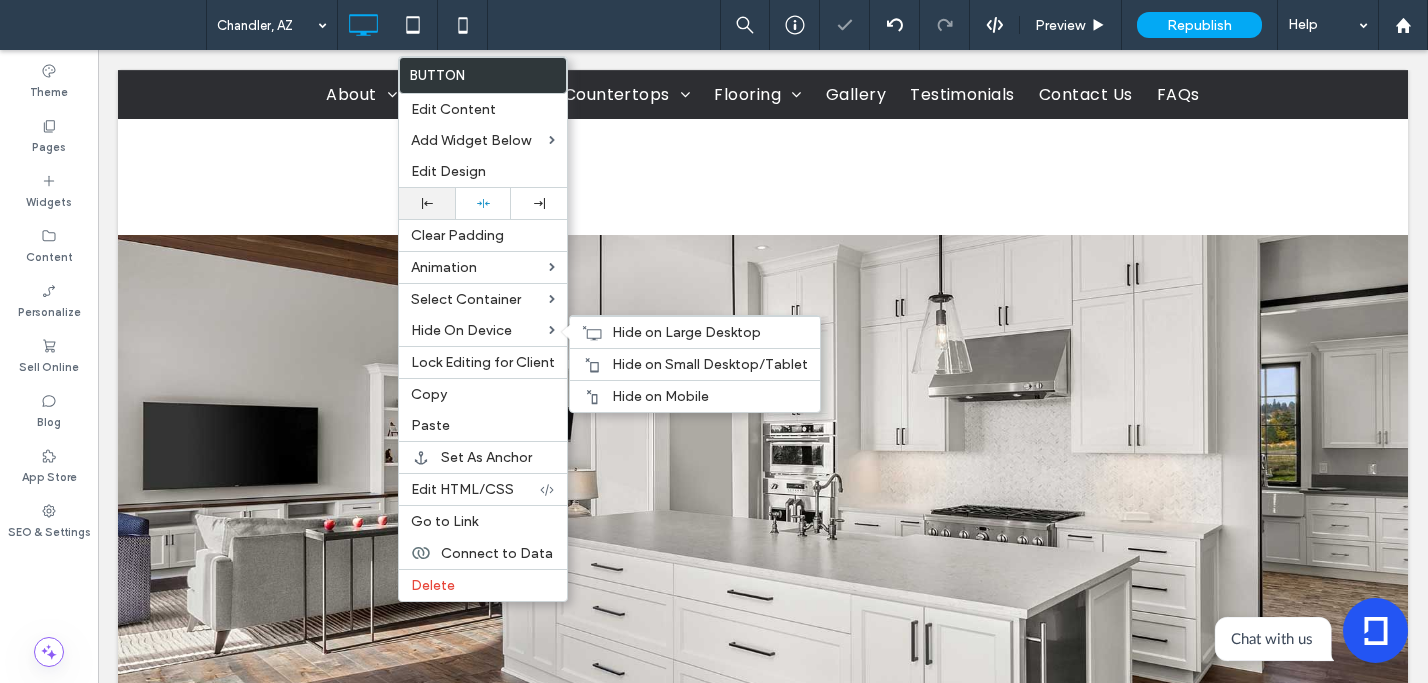scroll, scrollTop: 946, scrollLeft: 0, axis: vertical 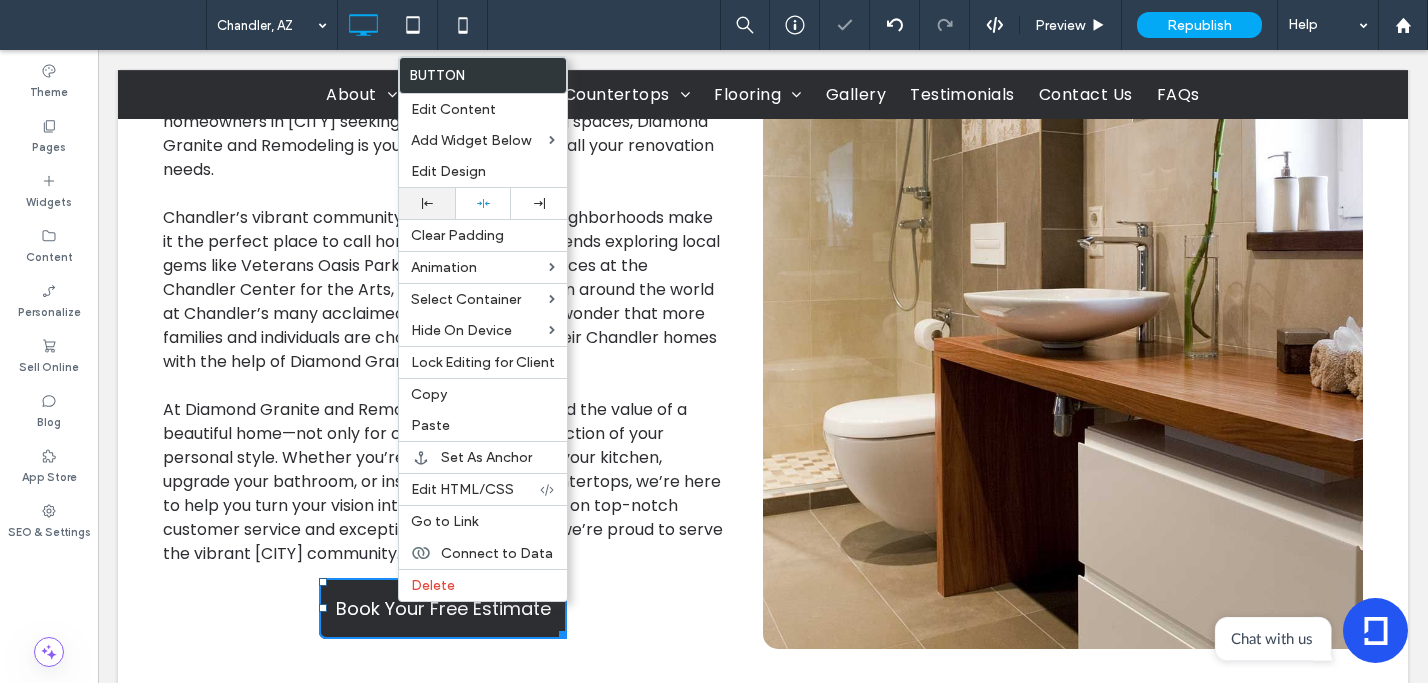click at bounding box center (427, 203) 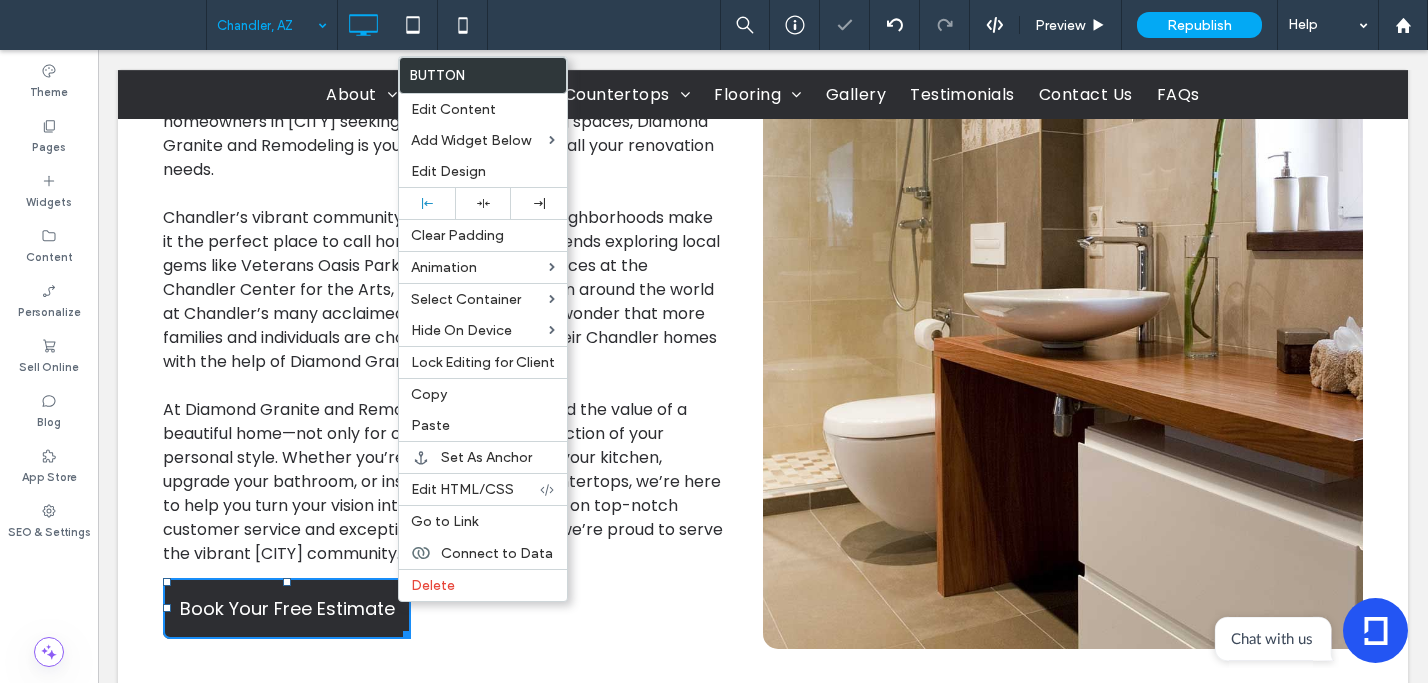 drag, startPoint x: 301, startPoint y: 29, endPoint x: 299, endPoint y: 39, distance: 10.198039 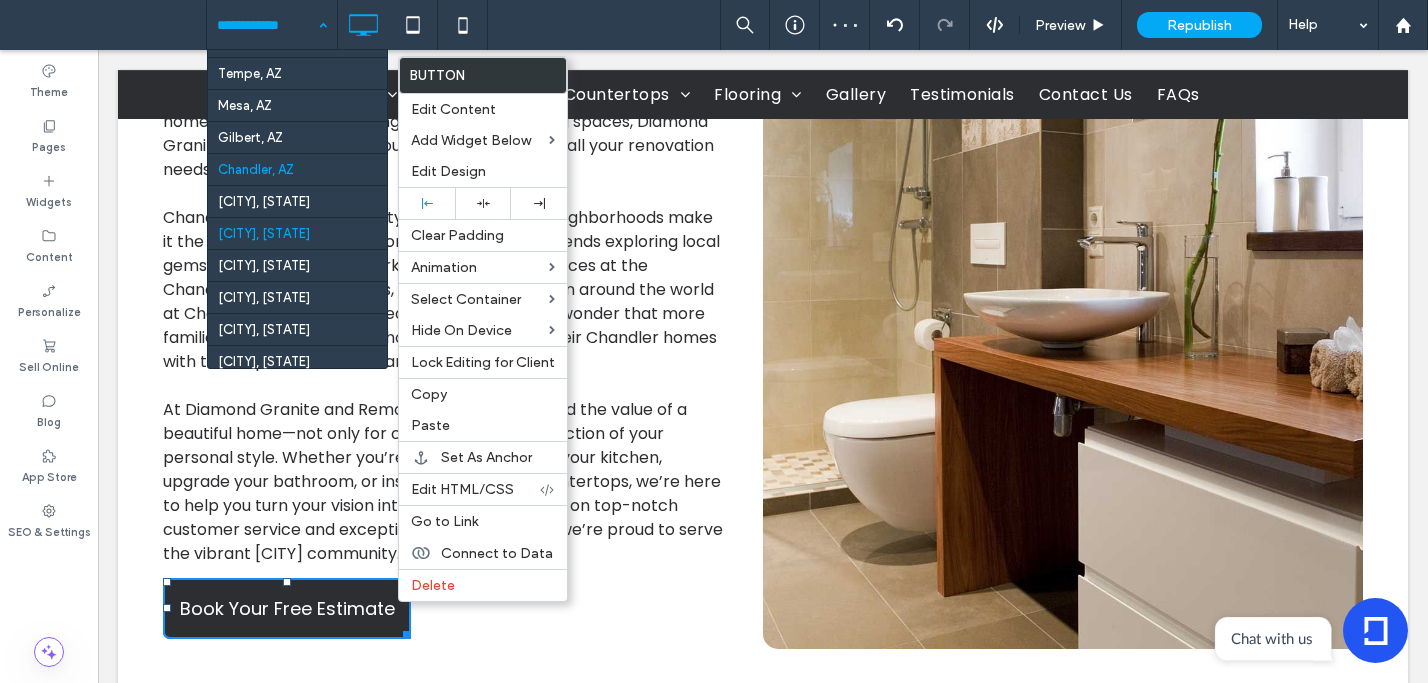 scroll, scrollTop: 679, scrollLeft: 0, axis: vertical 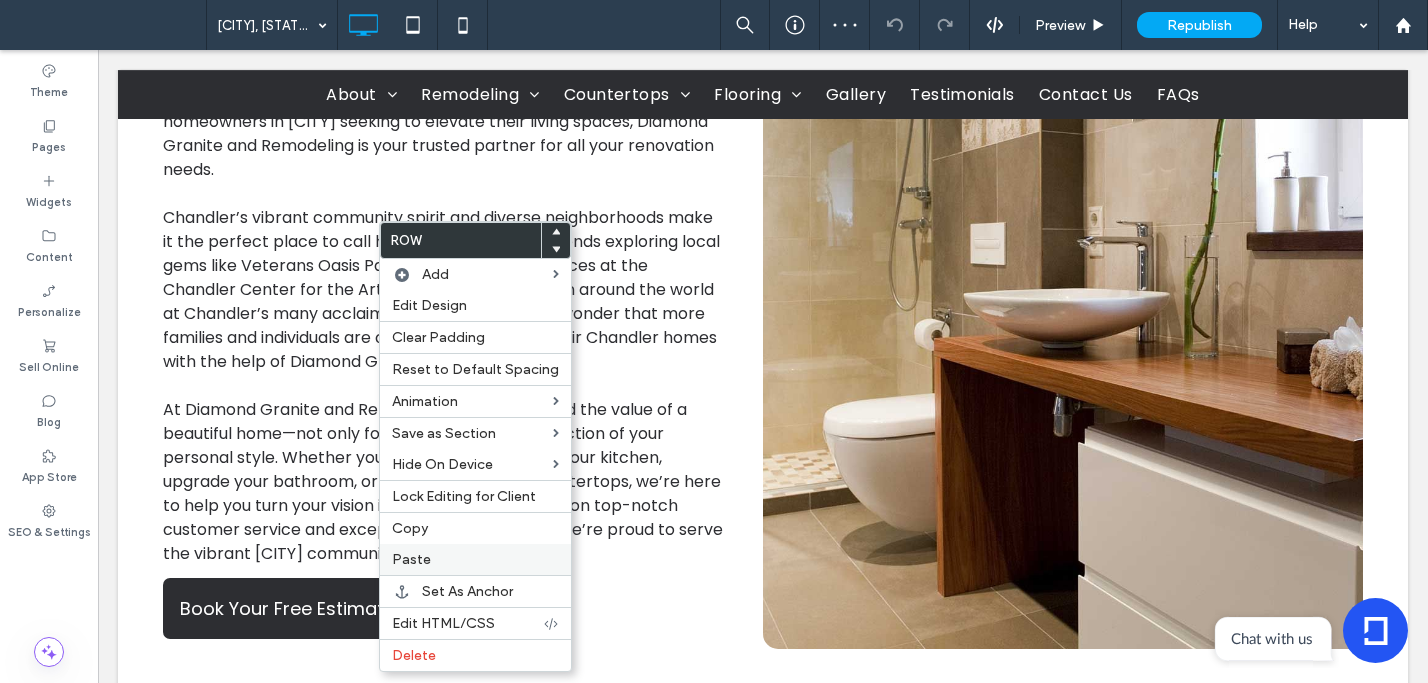 click on "Paste" at bounding box center (475, 559) 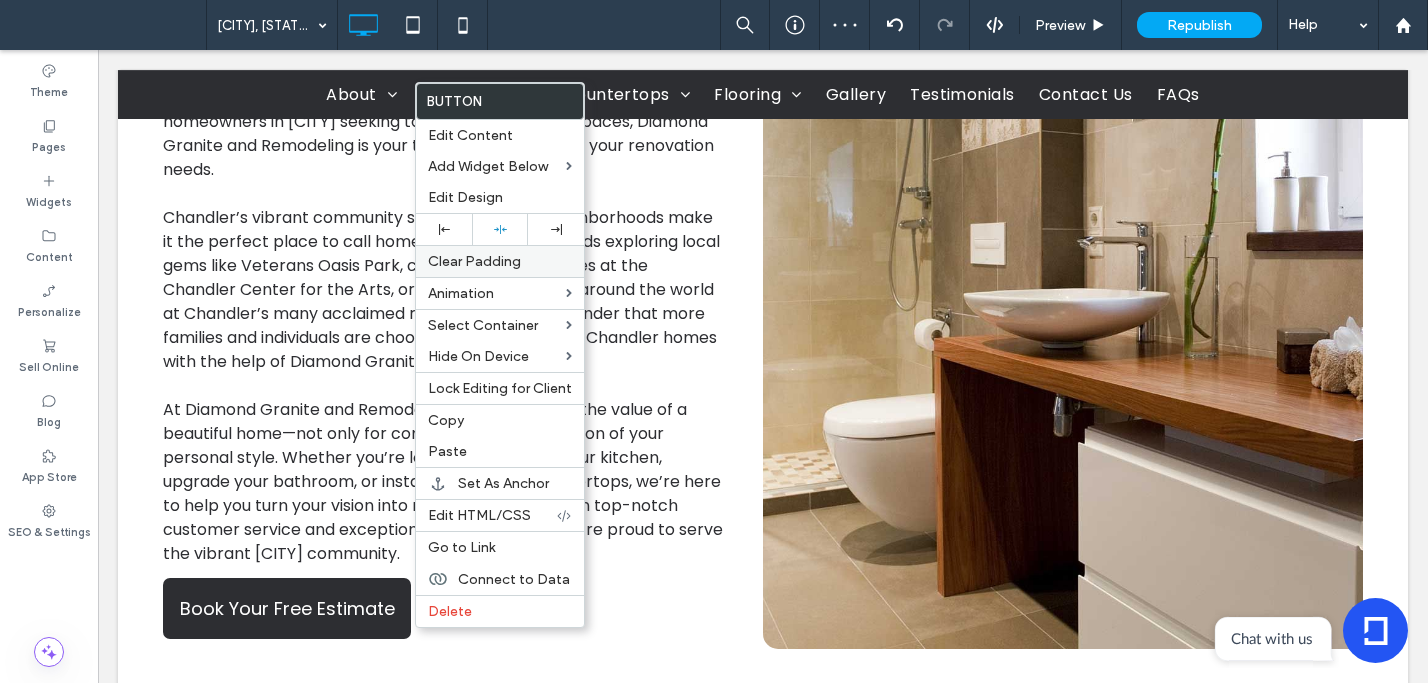 click on "Clear Padding" at bounding box center (500, 261) 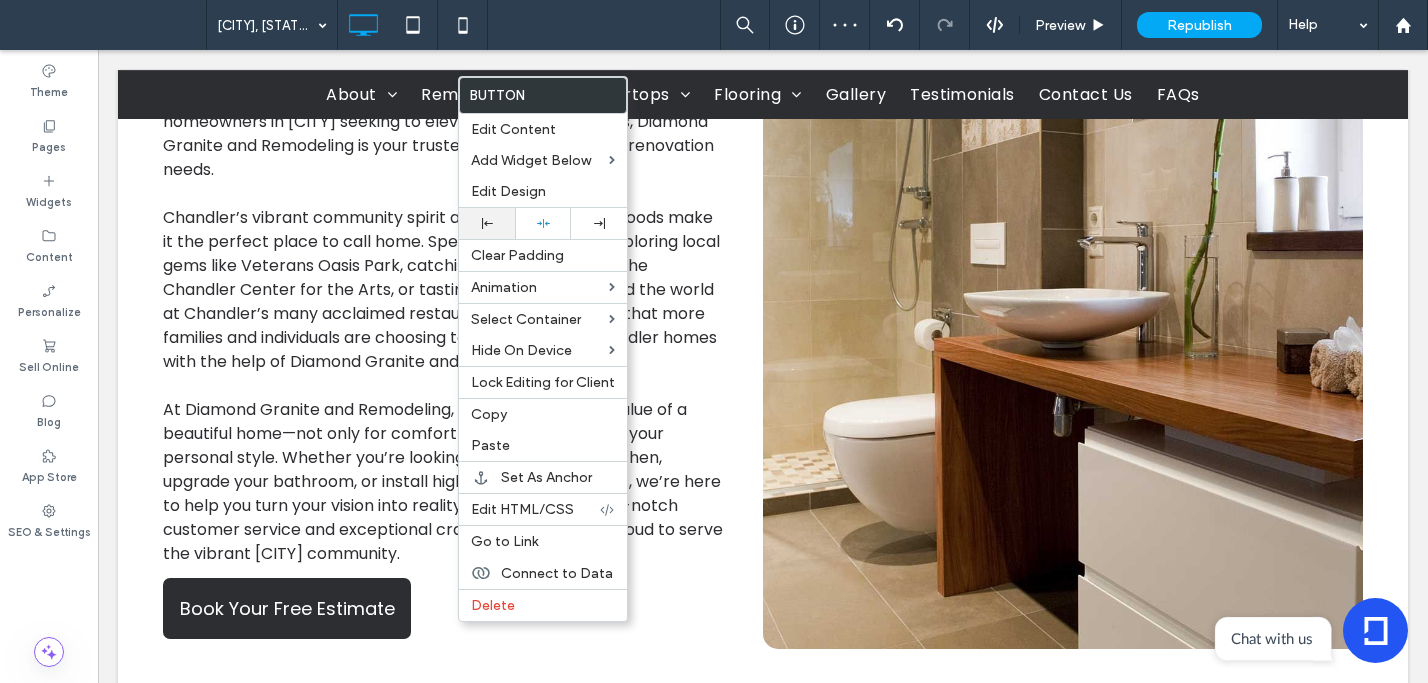 click at bounding box center [487, 223] 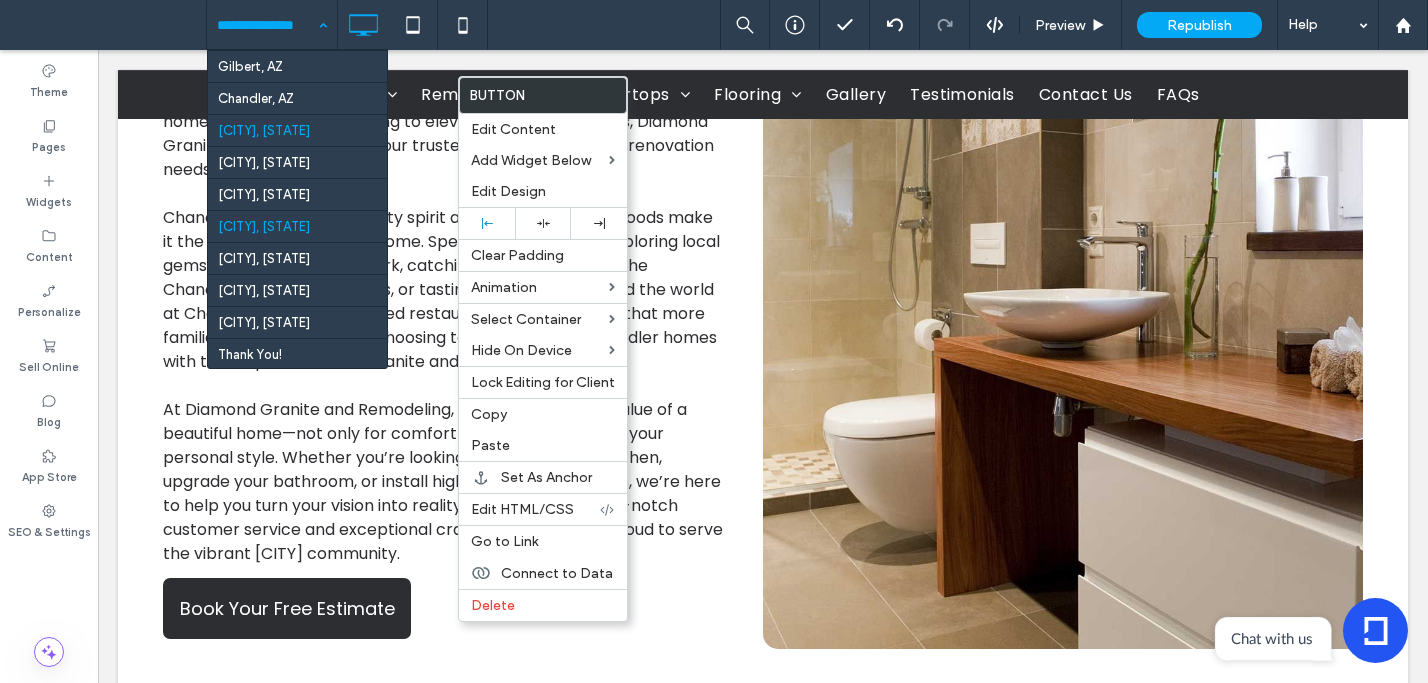 scroll, scrollTop: 718, scrollLeft: 0, axis: vertical 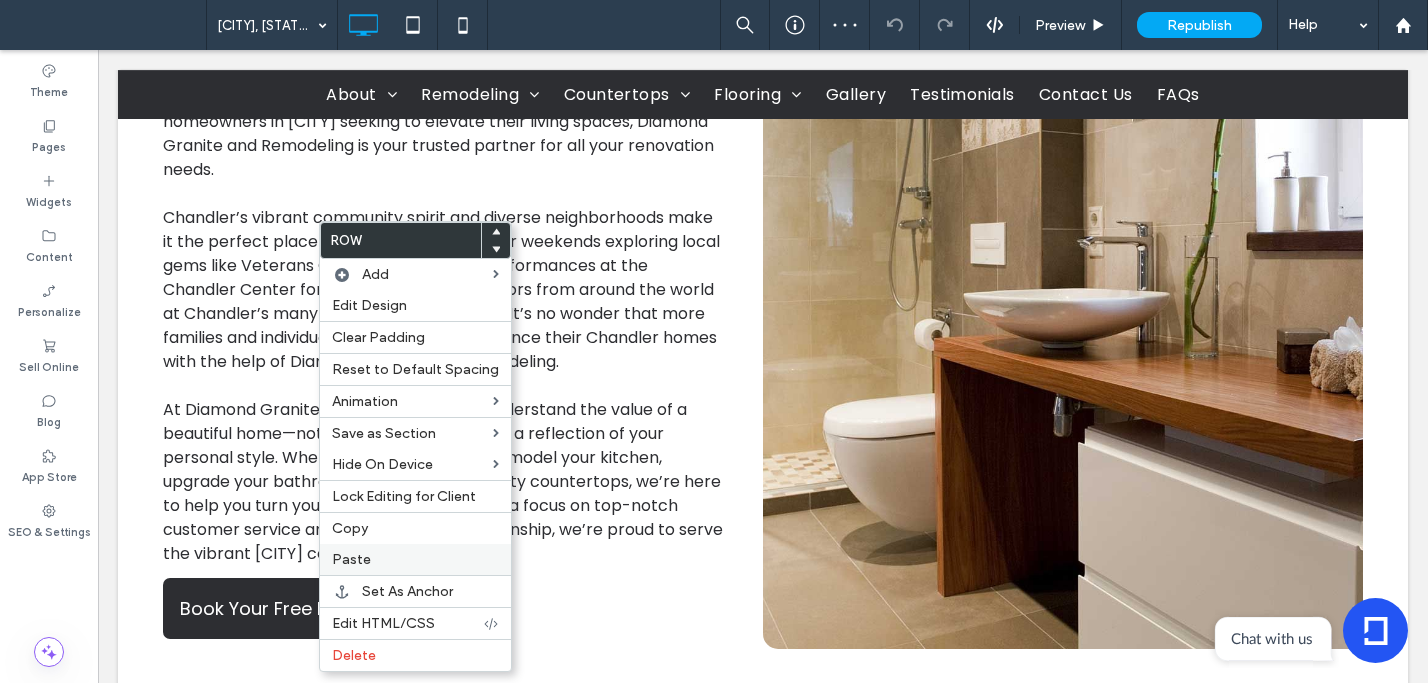 click on "Paste" at bounding box center (415, 559) 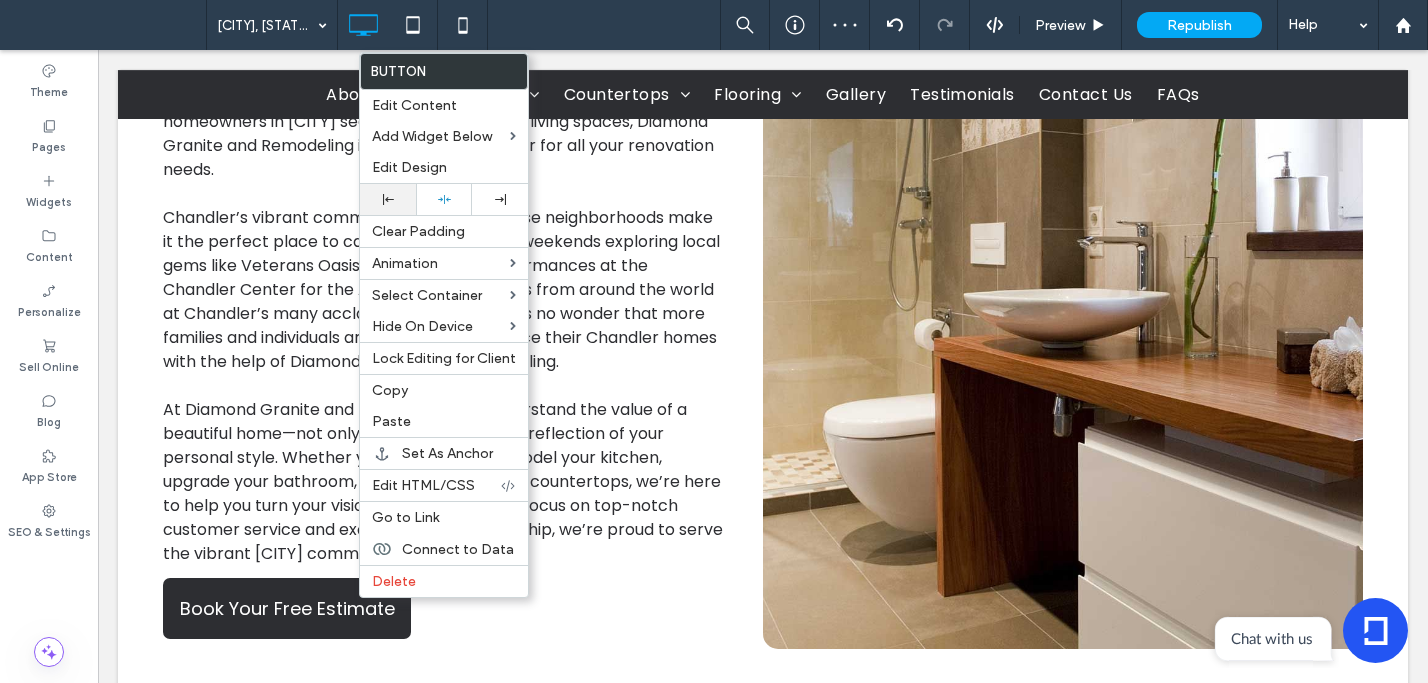 click at bounding box center [388, 199] 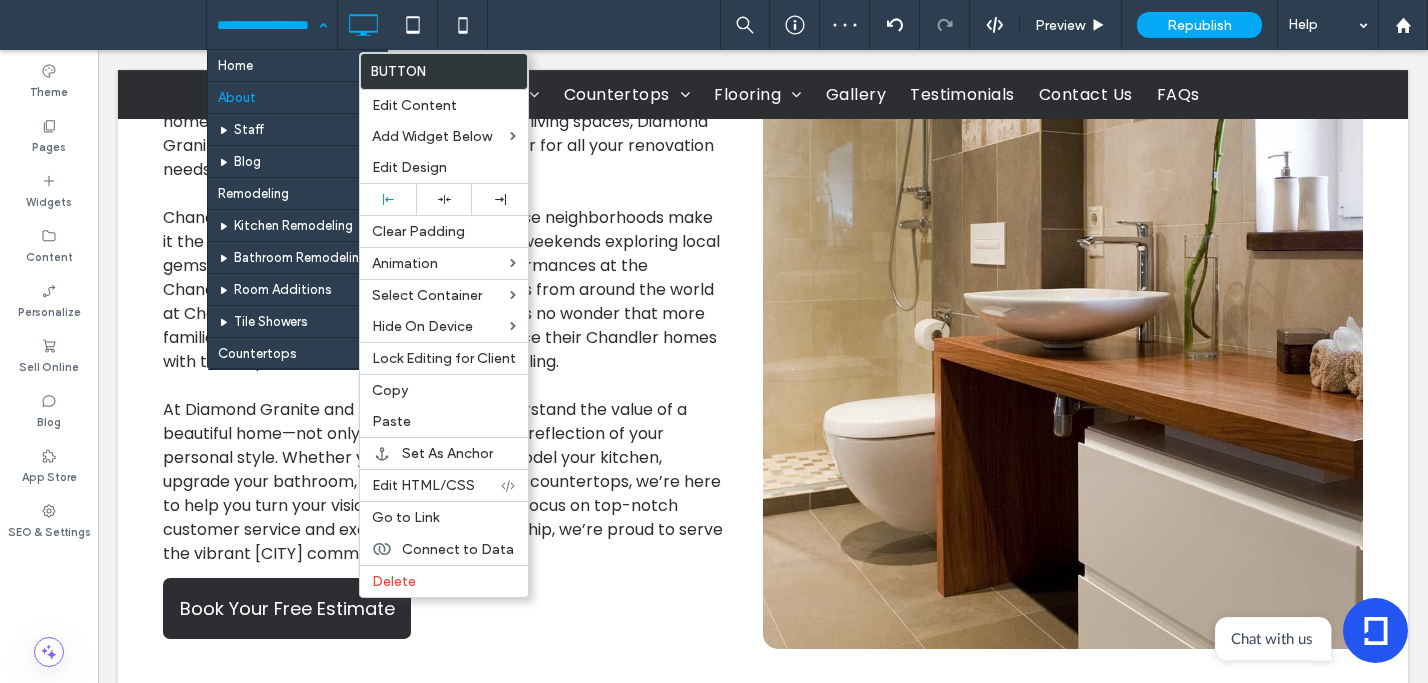 drag, startPoint x: 269, startPoint y: 26, endPoint x: 280, endPoint y: 113, distance: 87.69264 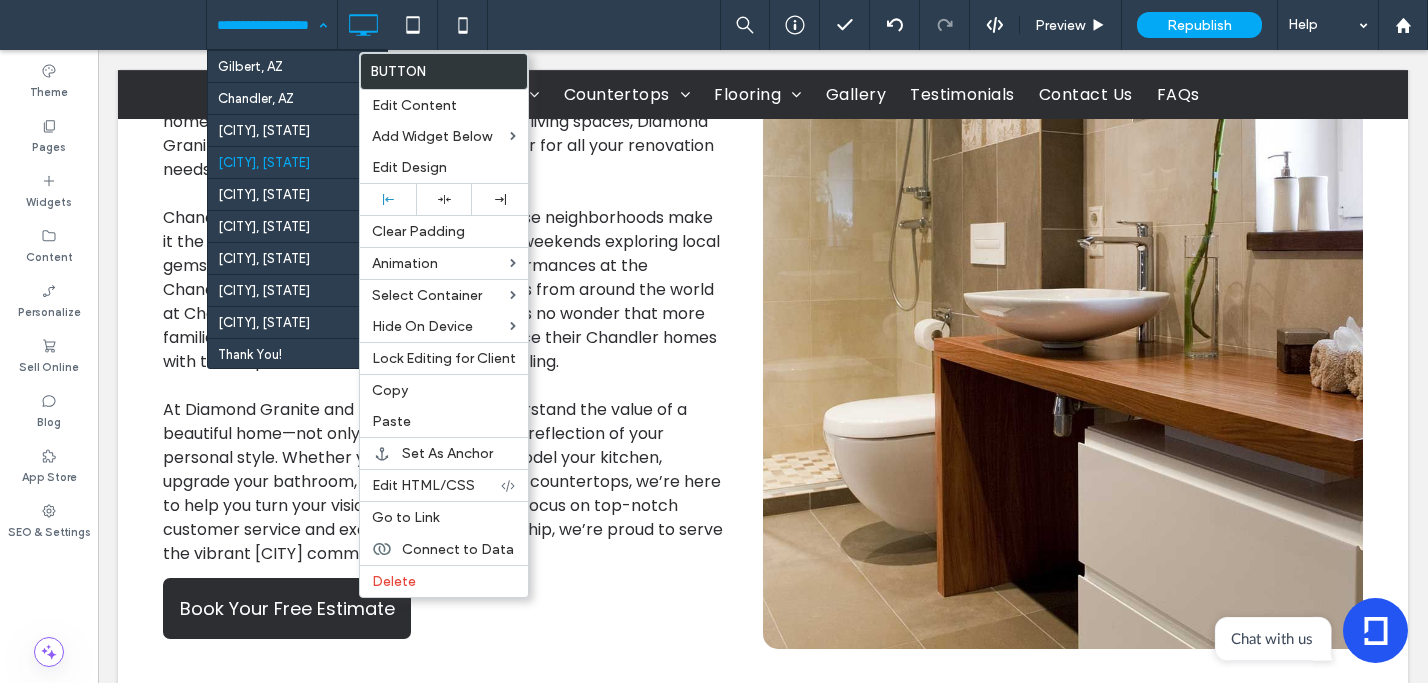 scroll, scrollTop: 718, scrollLeft: 0, axis: vertical 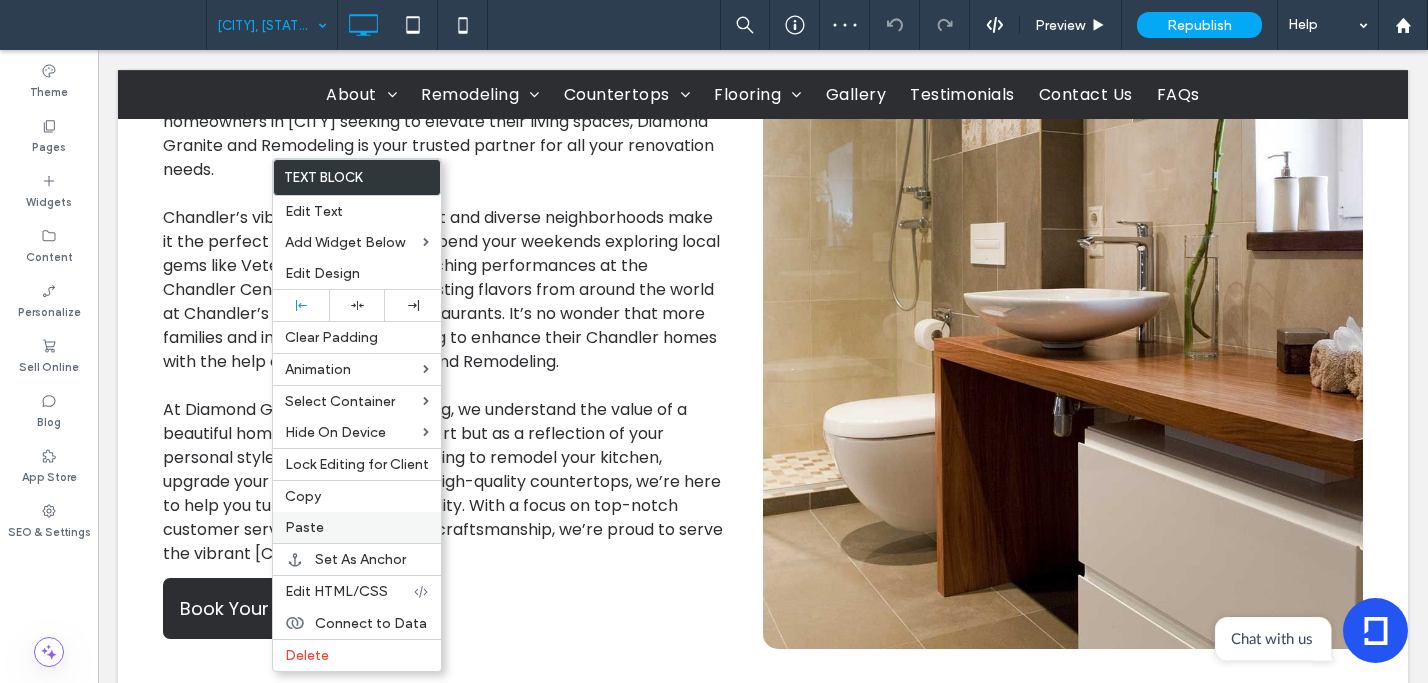 click on "Paste" at bounding box center [357, 527] 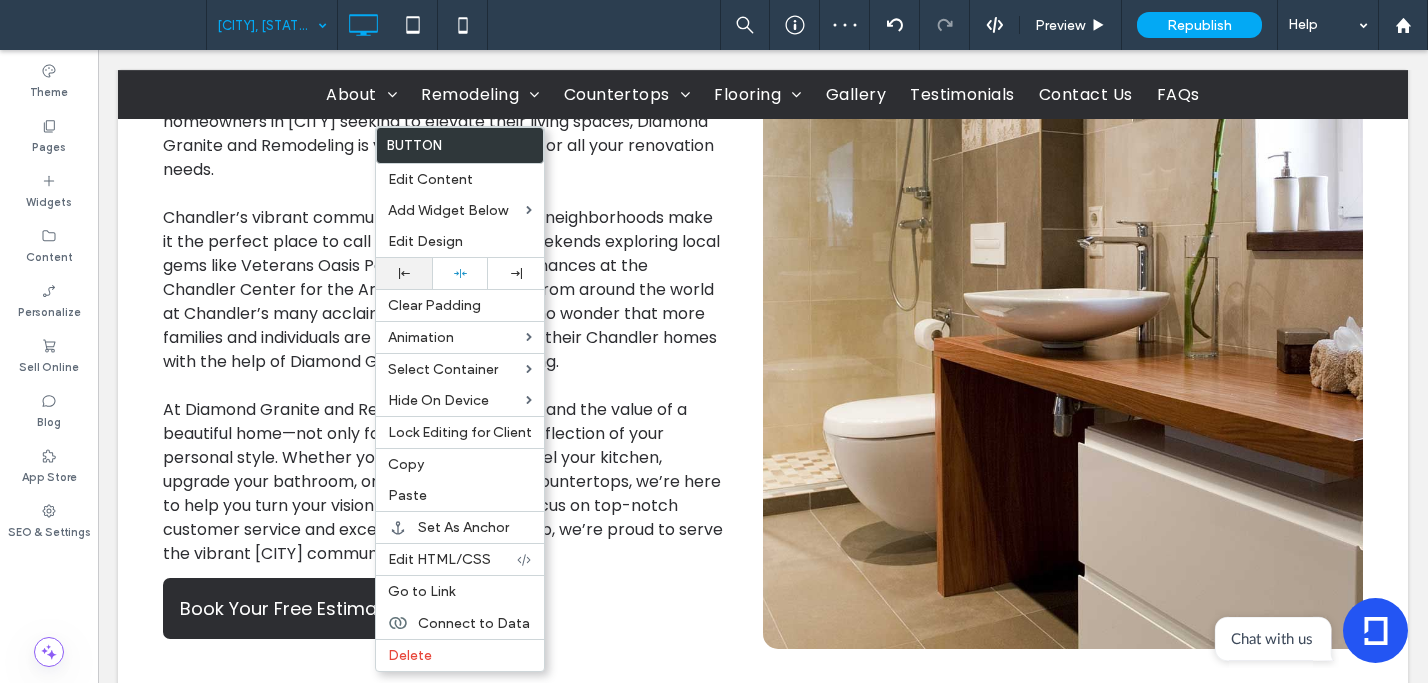 click at bounding box center (404, 273) 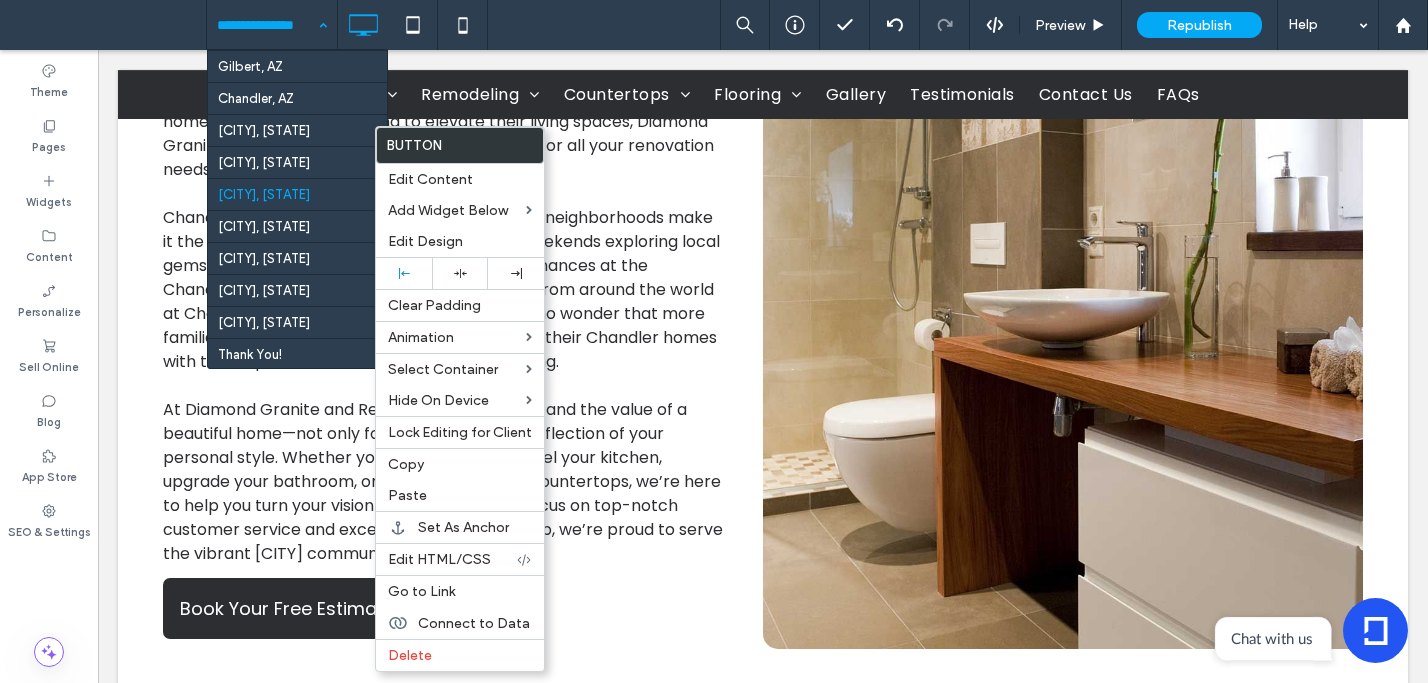 scroll, scrollTop: 718, scrollLeft: 0, axis: vertical 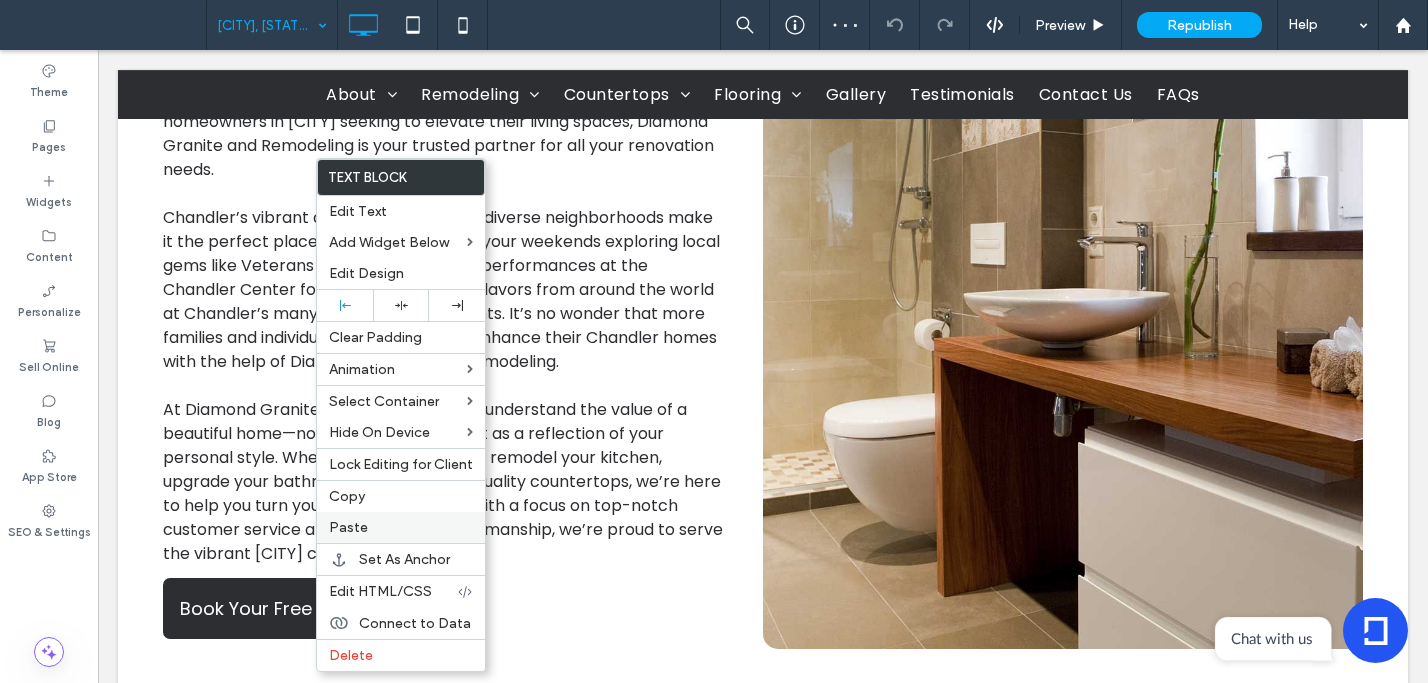 click on "Paste" at bounding box center [401, 527] 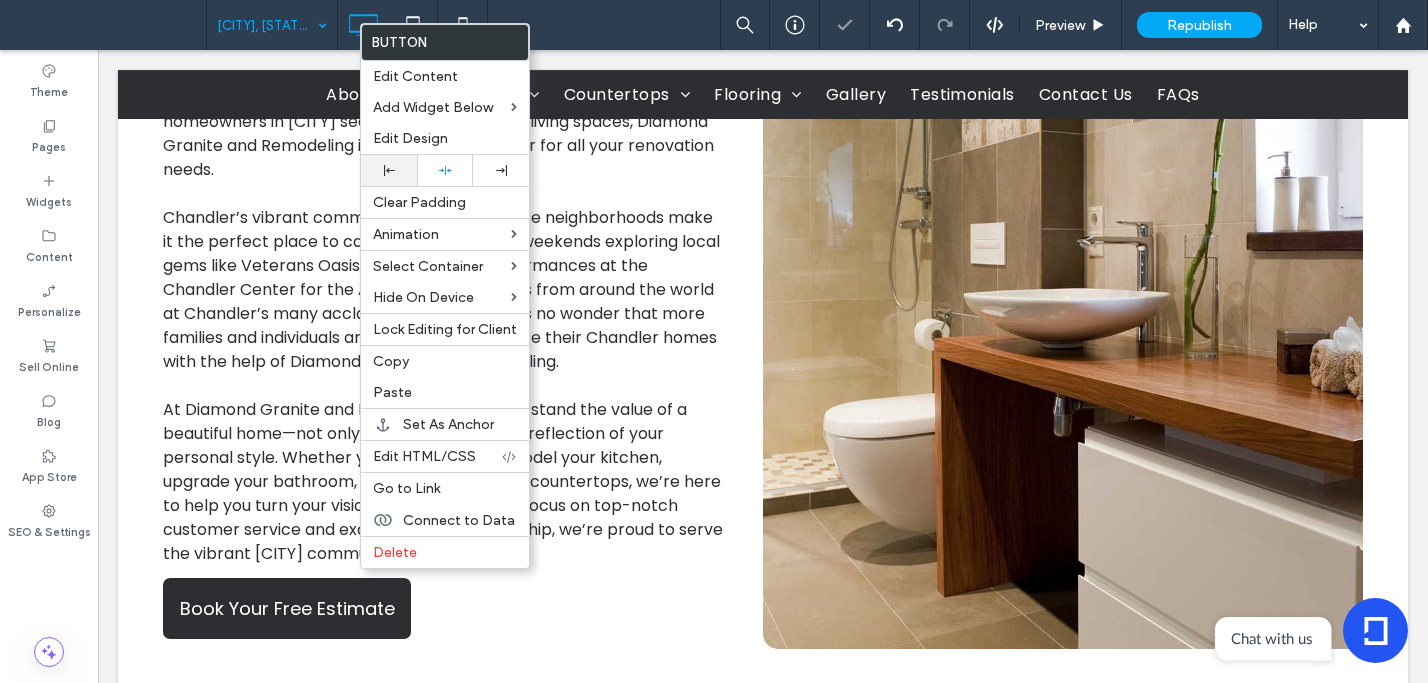 click at bounding box center [389, 170] 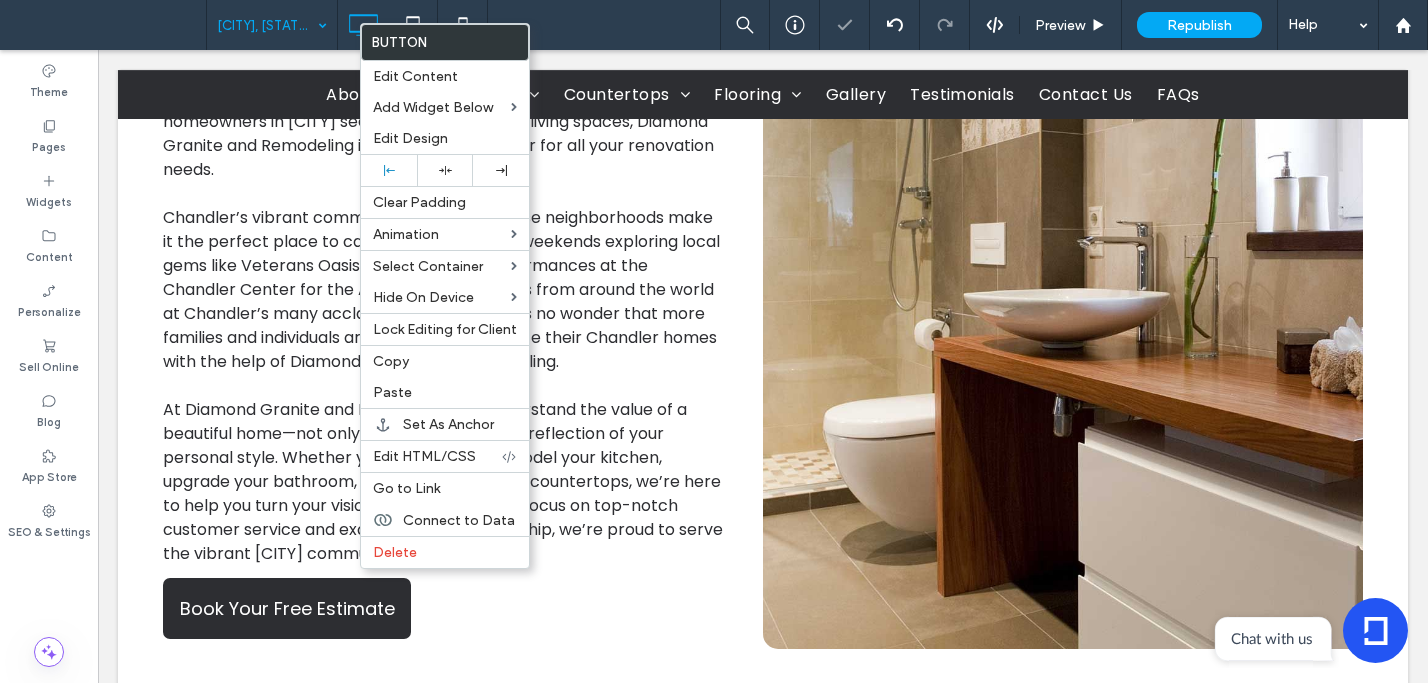 drag, startPoint x: 249, startPoint y: 18, endPoint x: 255, endPoint y: 32, distance: 15.231546 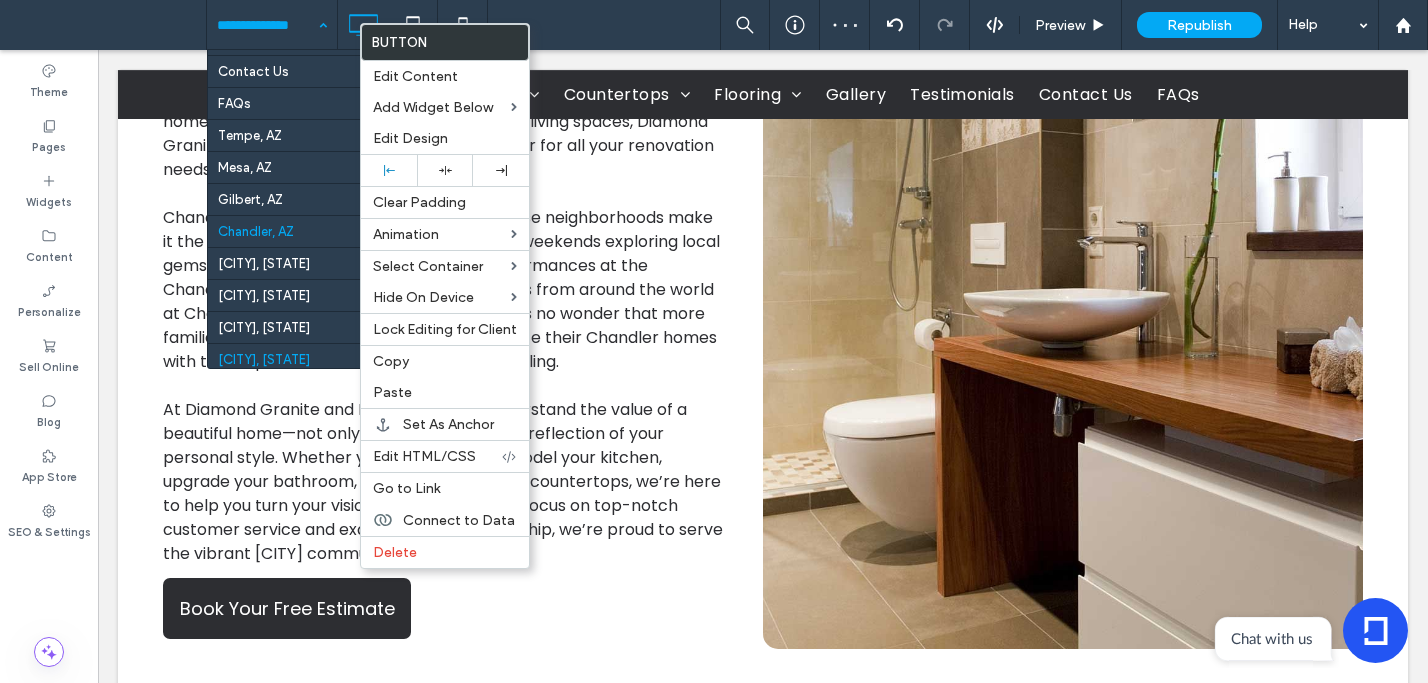 scroll, scrollTop: 718, scrollLeft: 0, axis: vertical 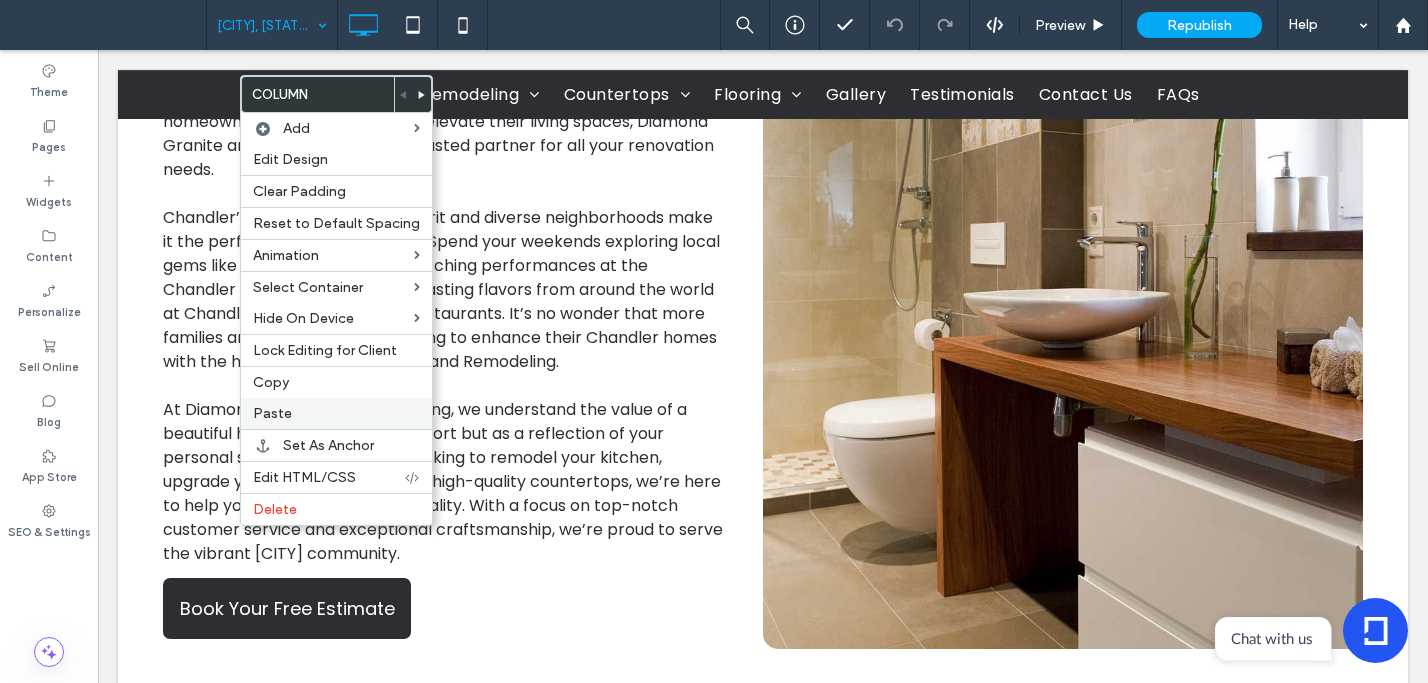 click on "Paste" at bounding box center [272, 413] 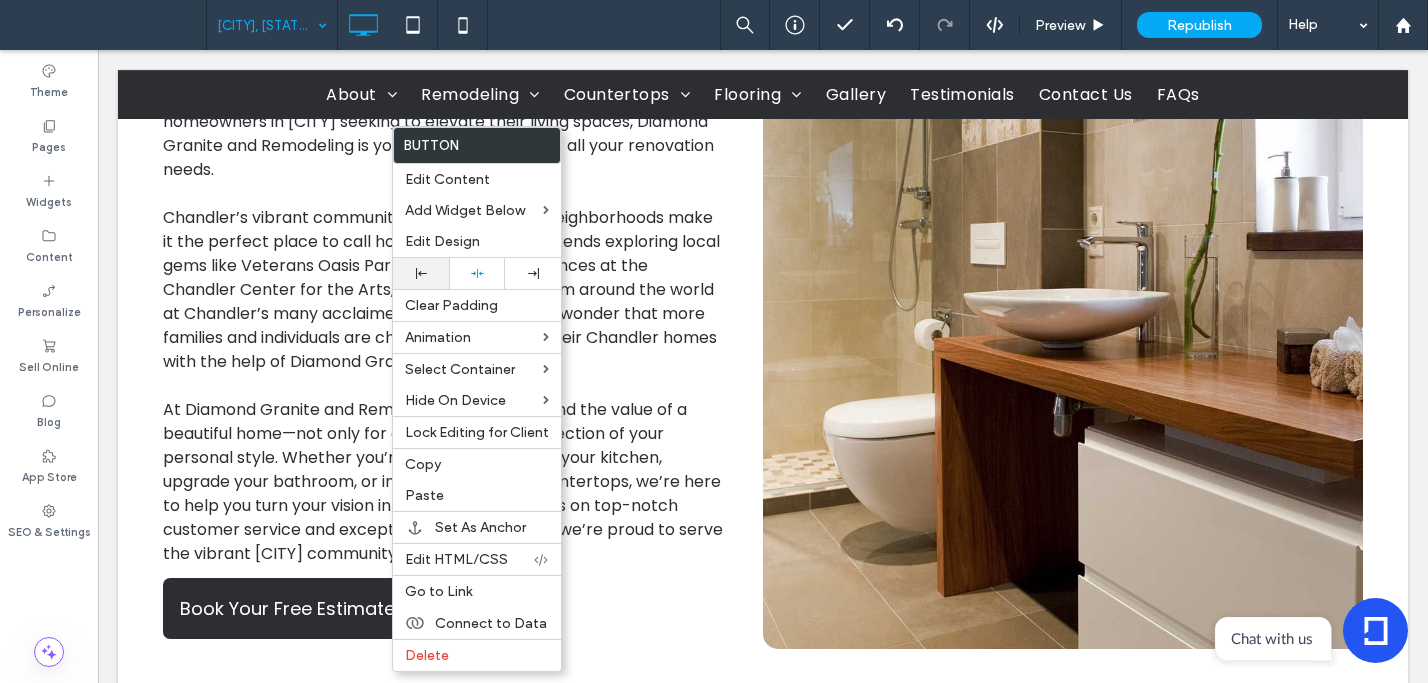 click 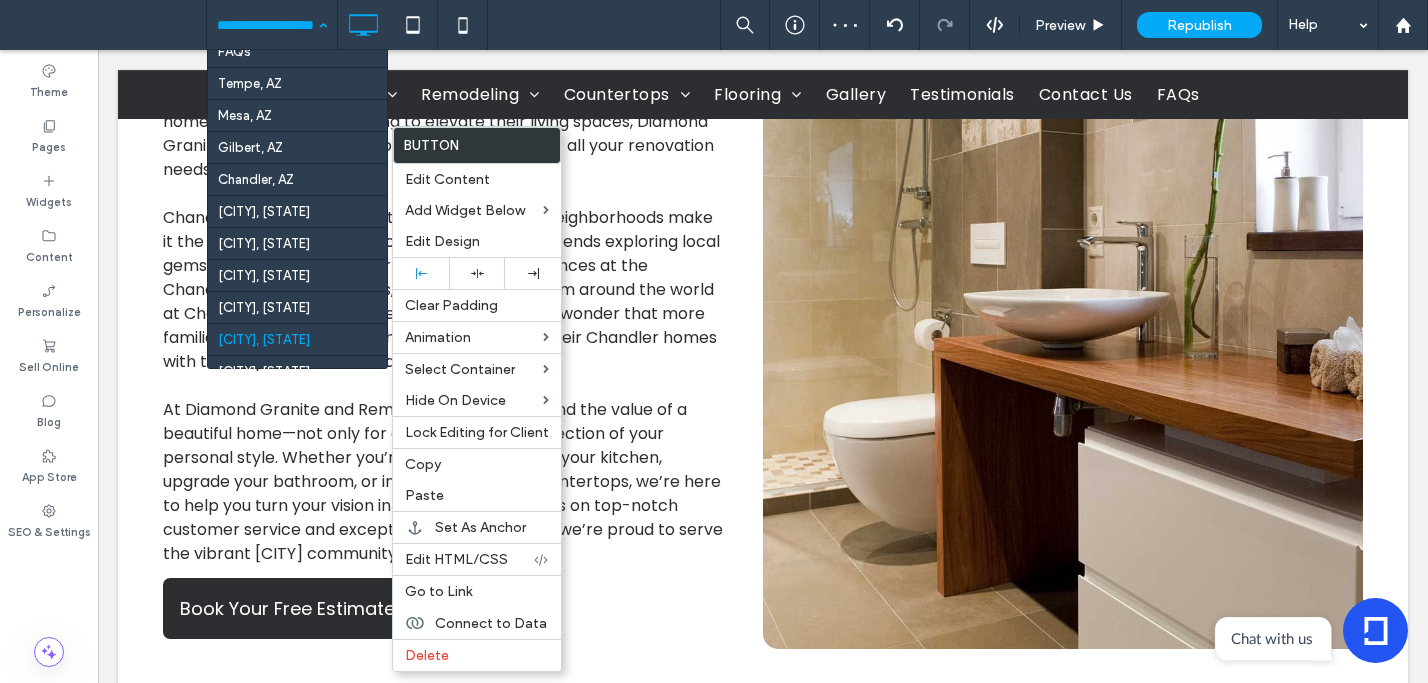scroll, scrollTop: 718, scrollLeft: 0, axis: vertical 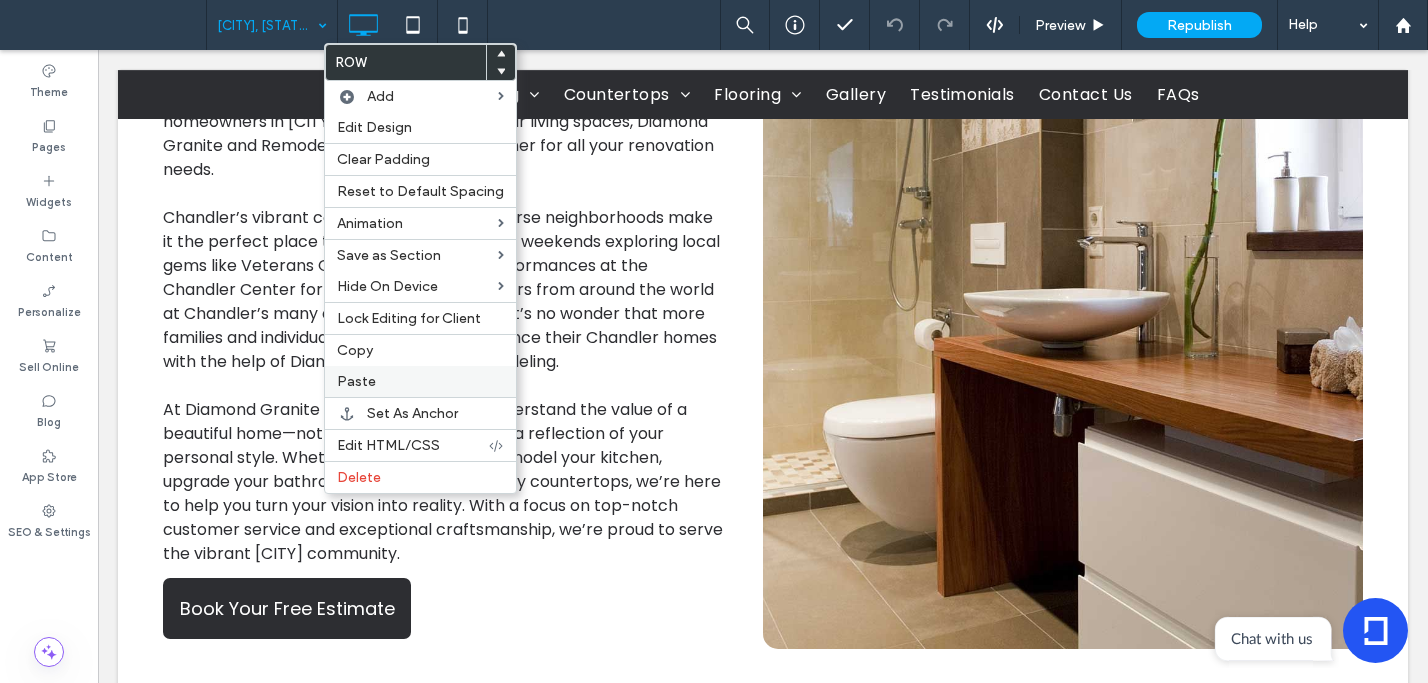 click on "Paste" at bounding box center [420, 381] 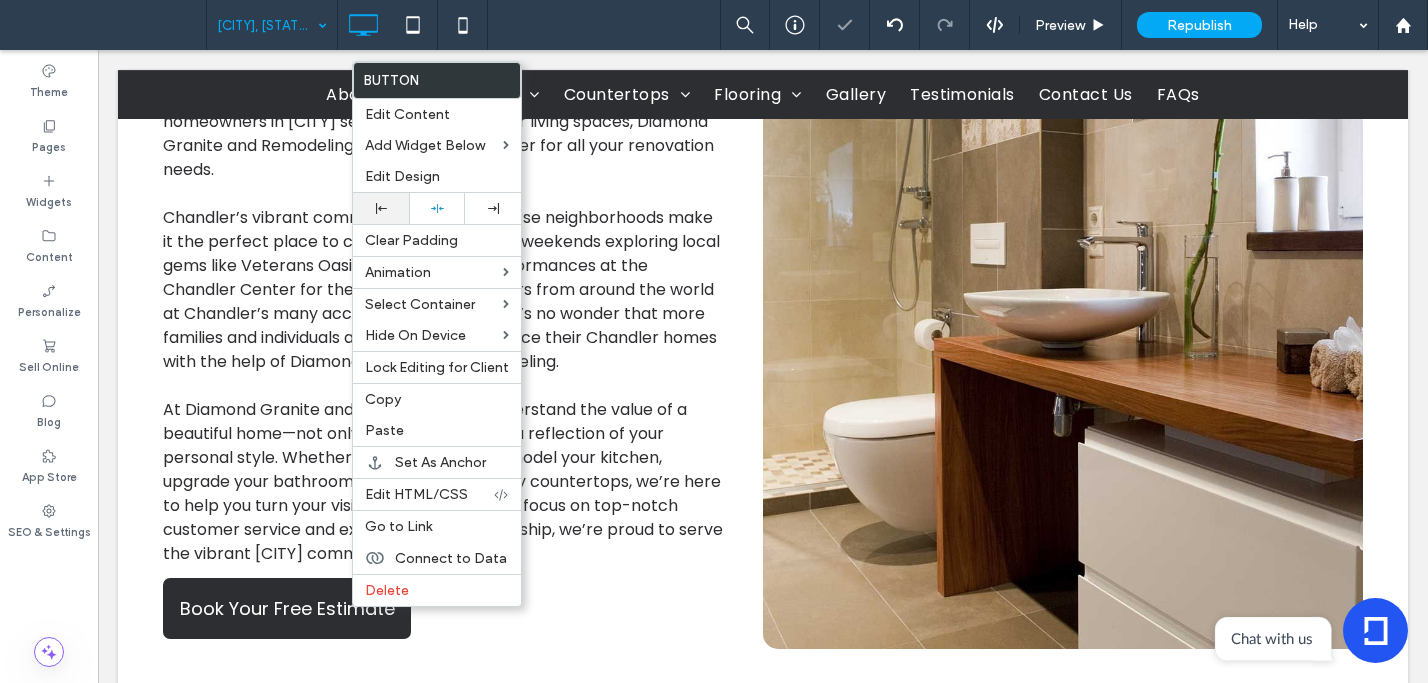 click 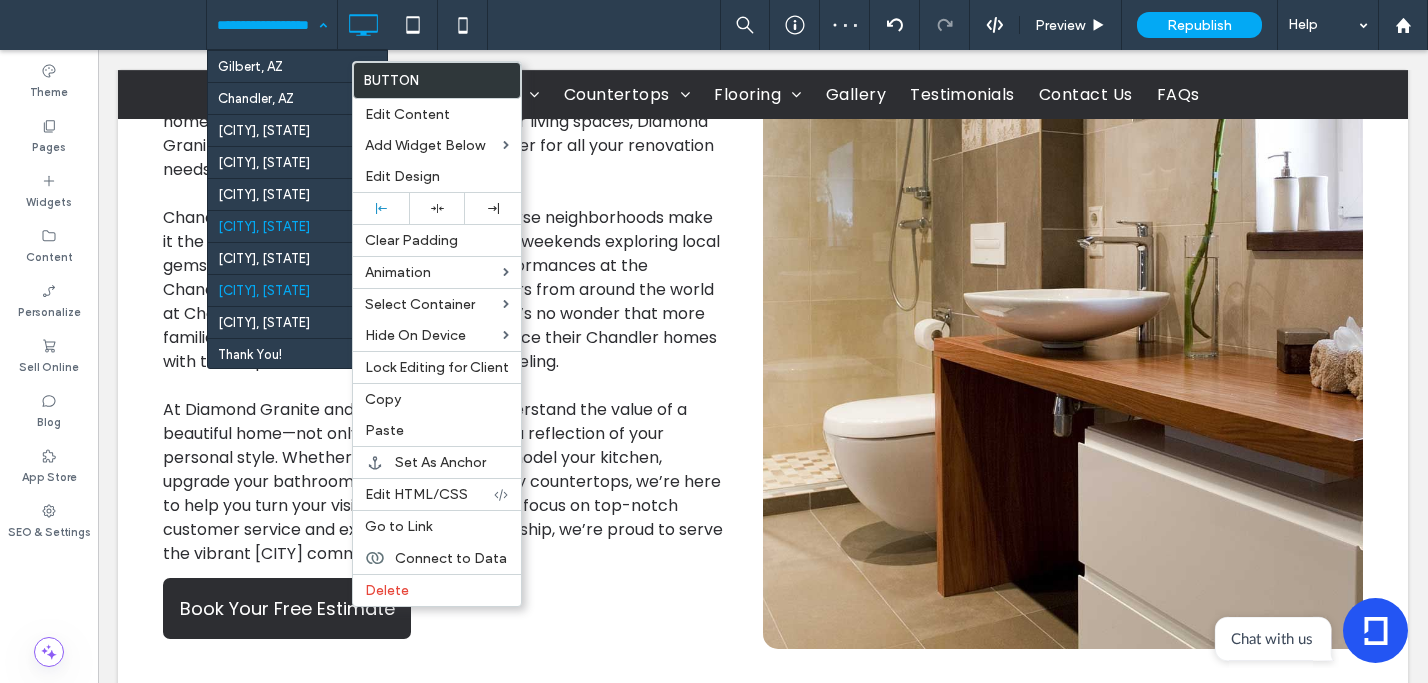 scroll, scrollTop: 718, scrollLeft: 0, axis: vertical 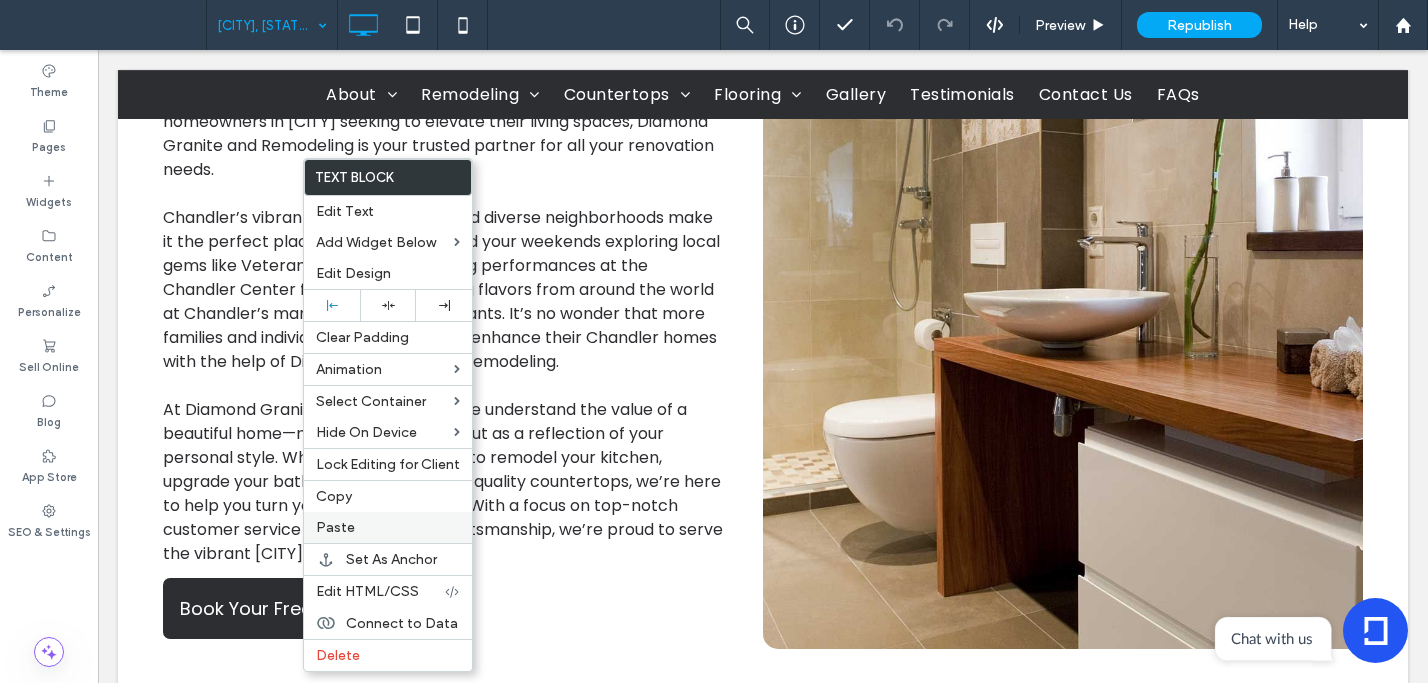 click on "Paste" at bounding box center [388, 527] 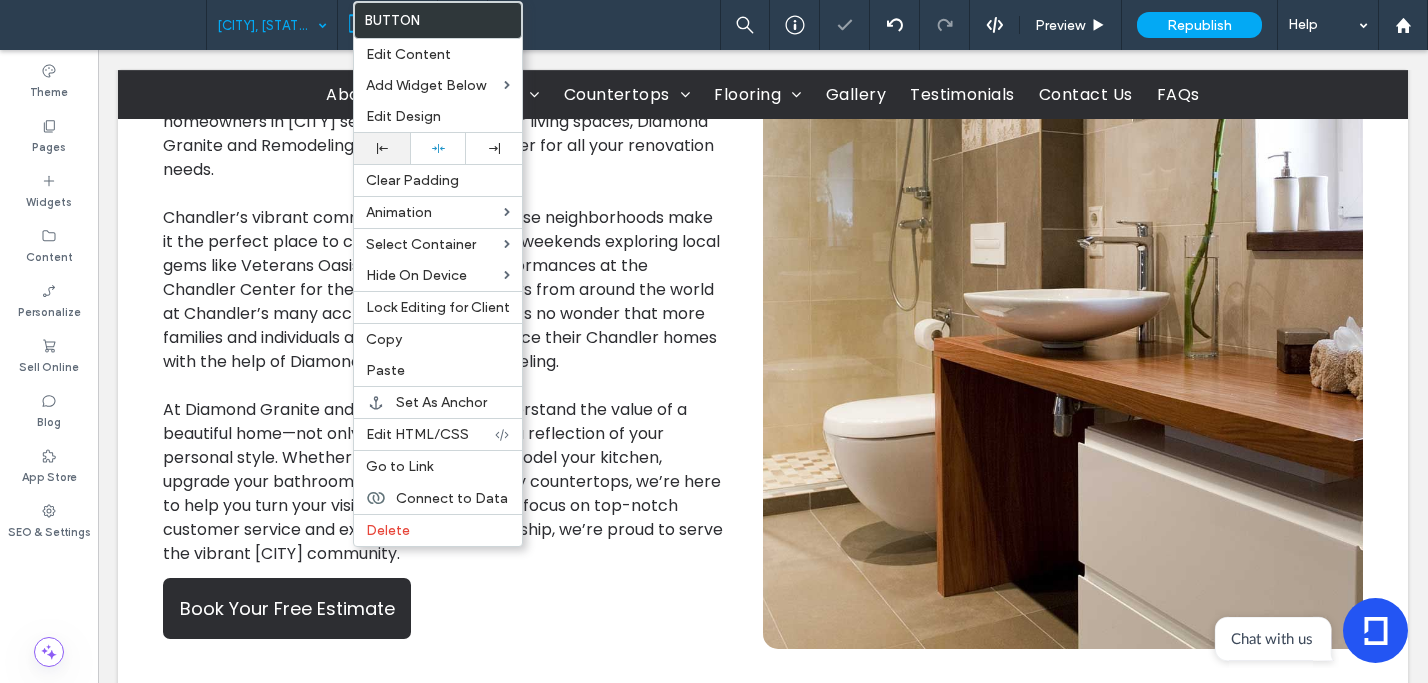 click at bounding box center (382, 148) 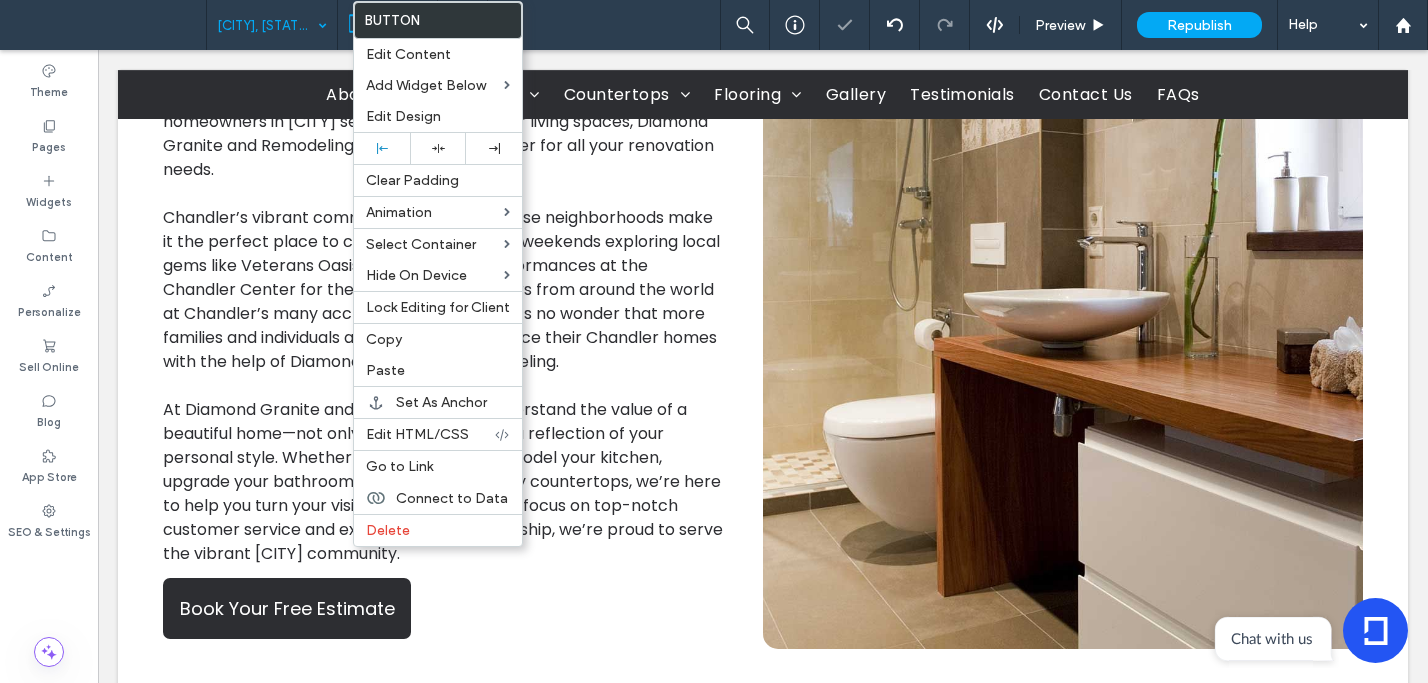 drag, startPoint x: 300, startPoint y: 26, endPoint x: 306, endPoint y: 45, distance: 19.924858 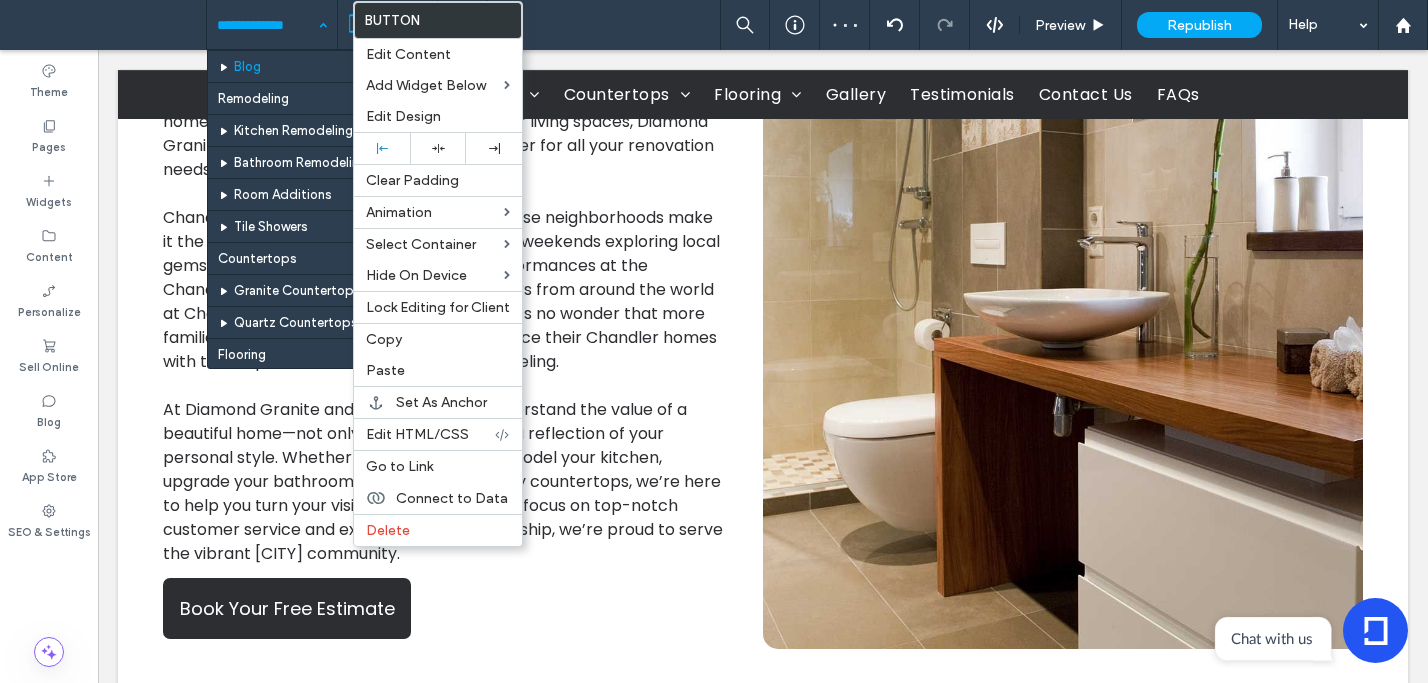 scroll, scrollTop: 0, scrollLeft: 0, axis: both 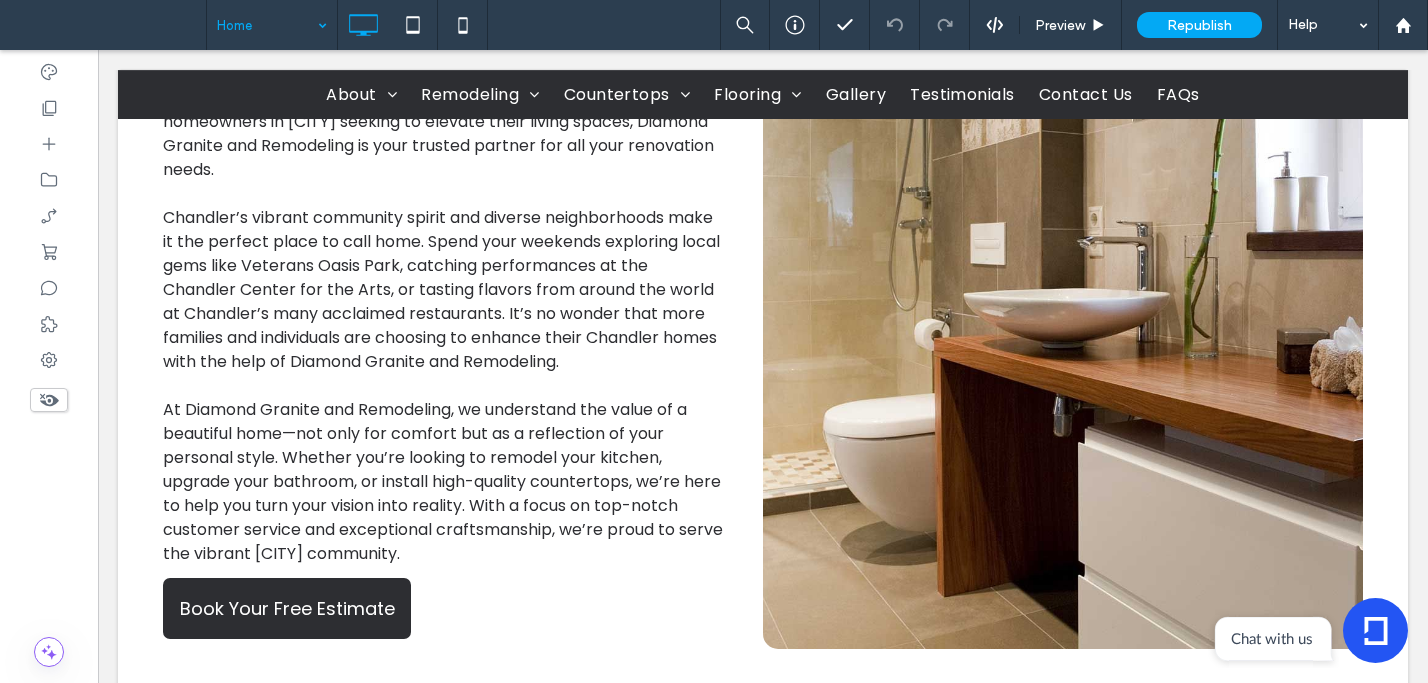 click at bounding box center (267, 25) 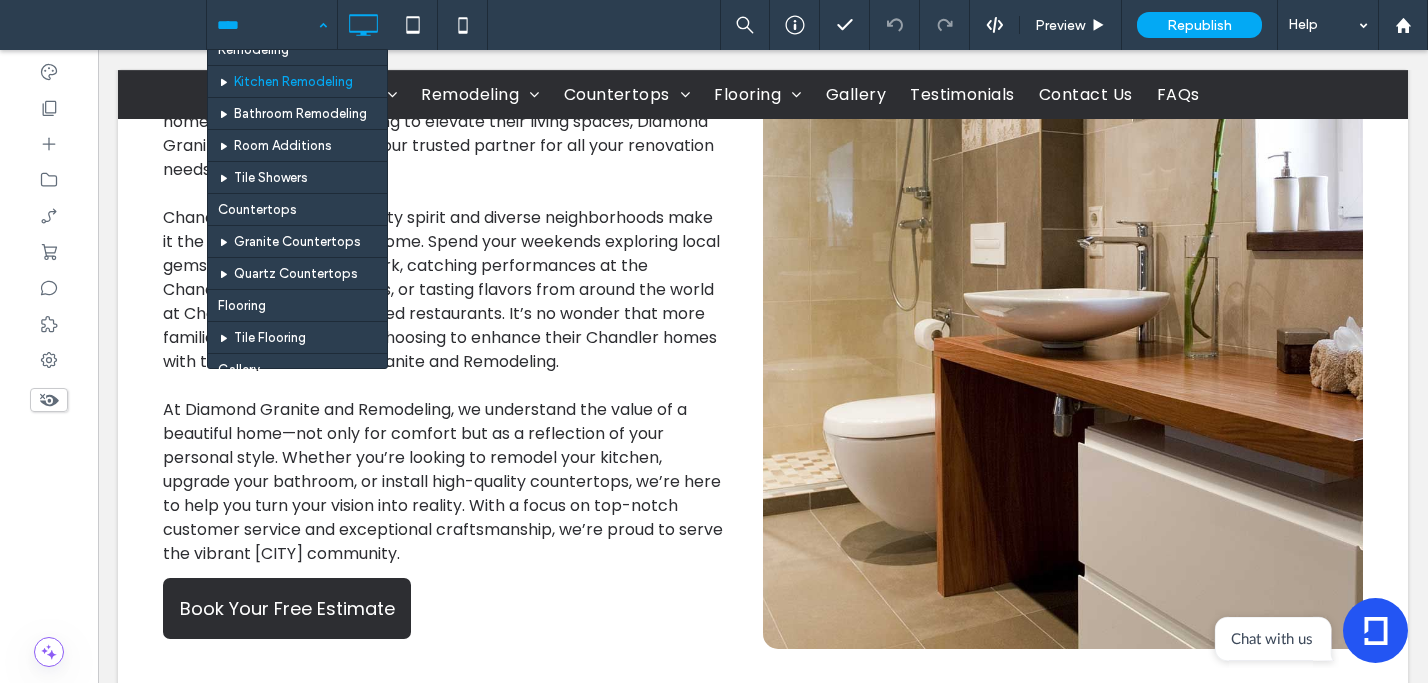 scroll, scrollTop: 0, scrollLeft: 0, axis: both 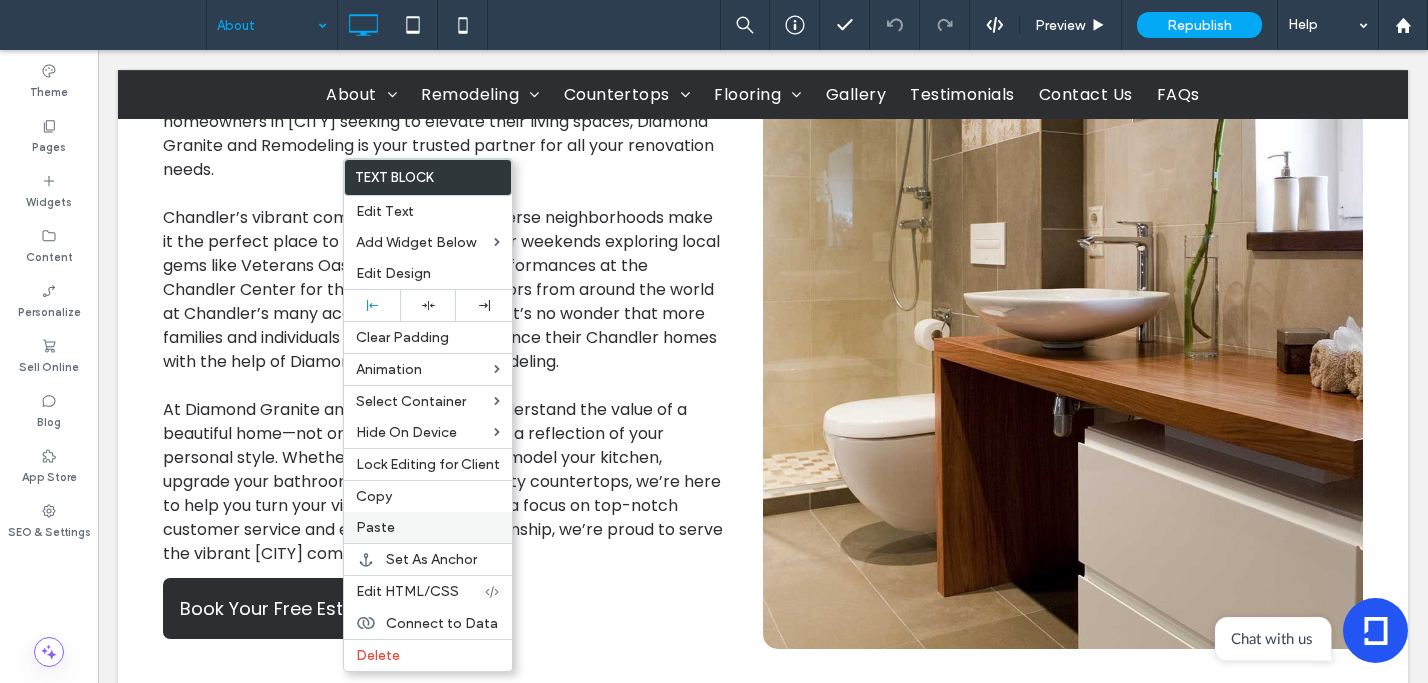 click on "Paste" at bounding box center (428, 527) 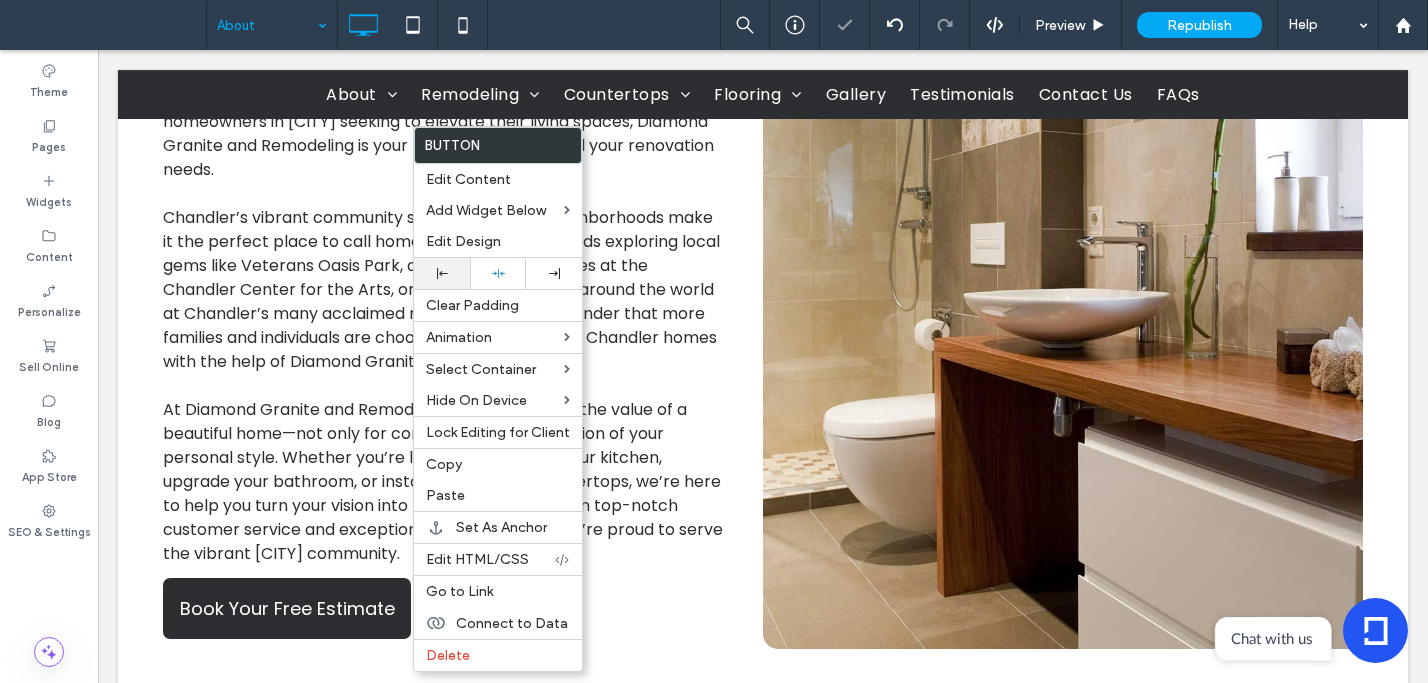 click at bounding box center [442, 273] 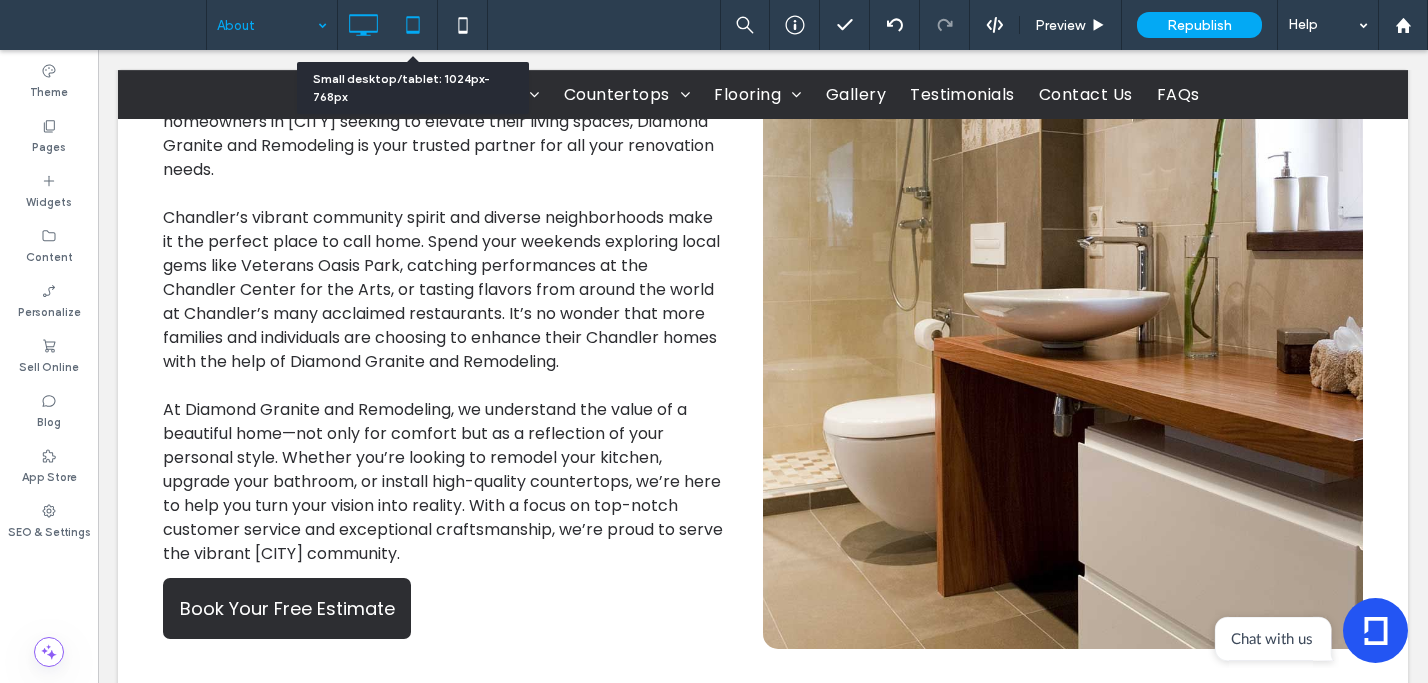 click 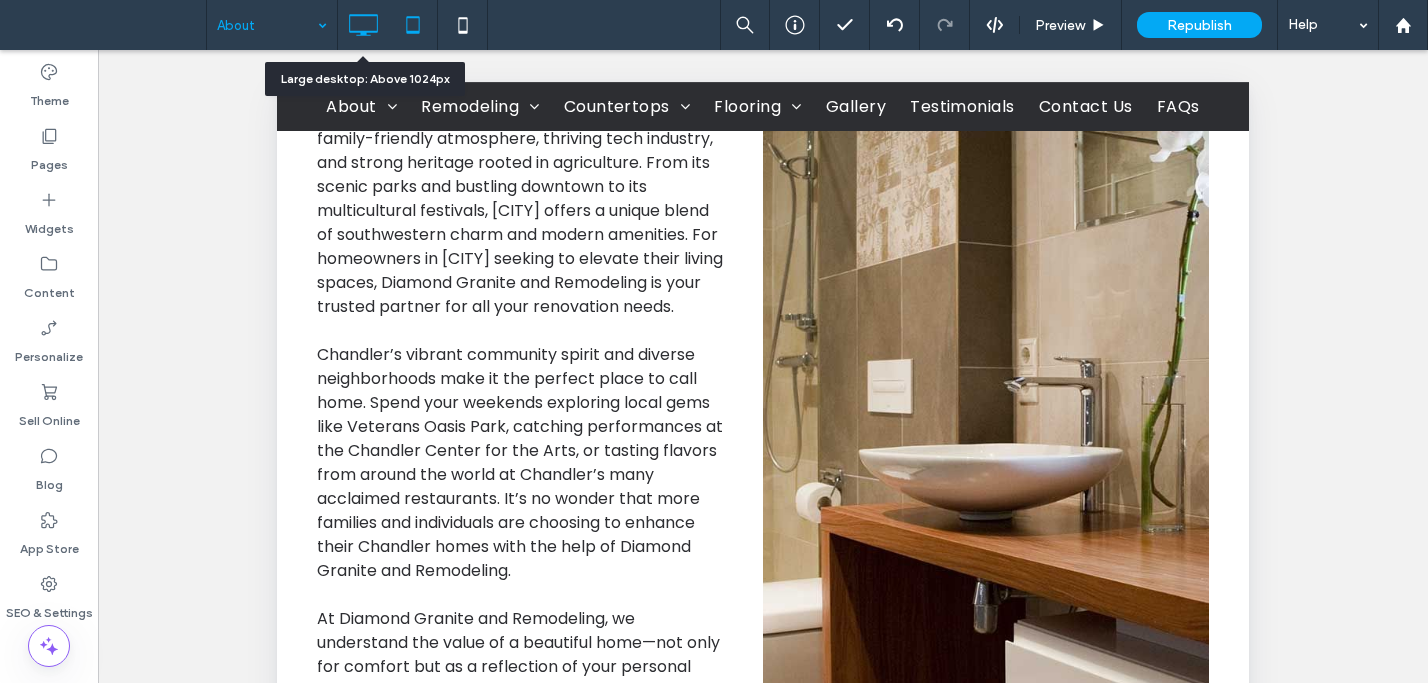 click 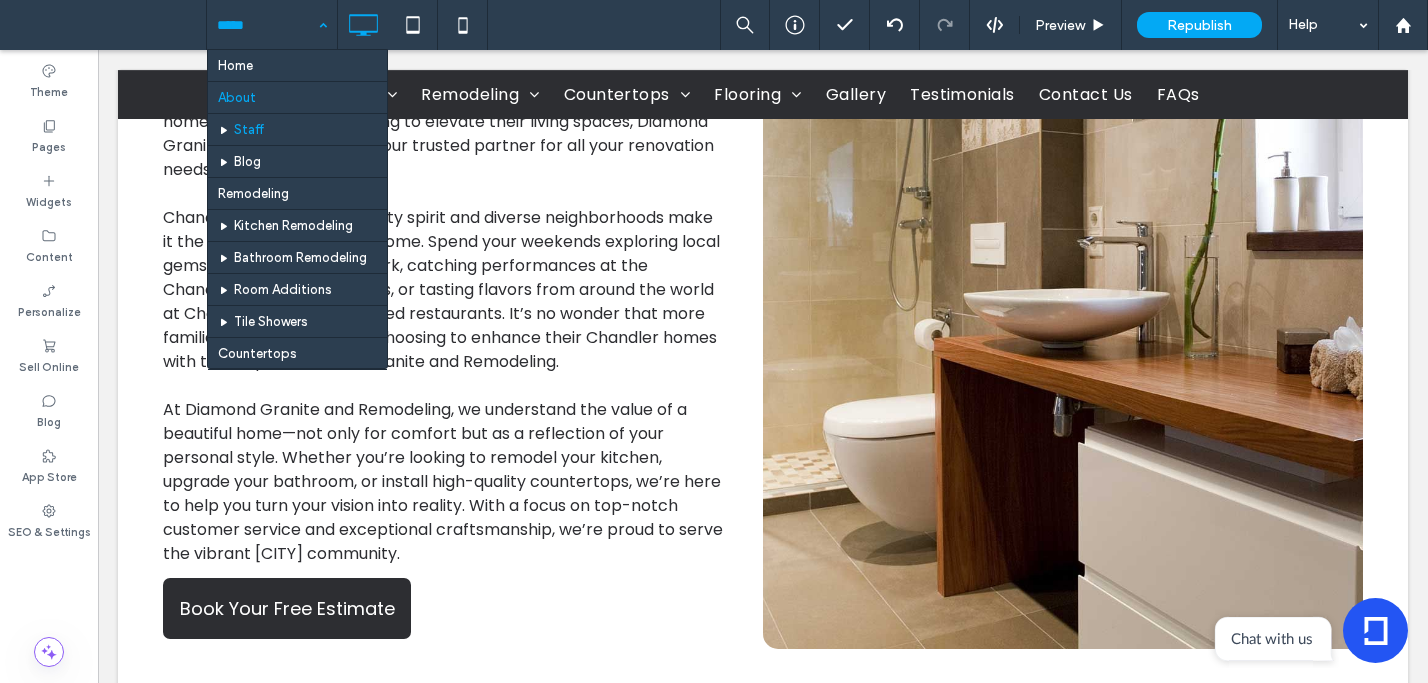 scroll, scrollTop: 4, scrollLeft: 0, axis: vertical 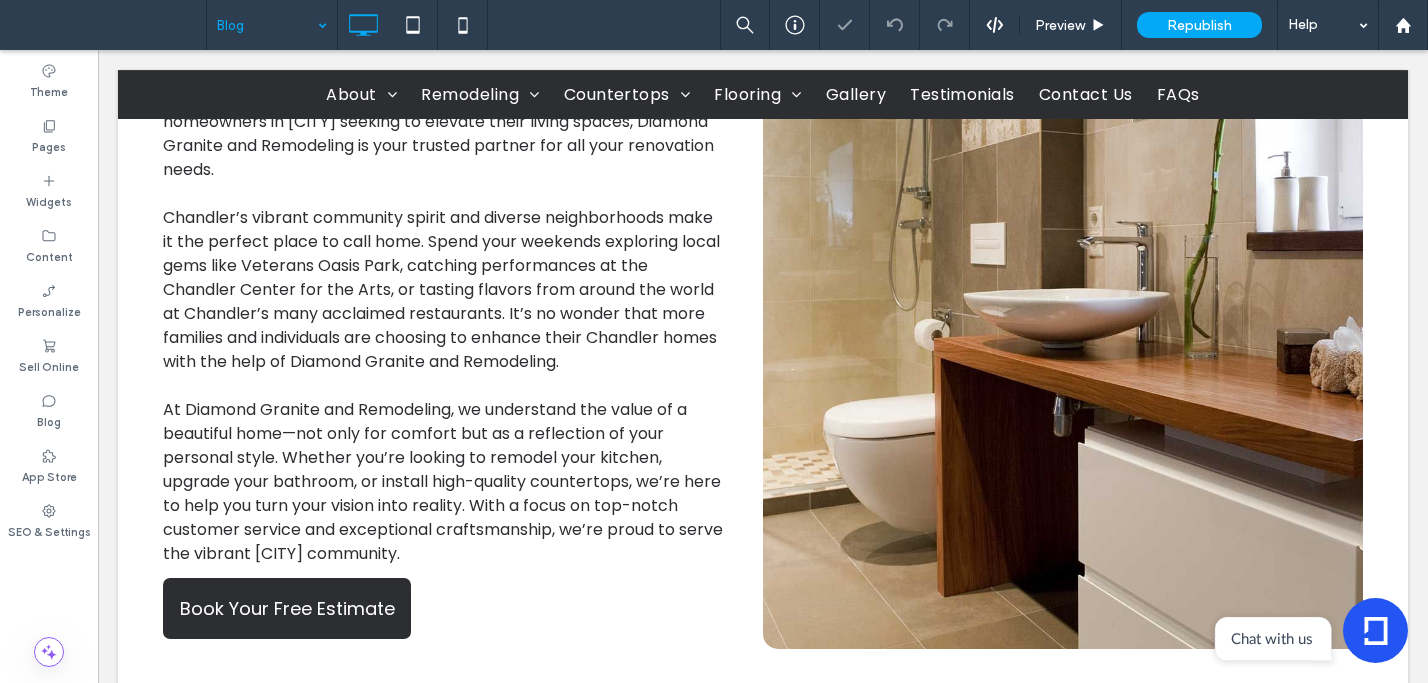 click at bounding box center [267, 25] 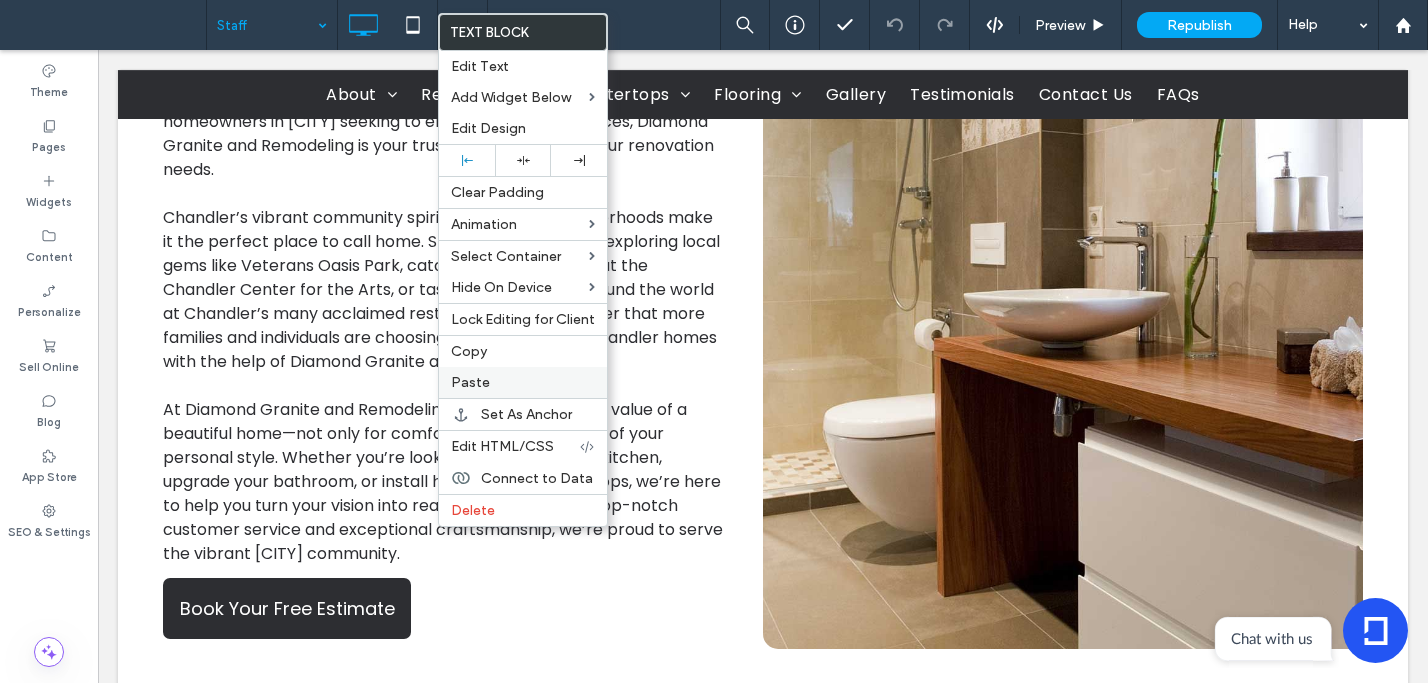 click on "Paste" at bounding box center (523, 382) 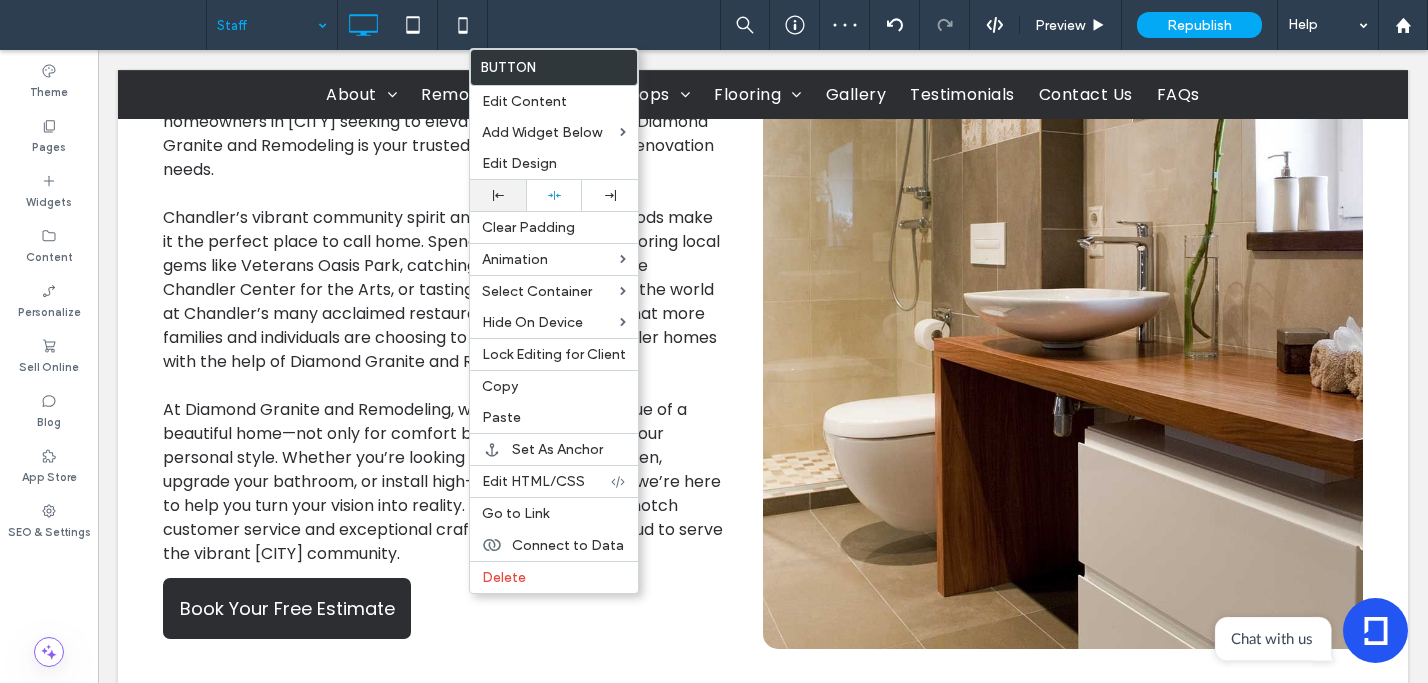 click at bounding box center [498, 195] 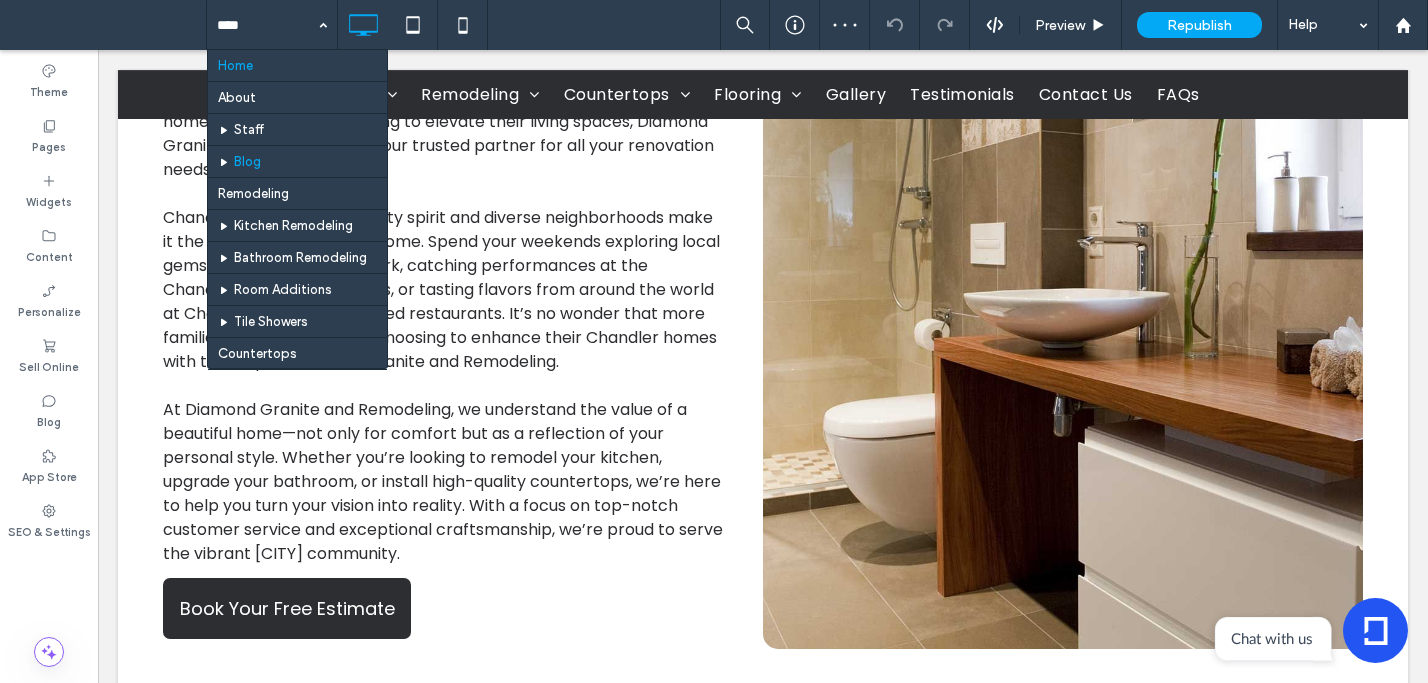 drag, startPoint x: 232, startPoint y: 18, endPoint x: 246, endPoint y: 77, distance: 60.63827 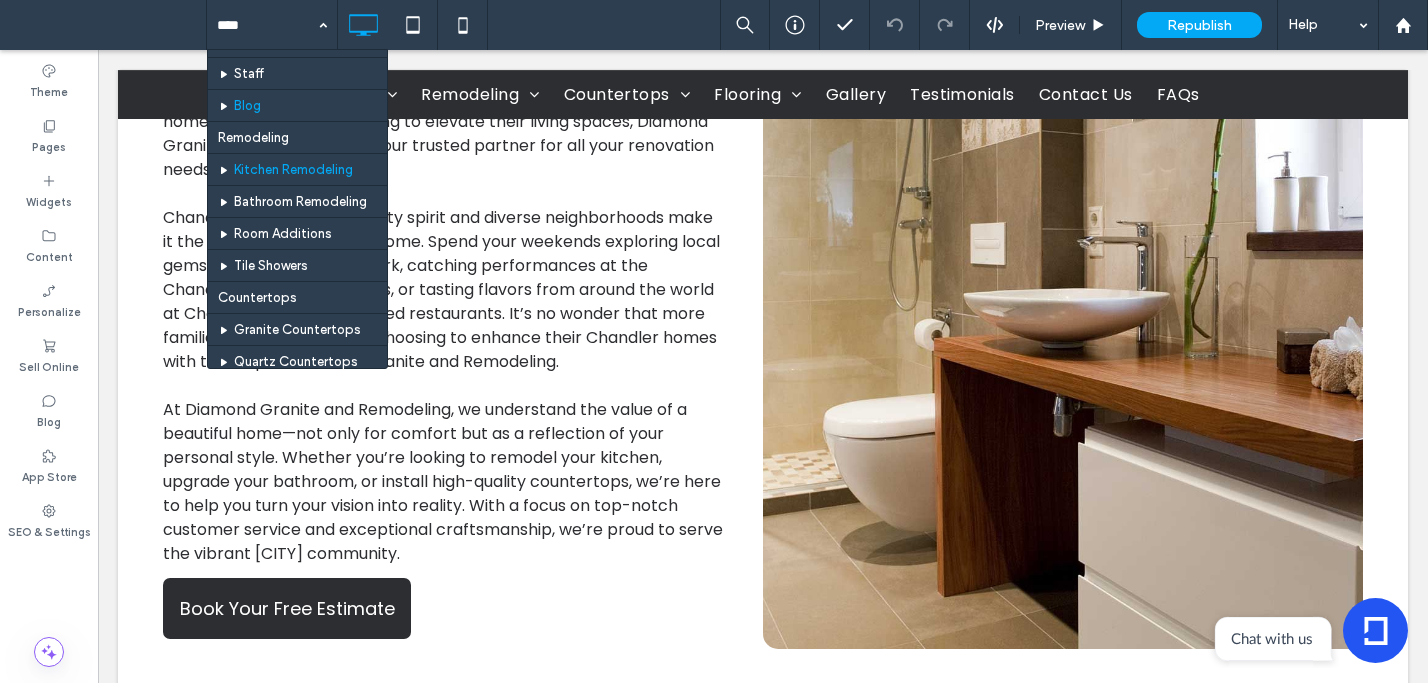 scroll, scrollTop: 57, scrollLeft: 0, axis: vertical 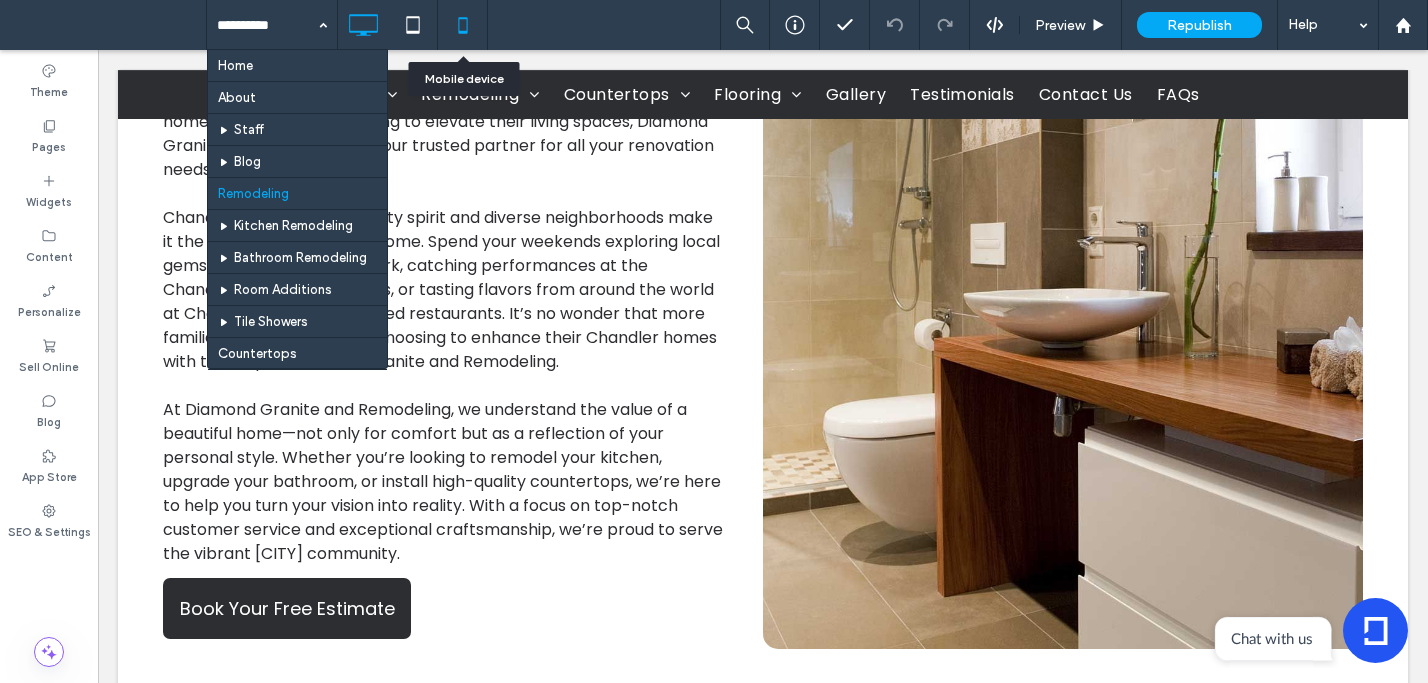 click 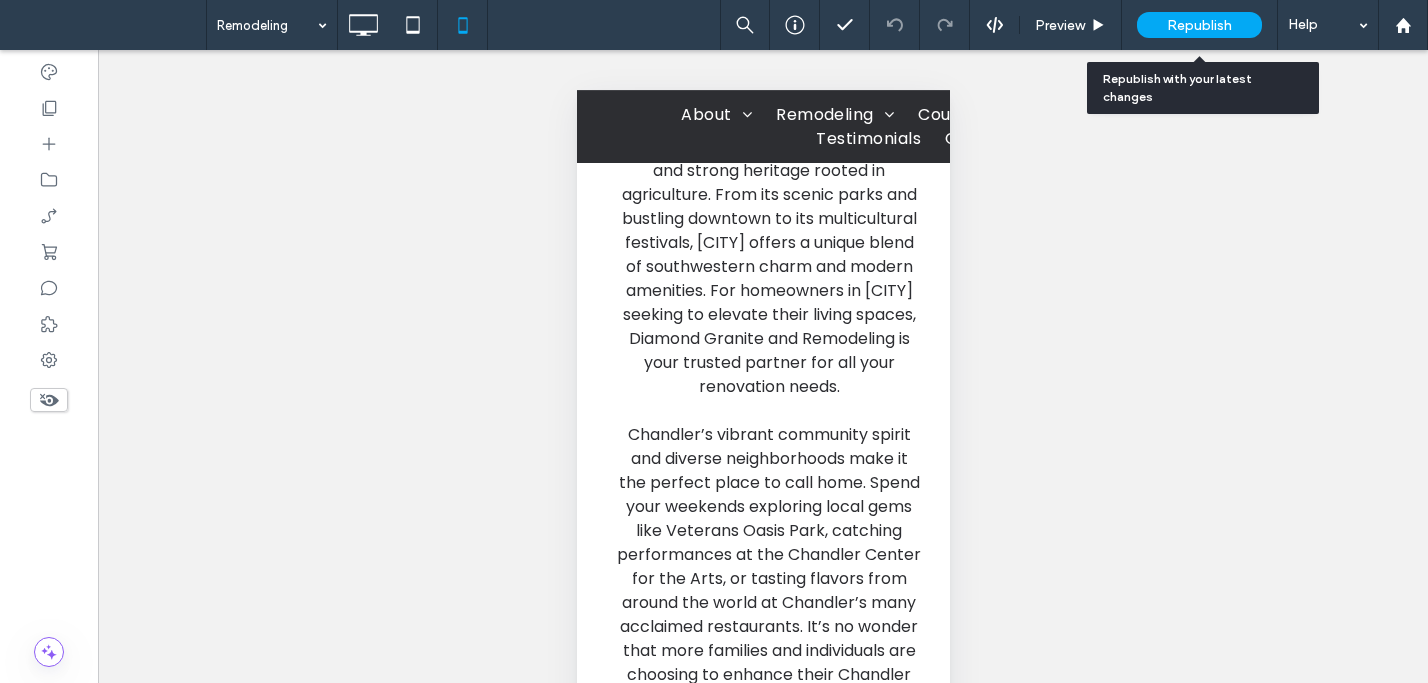 click on "Republish" at bounding box center (1199, 25) 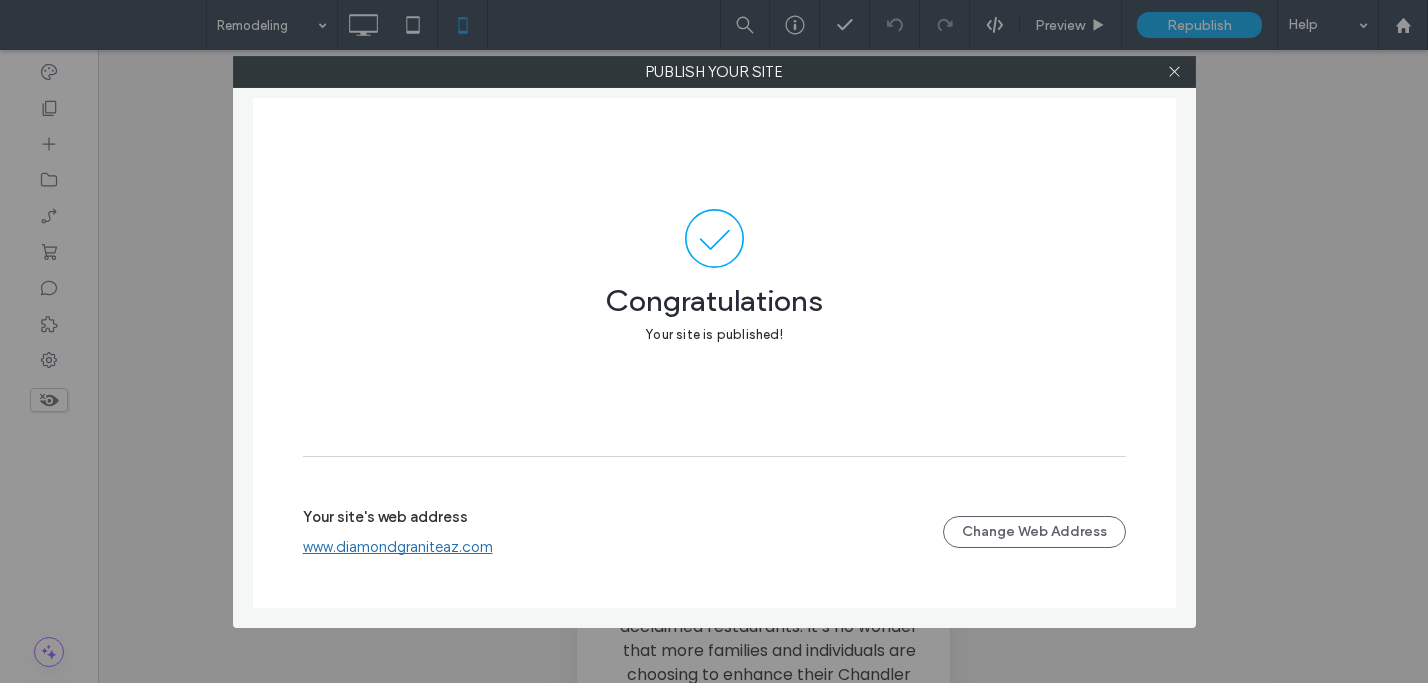 click on "www.diamondgraniteaz.com" at bounding box center (398, 547) 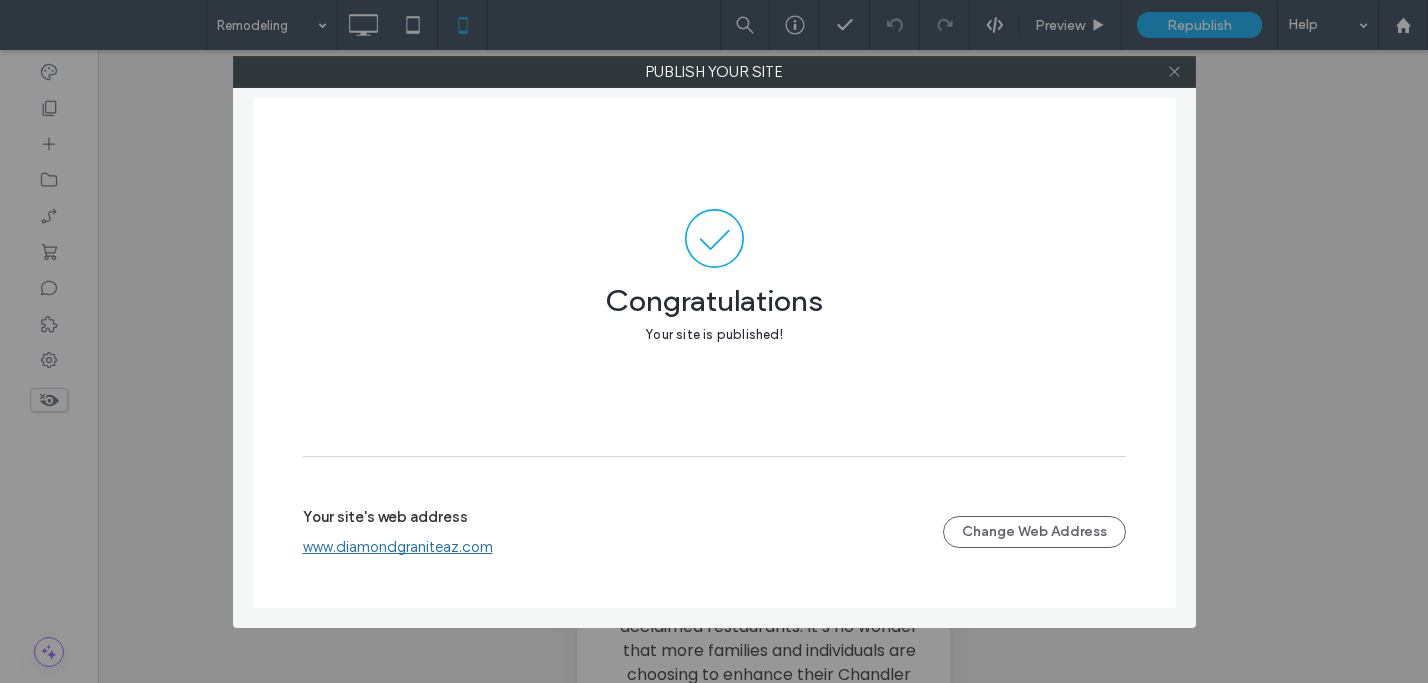 click 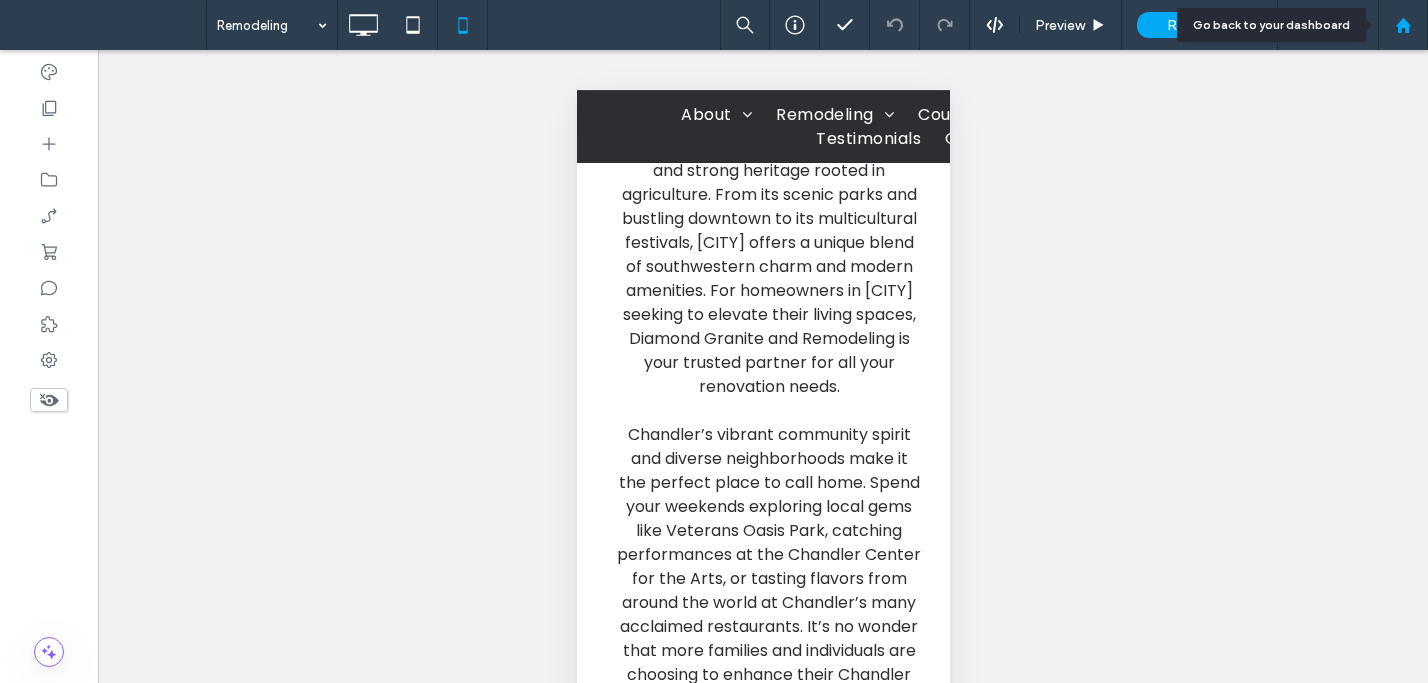 click 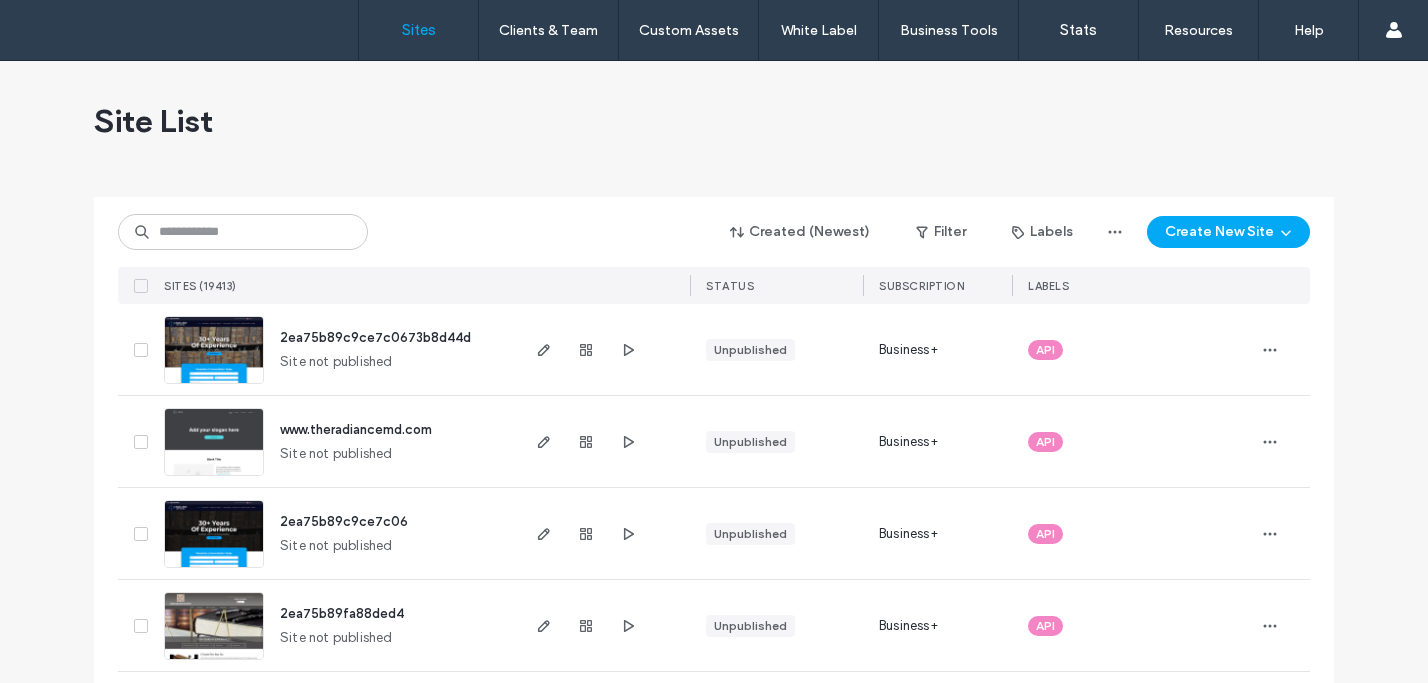 scroll, scrollTop: 0, scrollLeft: 0, axis: both 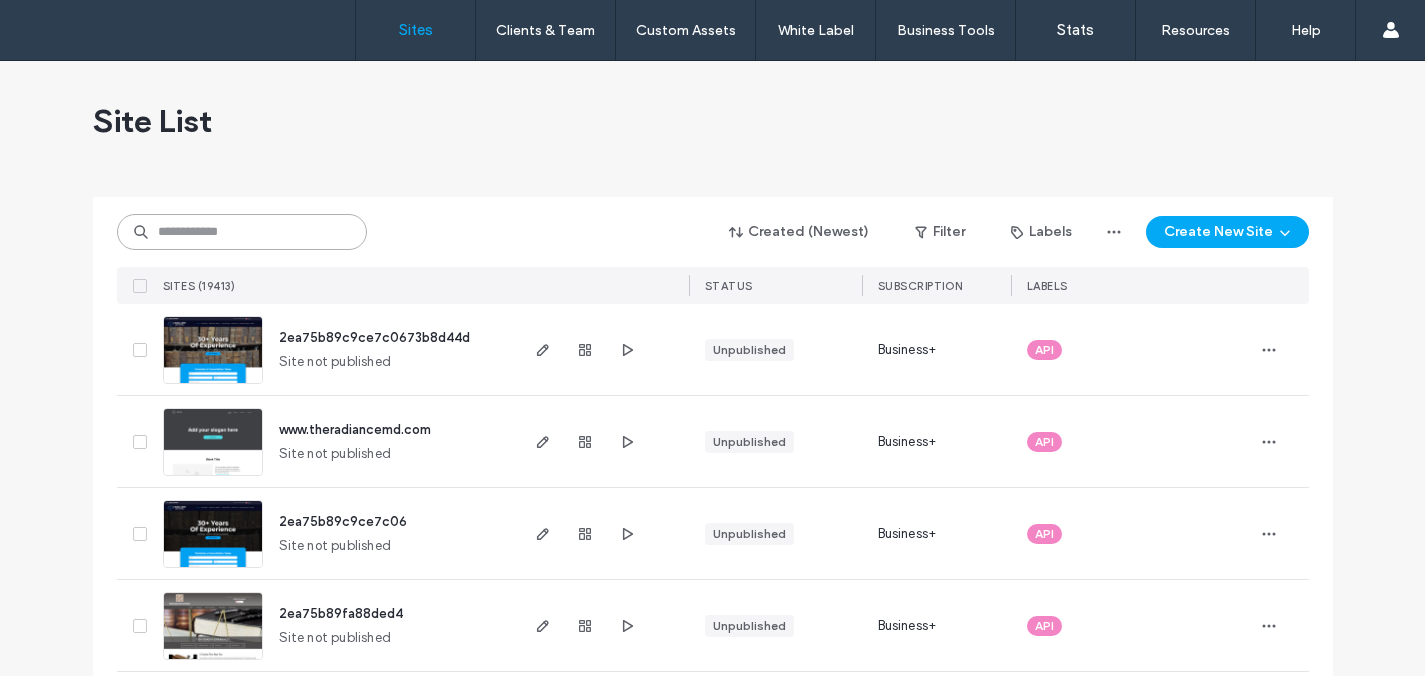 click at bounding box center [242, 232] 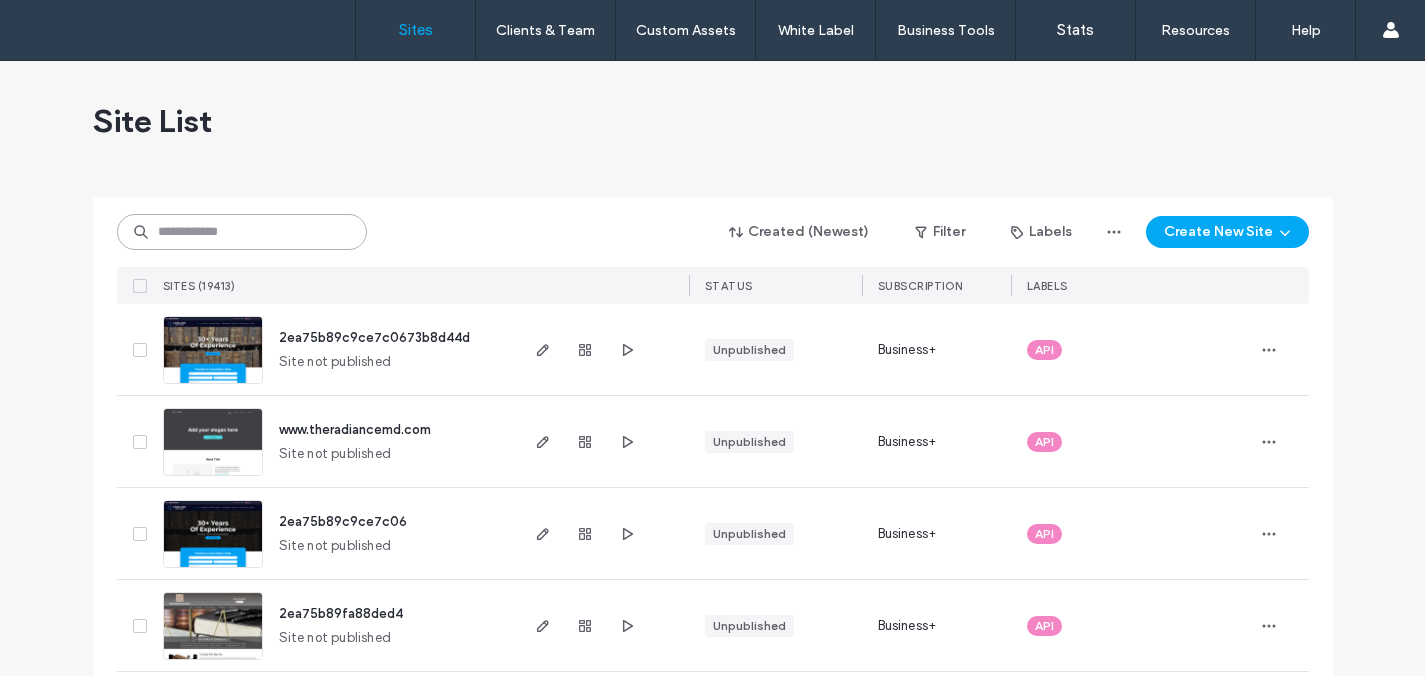 paste on "********" 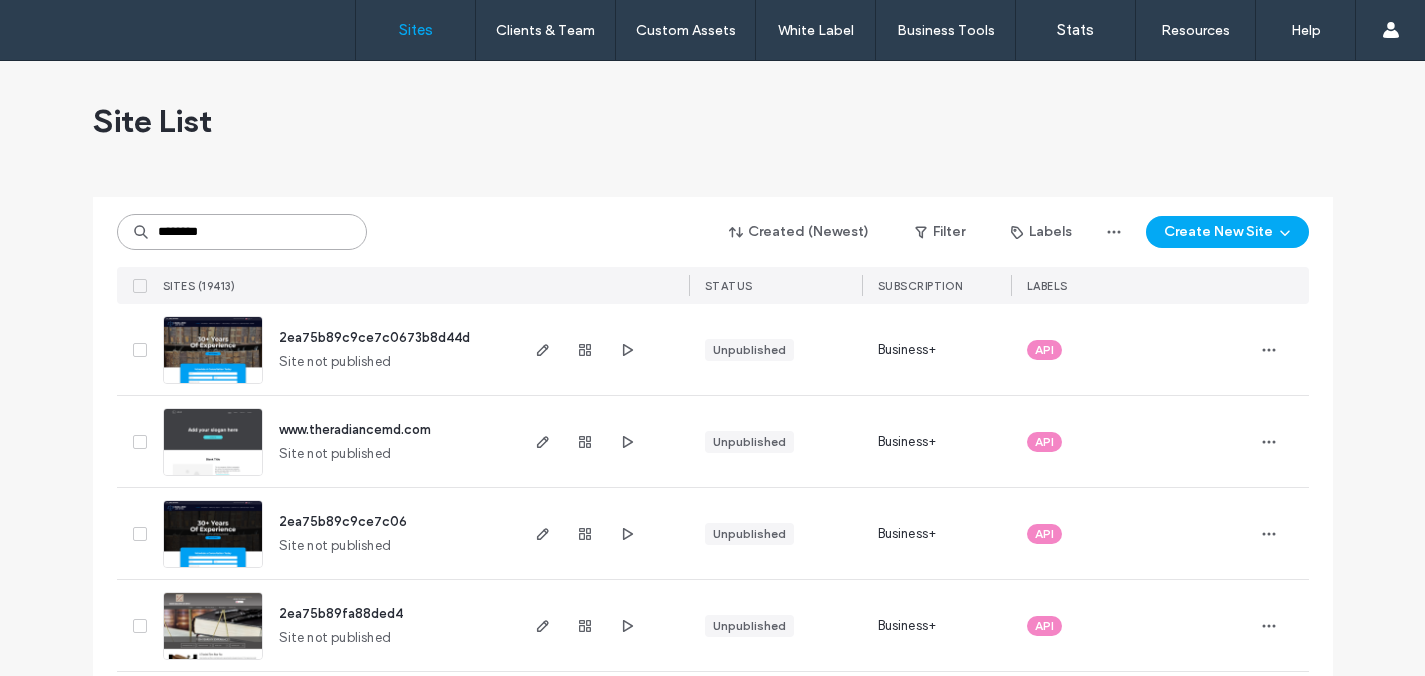 type on "********" 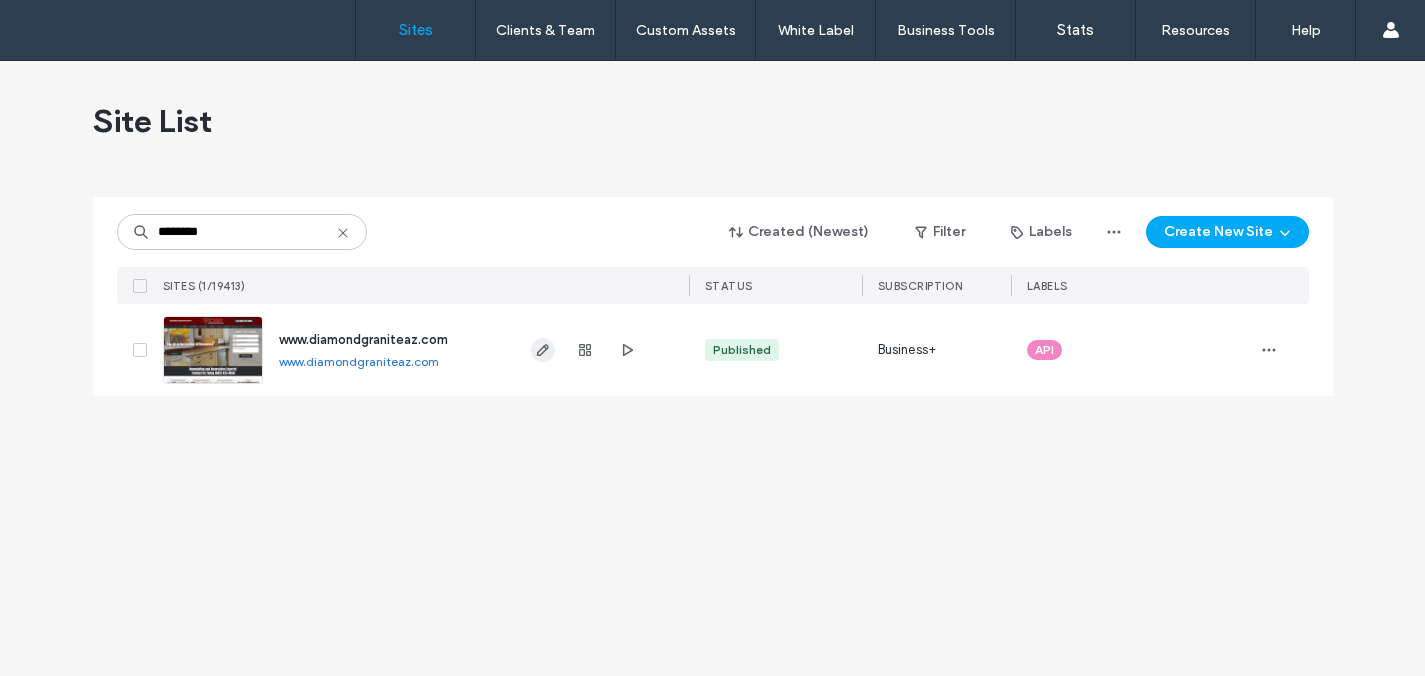 click 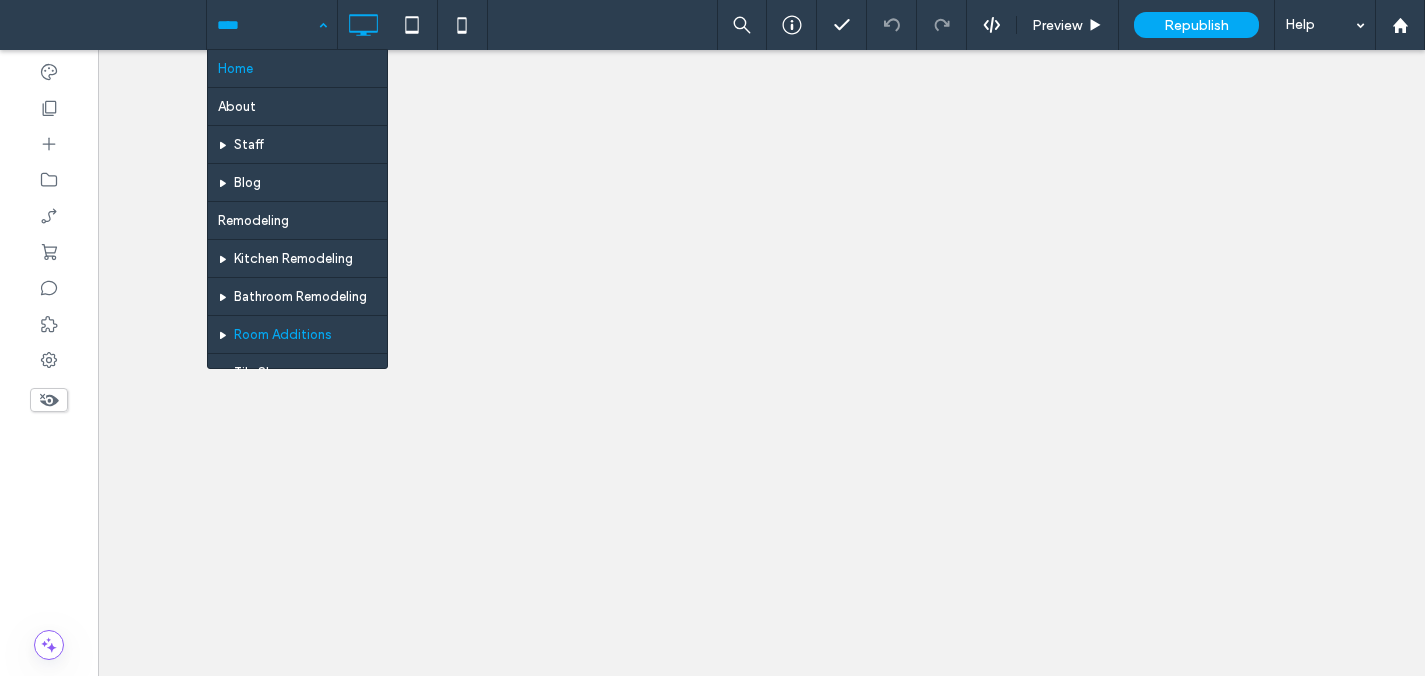 scroll, scrollTop: 0, scrollLeft: 0, axis: both 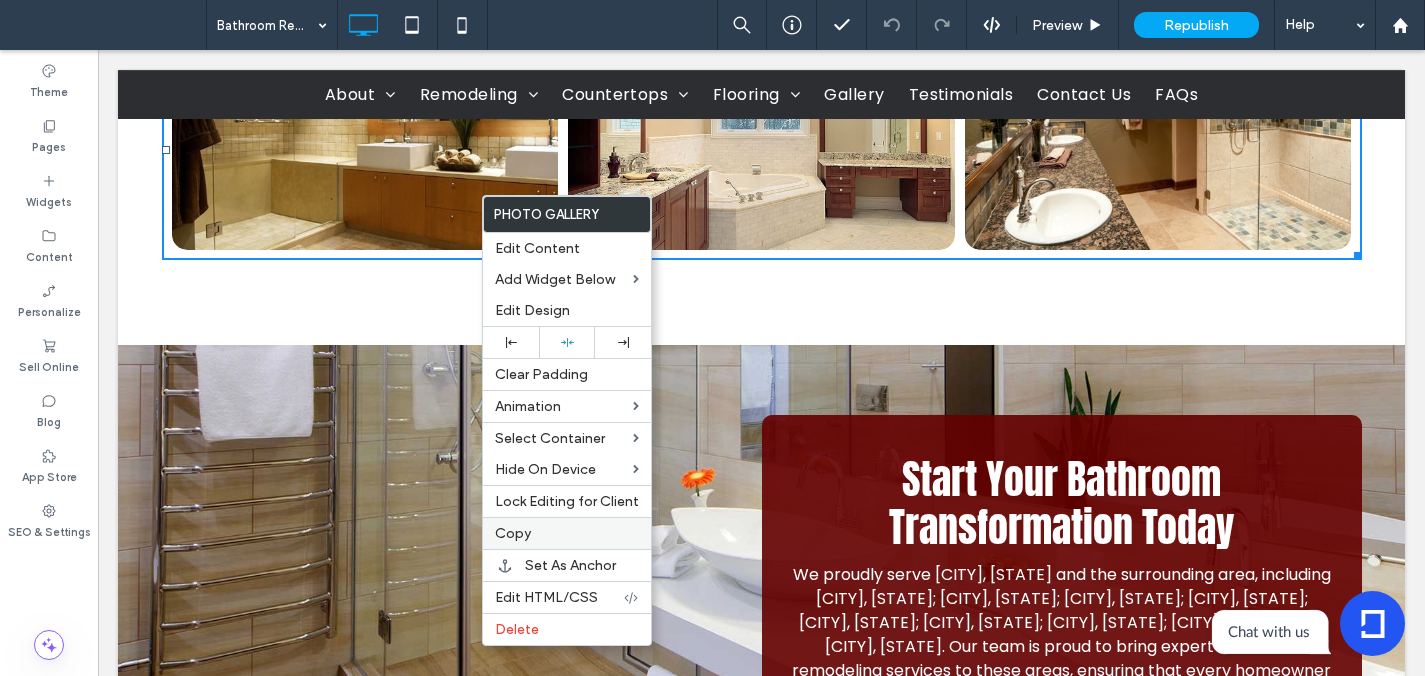 click on "Copy" at bounding box center [567, 533] 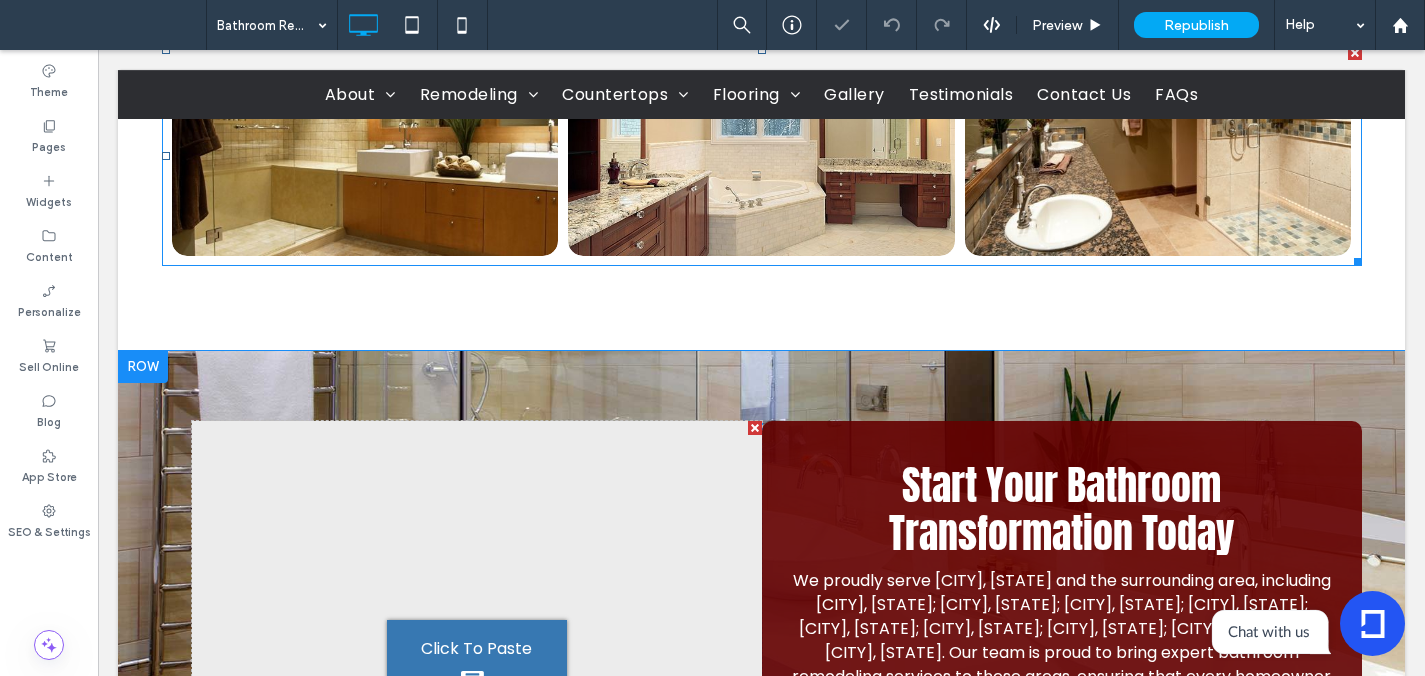 scroll, scrollTop: 2395, scrollLeft: 0, axis: vertical 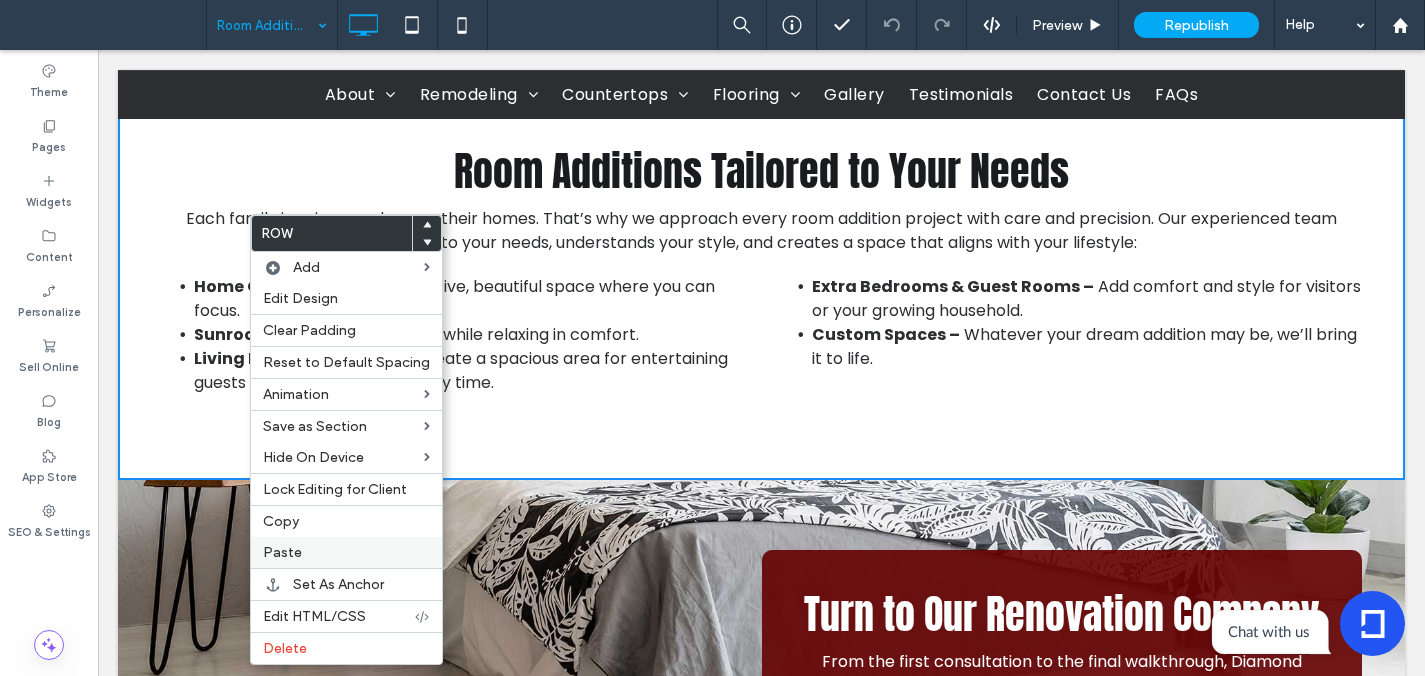 click on "Paste" at bounding box center [346, 552] 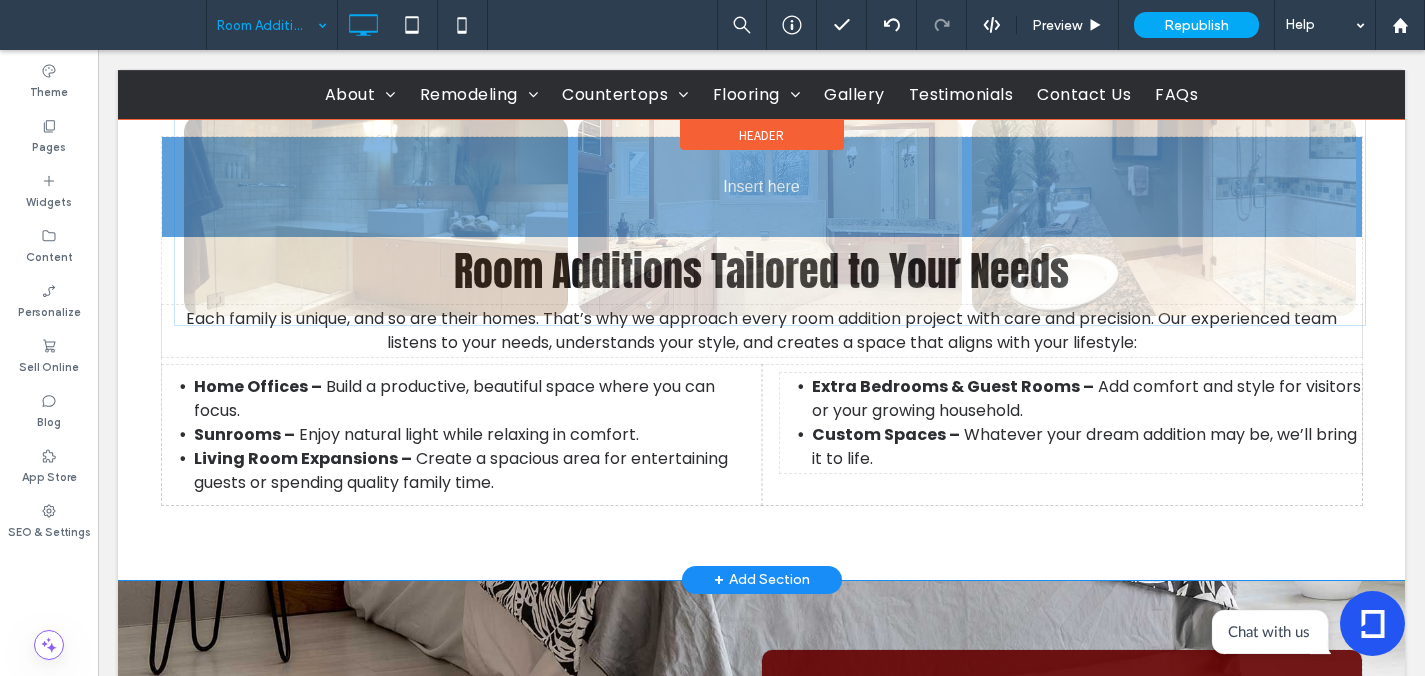 drag, startPoint x: 481, startPoint y: 226, endPoint x: 332, endPoint y: 185, distance: 154.53802 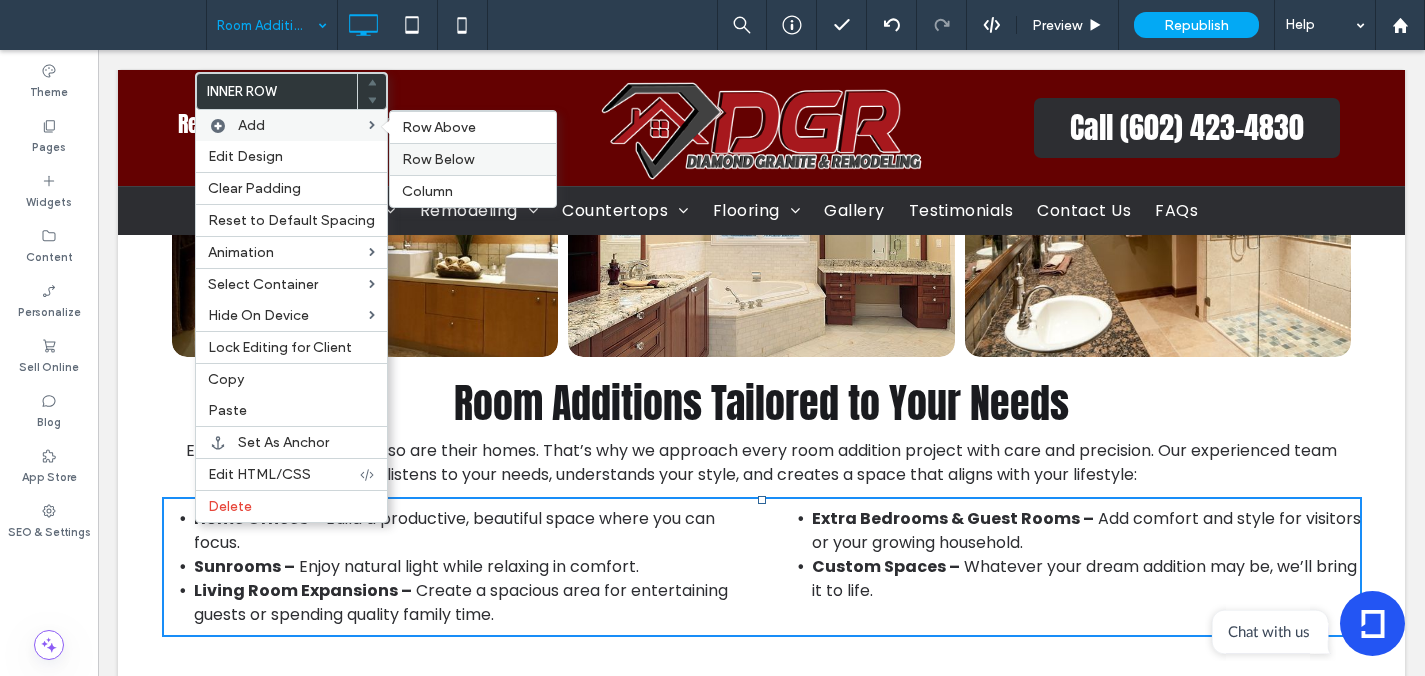 click on "Row Below" at bounding box center [438, 159] 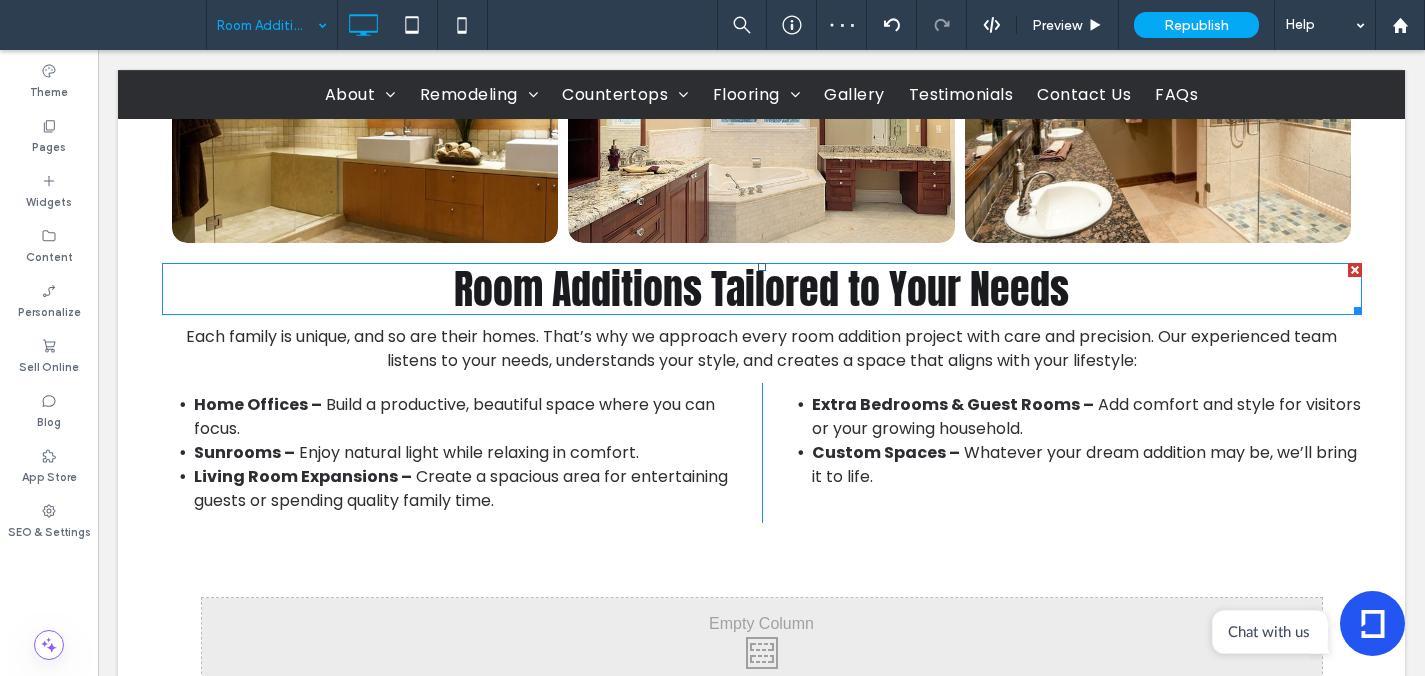 scroll, scrollTop: 1955, scrollLeft: 0, axis: vertical 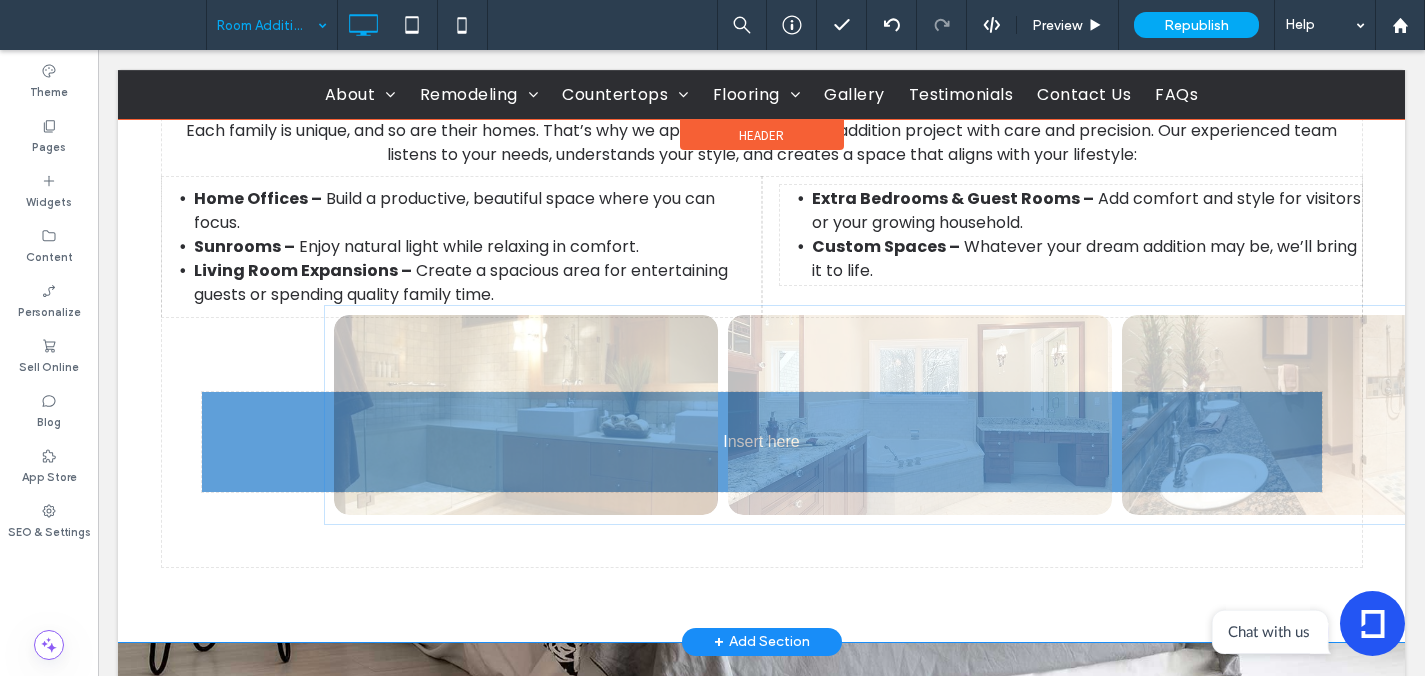 drag, startPoint x: 460, startPoint y: 238, endPoint x: 472, endPoint y: 480, distance: 242.29733 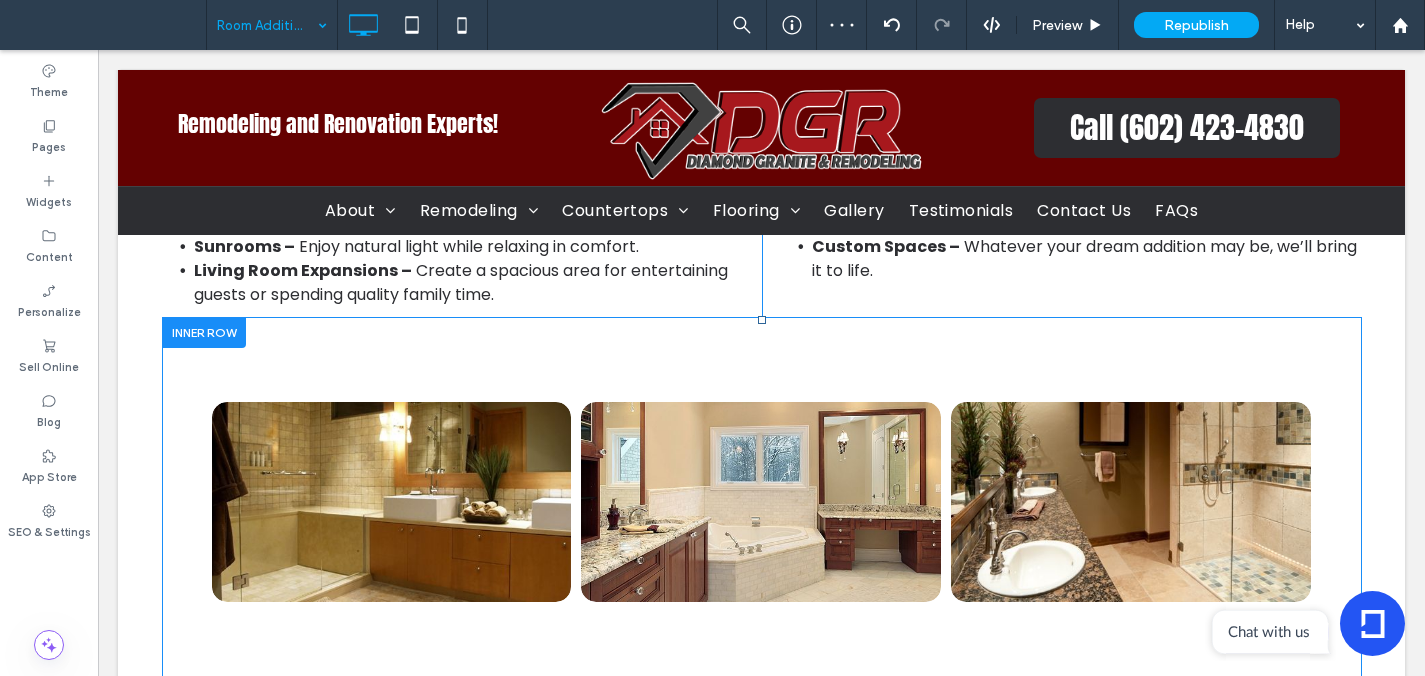 click at bounding box center (204, 332) 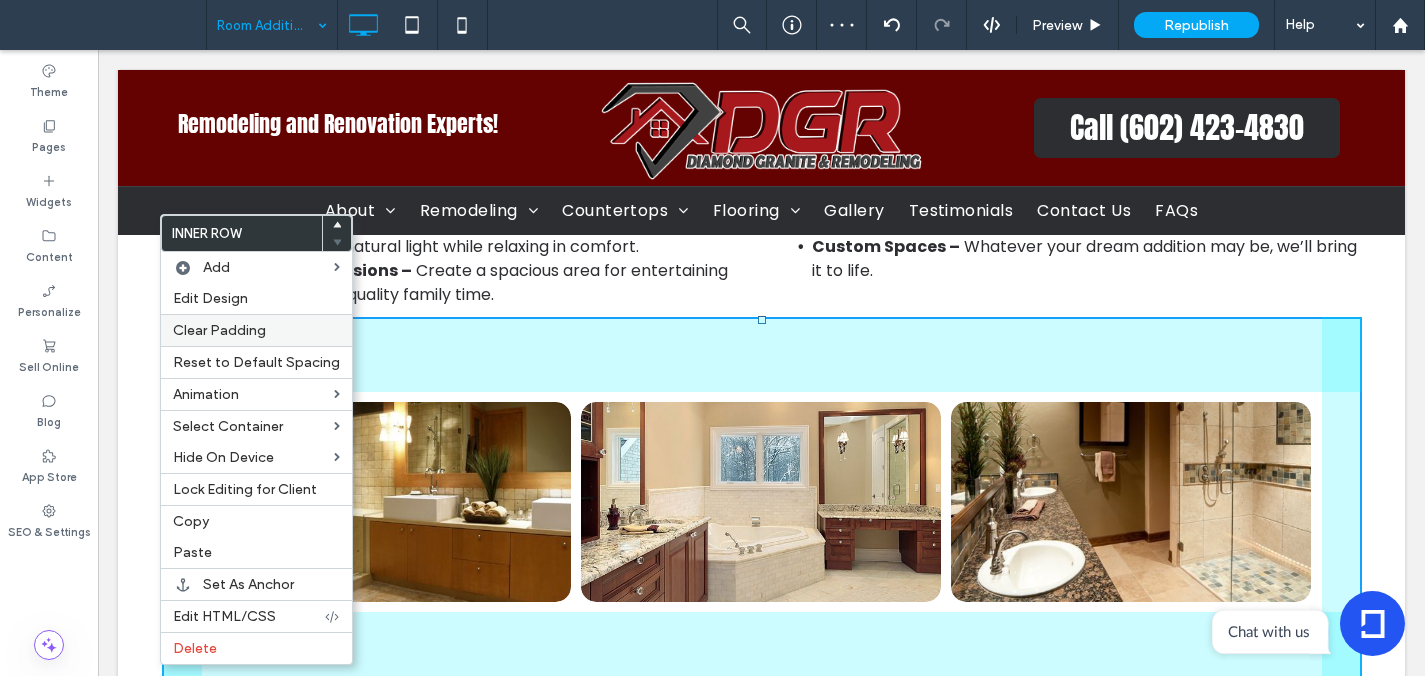 click on "Clear Padding" at bounding box center (219, 330) 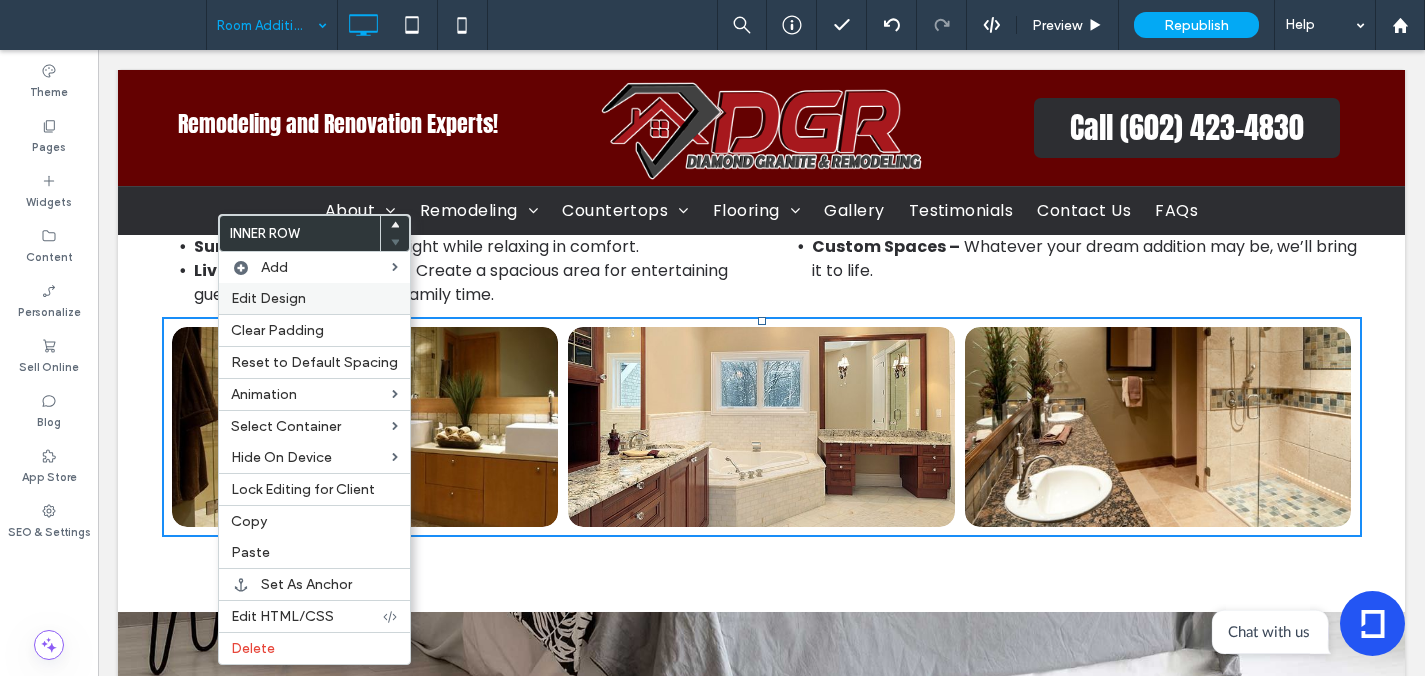 click on "Edit Design" at bounding box center (268, 298) 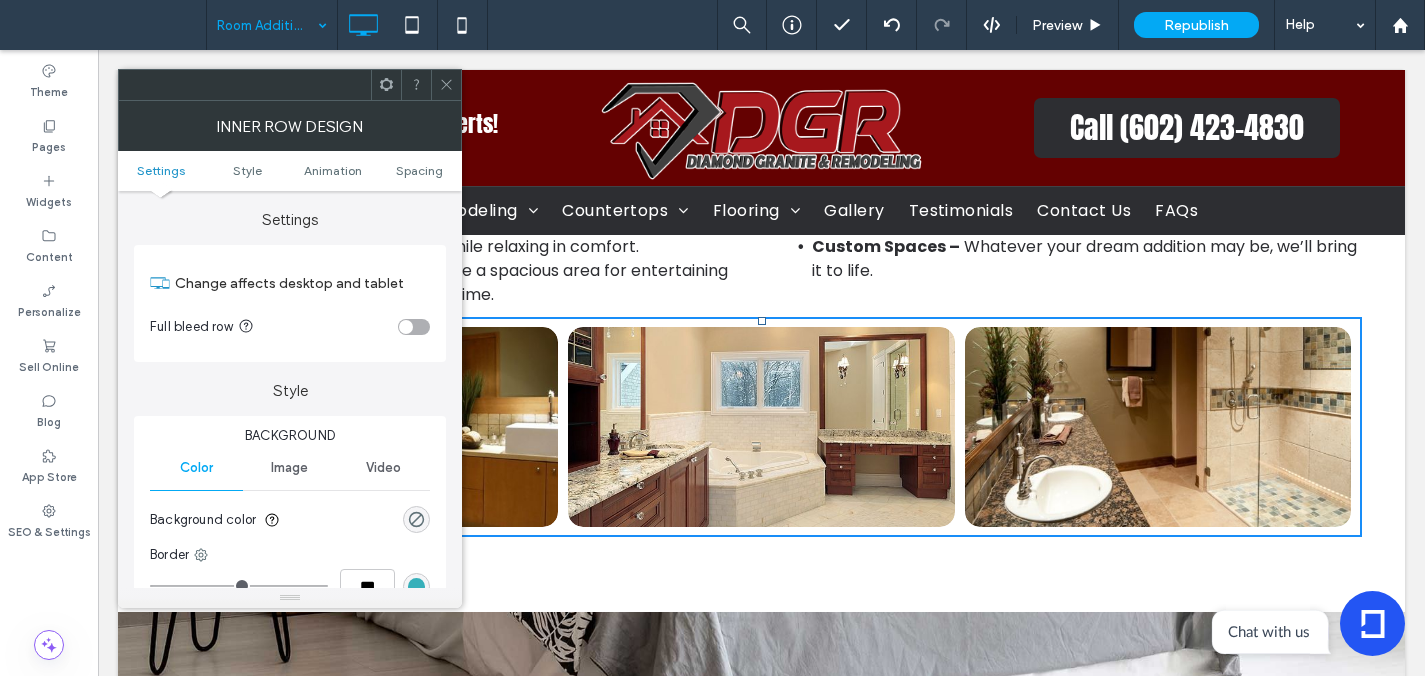 click on "Full bleed row" at bounding box center (290, 327) 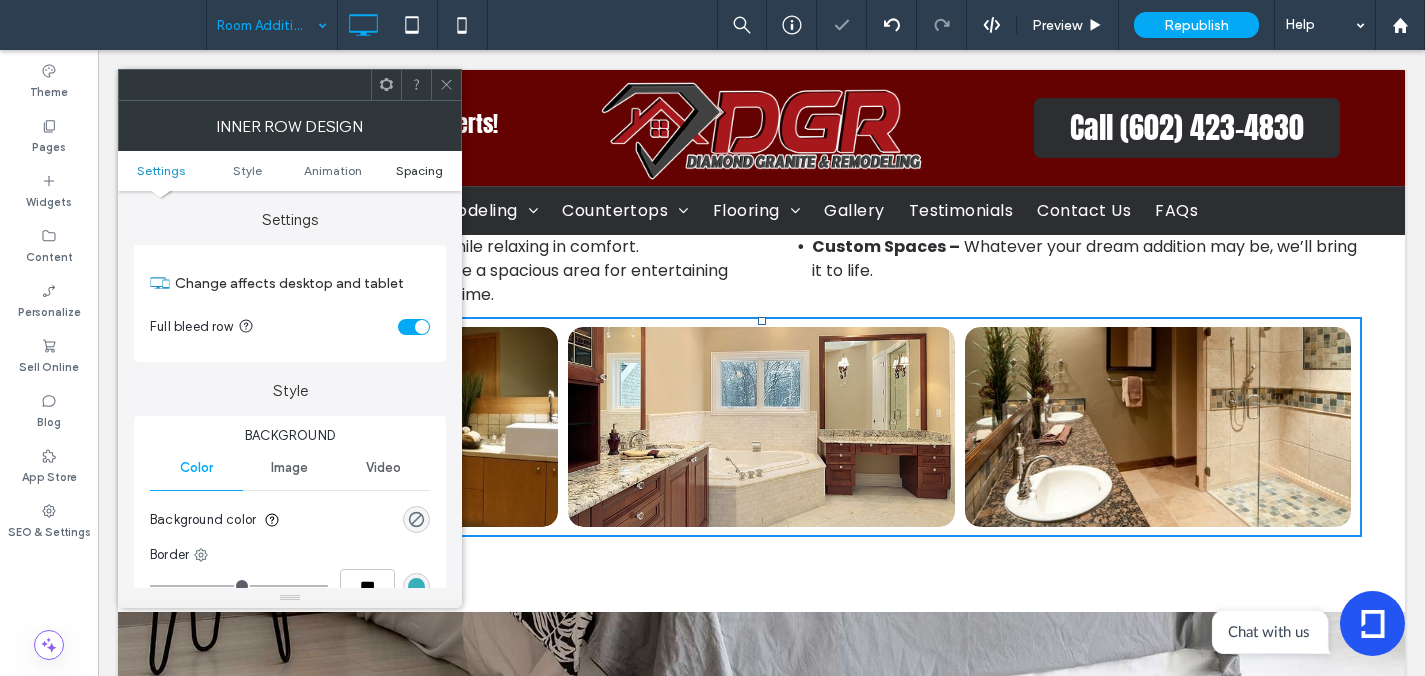 click on "Spacing" at bounding box center (419, 170) 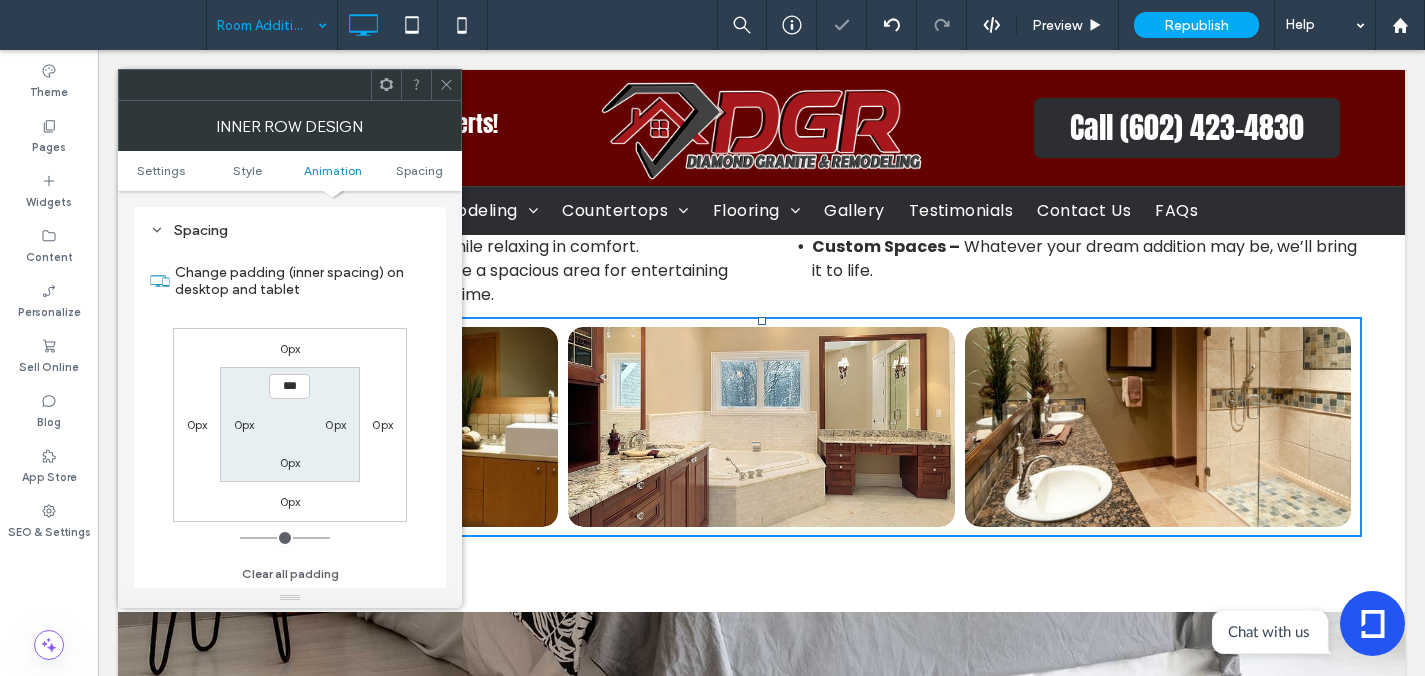 scroll, scrollTop: 641, scrollLeft: 0, axis: vertical 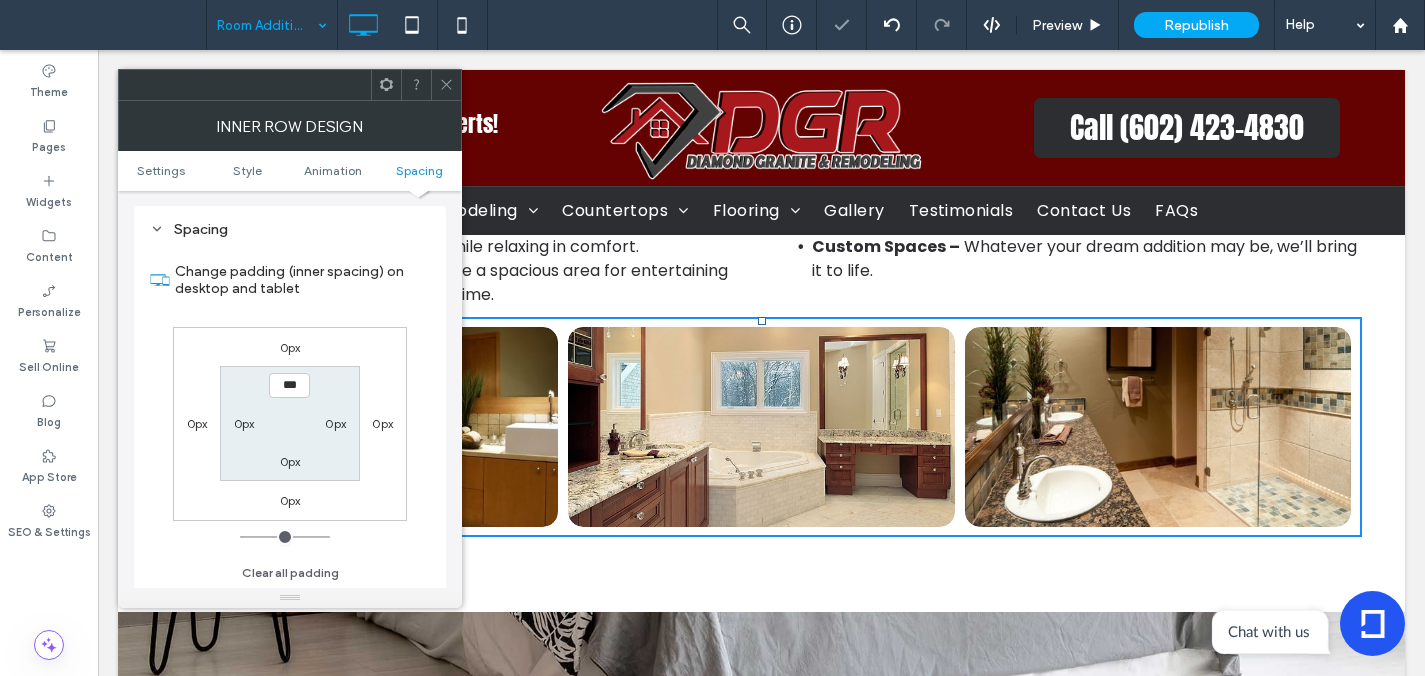 click on "0px" at bounding box center (290, 347) 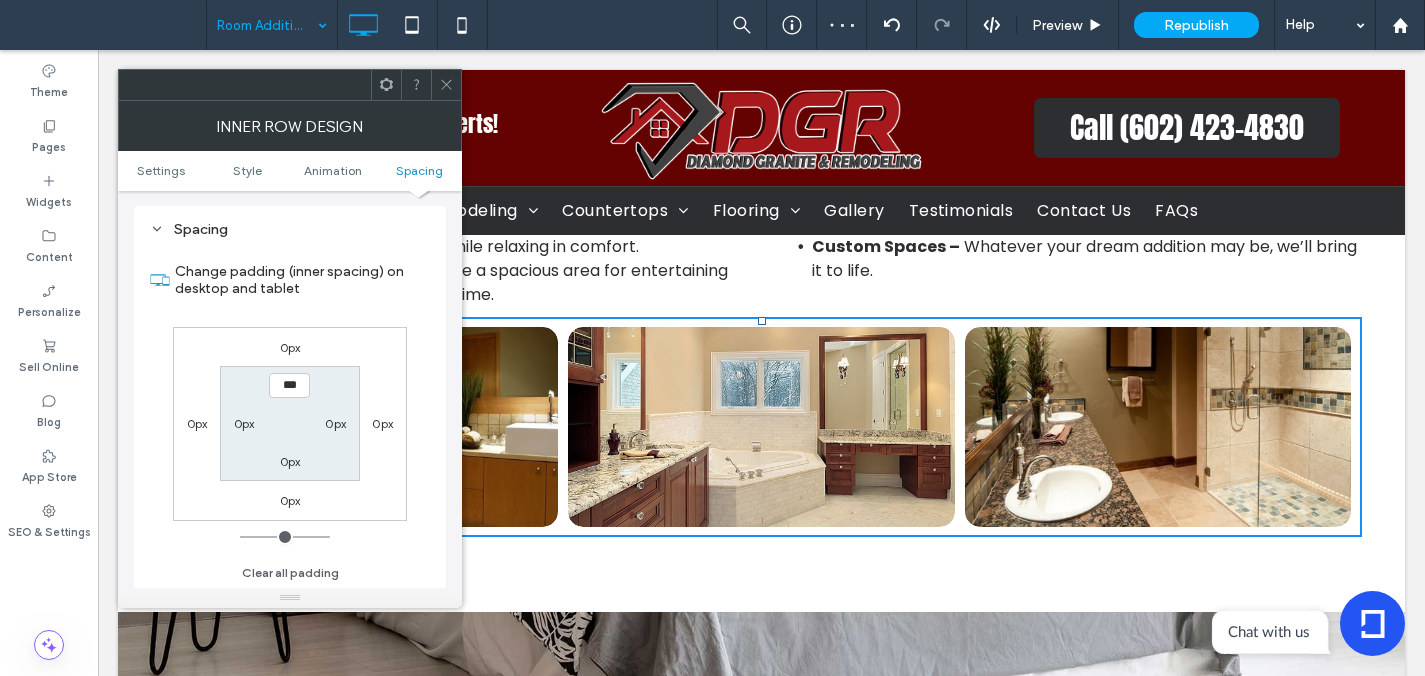 click on "0px" at bounding box center [290, 347] 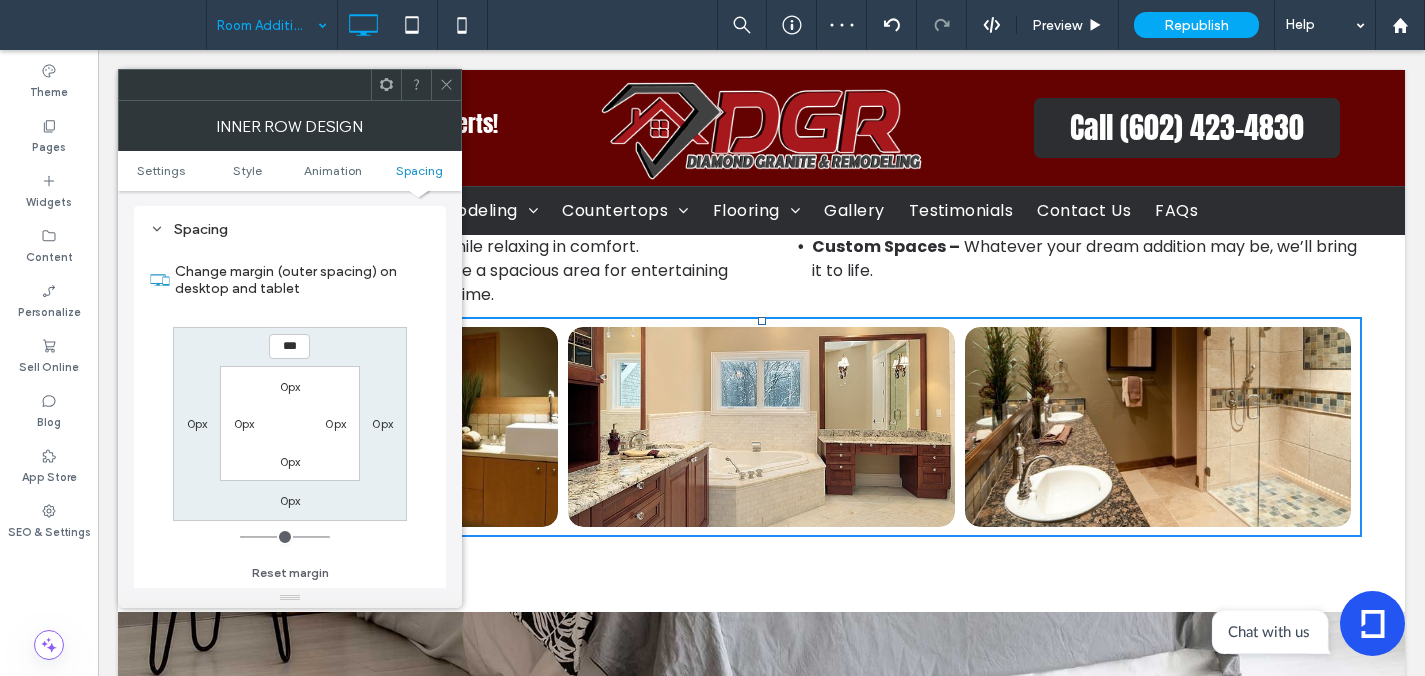 click on "***" at bounding box center [289, 346] 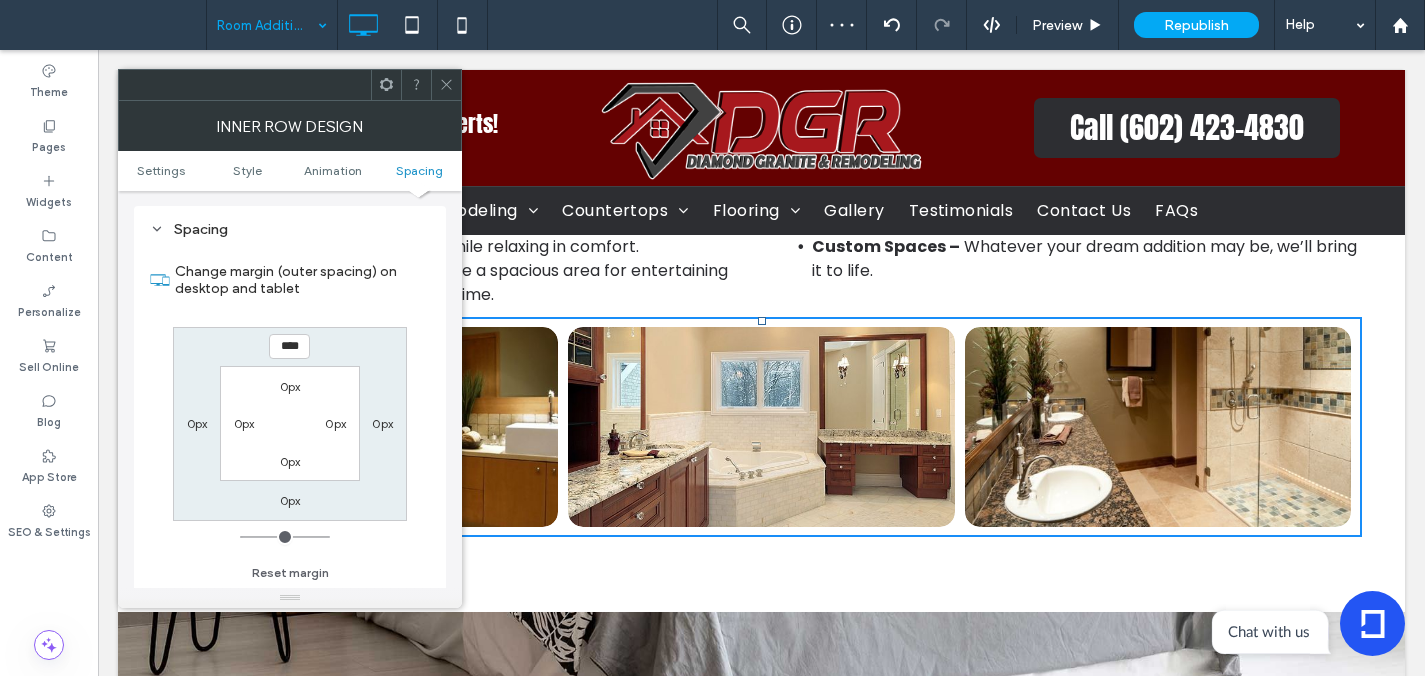 type on "****" 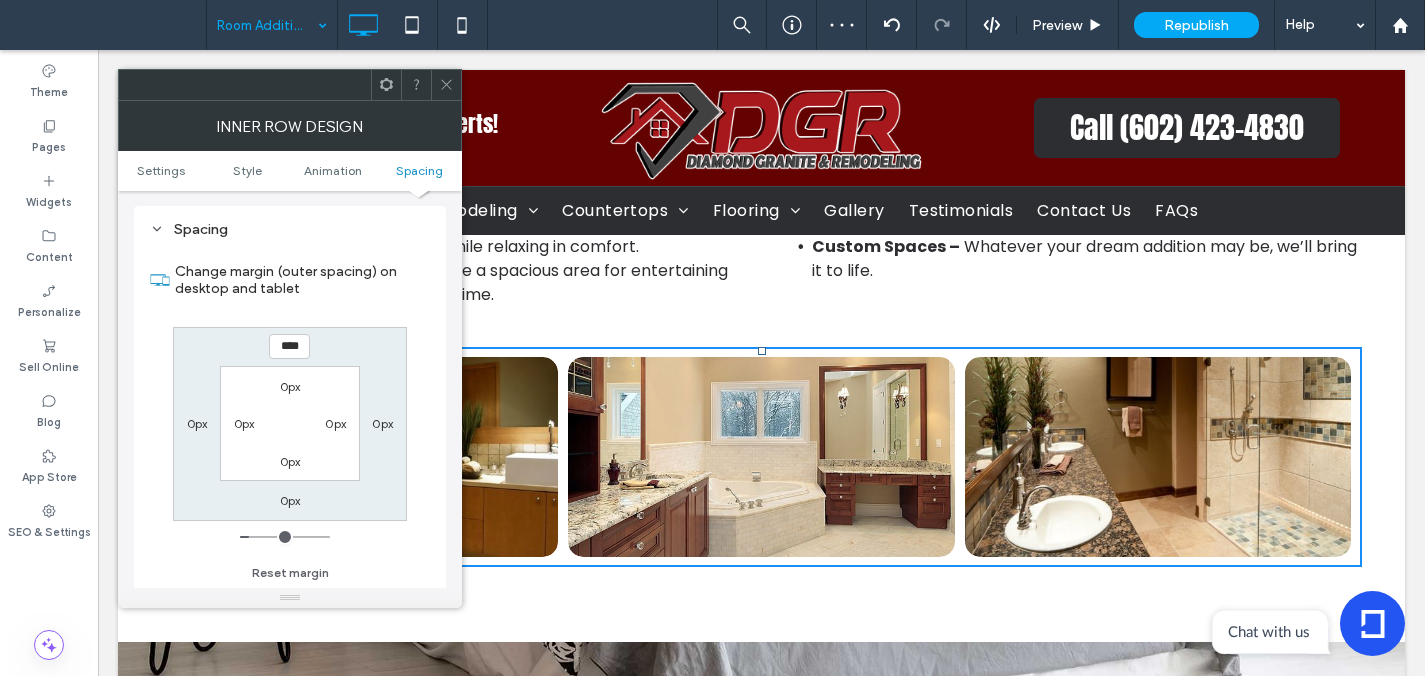 drag, startPoint x: 441, startPoint y: 84, endPoint x: 412, endPoint y: 140, distance: 63.06346 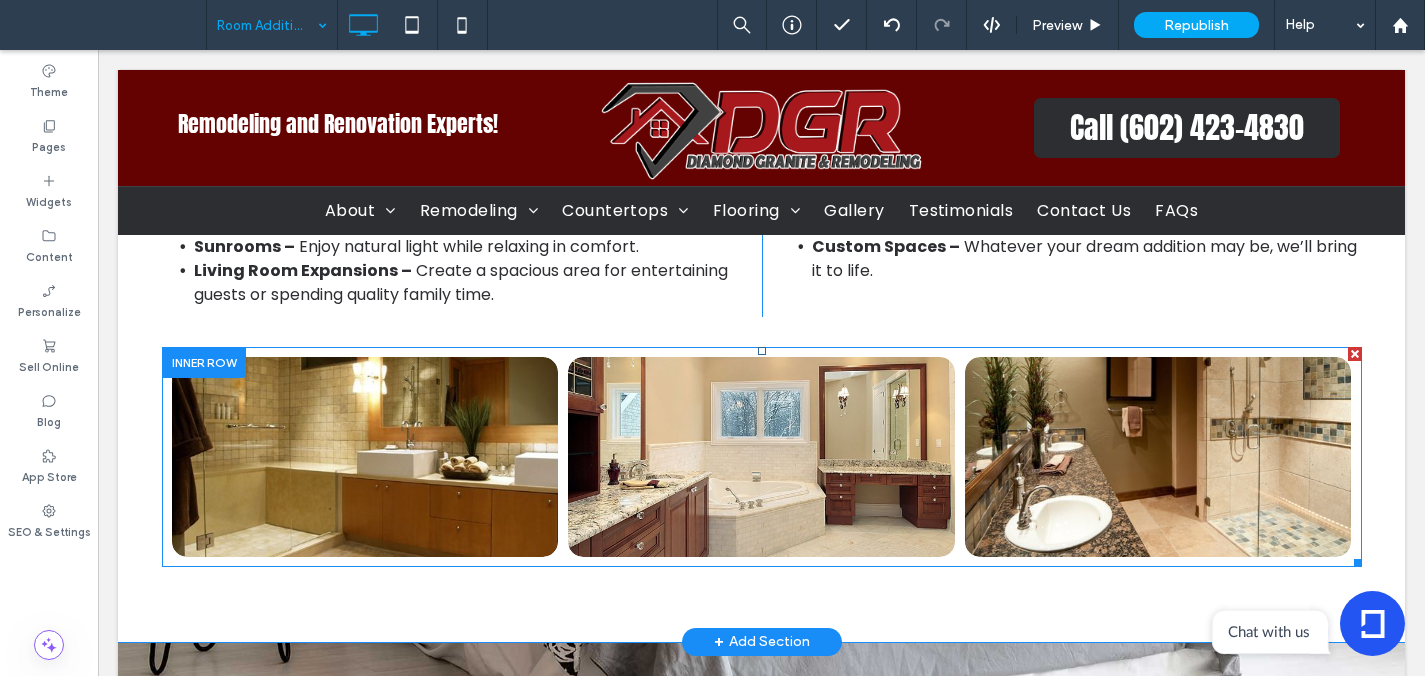 click at bounding box center [365, 457] 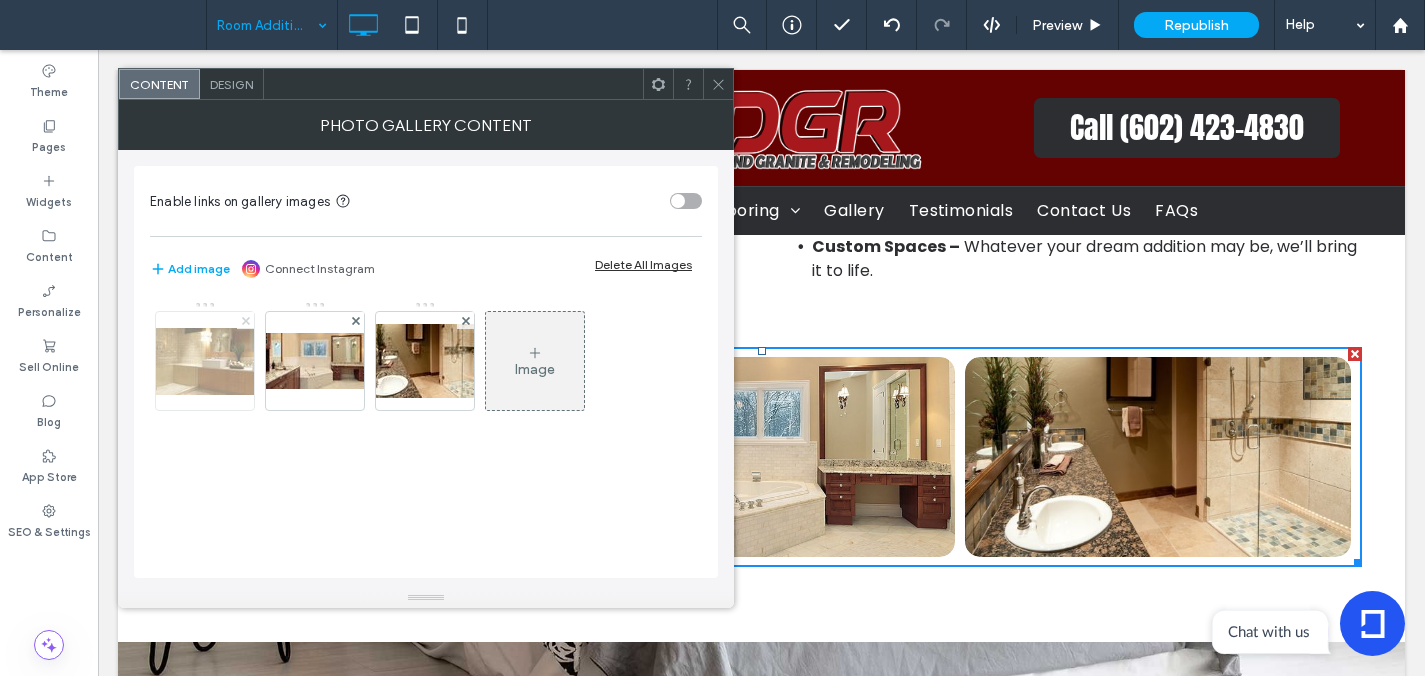 click 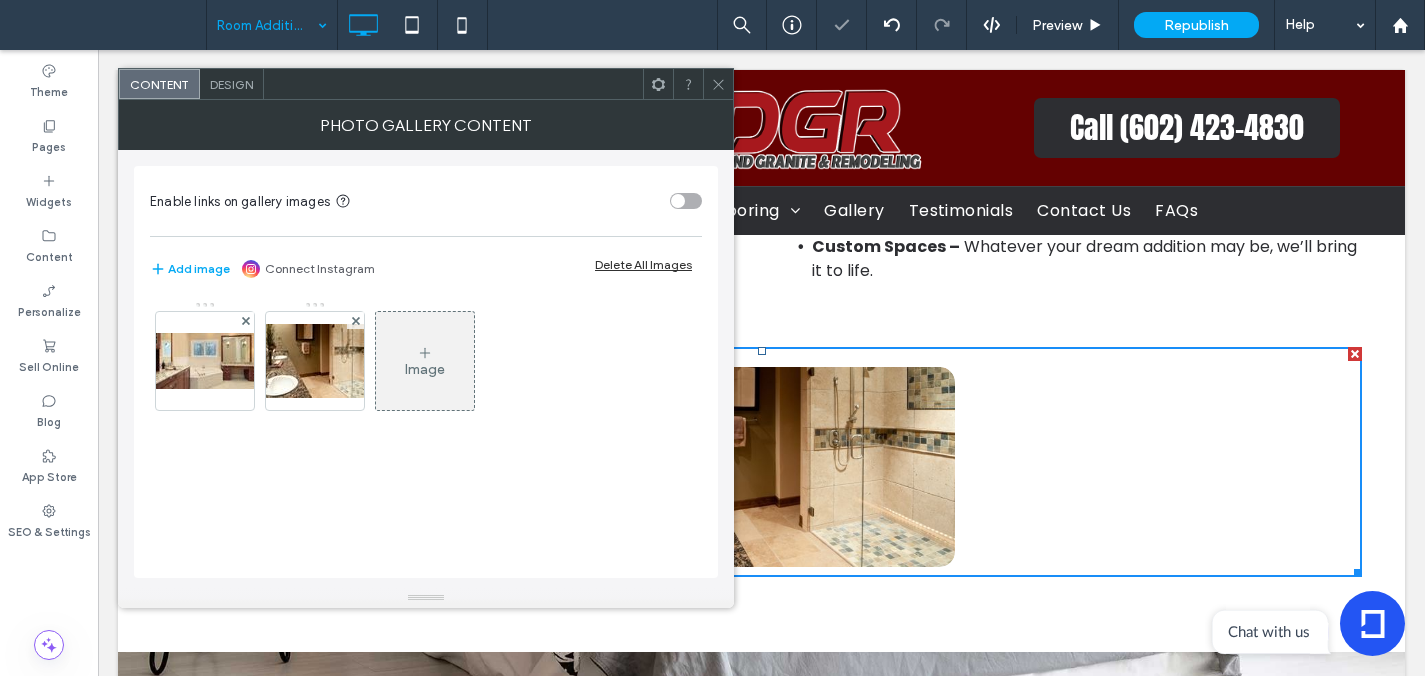 click 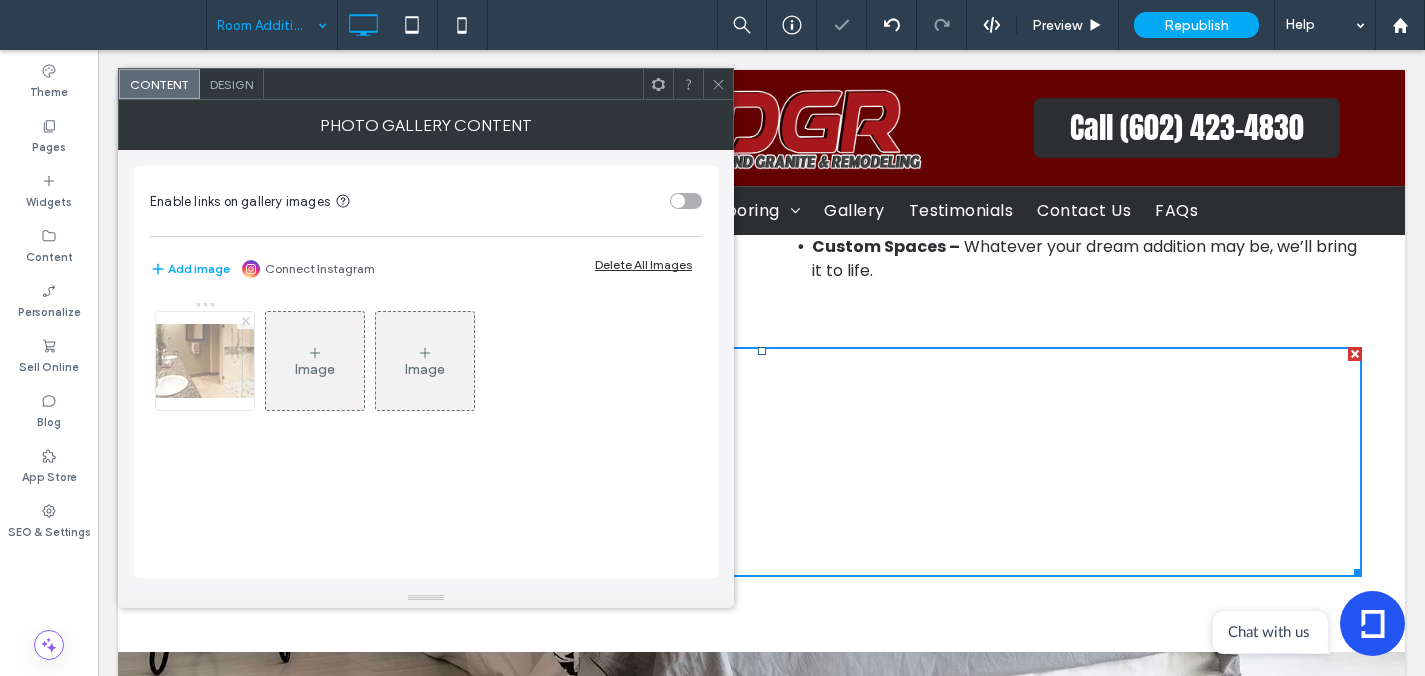 click 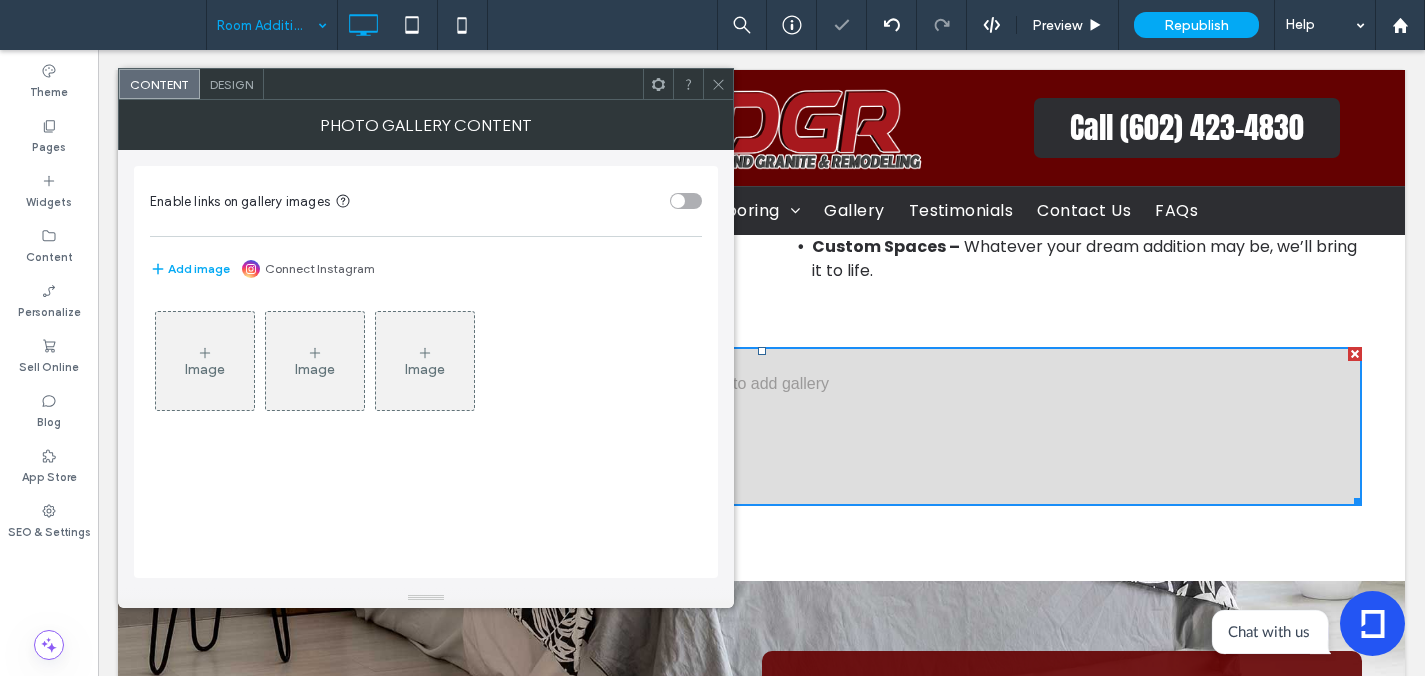 click at bounding box center (718, 84) 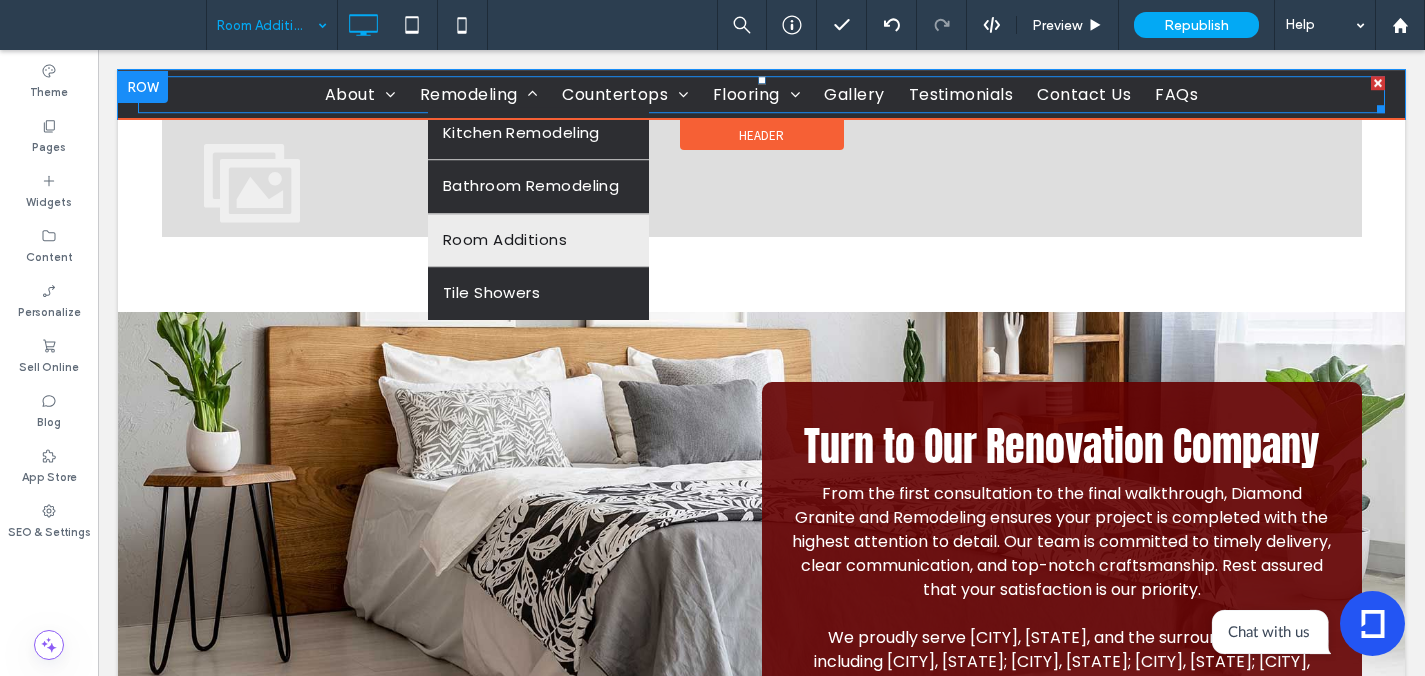 scroll, scrollTop: 3364, scrollLeft: 0, axis: vertical 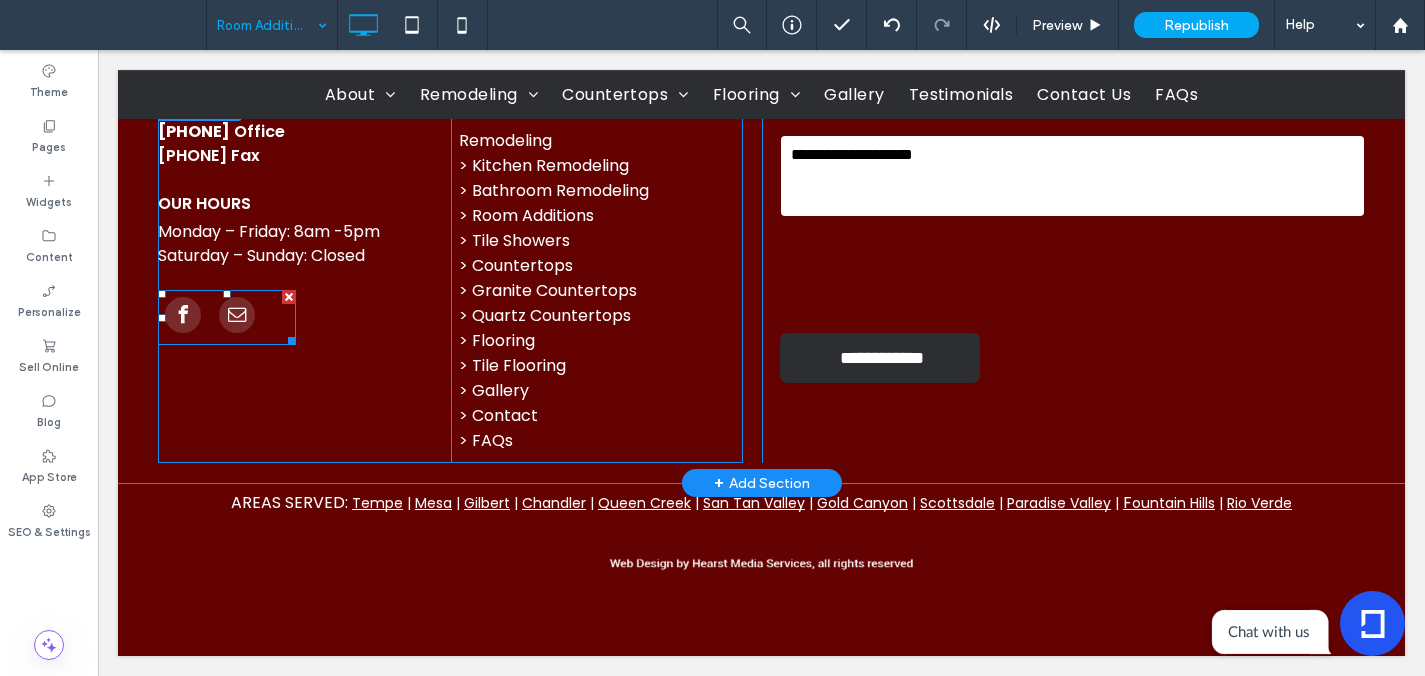 click at bounding box center [183, 315] 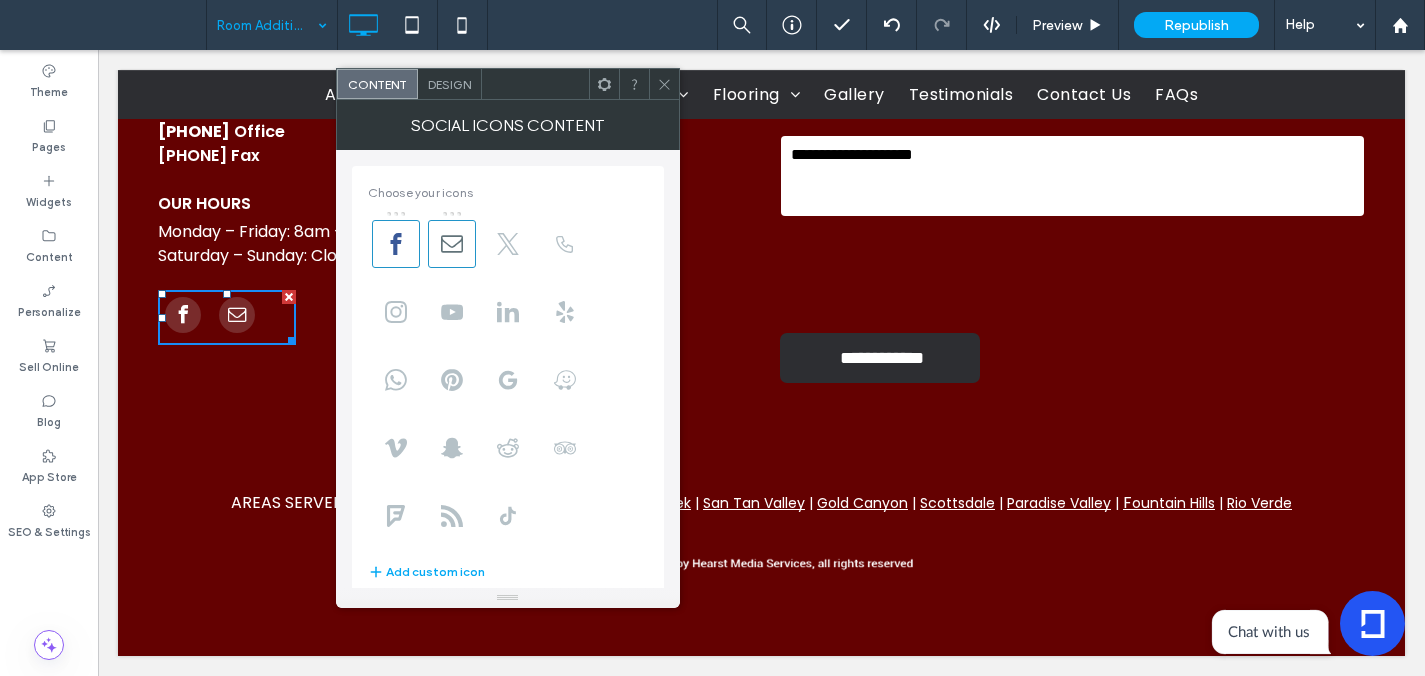 scroll, scrollTop: 249, scrollLeft: 0, axis: vertical 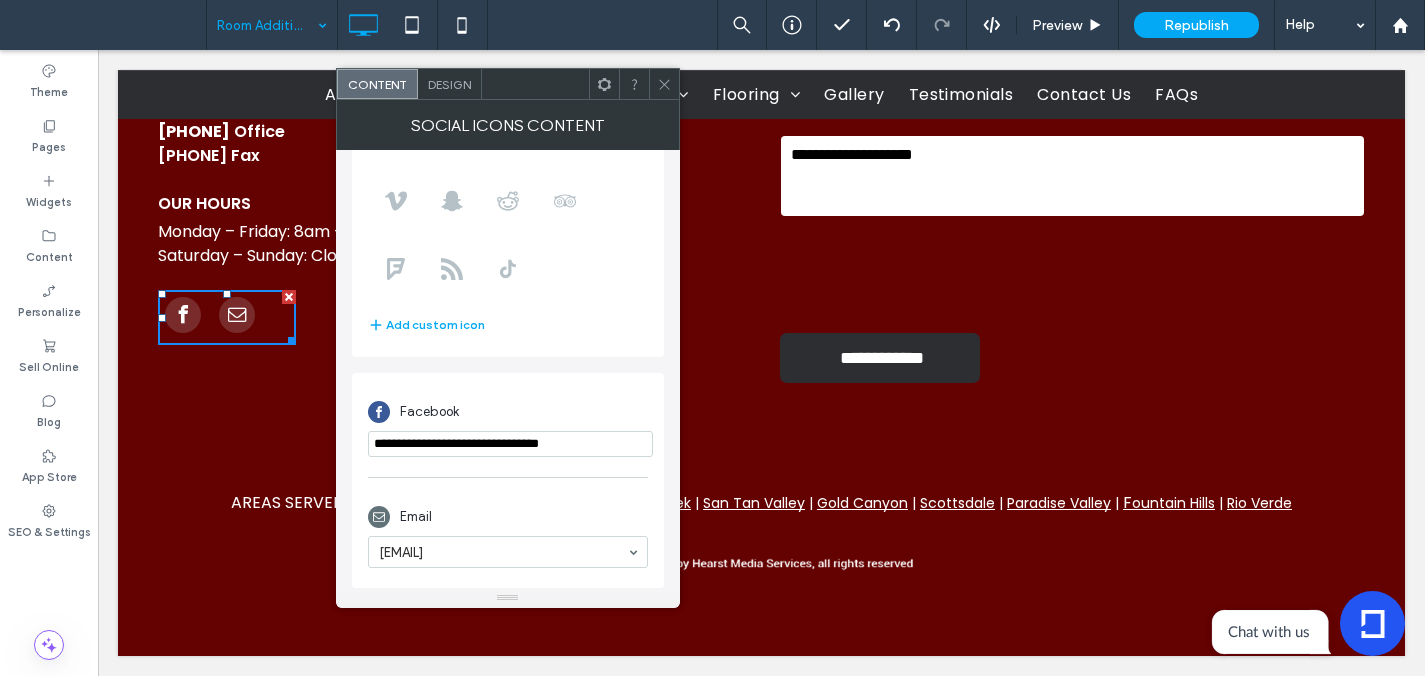 drag, startPoint x: 372, startPoint y: 445, endPoint x: 628, endPoint y: 436, distance: 256.15814 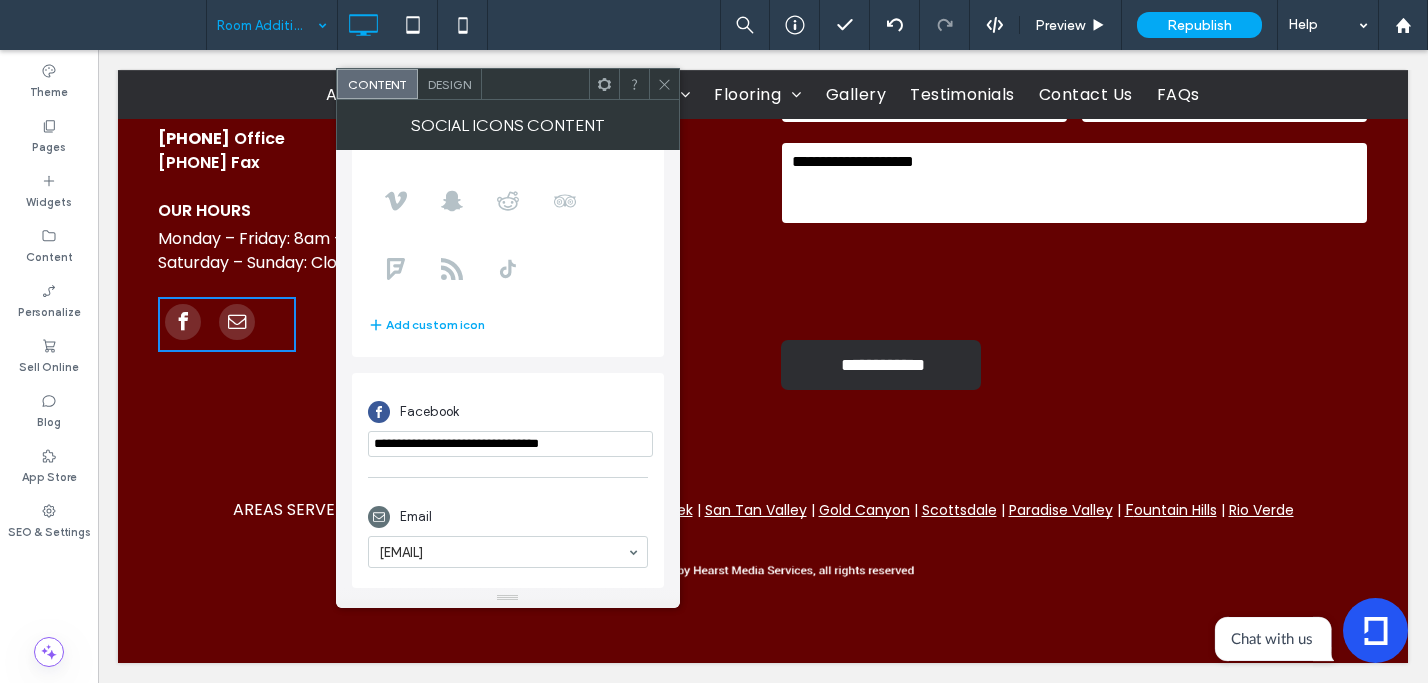 scroll, scrollTop: 3357, scrollLeft: 0, axis: vertical 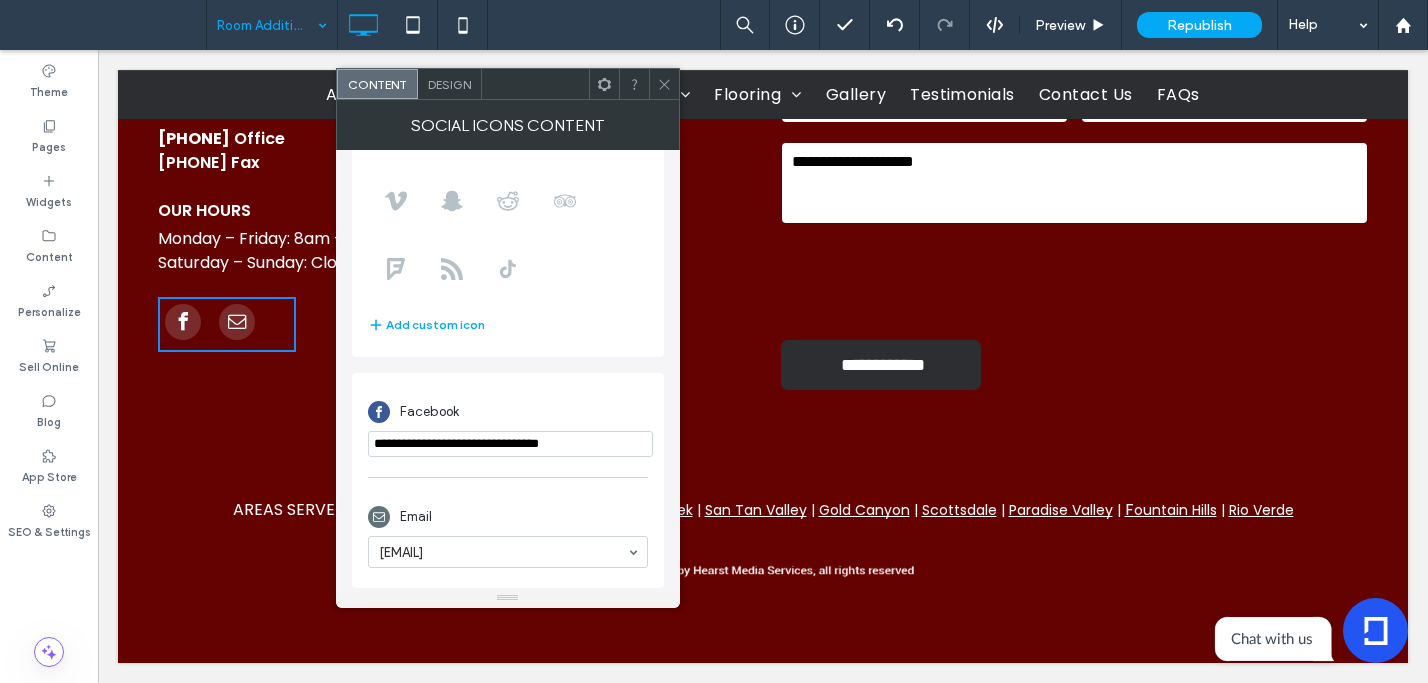 drag, startPoint x: 661, startPoint y: 87, endPoint x: 649, endPoint y: 96, distance: 15 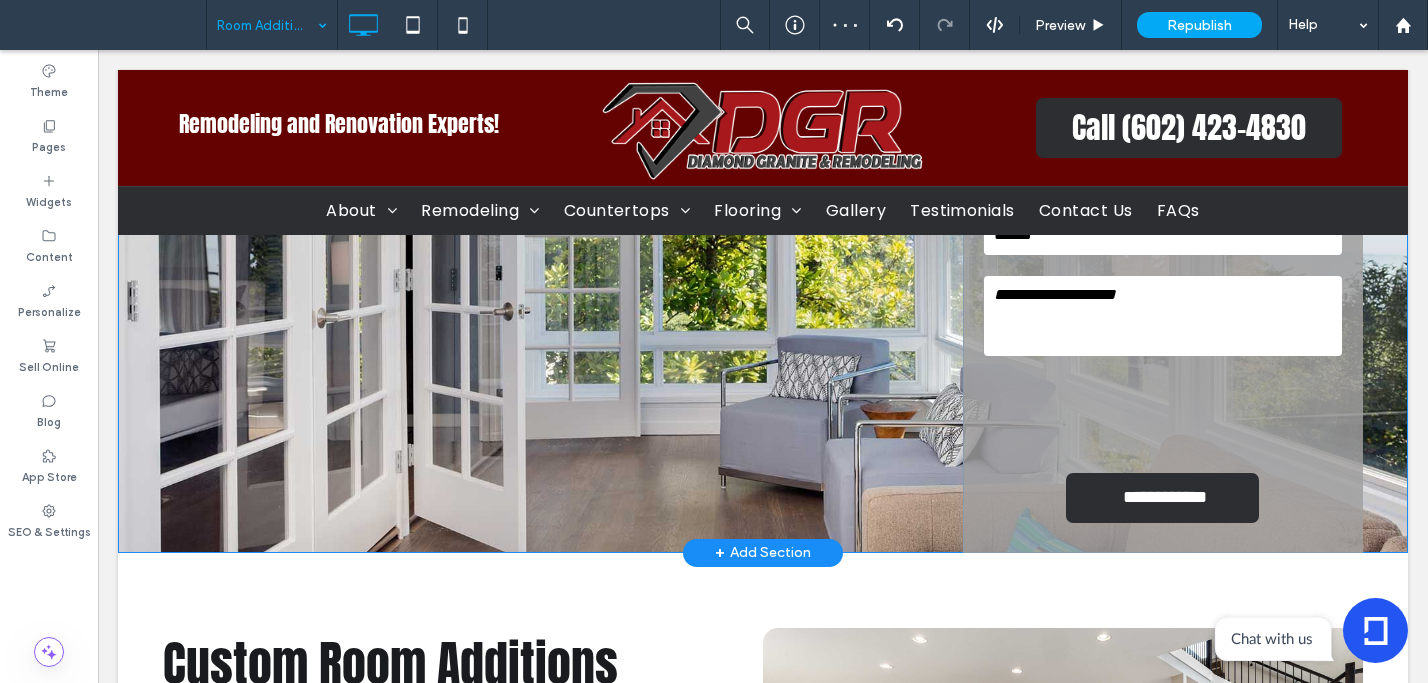 scroll, scrollTop: 0, scrollLeft: 0, axis: both 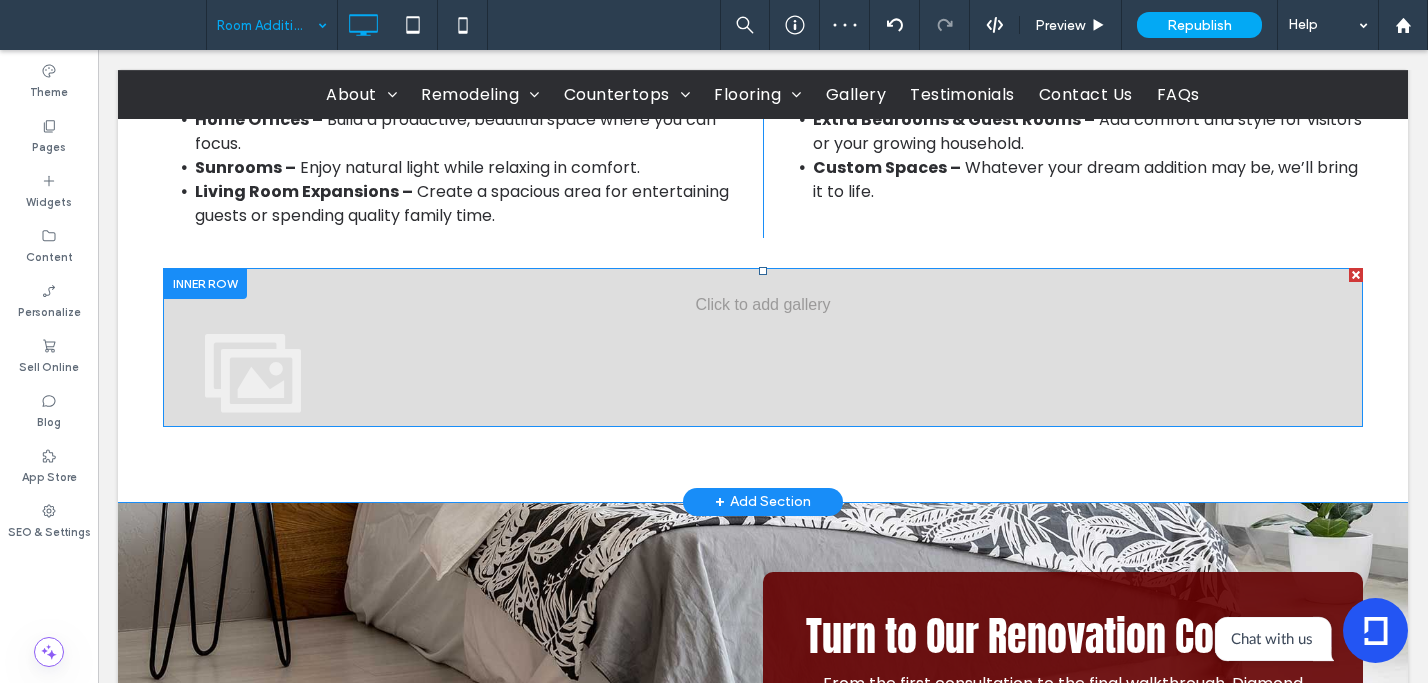 click at bounding box center (763, 347) 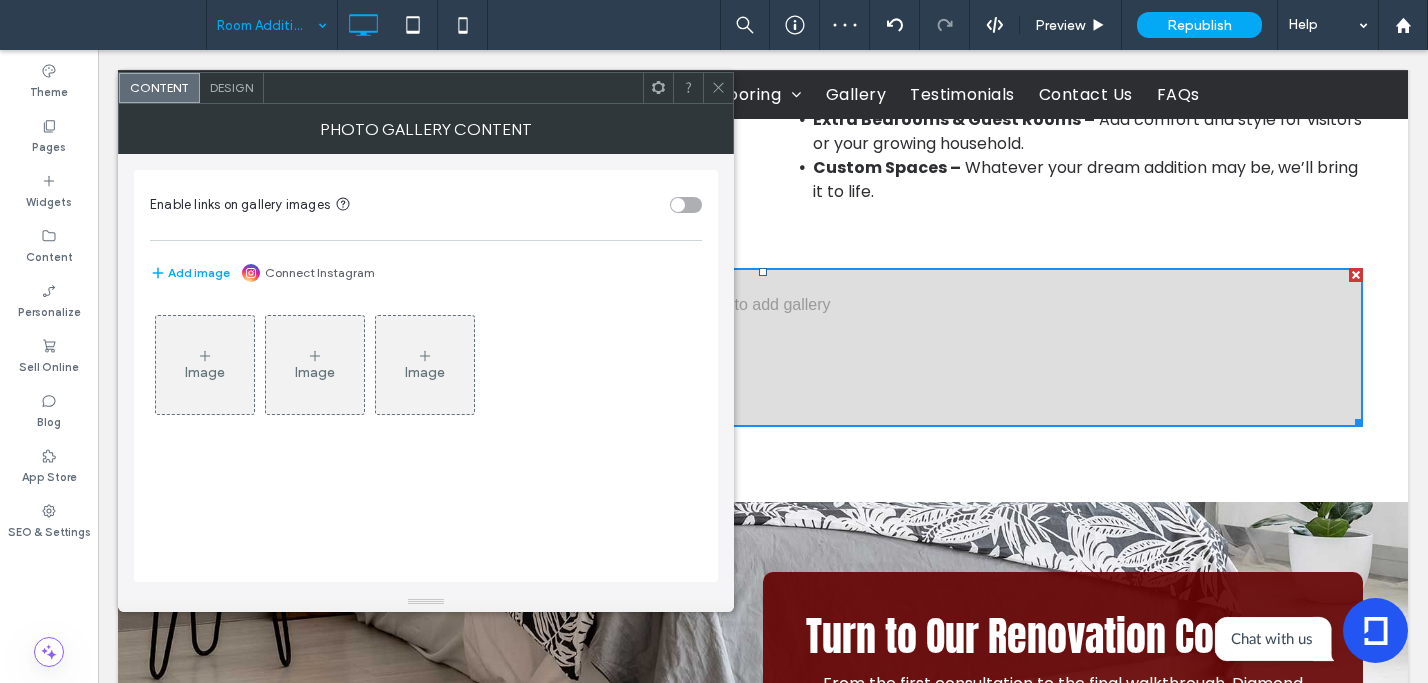 click on "Image" at bounding box center (205, 365) 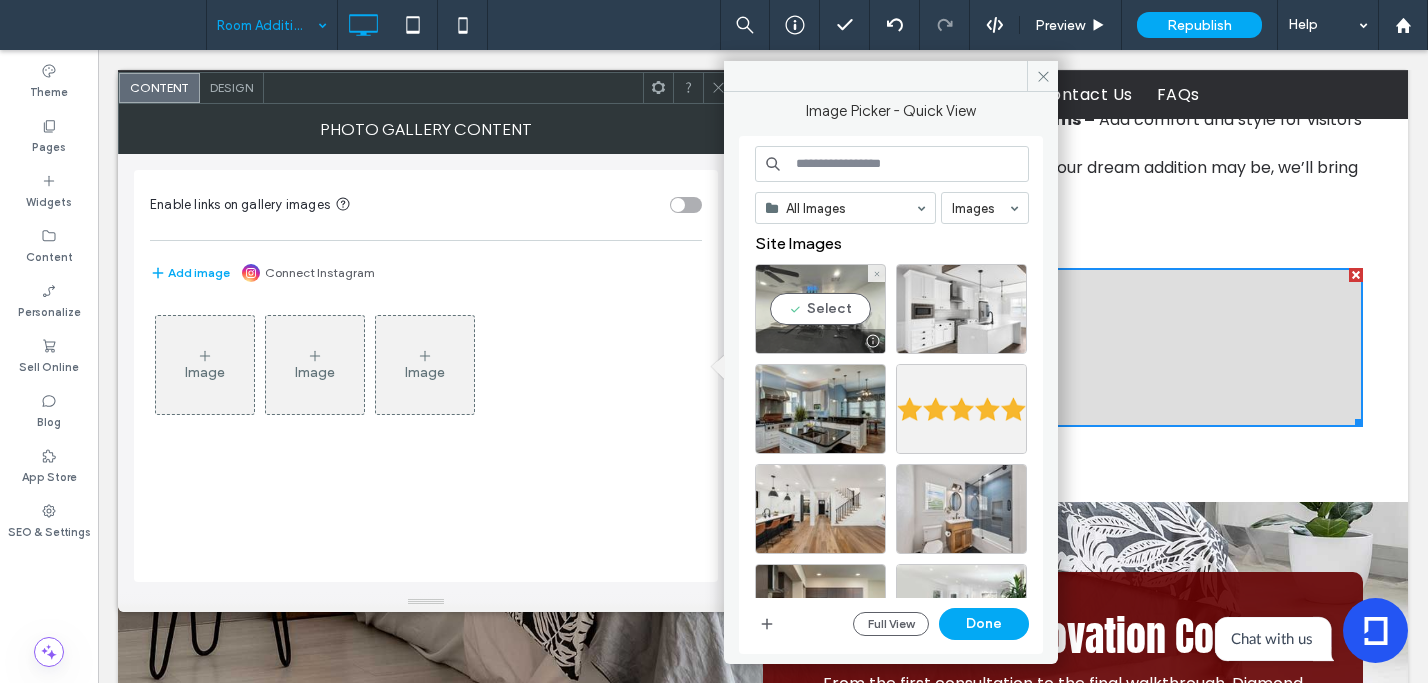 click on "Select" at bounding box center (820, 309) 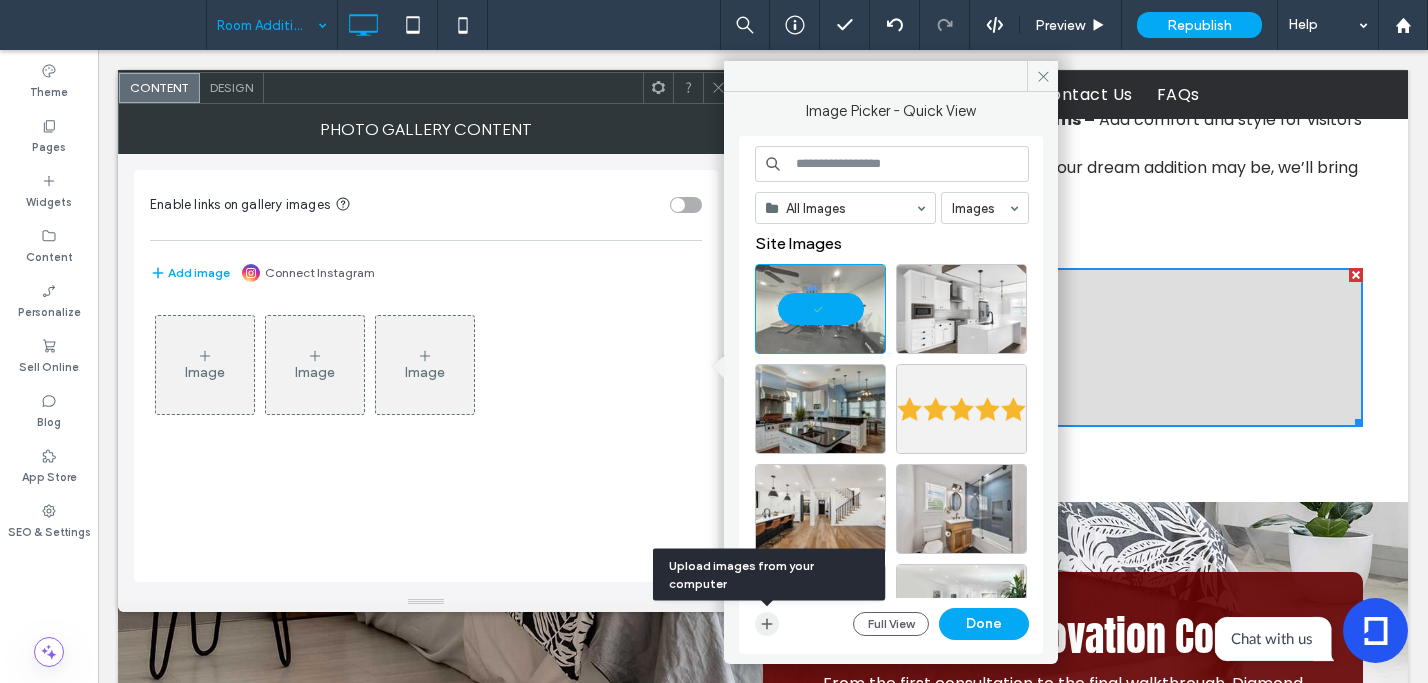 click 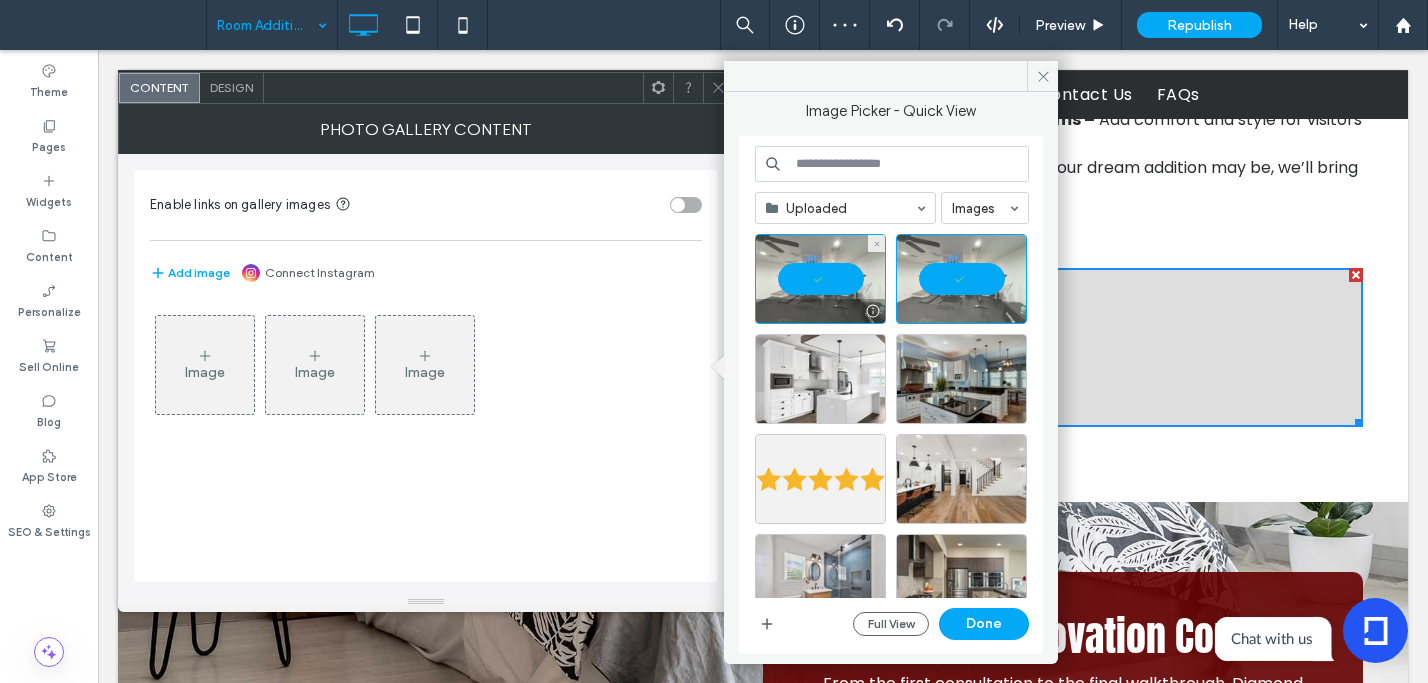 click at bounding box center (820, 279) 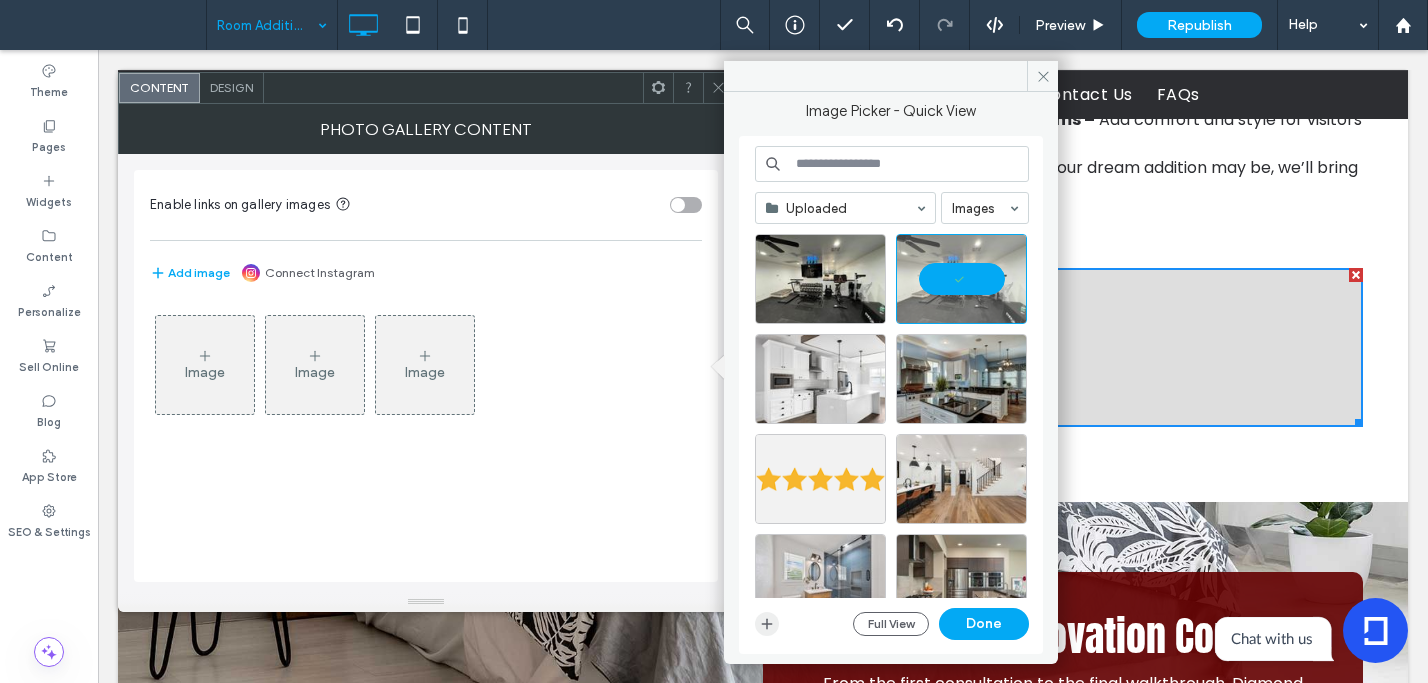 click 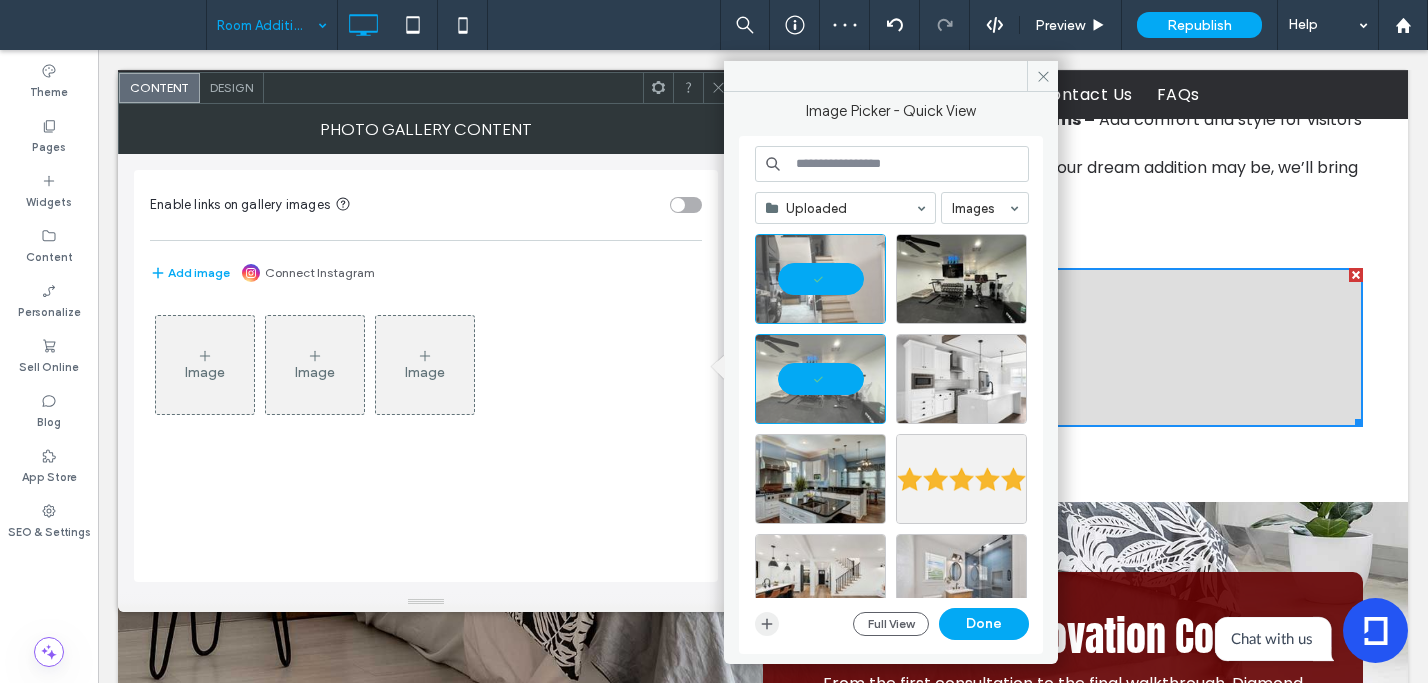 click 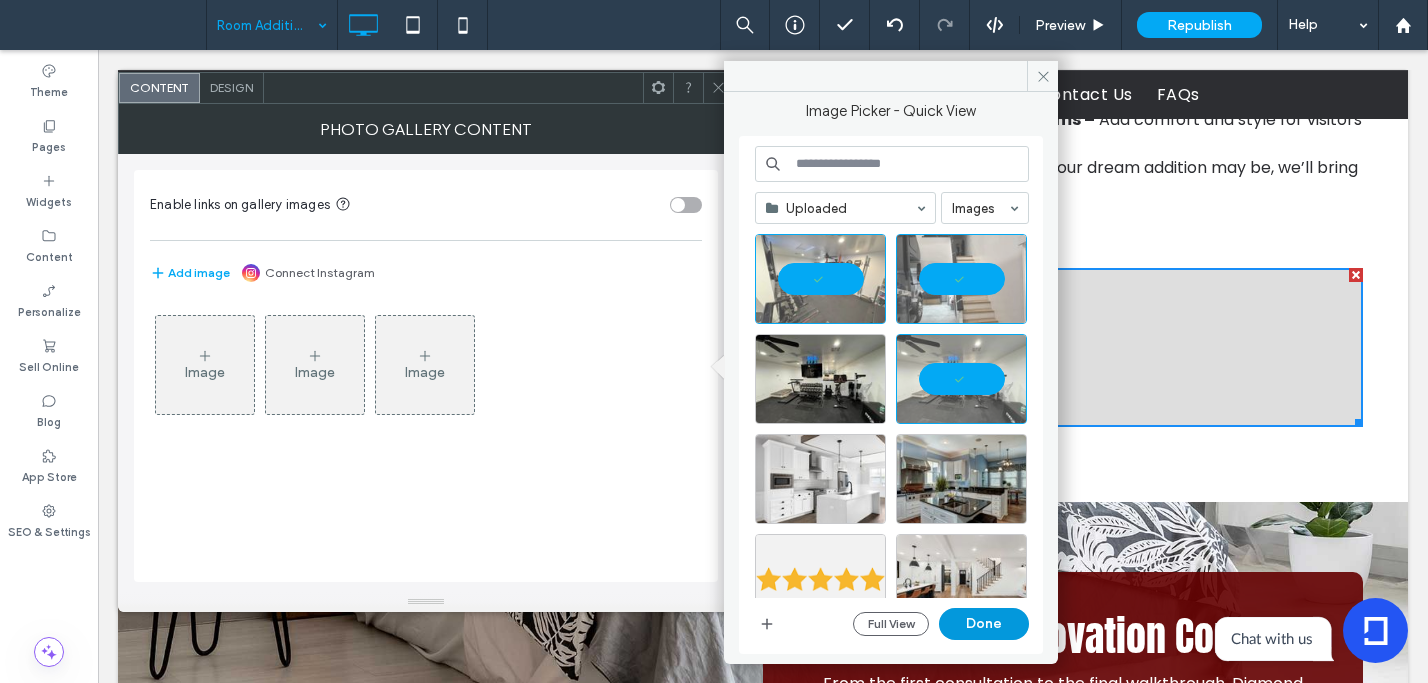 drag, startPoint x: 955, startPoint y: 622, endPoint x: 857, endPoint y: 573, distance: 109.56733 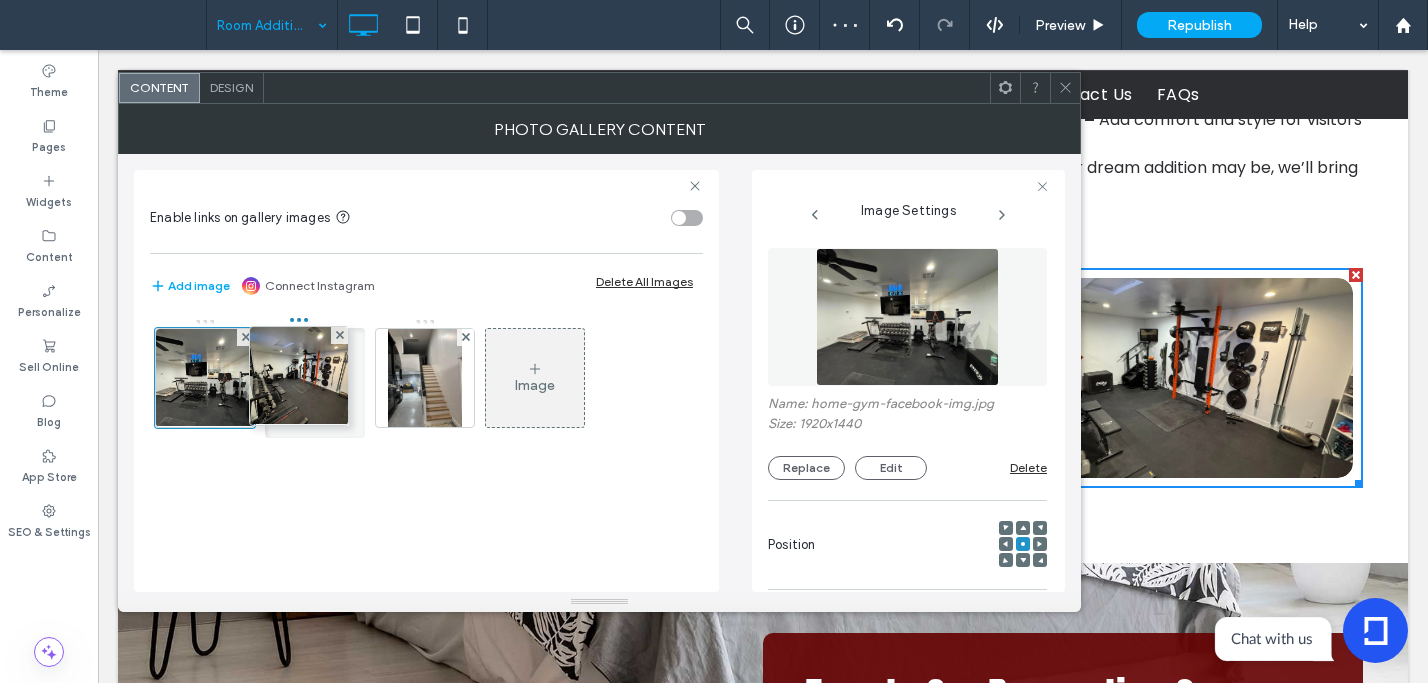 drag, startPoint x: 429, startPoint y: 406, endPoint x: 292, endPoint y: 405, distance: 137.00365 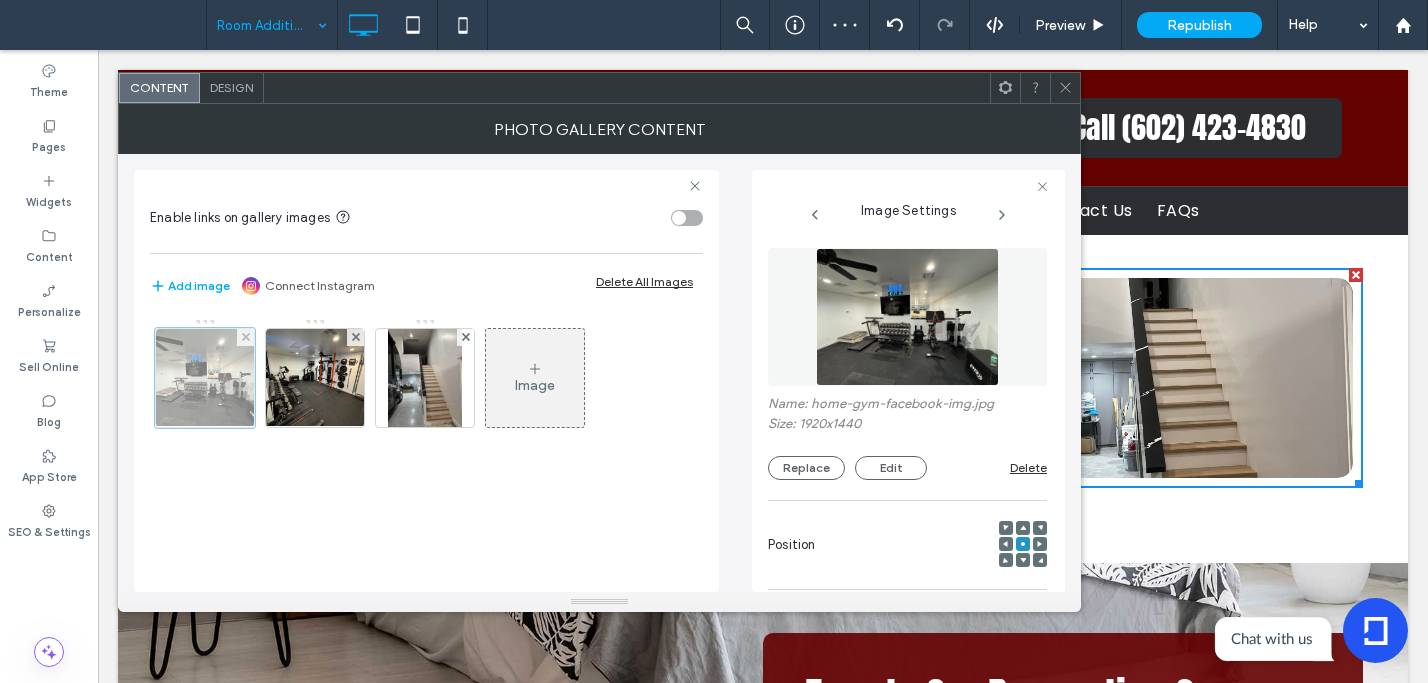 click at bounding box center (205, 378) 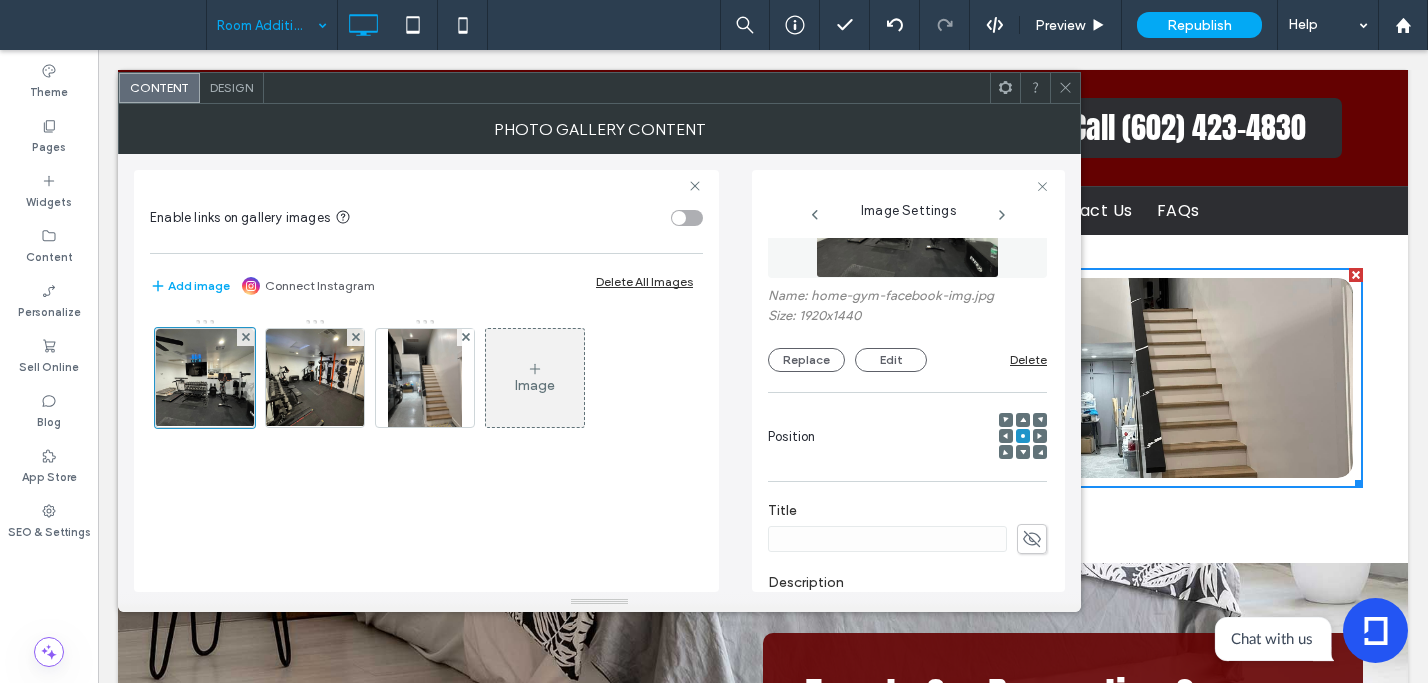 scroll, scrollTop: 108, scrollLeft: 0, axis: vertical 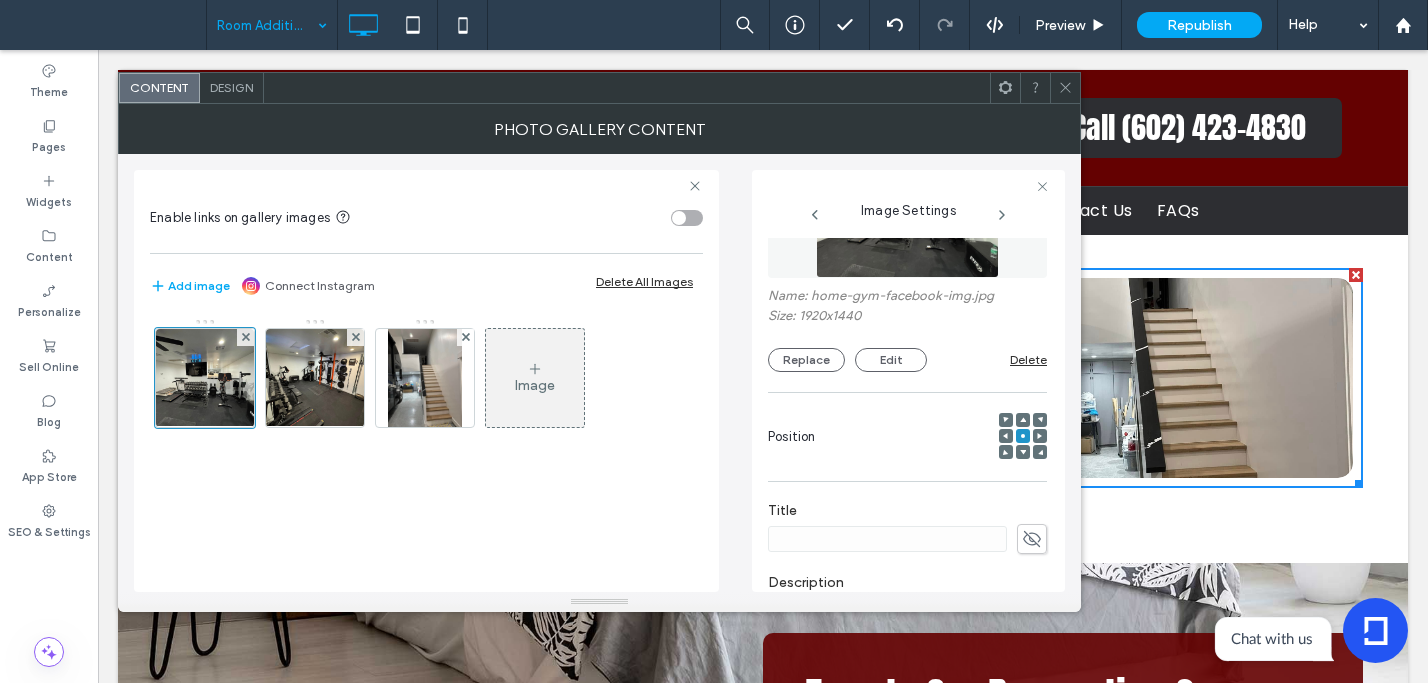 click 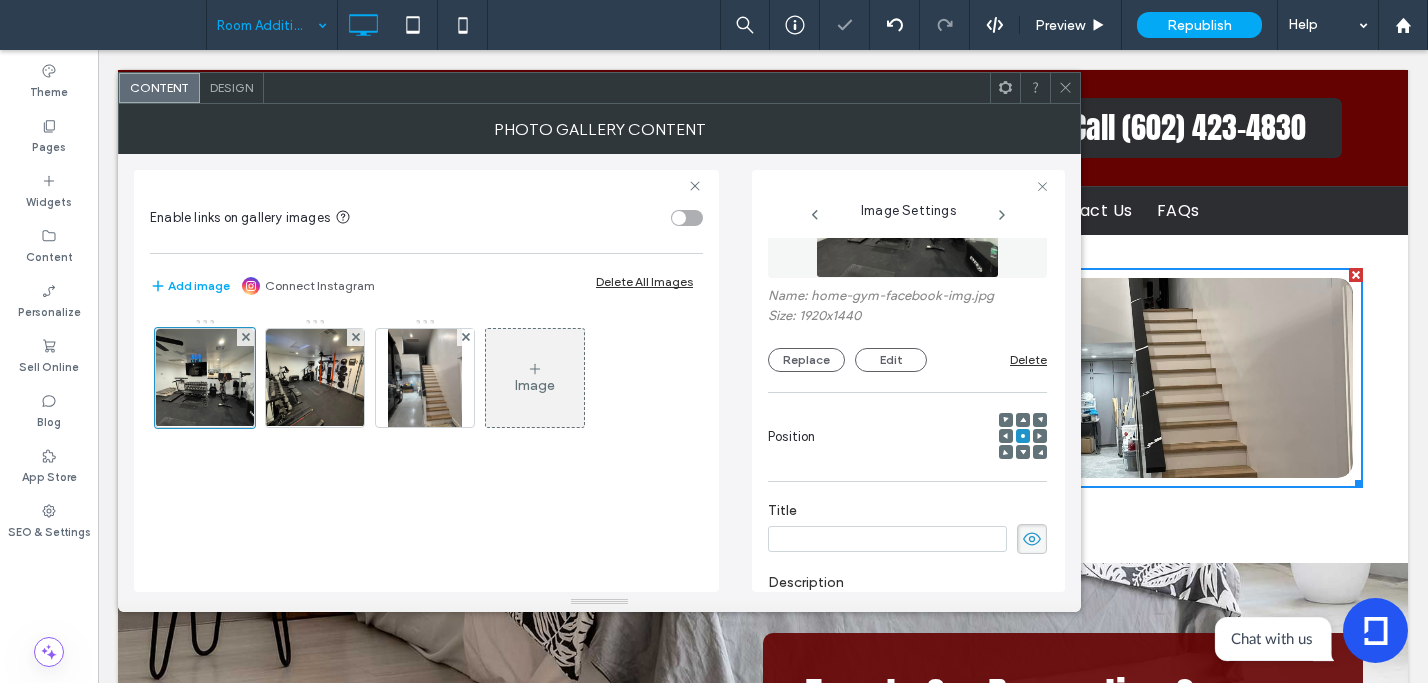 drag, startPoint x: 904, startPoint y: 545, endPoint x: 891, endPoint y: 543, distance: 13.152946 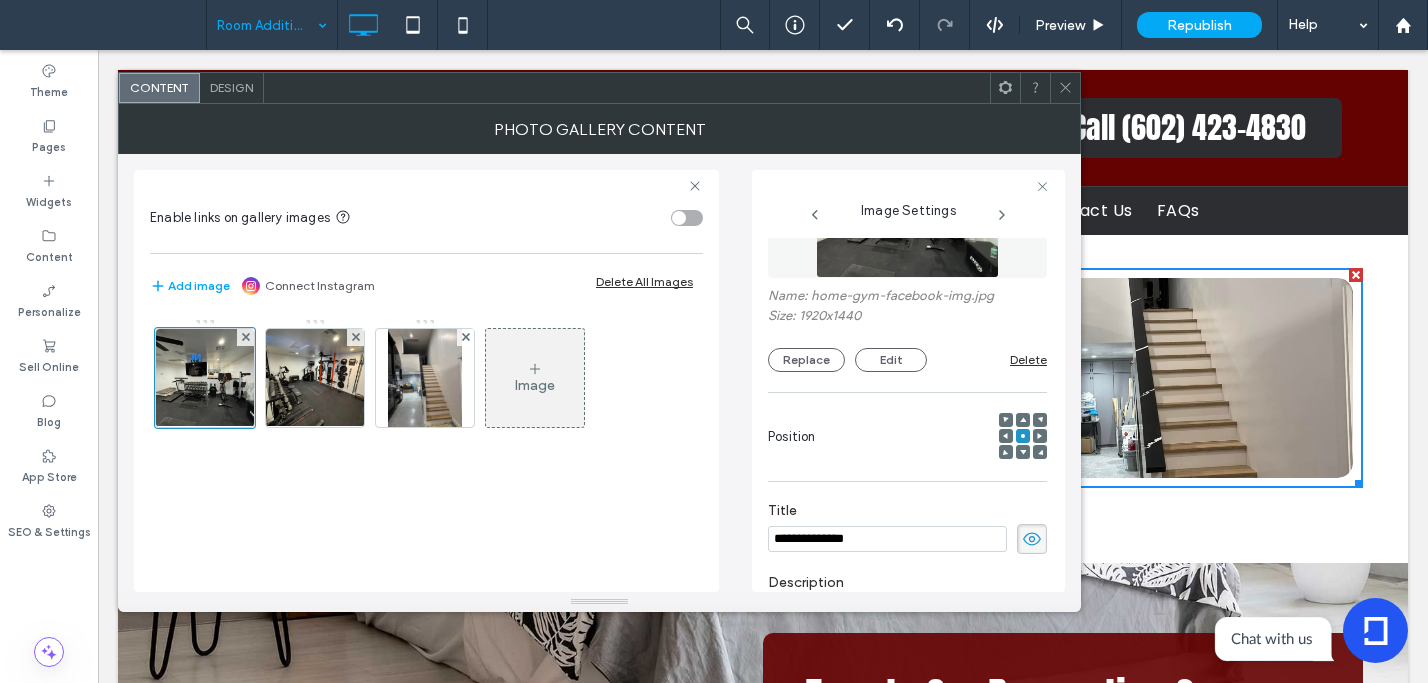 drag, startPoint x: 902, startPoint y: 548, endPoint x: 748, endPoint y: 548, distance: 154 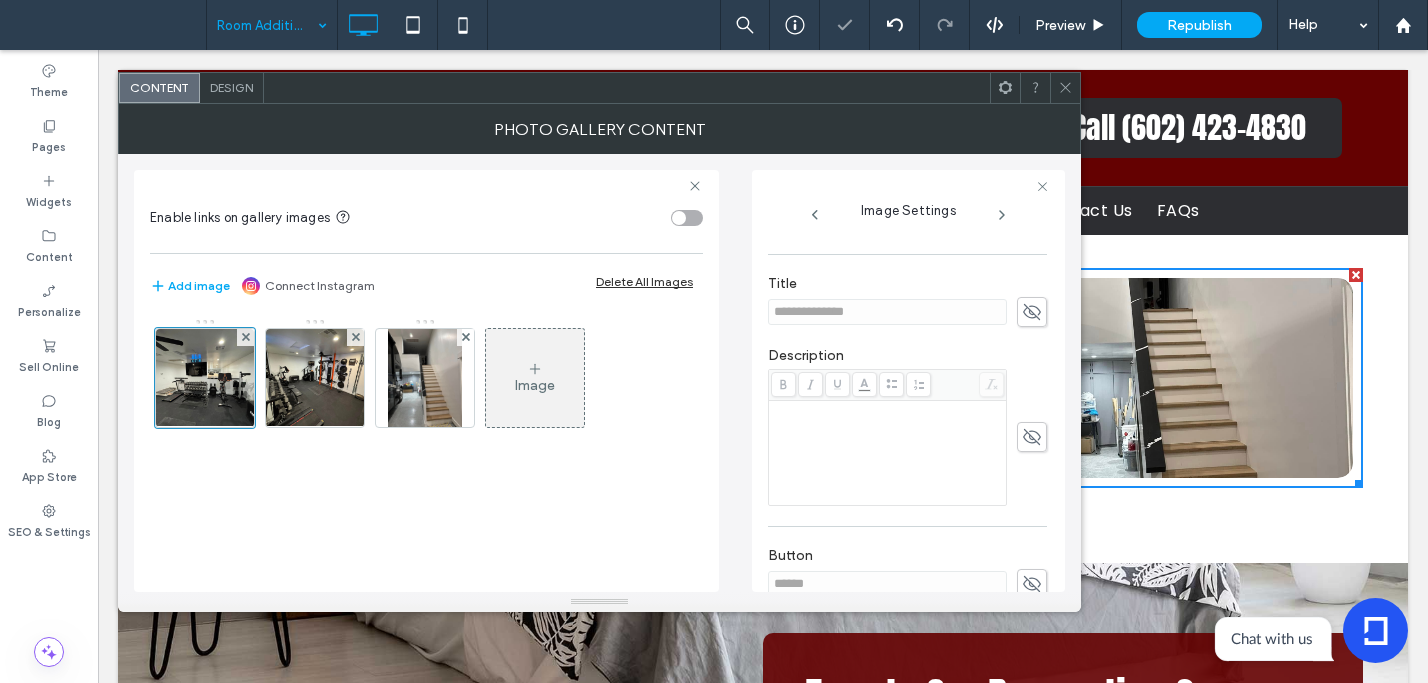 scroll, scrollTop: 505, scrollLeft: 0, axis: vertical 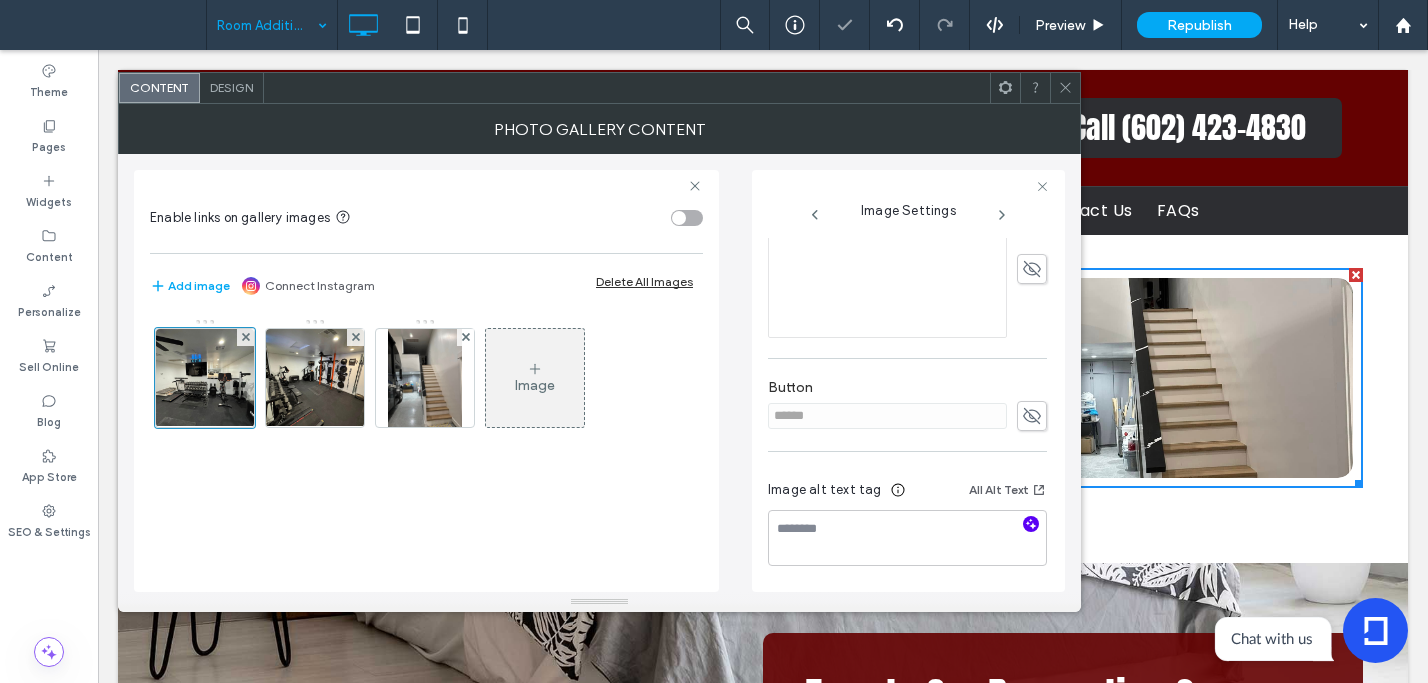 click 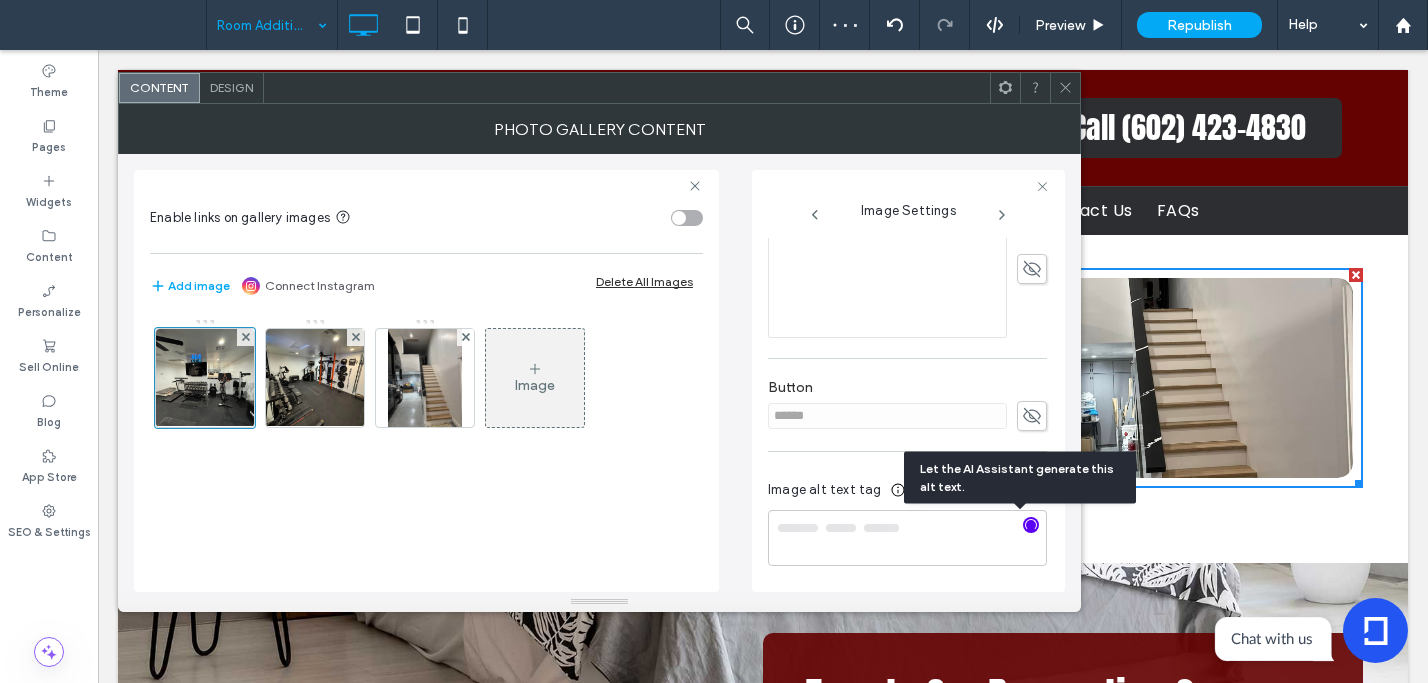 type on "**********" 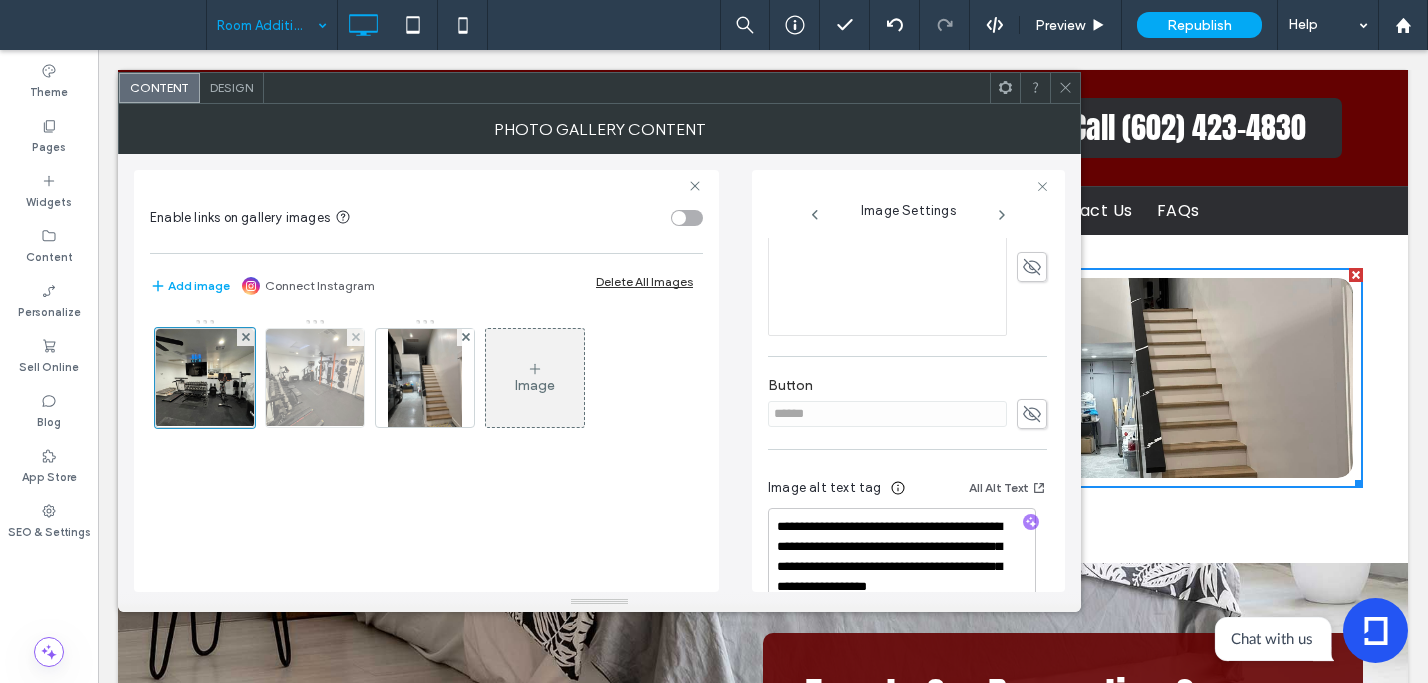 click at bounding box center [315, 378] 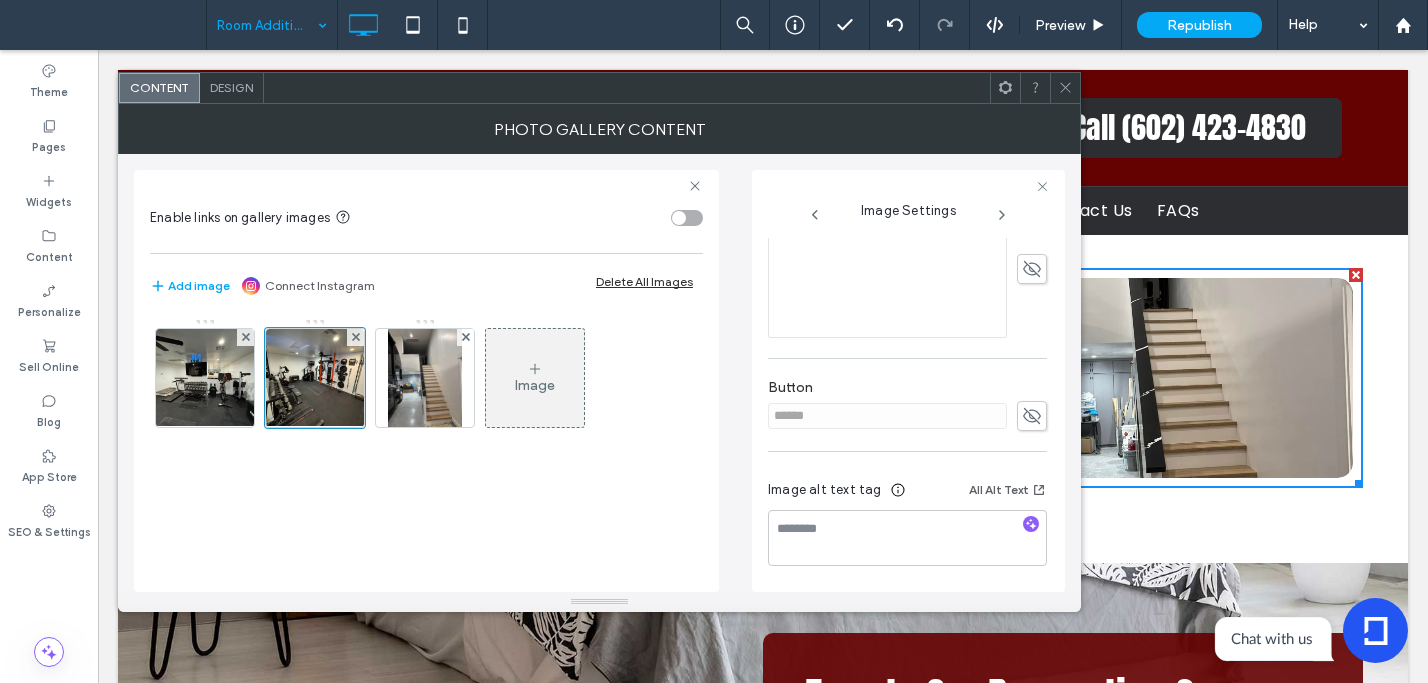 click 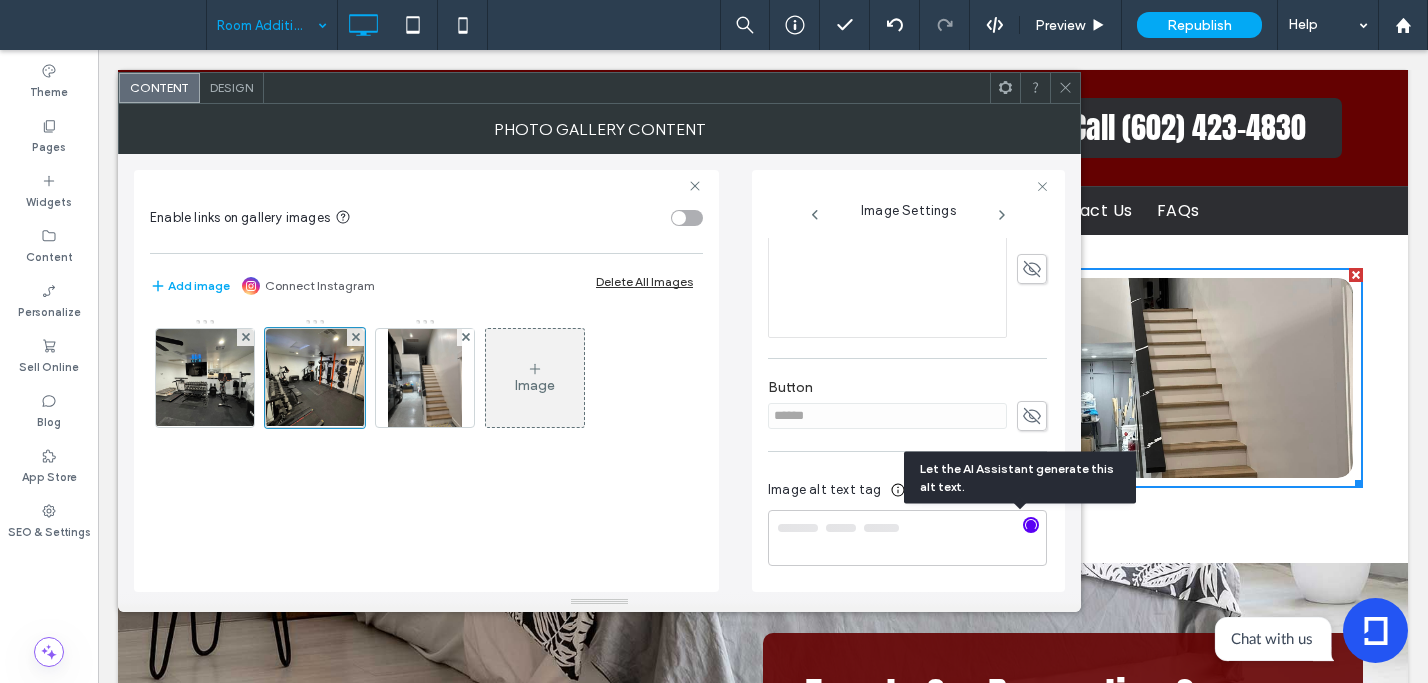 type on "**********" 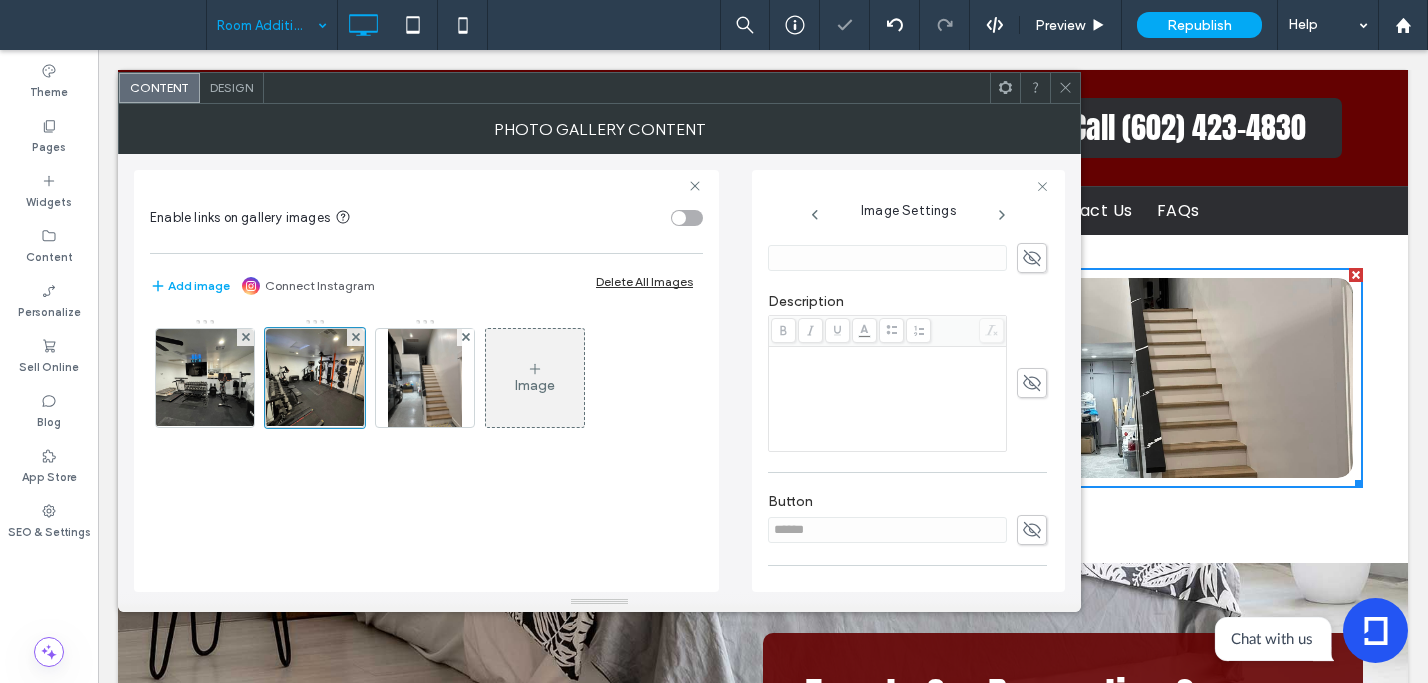 scroll, scrollTop: 267, scrollLeft: 0, axis: vertical 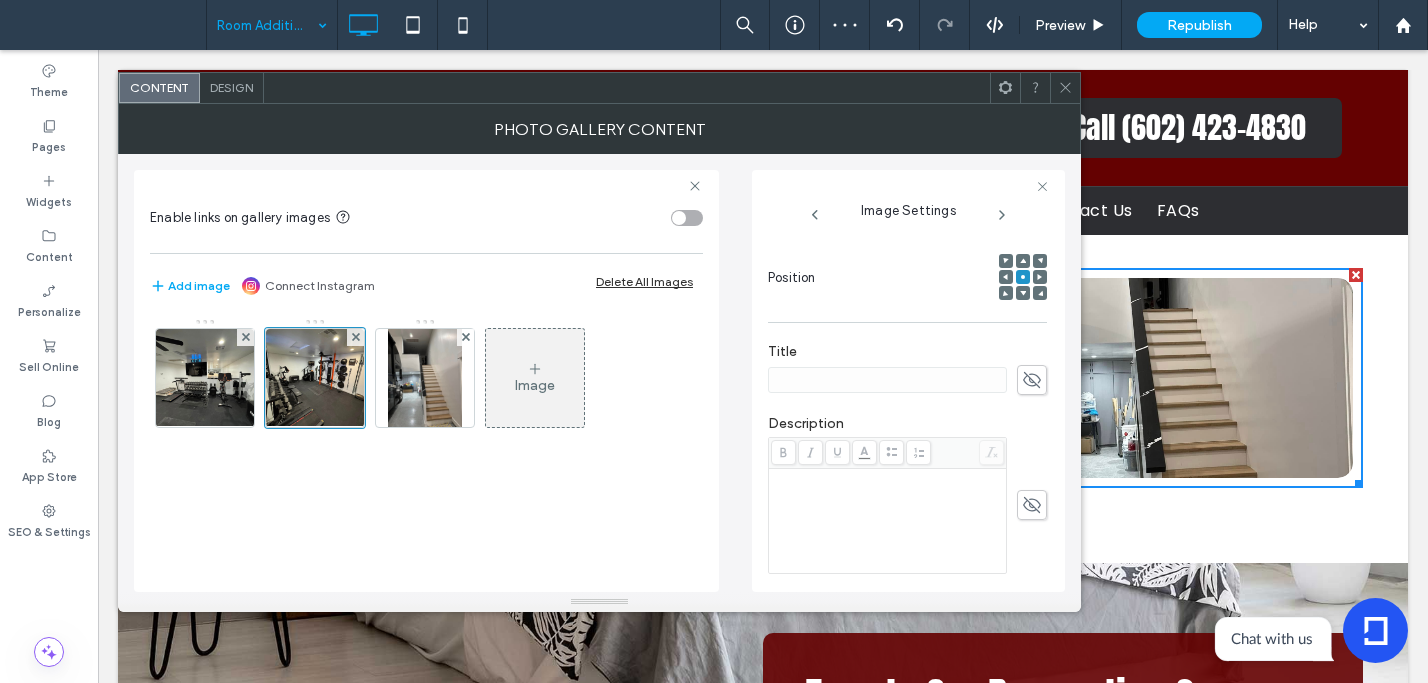 click 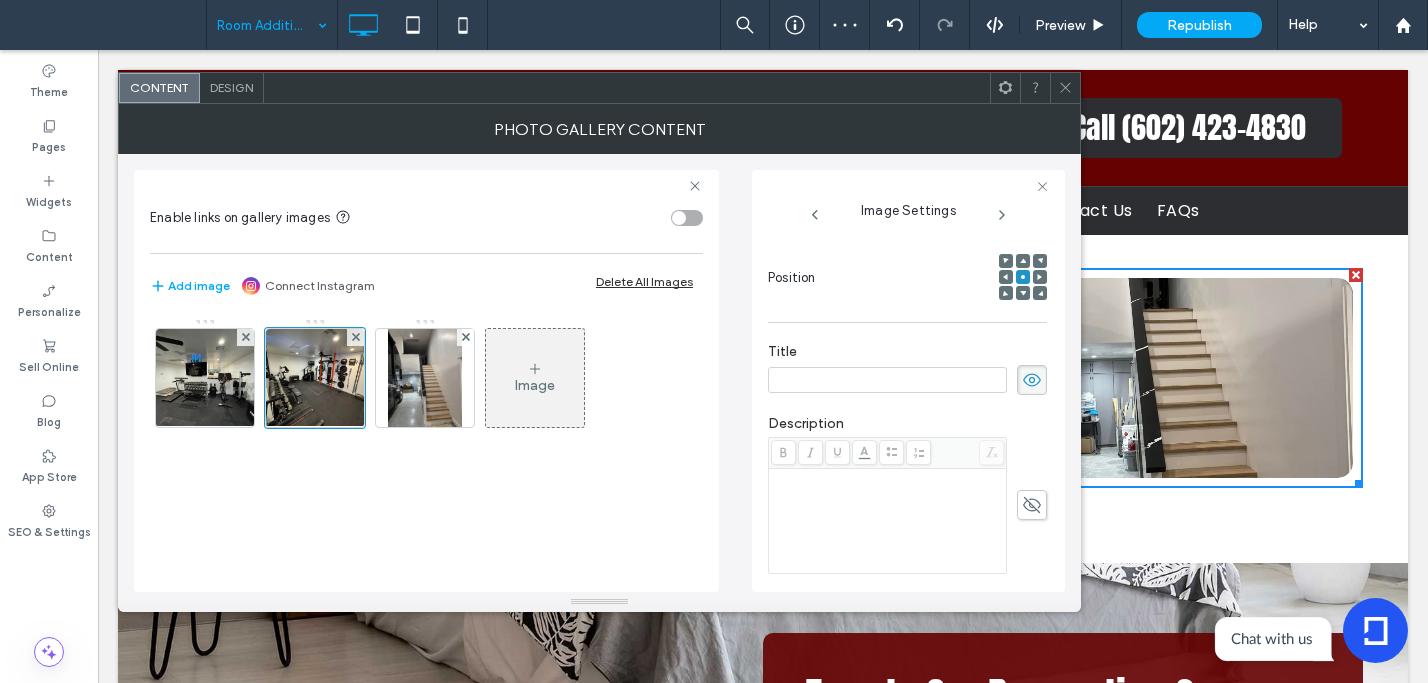 click at bounding box center [887, 380] 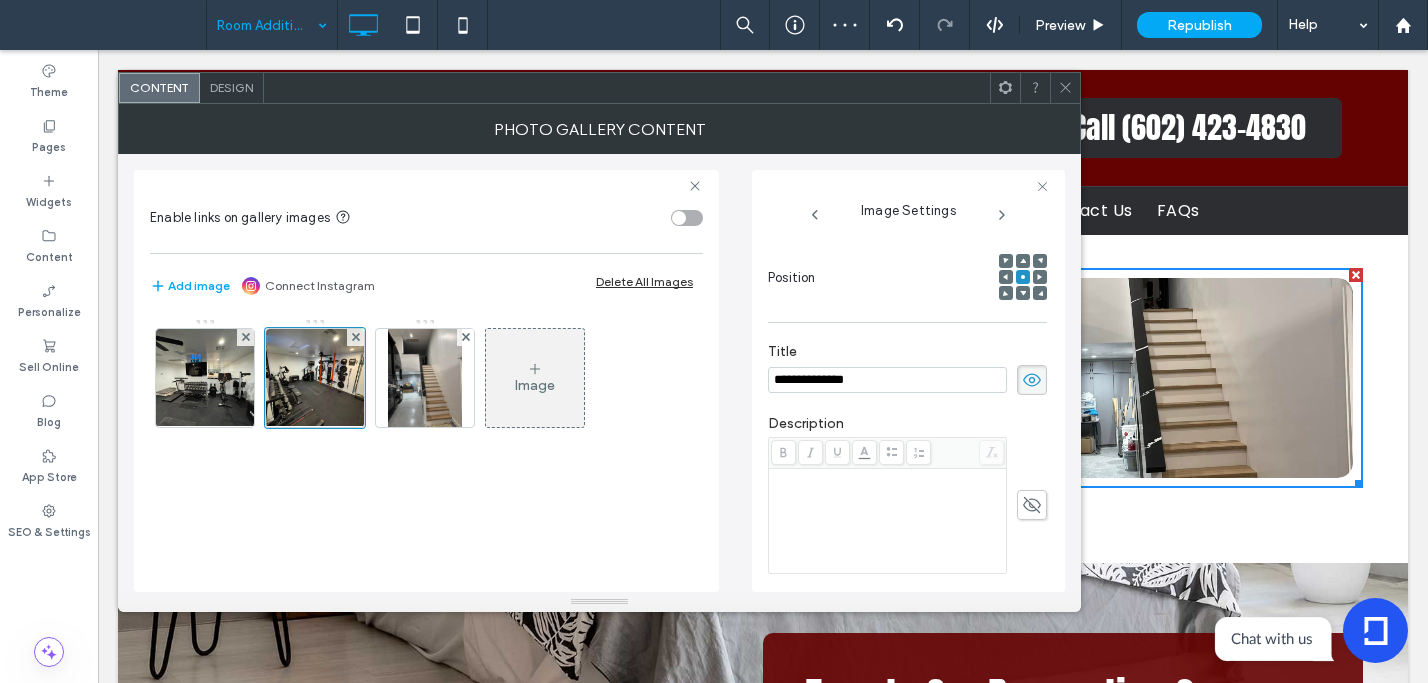 type on "**********" 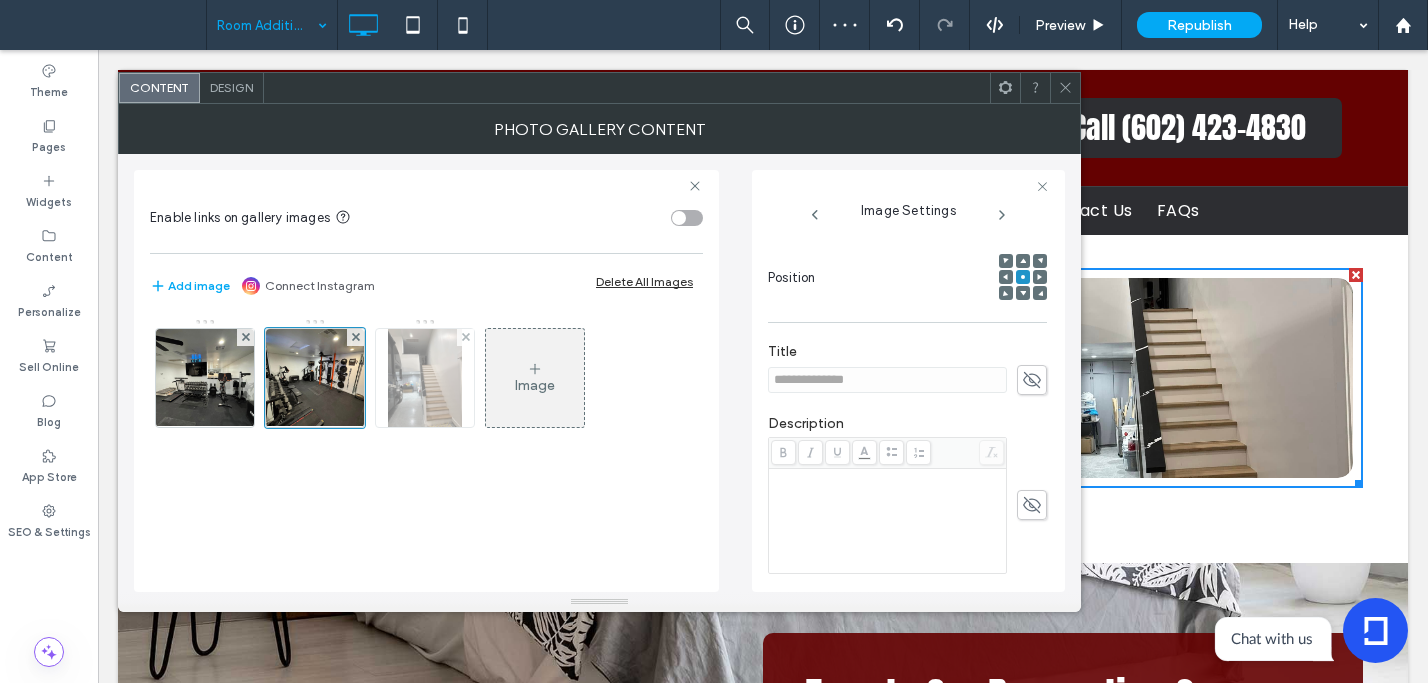 click at bounding box center [425, 378] 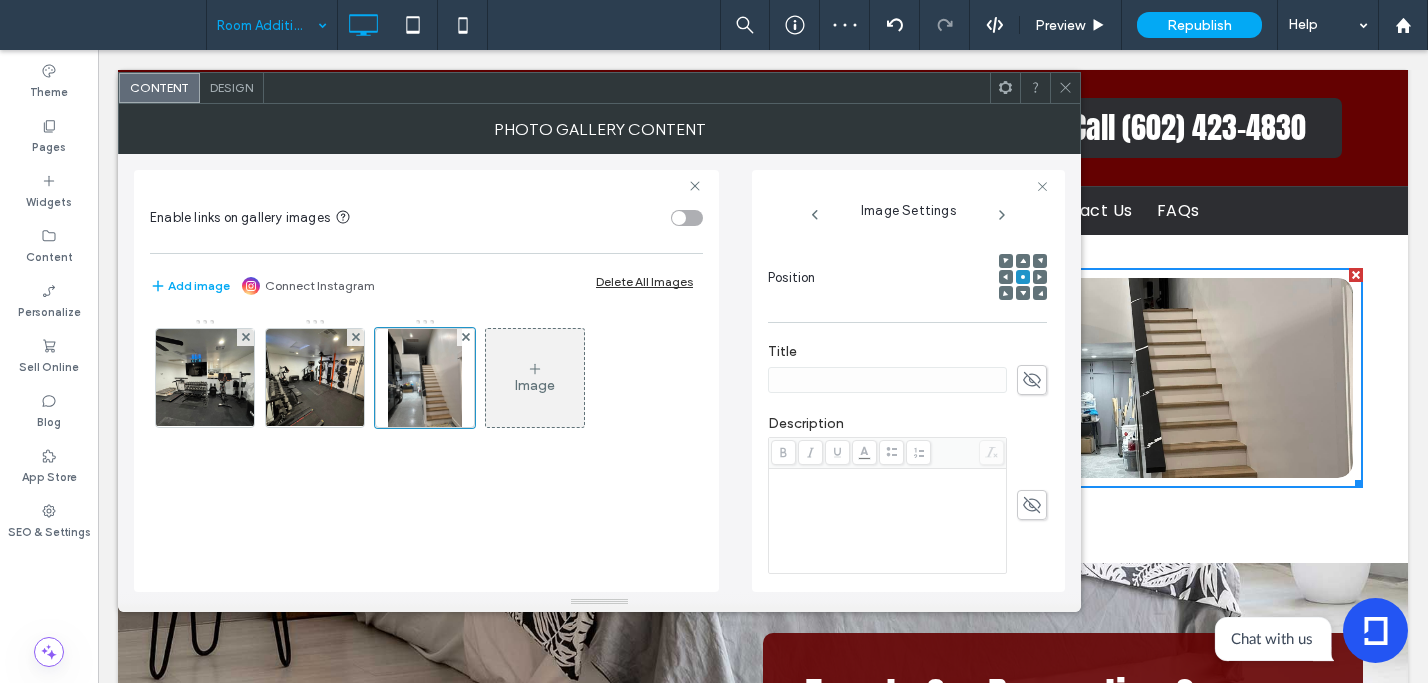 drag, startPoint x: 1027, startPoint y: 384, endPoint x: 976, endPoint y: 384, distance: 51 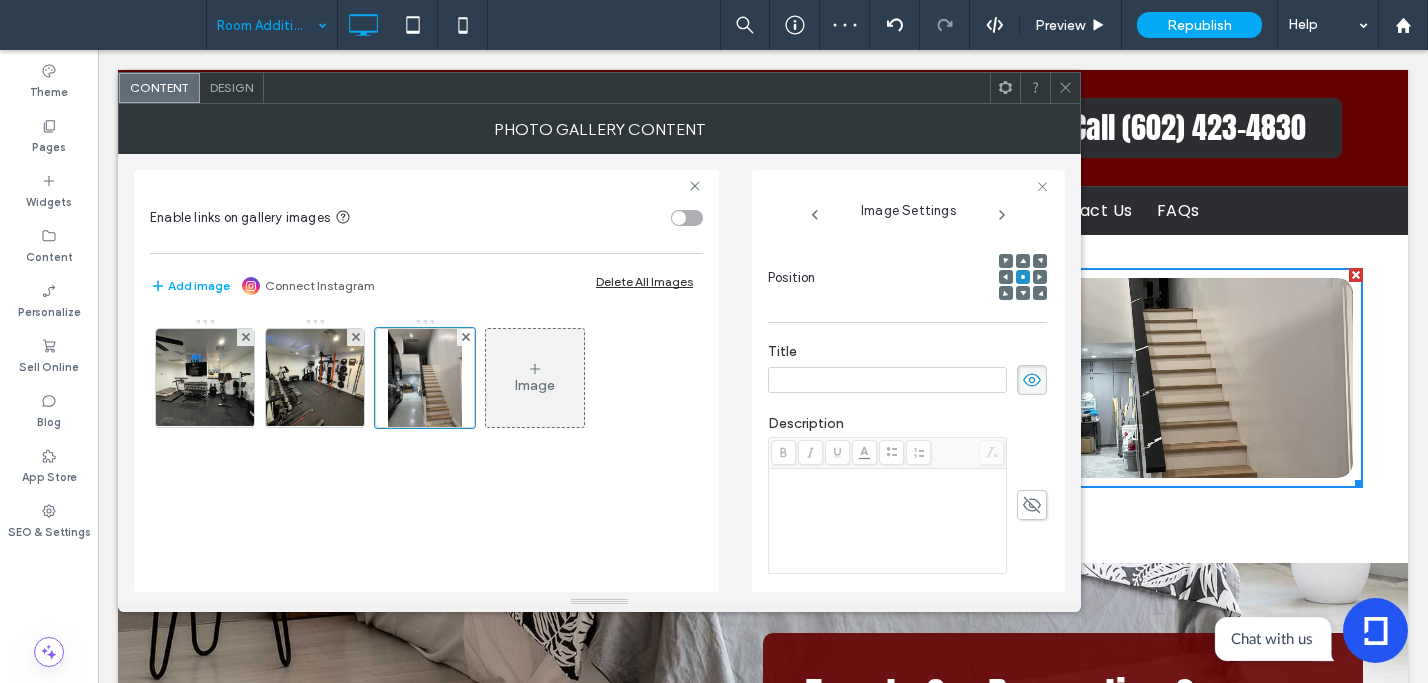 click at bounding box center (887, 380) 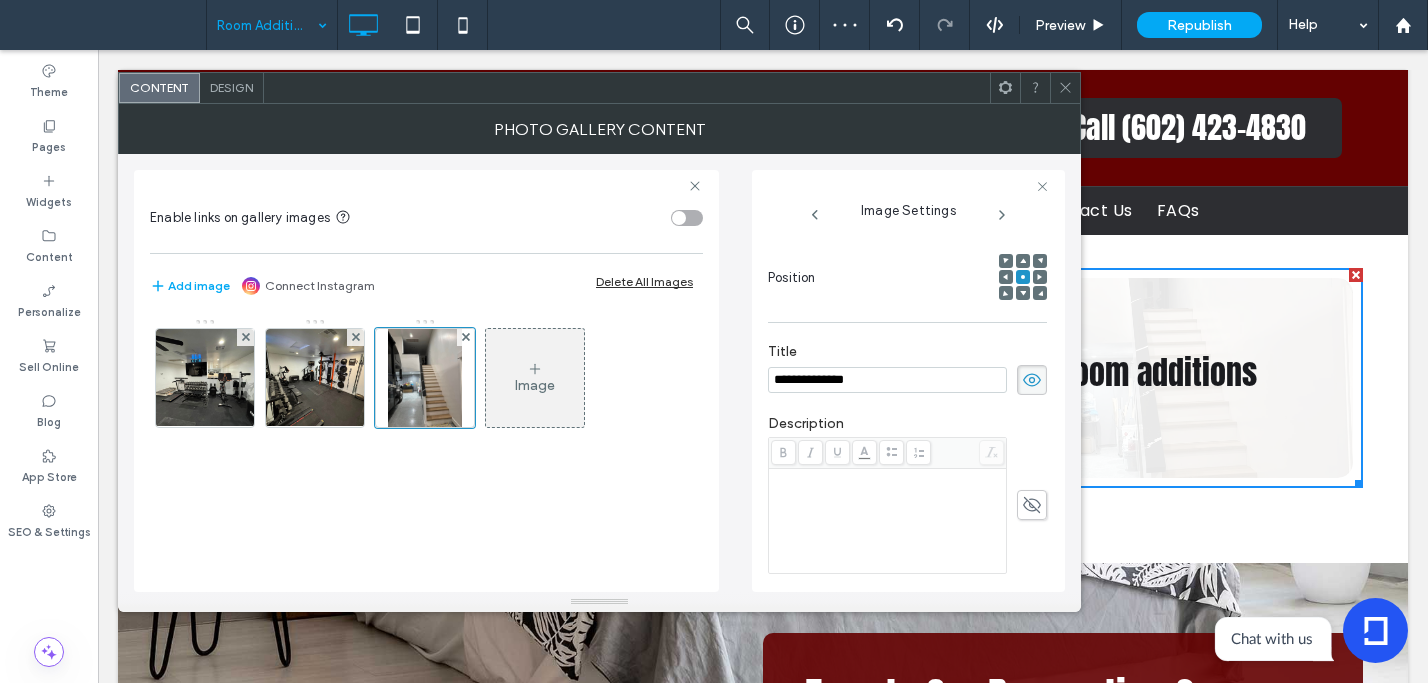 type on "**********" 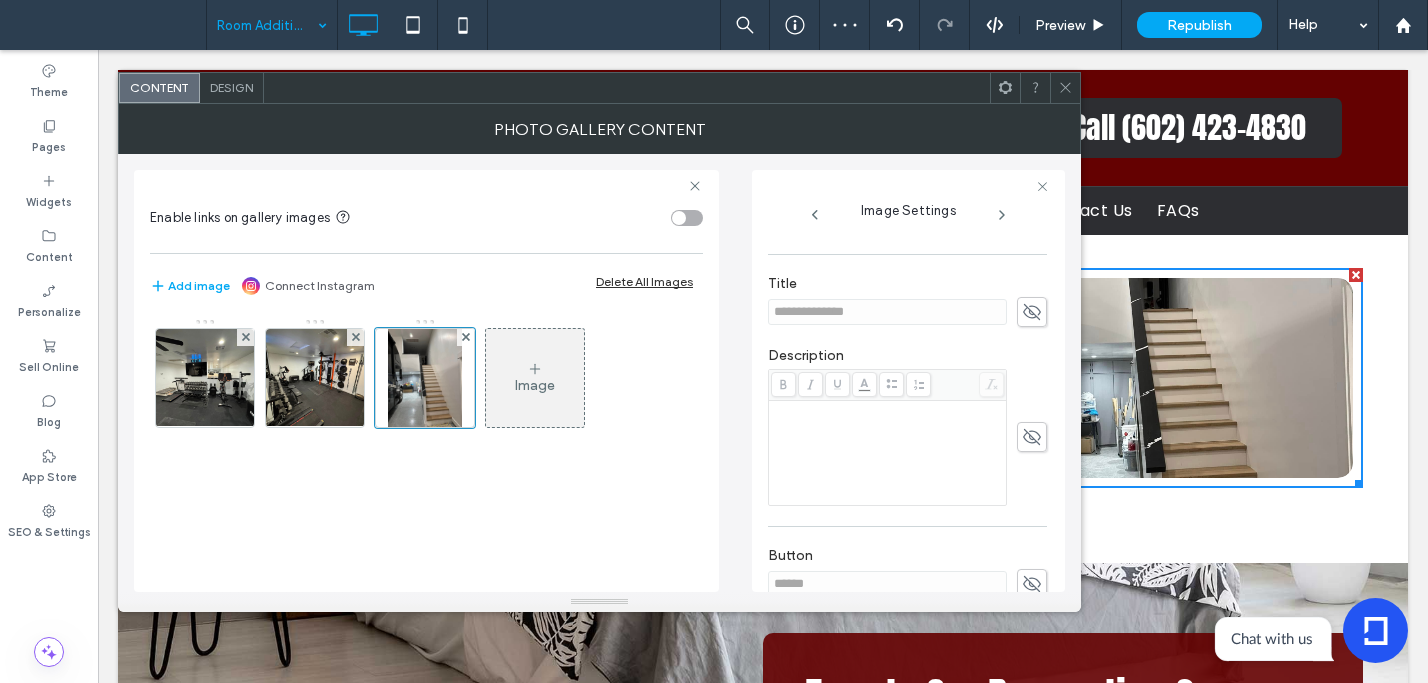 scroll, scrollTop: 505, scrollLeft: 0, axis: vertical 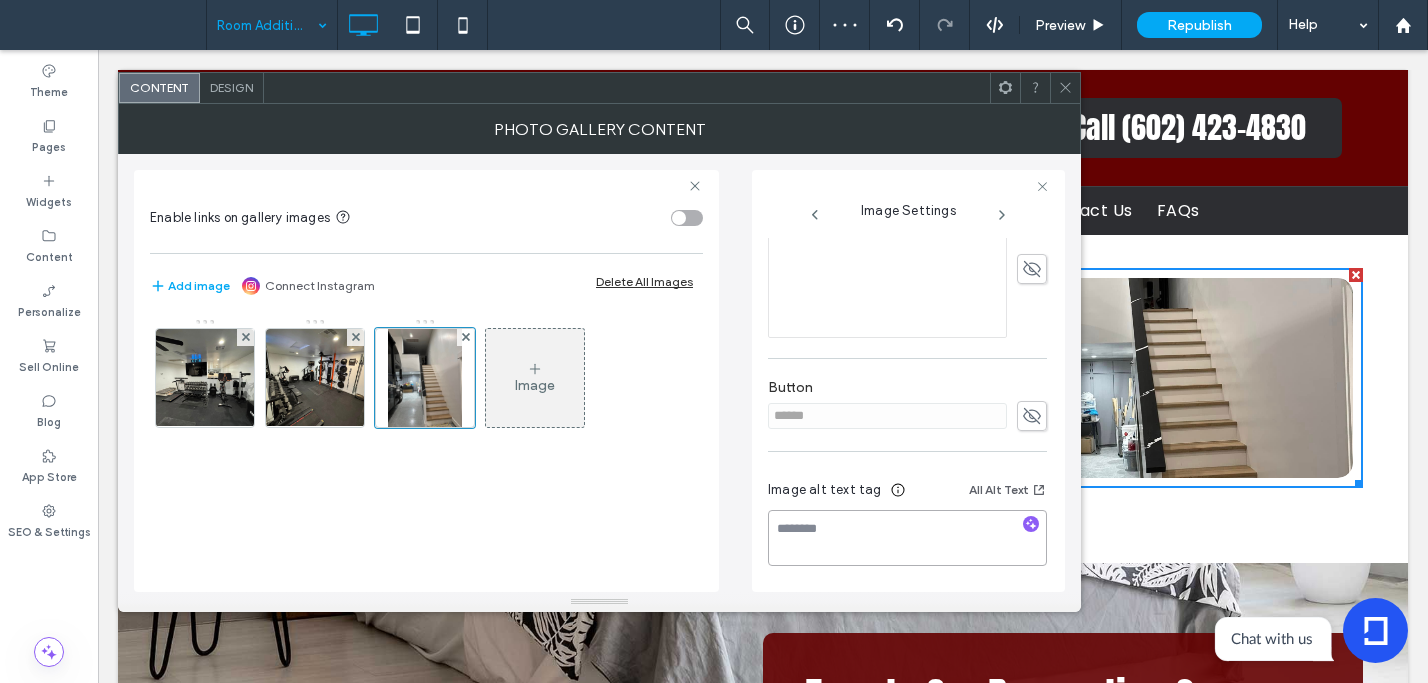 click at bounding box center [907, 538] 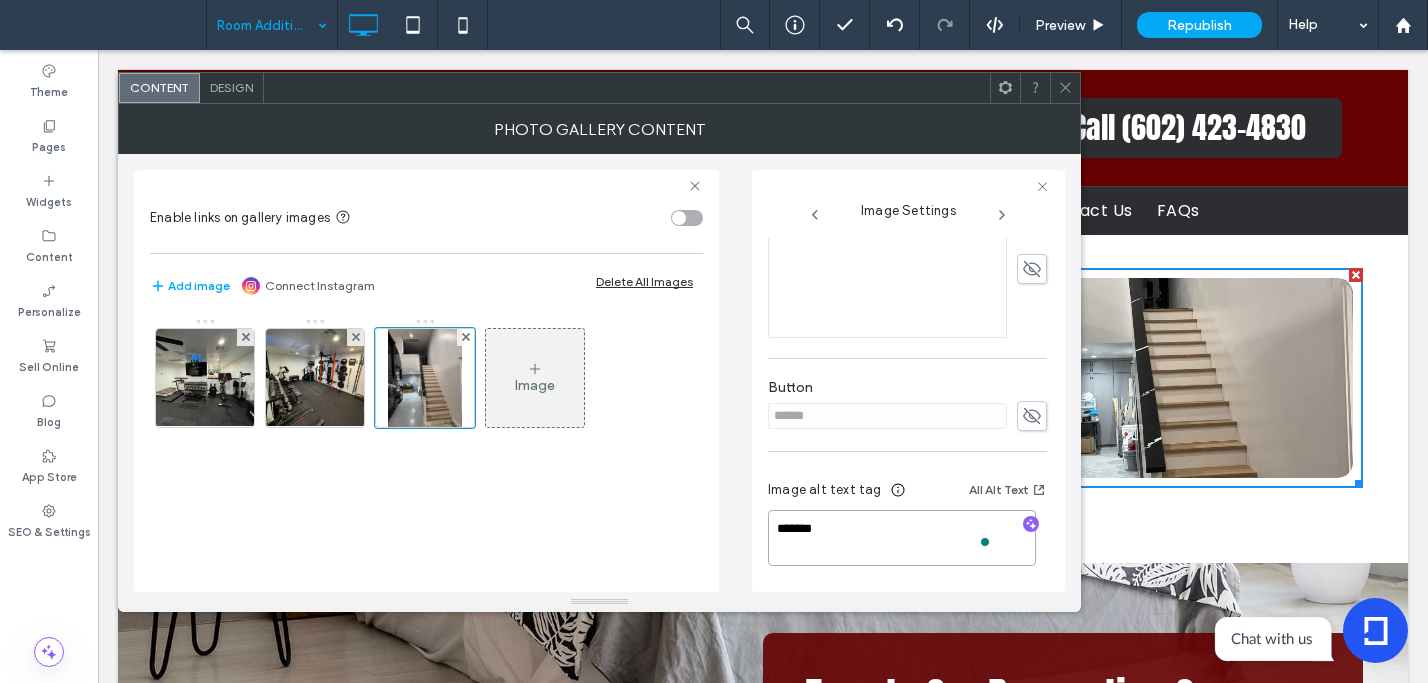 scroll, scrollTop: 505, scrollLeft: 0, axis: vertical 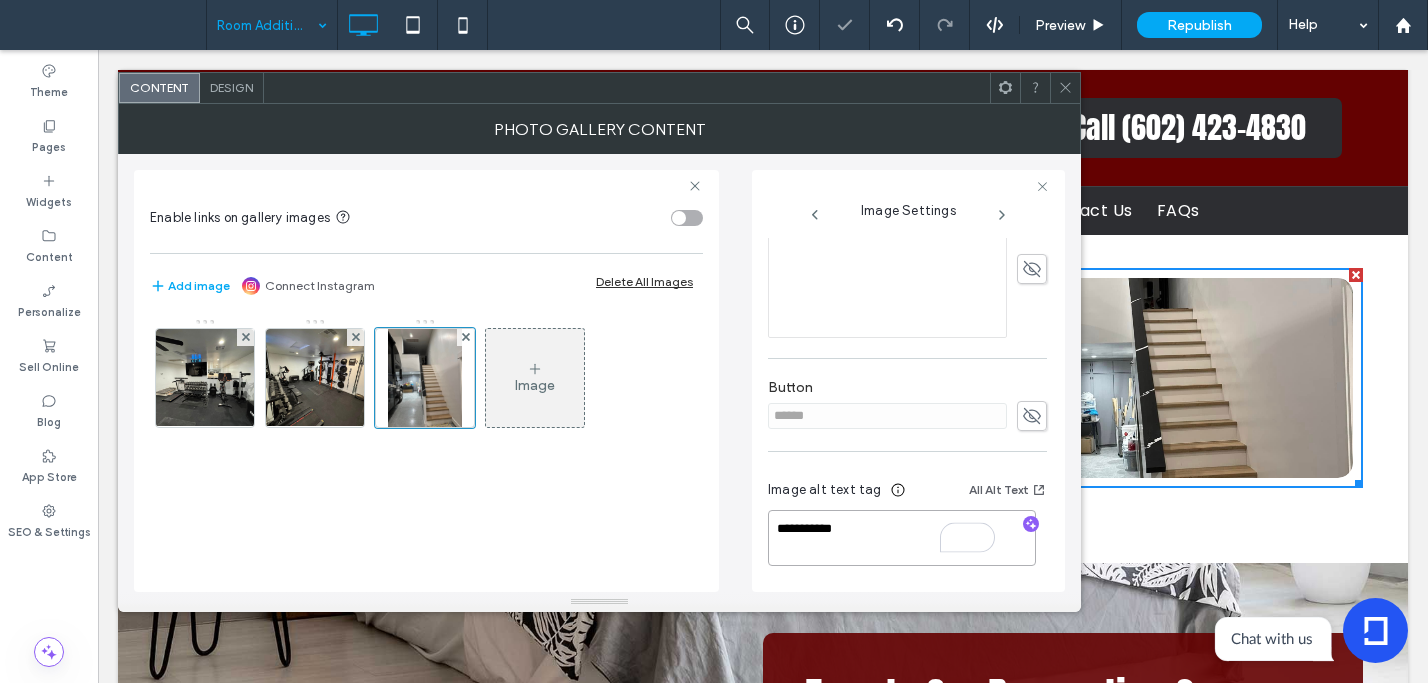 type on "**********" 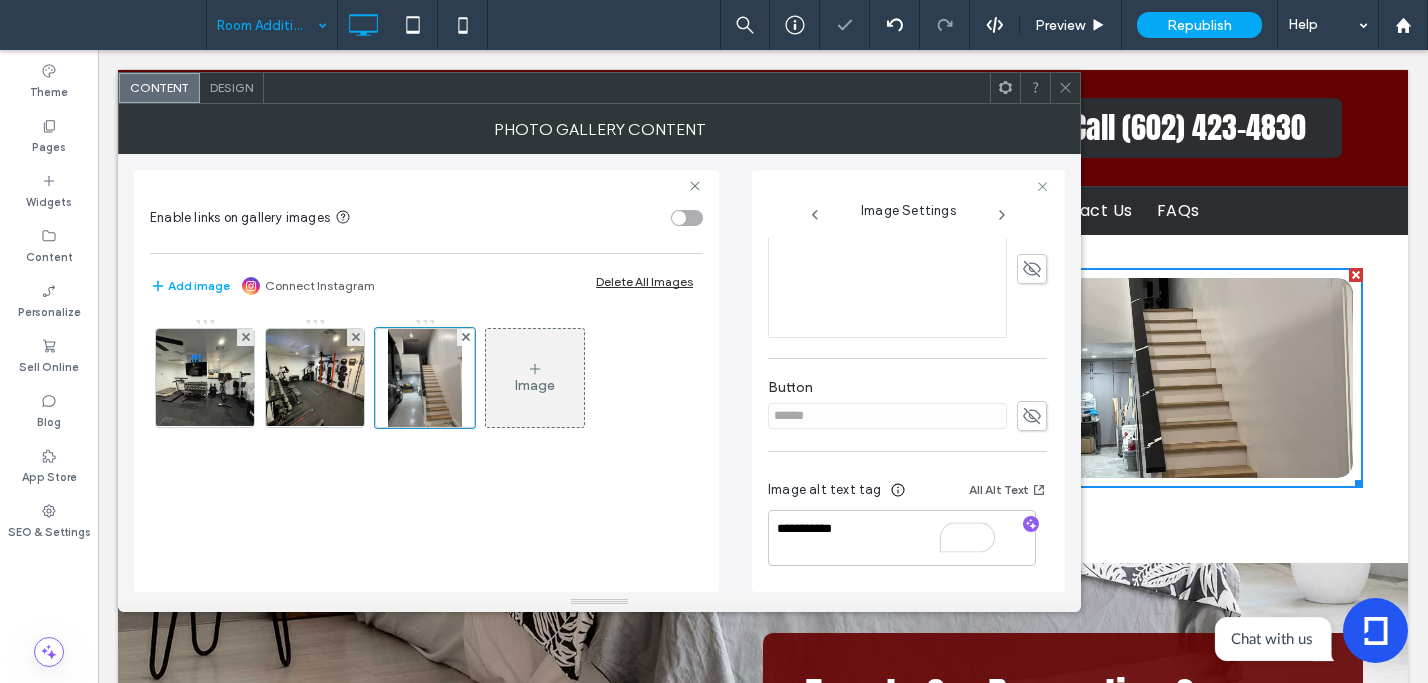drag, startPoint x: 1064, startPoint y: 80, endPoint x: 1013, endPoint y: 134, distance: 74.27651 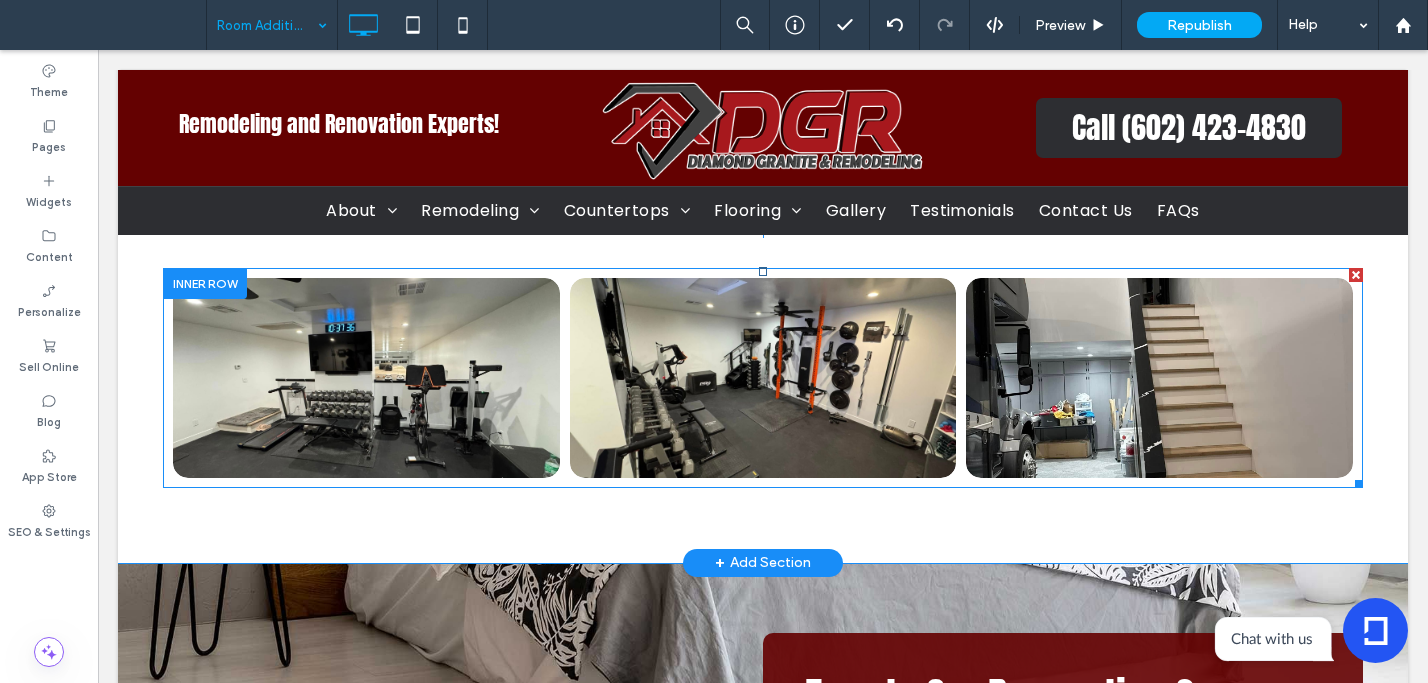 drag, startPoint x: 1198, startPoint y: 391, endPoint x: 1149, endPoint y: 392, distance: 49.010204 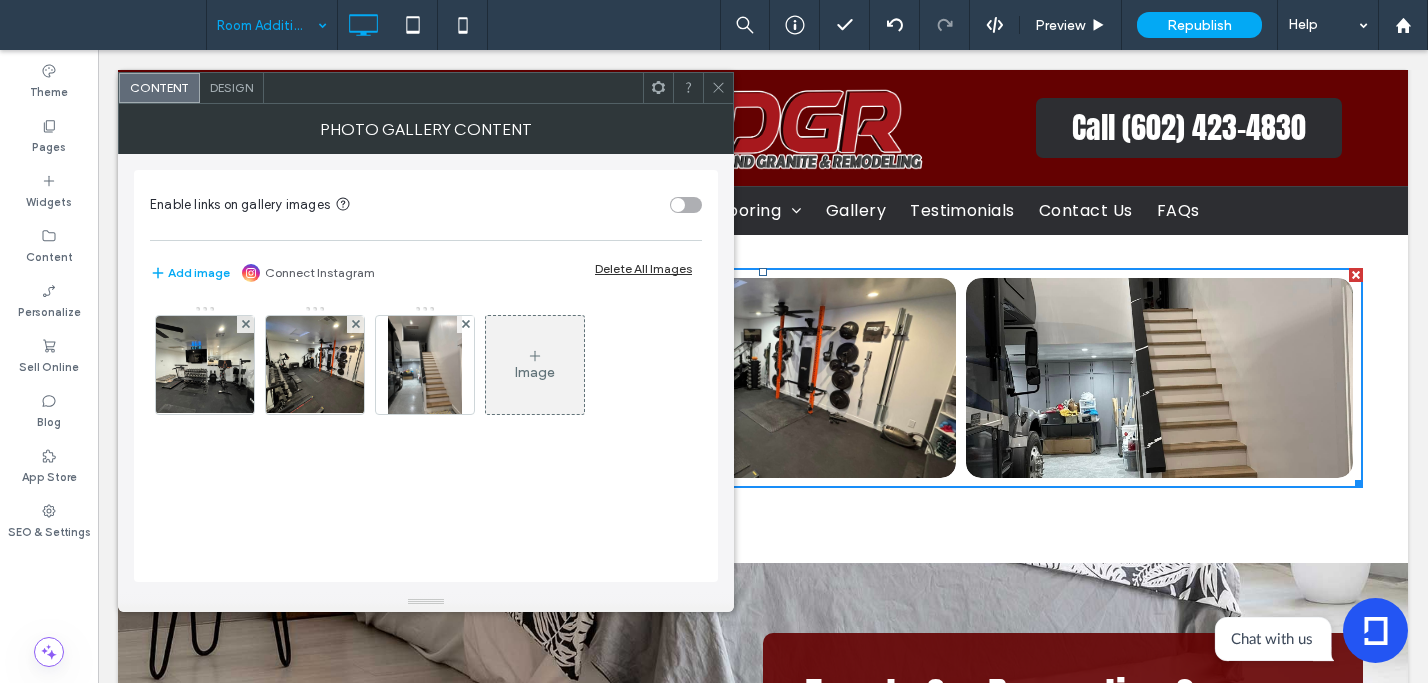 drag, startPoint x: 434, startPoint y: 371, endPoint x: 522, endPoint y: 372, distance: 88.005684 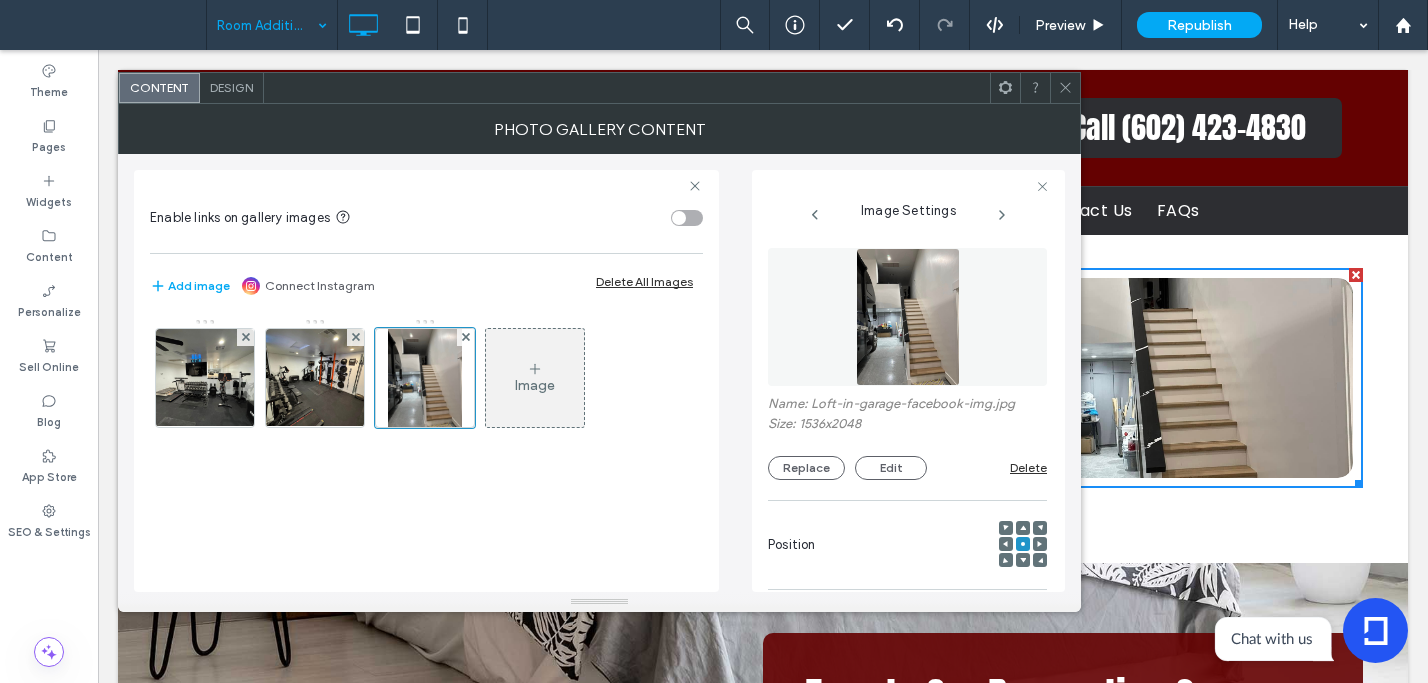 click 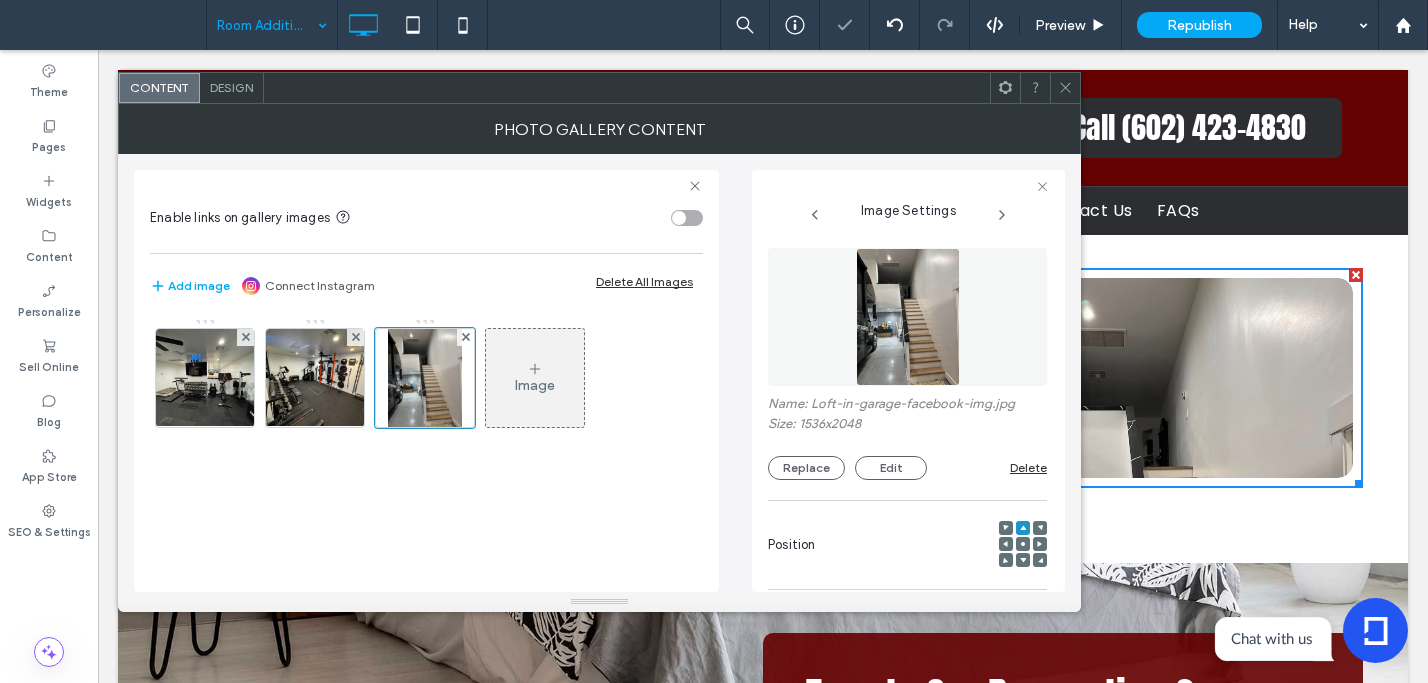 drag, startPoint x: 1055, startPoint y: 86, endPoint x: 882, endPoint y: 201, distance: 207.73541 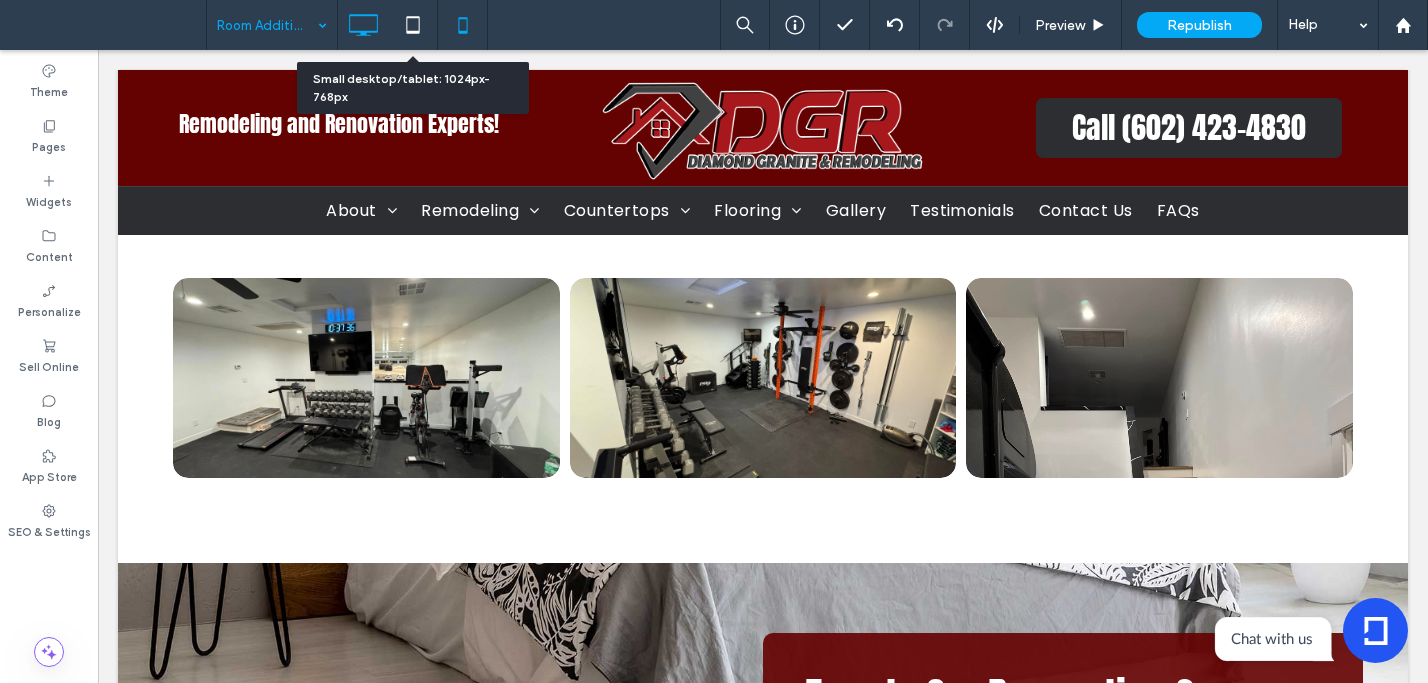 drag, startPoint x: 417, startPoint y: 23, endPoint x: 456, endPoint y: 24, distance: 39.012817 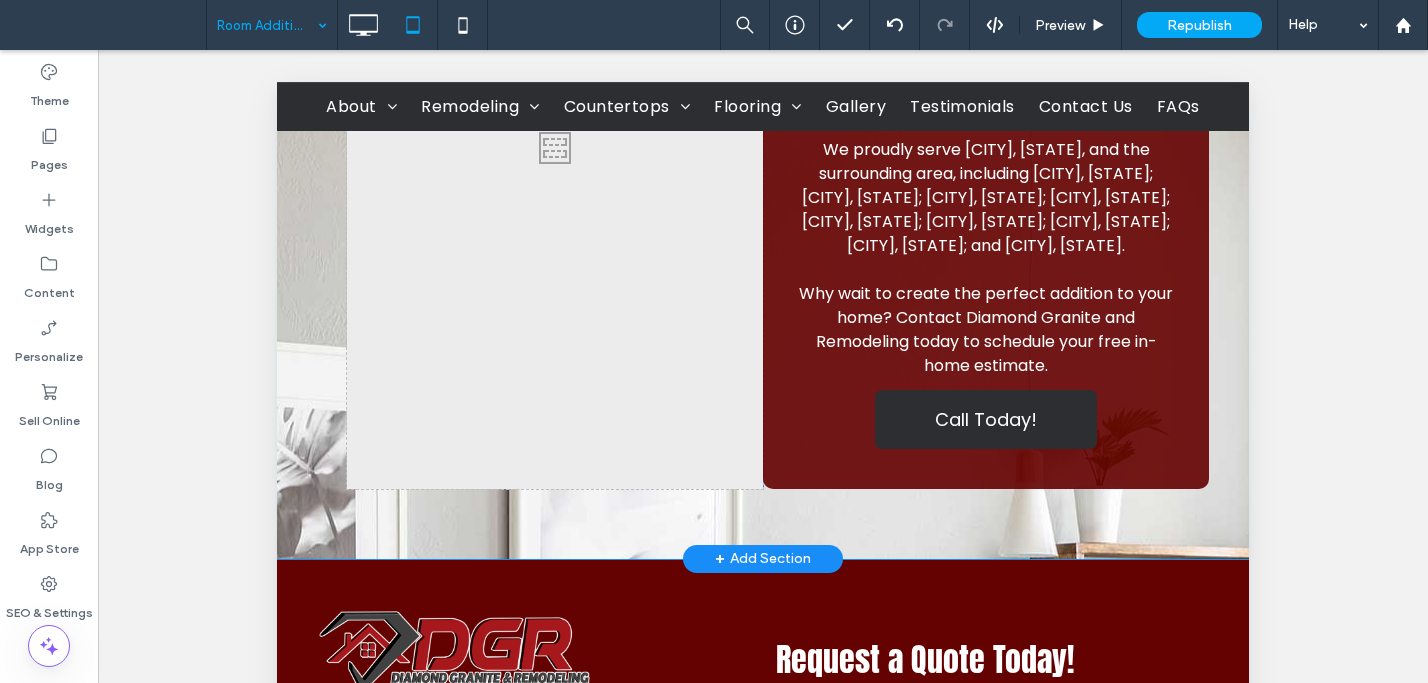 scroll, scrollTop: 3411, scrollLeft: 0, axis: vertical 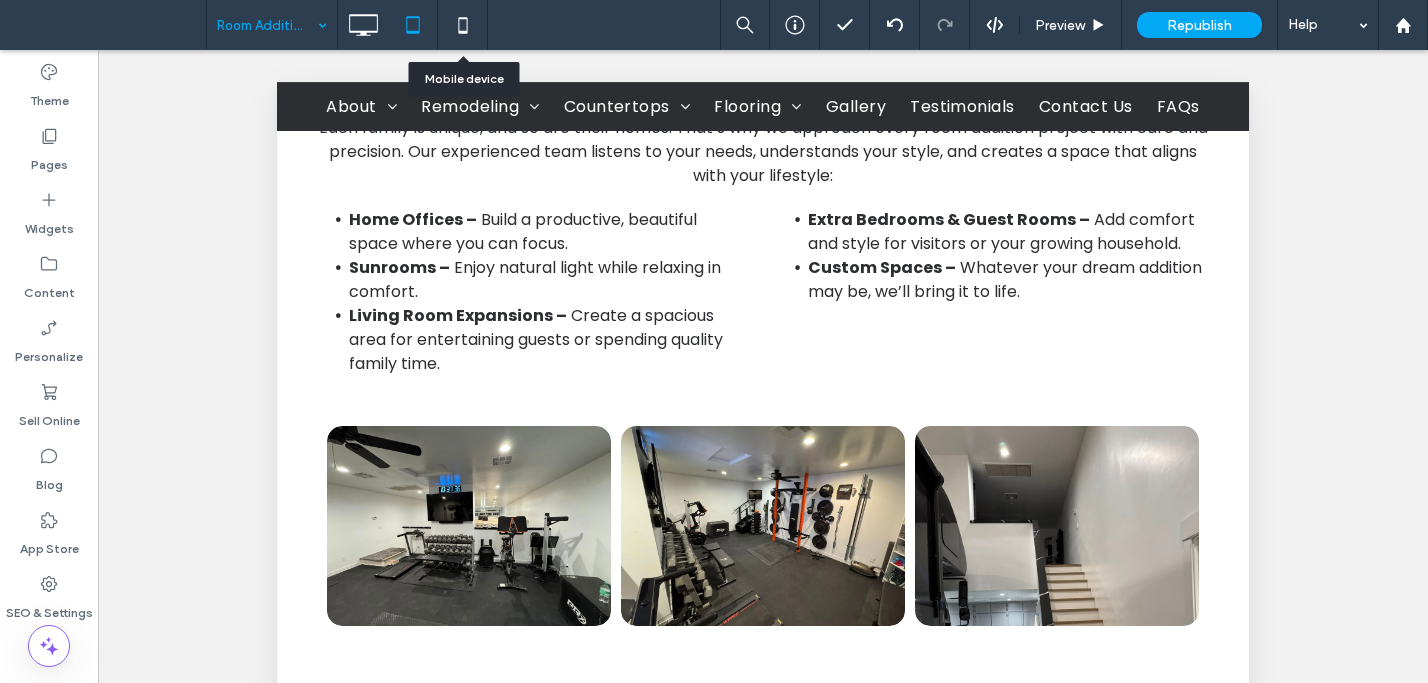 drag, startPoint x: 460, startPoint y: 22, endPoint x: 461, endPoint y: 35, distance: 13.038404 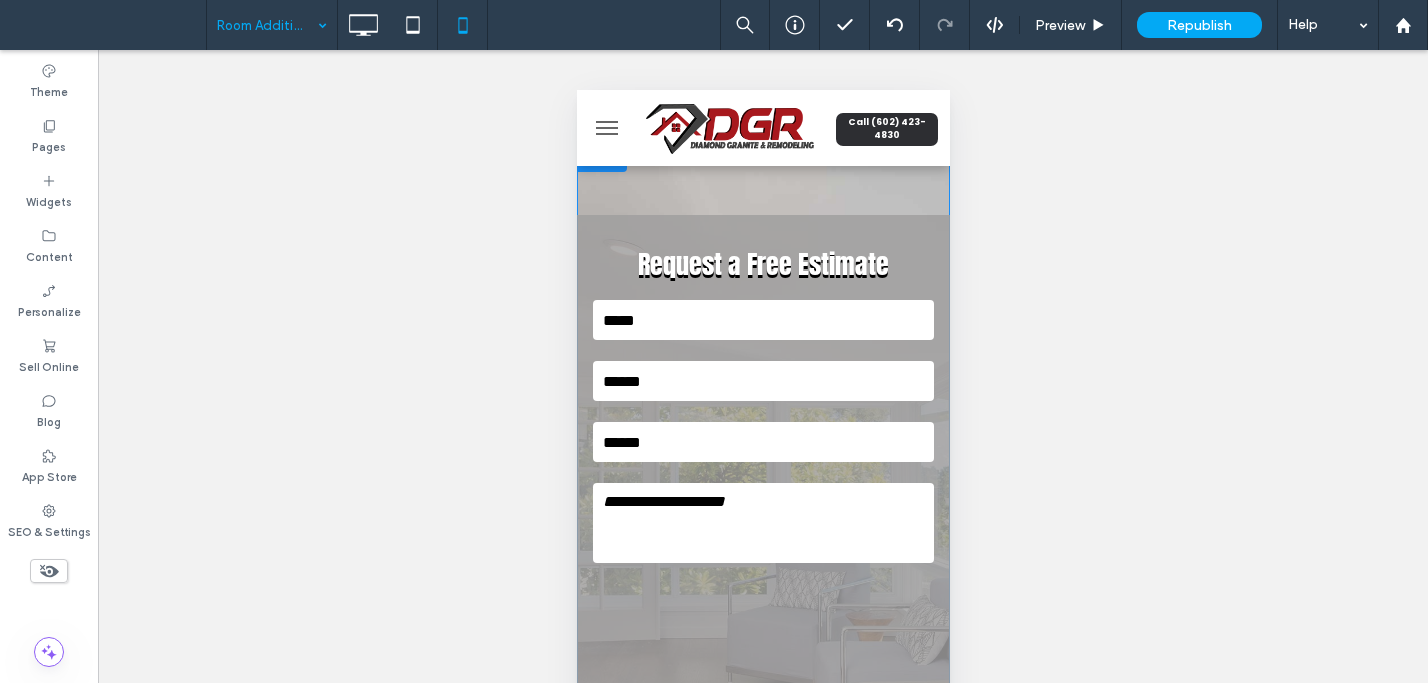 scroll, scrollTop: 0, scrollLeft: 0, axis: both 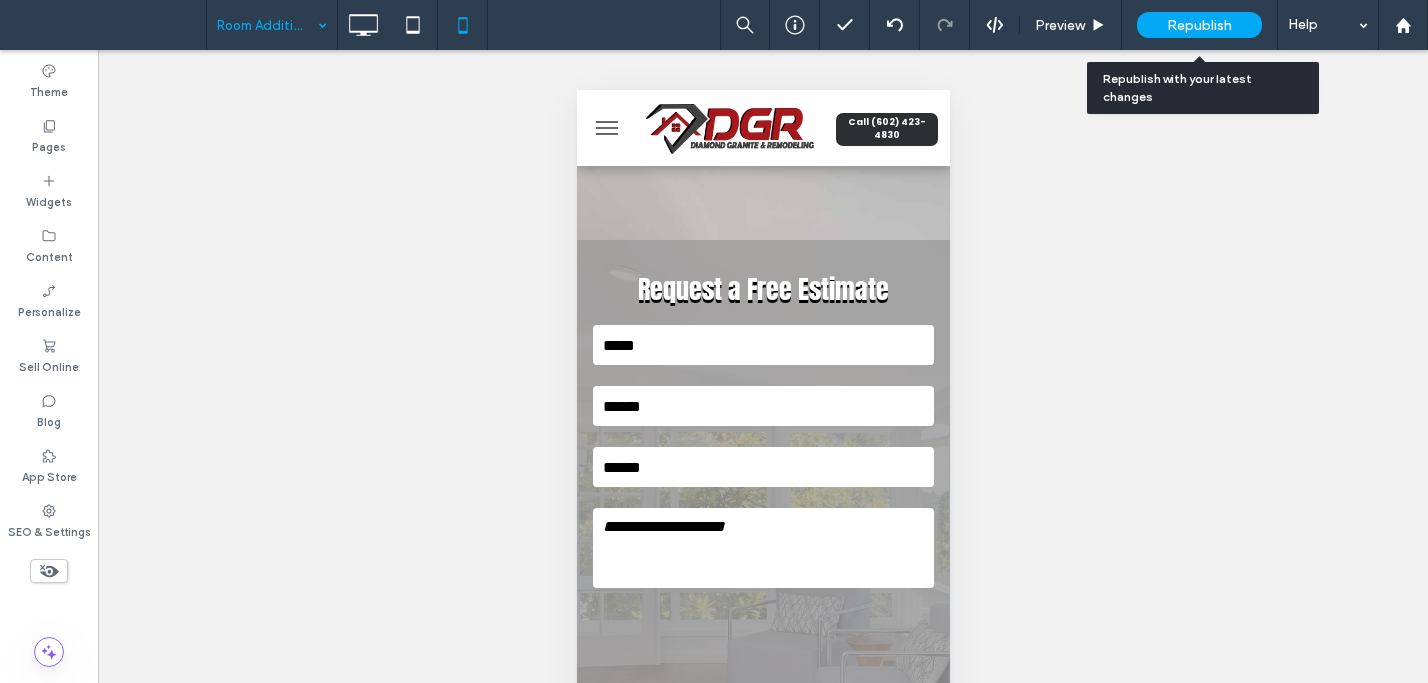 click on "Republish" at bounding box center (1199, 25) 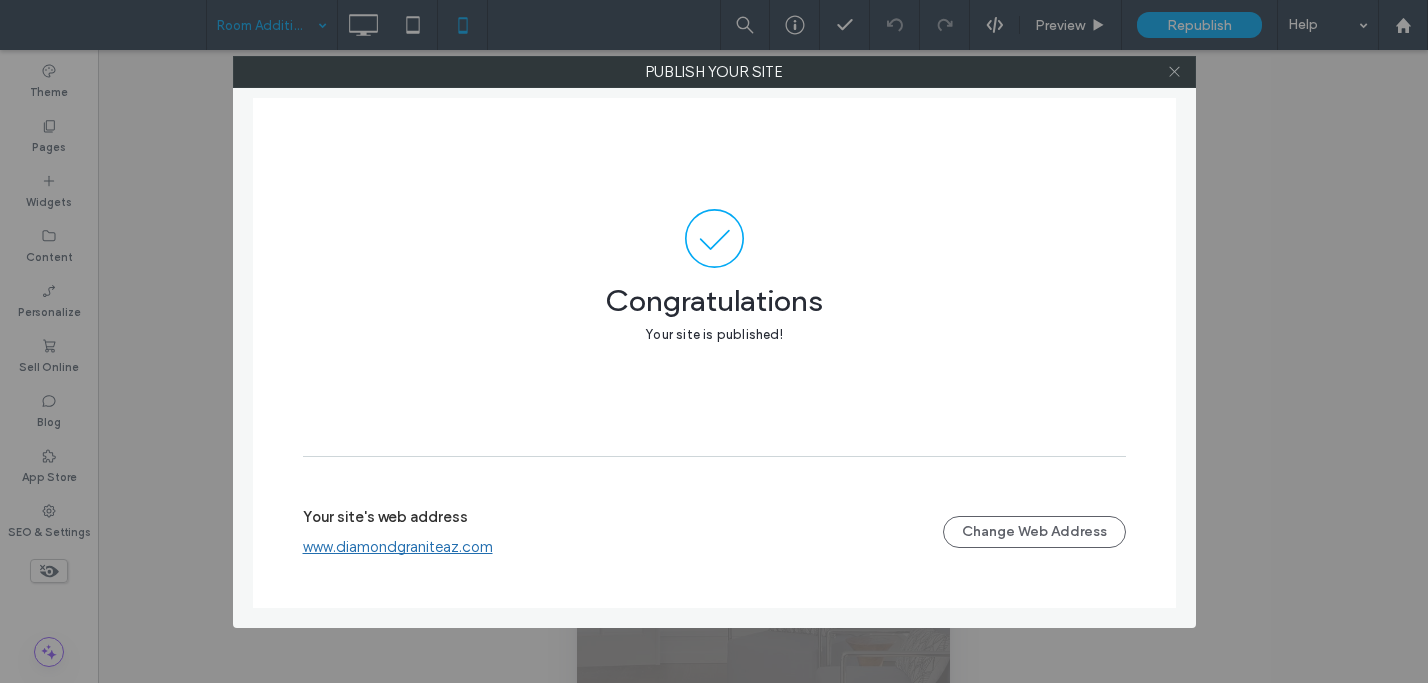 click 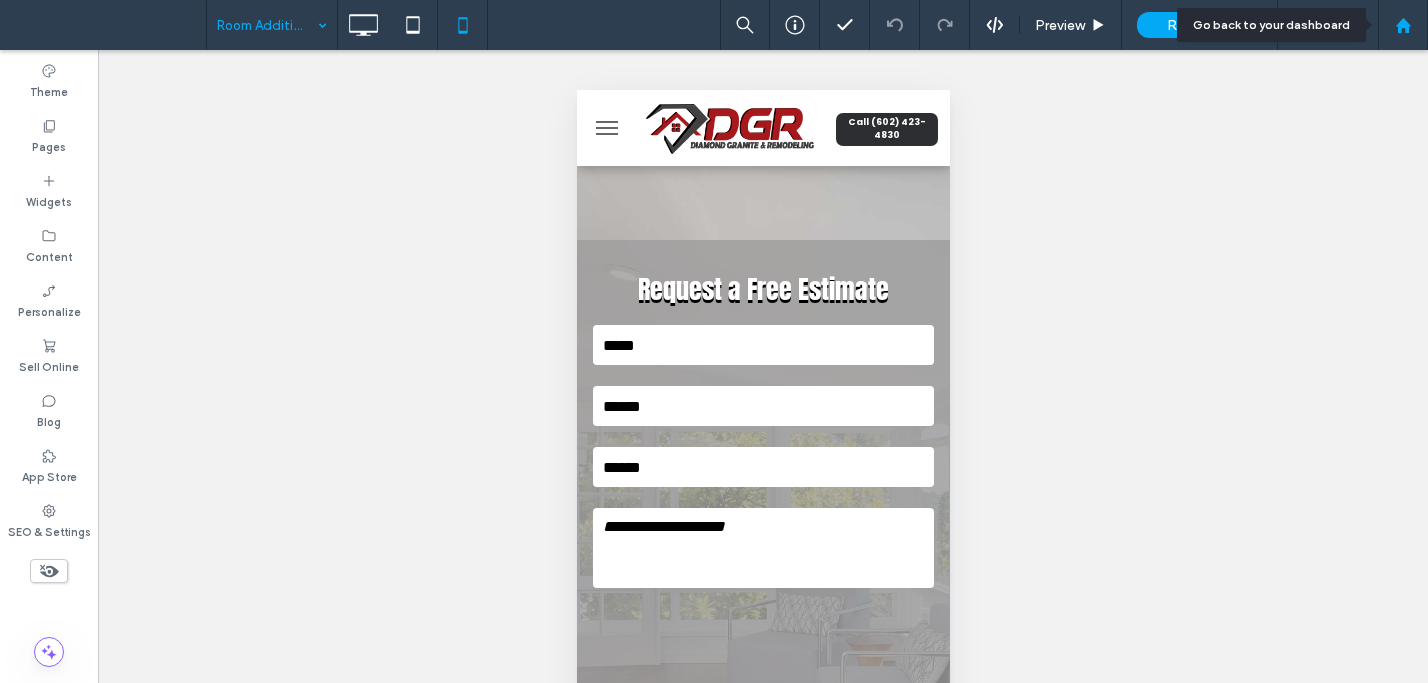 click at bounding box center (1403, 25) 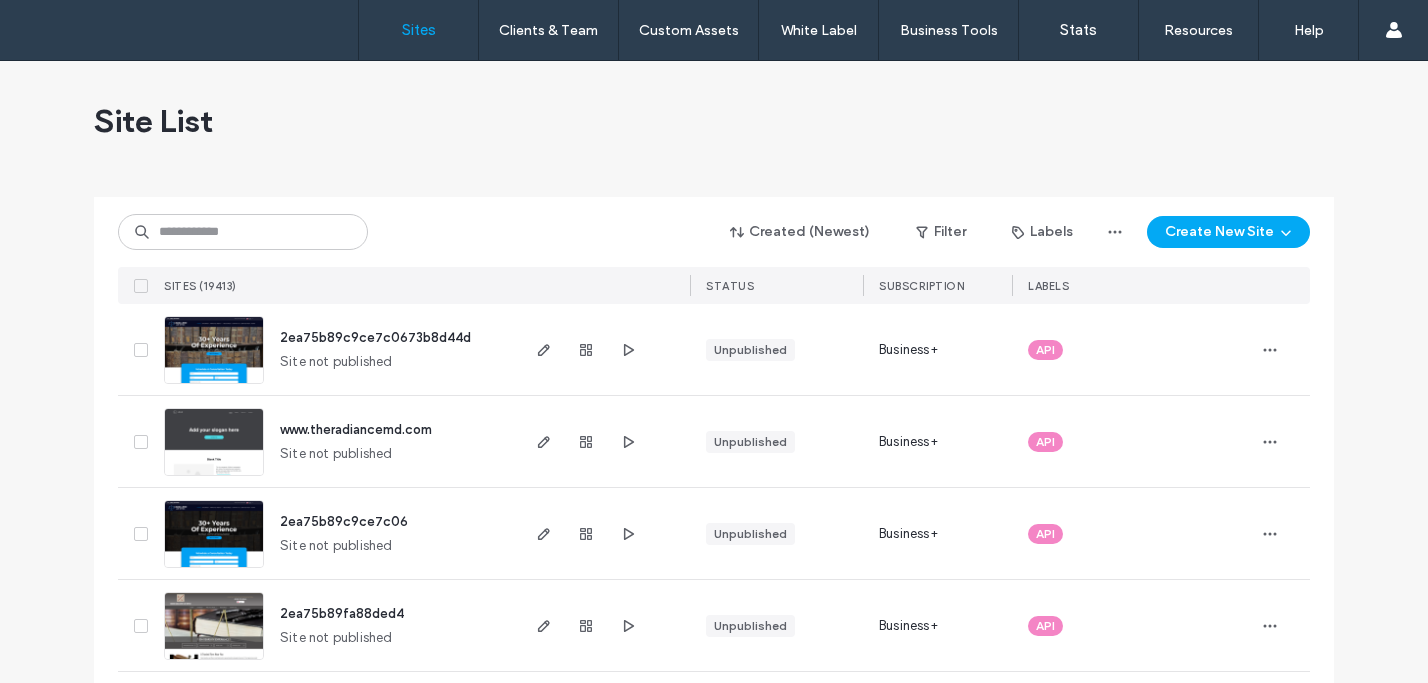 scroll, scrollTop: 0, scrollLeft: 0, axis: both 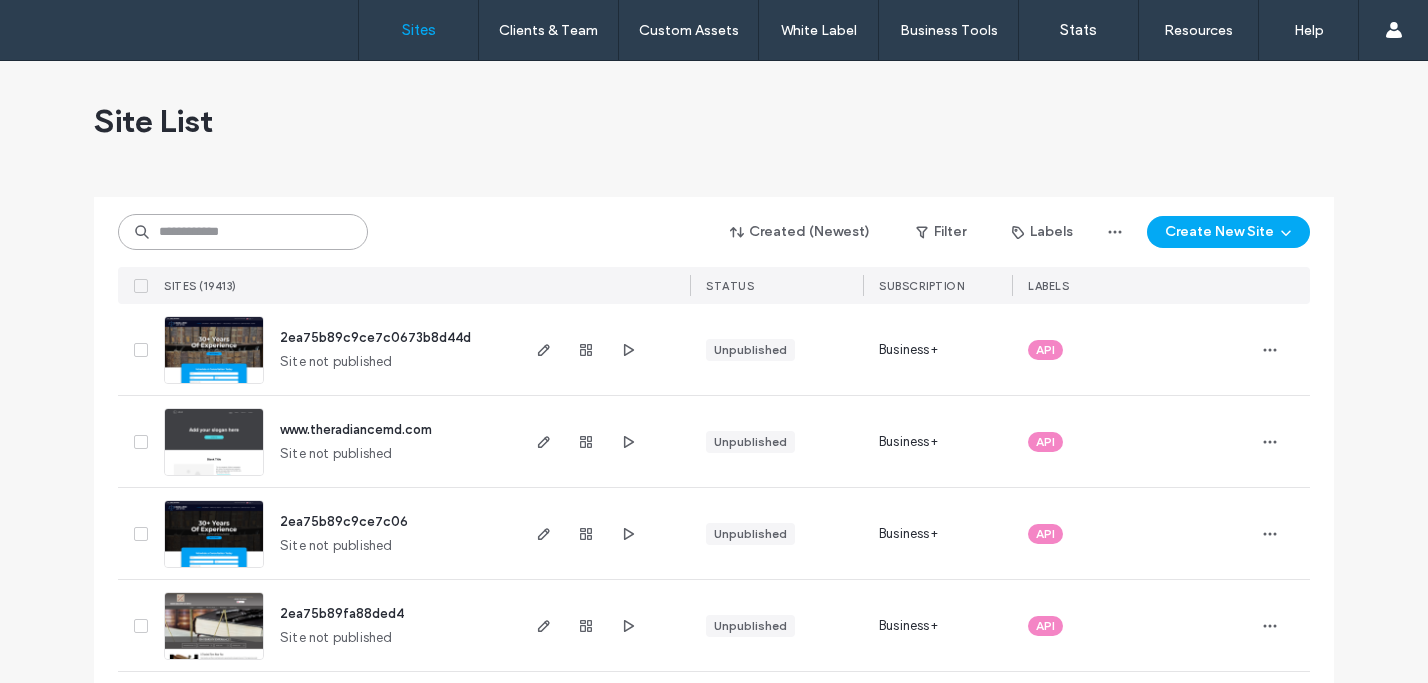 click at bounding box center [243, 232] 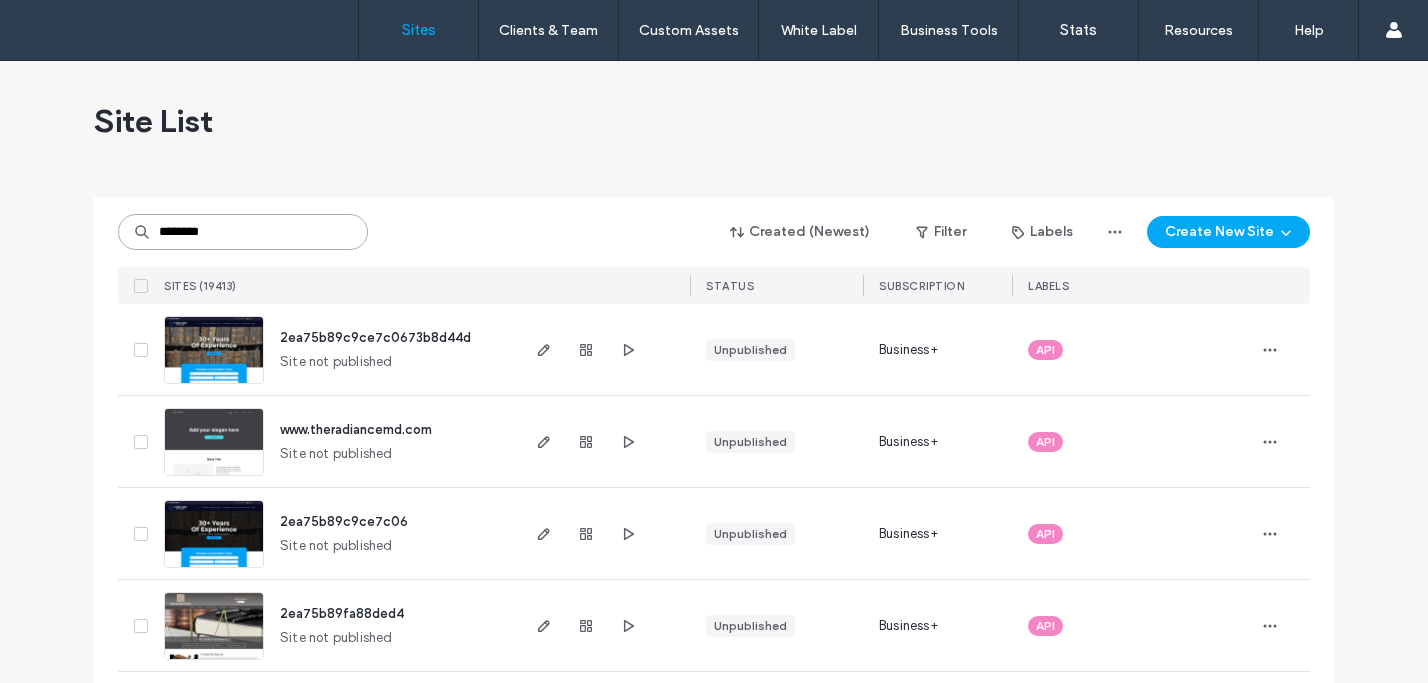 type on "********" 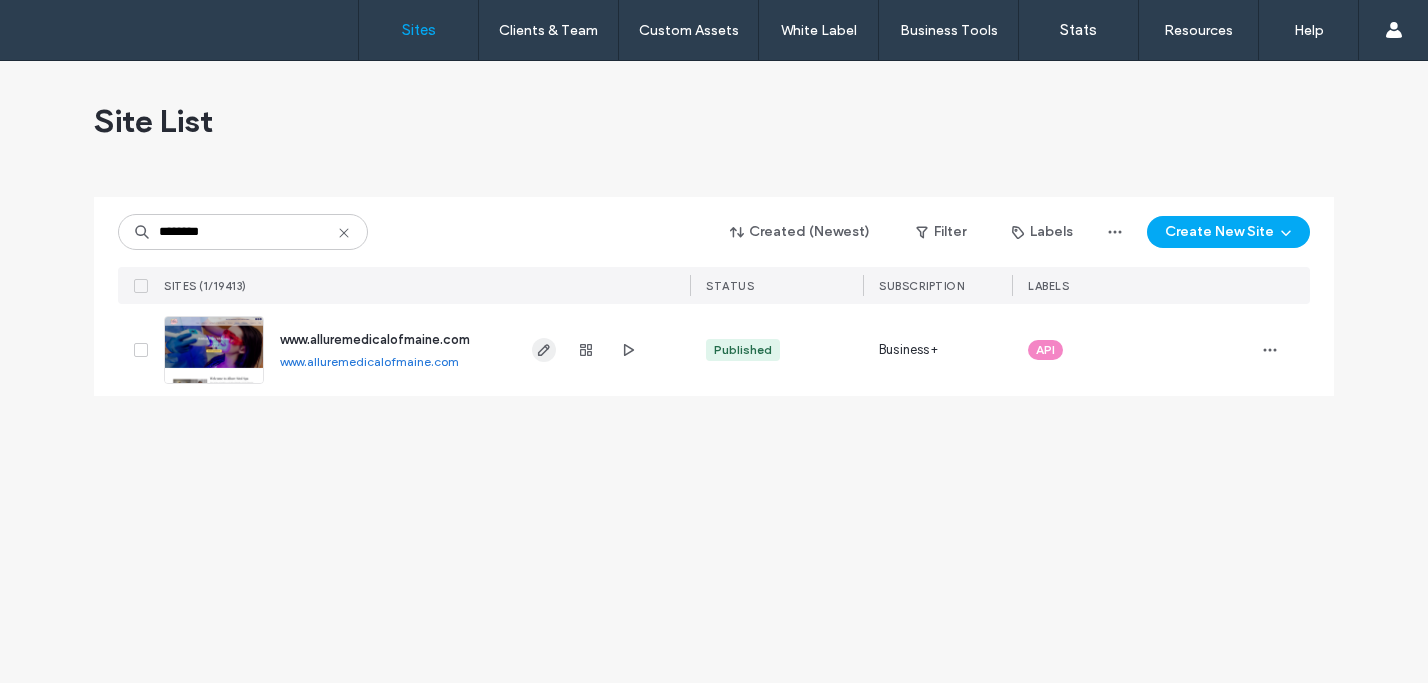 click 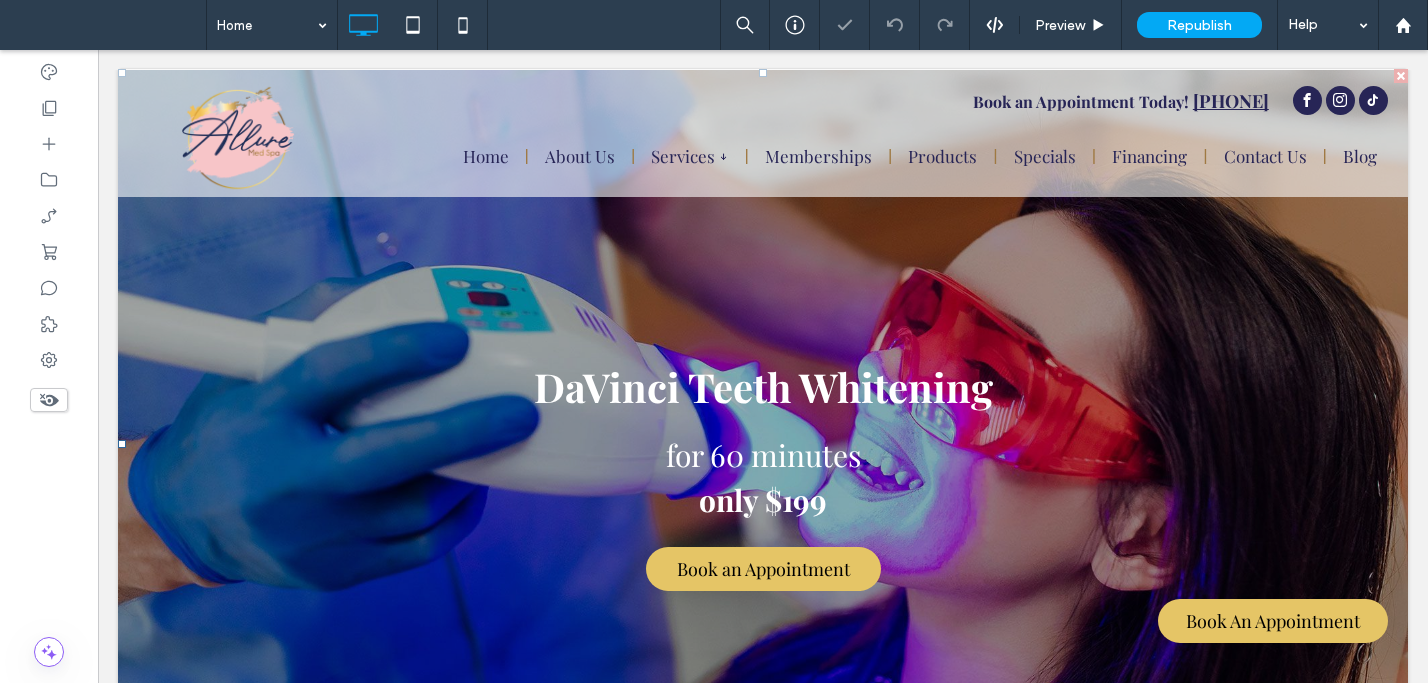 scroll, scrollTop: 0, scrollLeft: 0, axis: both 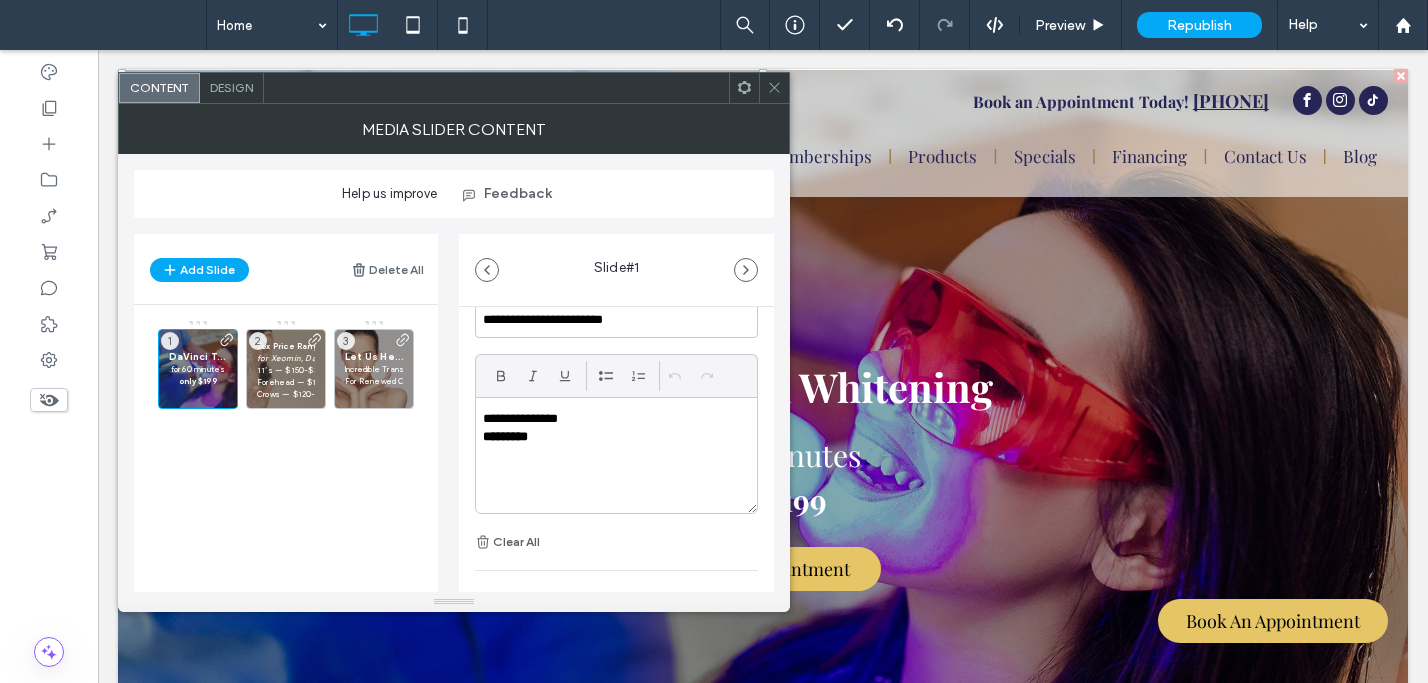 drag, startPoint x: 781, startPoint y: 86, endPoint x: 697, endPoint y: 75, distance: 84.71718 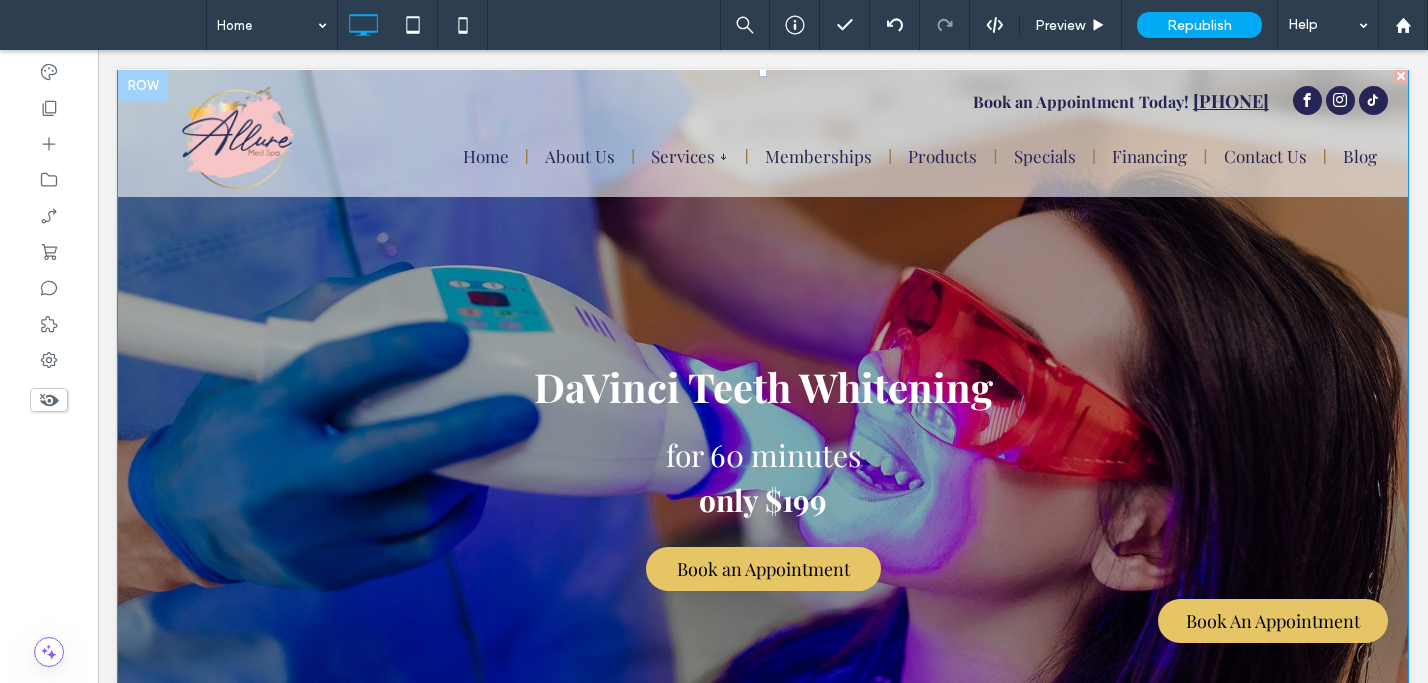 click on "DaVinci Teeth Whitening  for 60 minutes  only $199 Book an Appointment Book an Appointment" at bounding box center [763, 456] 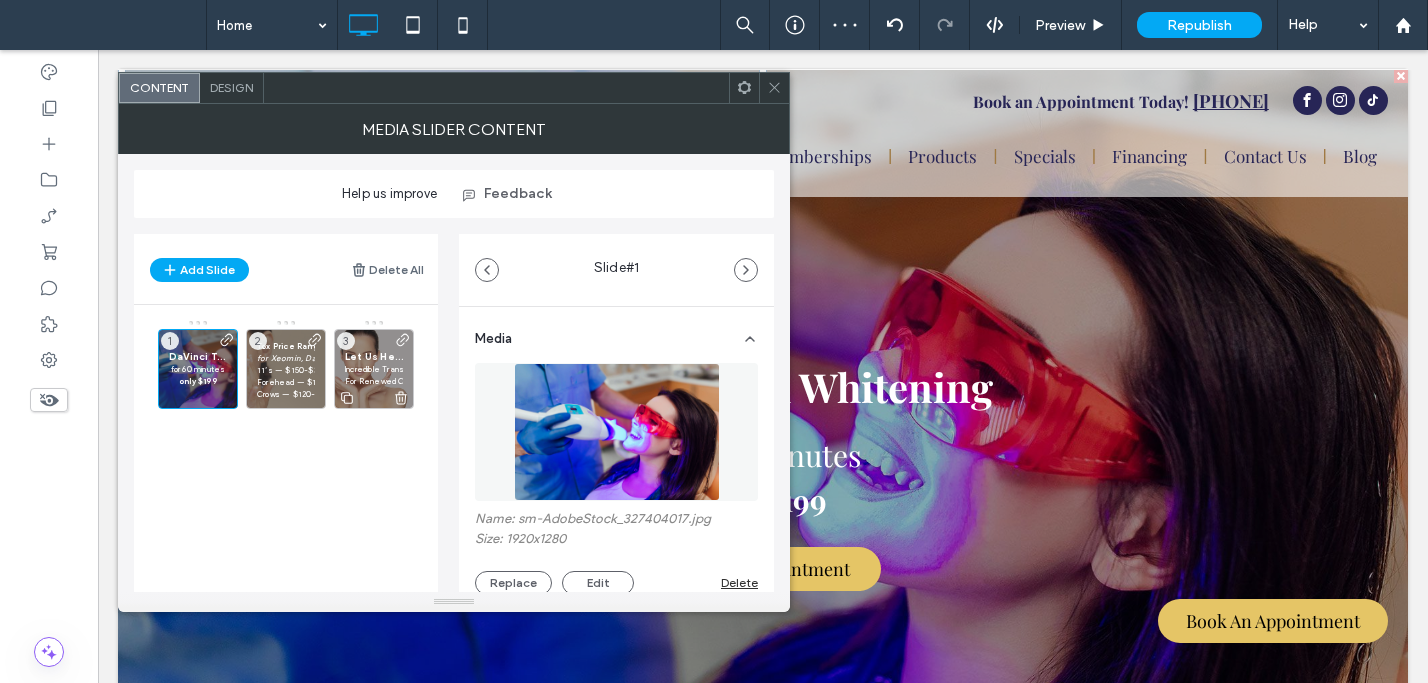 click on "For Renewed Confidence" at bounding box center [374, 381] 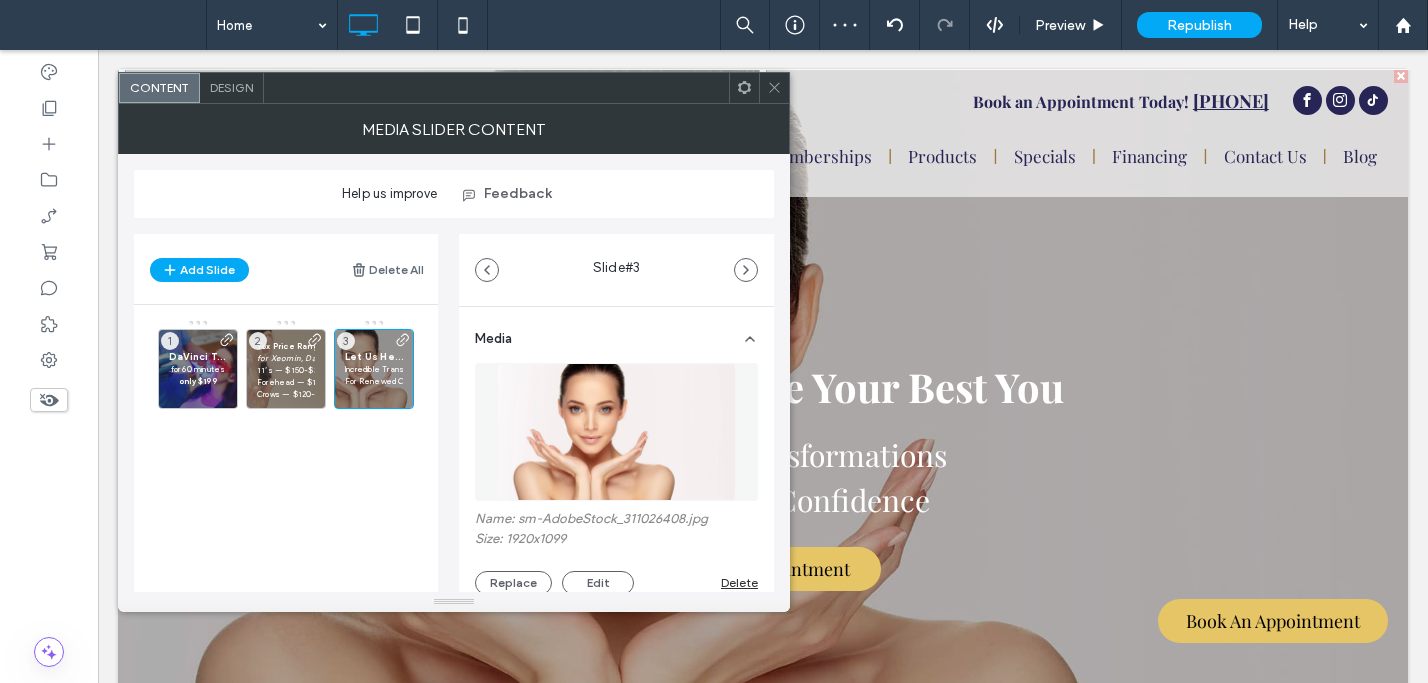 click 